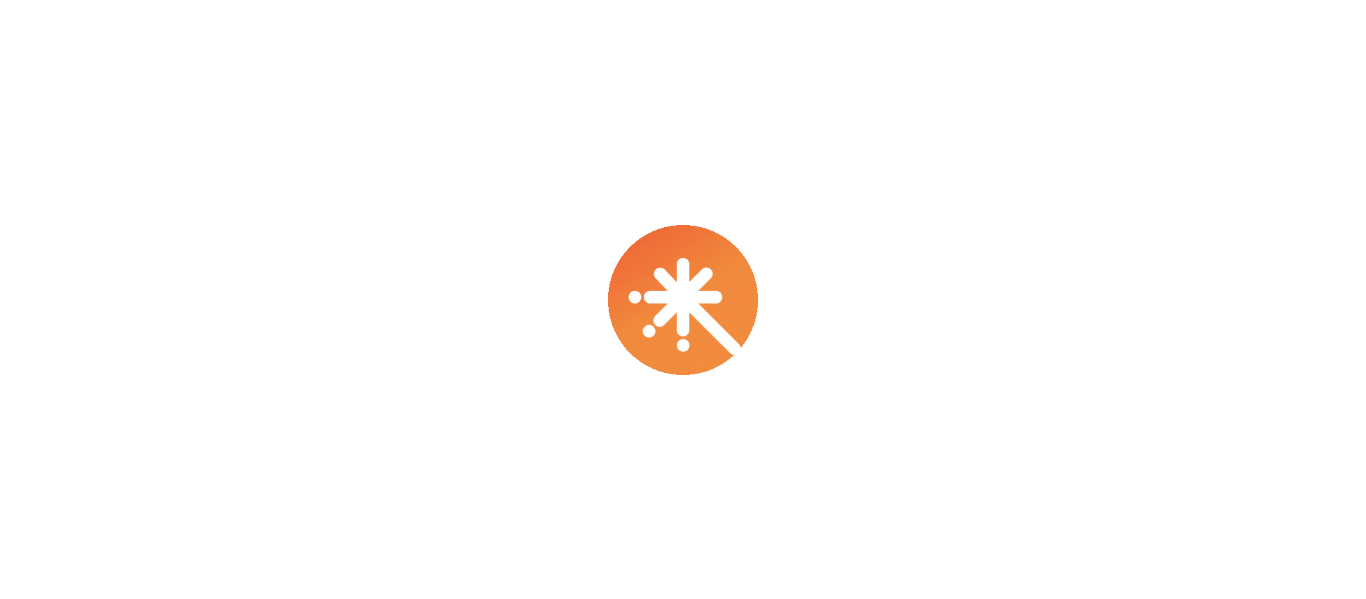 scroll, scrollTop: 0, scrollLeft: 0, axis: both 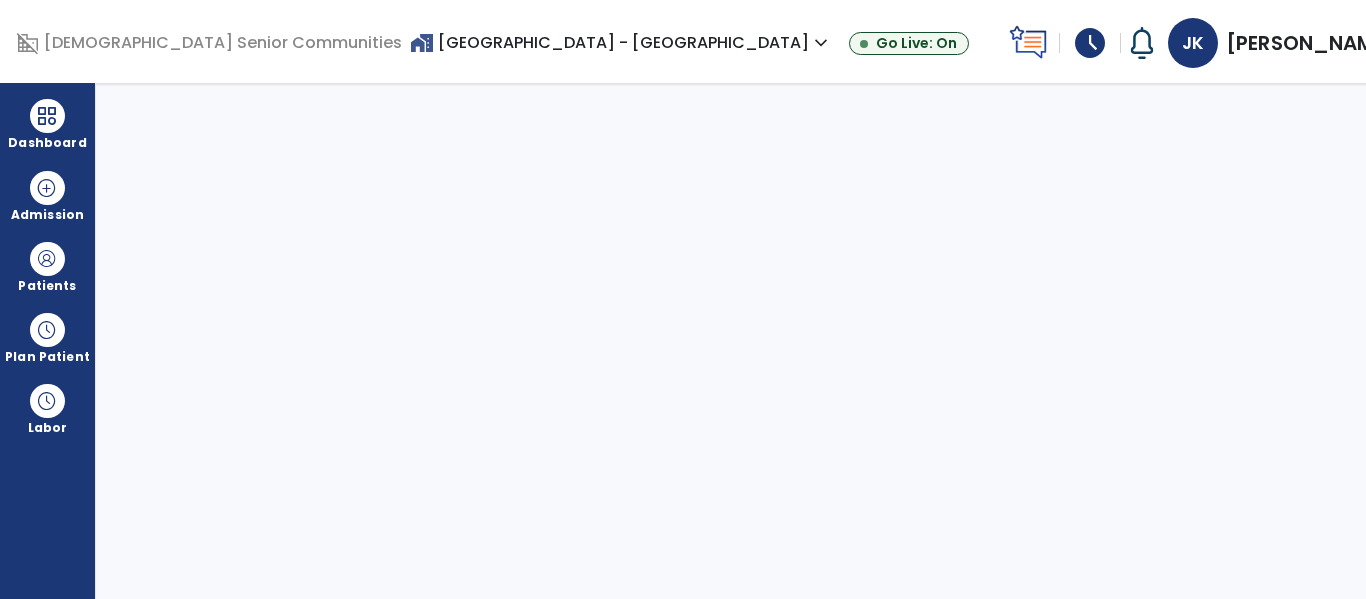select on "****" 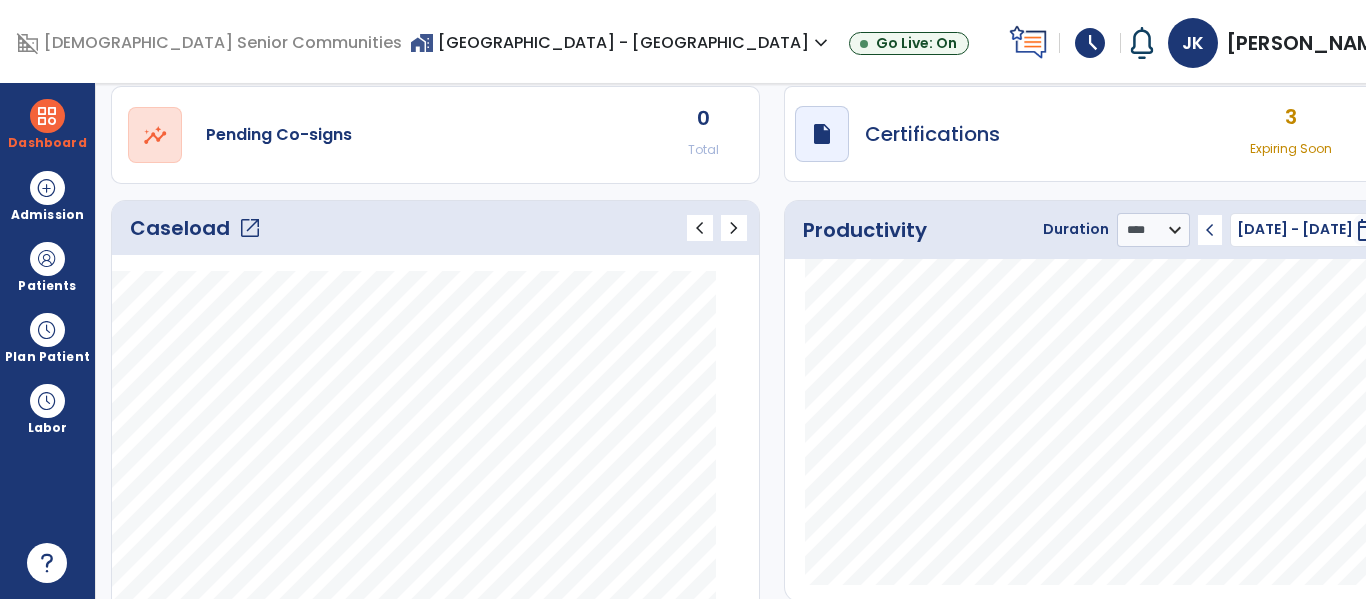 scroll, scrollTop: 163, scrollLeft: 0, axis: vertical 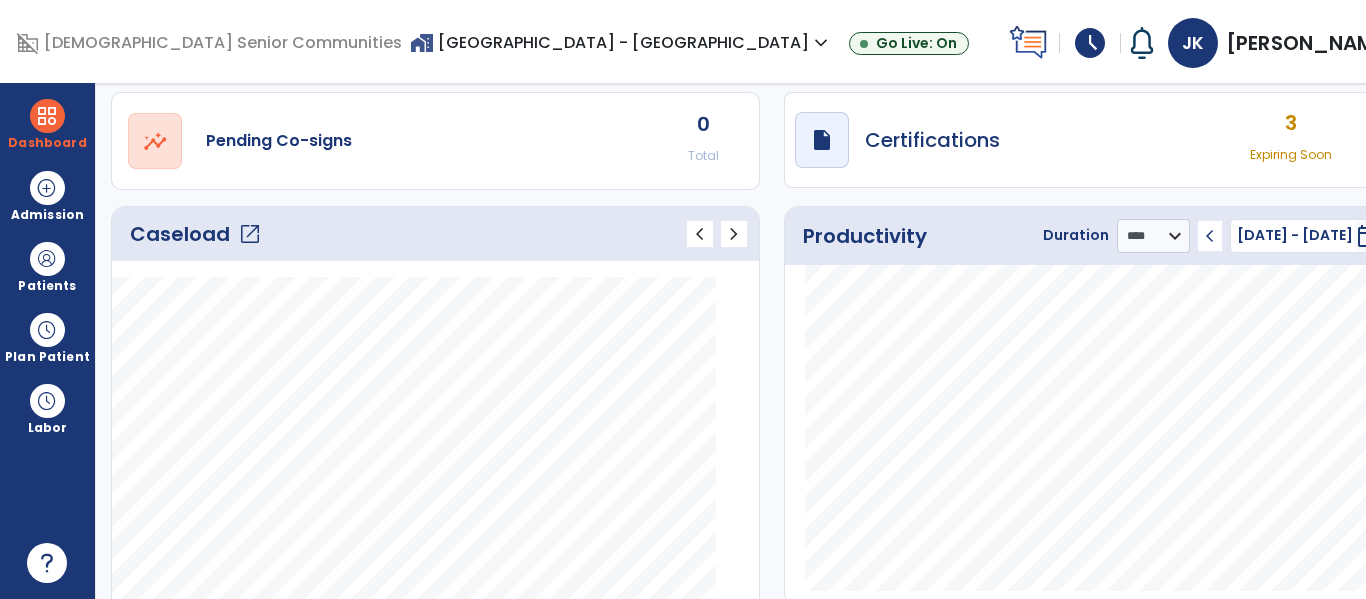 click on "open_in_new" 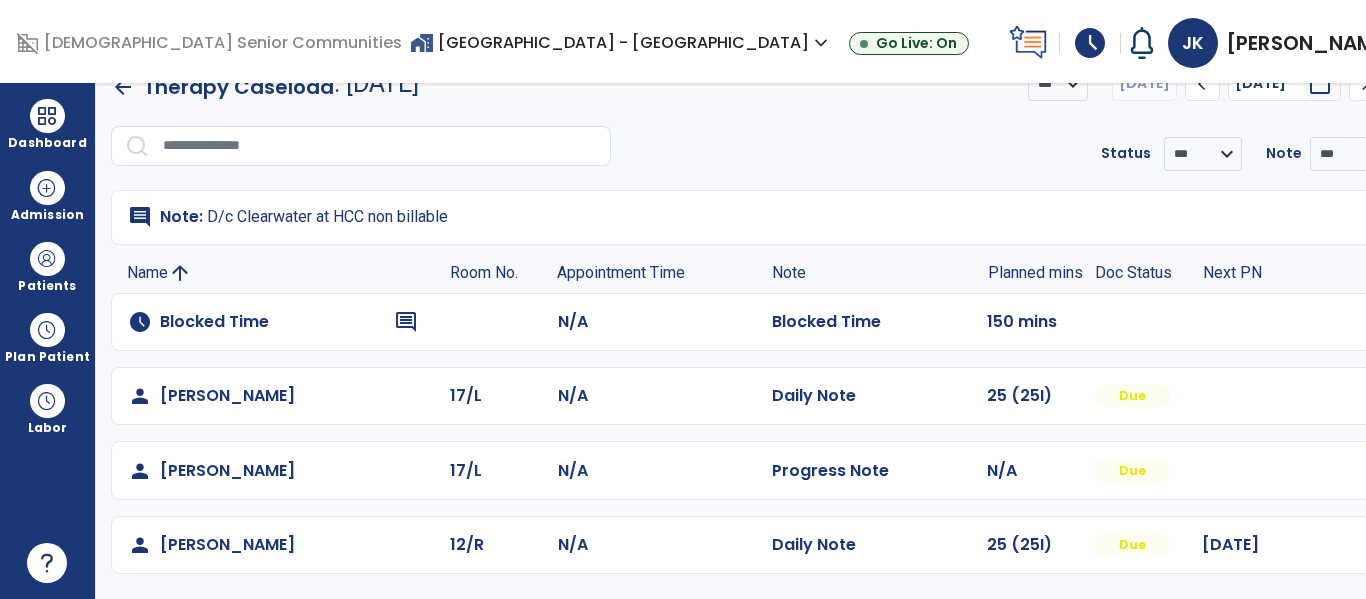 scroll, scrollTop: 36, scrollLeft: 0, axis: vertical 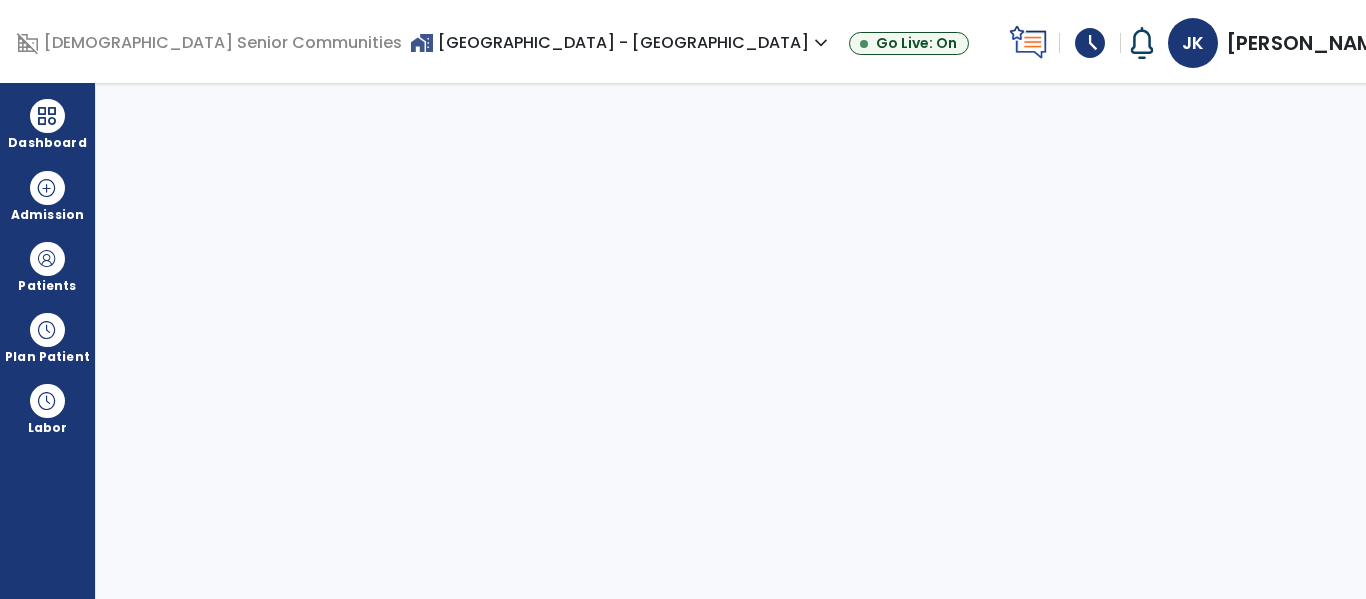 select on "****" 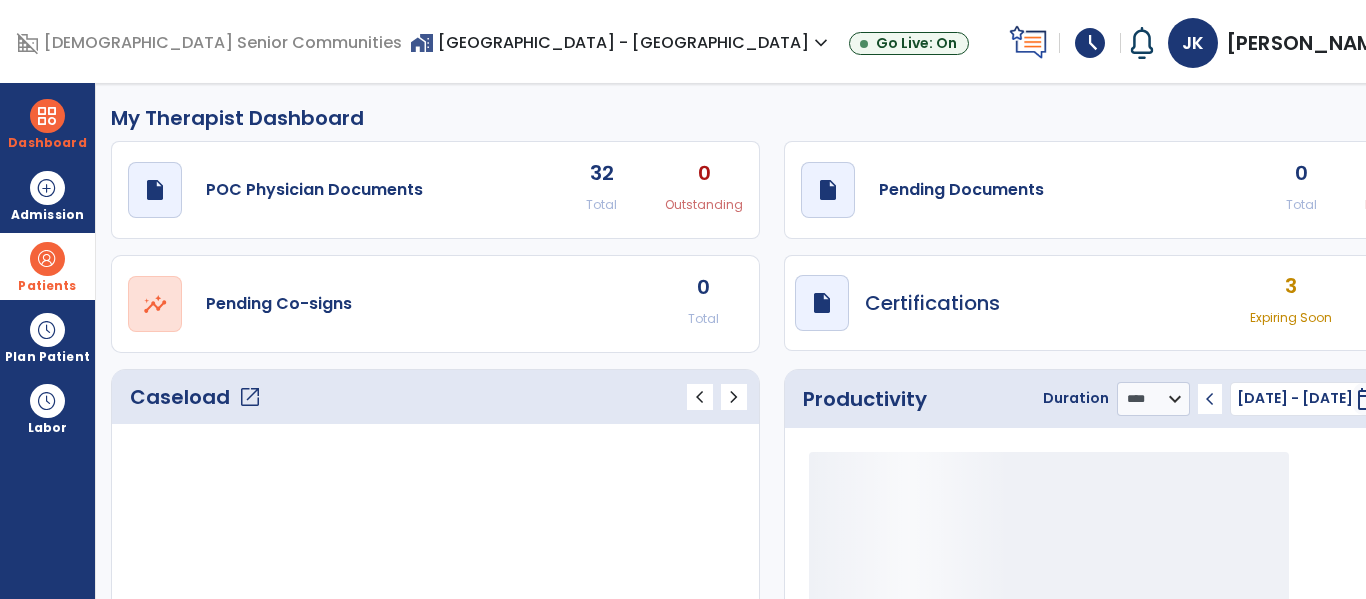 click at bounding box center (47, 259) 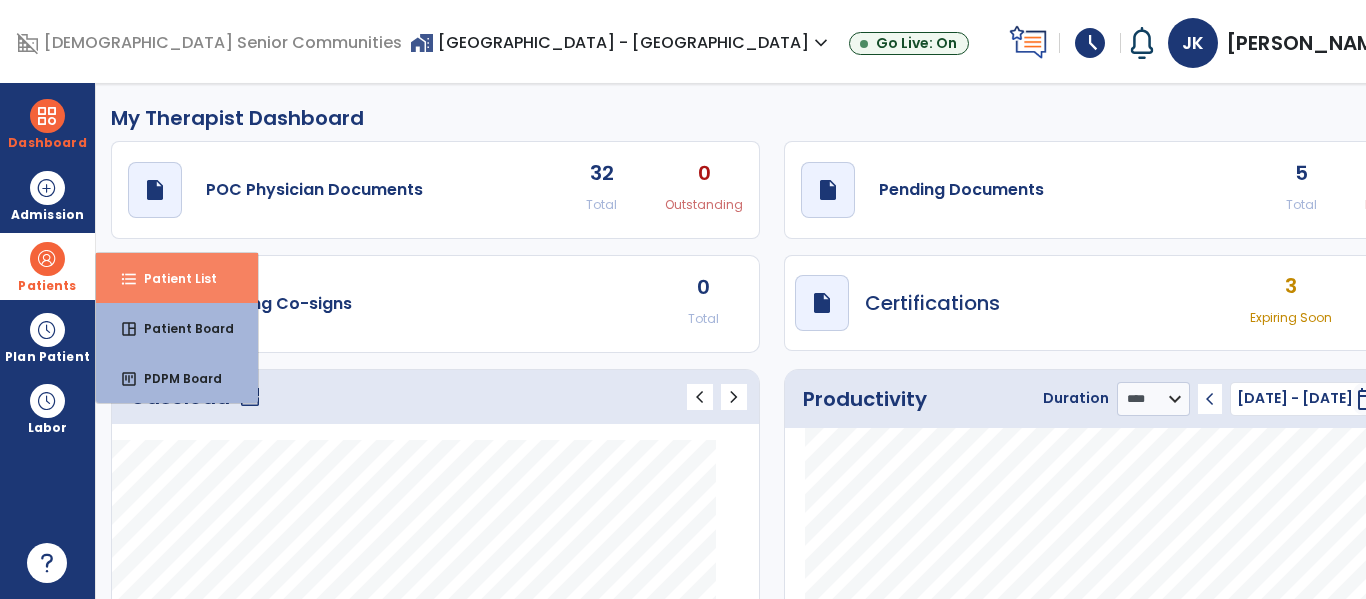 click on "Patient List" at bounding box center (172, 278) 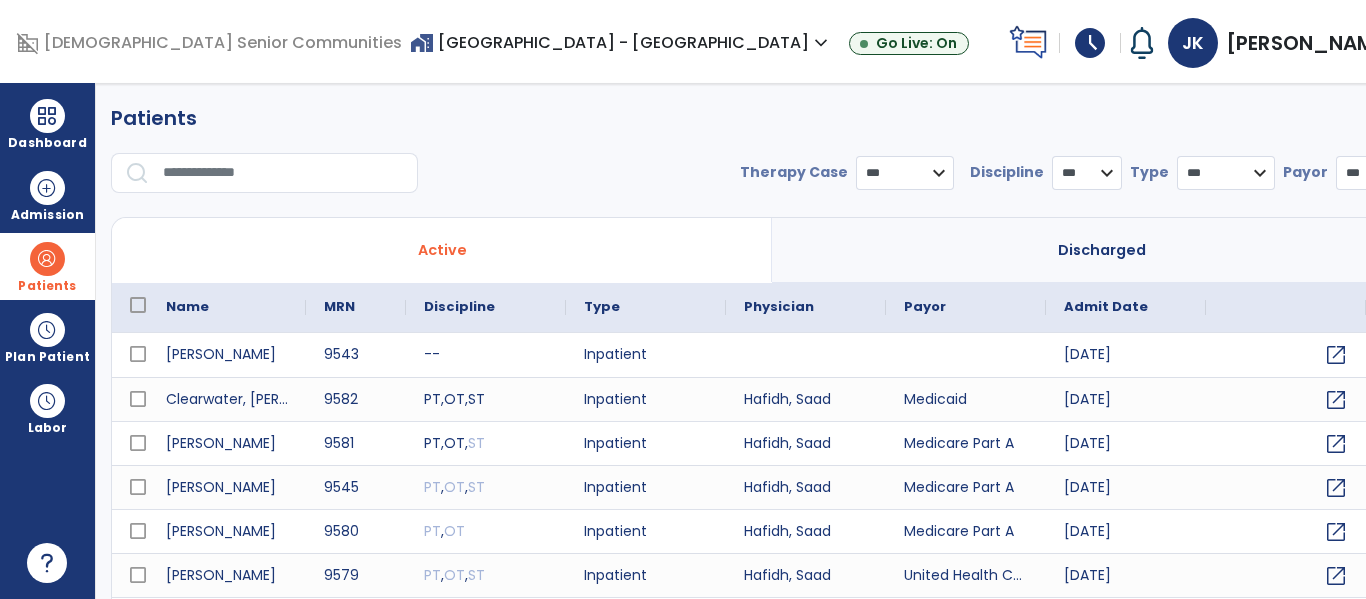 select on "***" 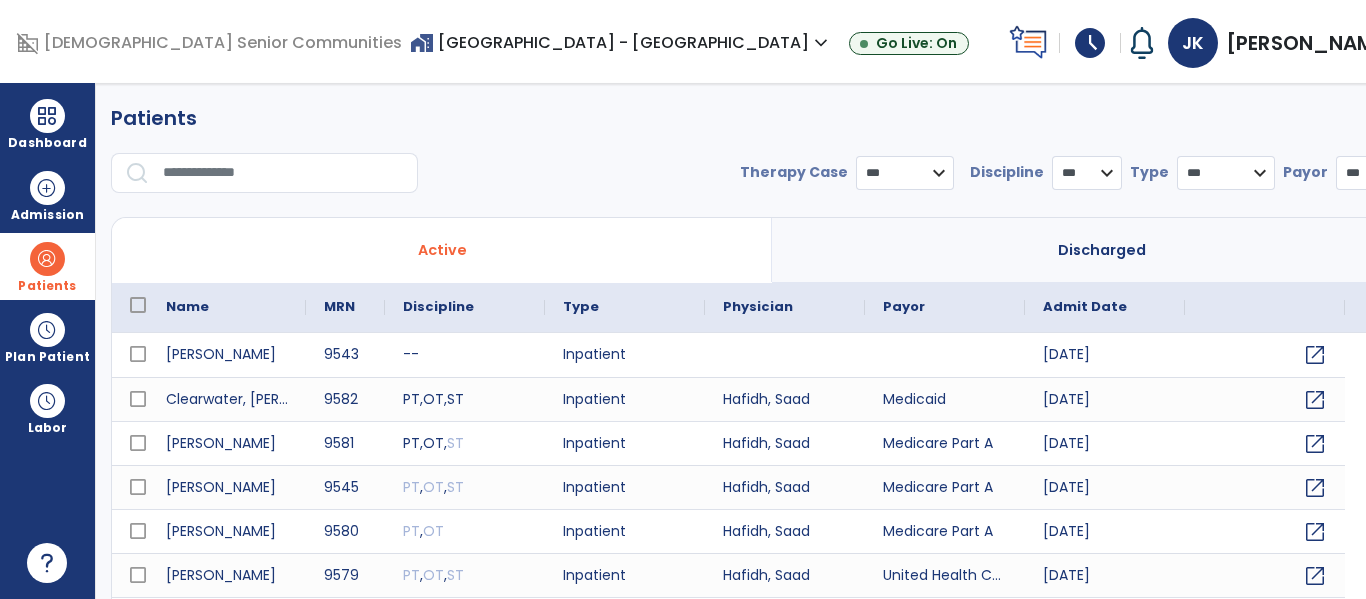 click at bounding box center (283, 173) 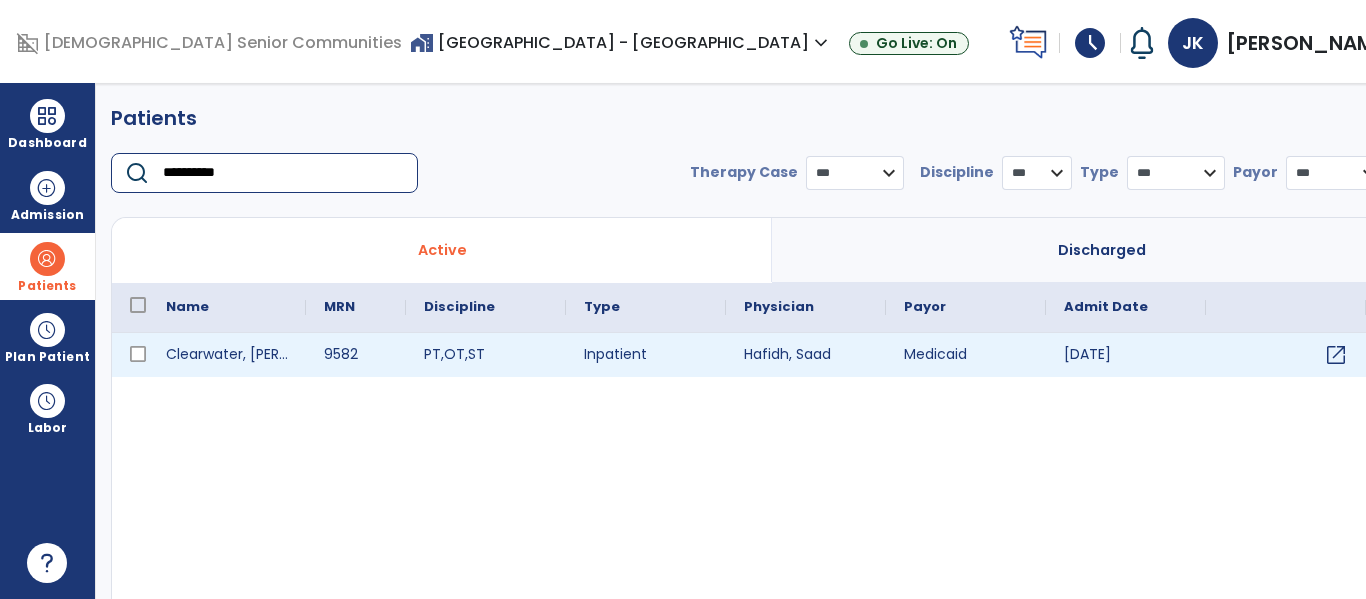 type on "**********" 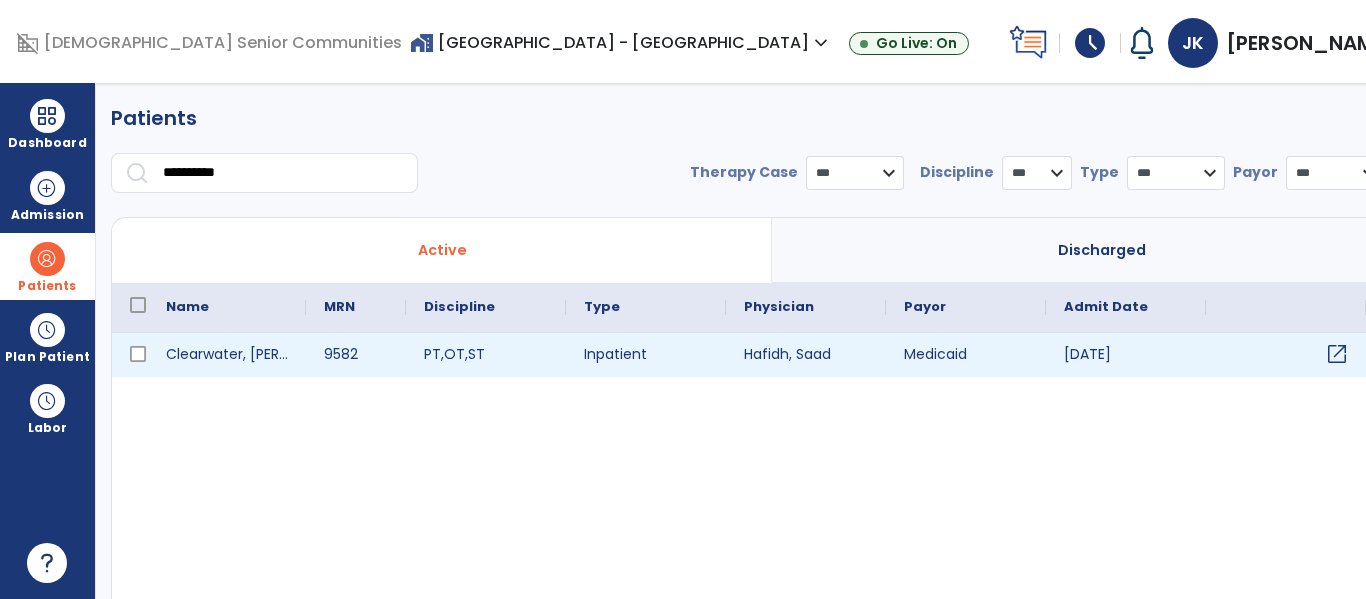 click on "open_in_new" at bounding box center (1337, 354) 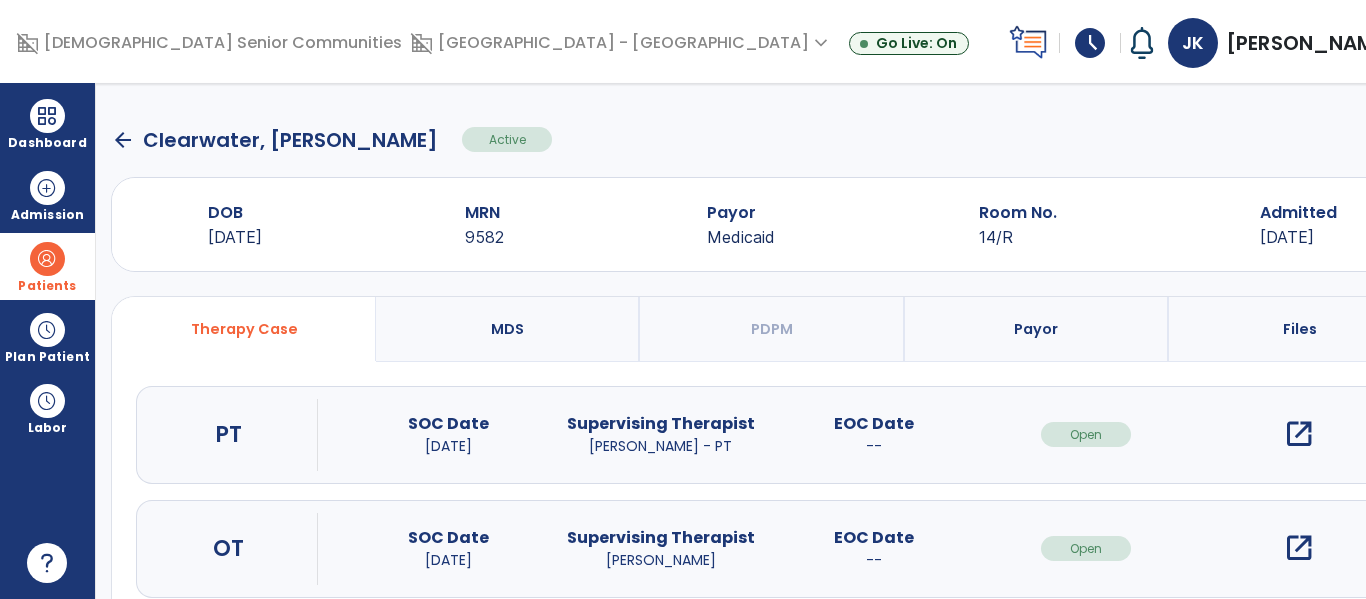 scroll, scrollTop: 162, scrollLeft: 0, axis: vertical 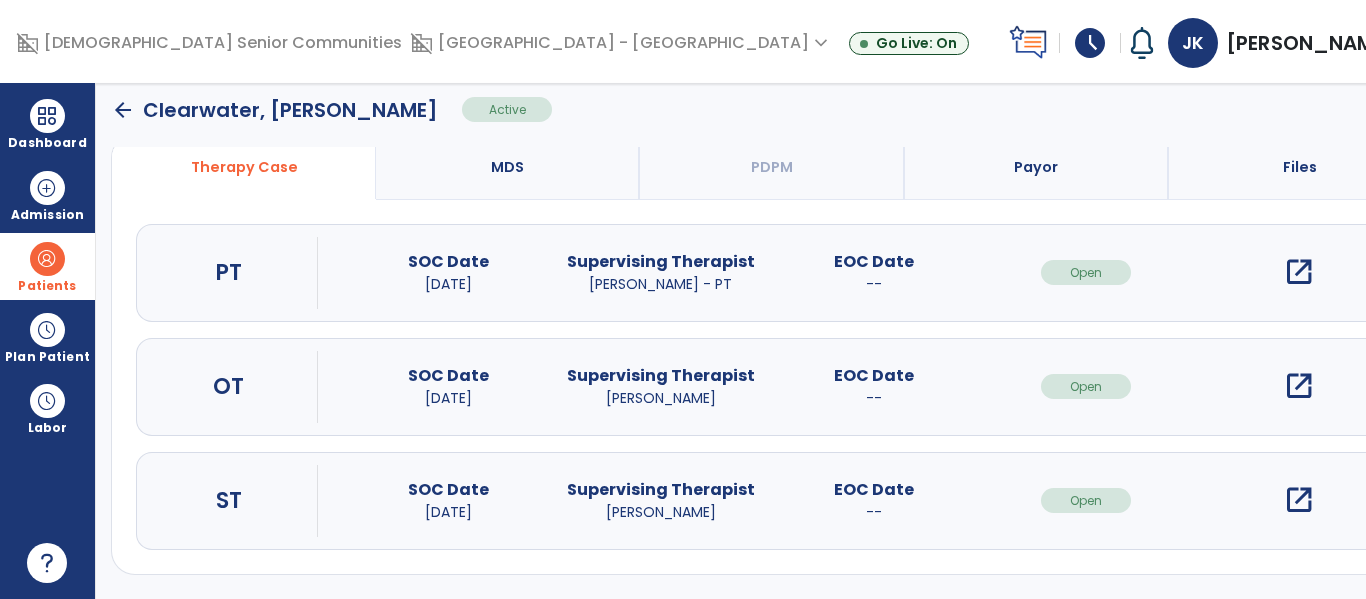 click on "open_in_new" at bounding box center (1299, 500) 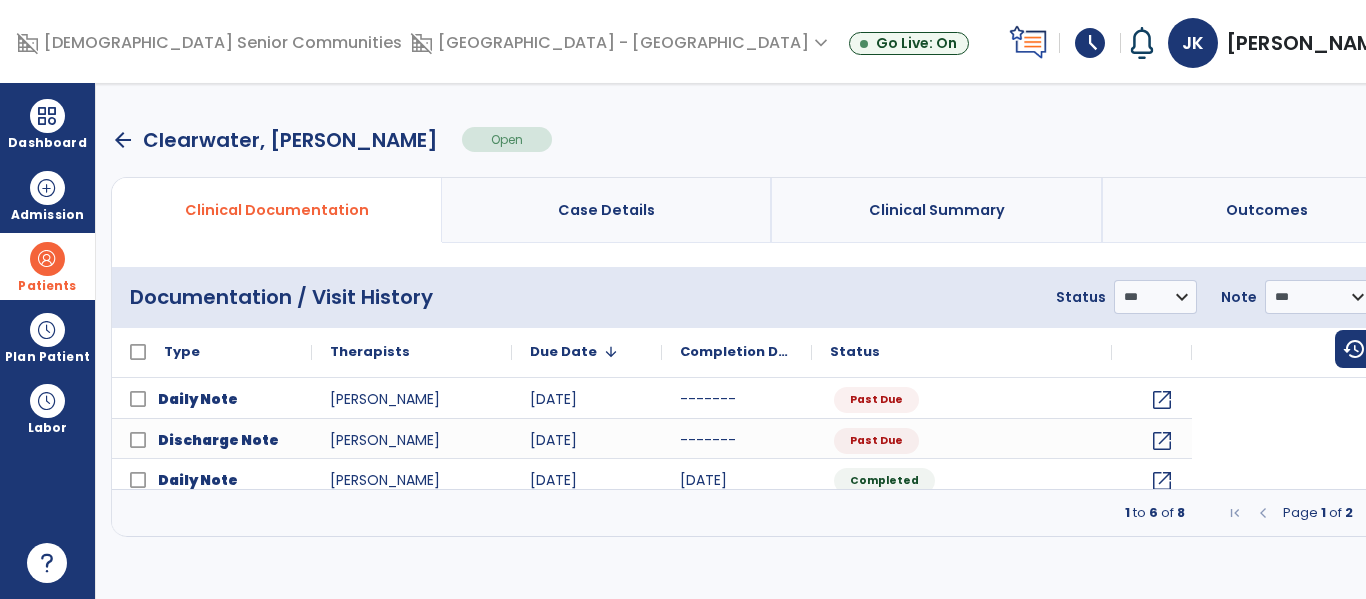 scroll, scrollTop: 0, scrollLeft: 0, axis: both 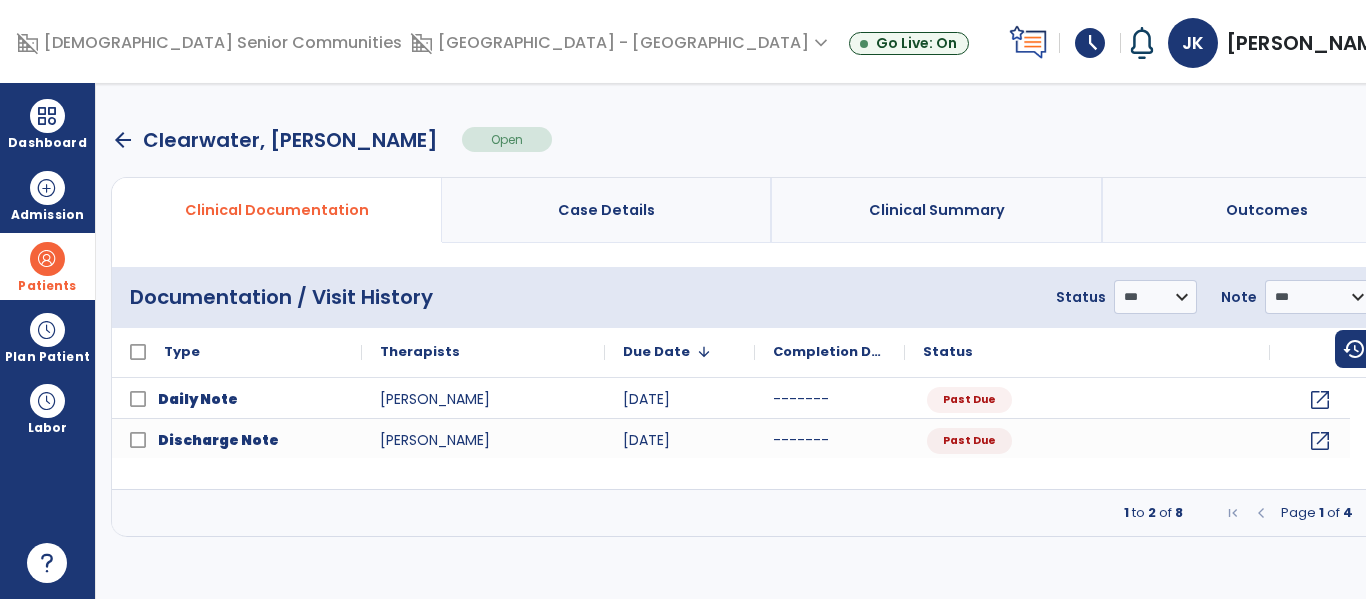 click at bounding box center [1373, 513] 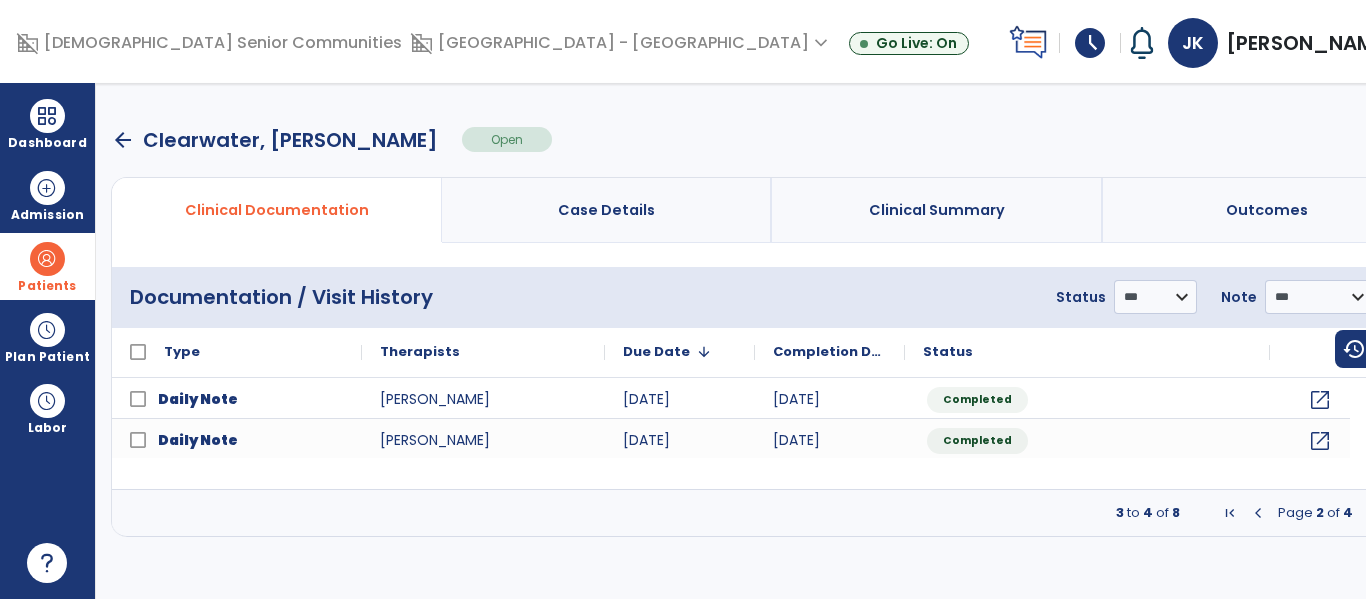 click at bounding box center (1258, 513) 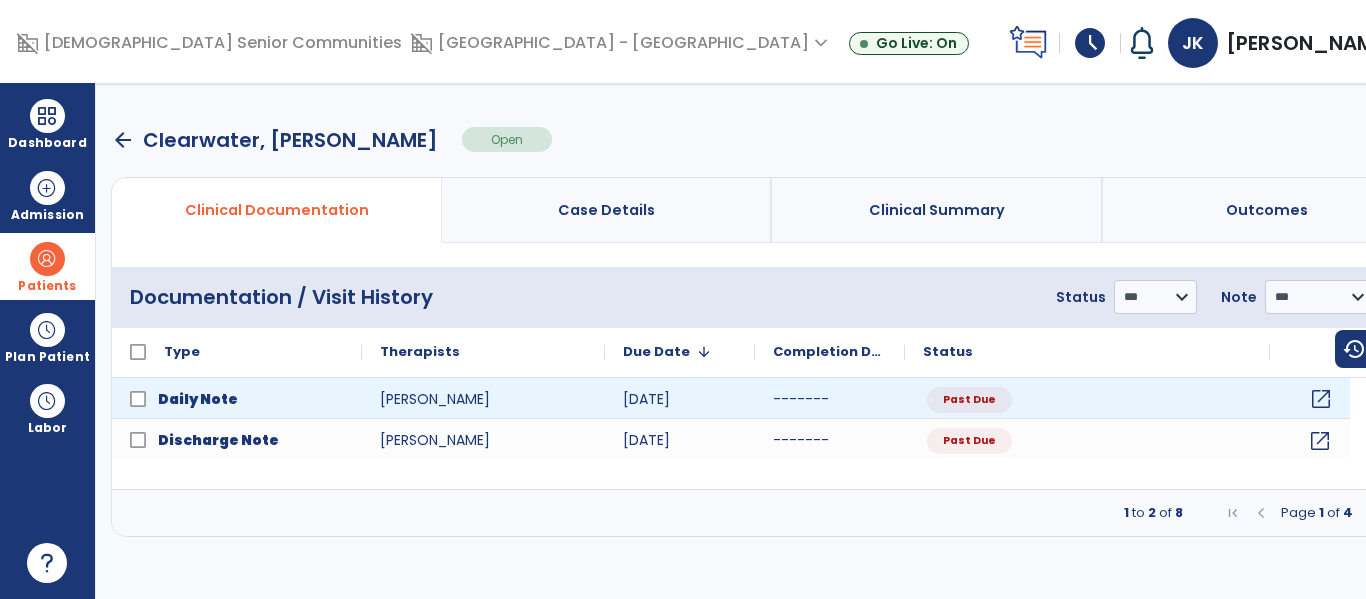 click on "open_in_new" 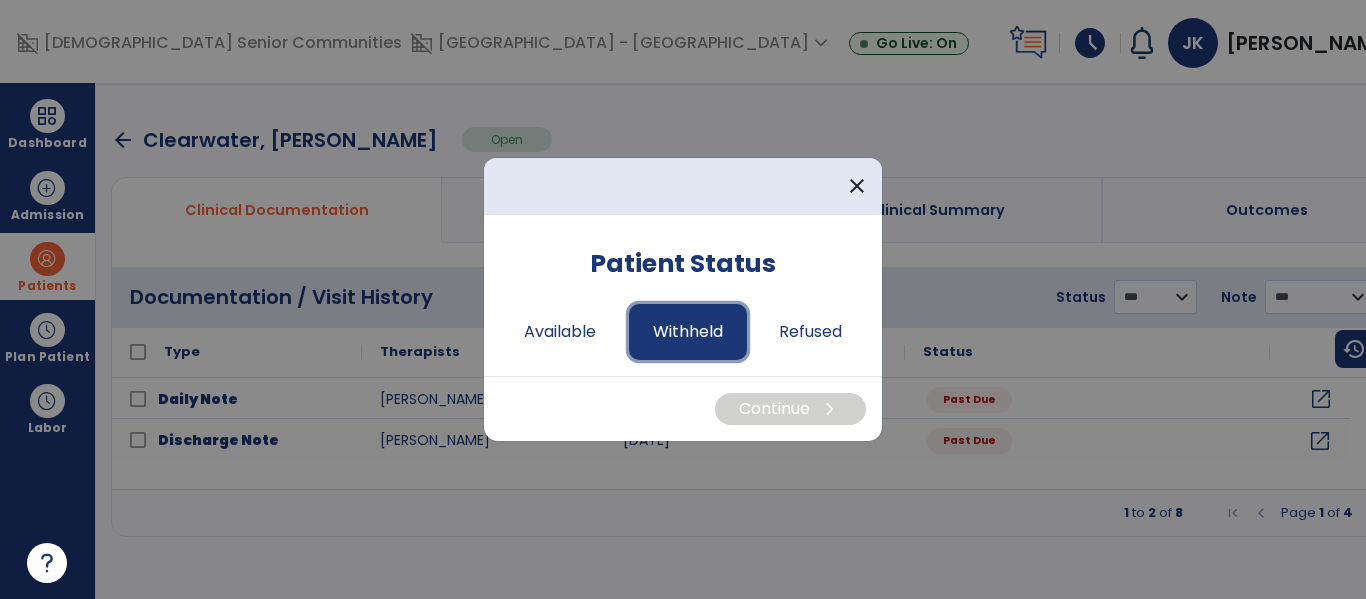 click on "Withheld" at bounding box center [688, 332] 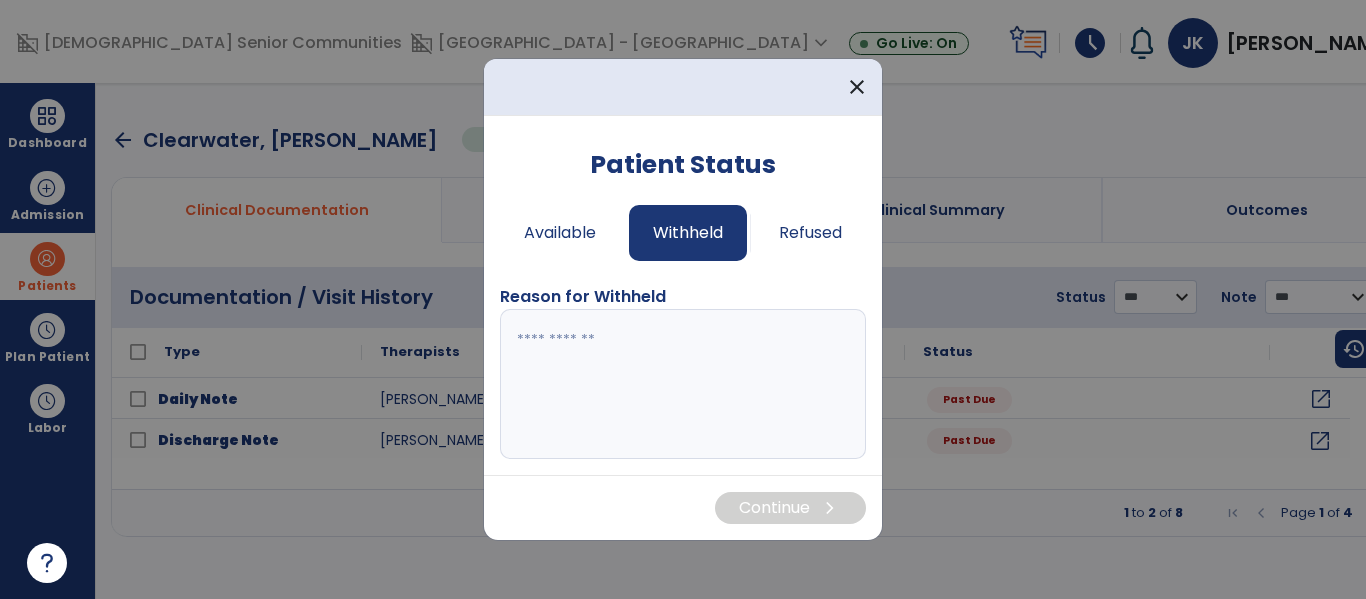 click at bounding box center [683, 384] 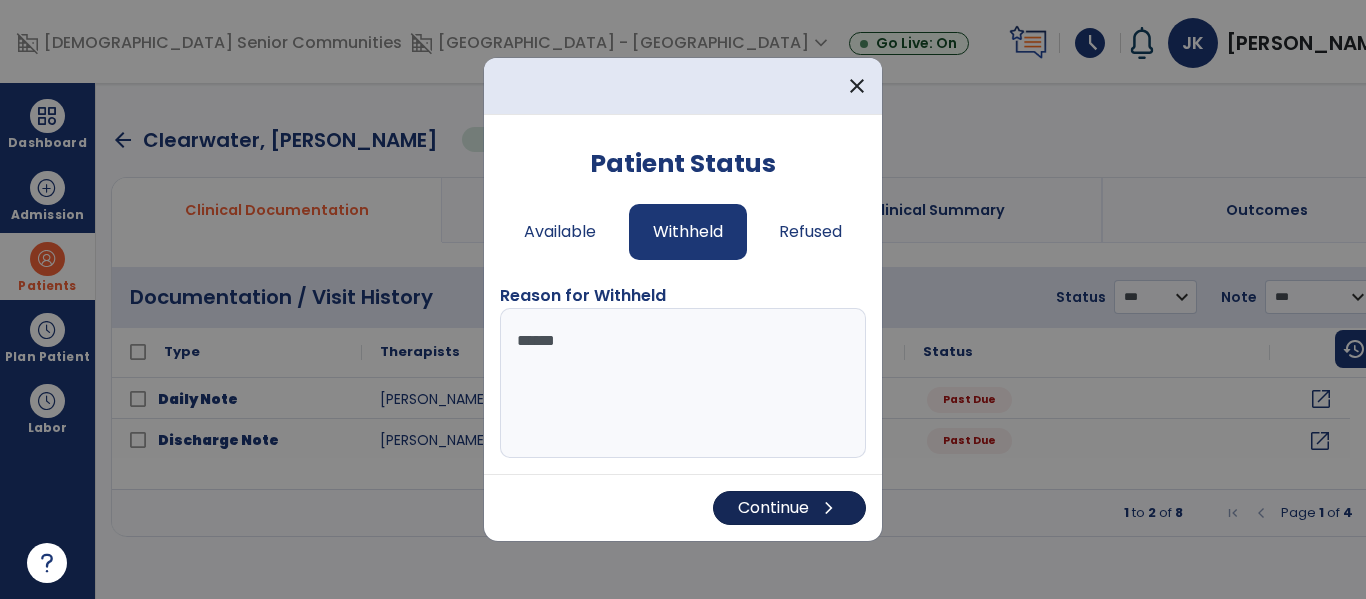 type on "******" 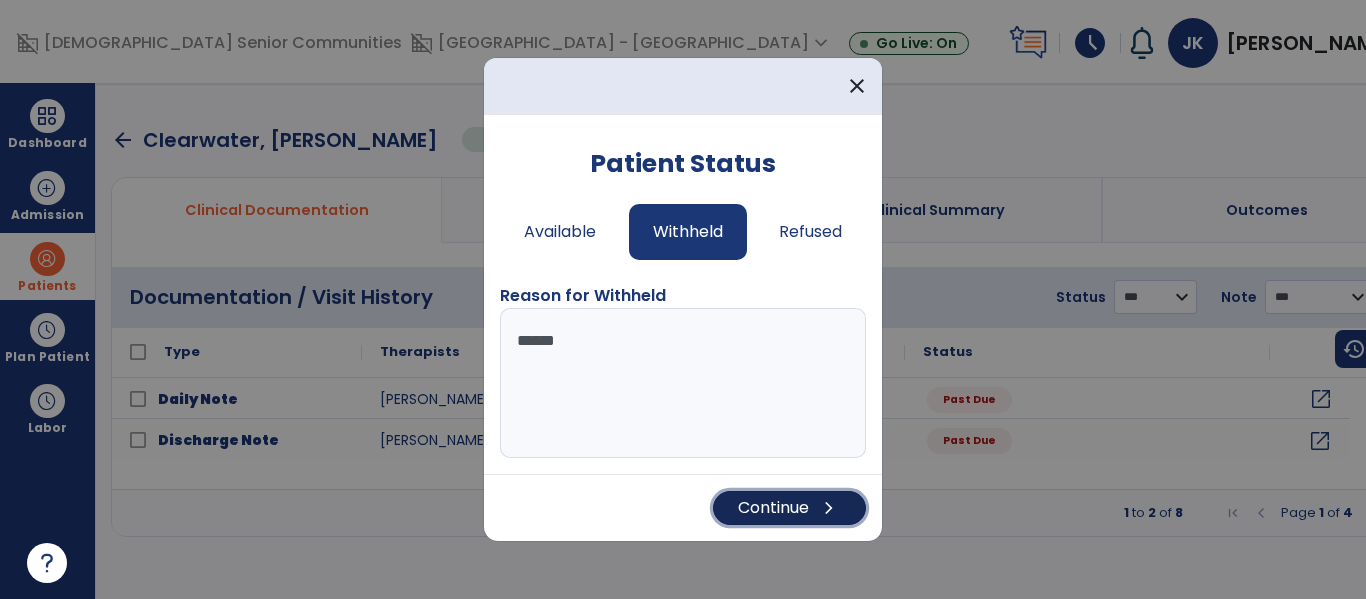 click on "Continue   chevron_right" at bounding box center (789, 508) 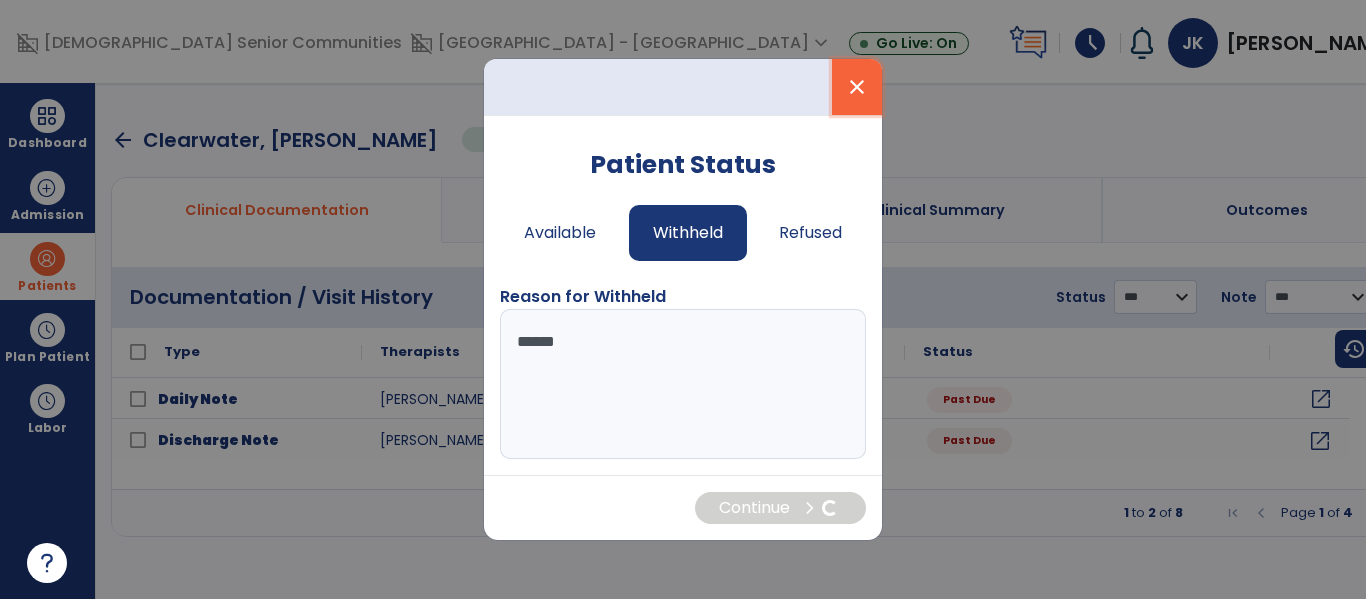 click on "close" at bounding box center [857, 87] 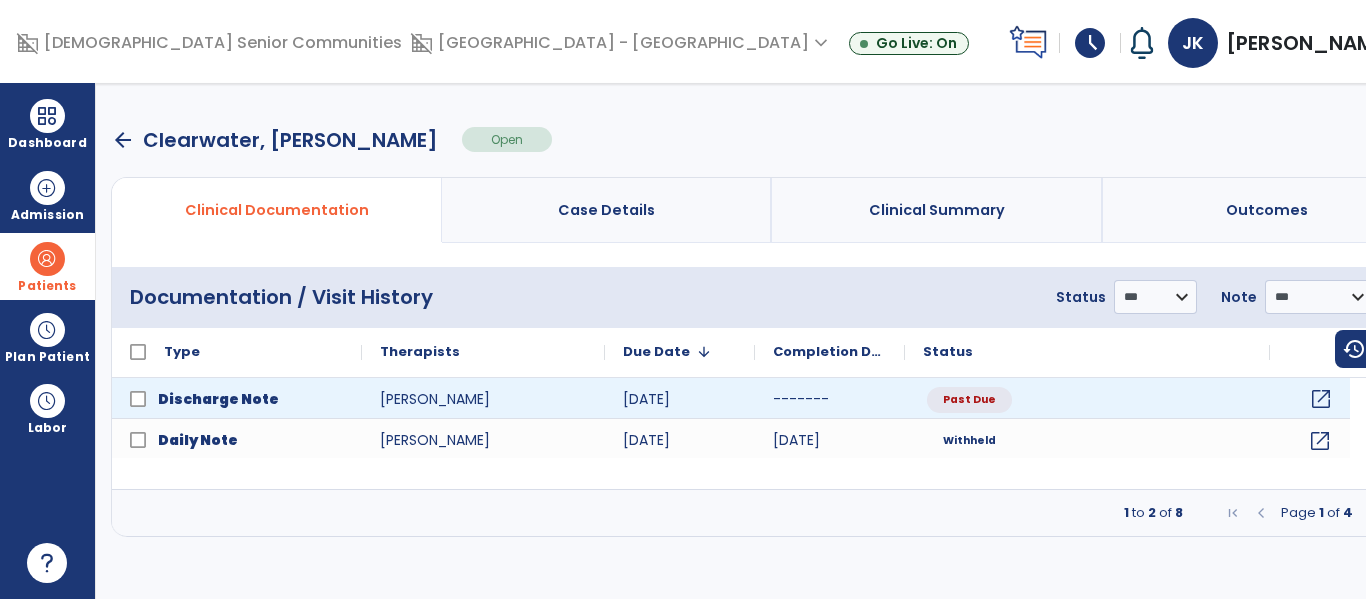click on "open_in_new" 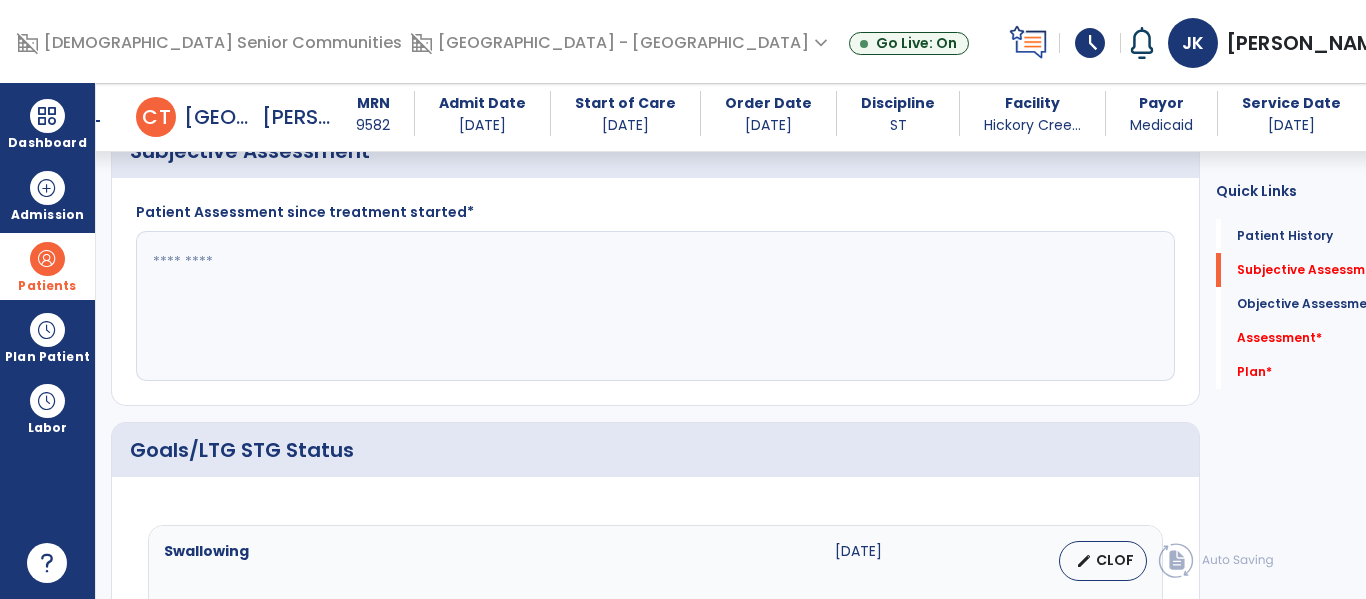 scroll, scrollTop: 491, scrollLeft: 0, axis: vertical 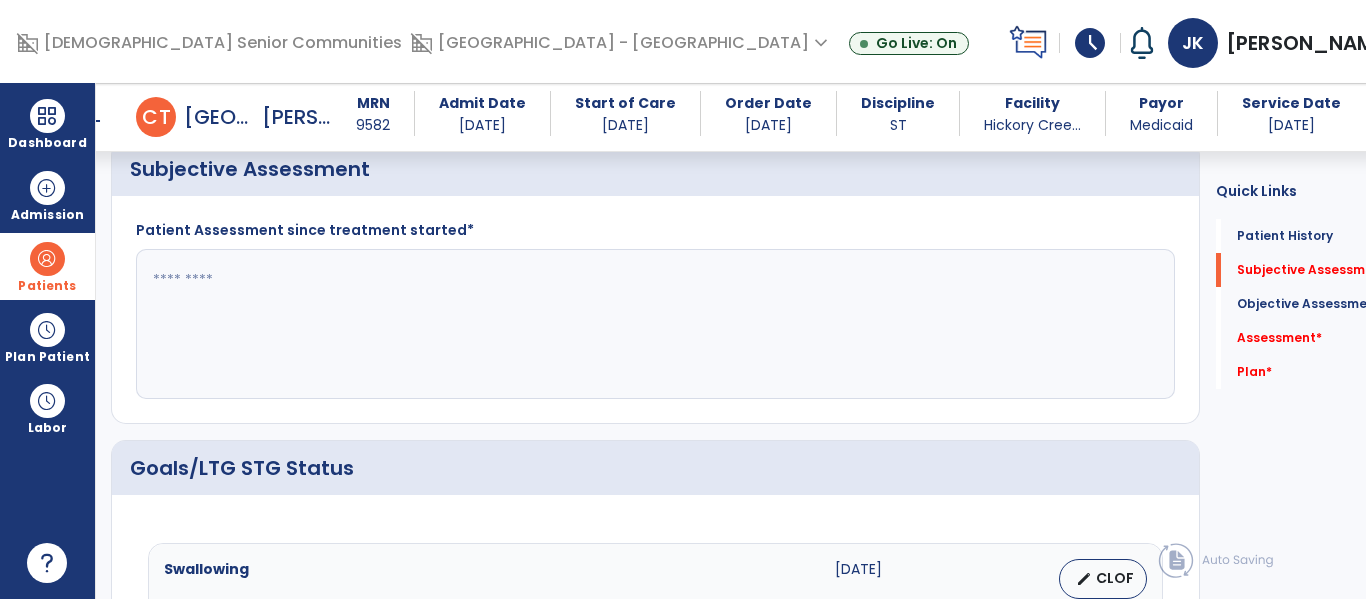 click 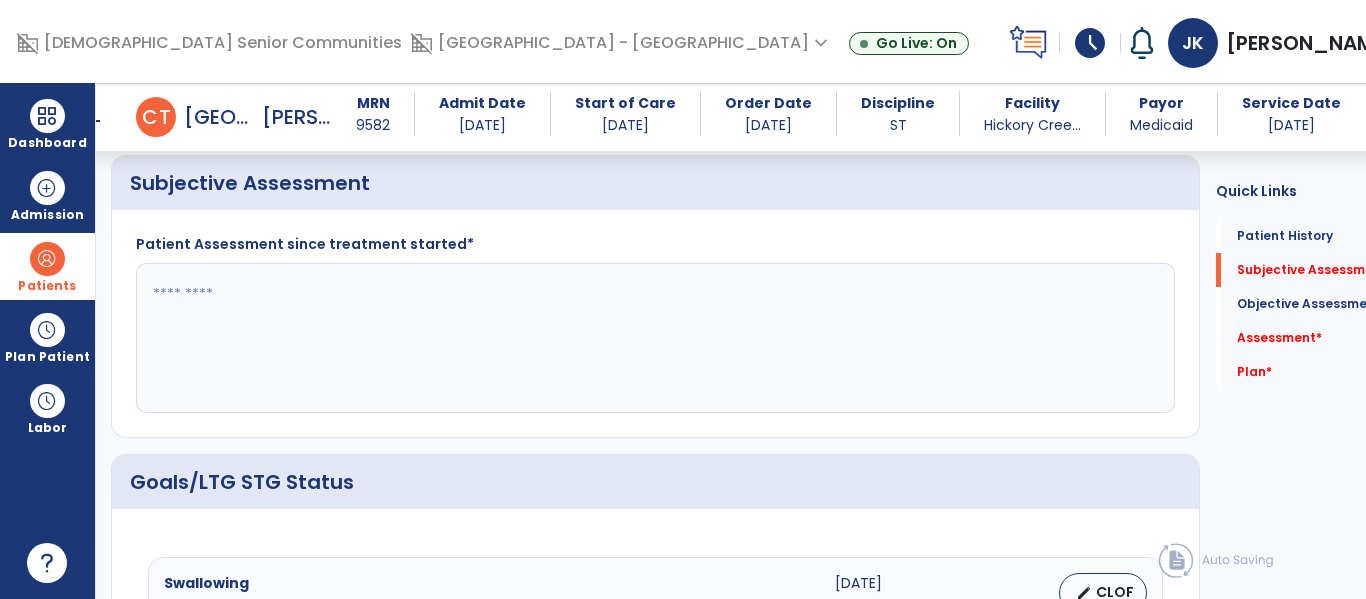 scroll, scrollTop: 405, scrollLeft: 0, axis: vertical 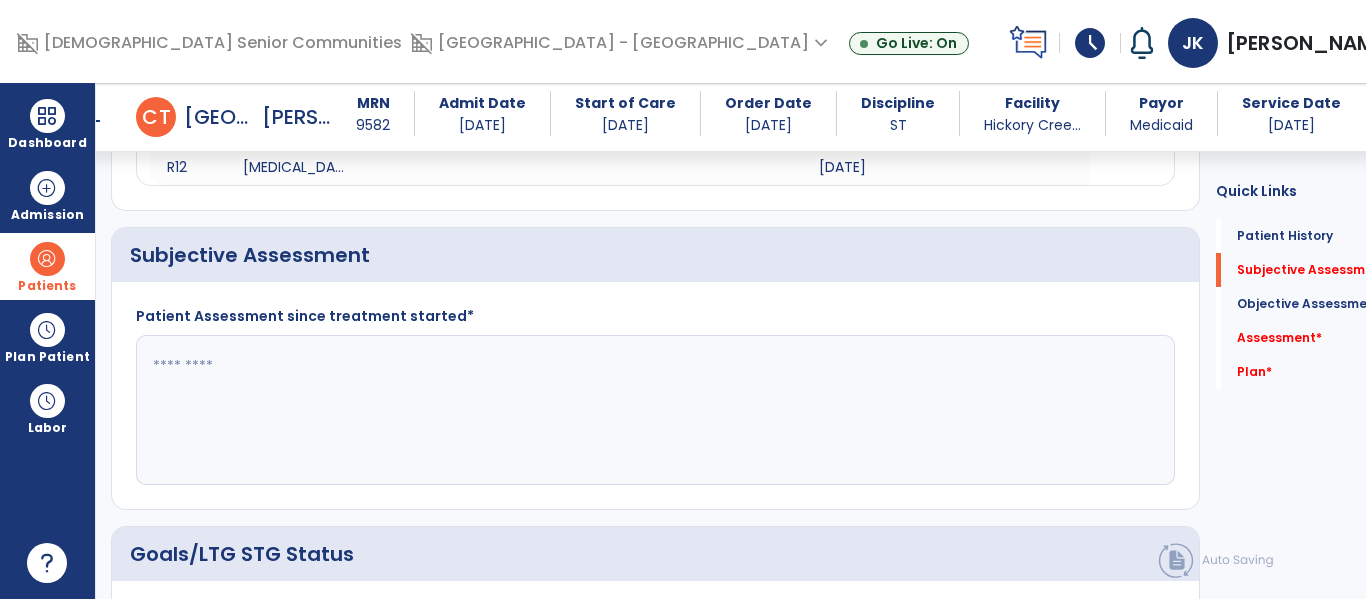 click 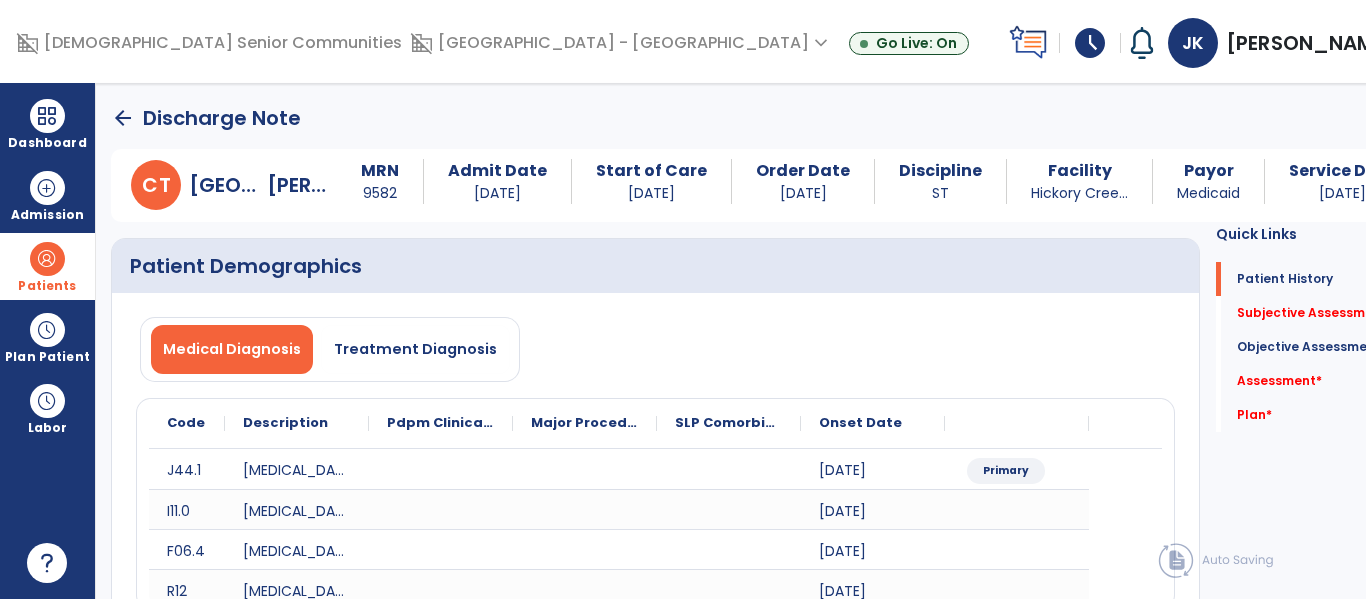 scroll, scrollTop: 1, scrollLeft: 0, axis: vertical 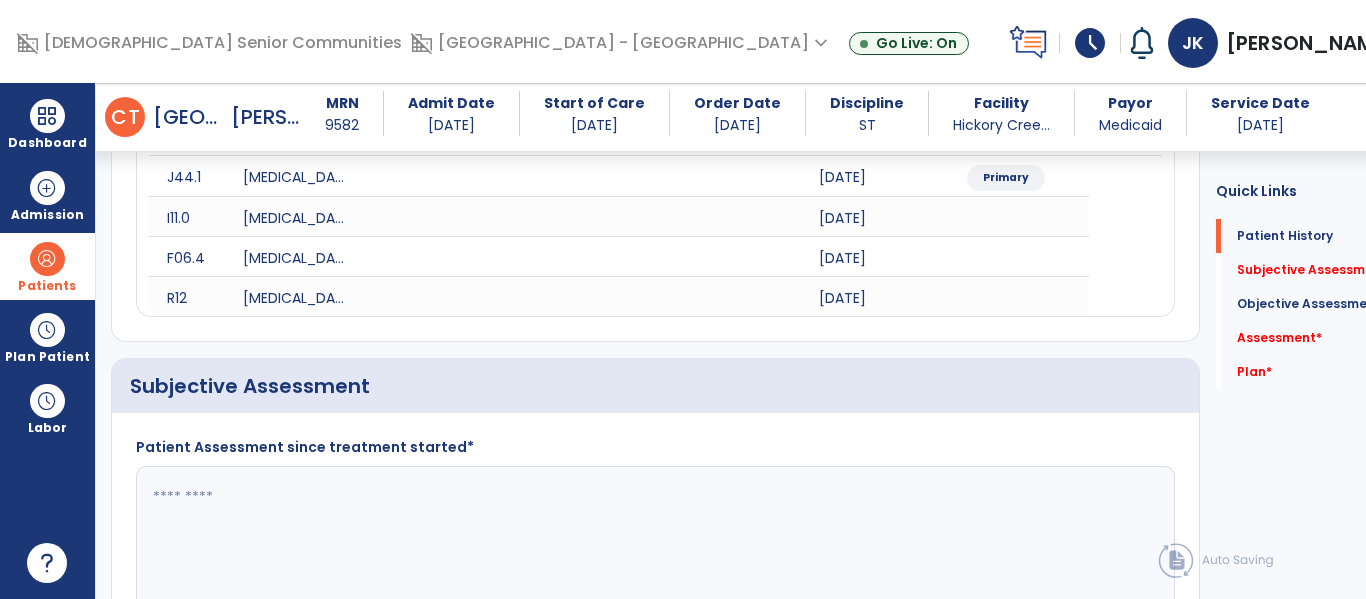click 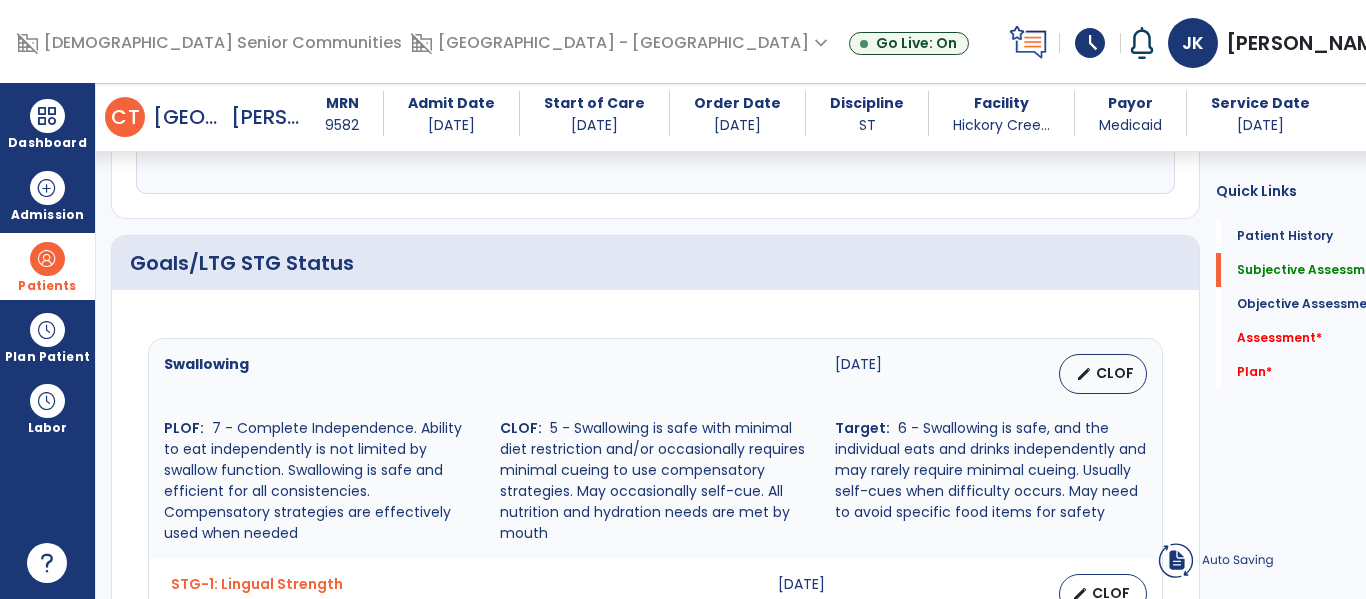 scroll, scrollTop: 759, scrollLeft: 0, axis: vertical 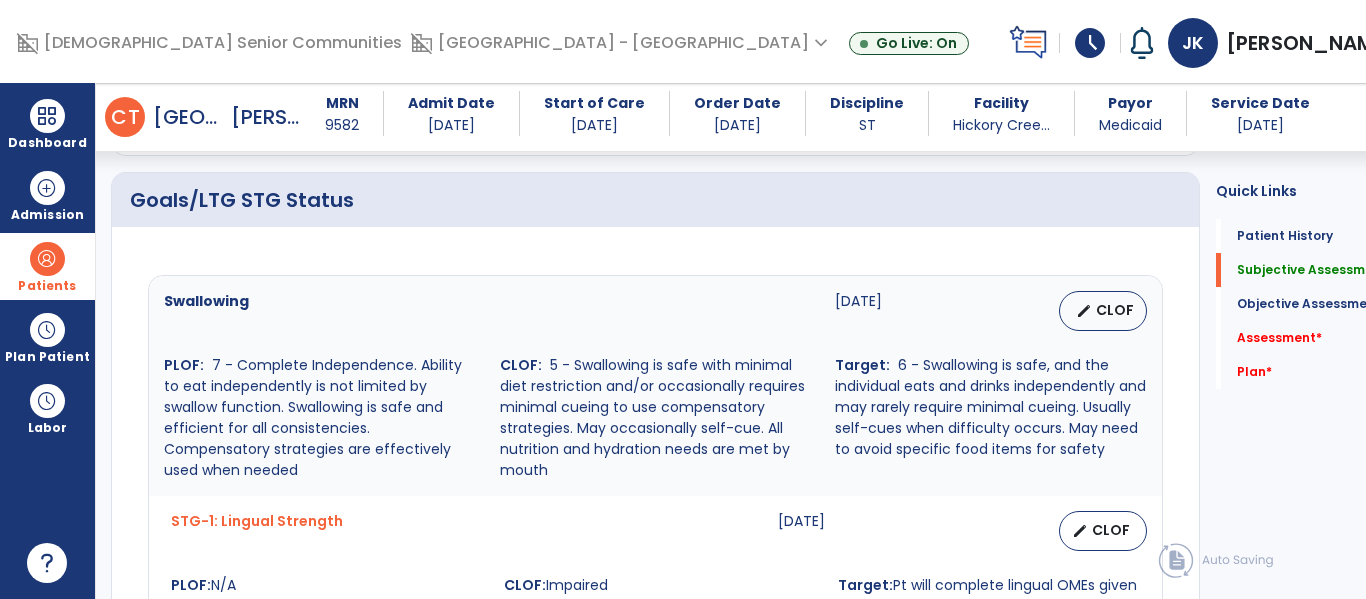 type on "**********" 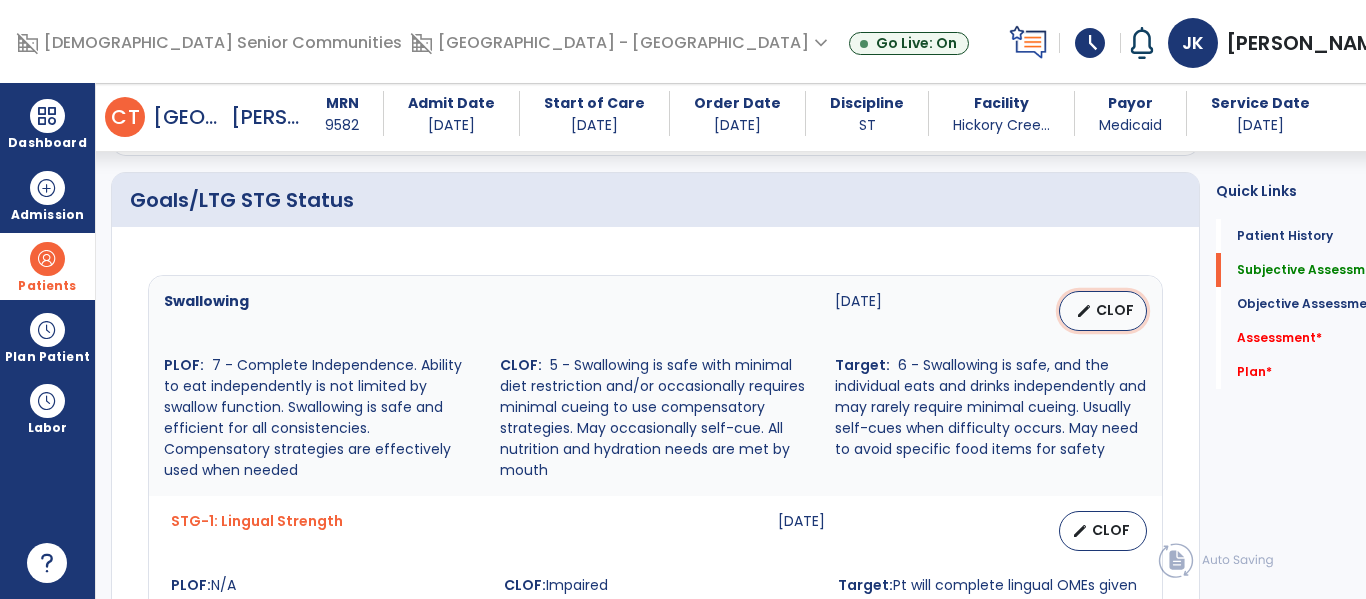 click on "edit   CLOF" at bounding box center [1103, 311] 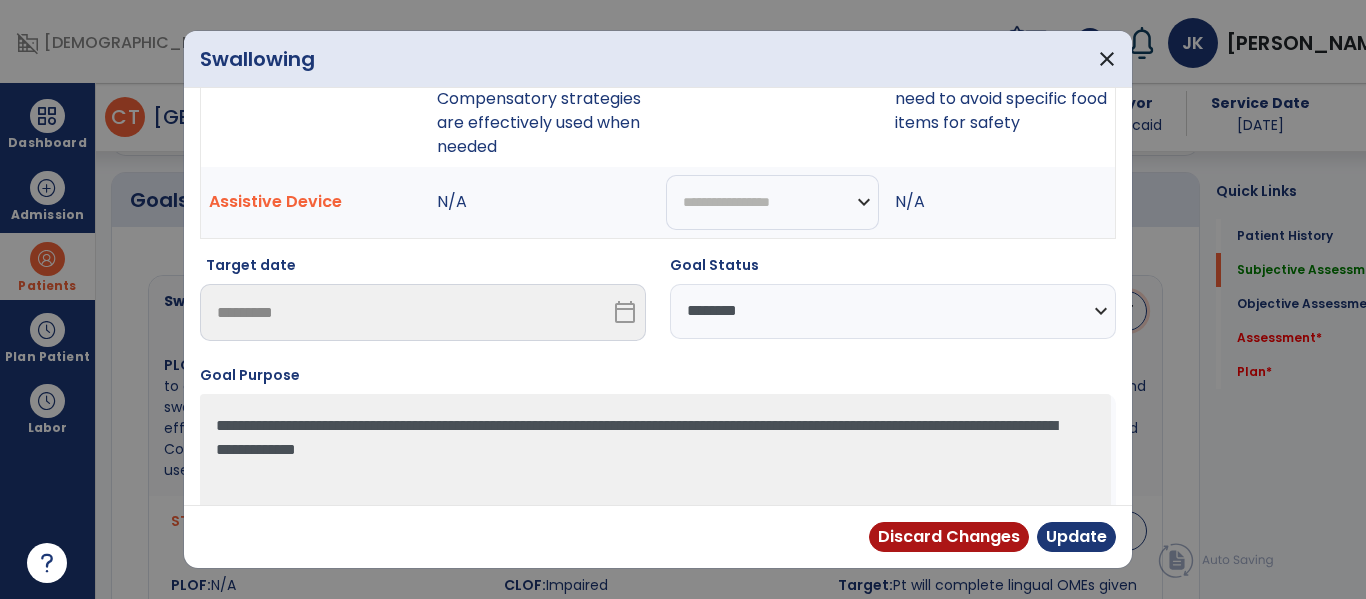 scroll, scrollTop: 228, scrollLeft: 0, axis: vertical 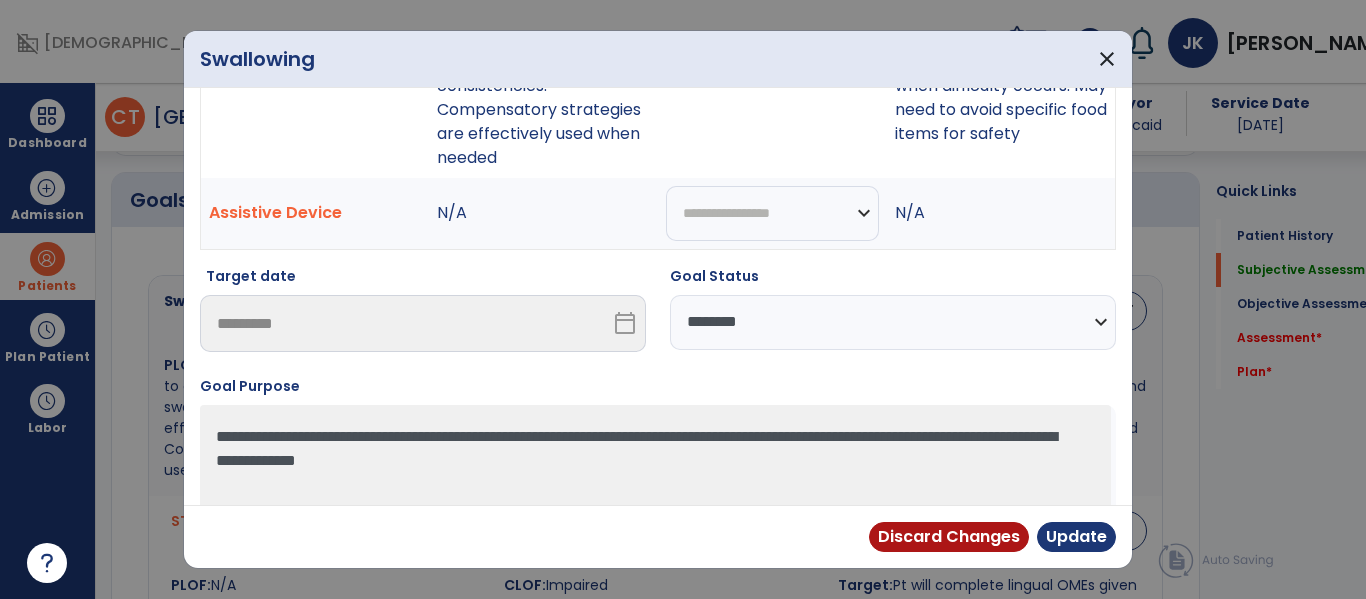 click on "**********" at bounding box center [893, 322] 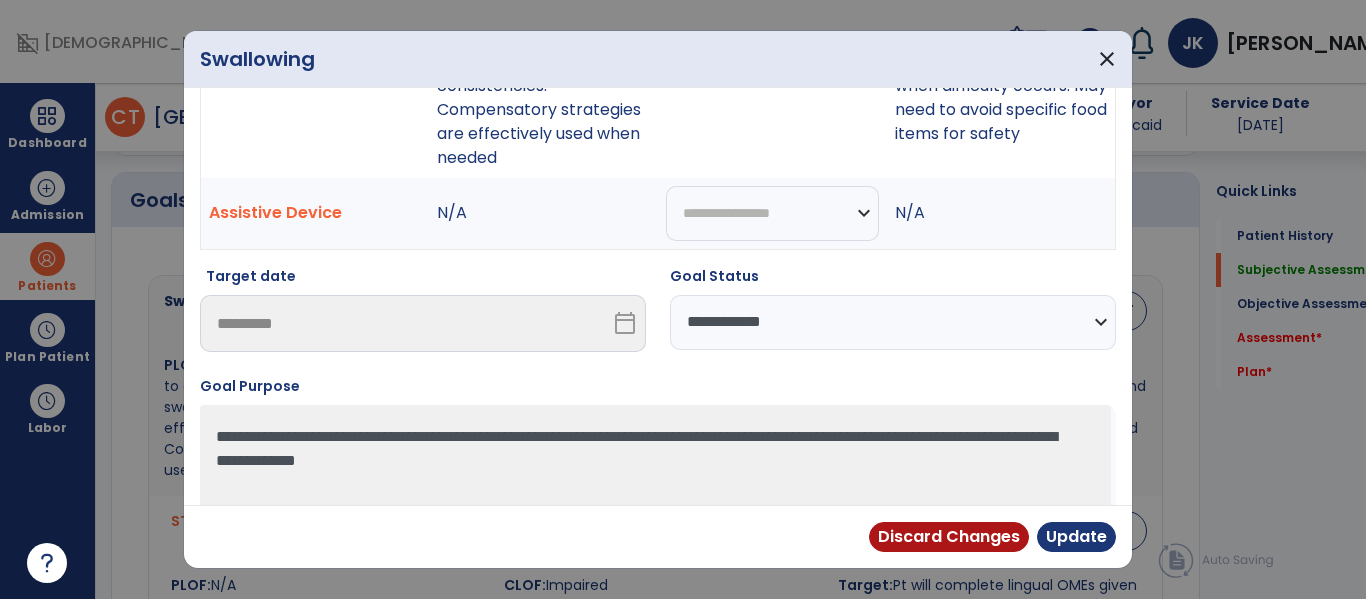 click on "**********" at bounding box center (893, 322) 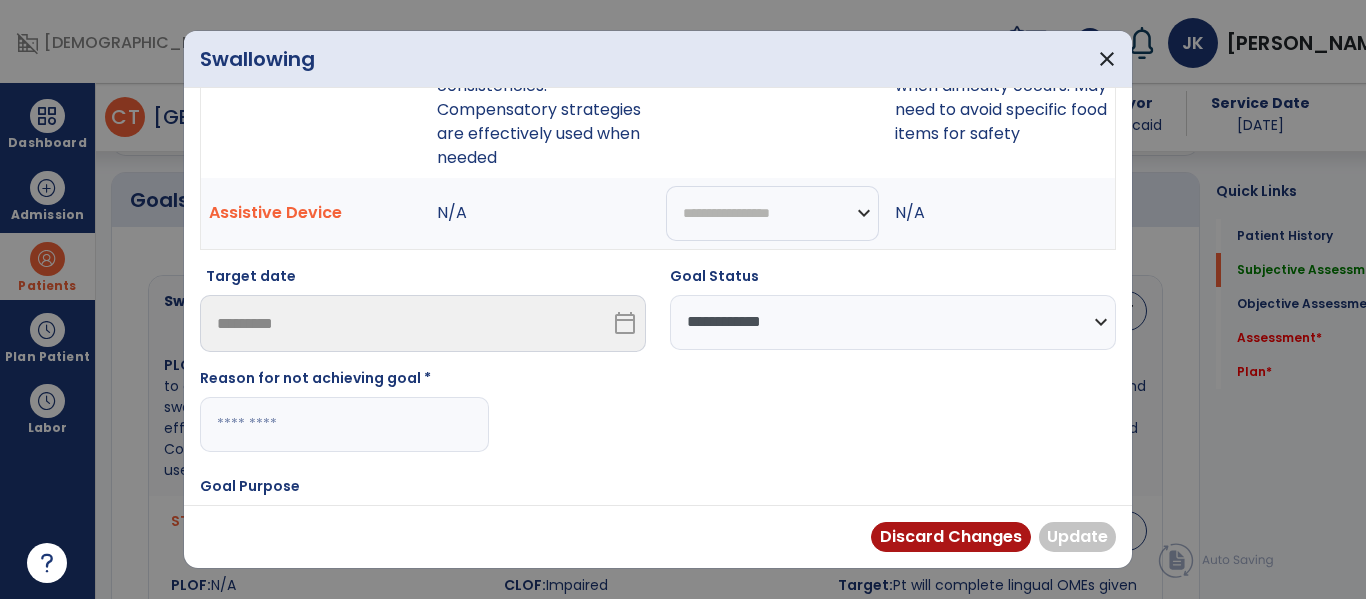 click at bounding box center (344, 424) 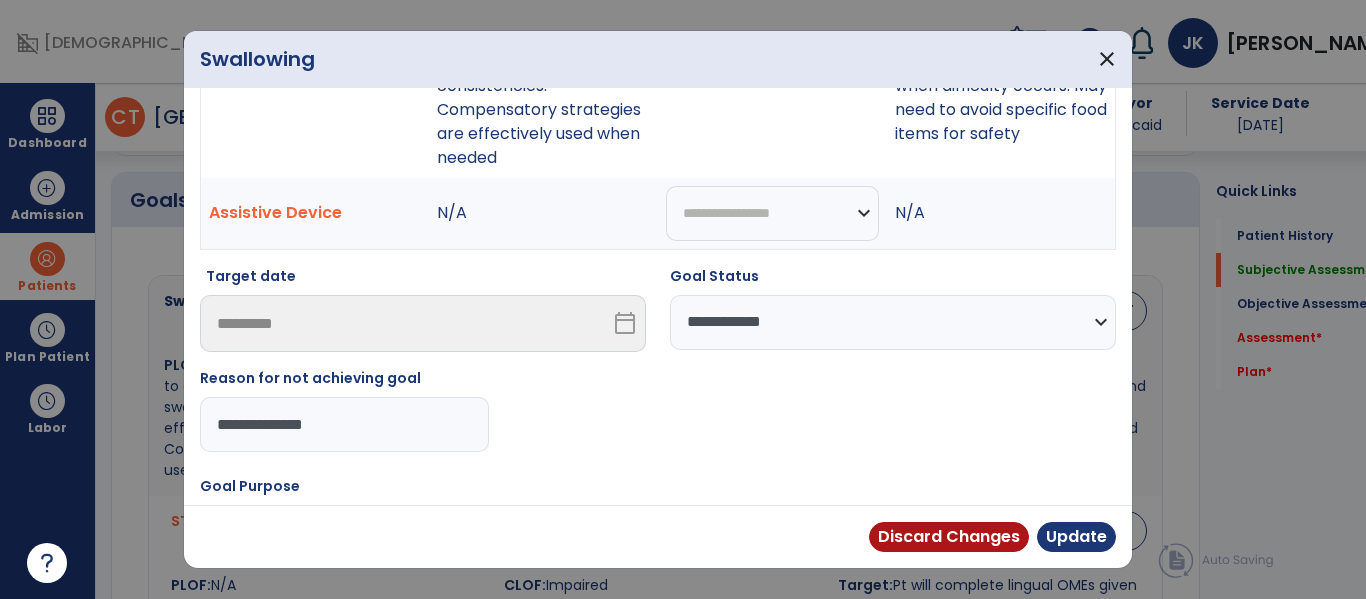 drag, startPoint x: 442, startPoint y: 429, endPoint x: 190, endPoint y: 423, distance: 252.07141 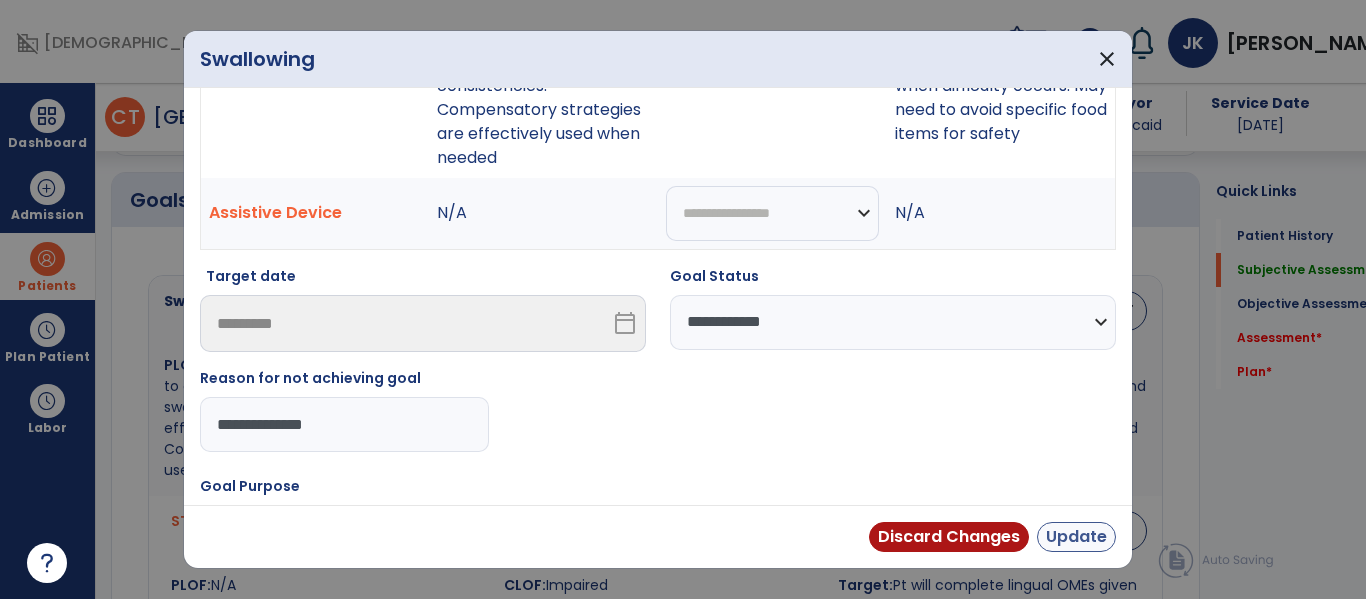 type on "**********" 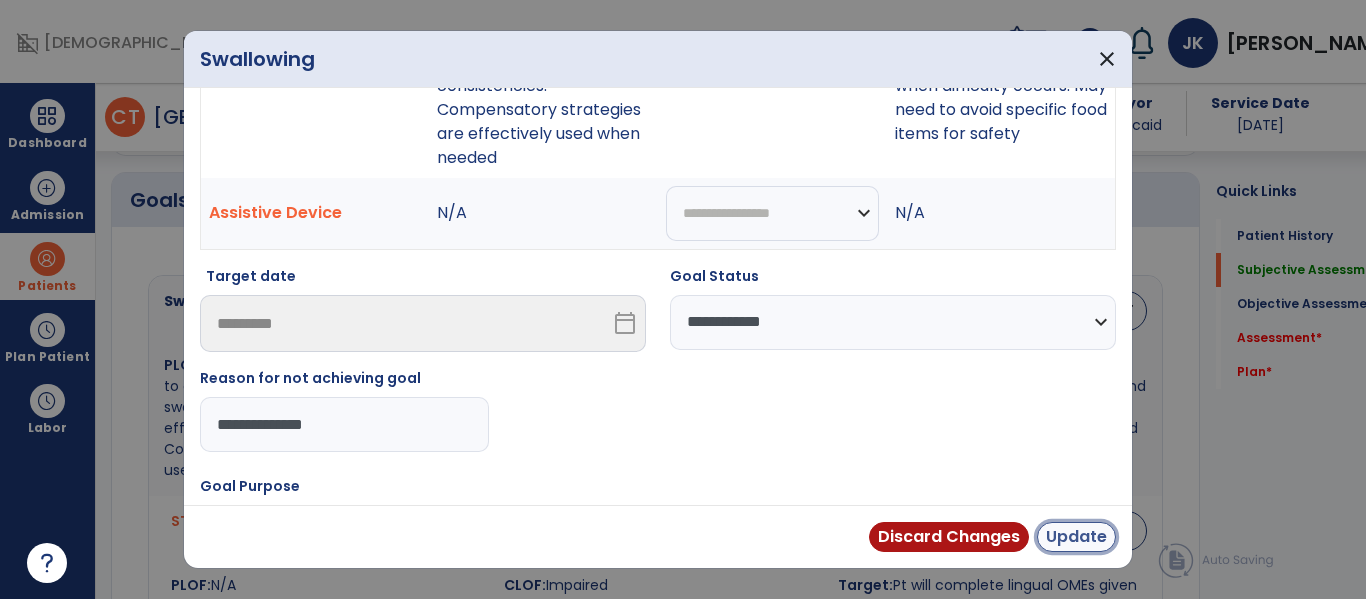 click on "Update" at bounding box center [1076, 537] 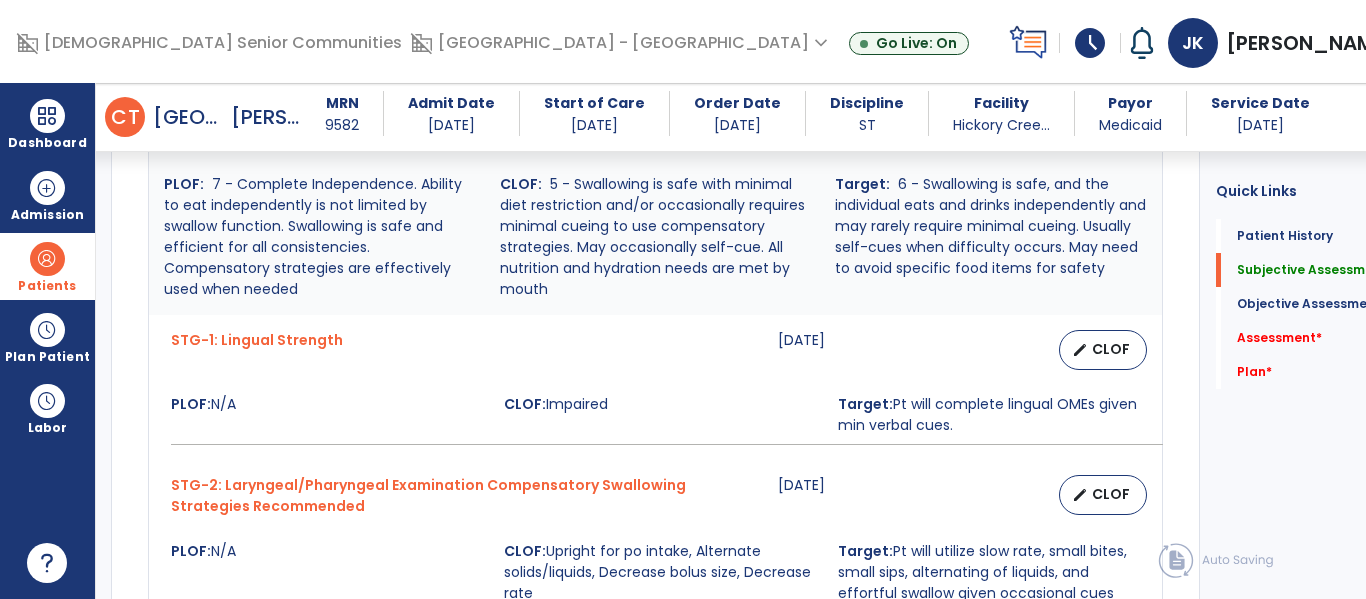scroll, scrollTop: 944, scrollLeft: 0, axis: vertical 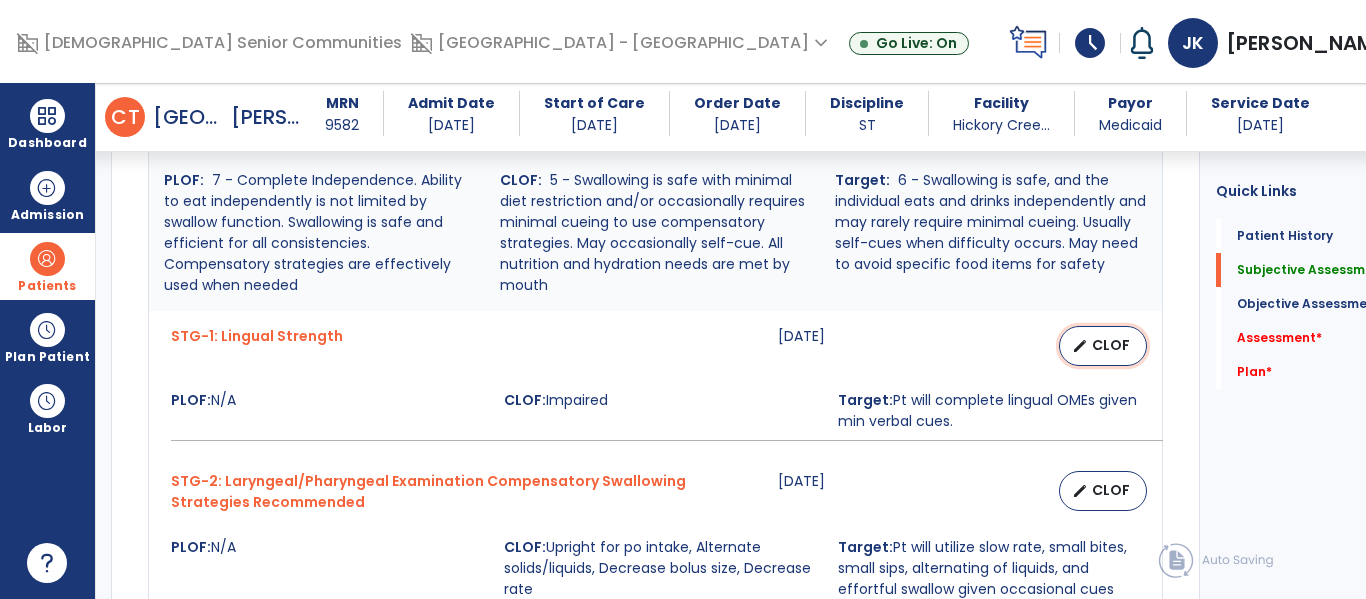 click on "CLOF" at bounding box center (1111, 345) 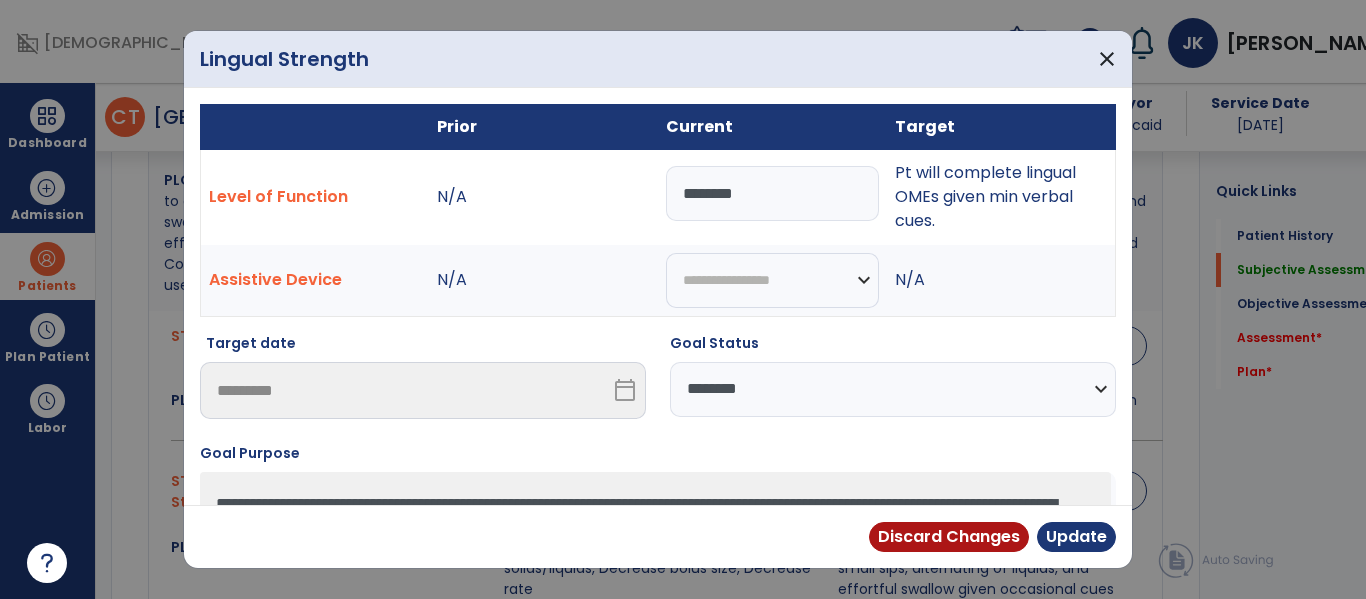 drag, startPoint x: 805, startPoint y: 196, endPoint x: 302, endPoint y: 209, distance: 503.16797 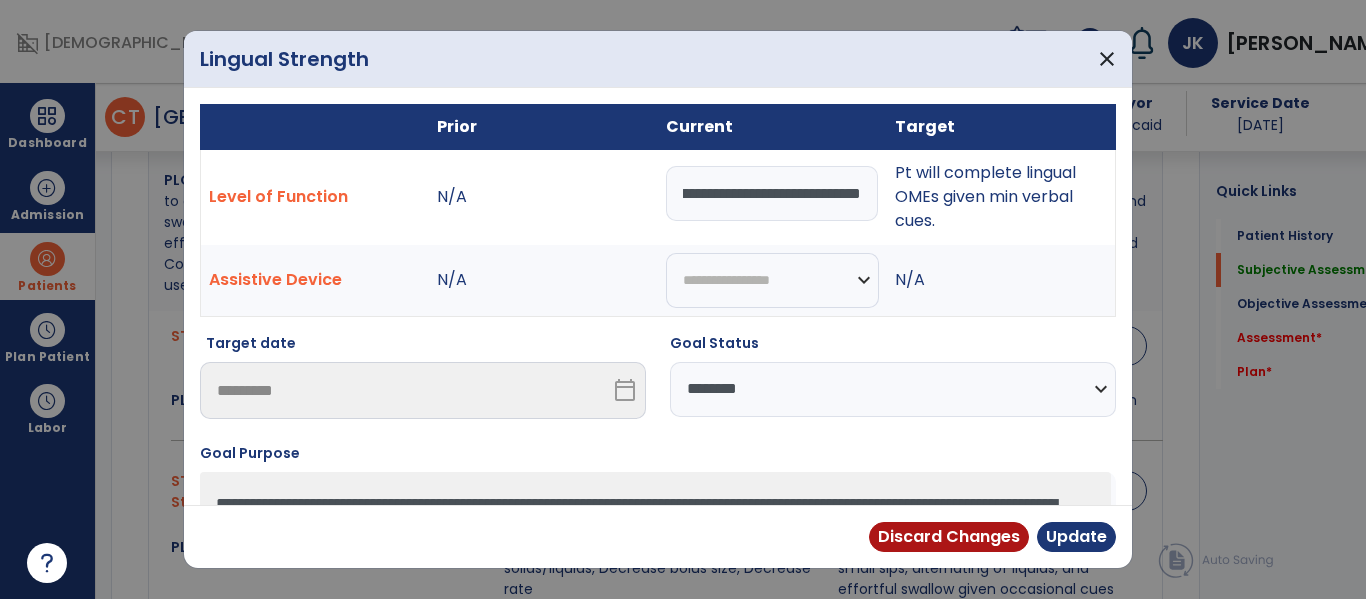 scroll, scrollTop: 0, scrollLeft: 234, axis: horizontal 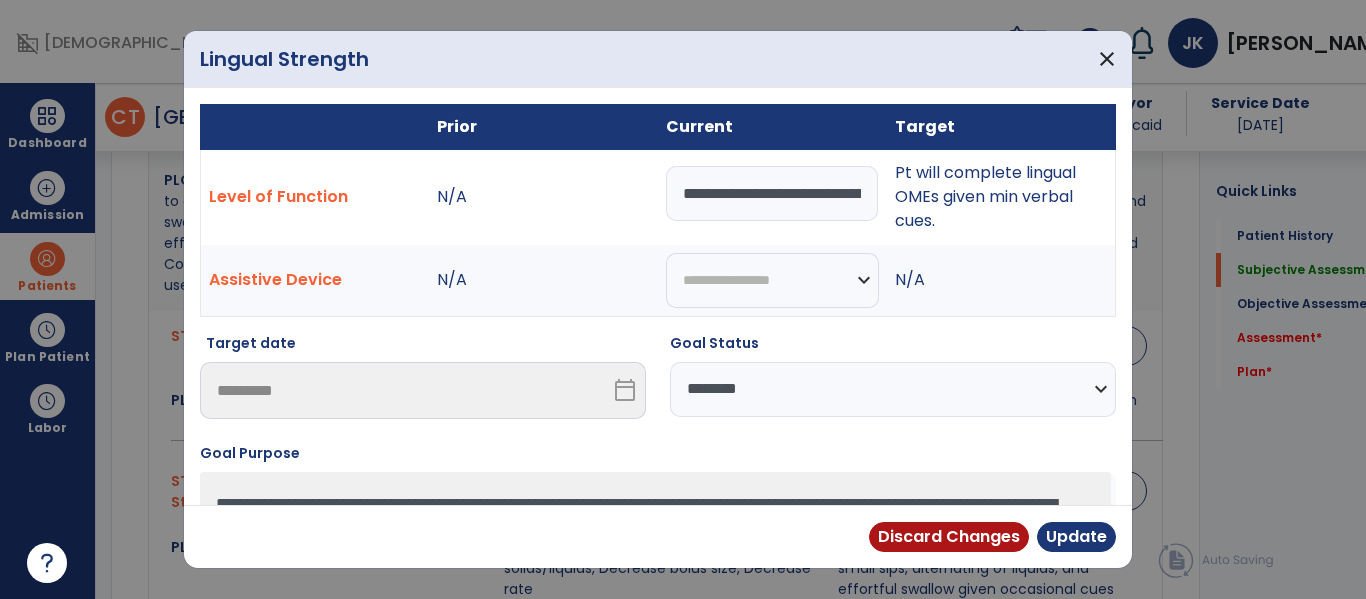 select on "**********" 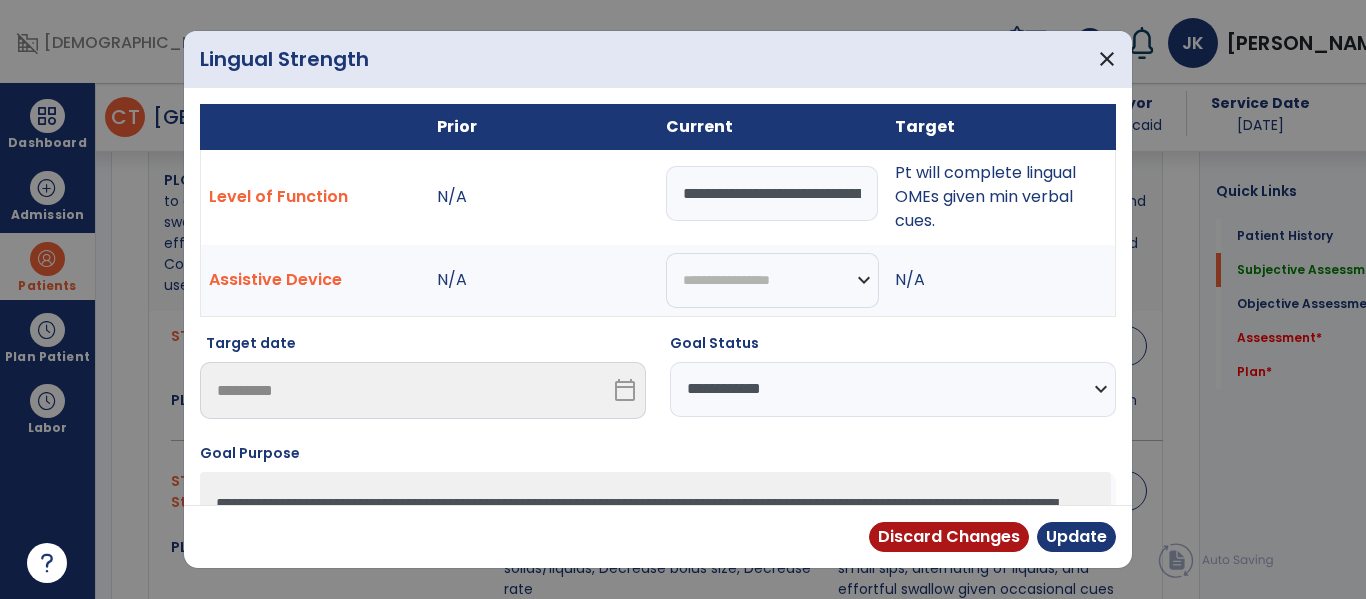 click on "**********" at bounding box center [893, 389] 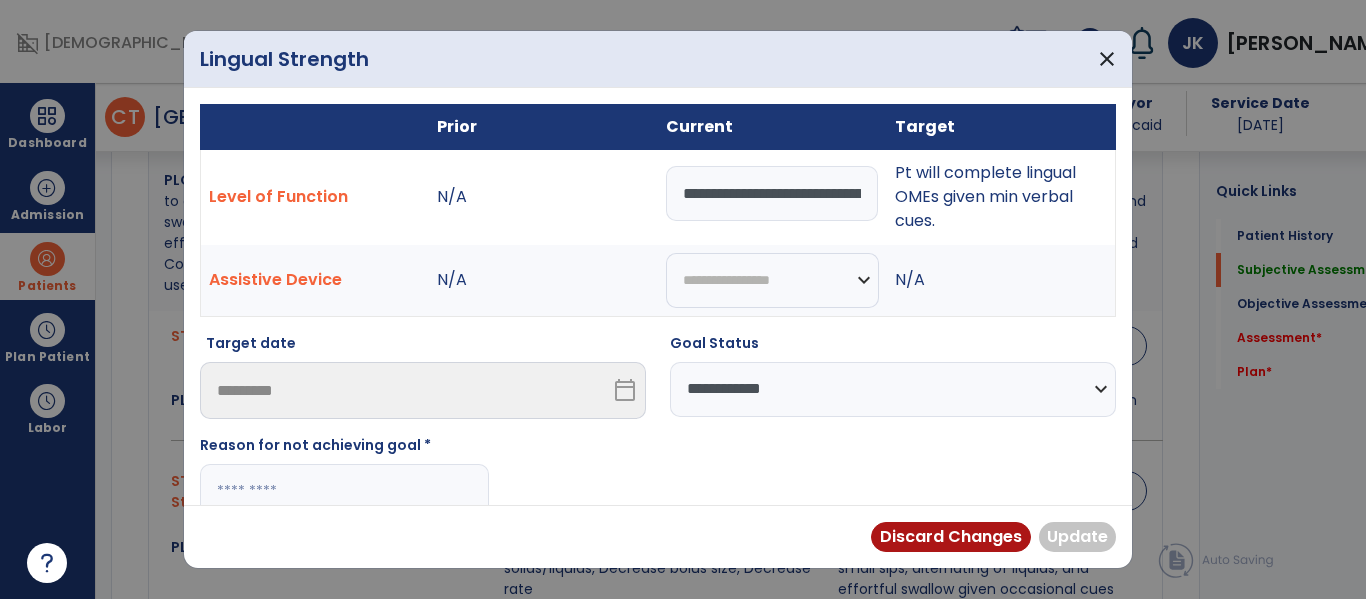 click at bounding box center [344, 491] 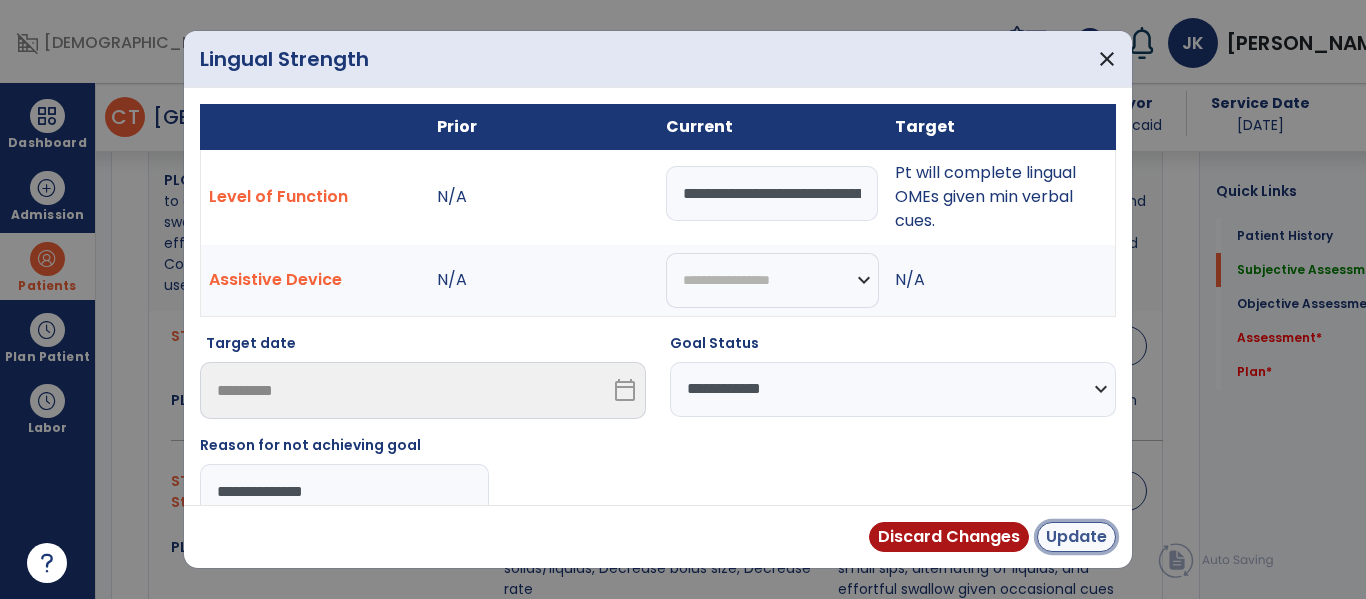 click on "Update" at bounding box center (1076, 537) 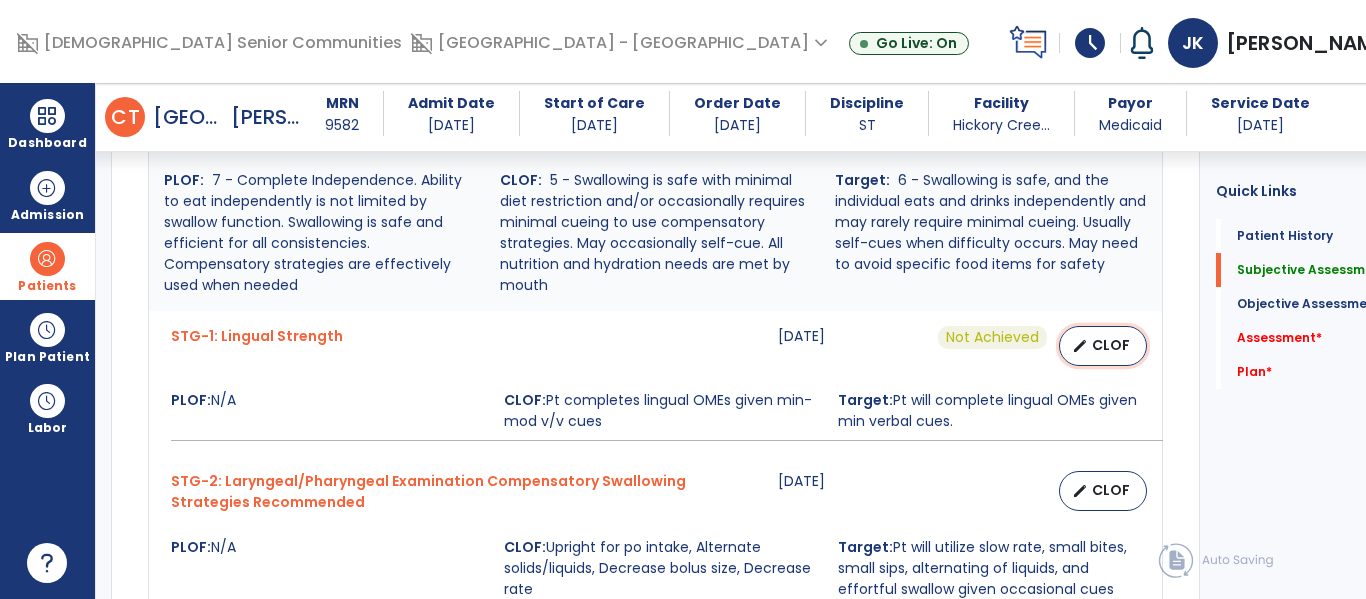 click on "CLOF" at bounding box center [1111, 345] 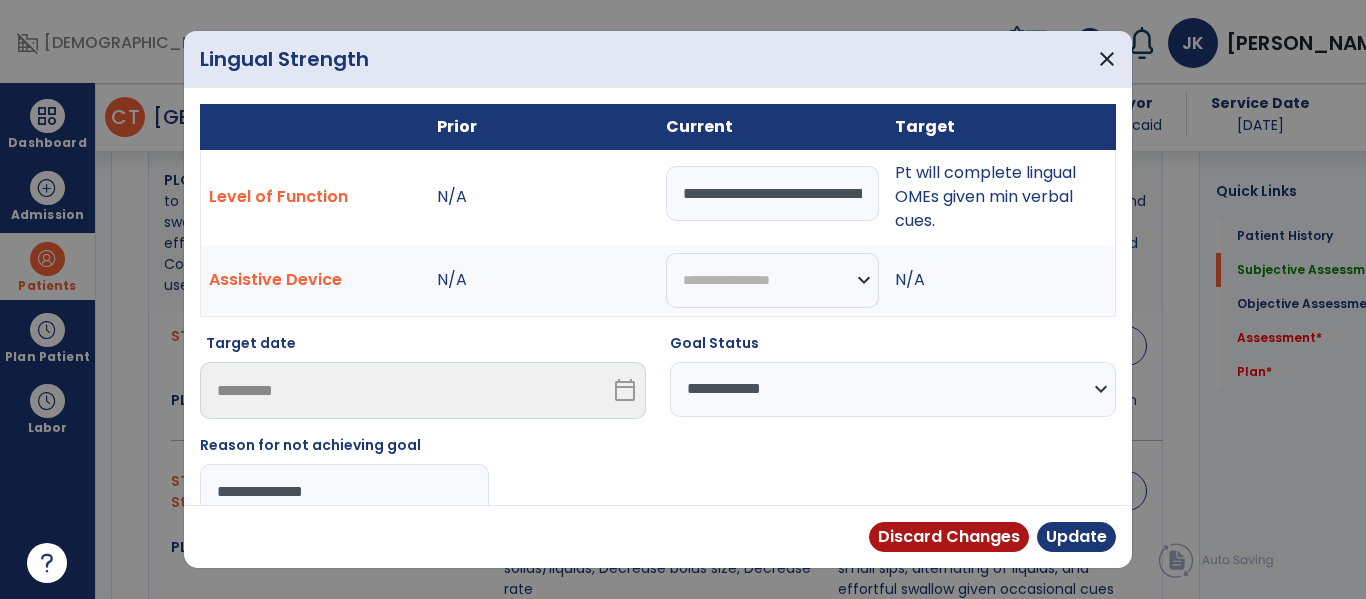 click on "**********" at bounding box center (772, 193) 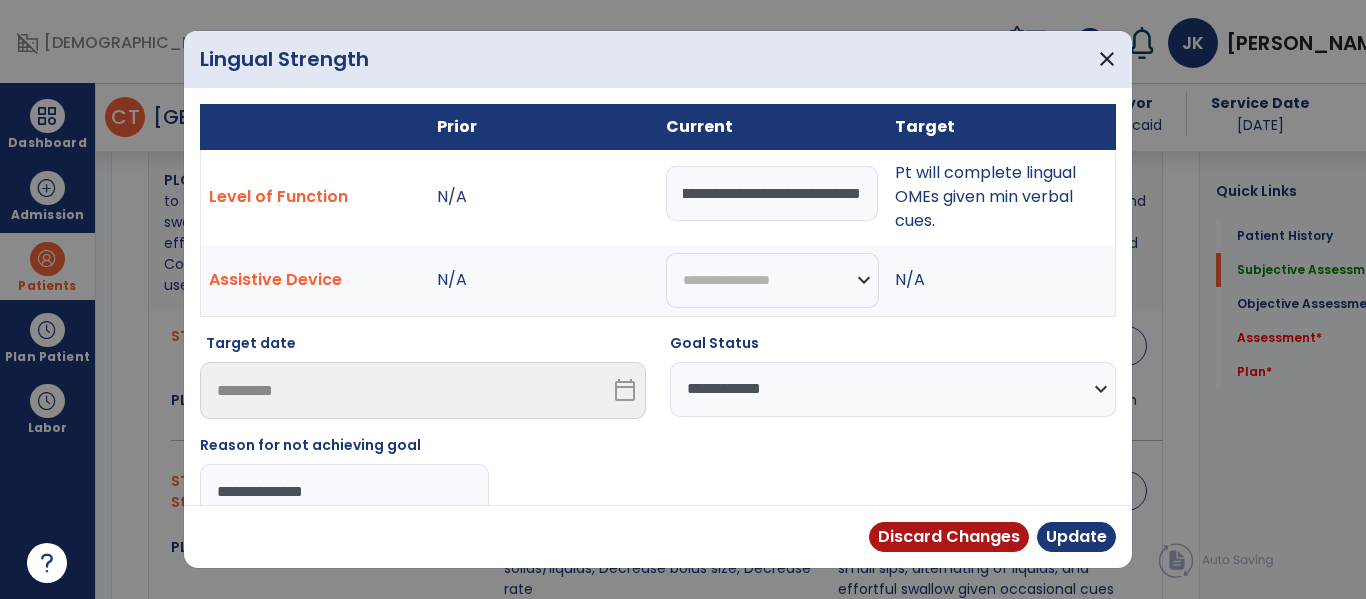 scroll, scrollTop: 0, scrollLeft: 302, axis: horizontal 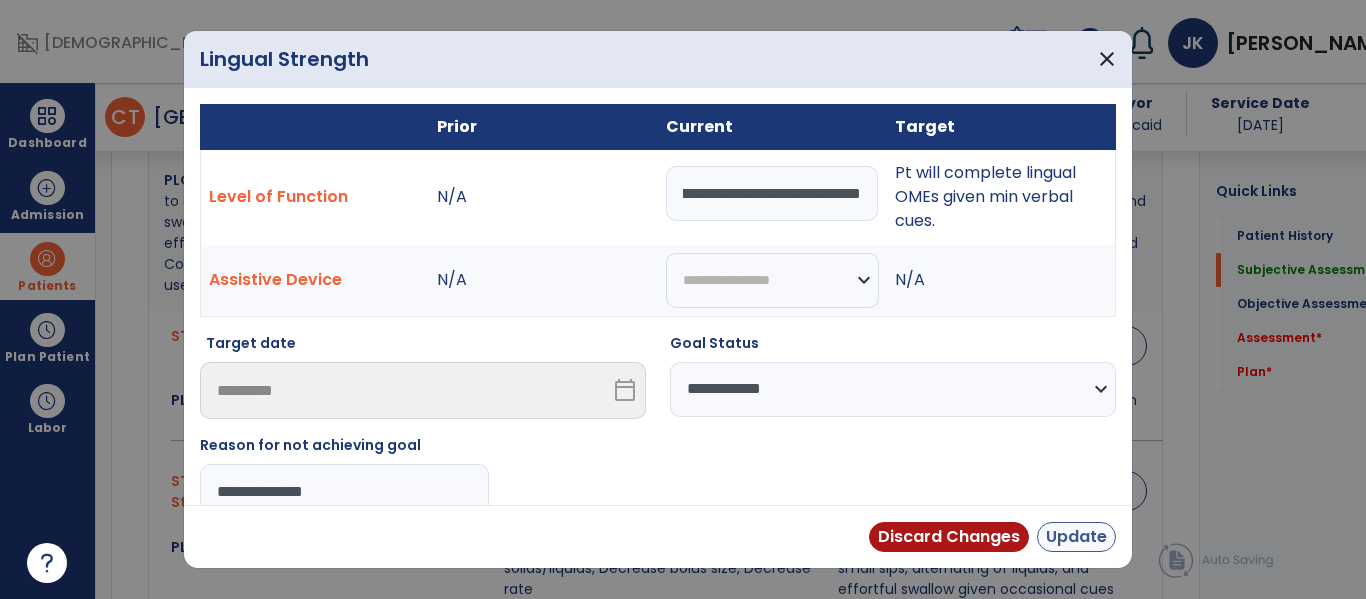 type on "**********" 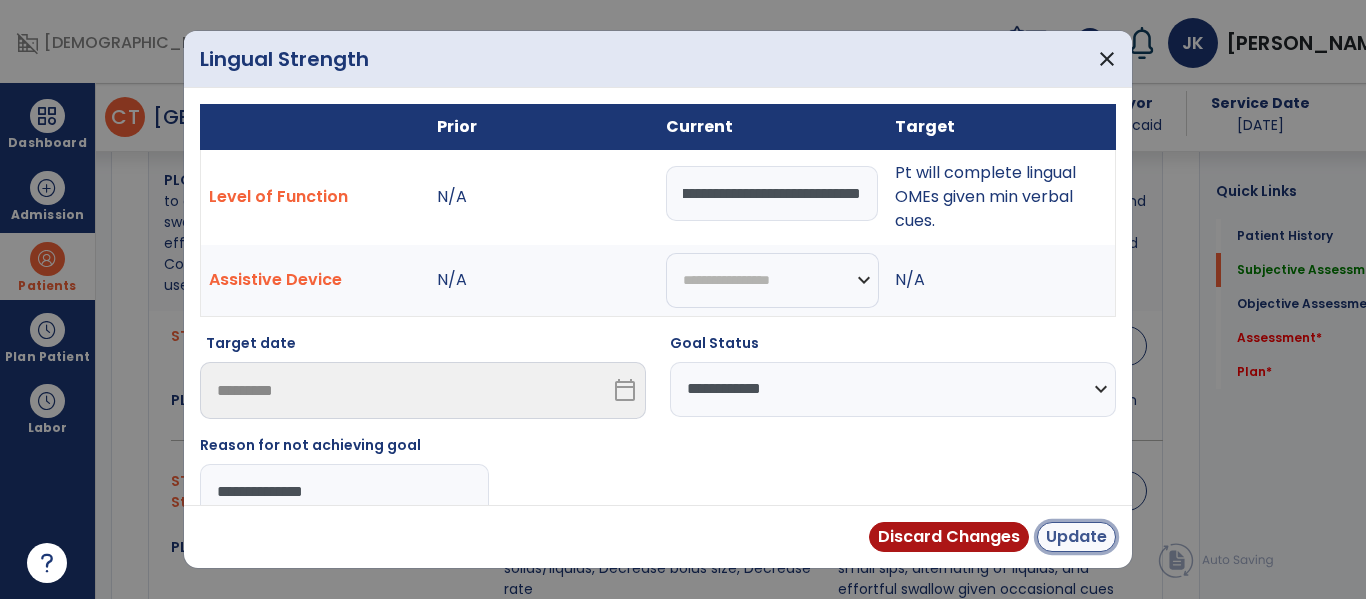 scroll, scrollTop: 0, scrollLeft: 0, axis: both 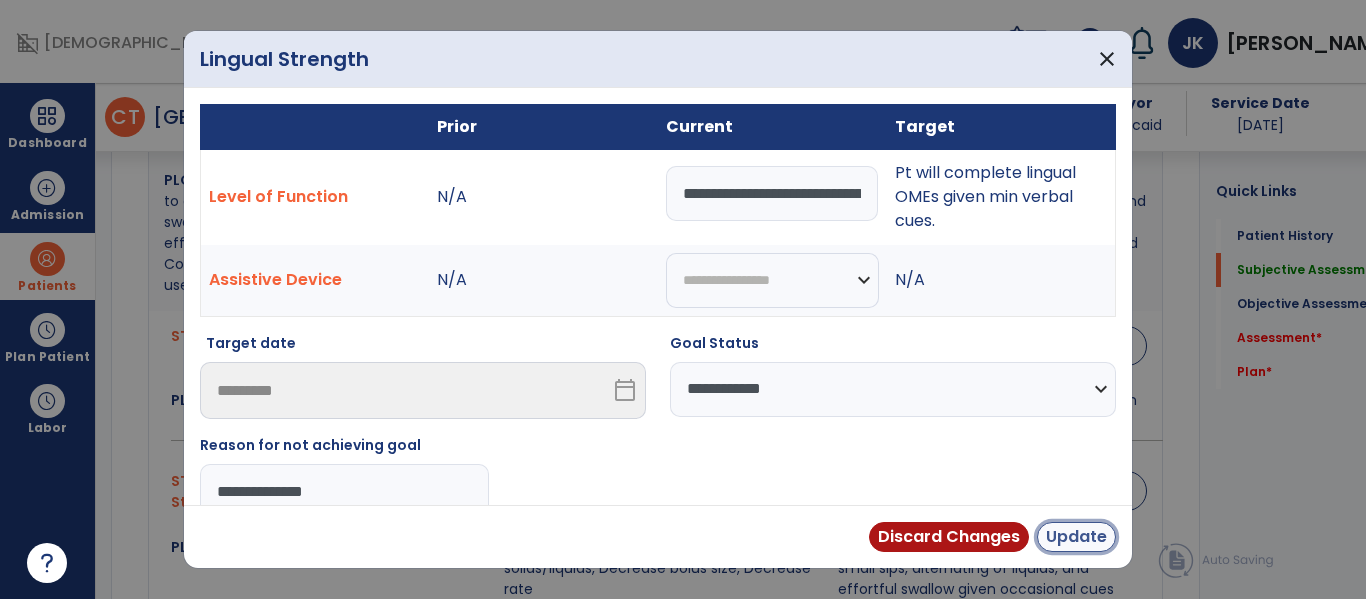 click on "Update" at bounding box center [1076, 537] 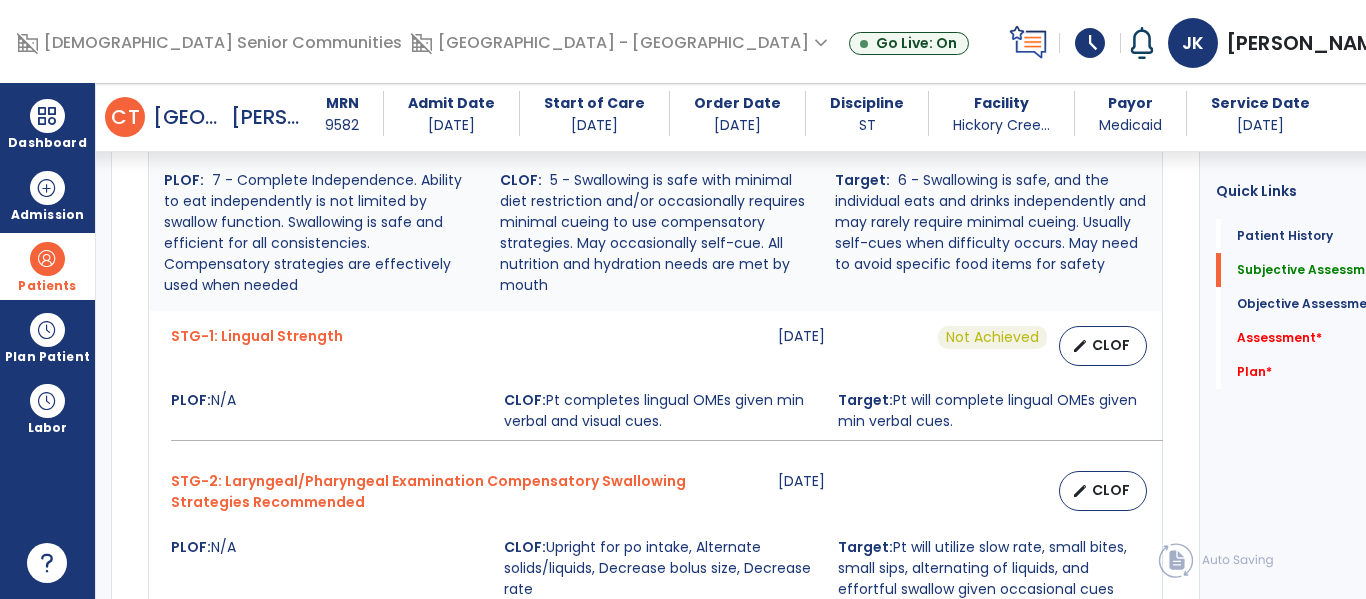 scroll, scrollTop: 1094, scrollLeft: 0, axis: vertical 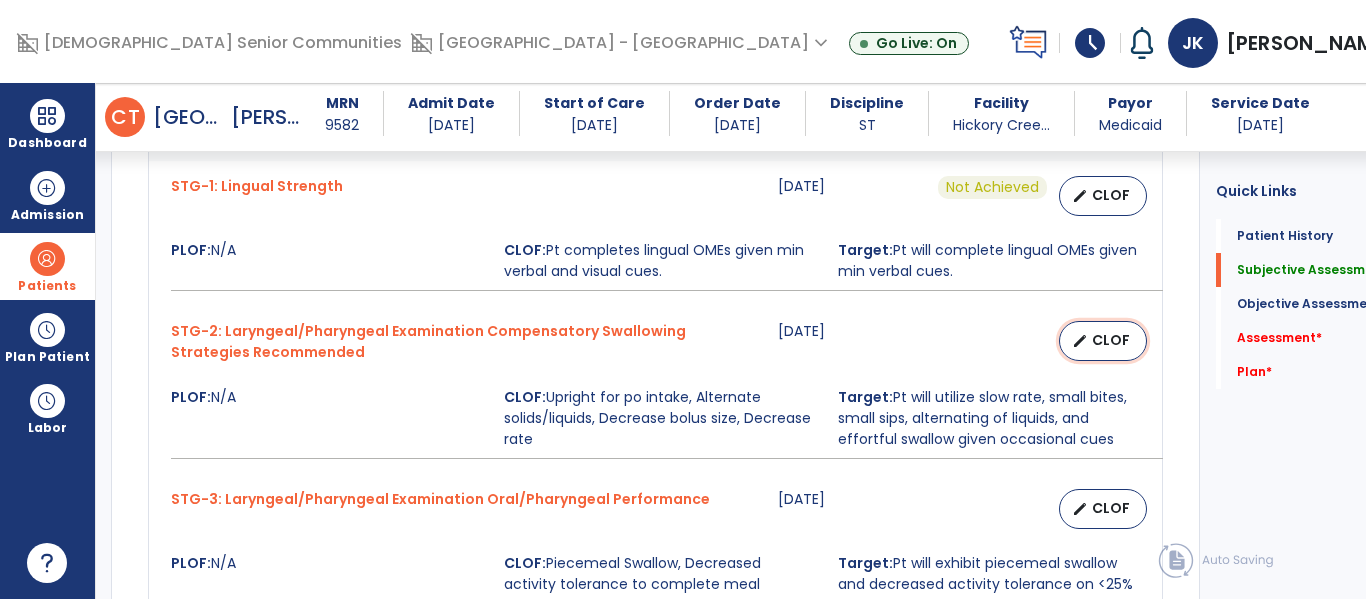 click on "edit   CLOF" at bounding box center [1103, 341] 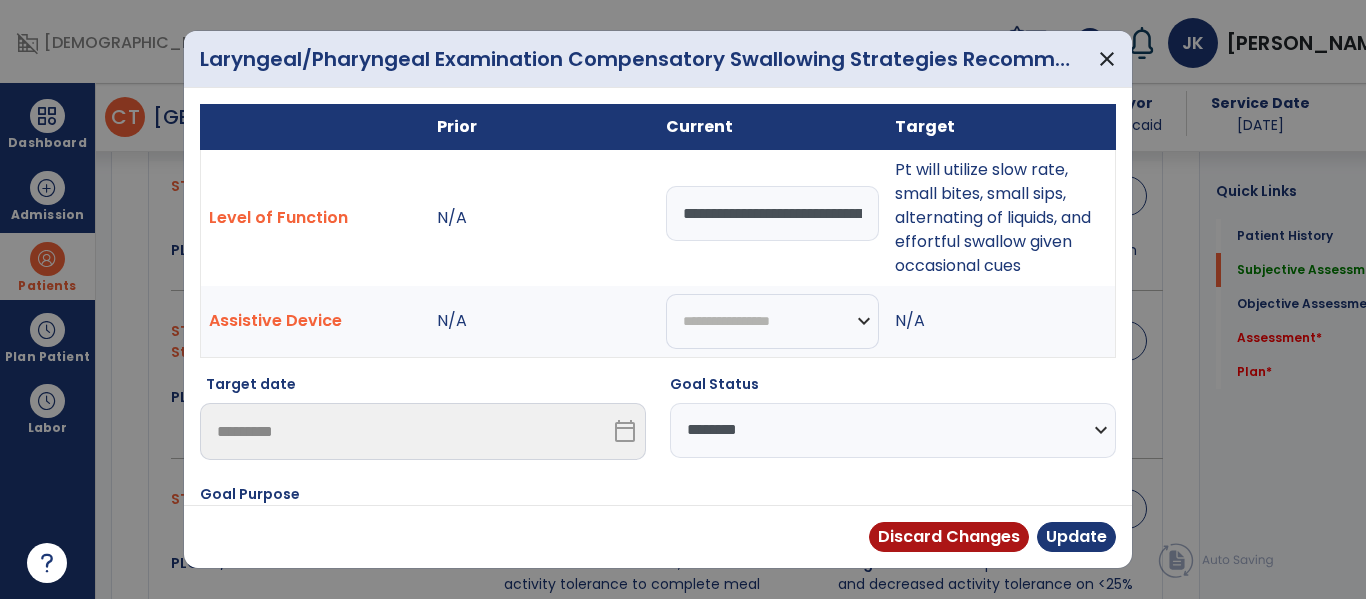click on "**********" at bounding box center (893, 430) 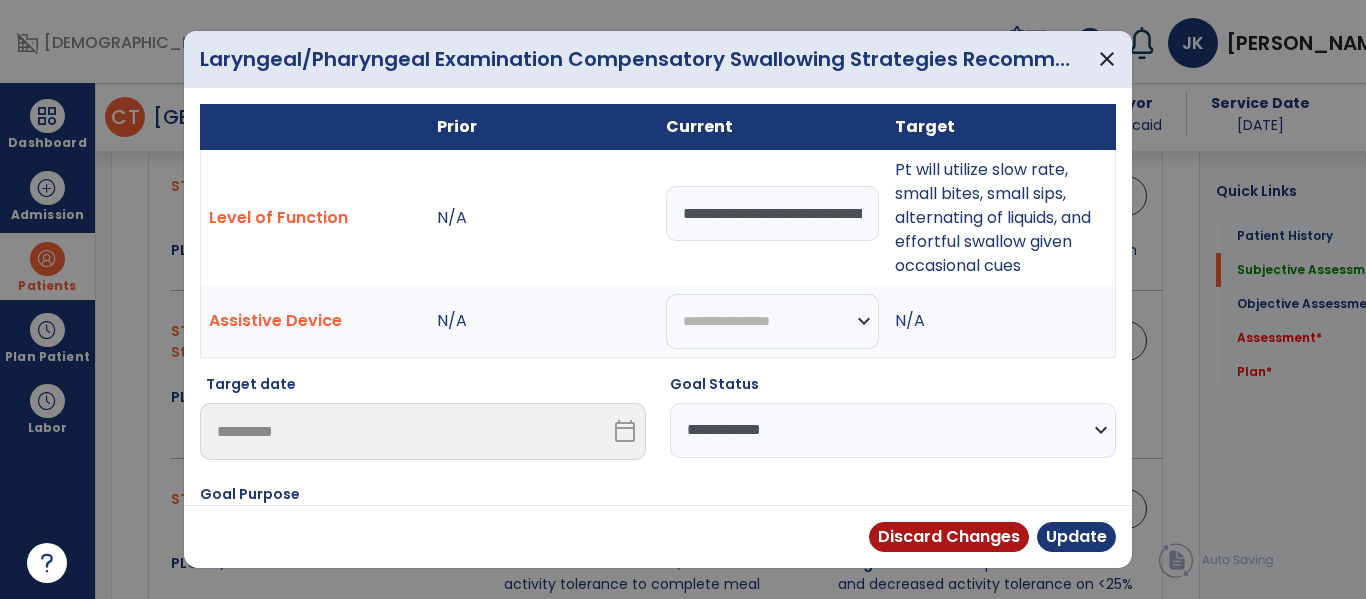 click on "**********" at bounding box center [893, 430] 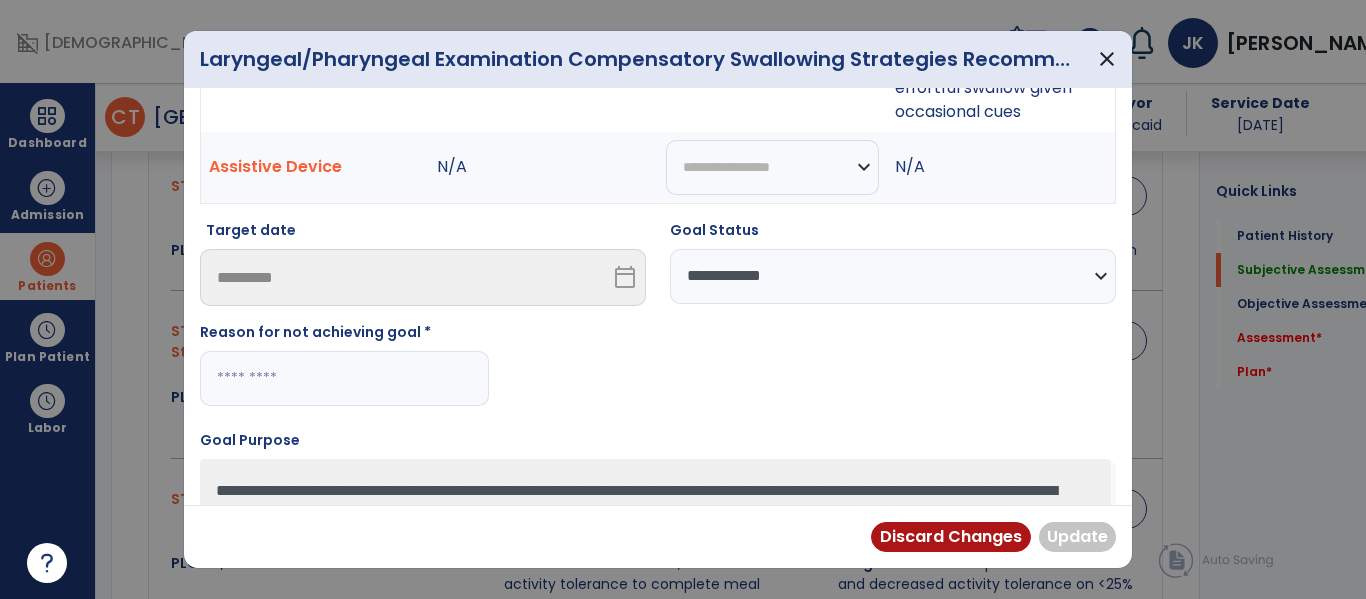 scroll, scrollTop: 179, scrollLeft: 0, axis: vertical 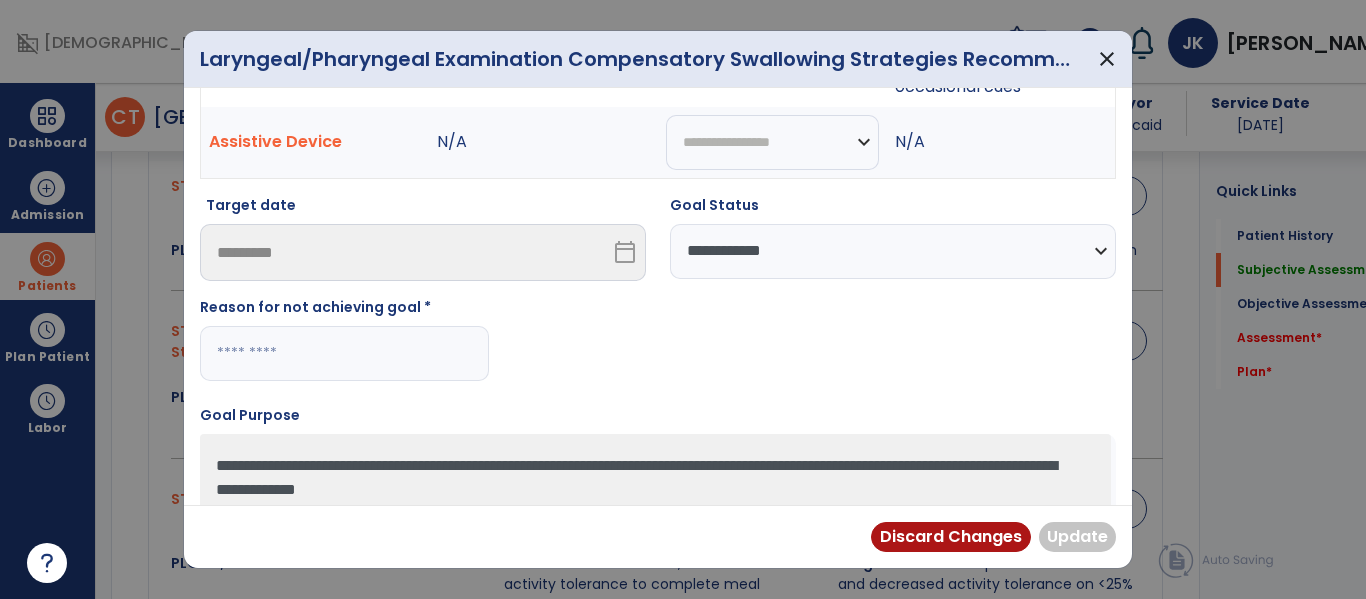 click at bounding box center (344, 353) 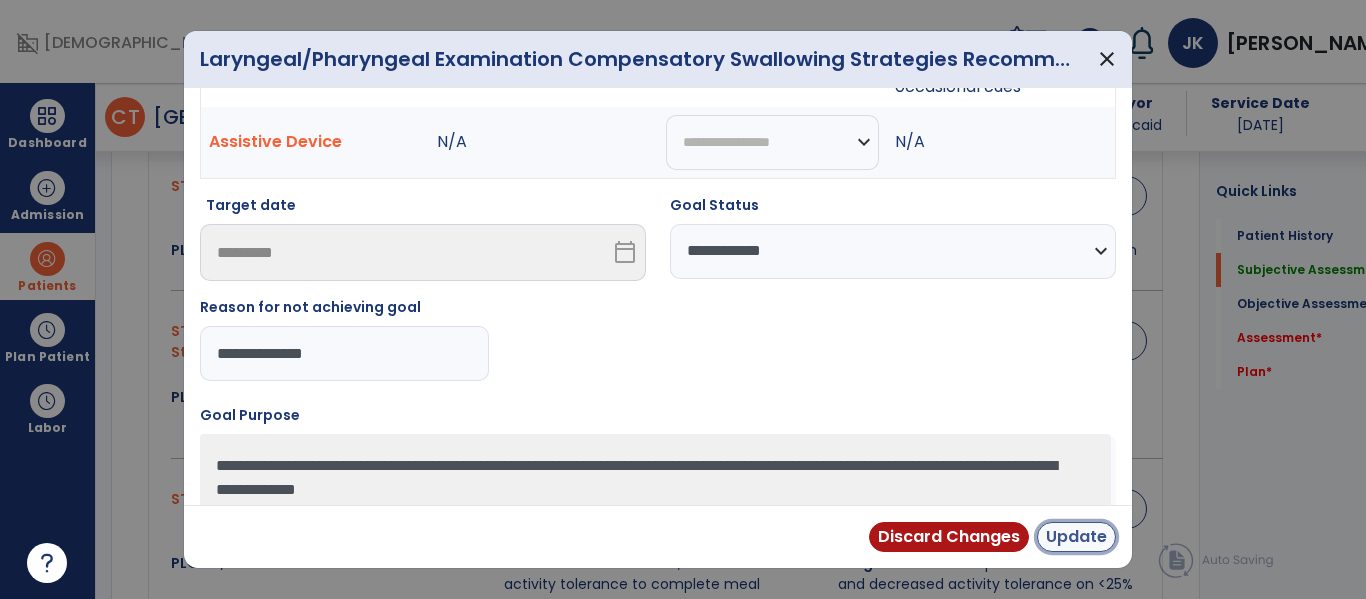 click on "Update" at bounding box center (1076, 537) 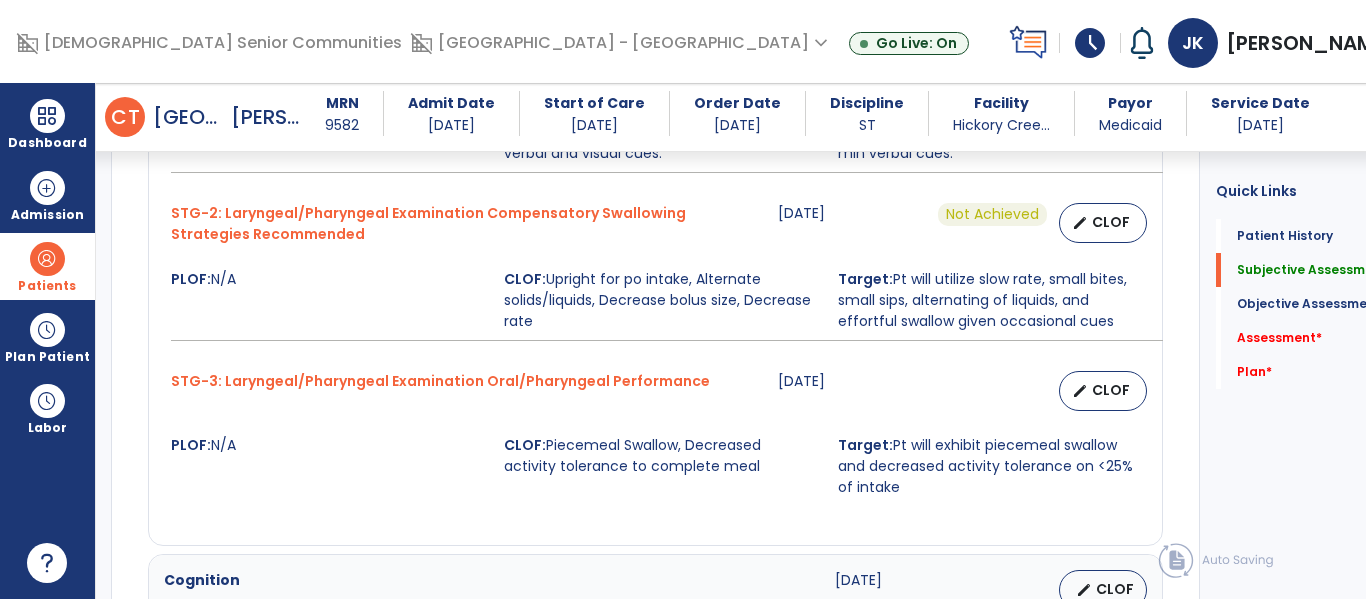 scroll, scrollTop: 1214, scrollLeft: 0, axis: vertical 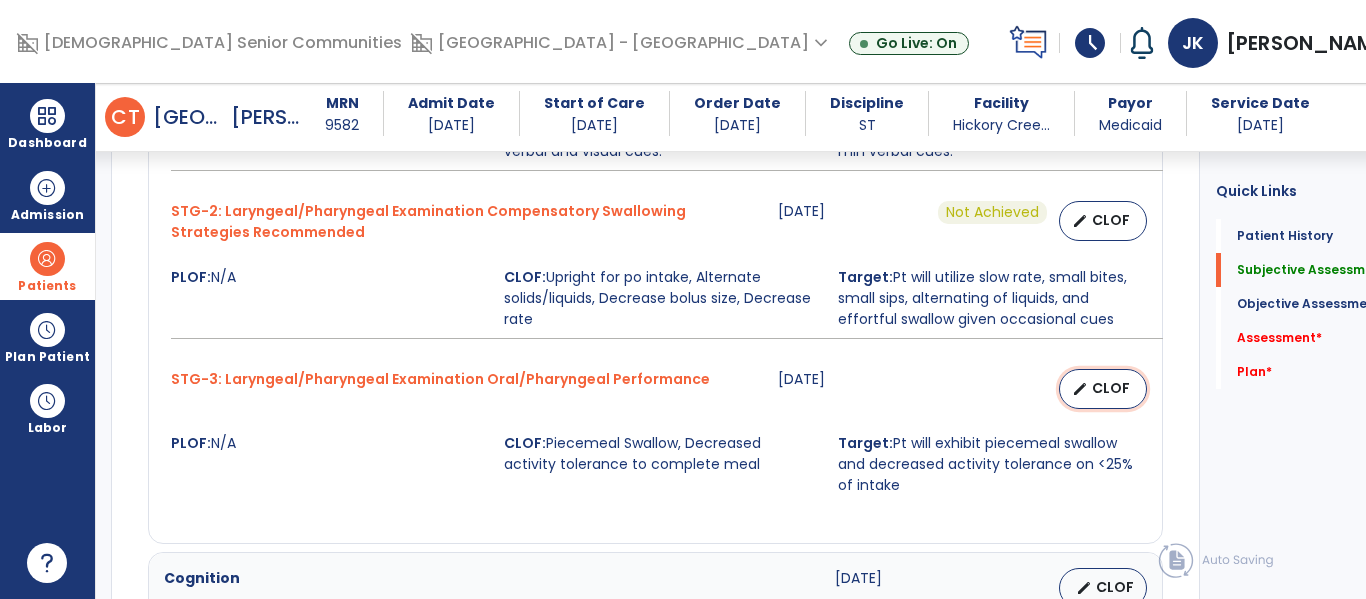 click on "edit" at bounding box center (1080, 389) 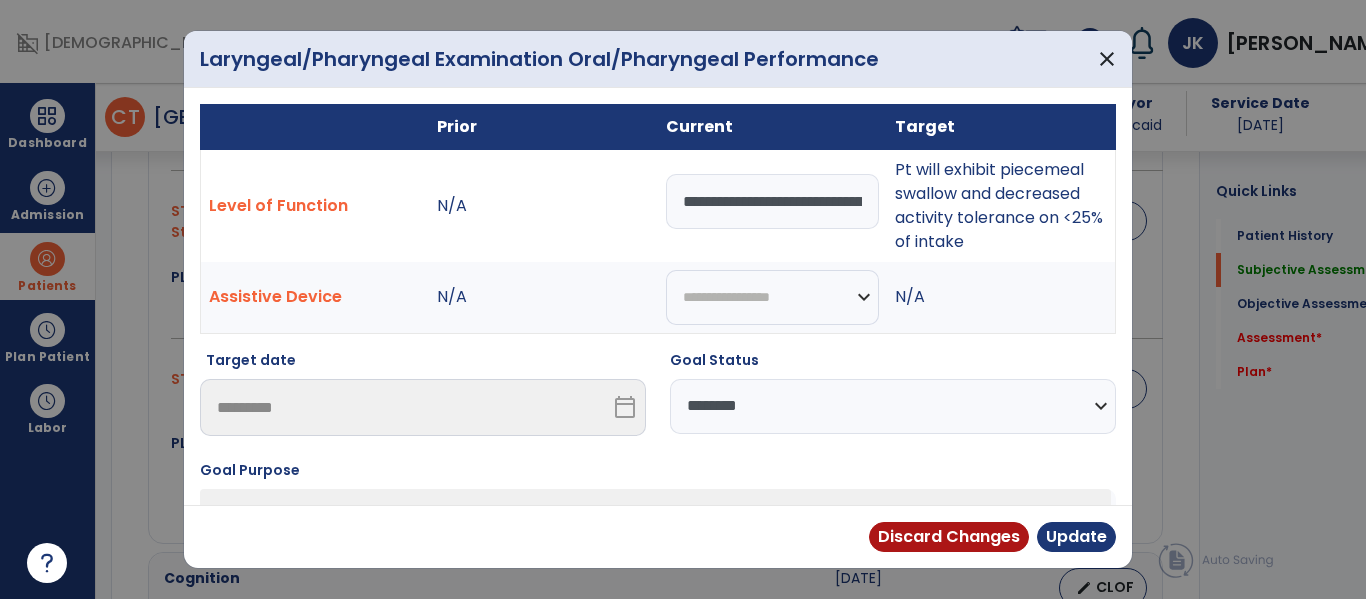 click on "**********" at bounding box center [893, 406] 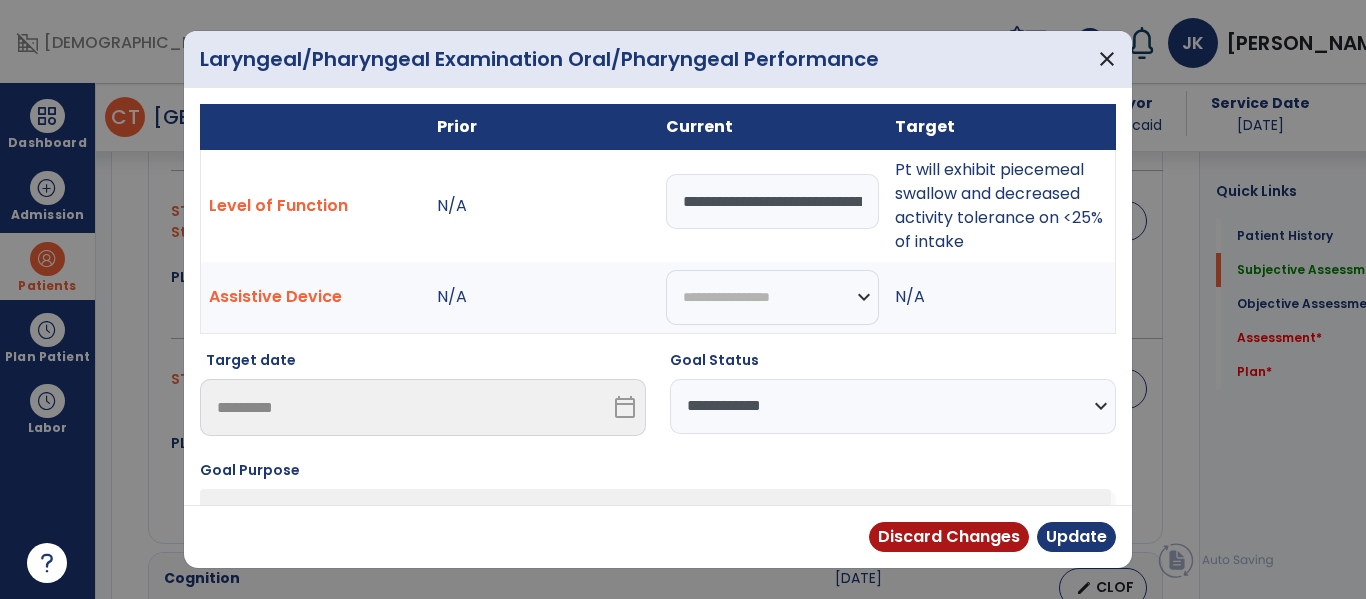 click on "**********" at bounding box center (893, 406) 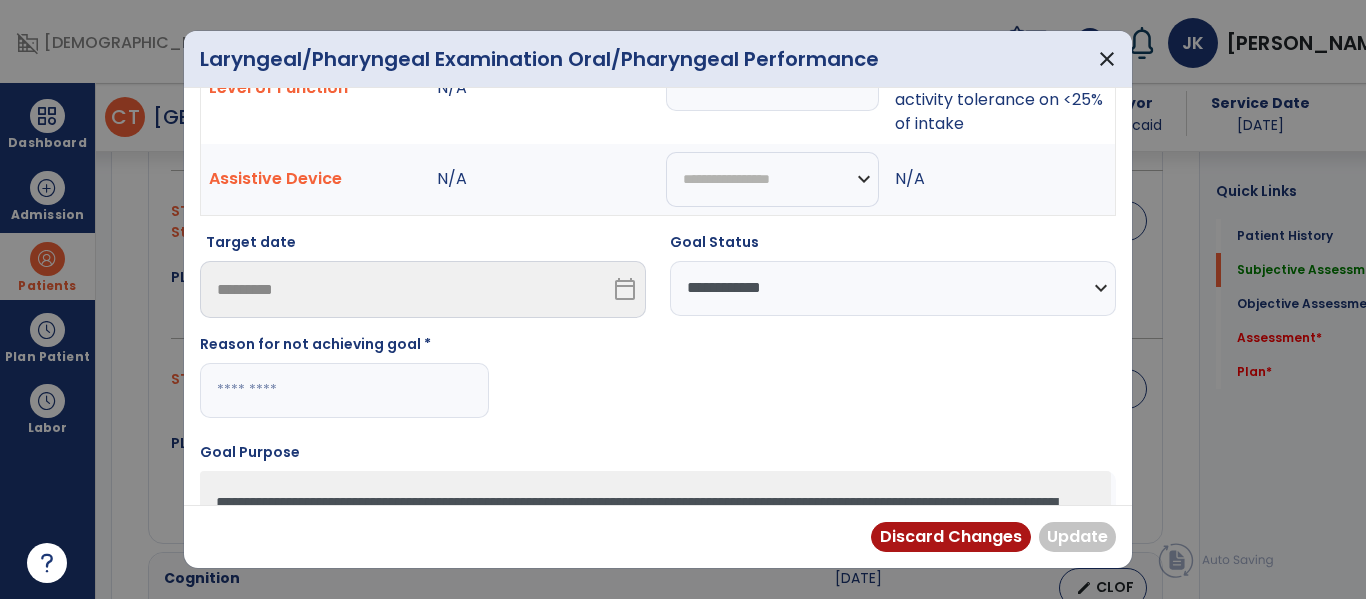 scroll, scrollTop: 117, scrollLeft: 0, axis: vertical 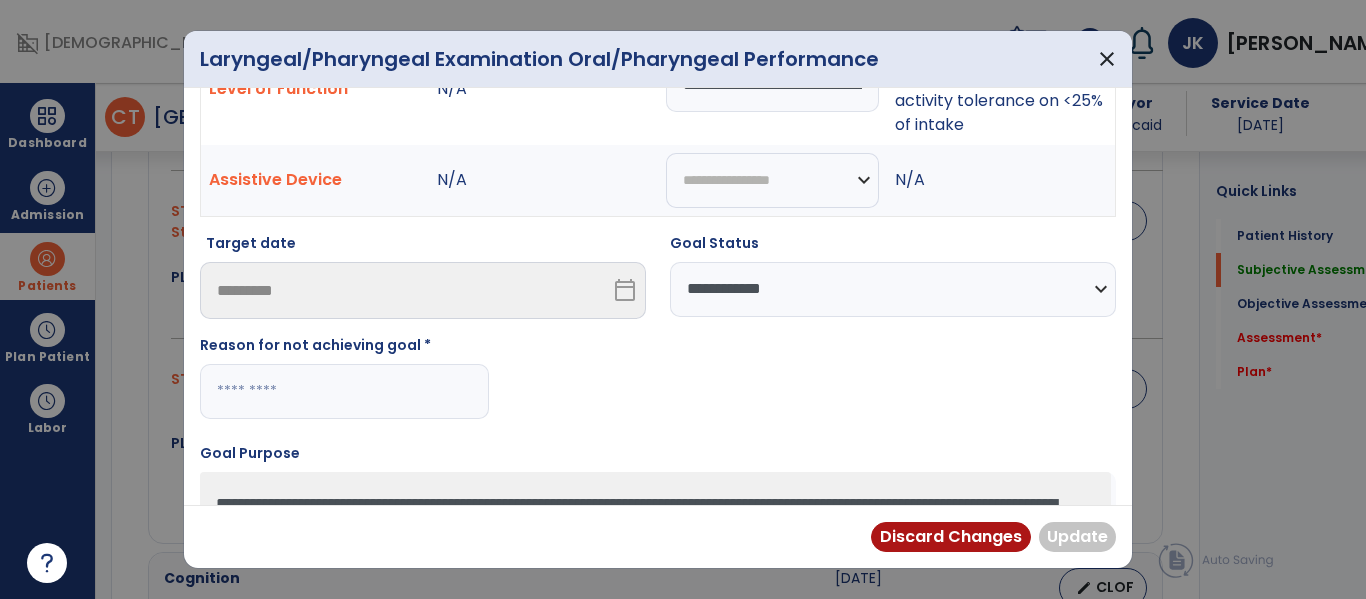 click at bounding box center [344, 391] 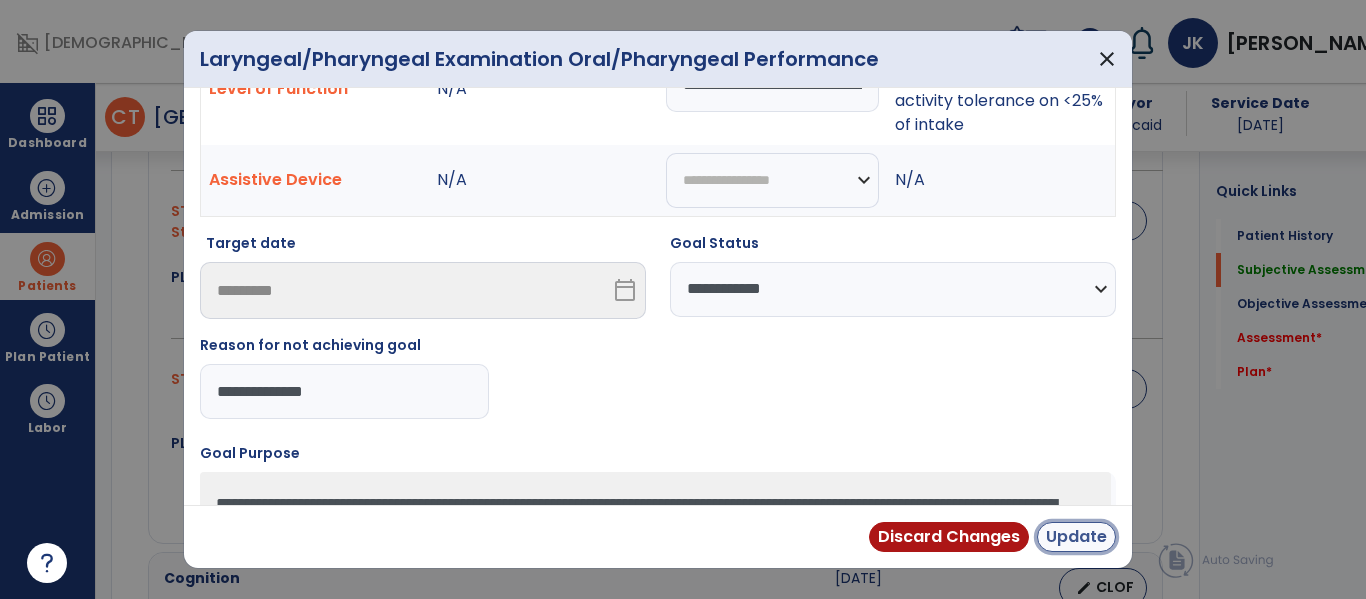 click on "Update" at bounding box center [1076, 537] 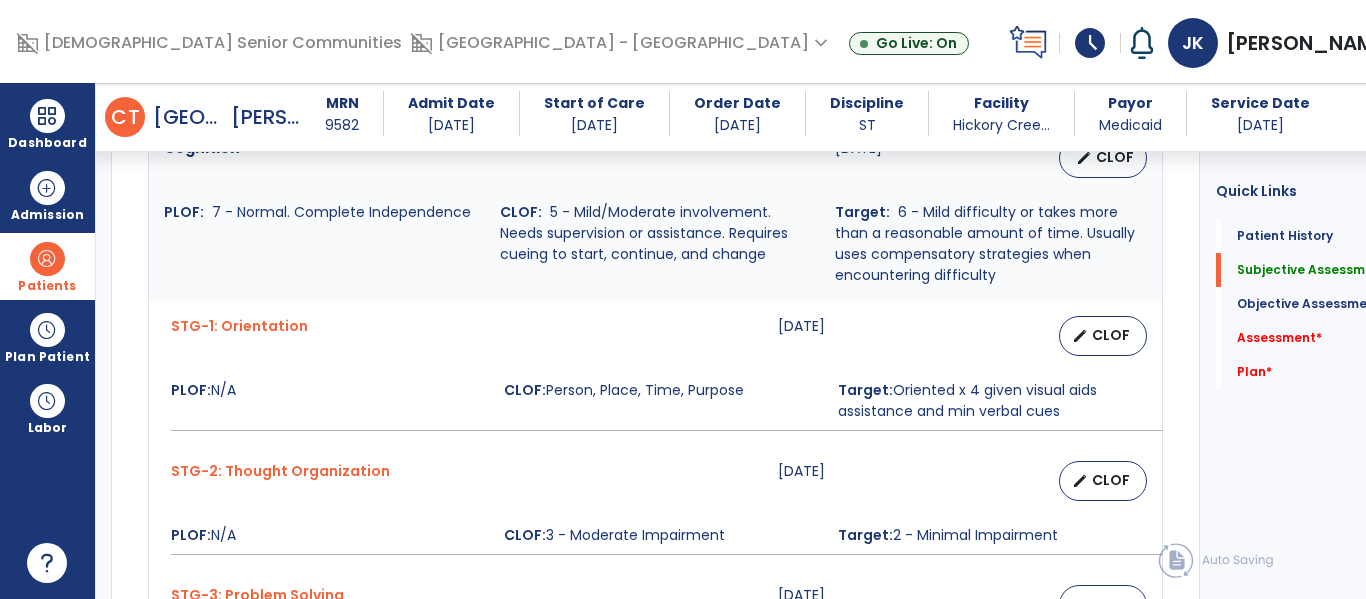 scroll, scrollTop: 1656, scrollLeft: 0, axis: vertical 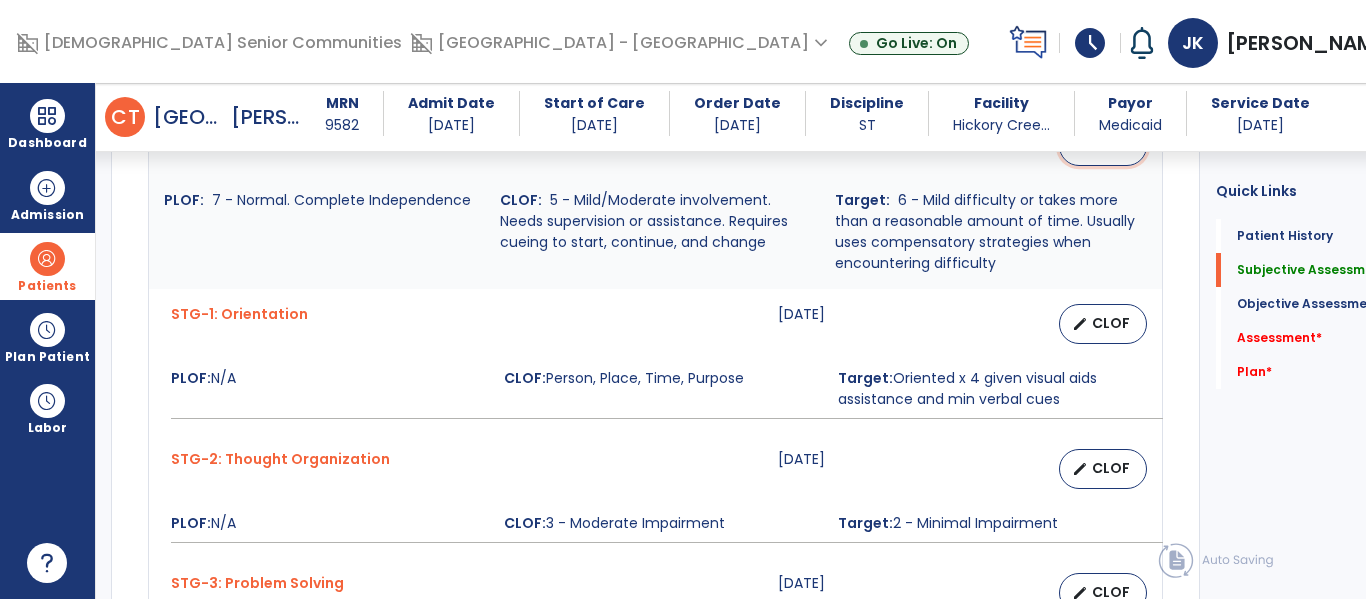 click on "CLOF" at bounding box center [1115, 145] 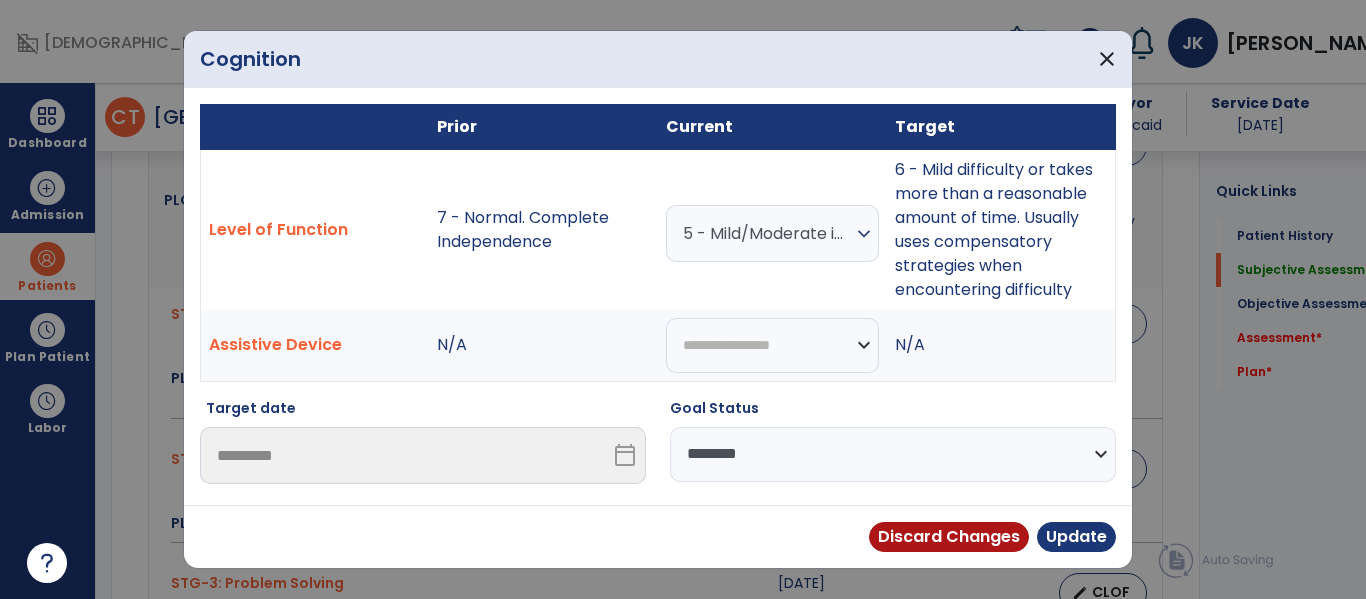 click on "**********" at bounding box center (893, 454) 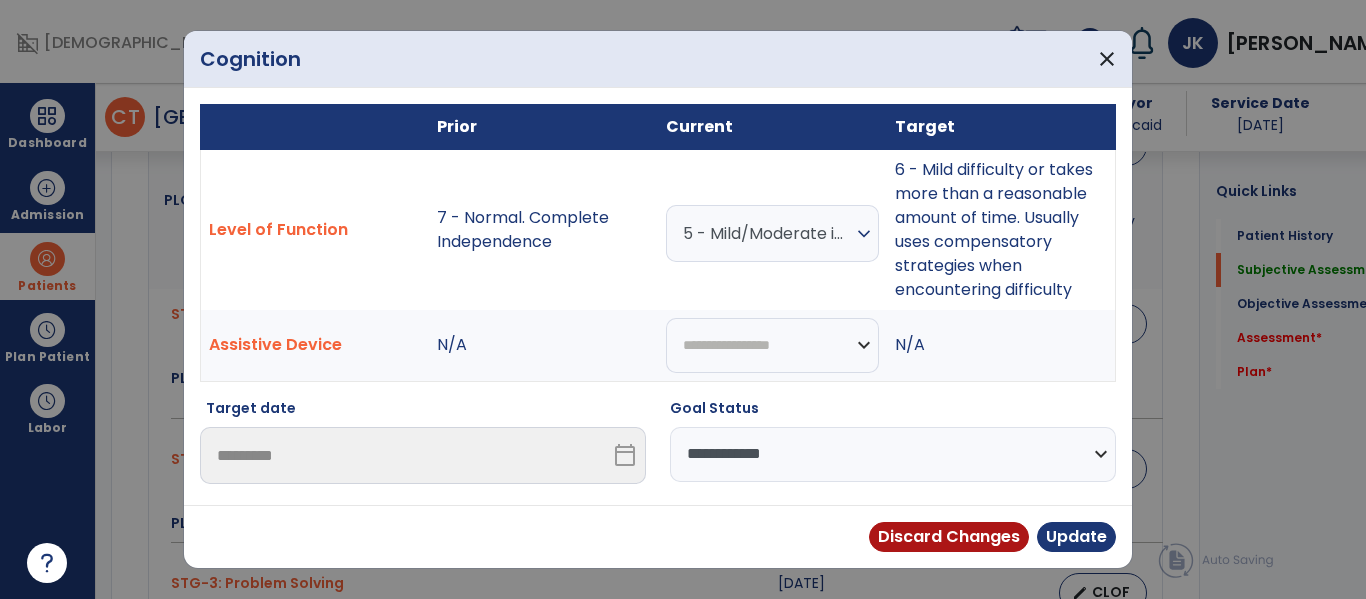 click on "**********" at bounding box center [893, 454] 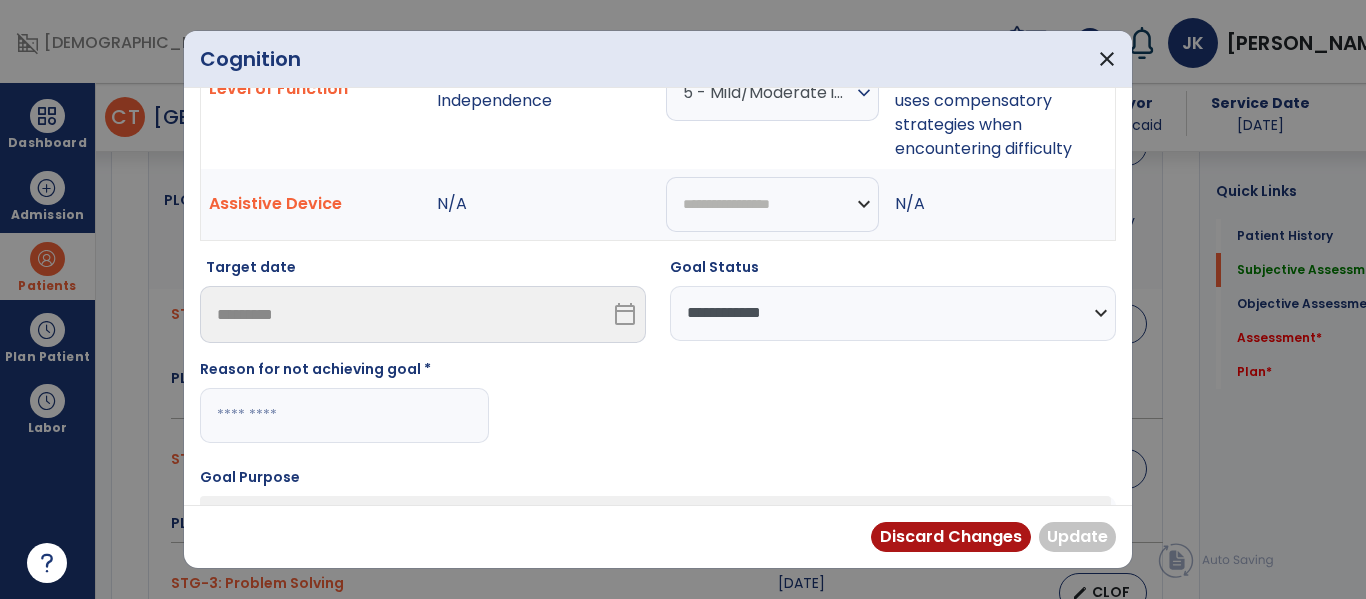 scroll, scrollTop: 143, scrollLeft: 0, axis: vertical 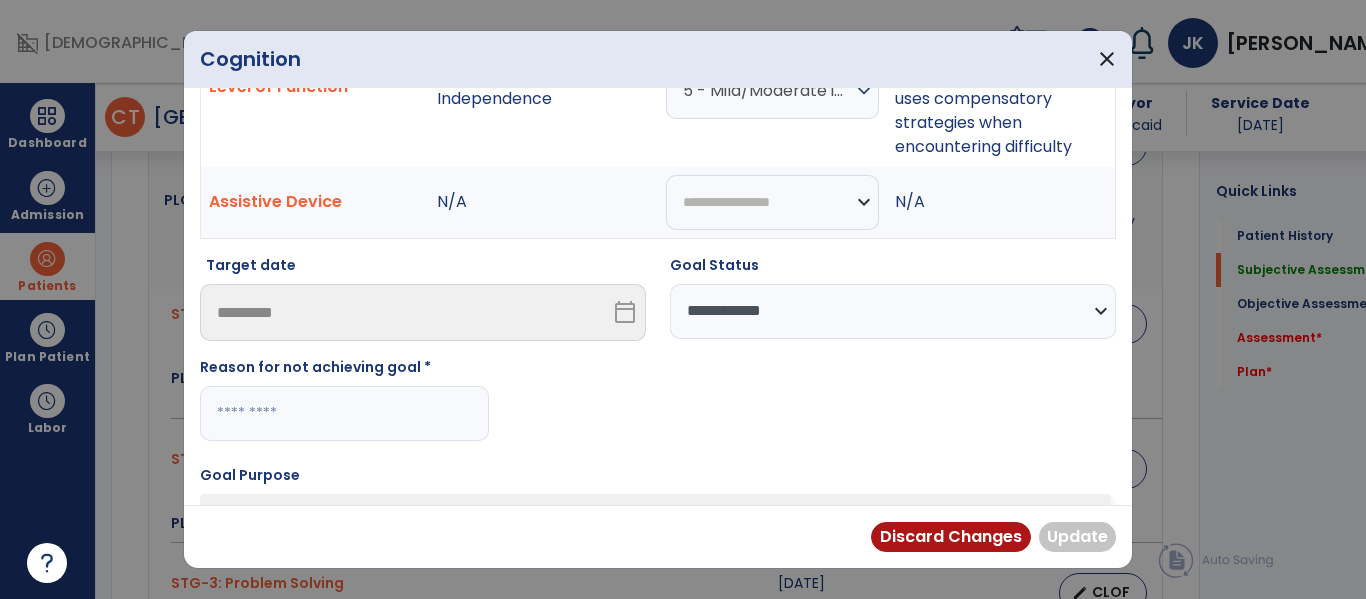 click at bounding box center [344, 413] 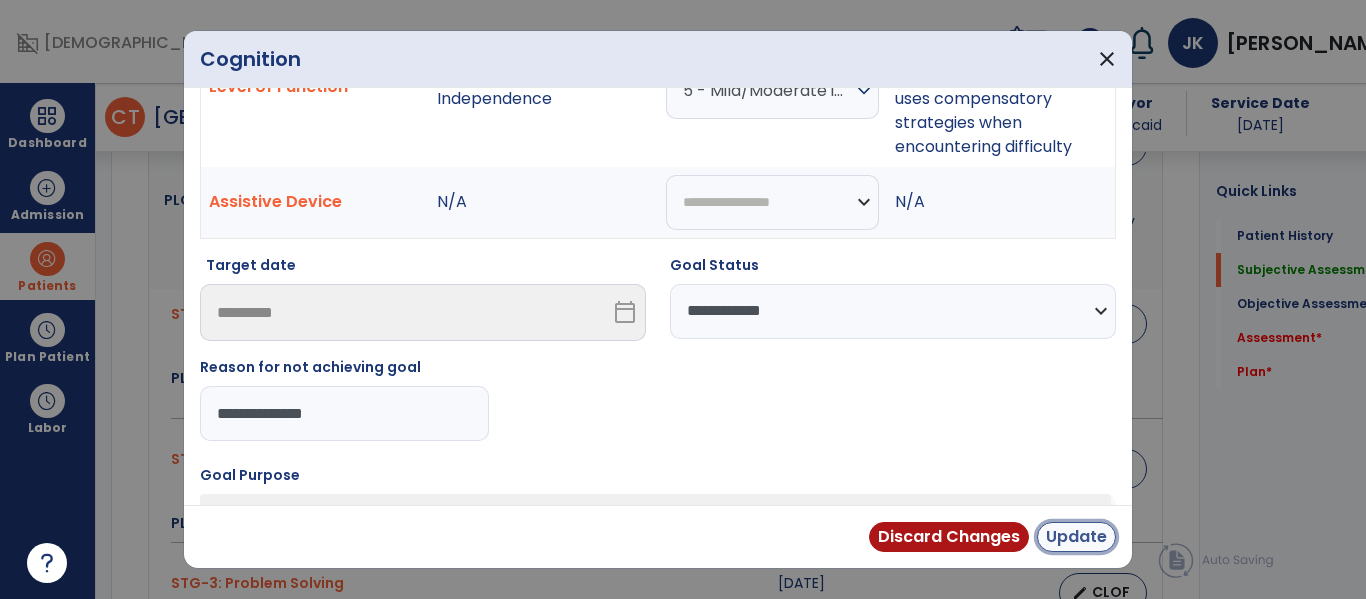 click on "Update" at bounding box center (1076, 537) 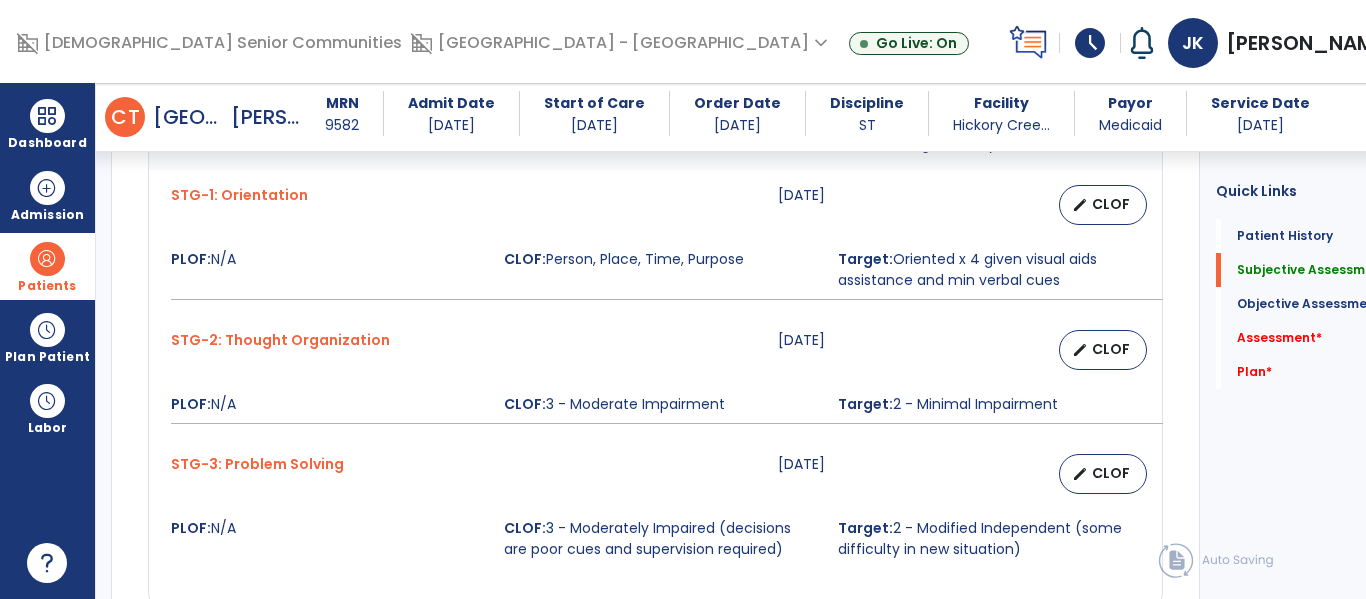 scroll, scrollTop: 1794, scrollLeft: 0, axis: vertical 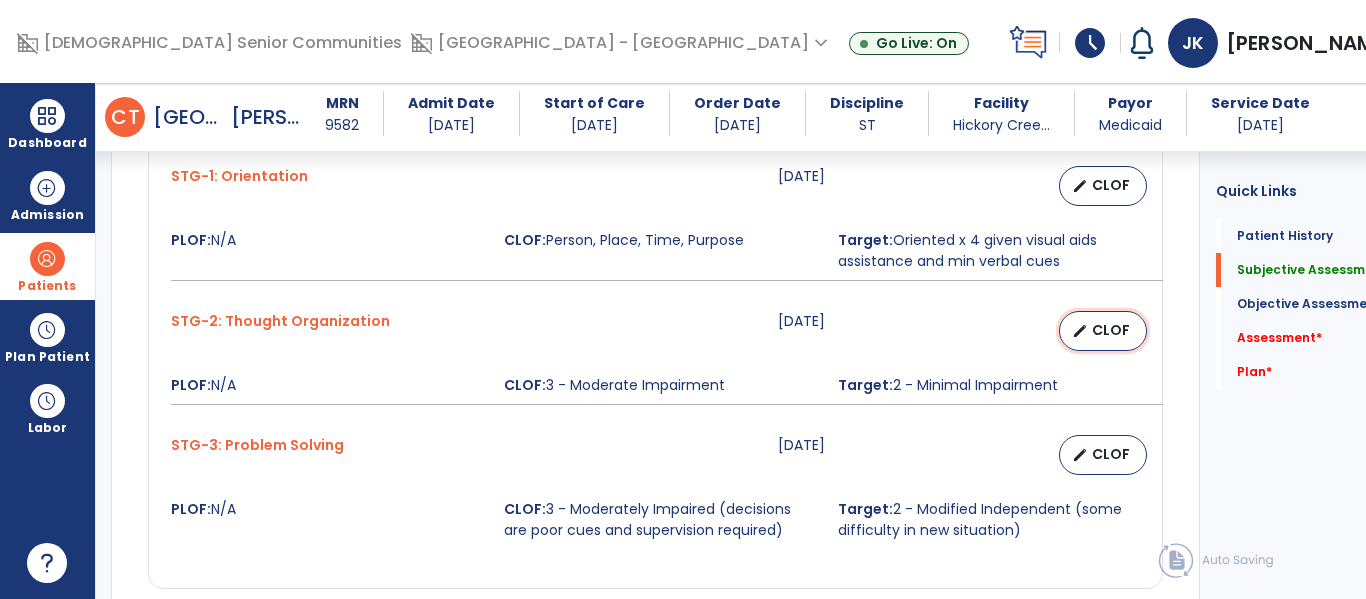 click on "edit" at bounding box center (1080, 331) 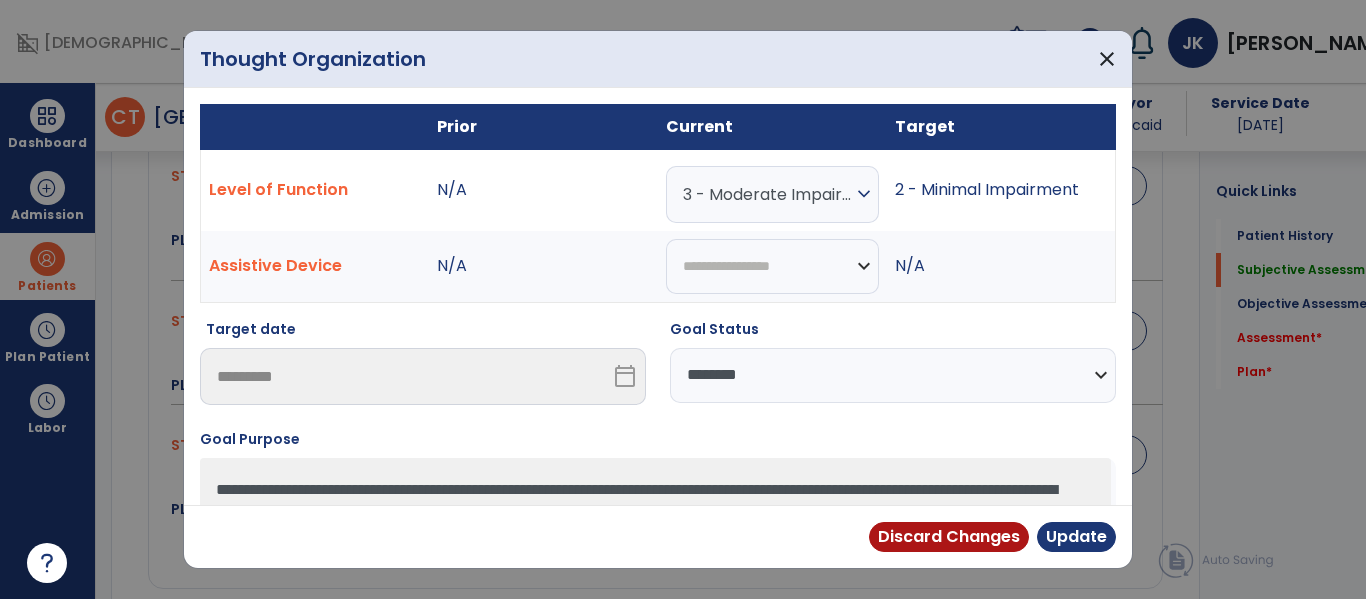 click on "**********" at bounding box center [893, 375] 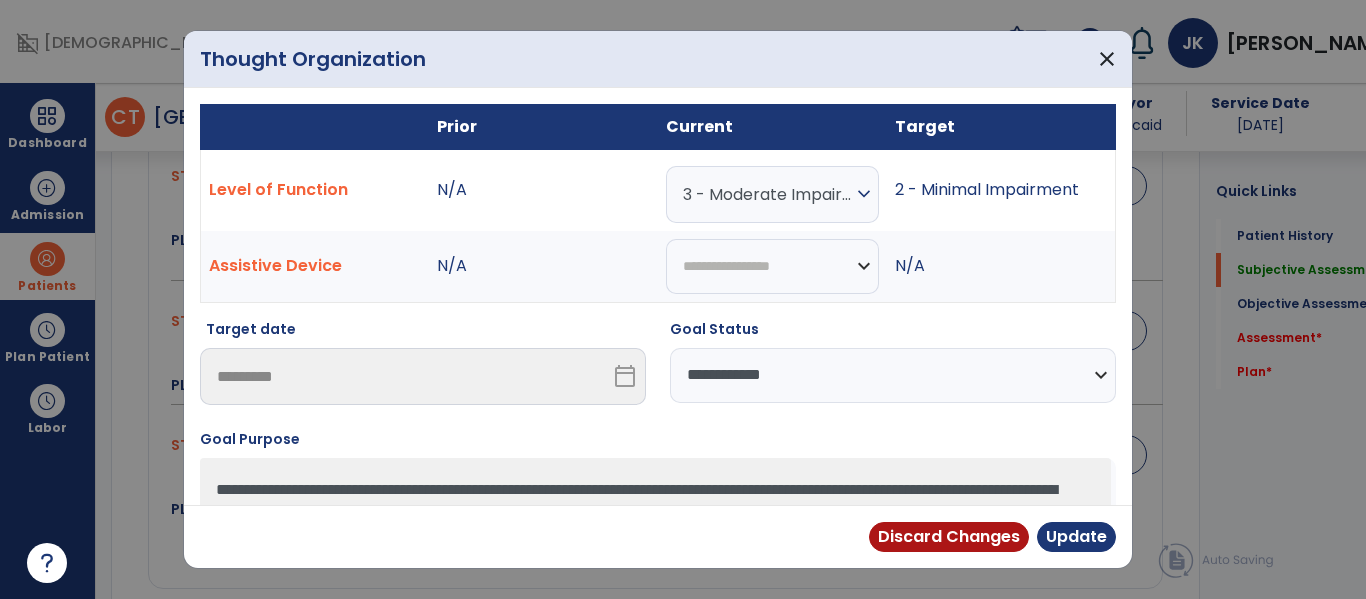 click on "**********" at bounding box center (893, 375) 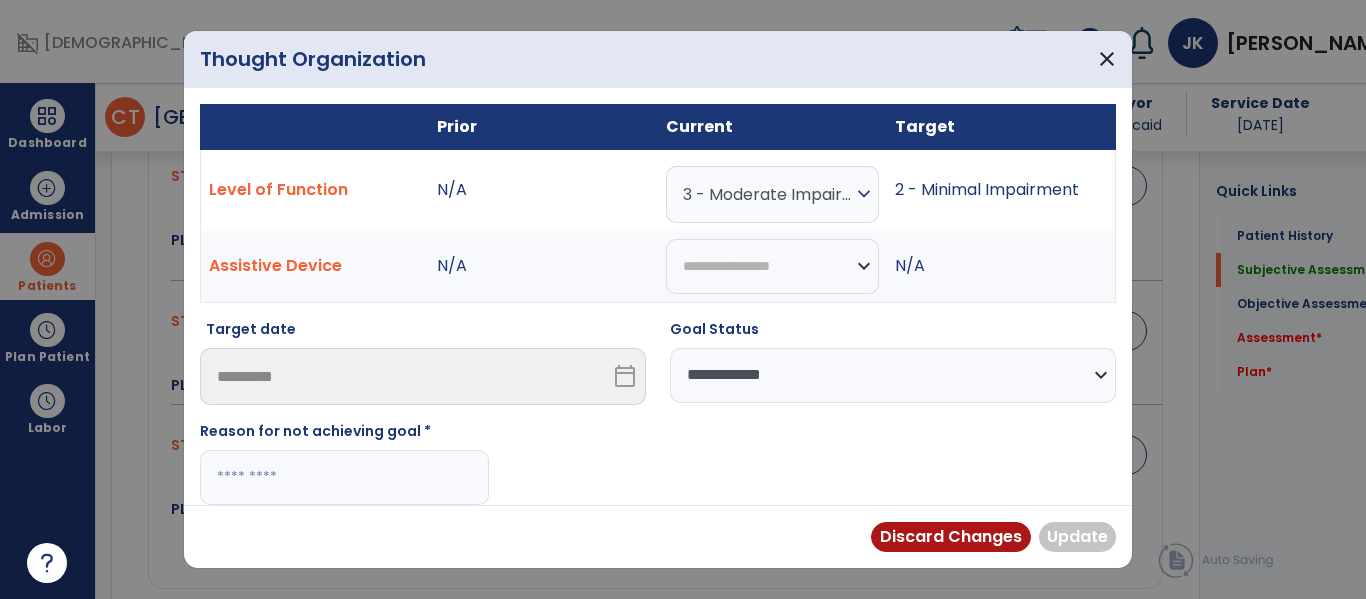 click at bounding box center [344, 477] 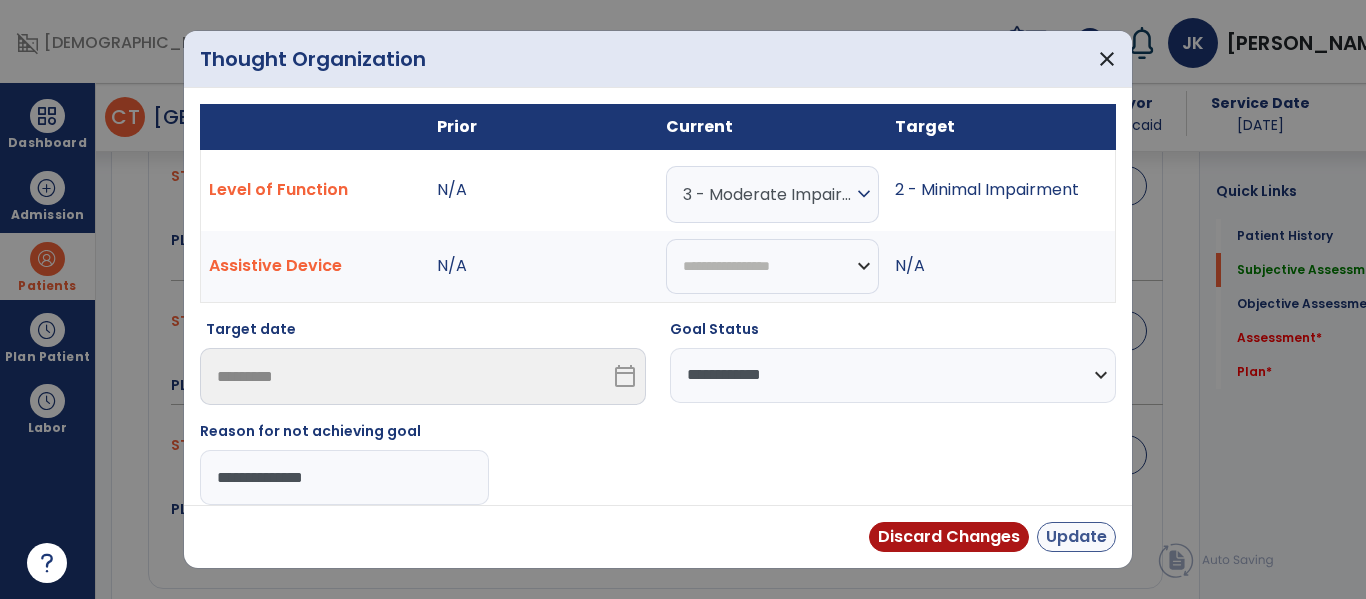 type on "**********" 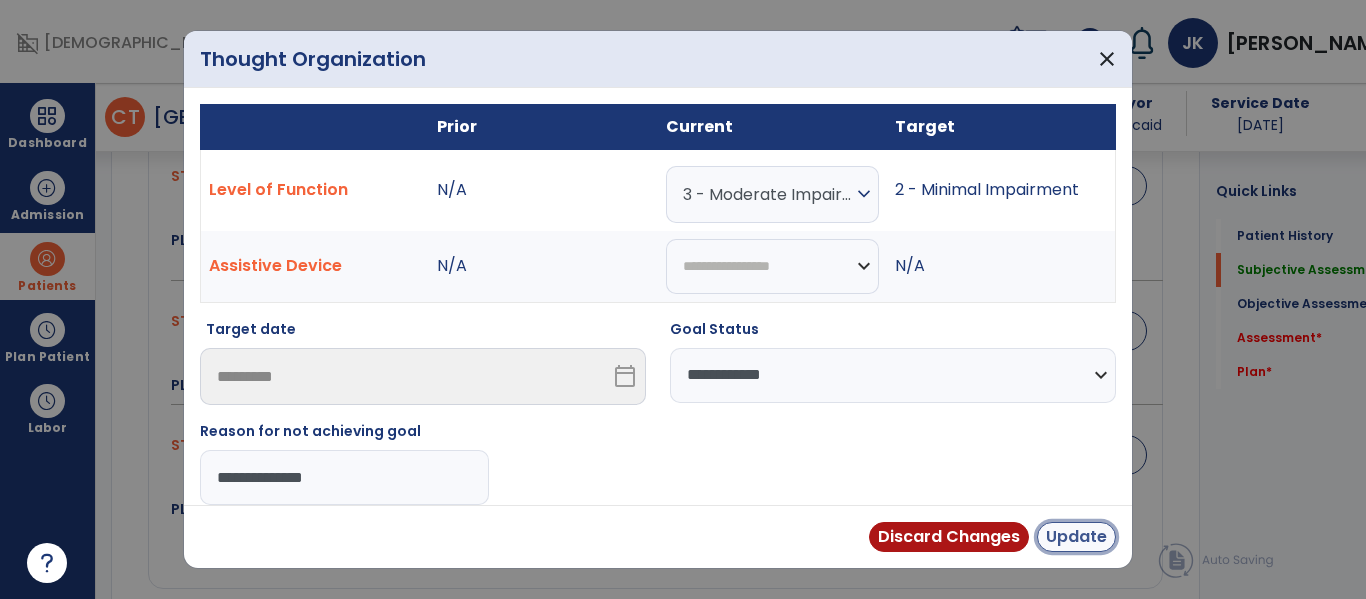 click on "Update" at bounding box center [1076, 537] 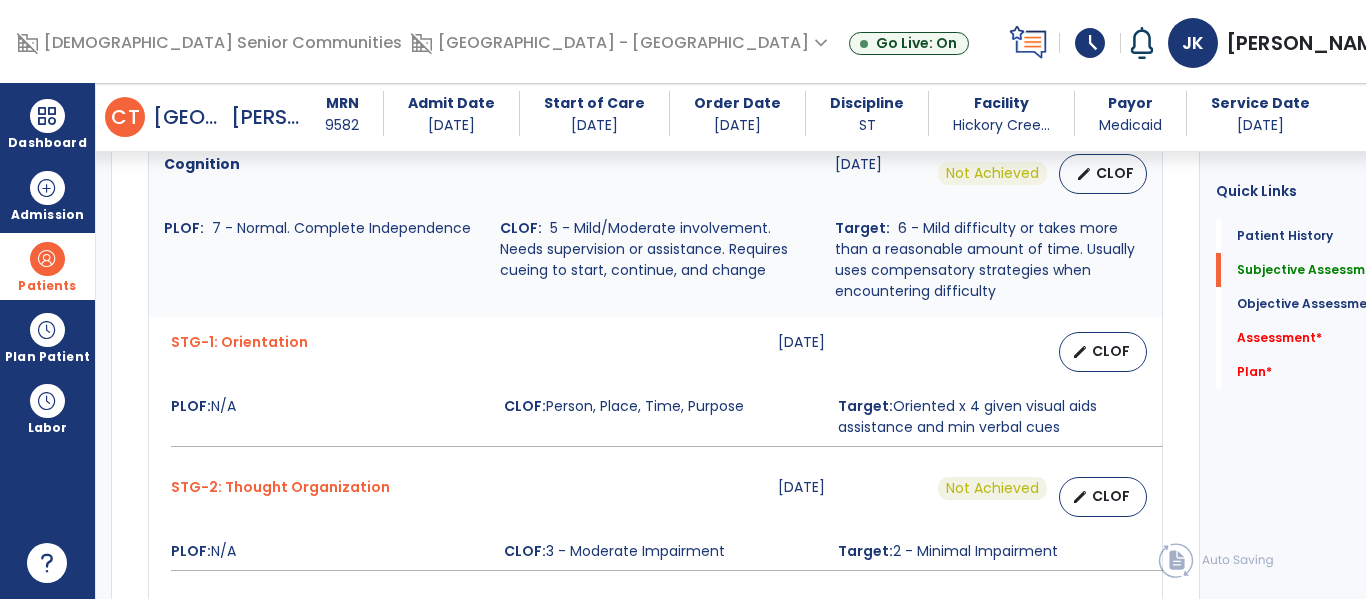 scroll, scrollTop: 1630, scrollLeft: 0, axis: vertical 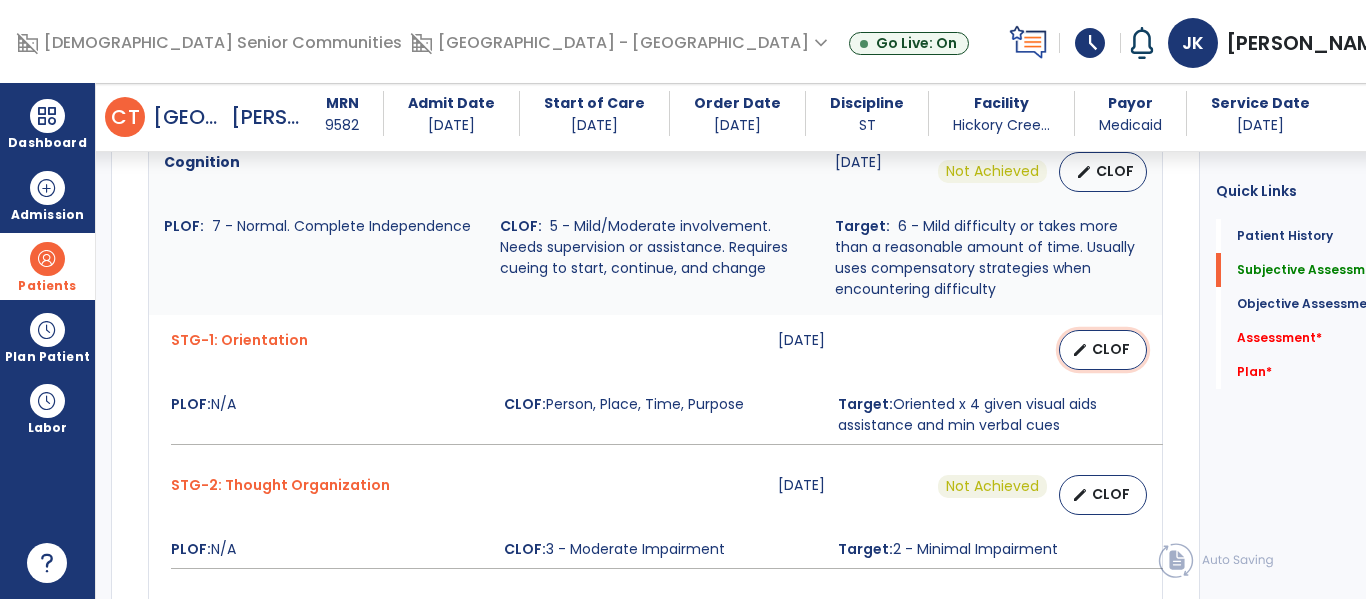 click on "edit   CLOF" at bounding box center [1103, 350] 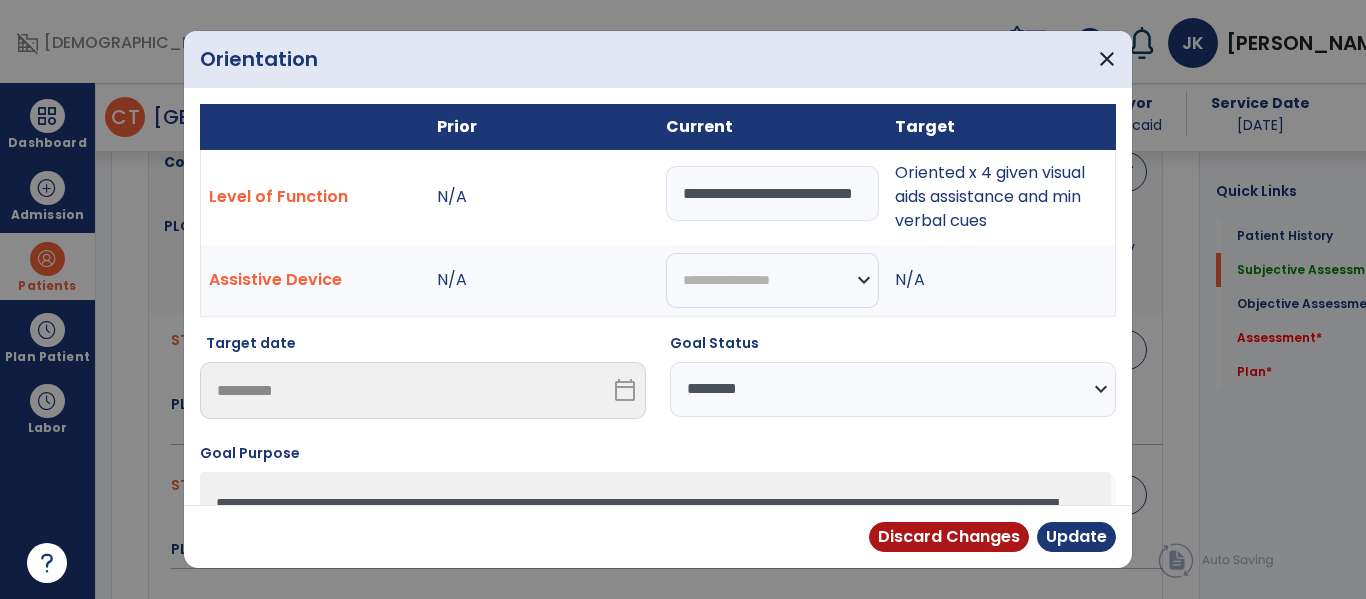 scroll, scrollTop: 0, scrollLeft: 46, axis: horizontal 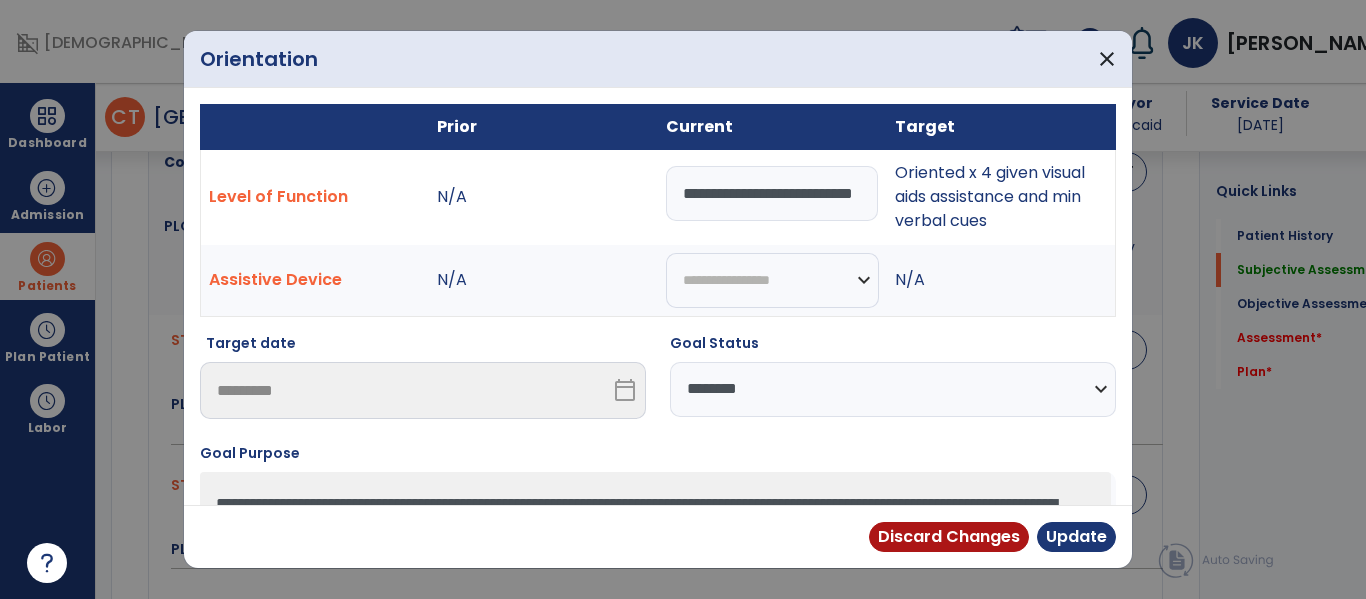 drag, startPoint x: 683, startPoint y: 189, endPoint x: 1362, endPoint y: 297, distance: 687.53546 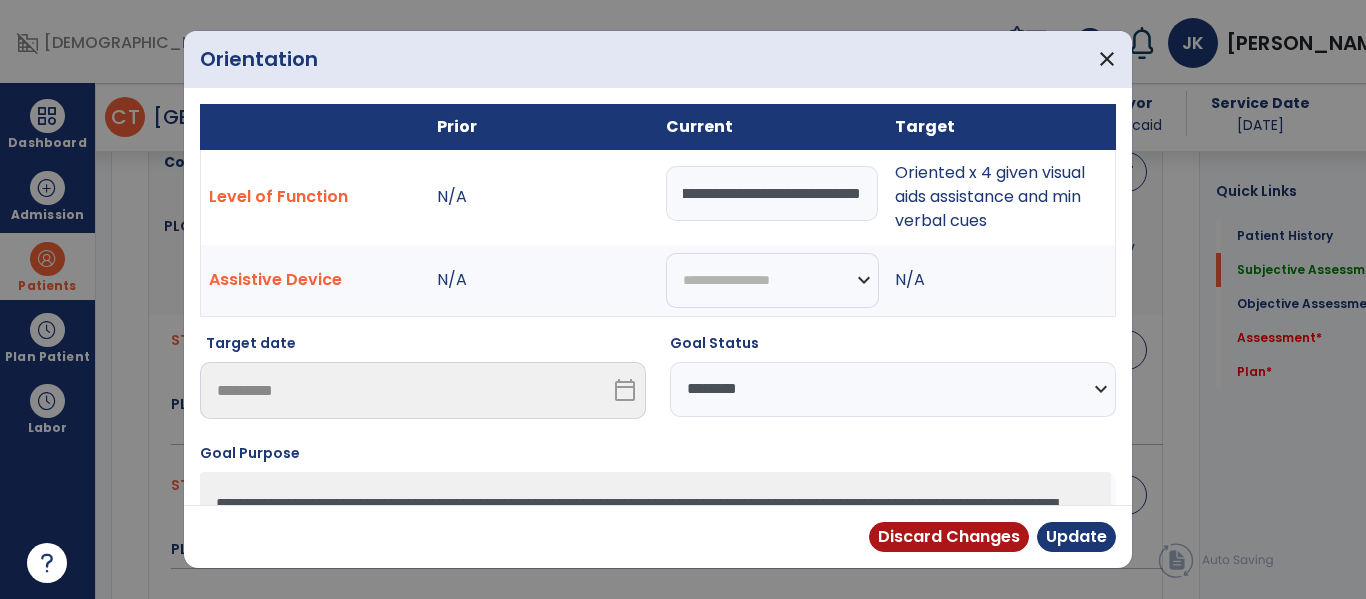 scroll, scrollTop: 0, scrollLeft: 437, axis: horizontal 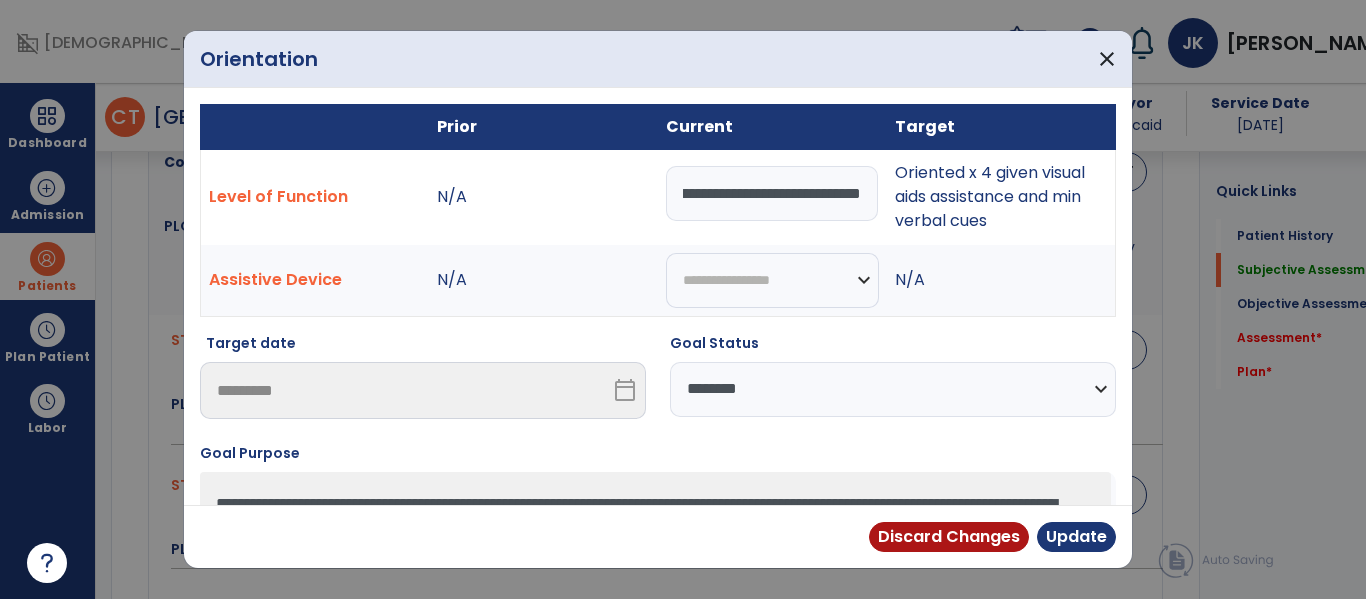 type on "**********" 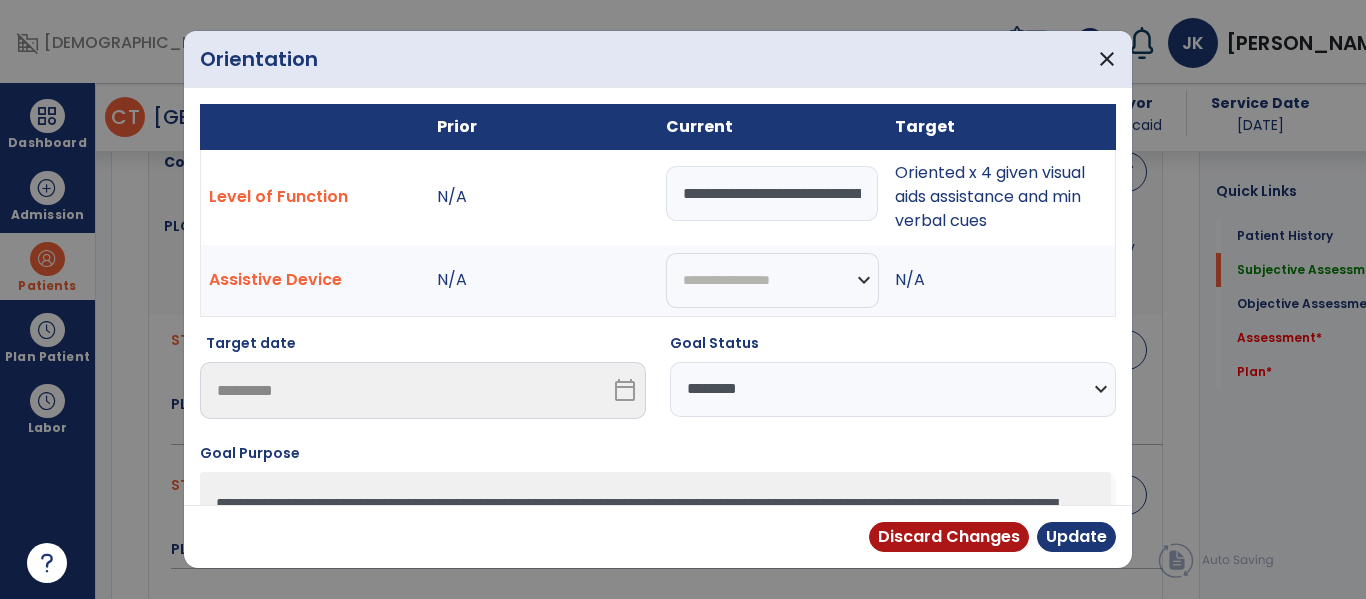 select on "**********" 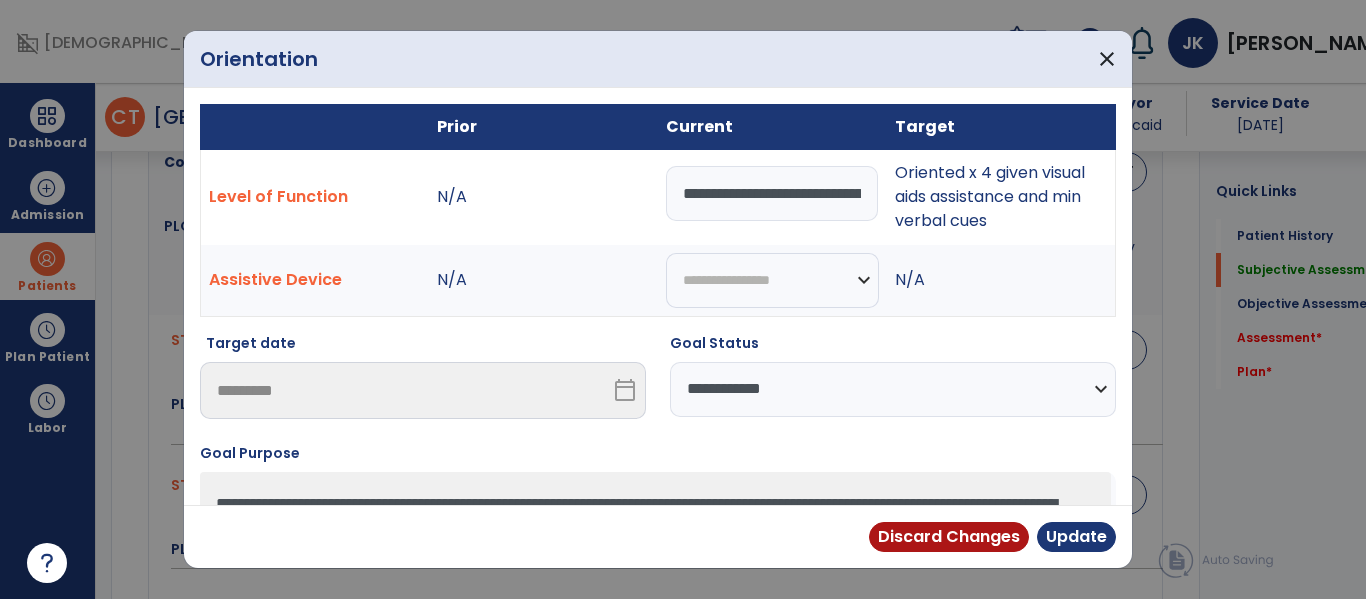 click on "**********" at bounding box center (893, 389) 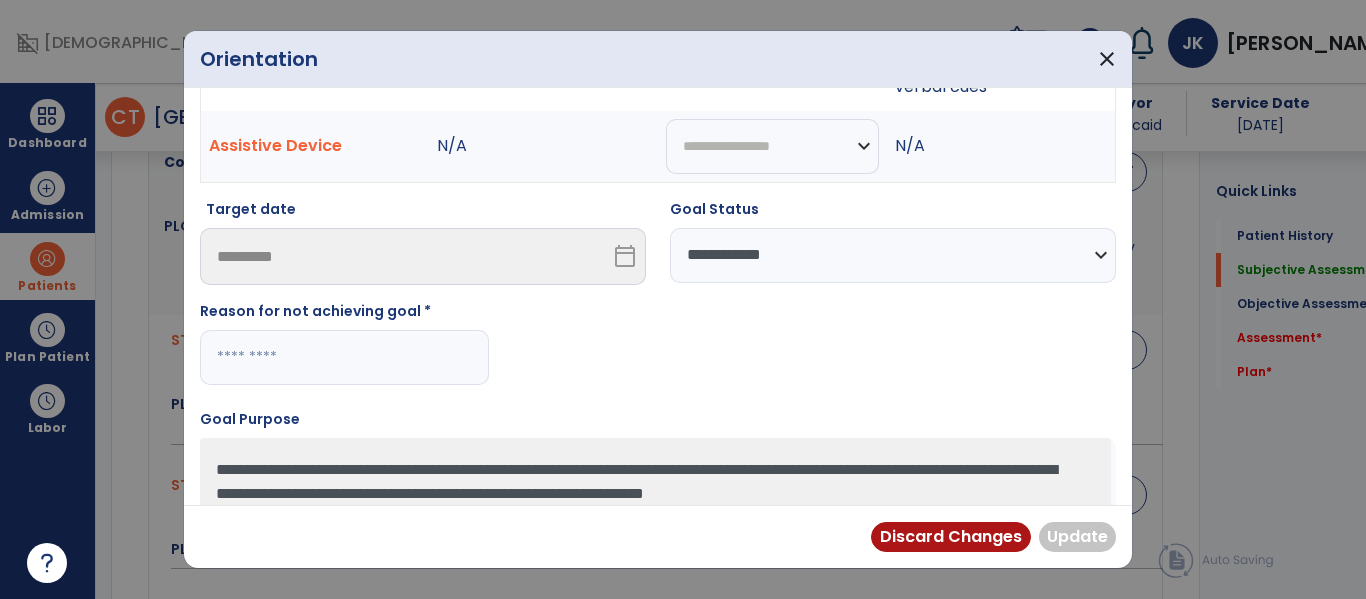 scroll, scrollTop: 135, scrollLeft: 0, axis: vertical 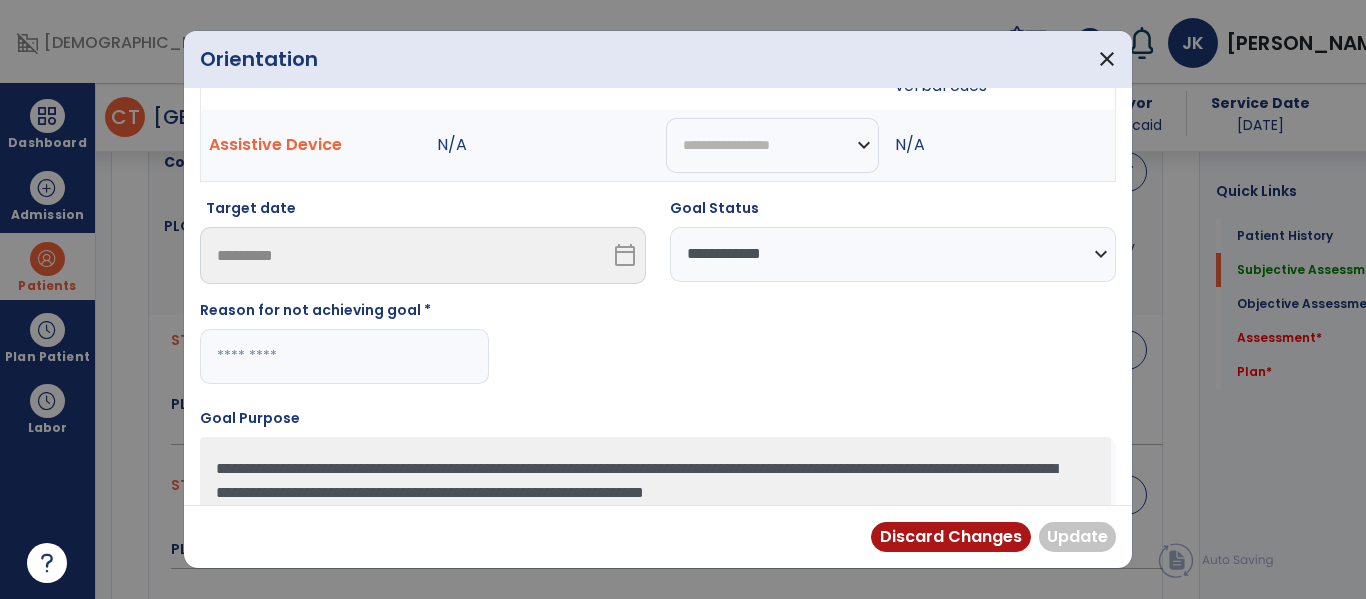 click at bounding box center (344, 356) 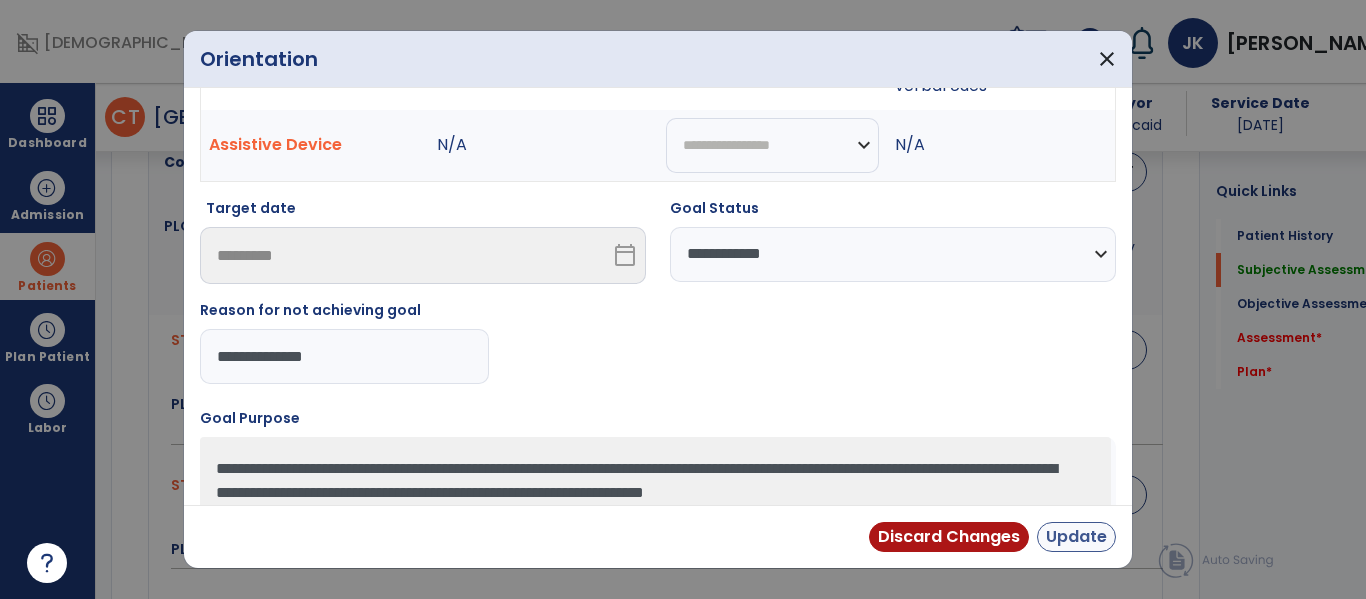 type on "**********" 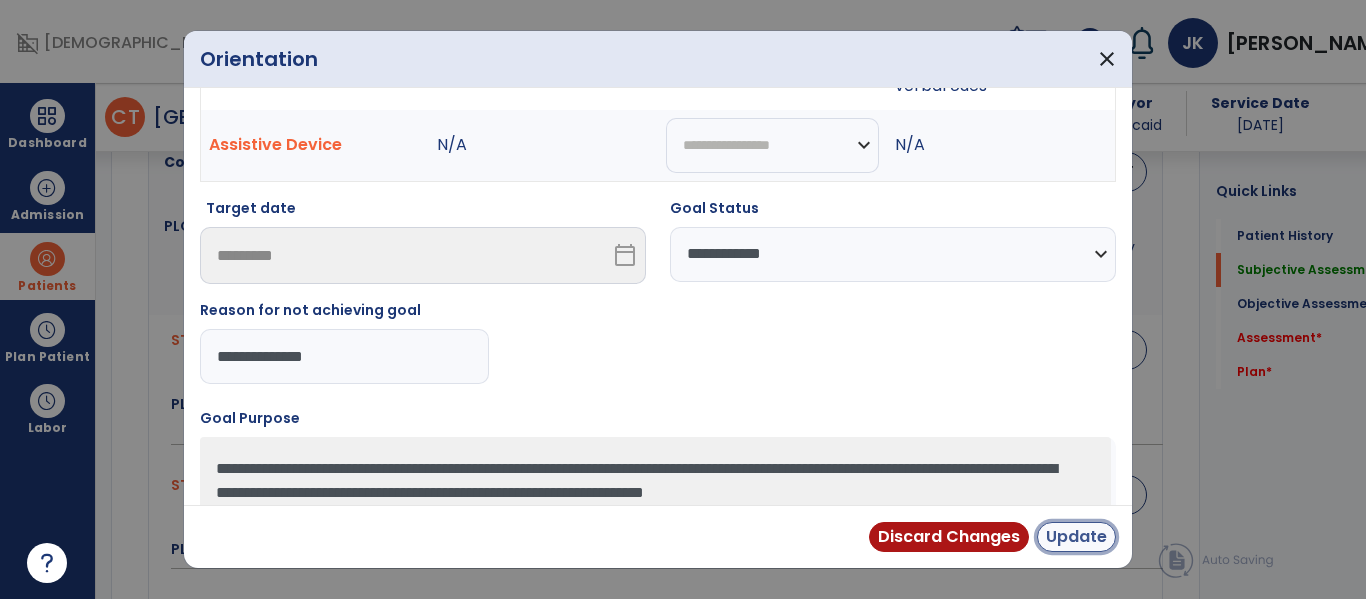 click on "Update" at bounding box center (1076, 537) 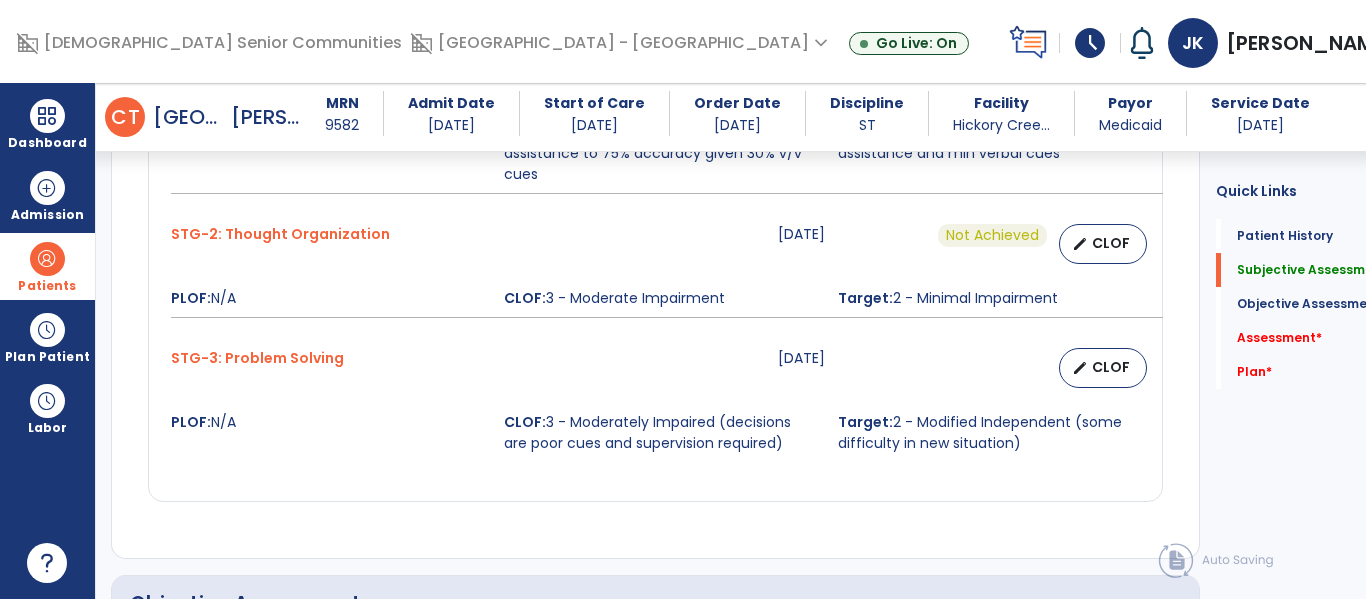 scroll, scrollTop: 1909, scrollLeft: 0, axis: vertical 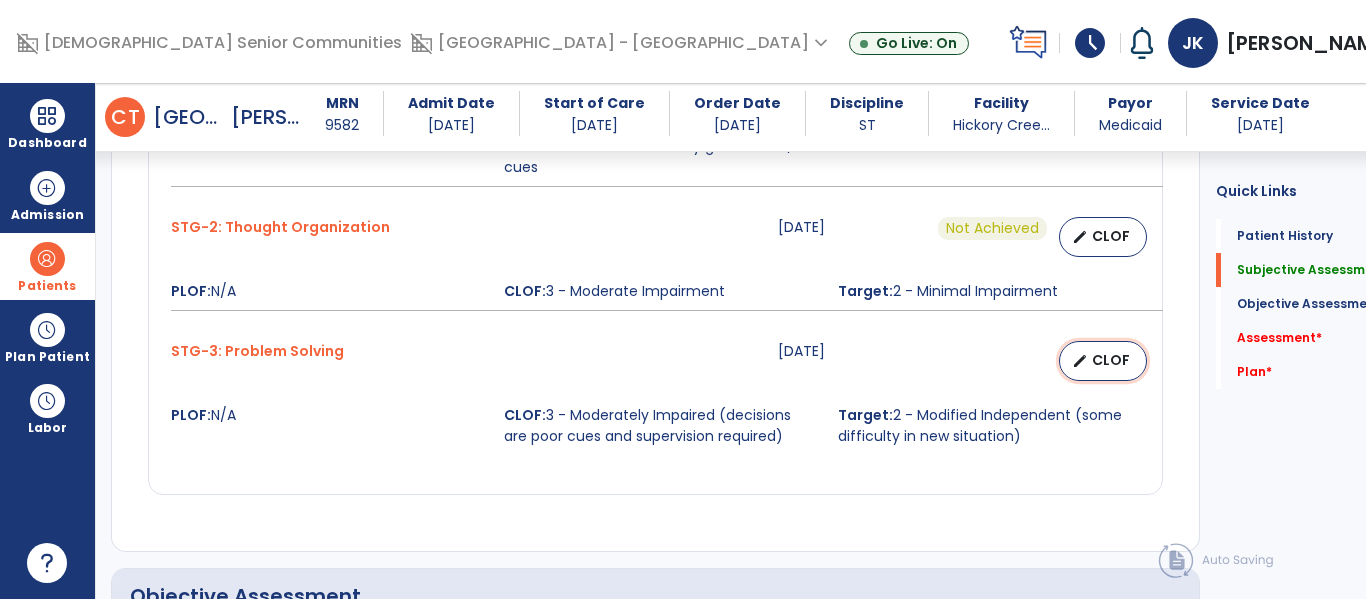 click on "CLOF" at bounding box center (1111, 360) 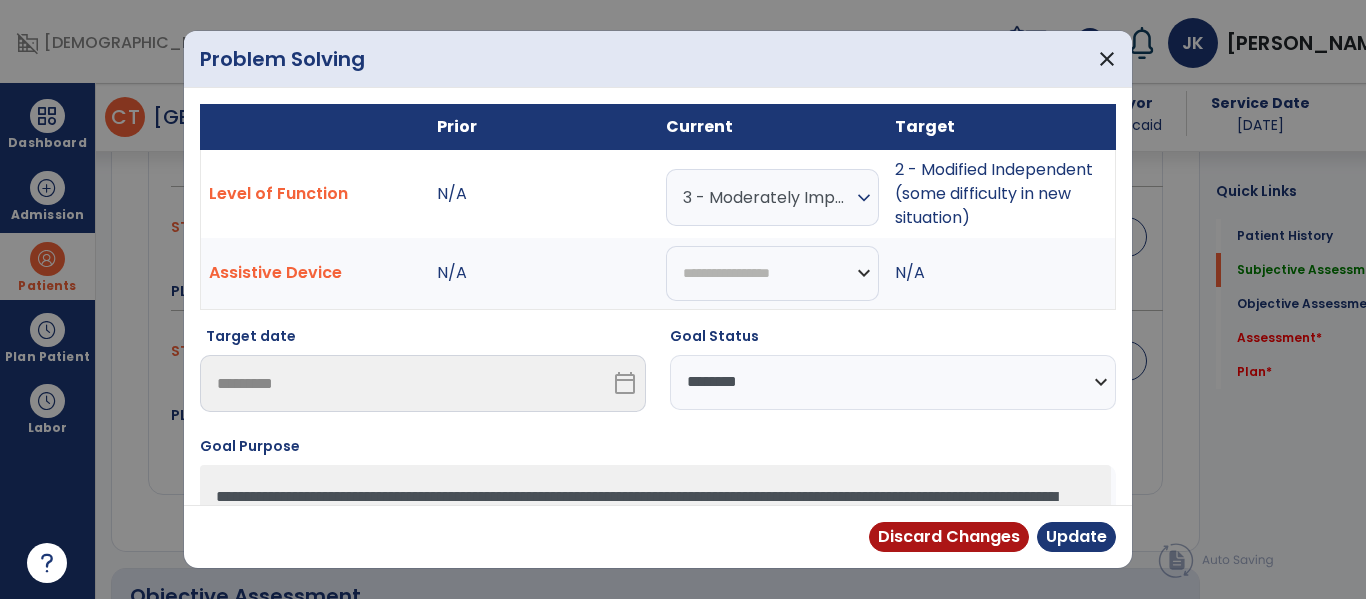click on "**********" at bounding box center [893, 382] 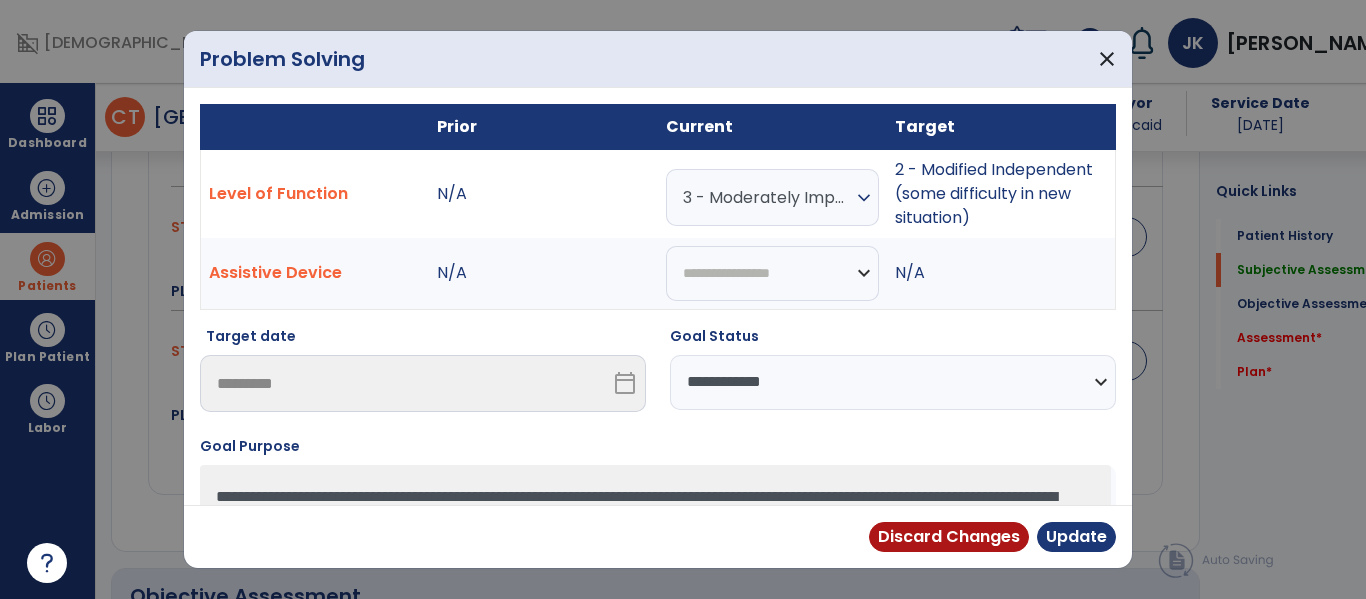 click on "**********" at bounding box center [893, 382] 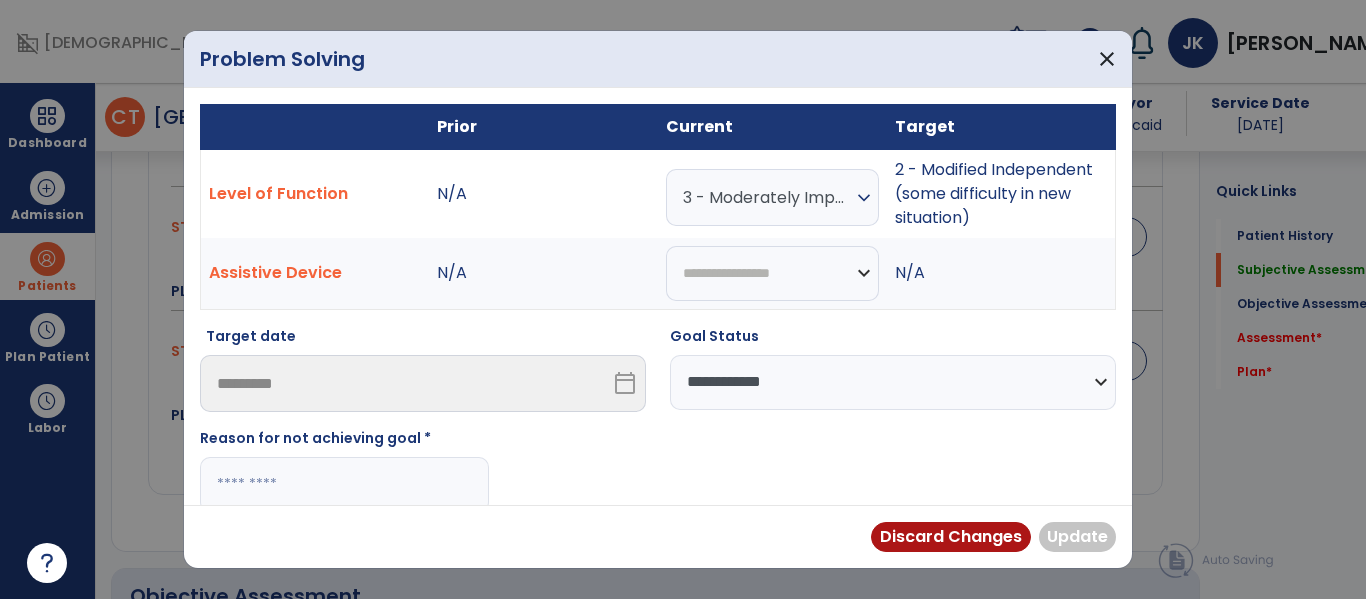 click at bounding box center [344, 484] 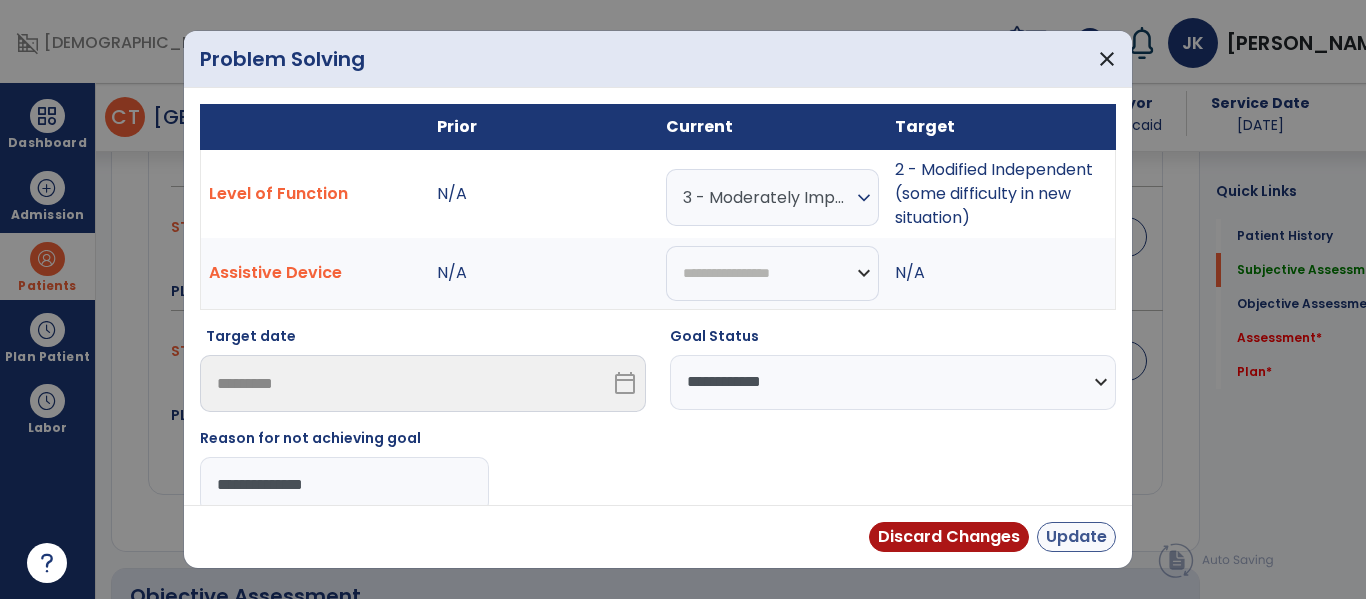type on "**********" 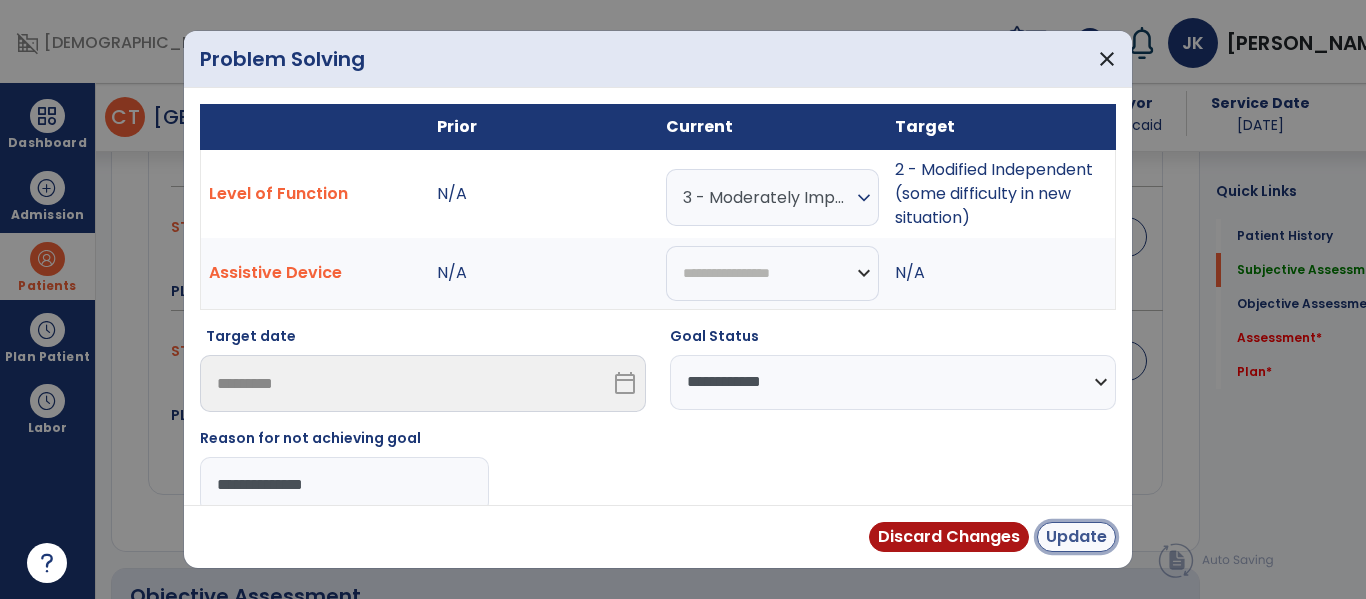 click on "Update" at bounding box center [1076, 537] 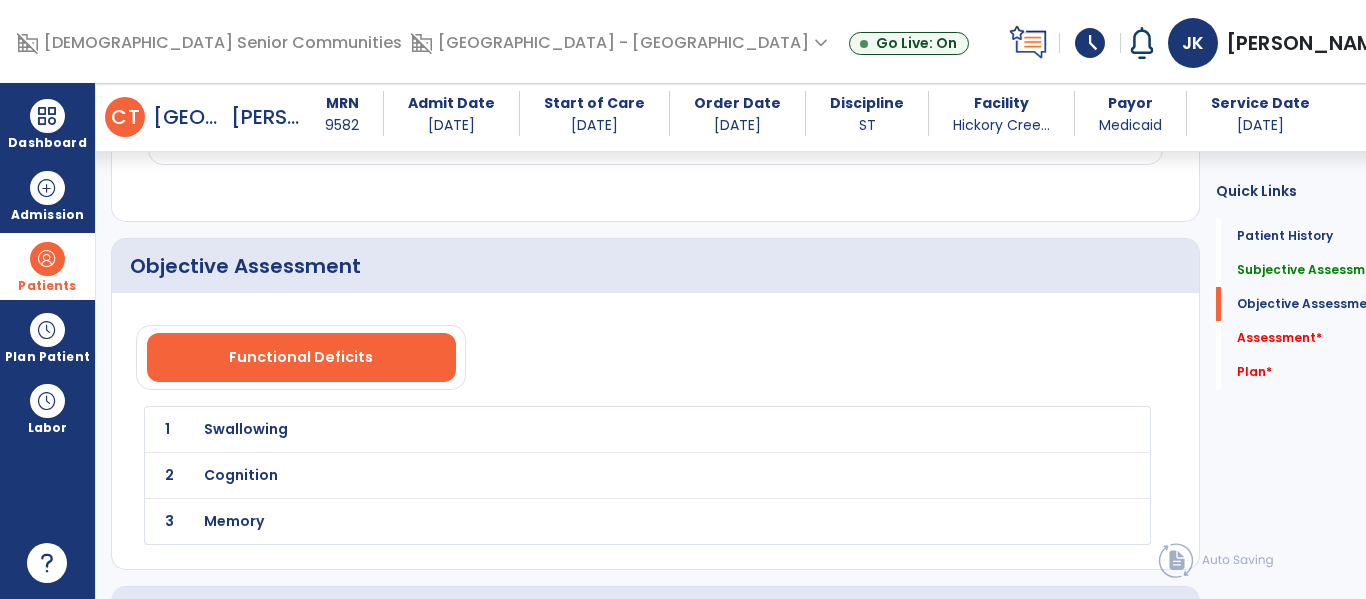 scroll, scrollTop: 2314, scrollLeft: 0, axis: vertical 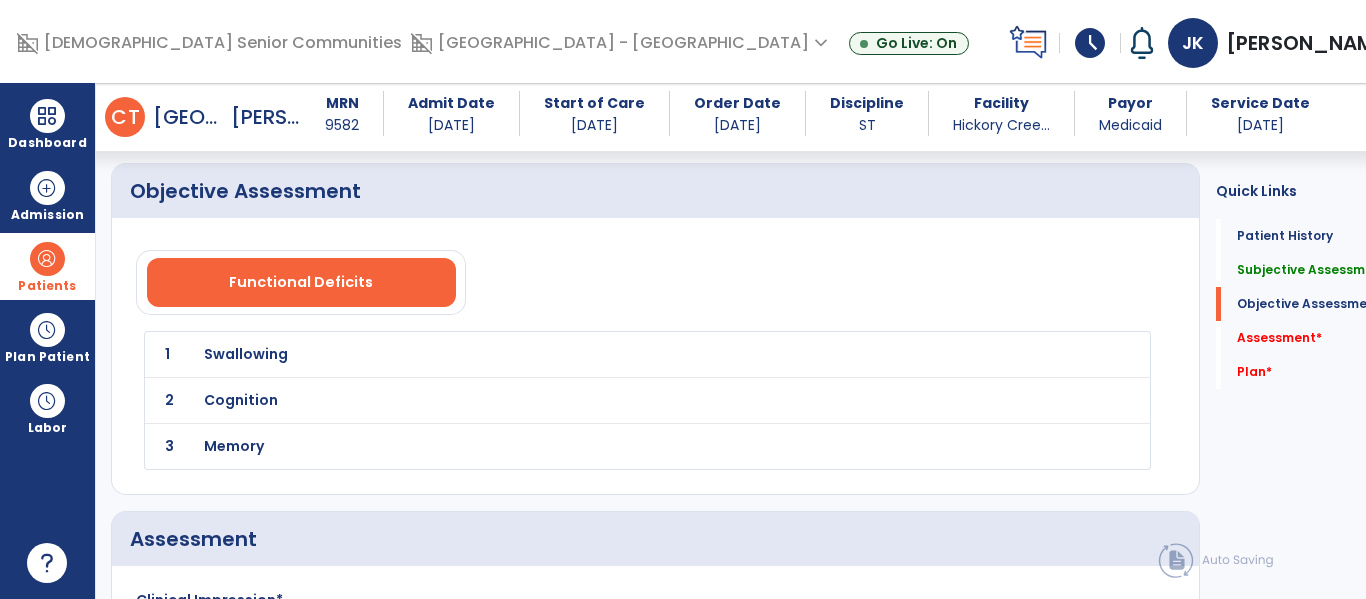 click on "Swallowing" at bounding box center [246, 354] 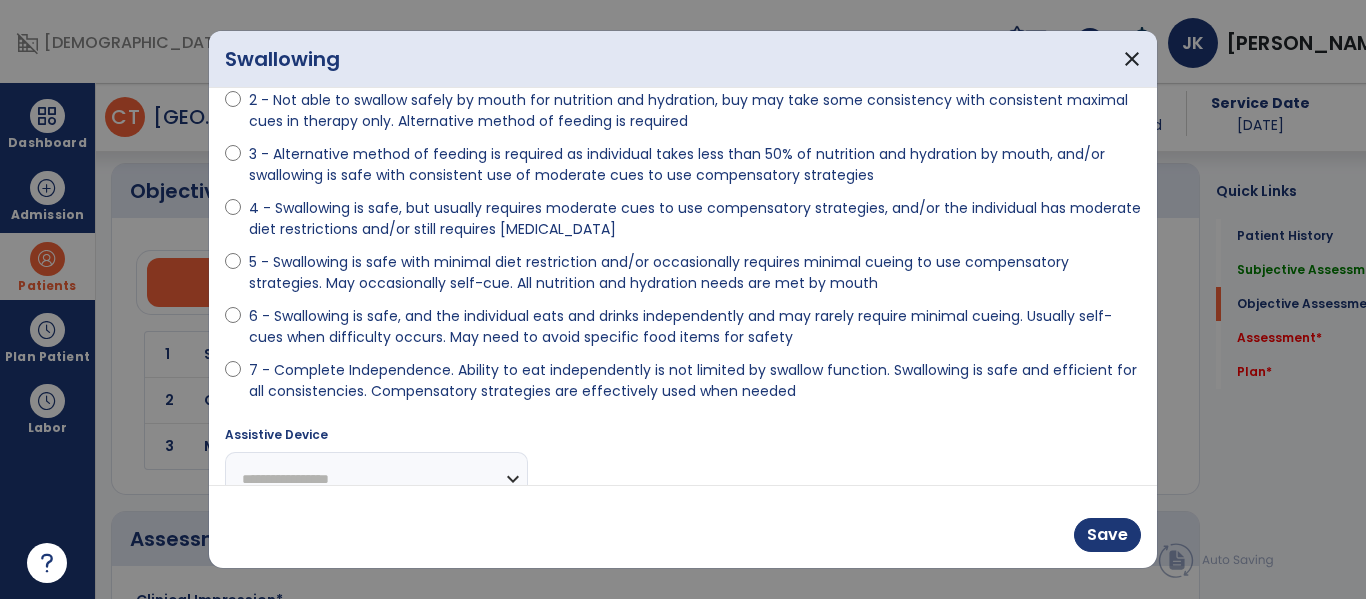 scroll, scrollTop: 214, scrollLeft: 0, axis: vertical 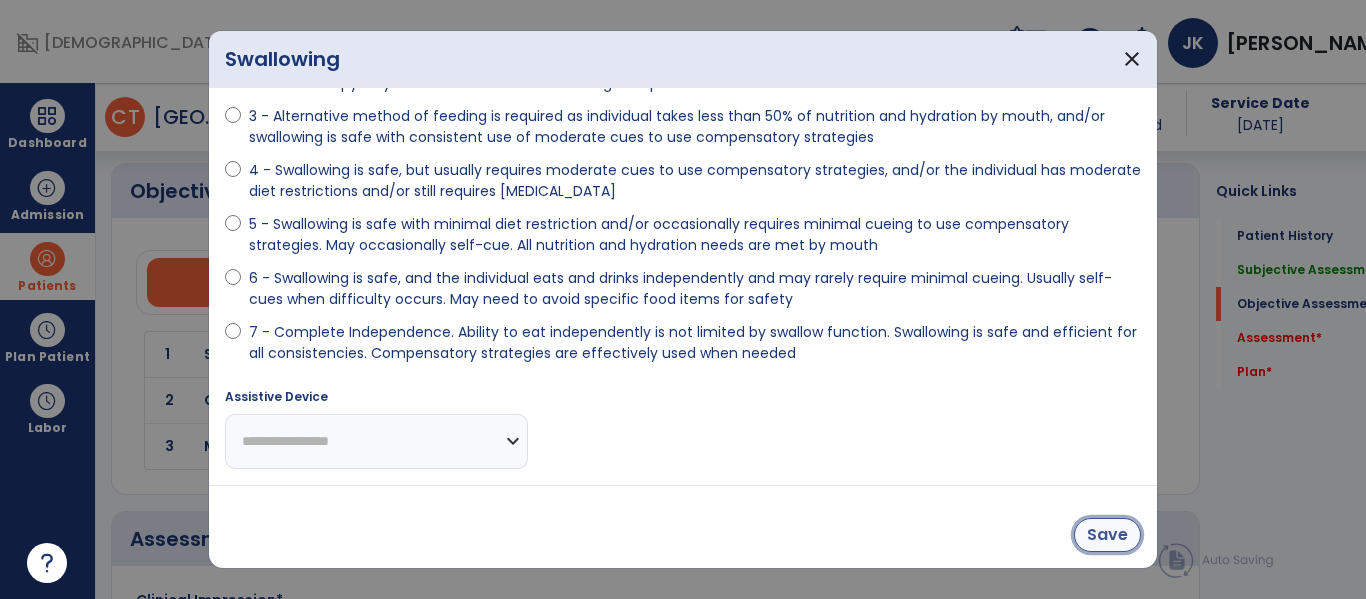 click on "Save" at bounding box center (1107, 535) 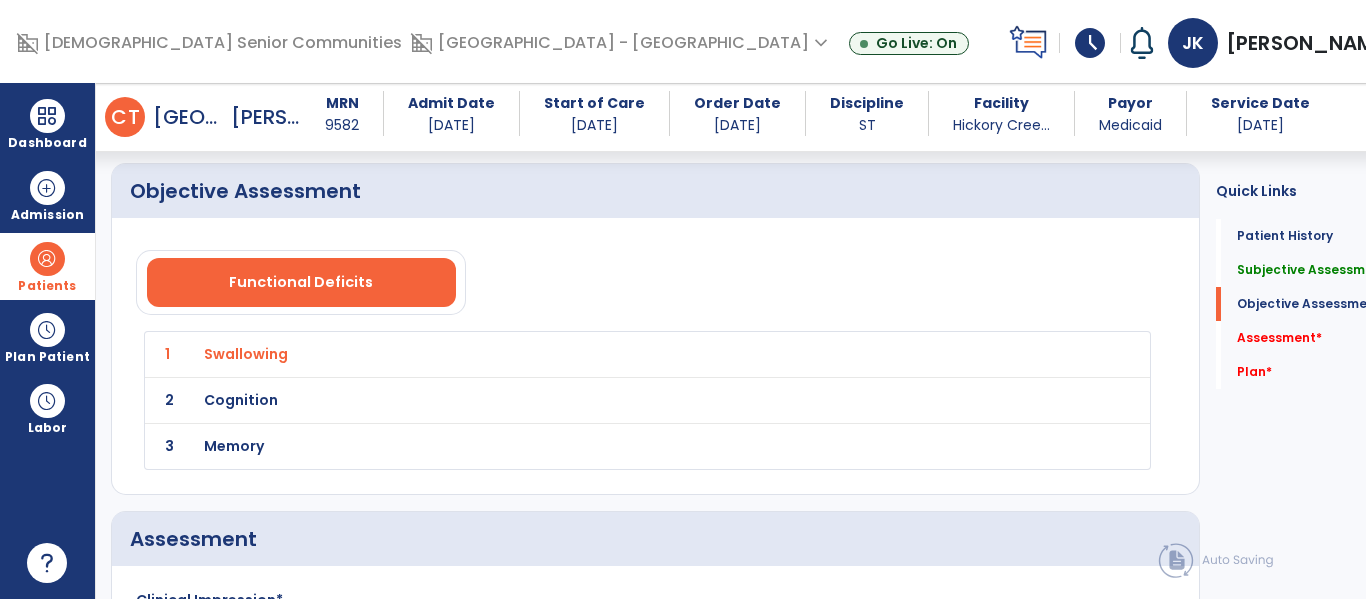 click on "Cognition" at bounding box center [246, 354] 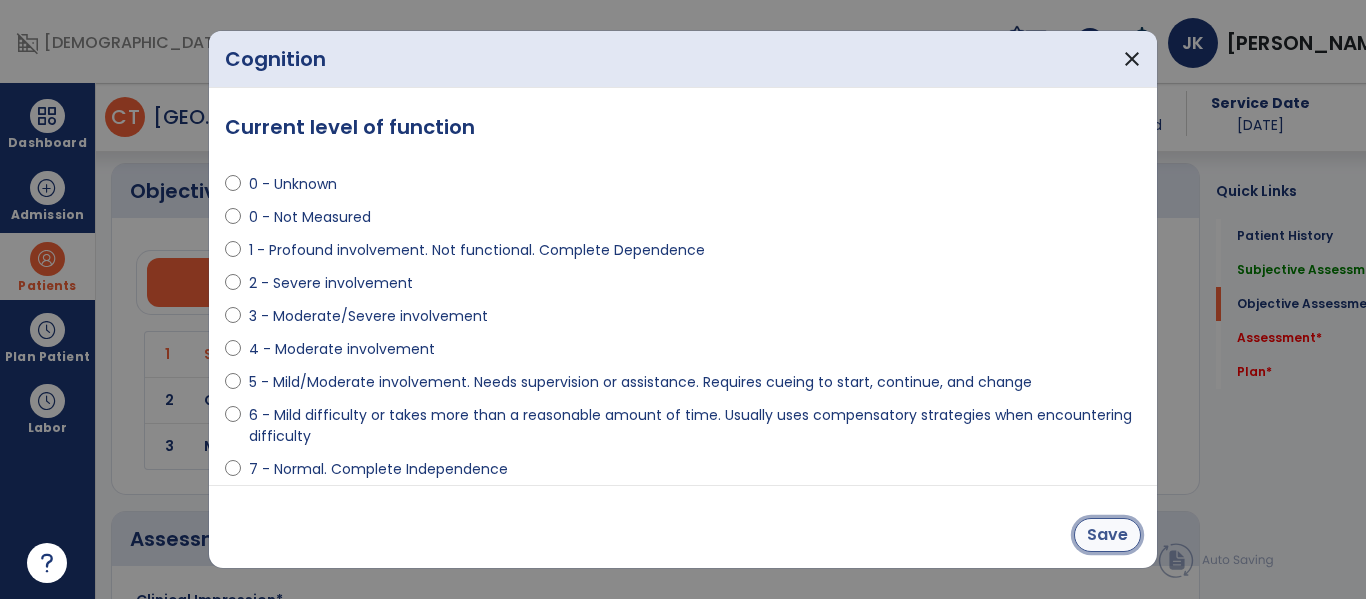 click on "Save" at bounding box center (1107, 535) 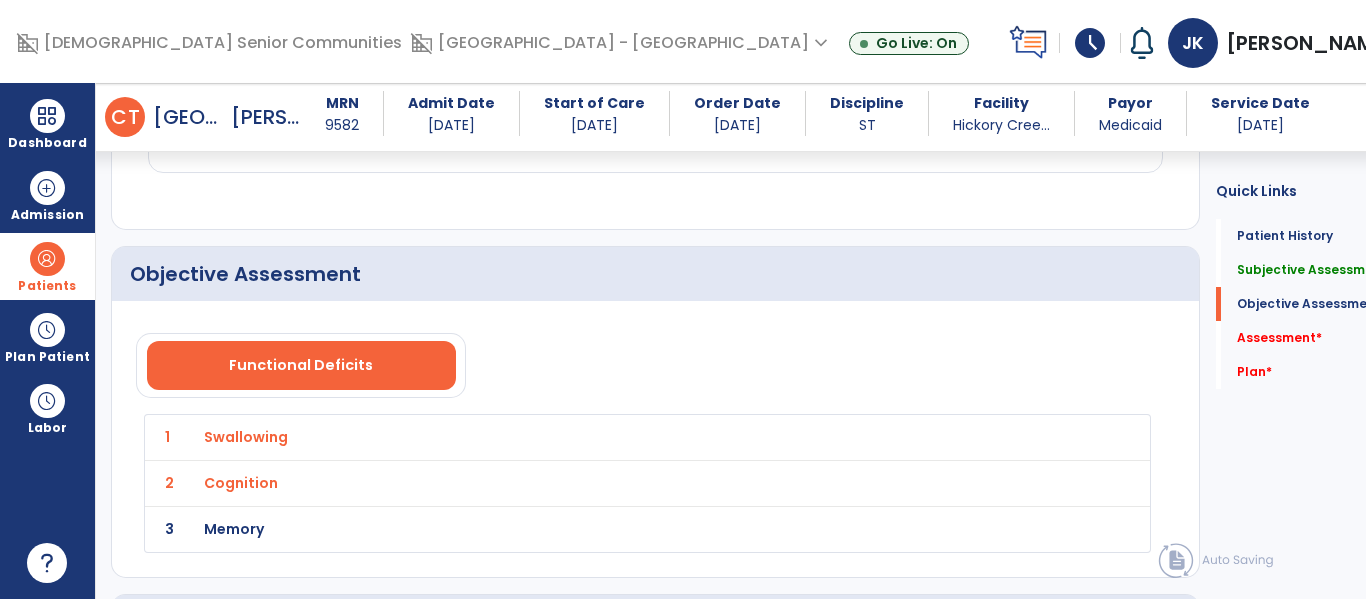 scroll, scrollTop: 2300, scrollLeft: 0, axis: vertical 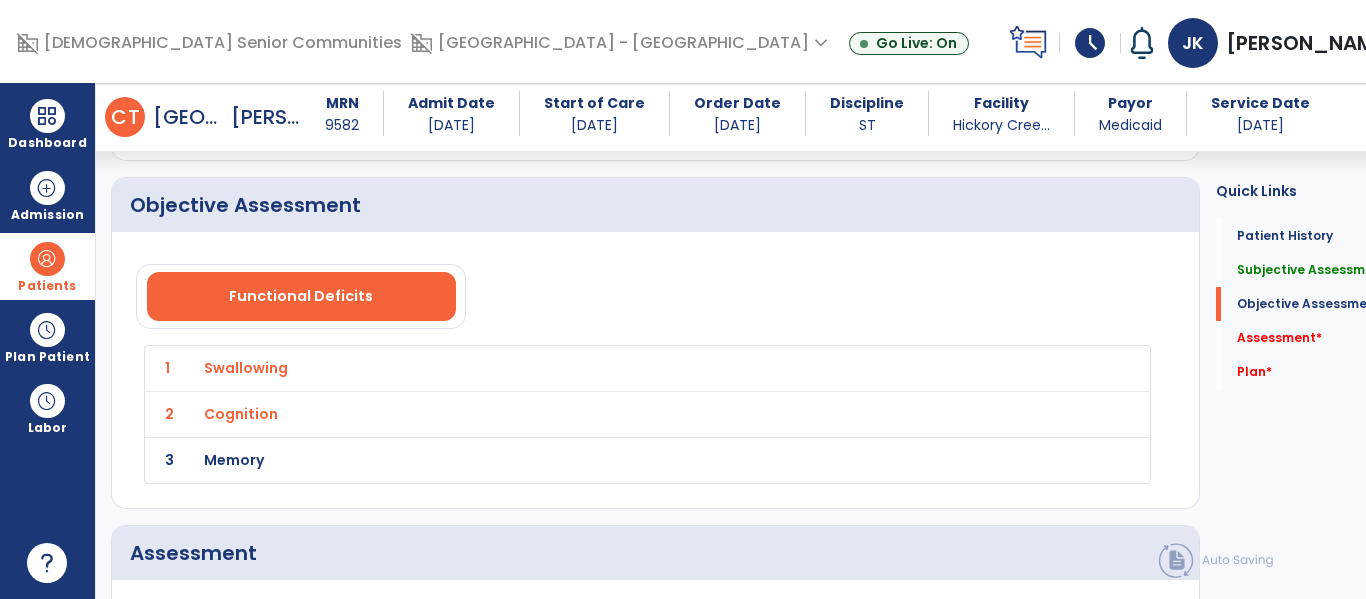 click on "Memory" at bounding box center (246, 368) 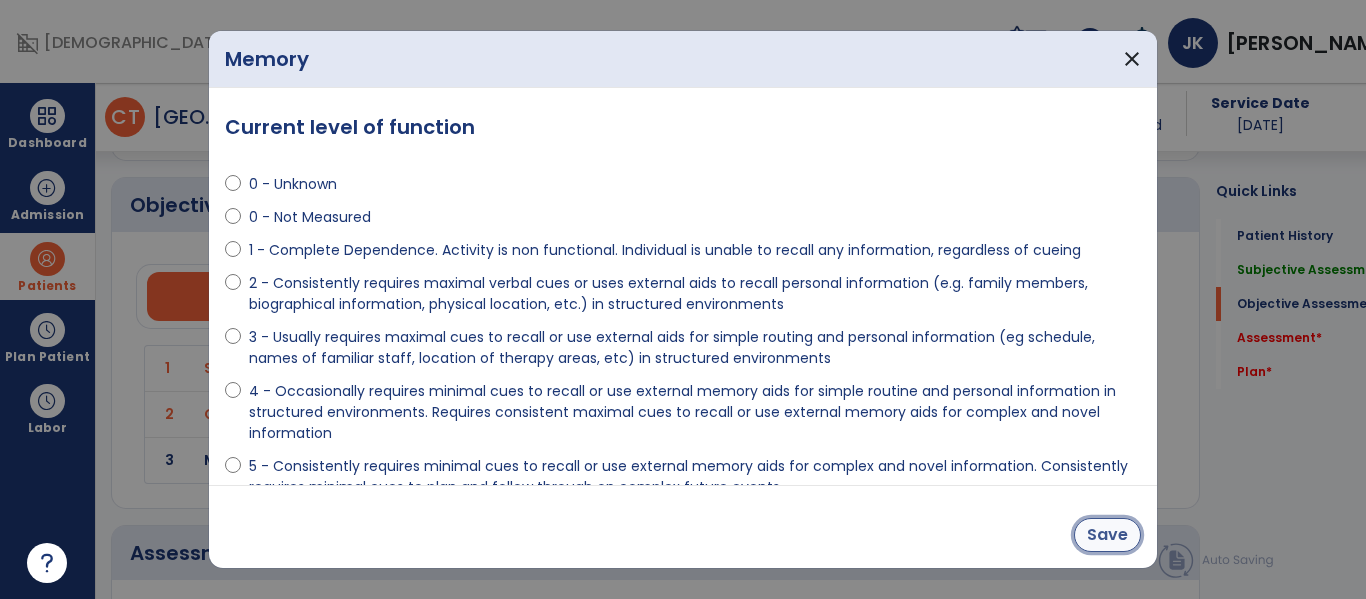 click on "Save" at bounding box center (1107, 535) 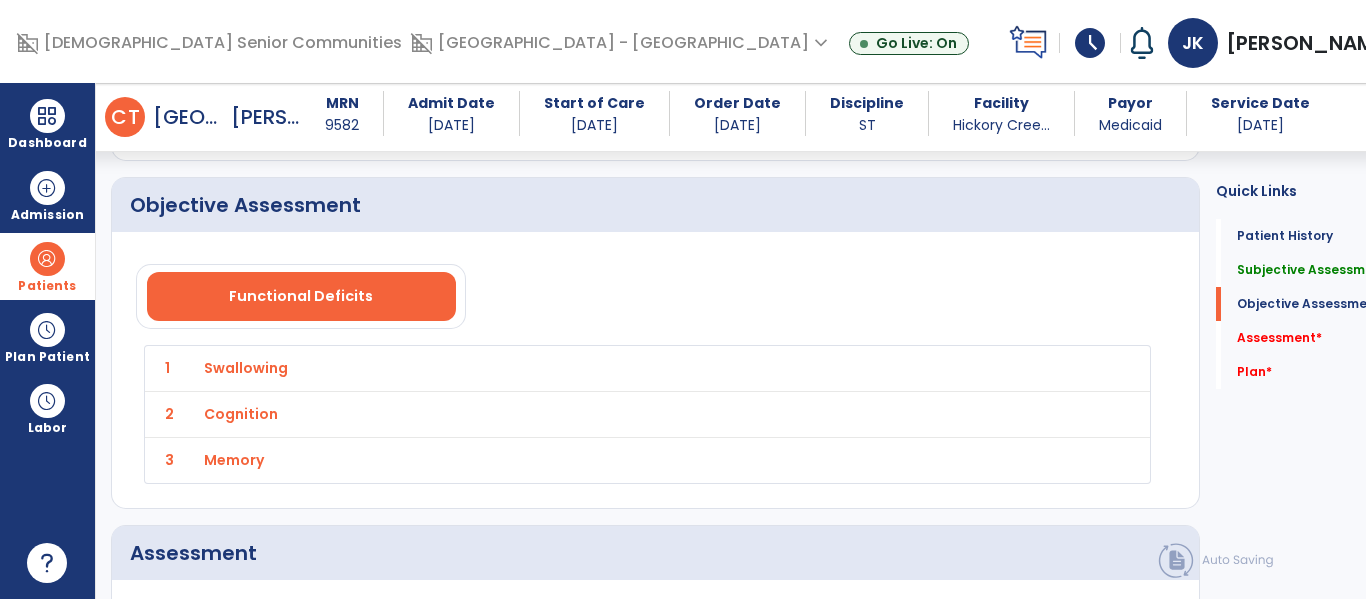 click on "Cognition" at bounding box center [246, 368] 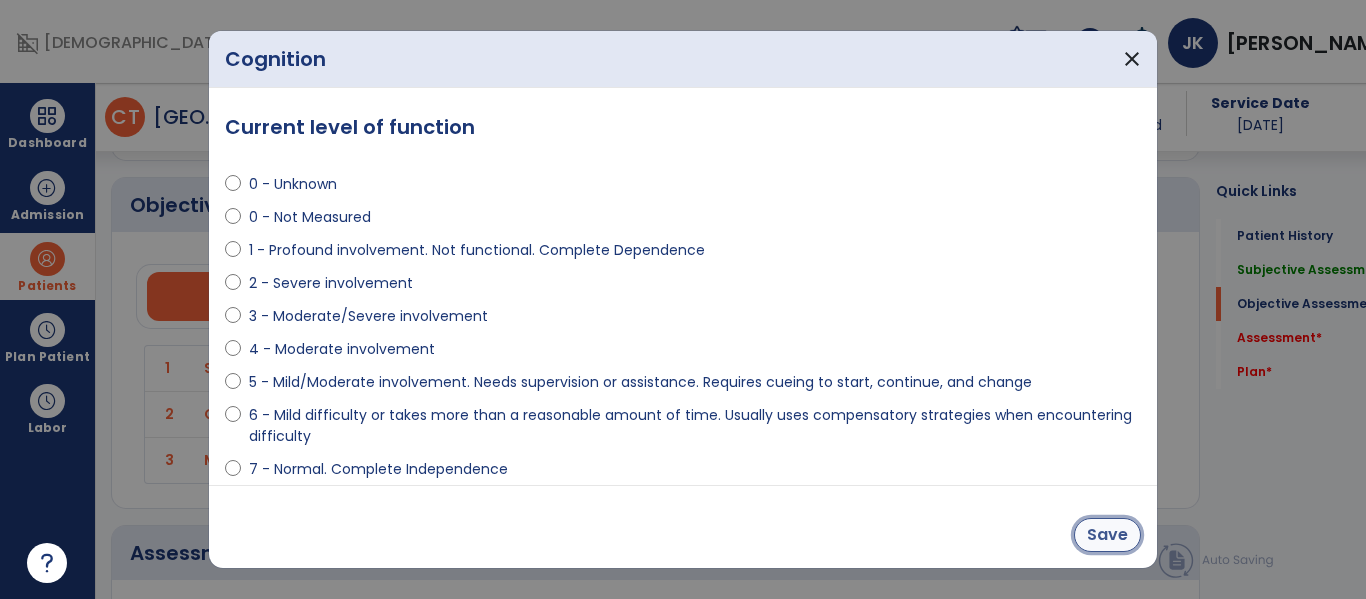 click on "Save" at bounding box center [1107, 535] 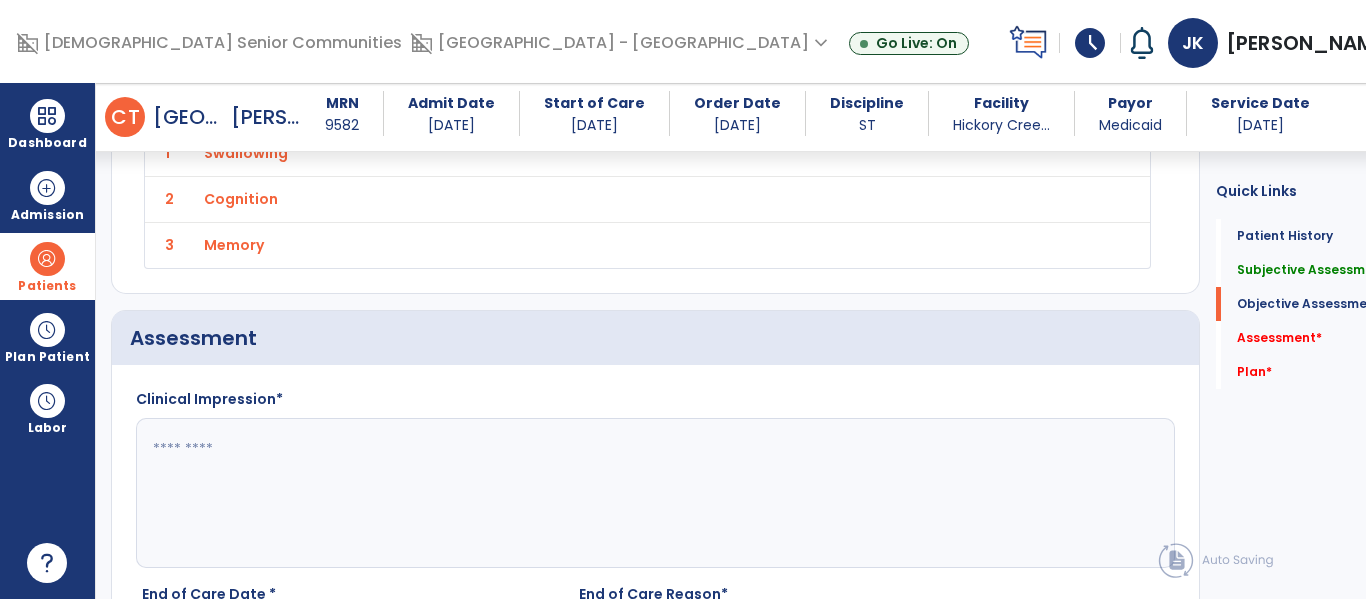 scroll, scrollTop: 2541, scrollLeft: 0, axis: vertical 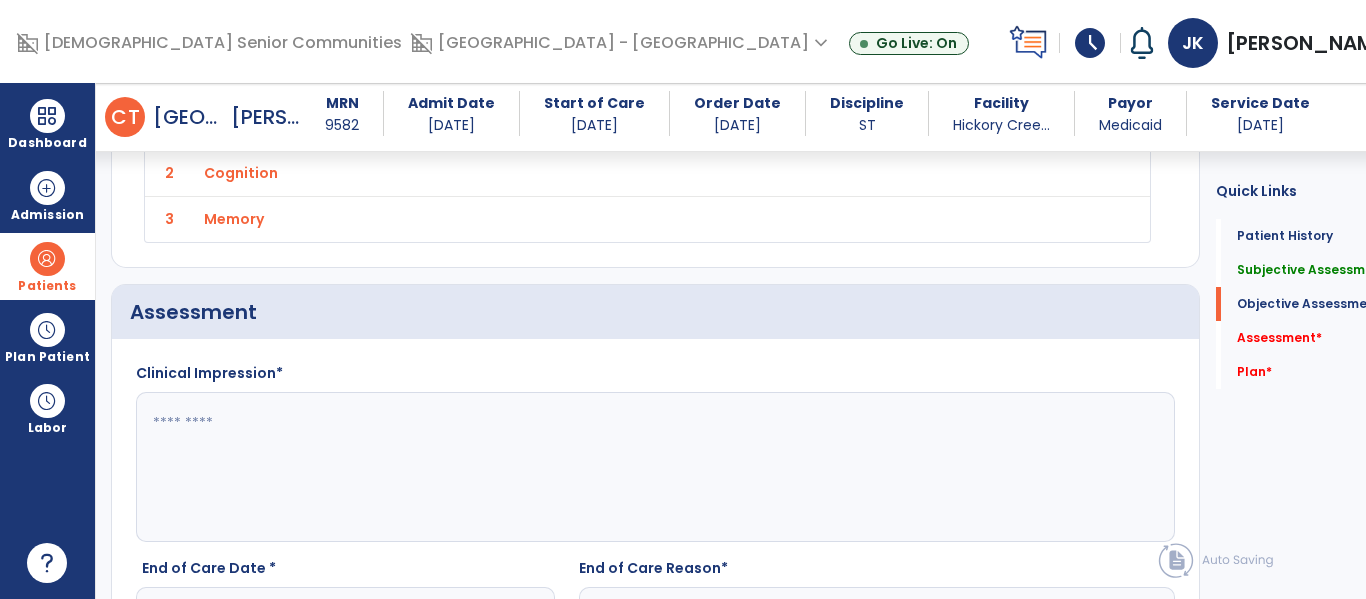 click 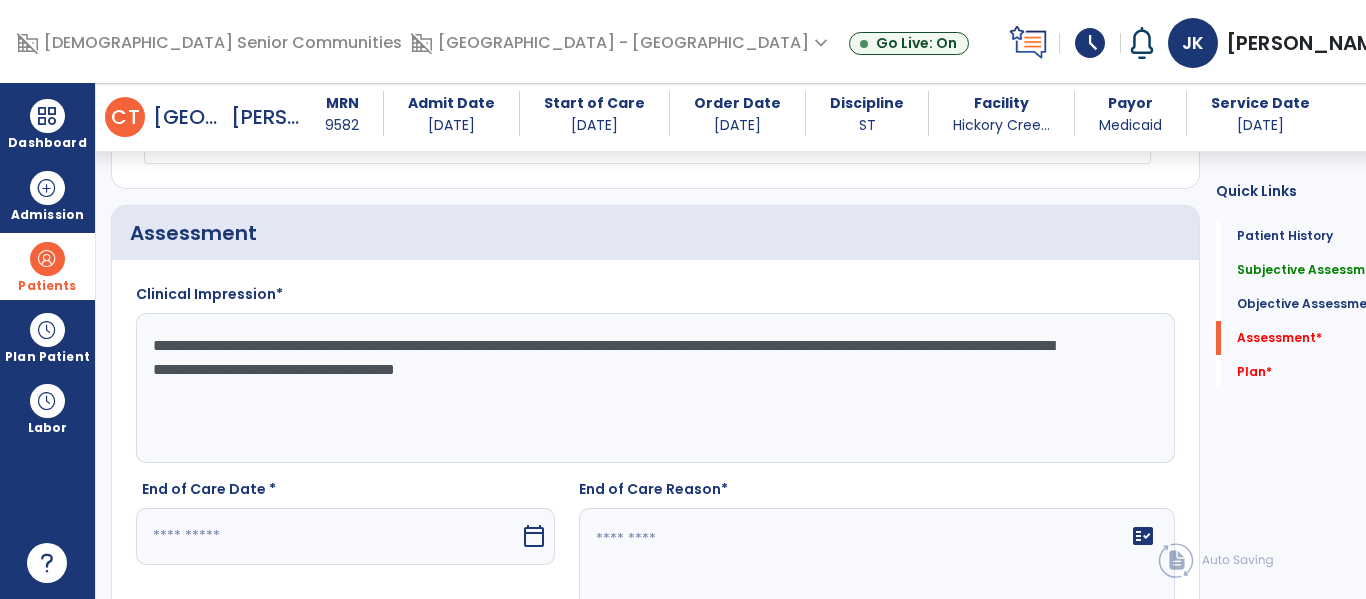 scroll, scrollTop: 2615, scrollLeft: 0, axis: vertical 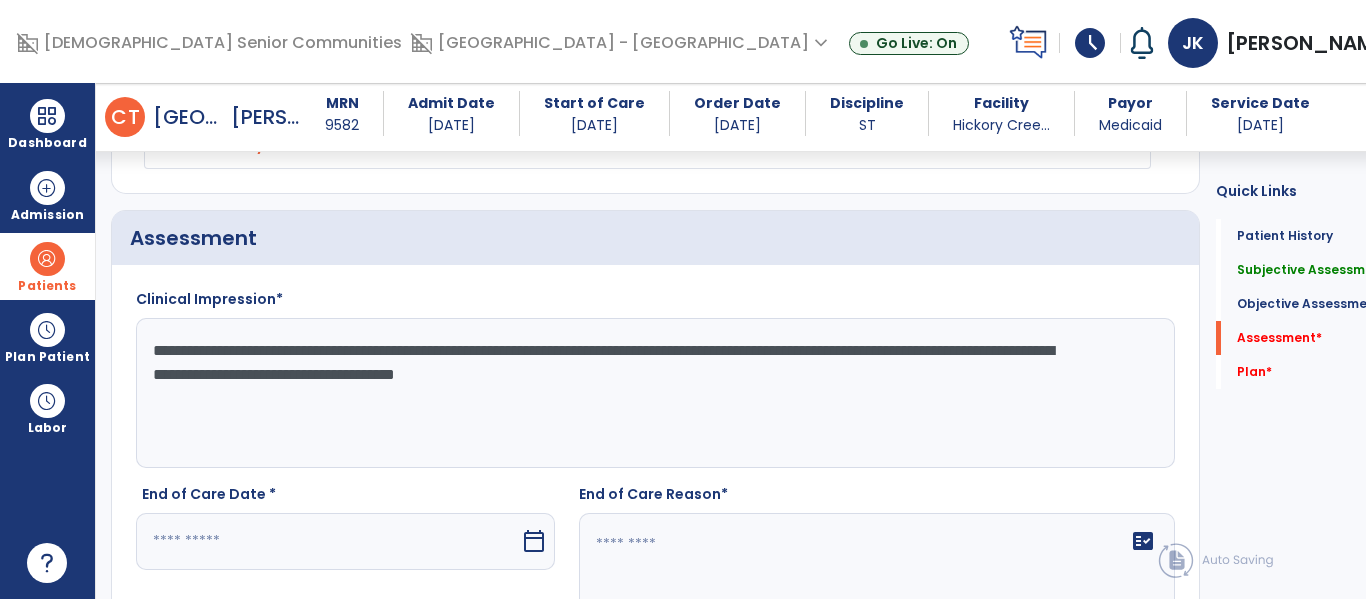 type on "**********" 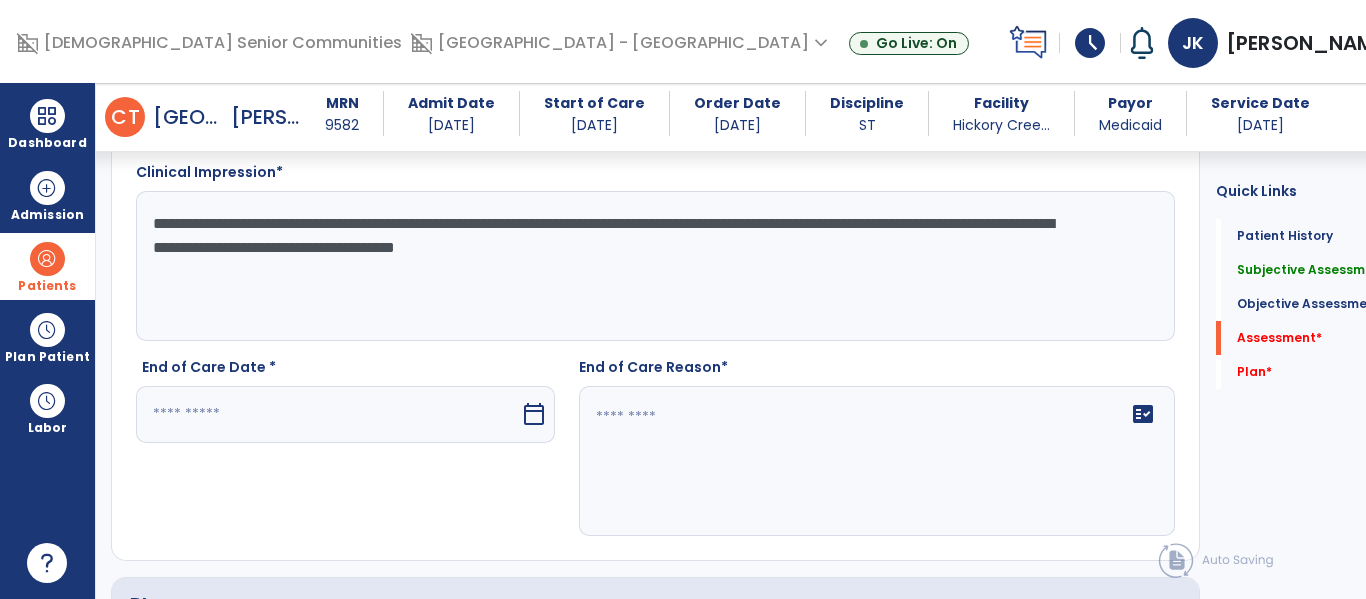 scroll, scrollTop: 2750, scrollLeft: 0, axis: vertical 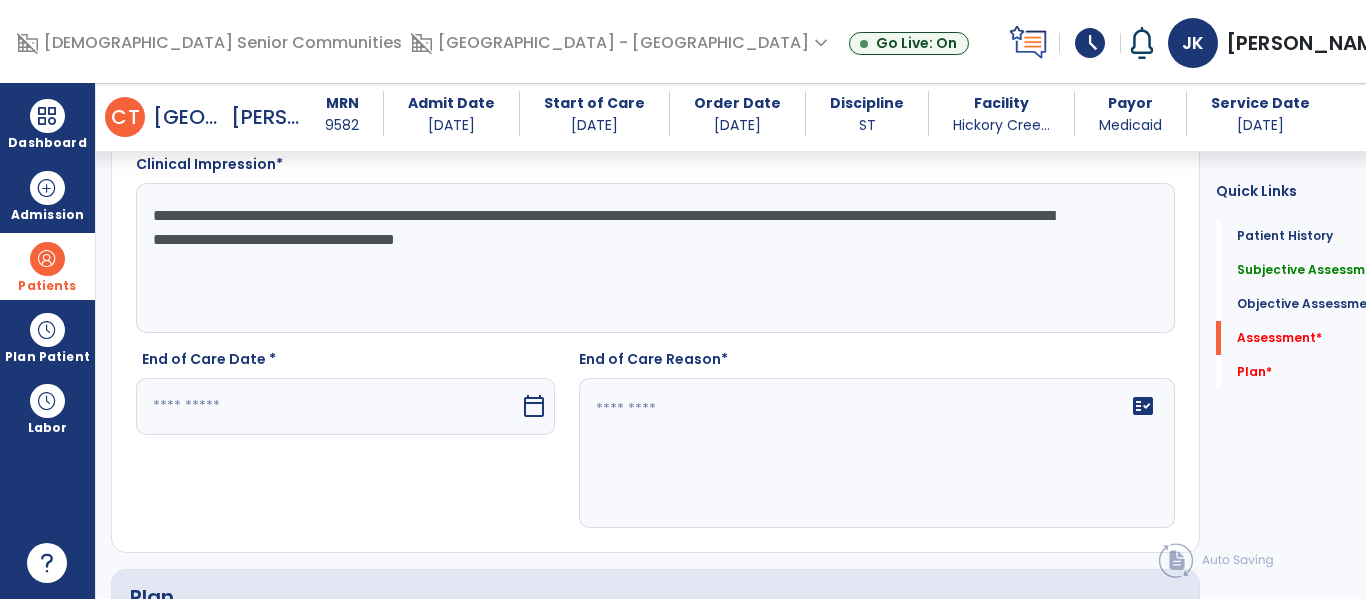 click on "calendar_today" at bounding box center [534, 406] 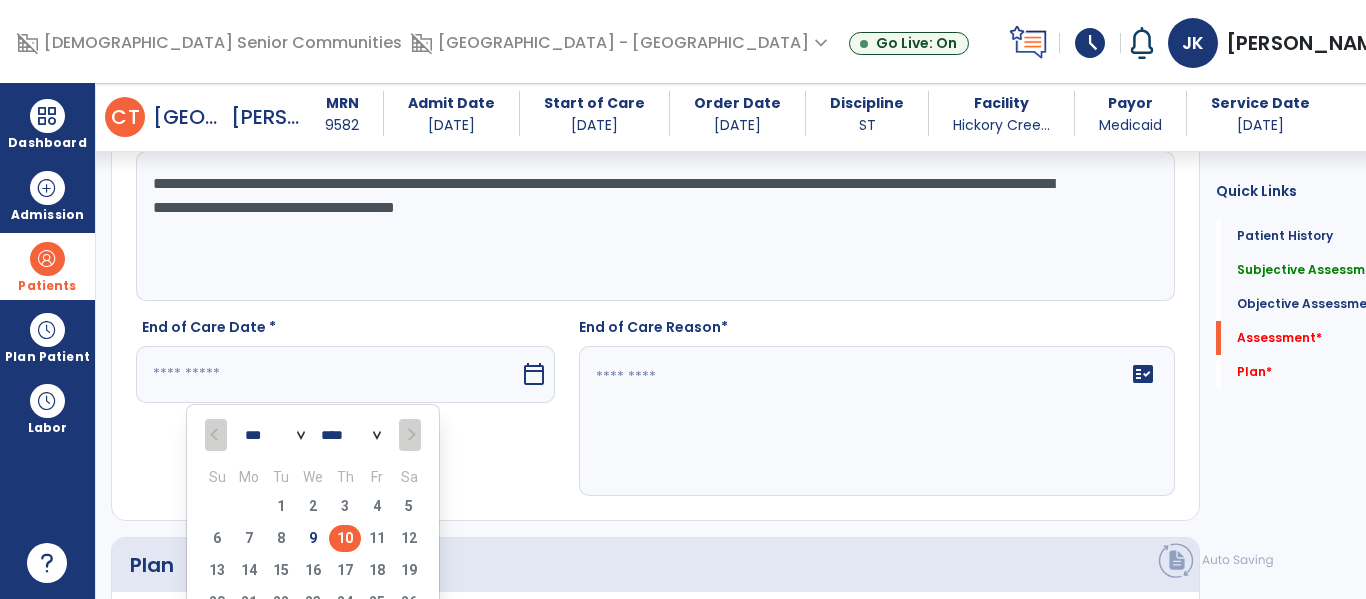 scroll, scrollTop: 2868, scrollLeft: 0, axis: vertical 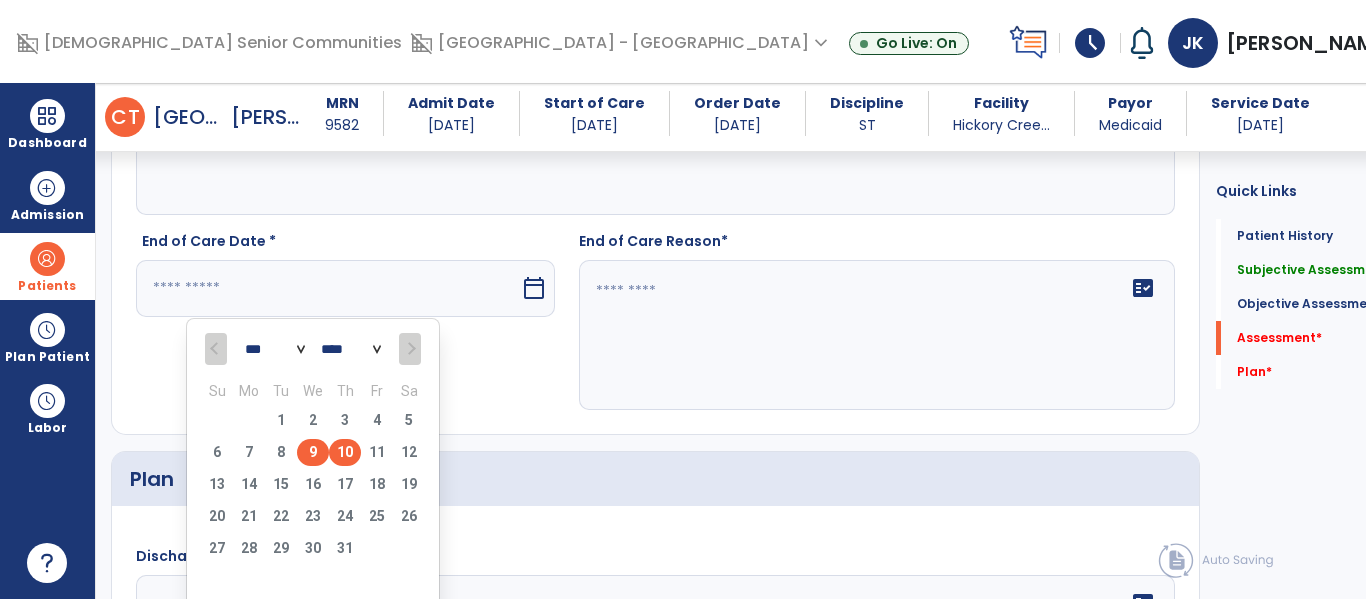click on "9" at bounding box center [313, 452] 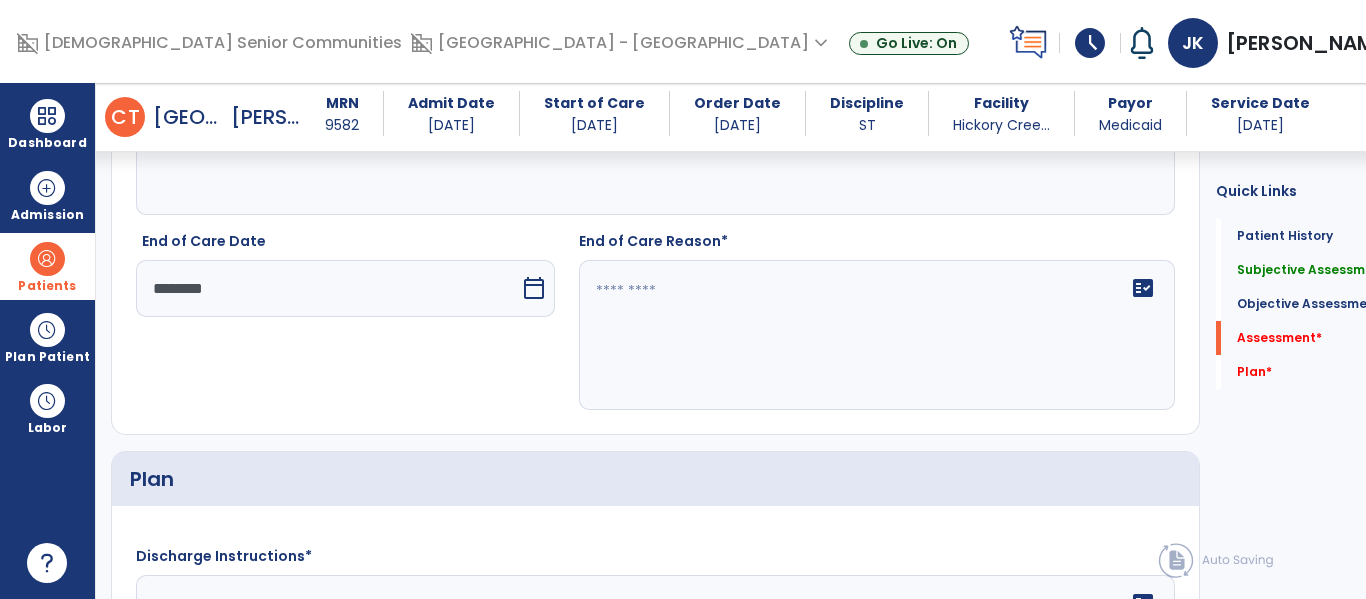 click 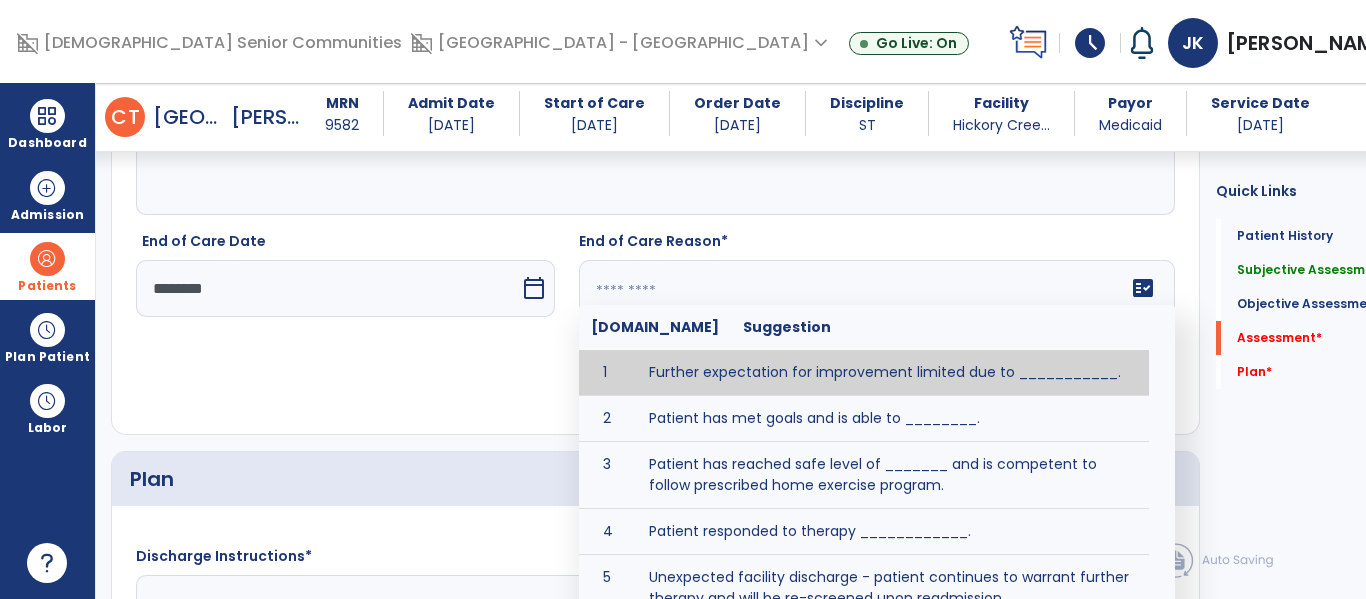 paste on "**********" 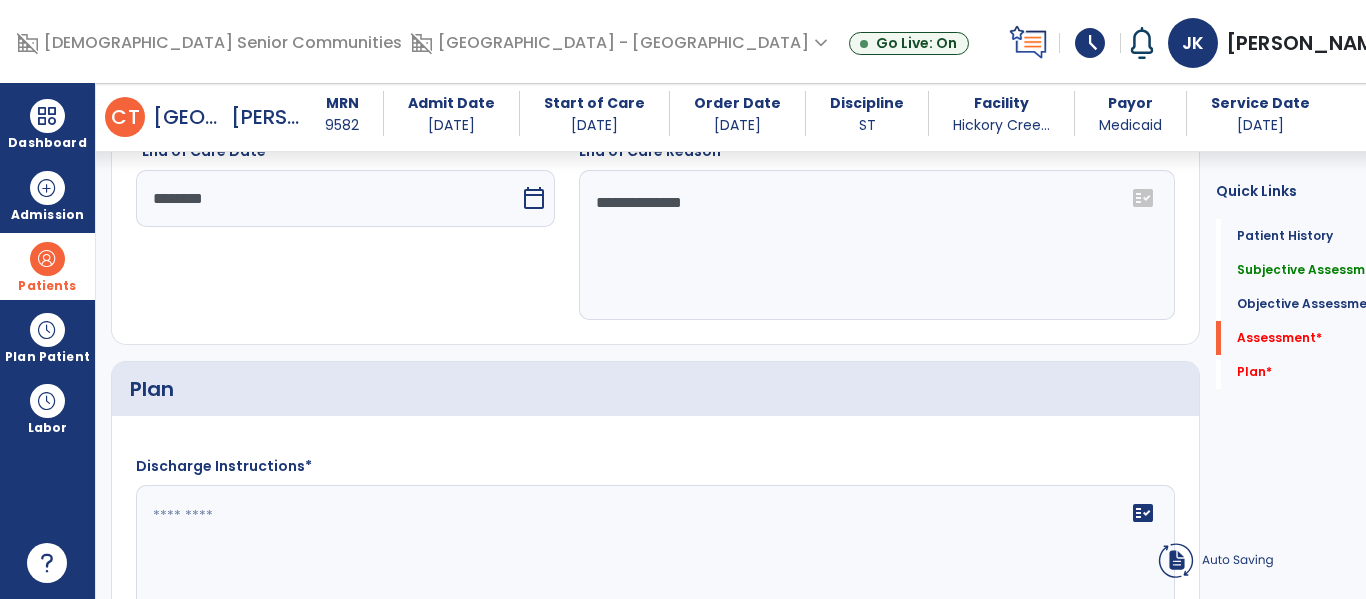 scroll, scrollTop: 2983, scrollLeft: 0, axis: vertical 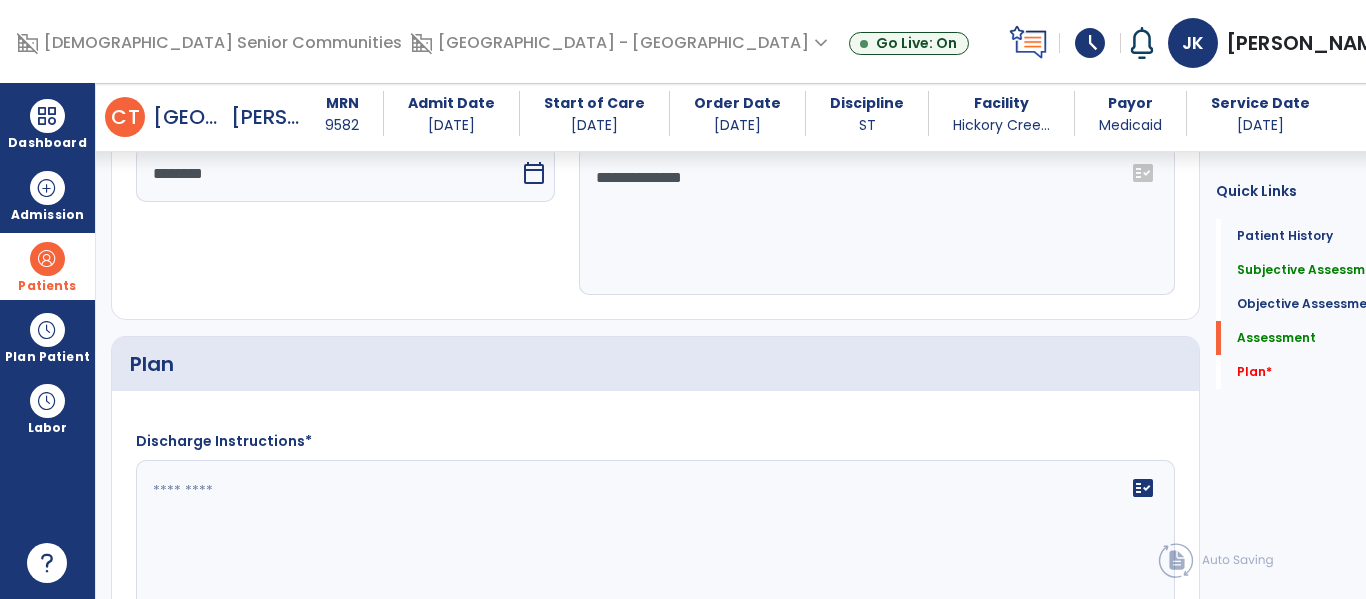 type on "**********" 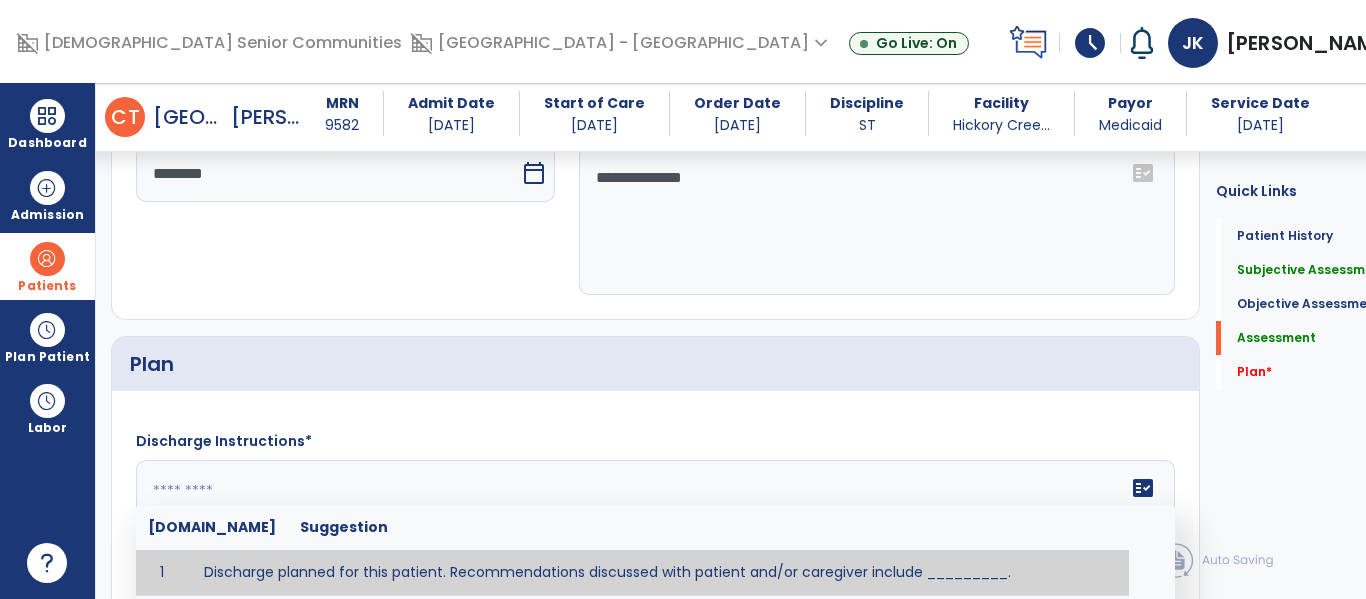click 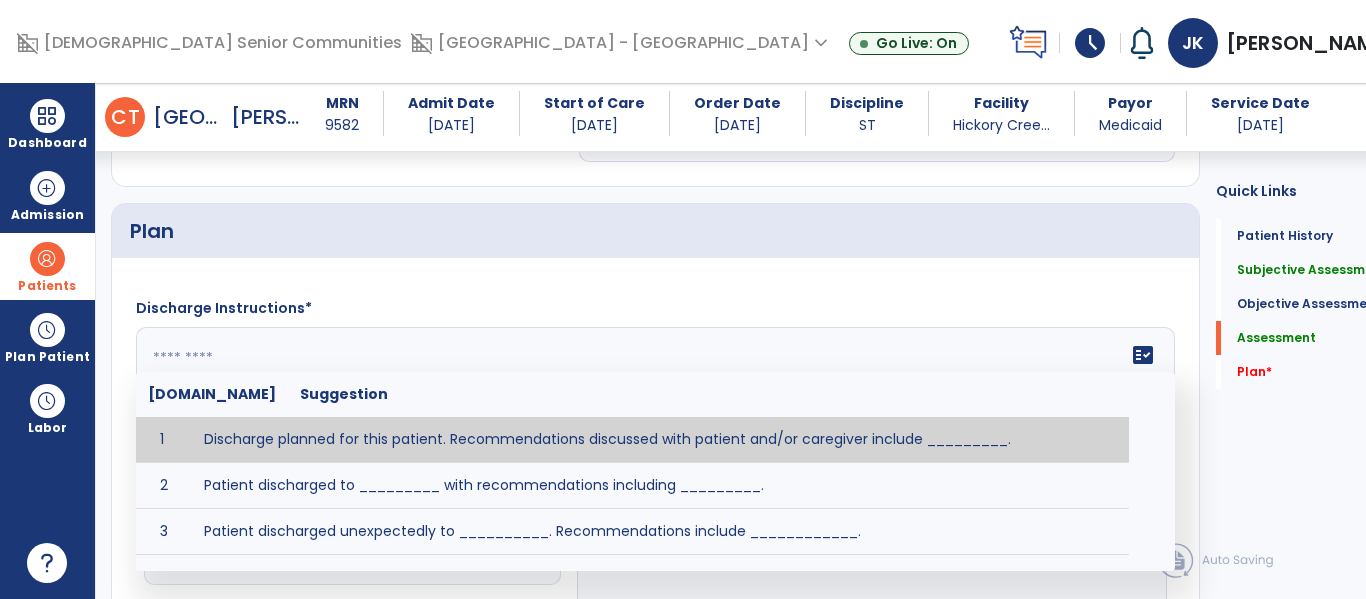 scroll, scrollTop: 3129, scrollLeft: 0, axis: vertical 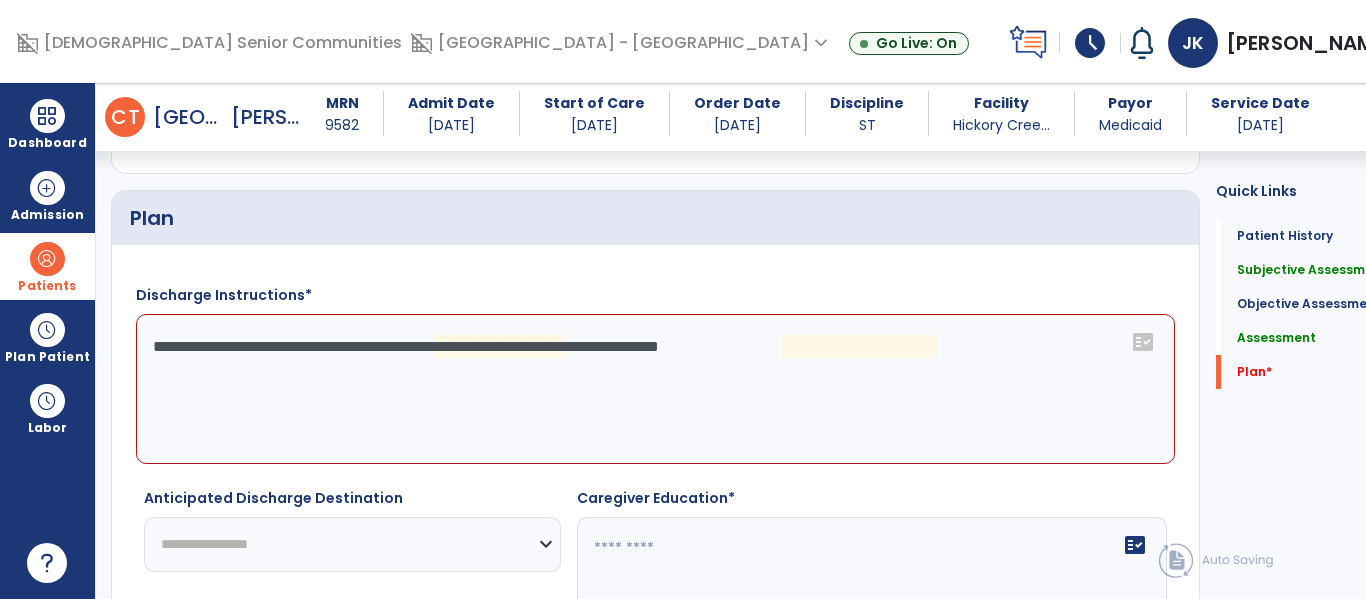 click on "**********" 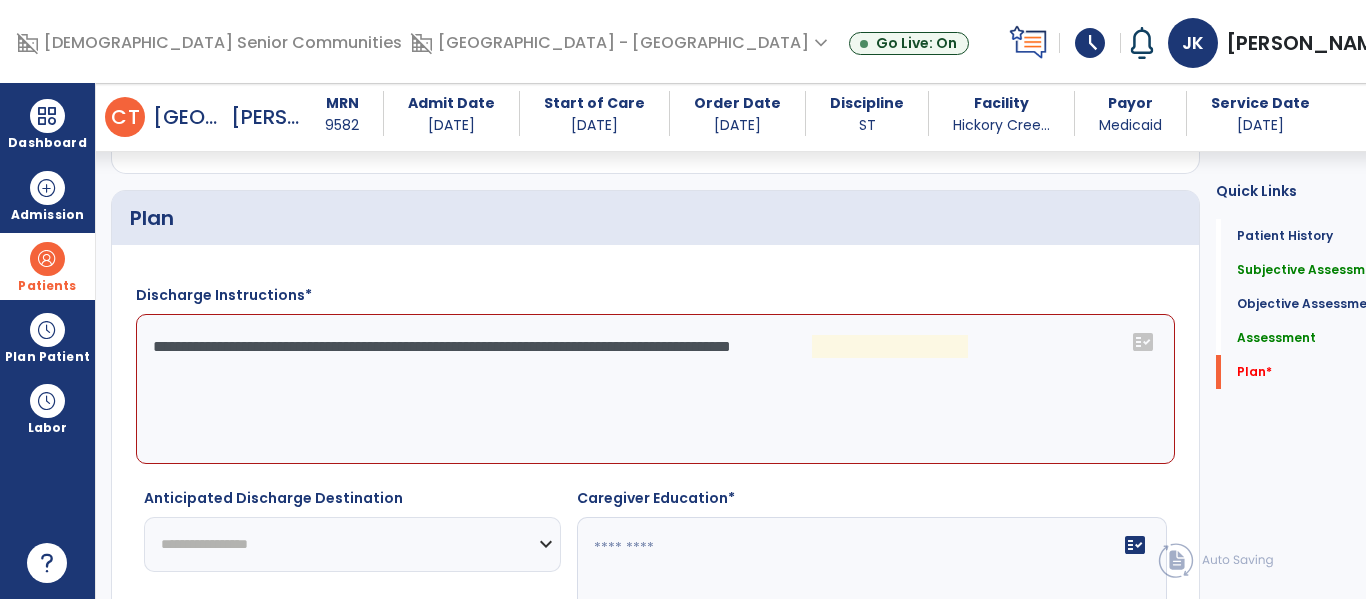 click on "**********" 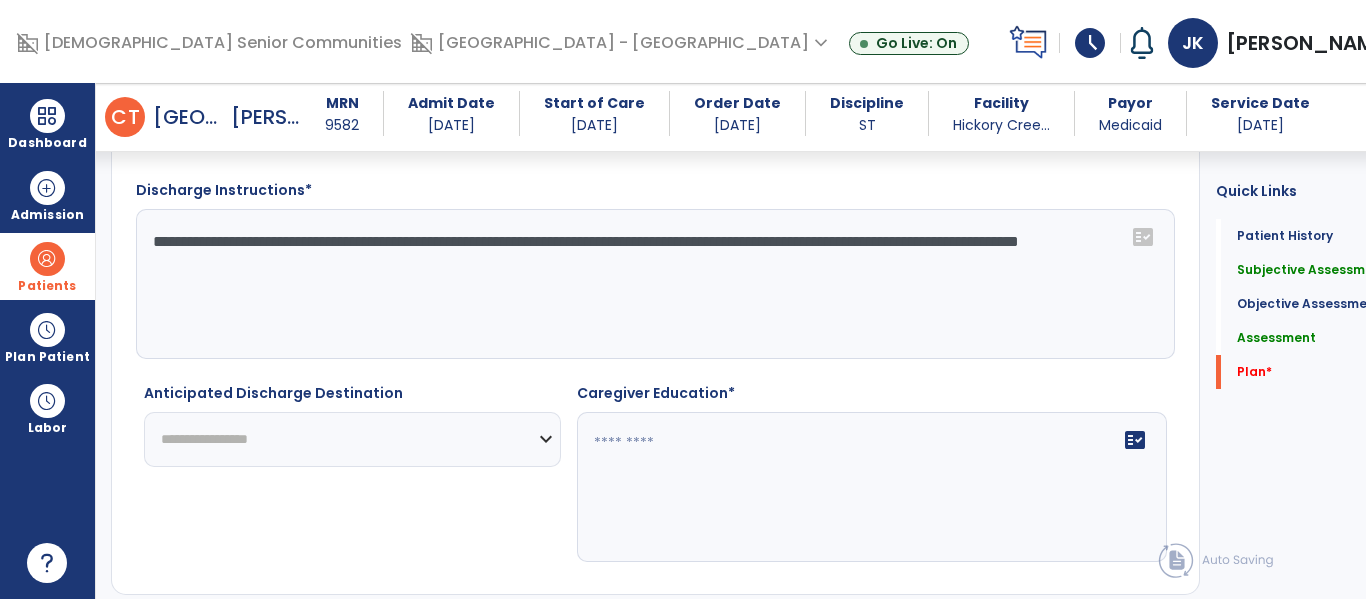 scroll, scrollTop: 3344, scrollLeft: 0, axis: vertical 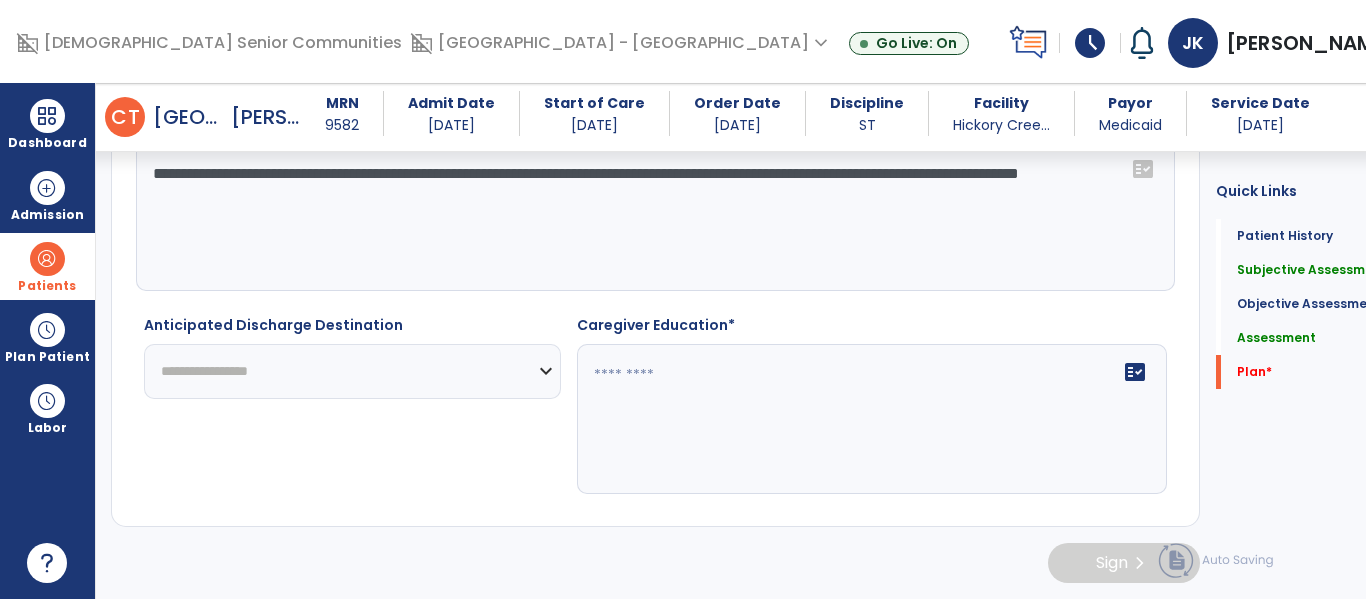 type on "**********" 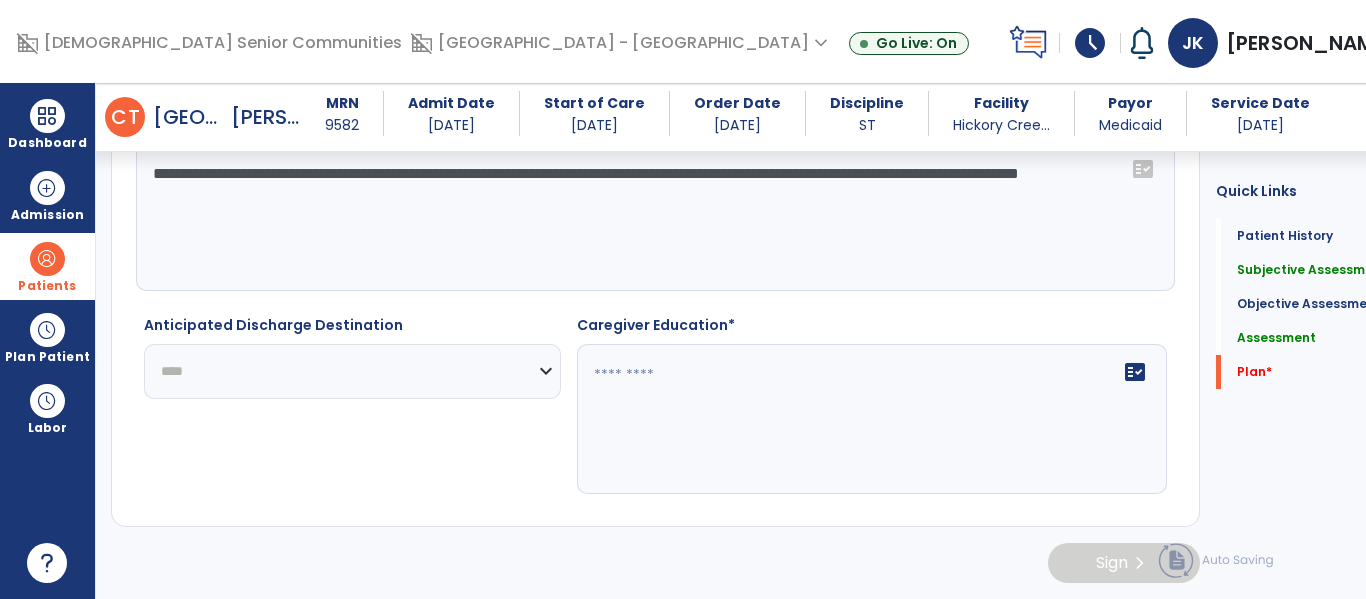 click on "**********" 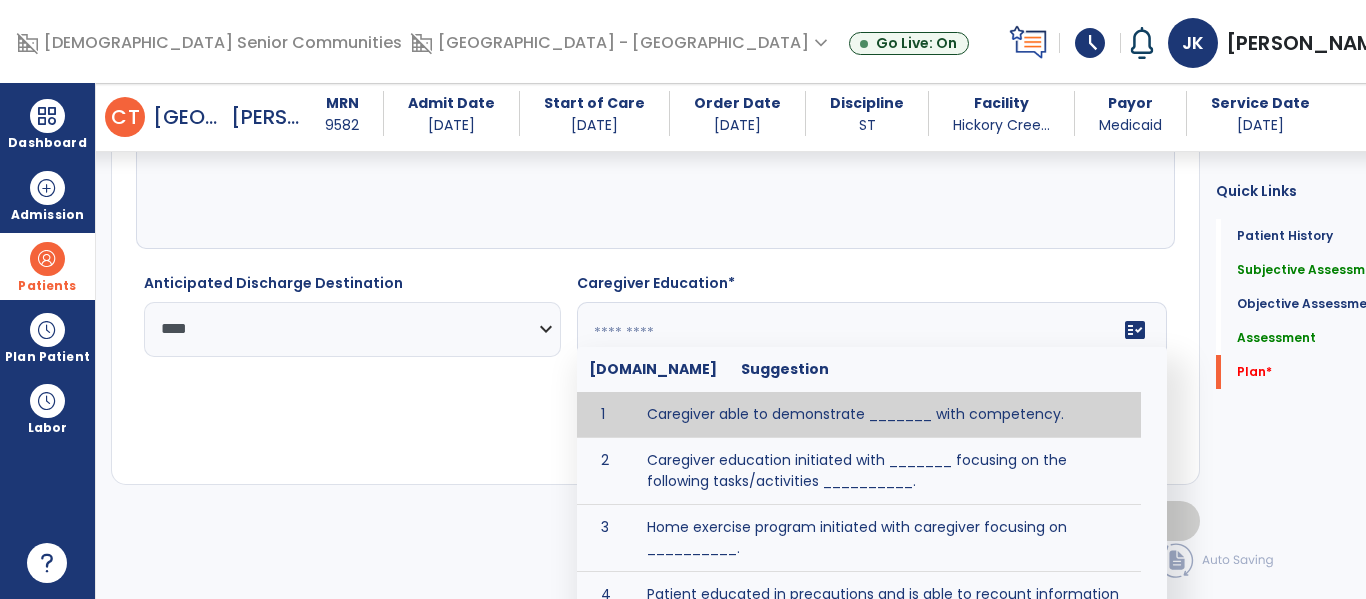 click 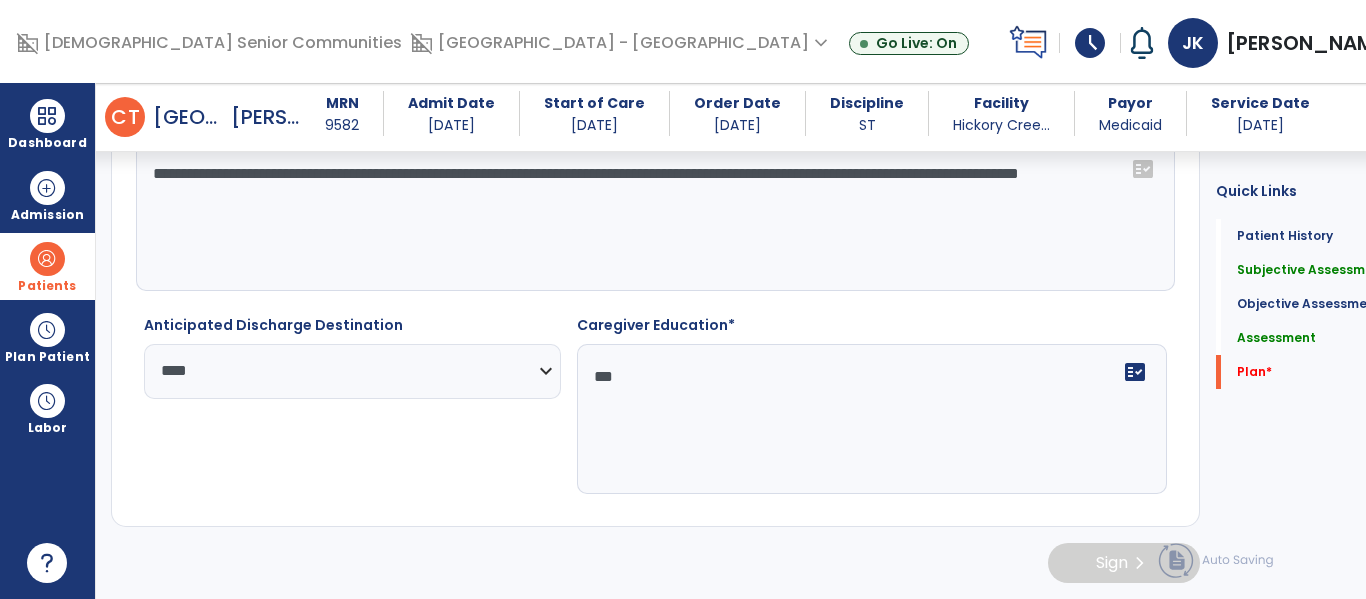 type on "***" 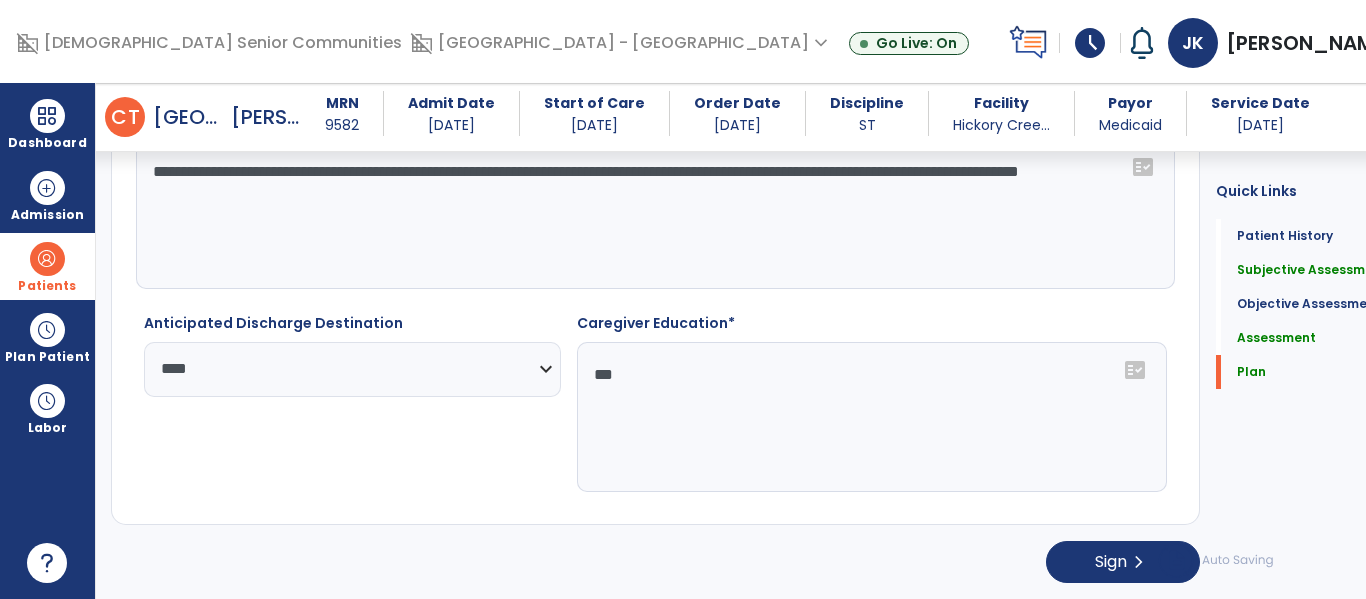 scroll, scrollTop: 3346, scrollLeft: 0, axis: vertical 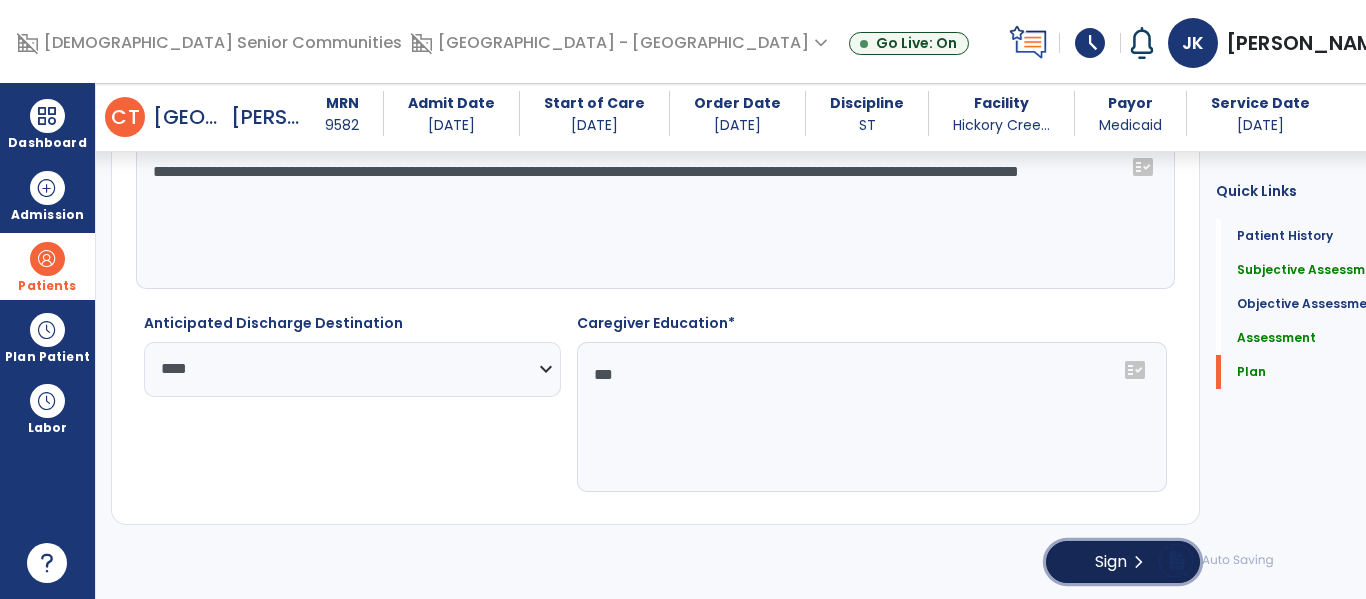 click on "chevron_right" 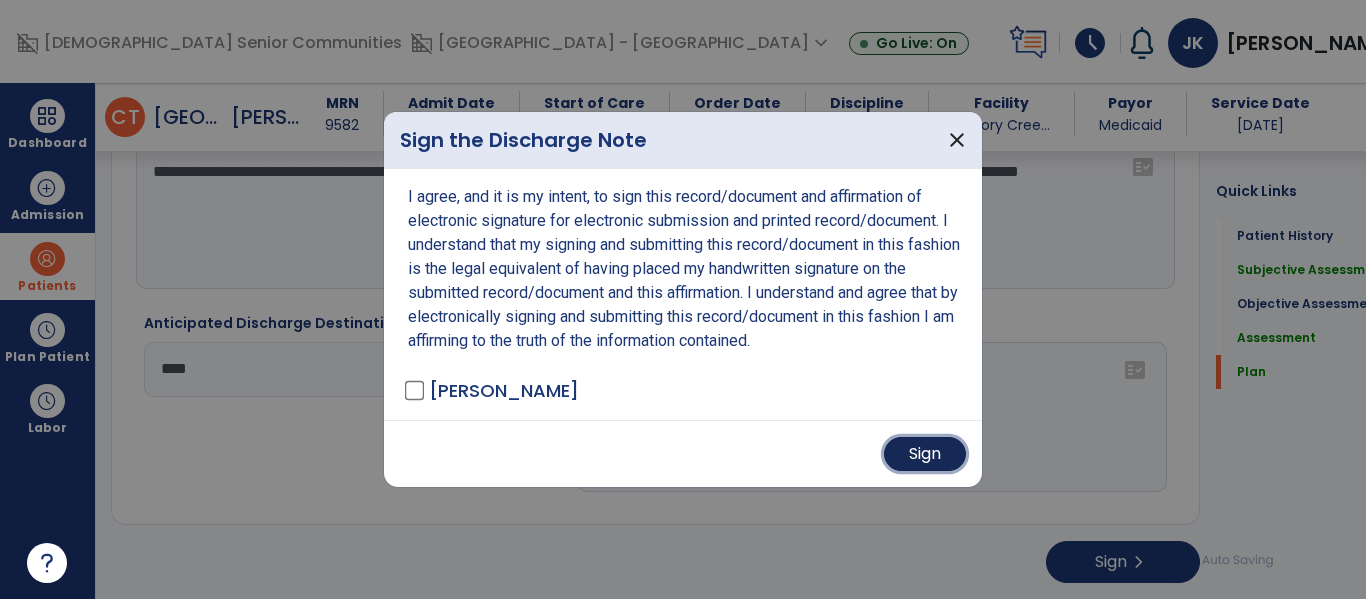click on "Sign" at bounding box center [925, 454] 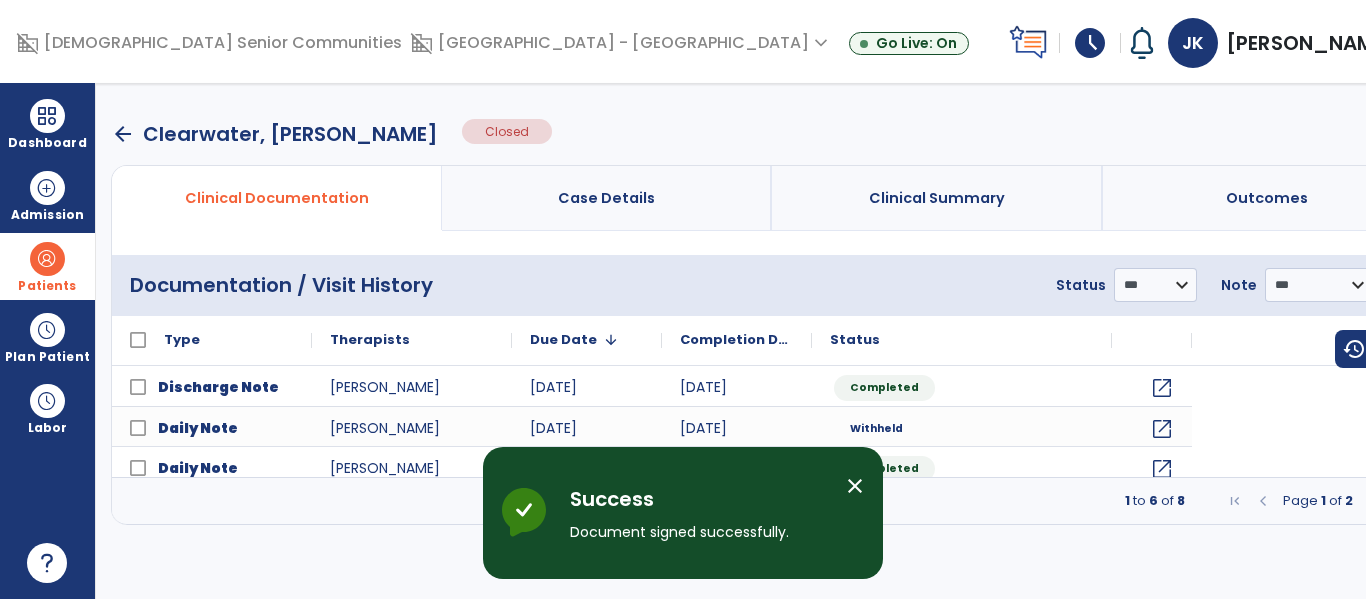 scroll, scrollTop: 0, scrollLeft: 0, axis: both 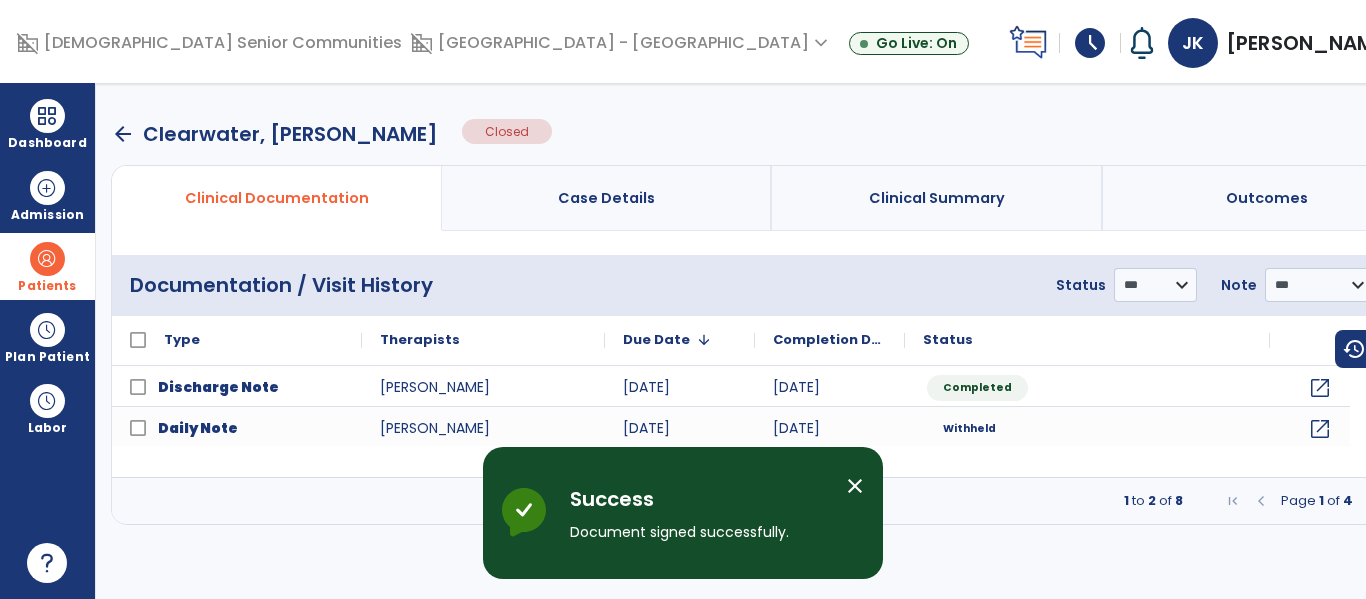 click on "close" at bounding box center (855, 486) 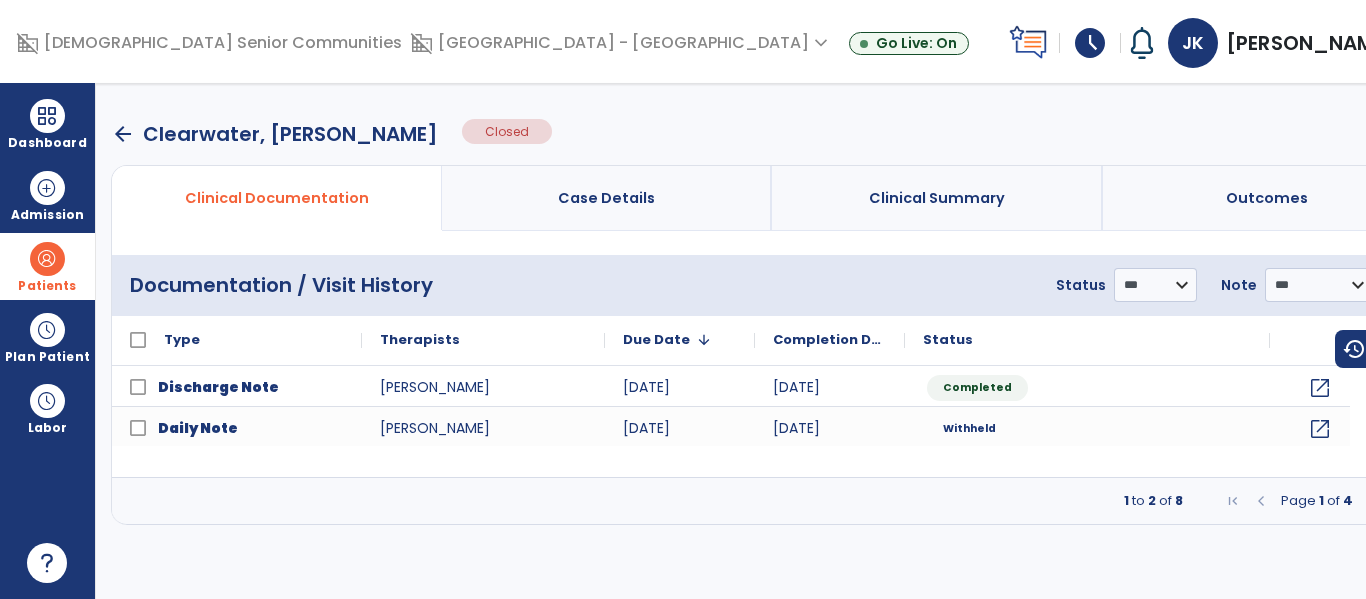 click on "arrow_back" at bounding box center (123, 134) 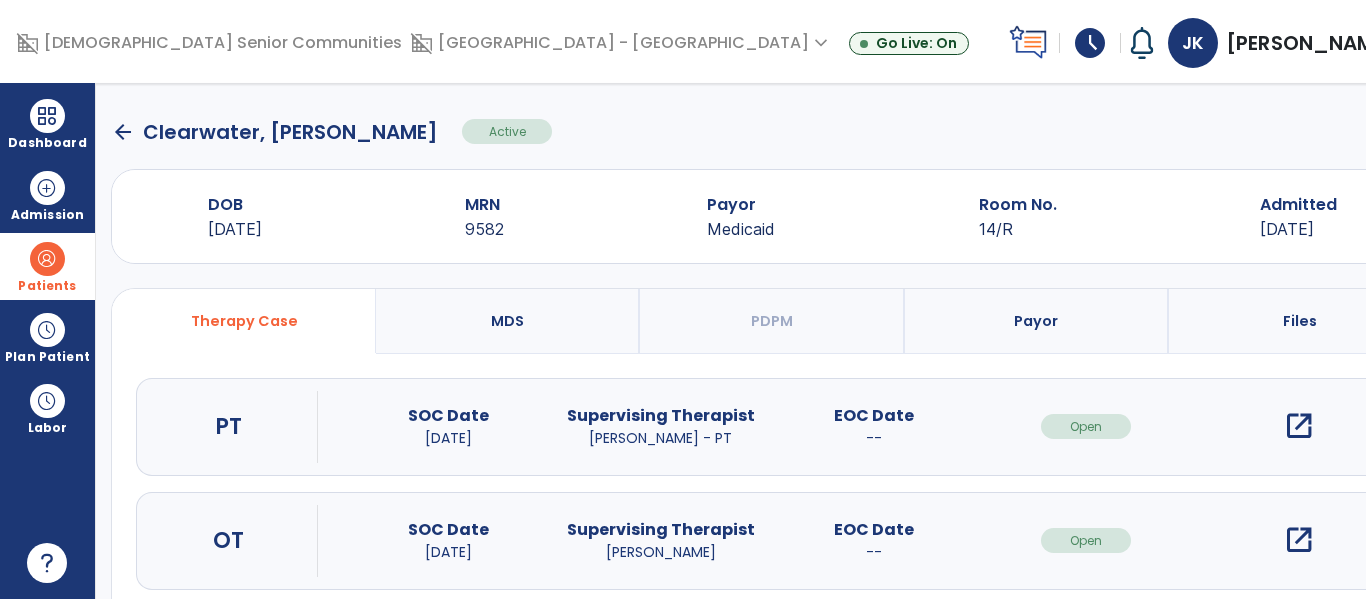 scroll, scrollTop: 13, scrollLeft: 0, axis: vertical 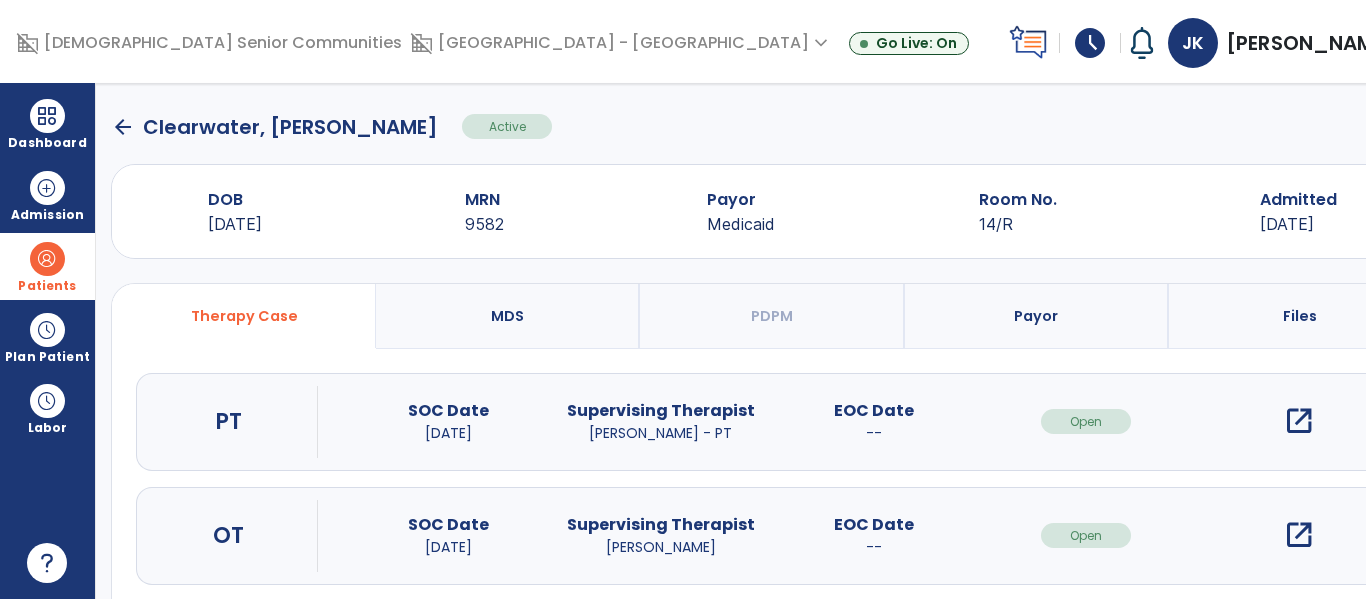 click on "arrow_back" 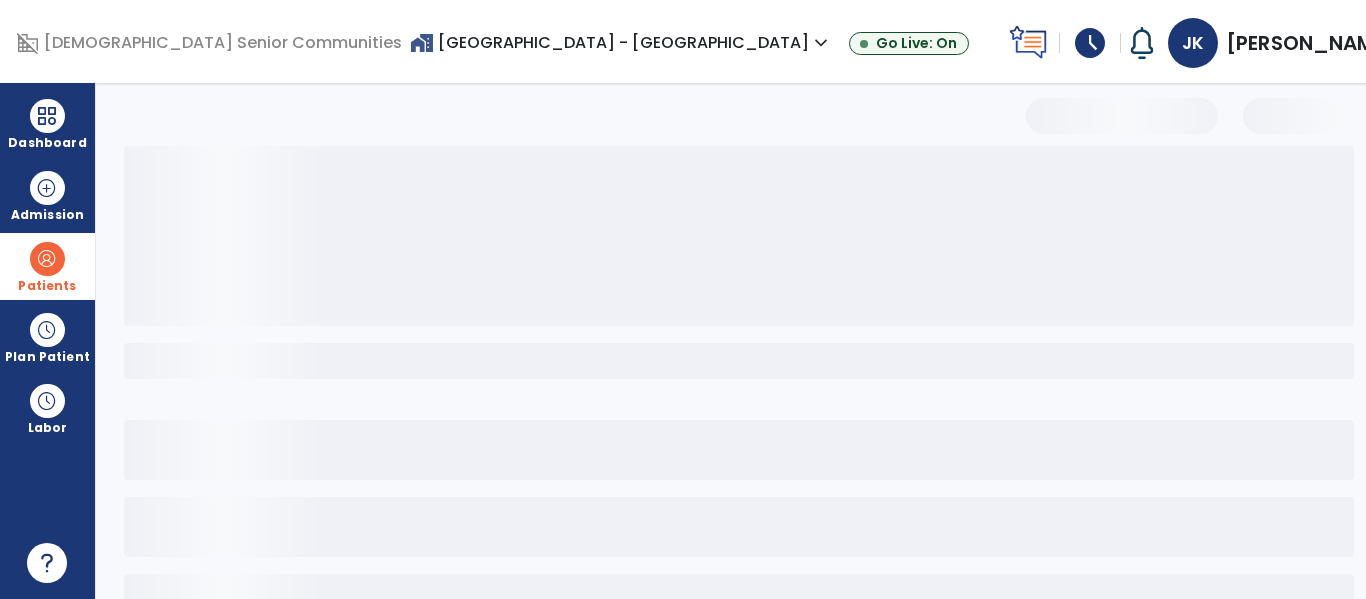 select on "***" 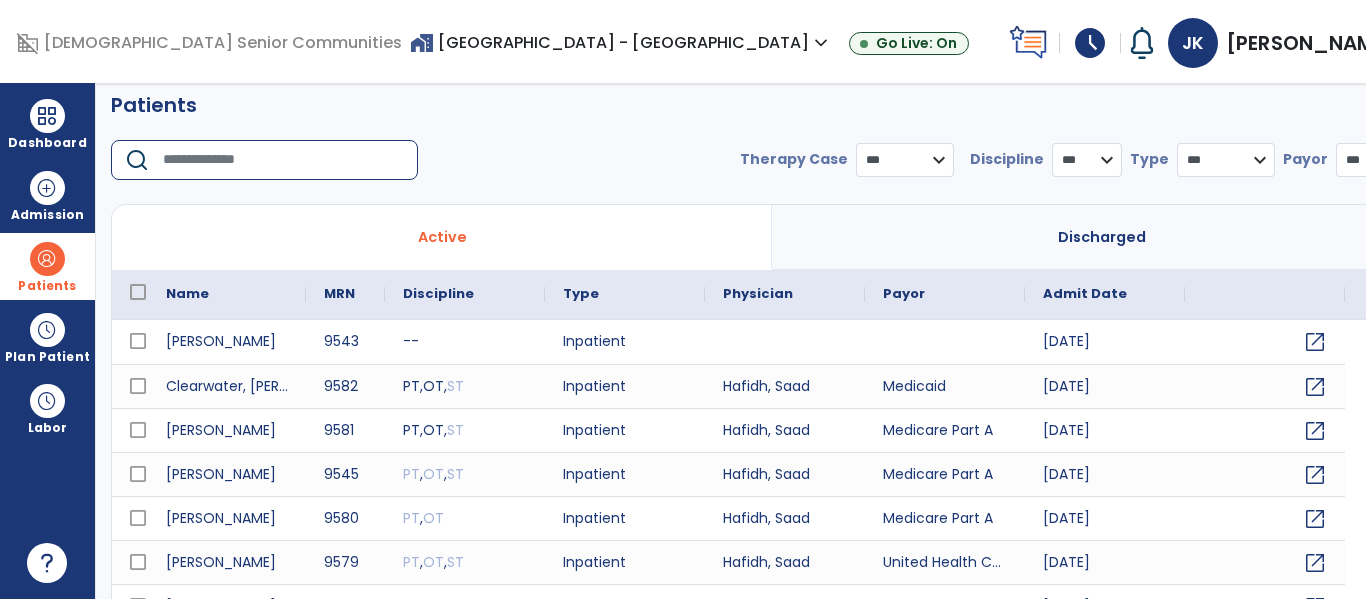 click at bounding box center [283, 160] 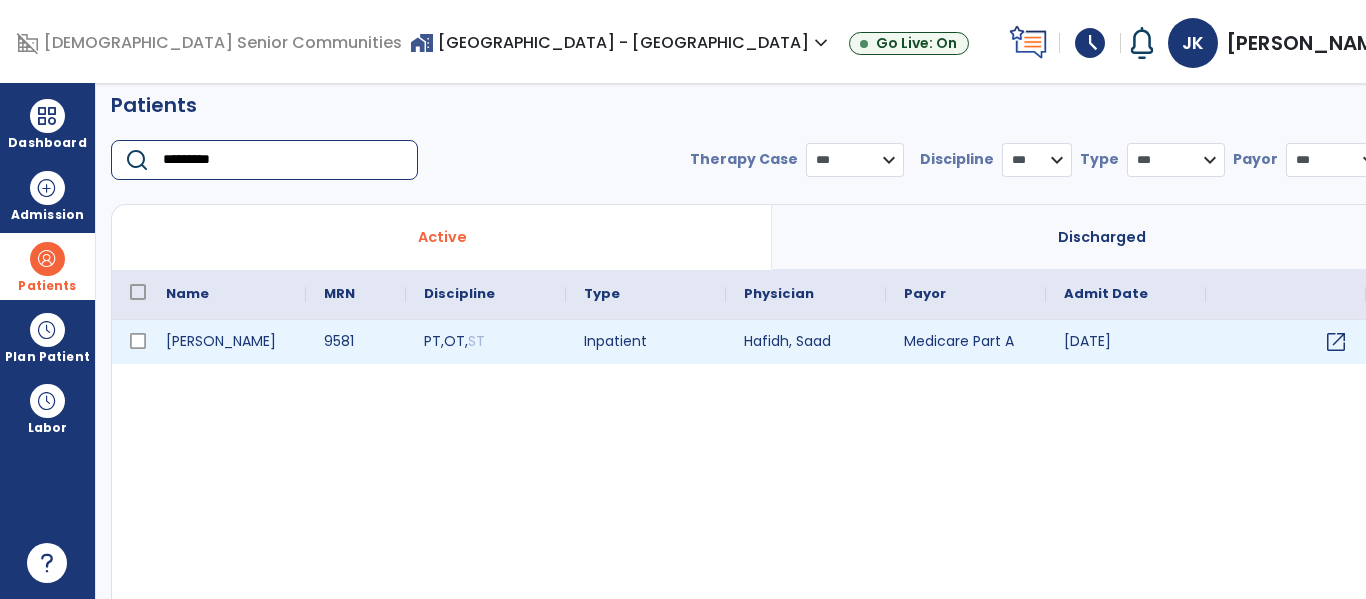 type on "*********" 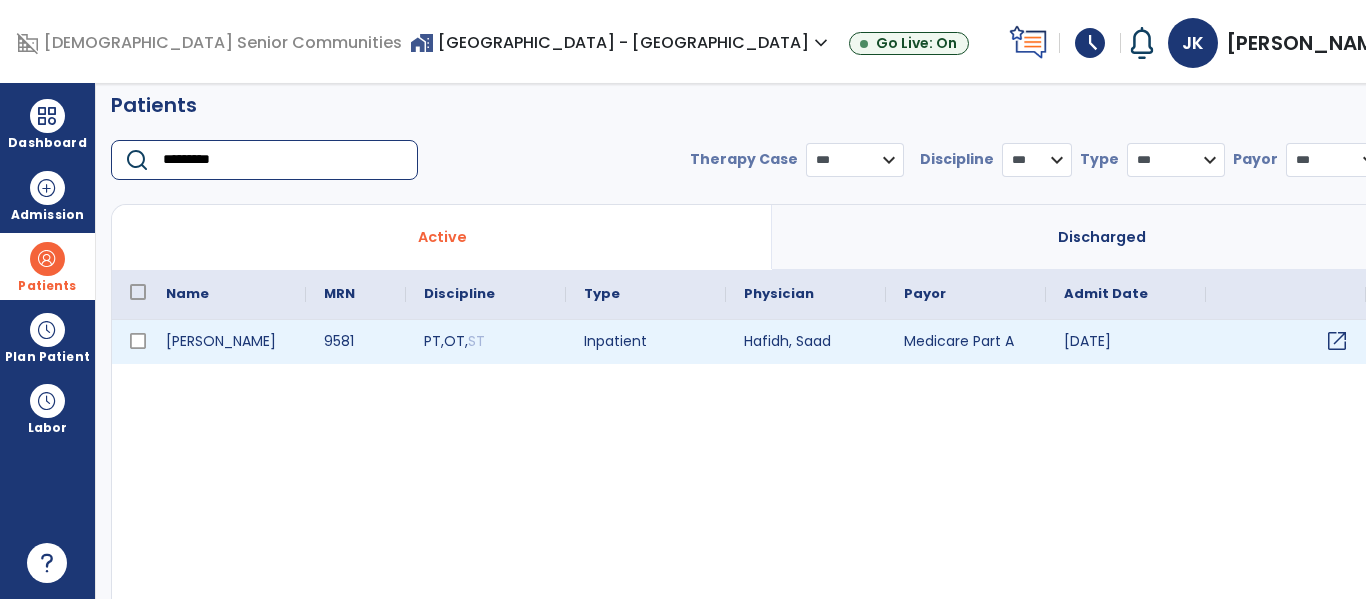 click on "open_in_new" at bounding box center (1337, 341) 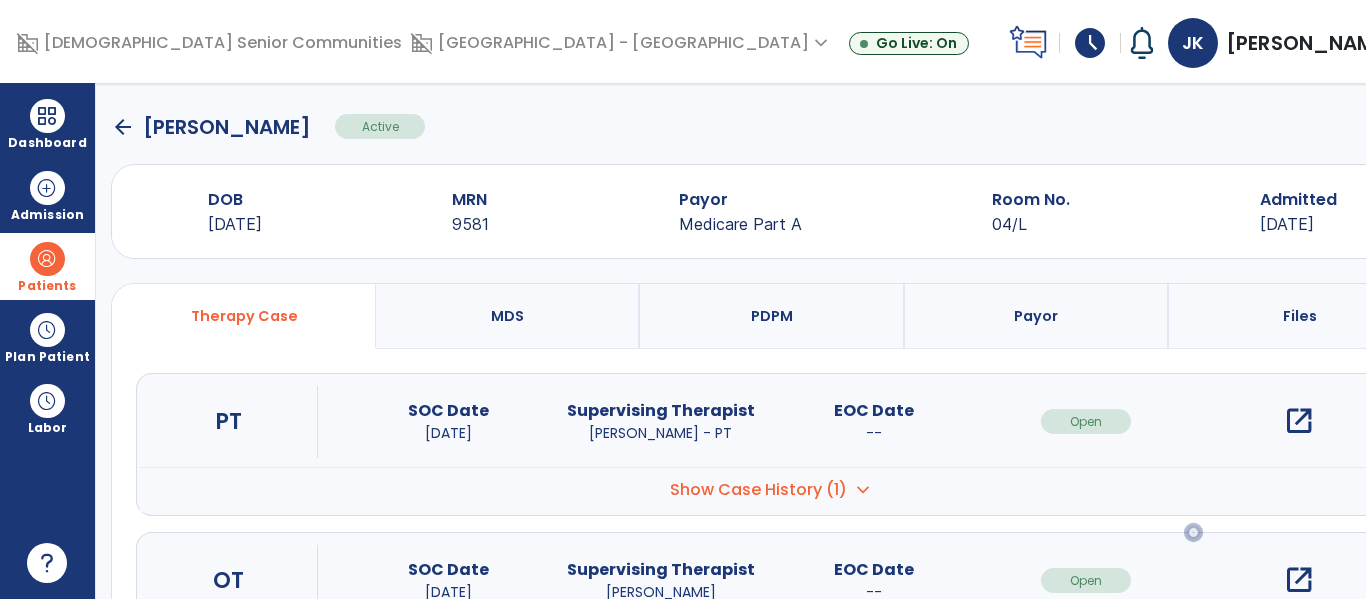 scroll, scrollTop: 297, scrollLeft: 0, axis: vertical 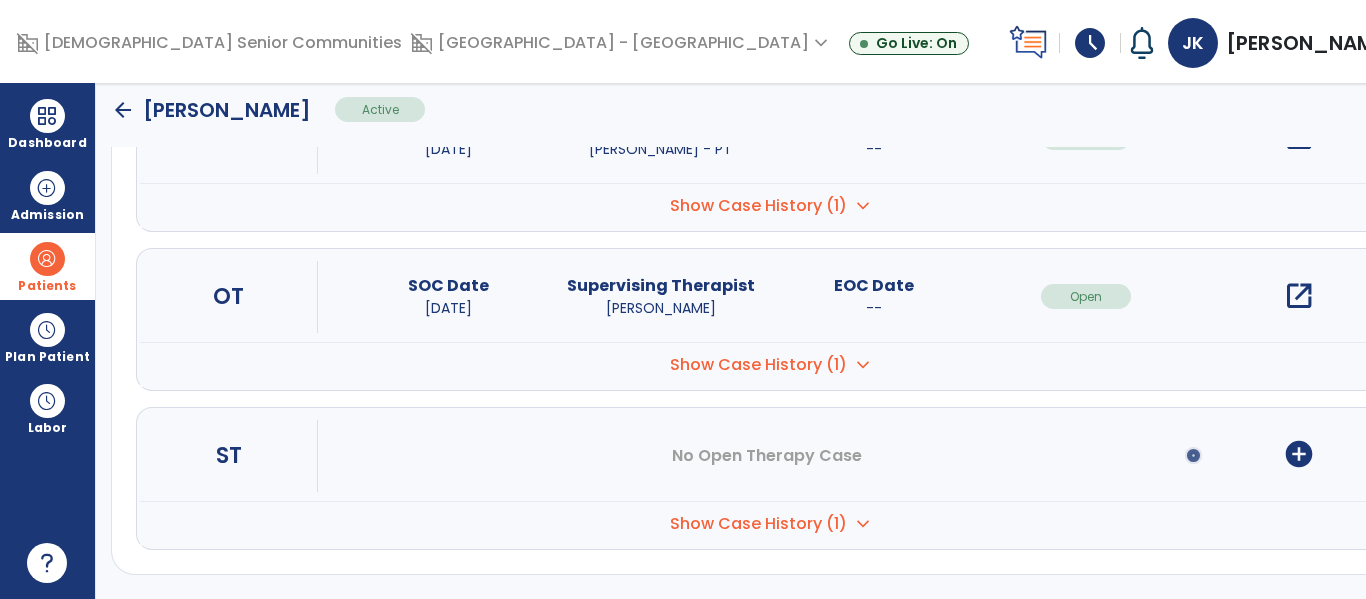 click on "add_circle" at bounding box center (1299, 454) 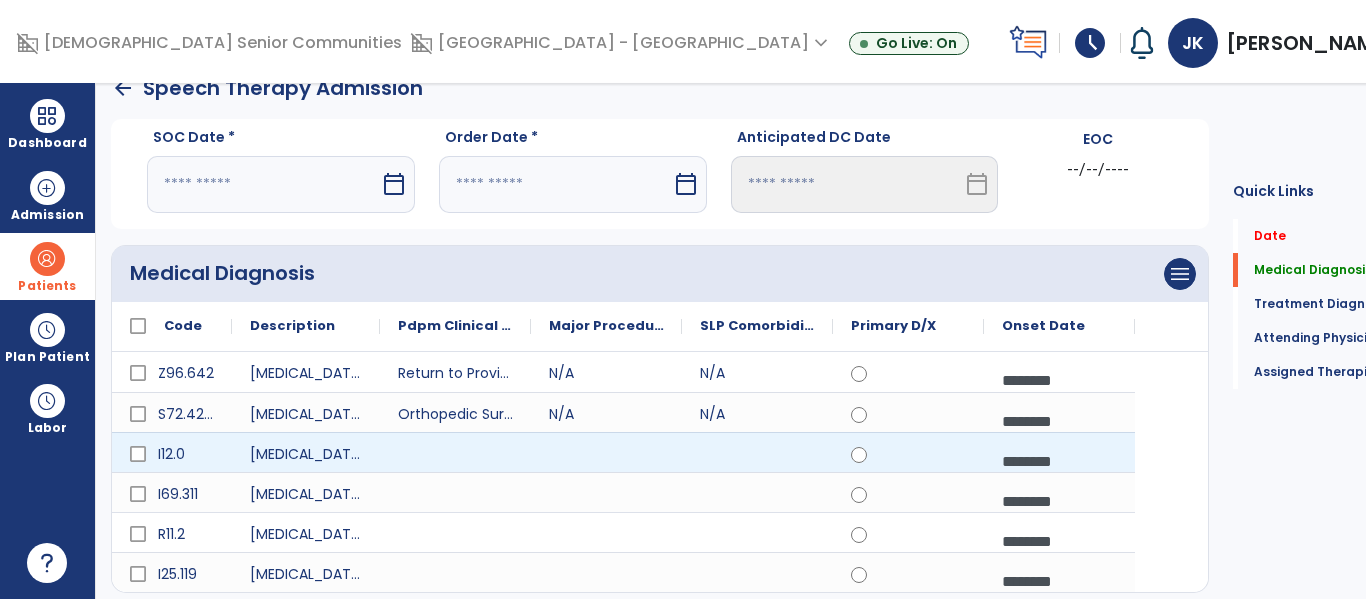 scroll, scrollTop: 33, scrollLeft: 0, axis: vertical 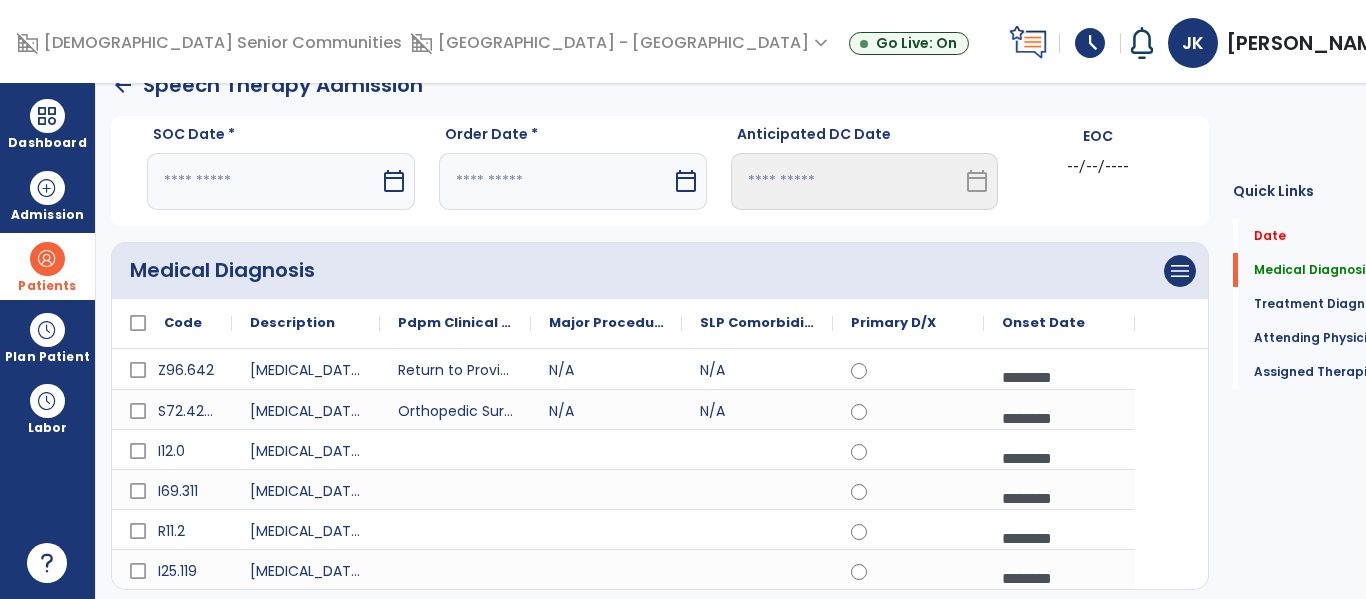 click on "calendar_today" at bounding box center [394, 181] 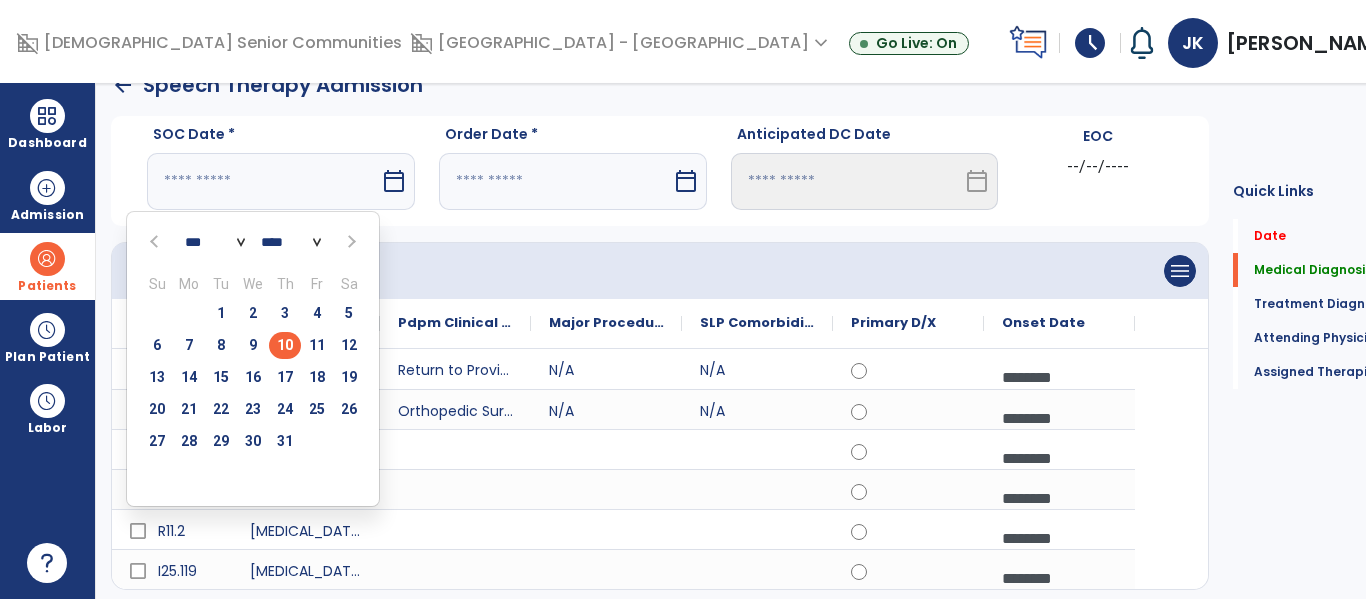click on "10" at bounding box center [285, 345] 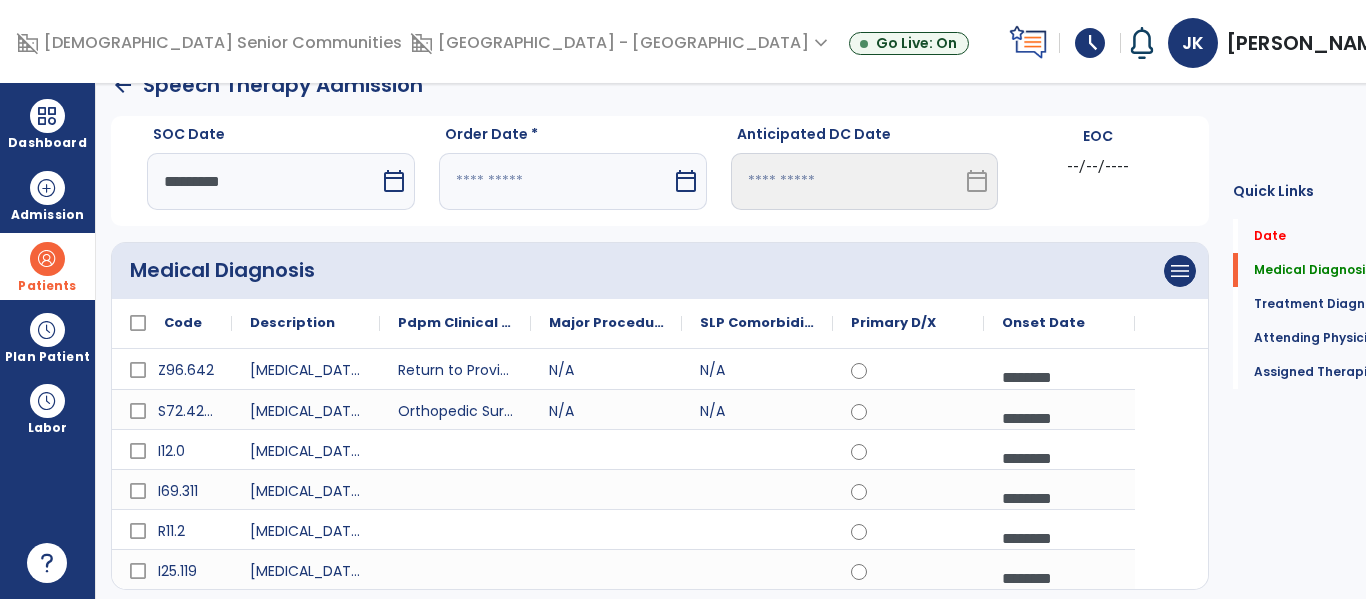 click on "calendar_today" at bounding box center [686, 181] 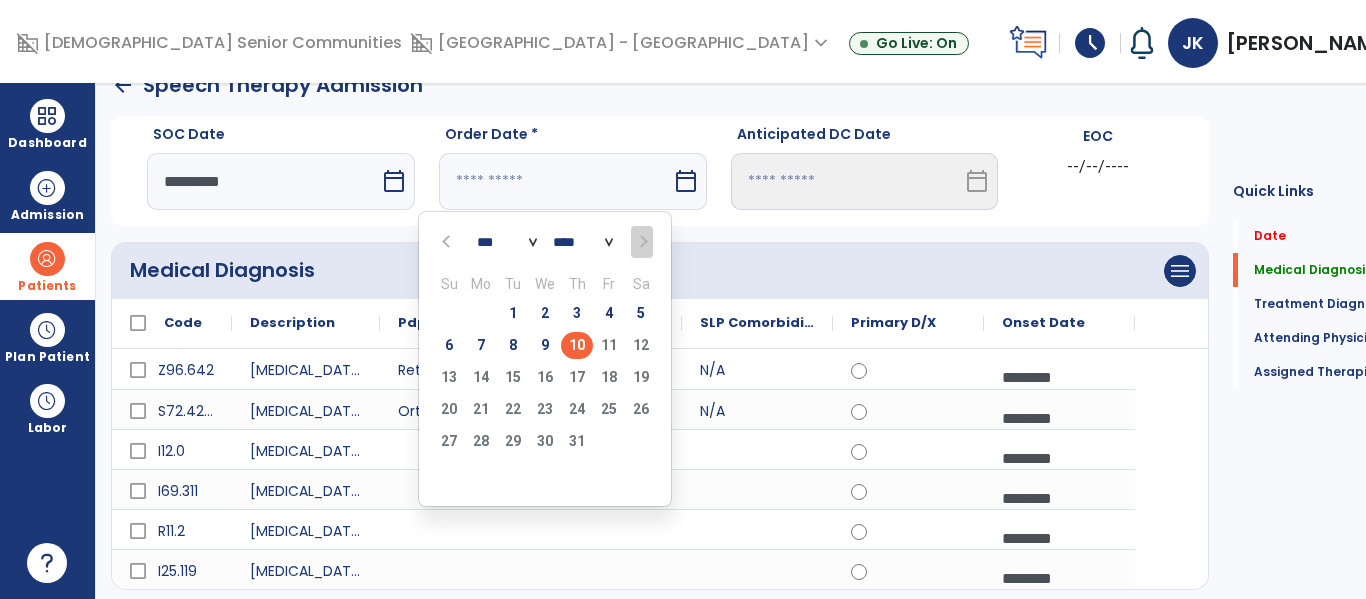 click on "10" at bounding box center [577, 345] 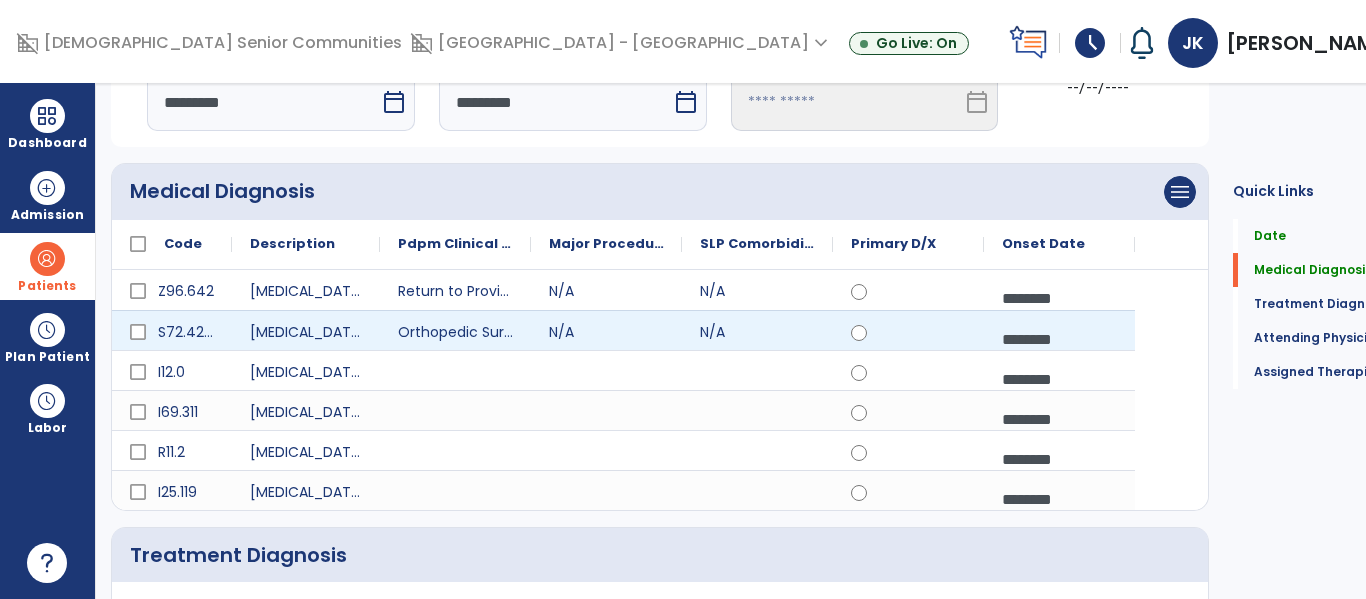 scroll, scrollTop: 110, scrollLeft: 0, axis: vertical 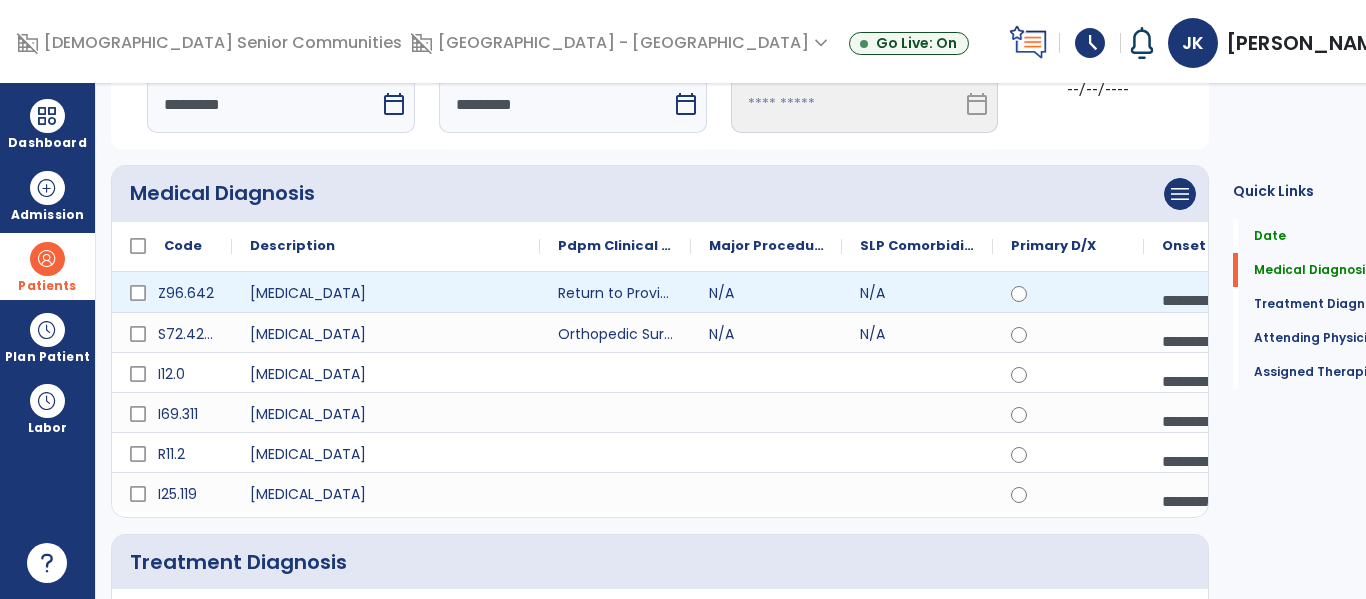 drag, startPoint x: 378, startPoint y: 251, endPoint x: 538, endPoint y: 298, distance: 166.7603 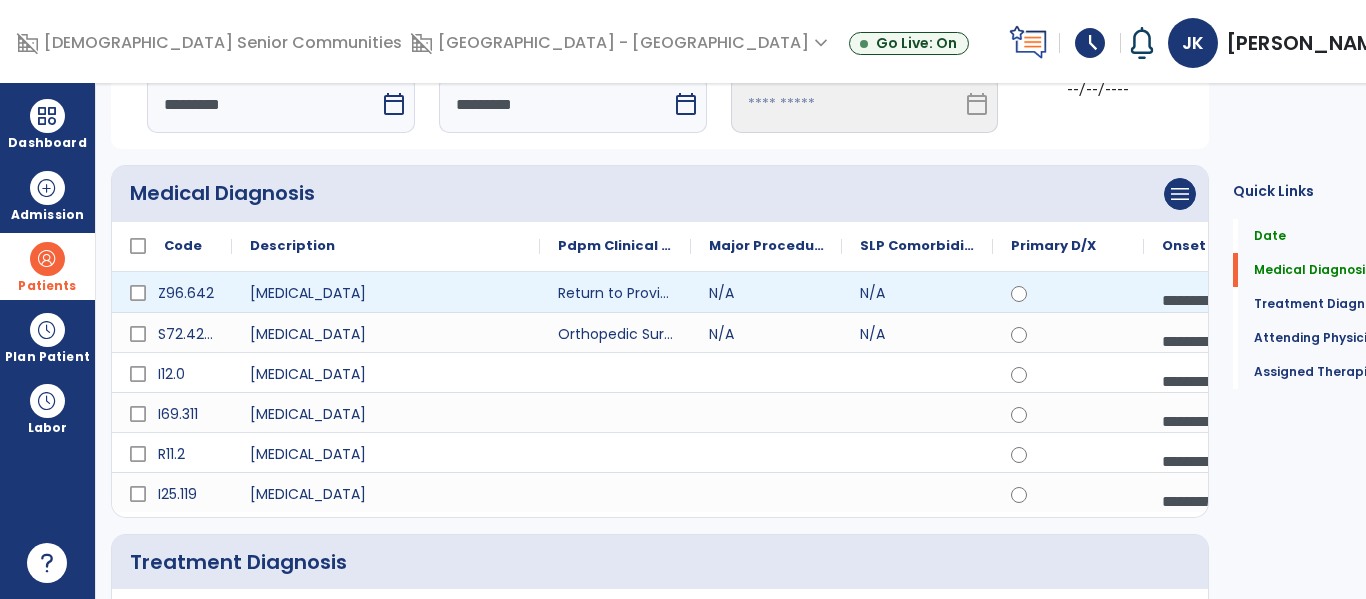 click on "Code
Description
Pdpm Clinical Category" 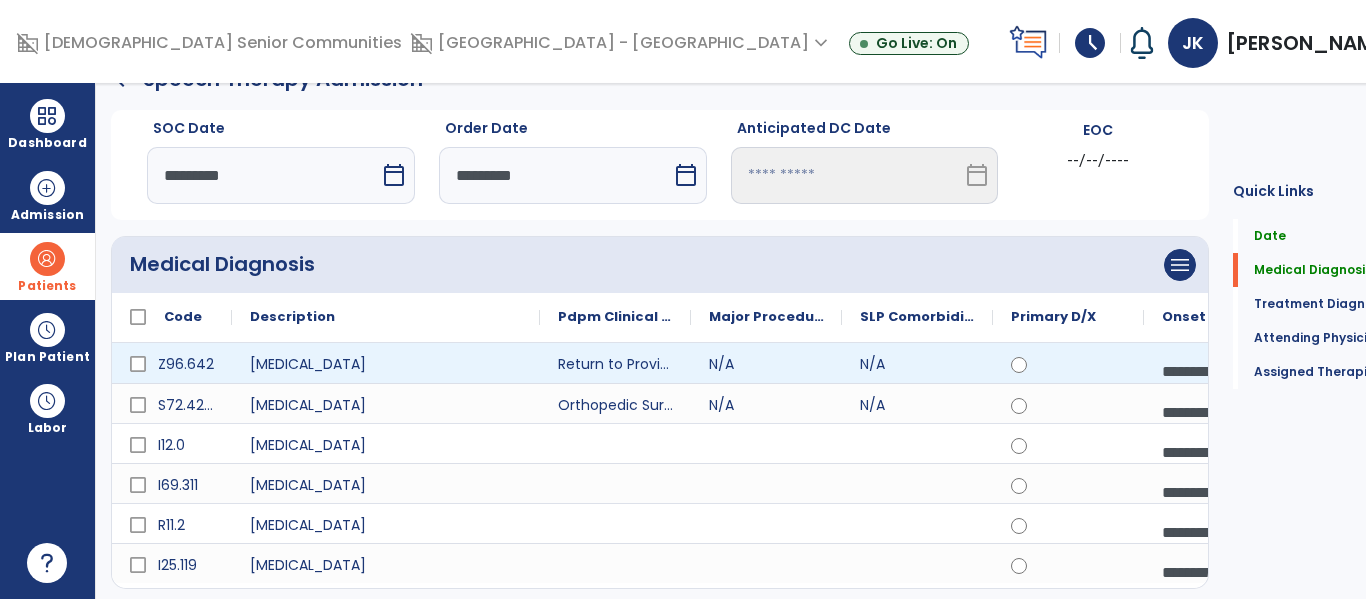 scroll, scrollTop: 36, scrollLeft: 0, axis: vertical 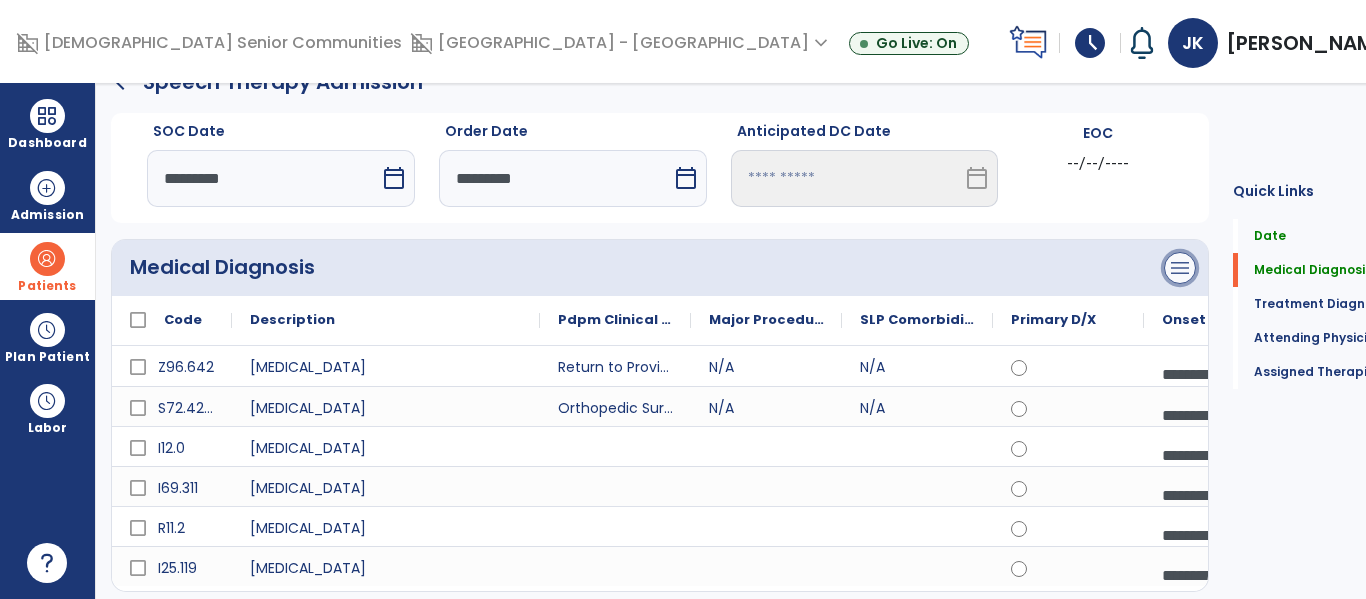 click on "menu" at bounding box center (1180, 268) 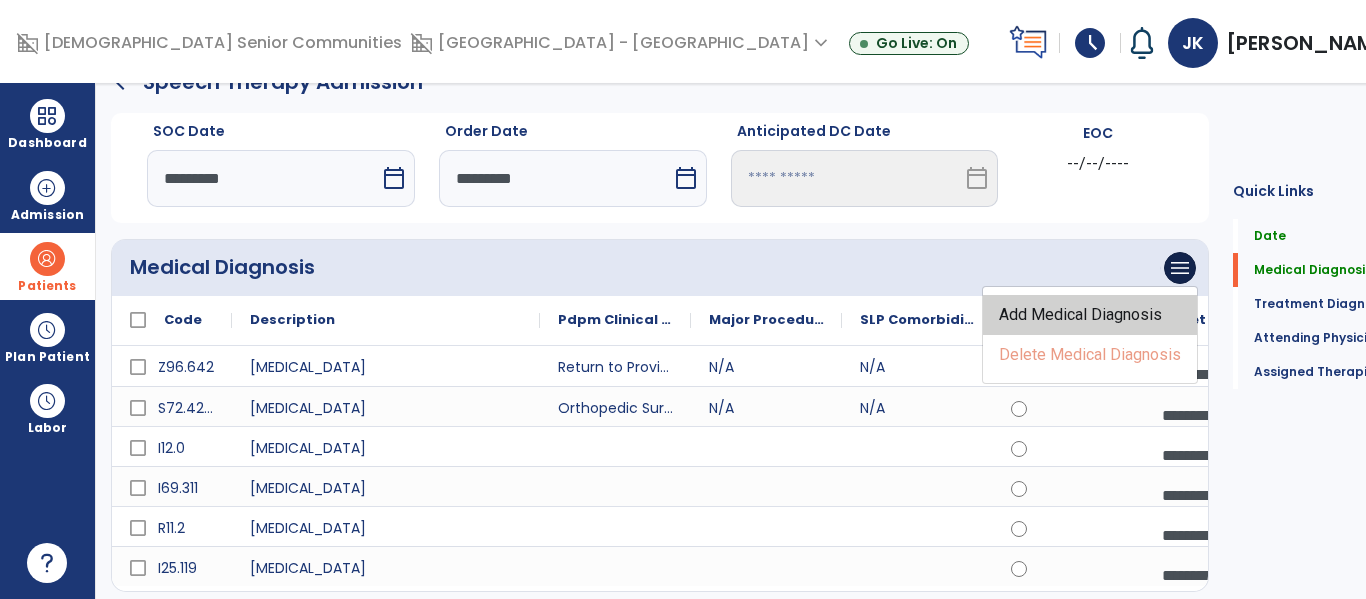 click on "Add Medical Diagnosis" 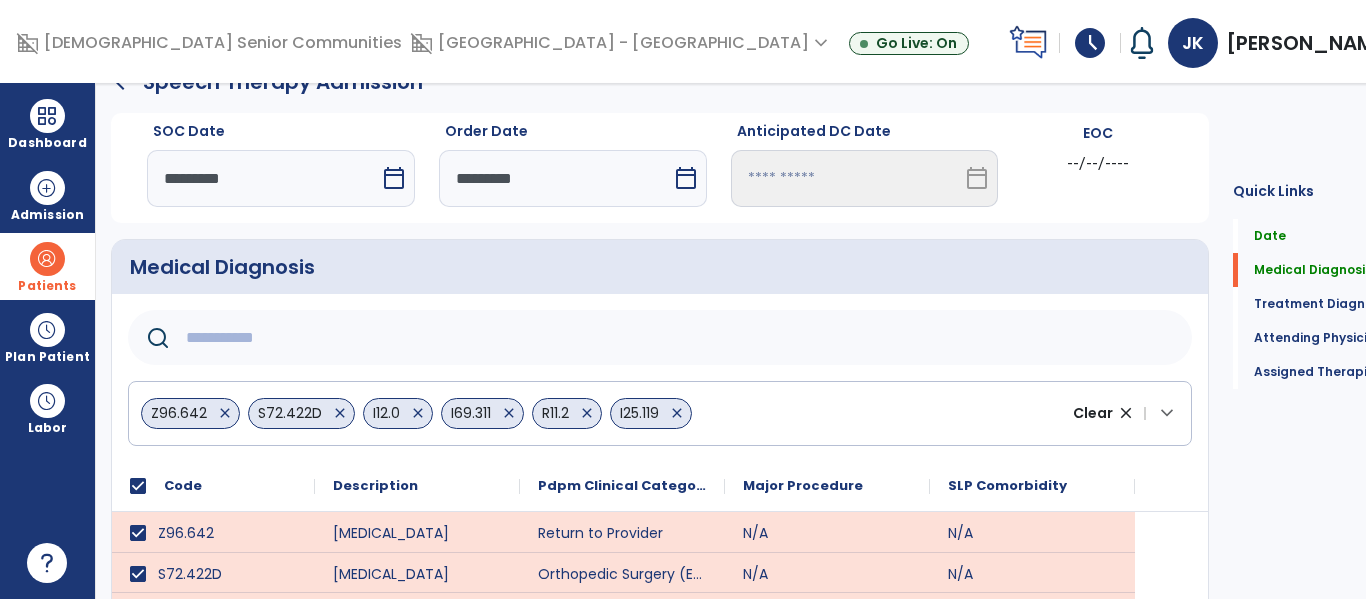 click 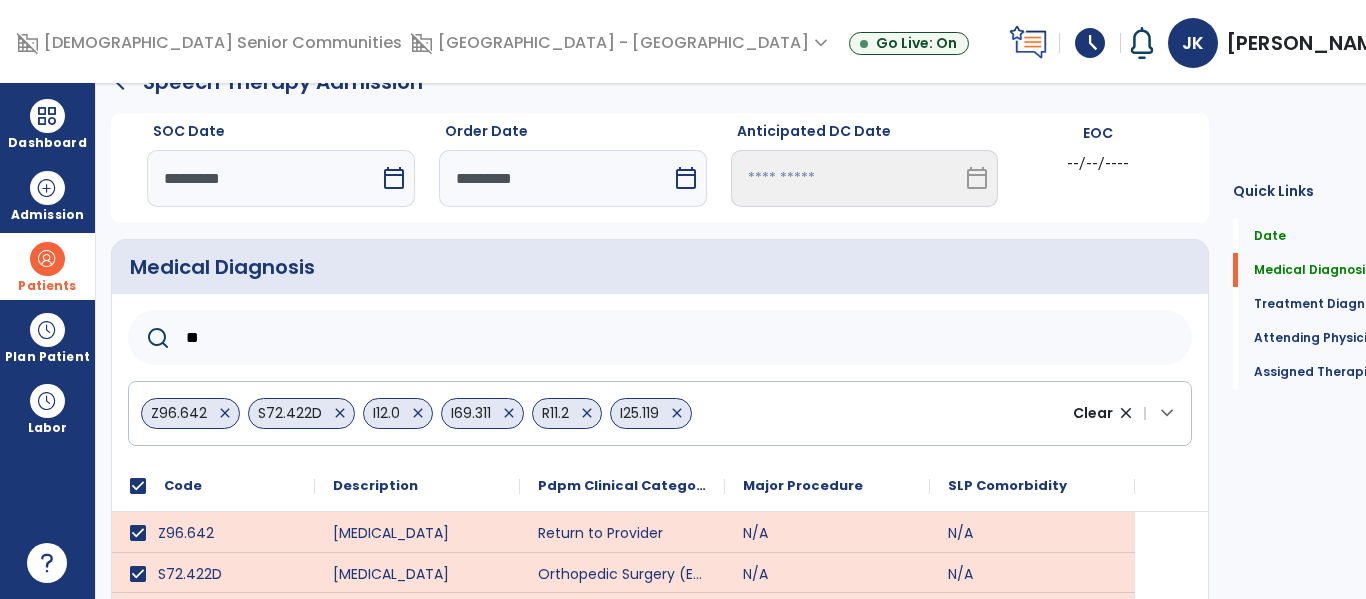 type on "***" 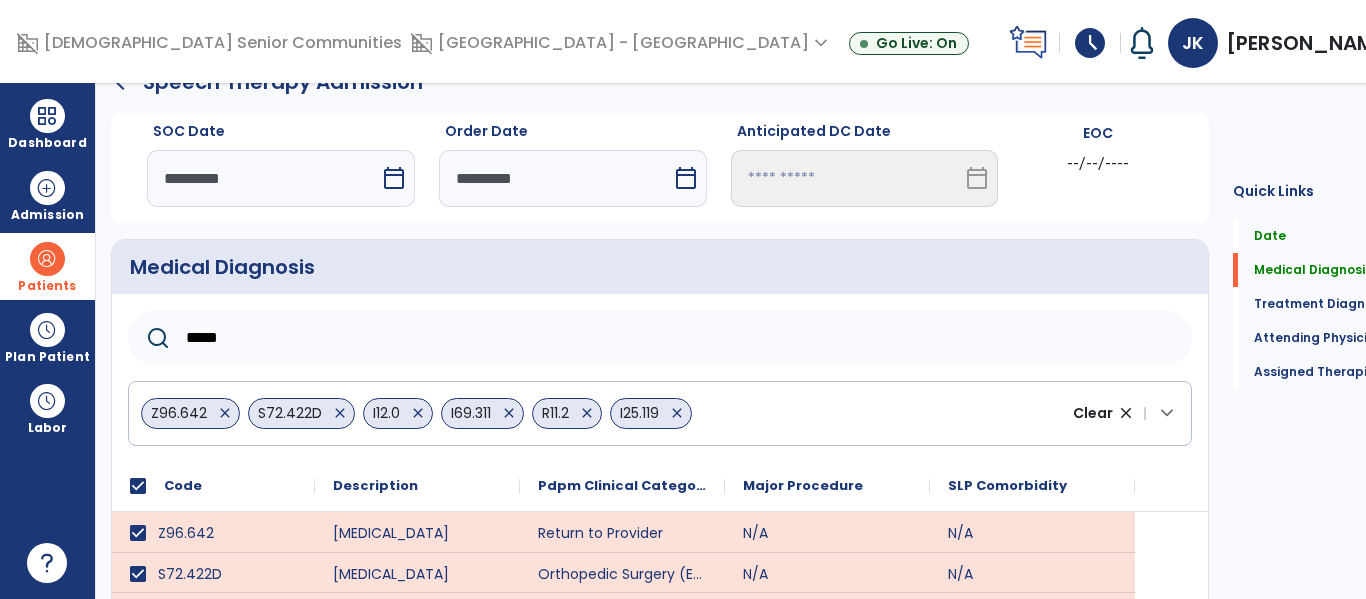 type on "*****" 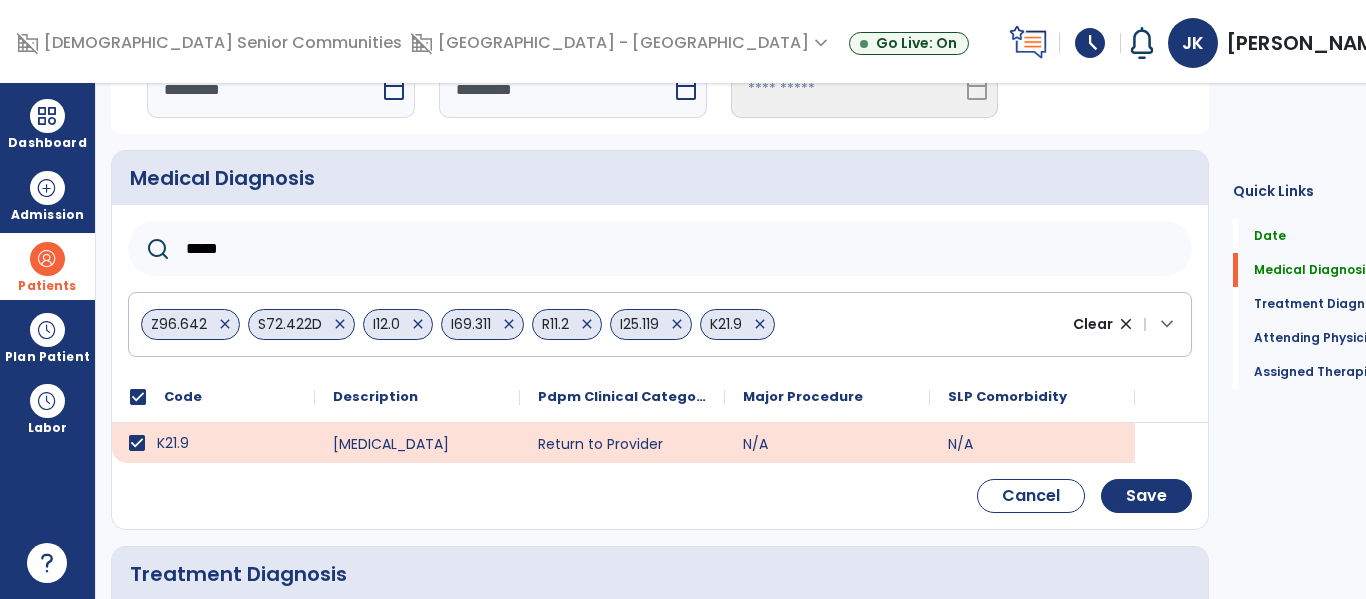 scroll, scrollTop: 145, scrollLeft: 0, axis: vertical 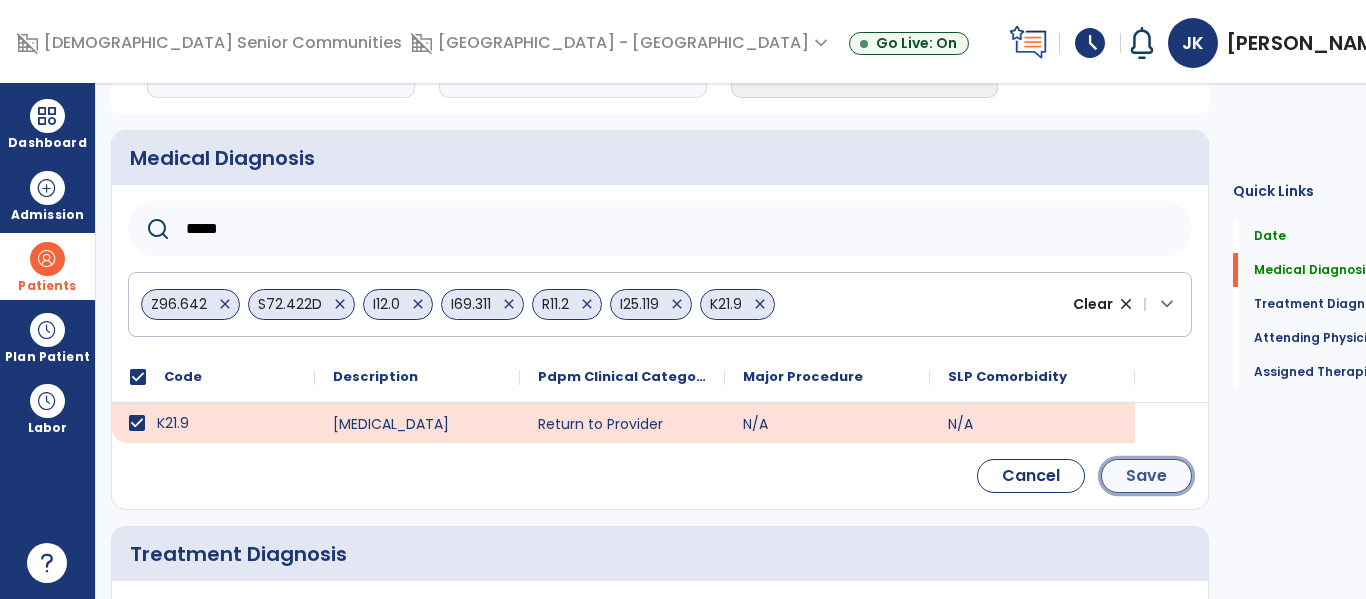 click on "Save" 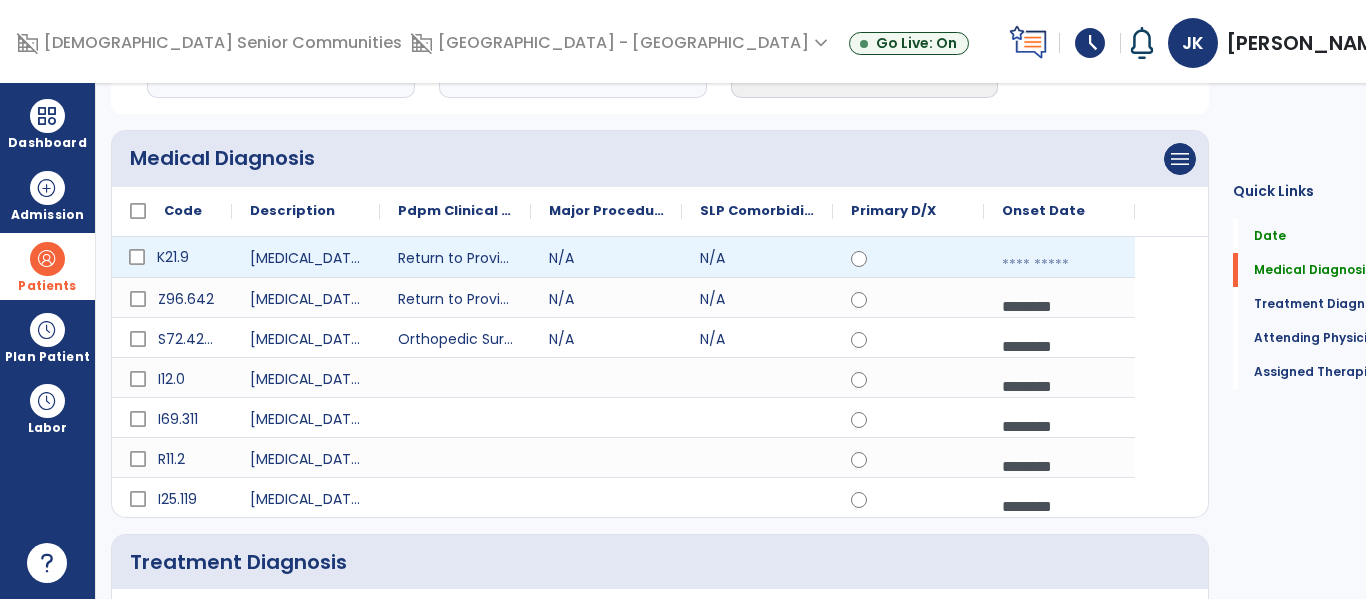 click at bounding box center (1059, 265) 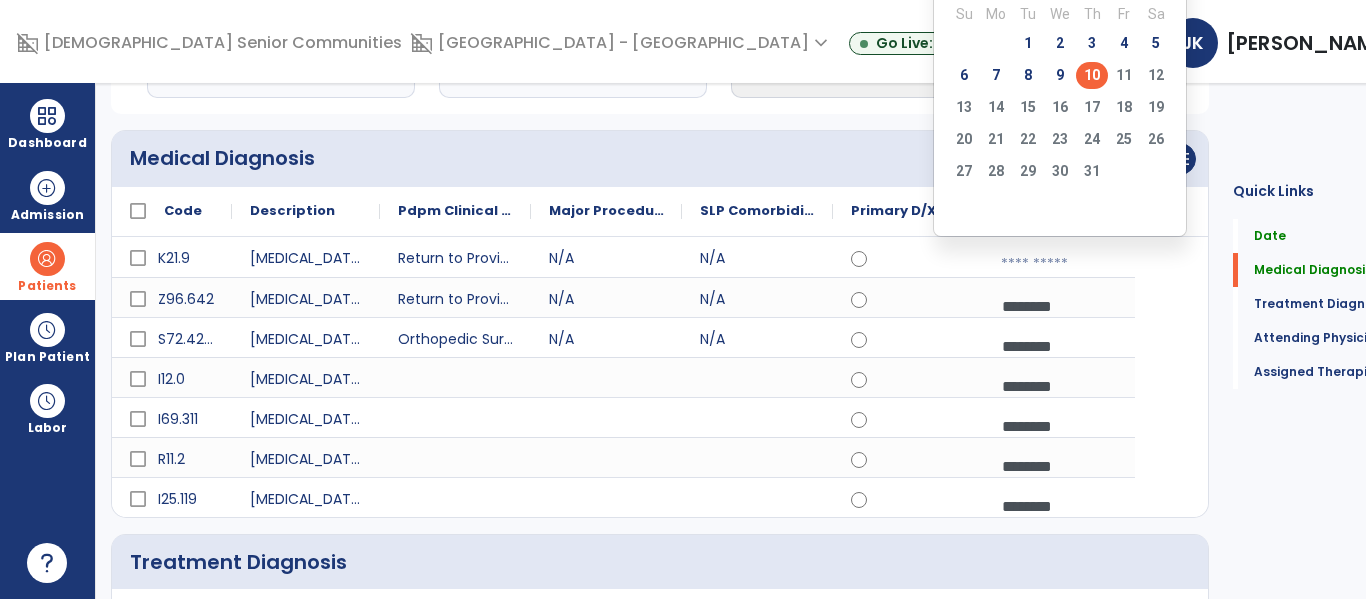 scroll, scrollTop: 0, scrollLeft: 0, axis: both 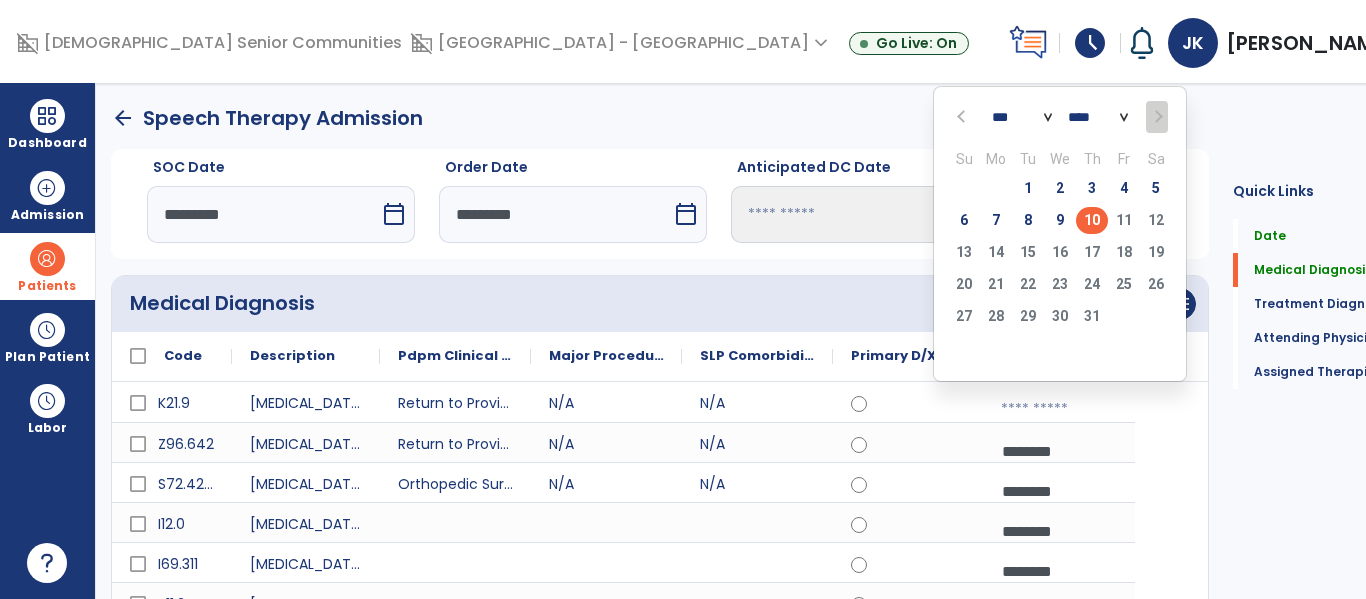 click 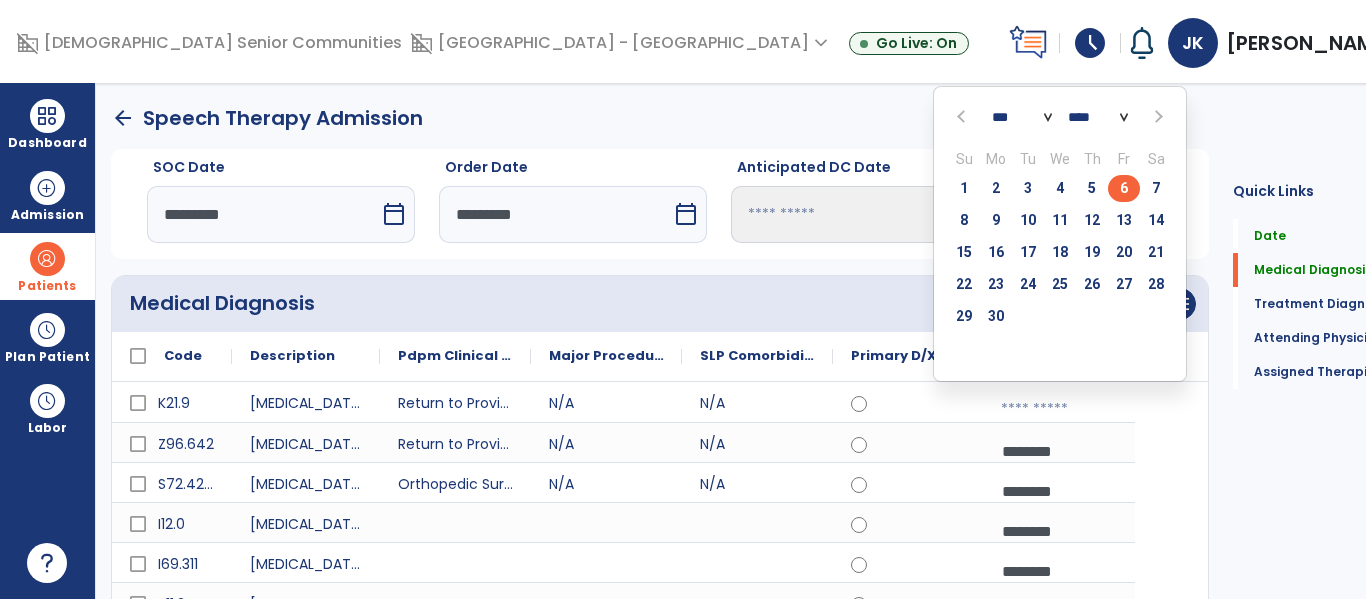 click on "6" 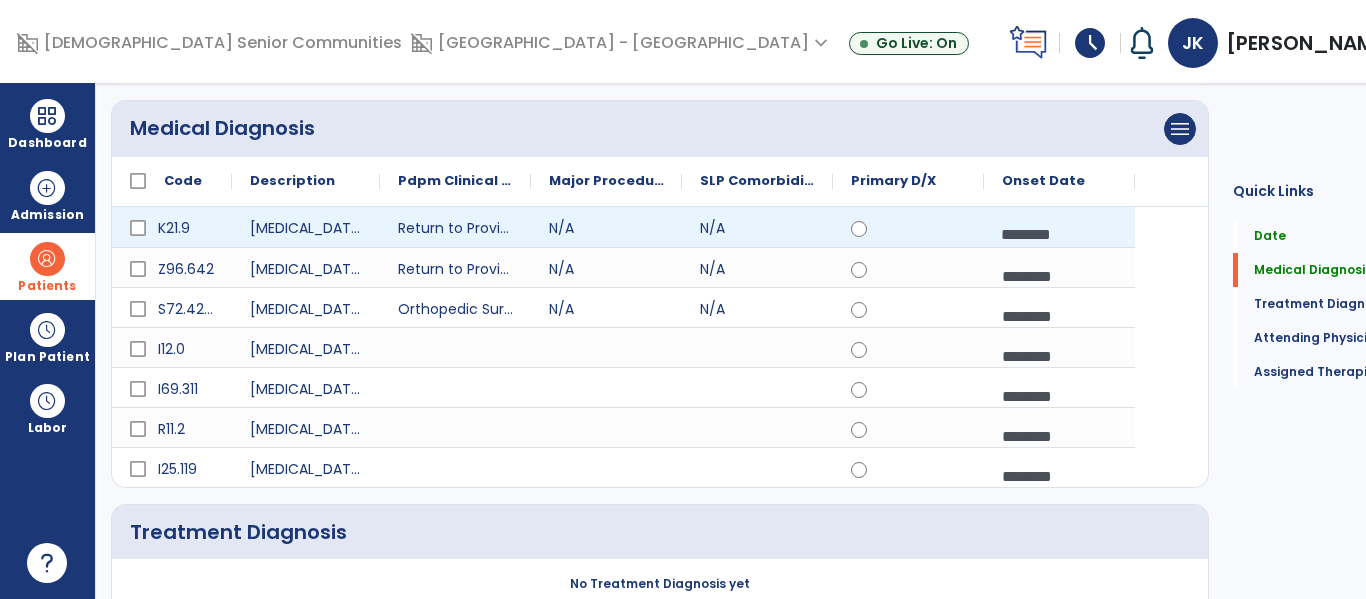 scroll, scrollTop: 173, scrollLeft: 0, axis: vertical 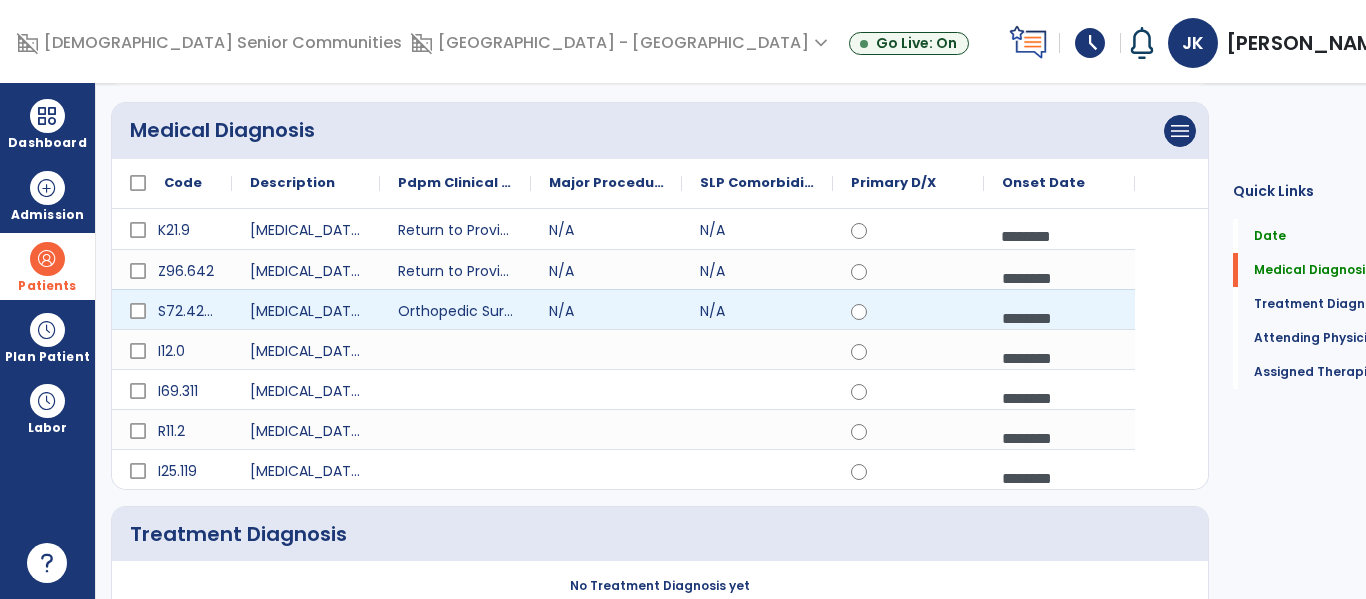 click 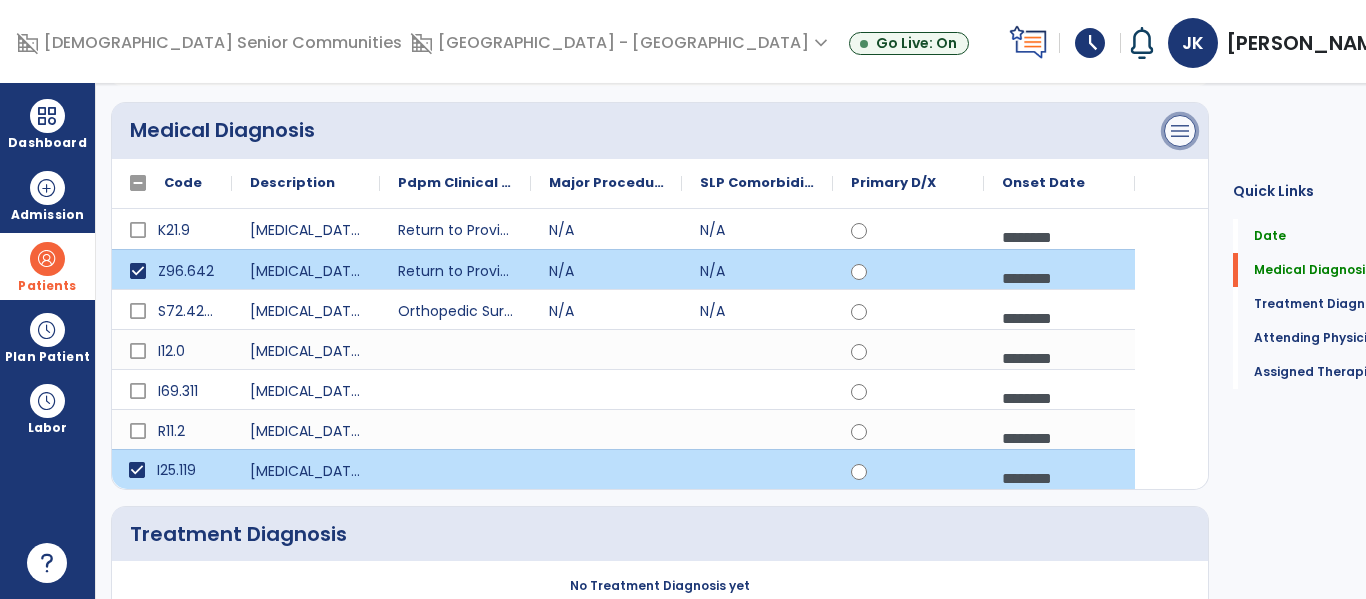 click on "menu" at bounding box center (1180, 131) 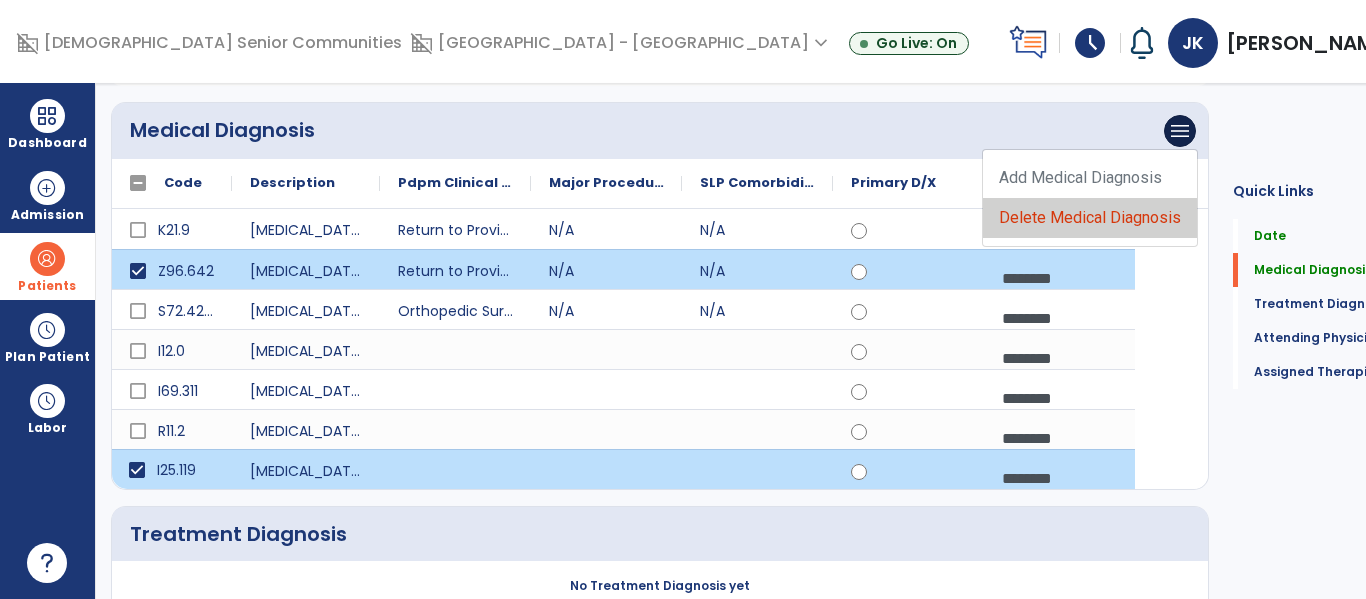 click on "Delete Medical Diagnosis" 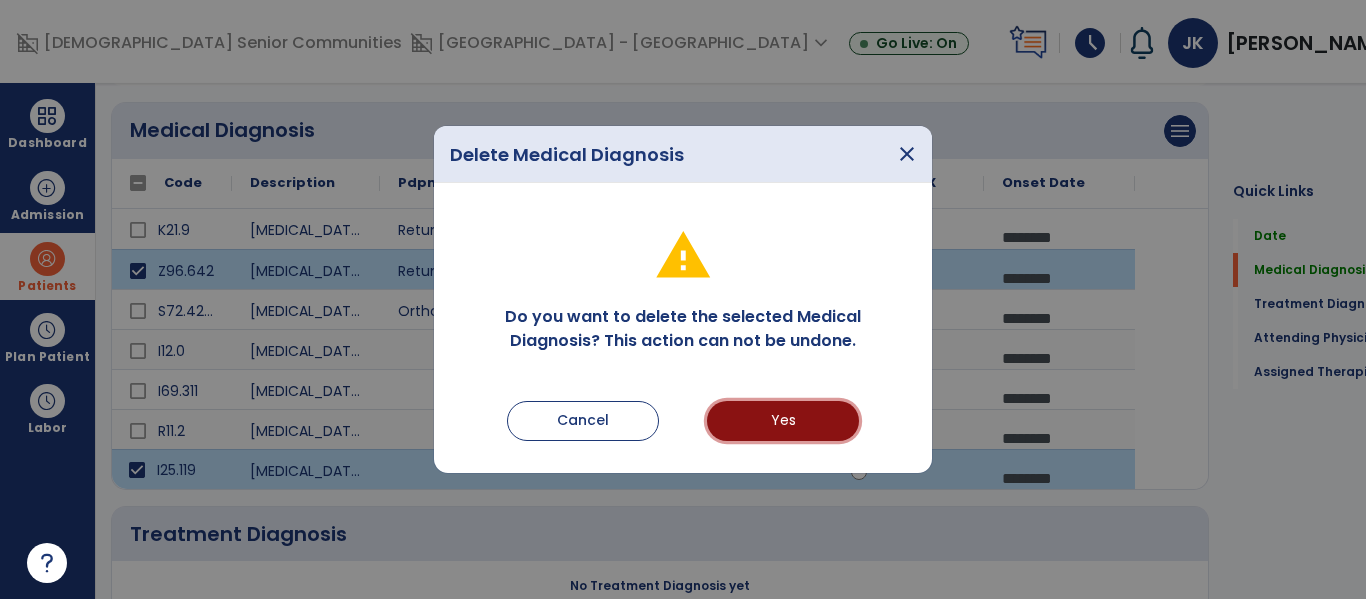 click on "Yes" at bounding box center (783, 421) 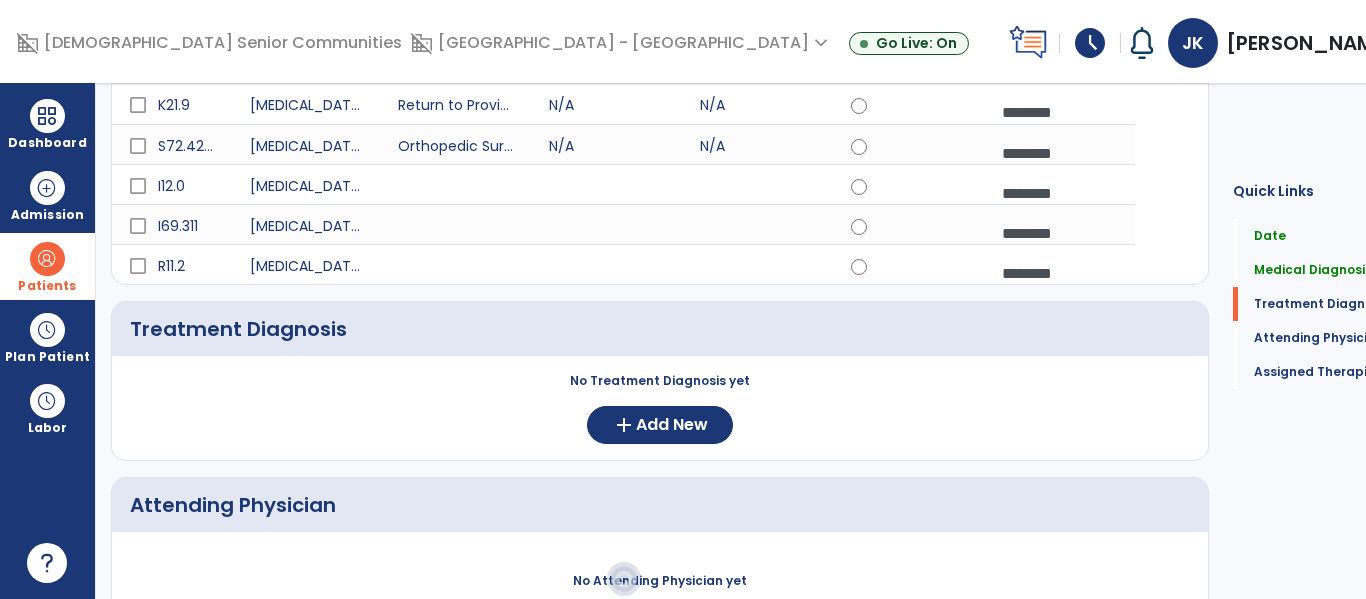scroll, scrollTop: 300, scrollLeft: 0, axis: vertical 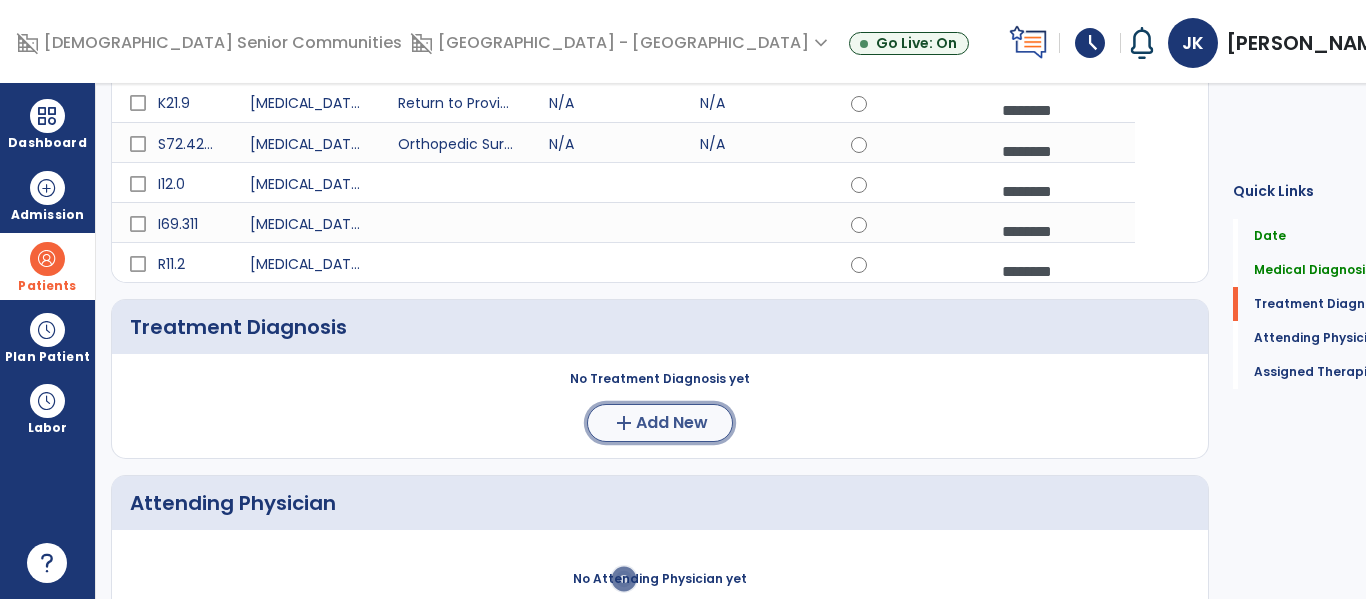 click on "Add New" 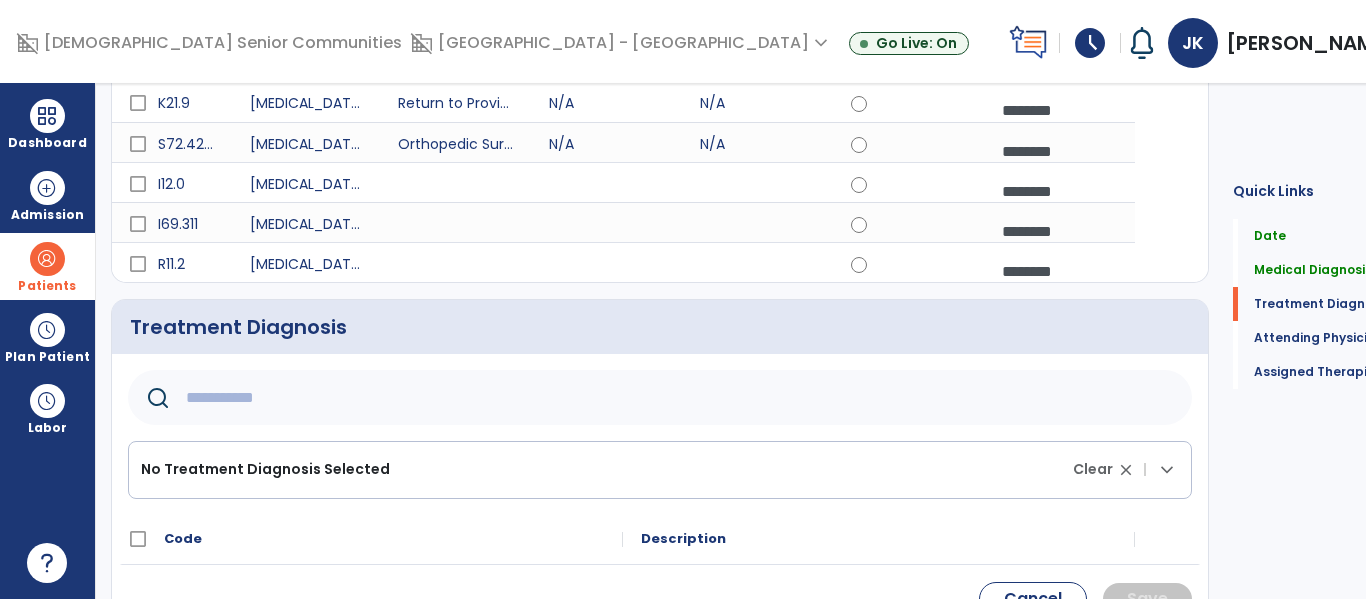 click 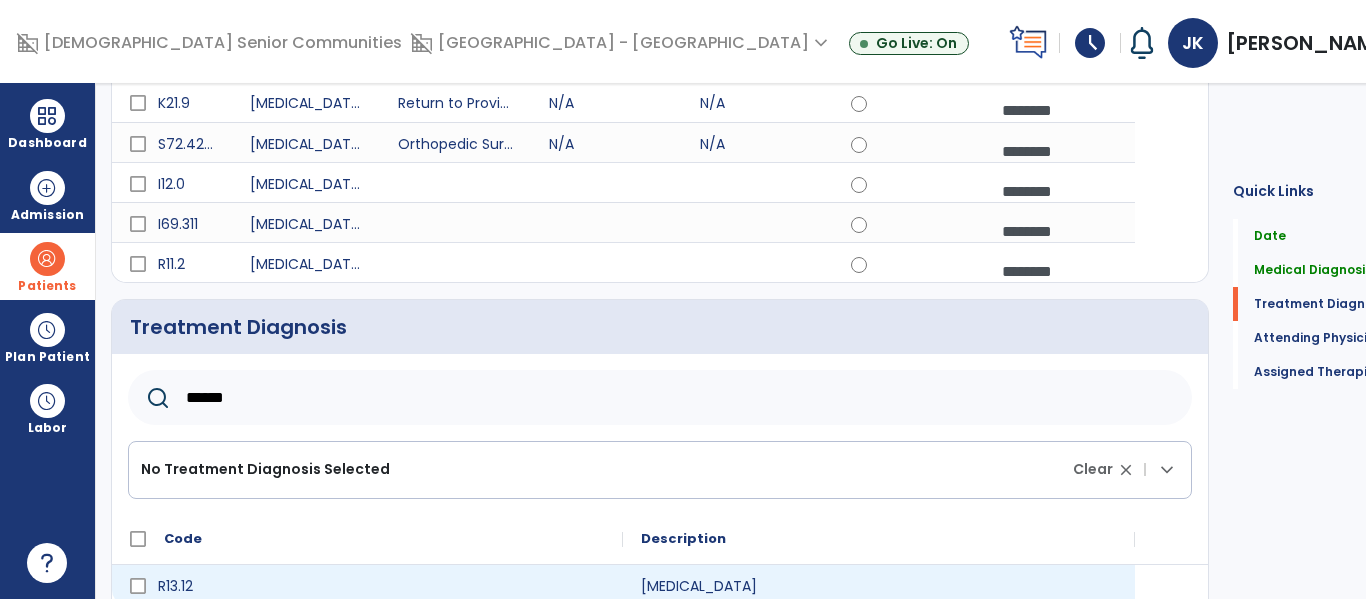 scroll, scrollTop: 371, scrollLeft: 0, axis: vertical 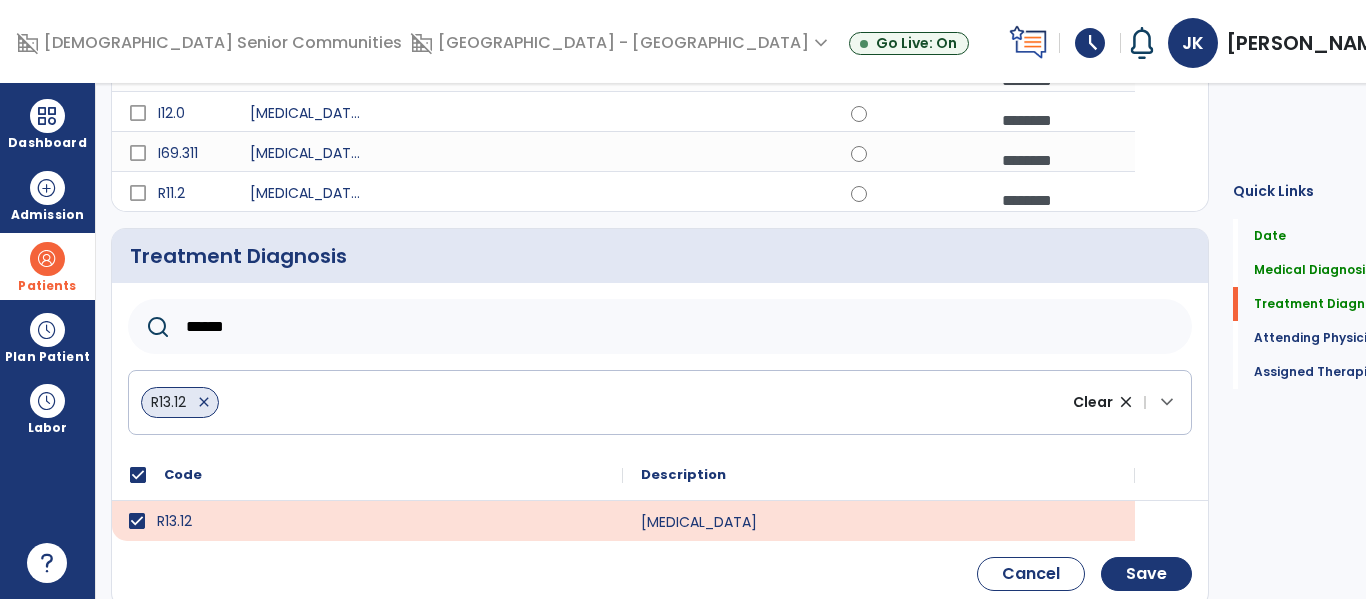 click on "******" 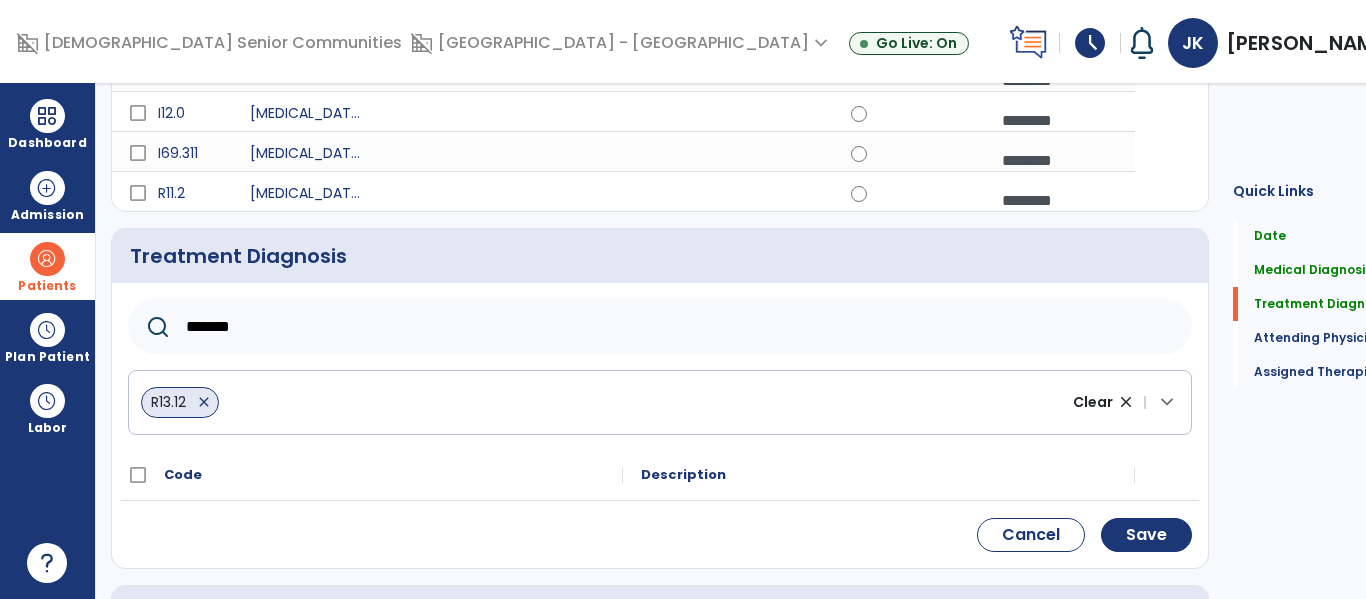 type on "*******" 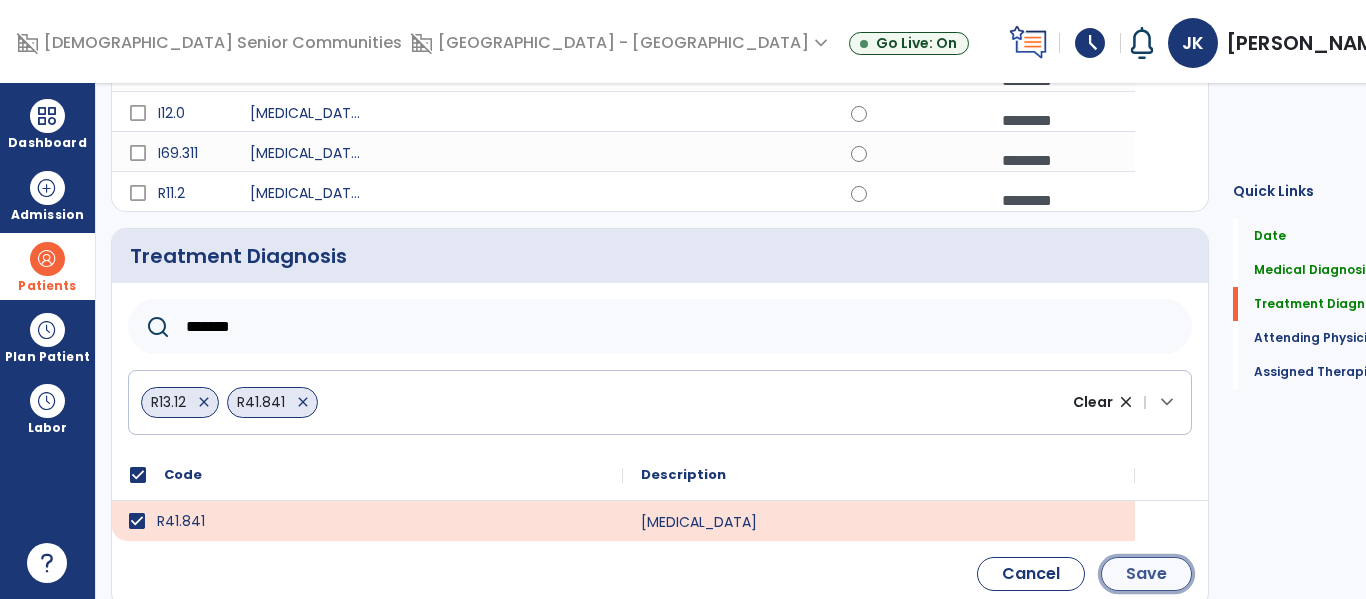 click on "Save" 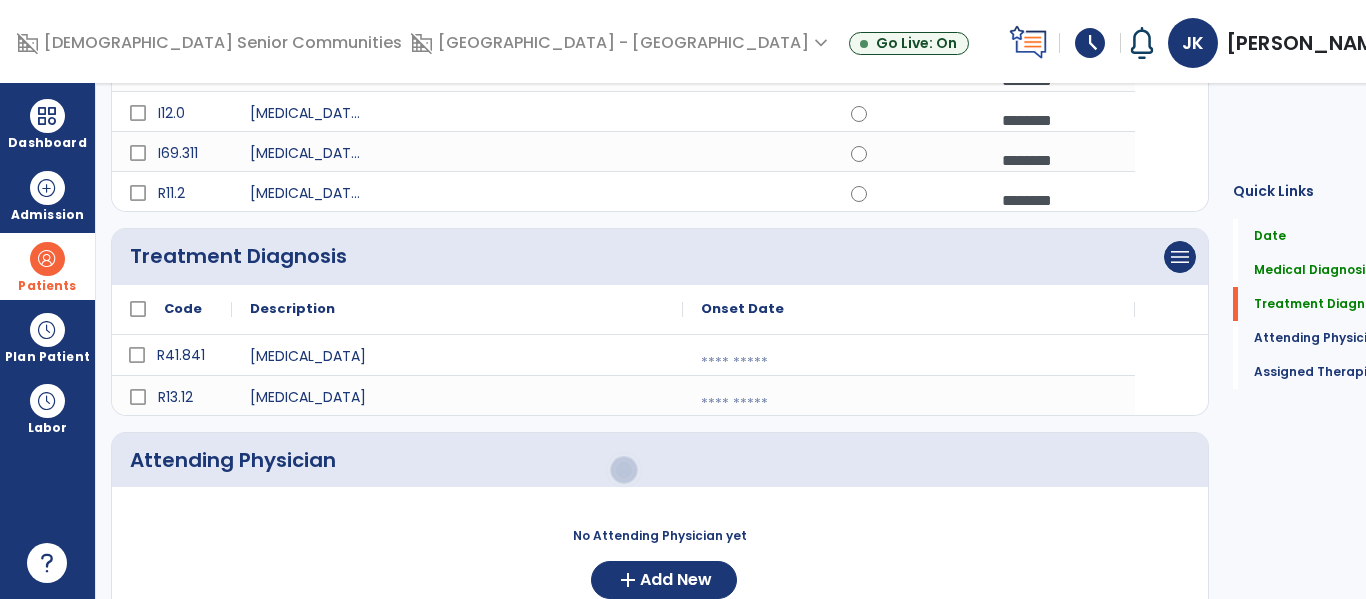 scroll, scrollTop: 450, scrollLeft: 0, axis: vertical 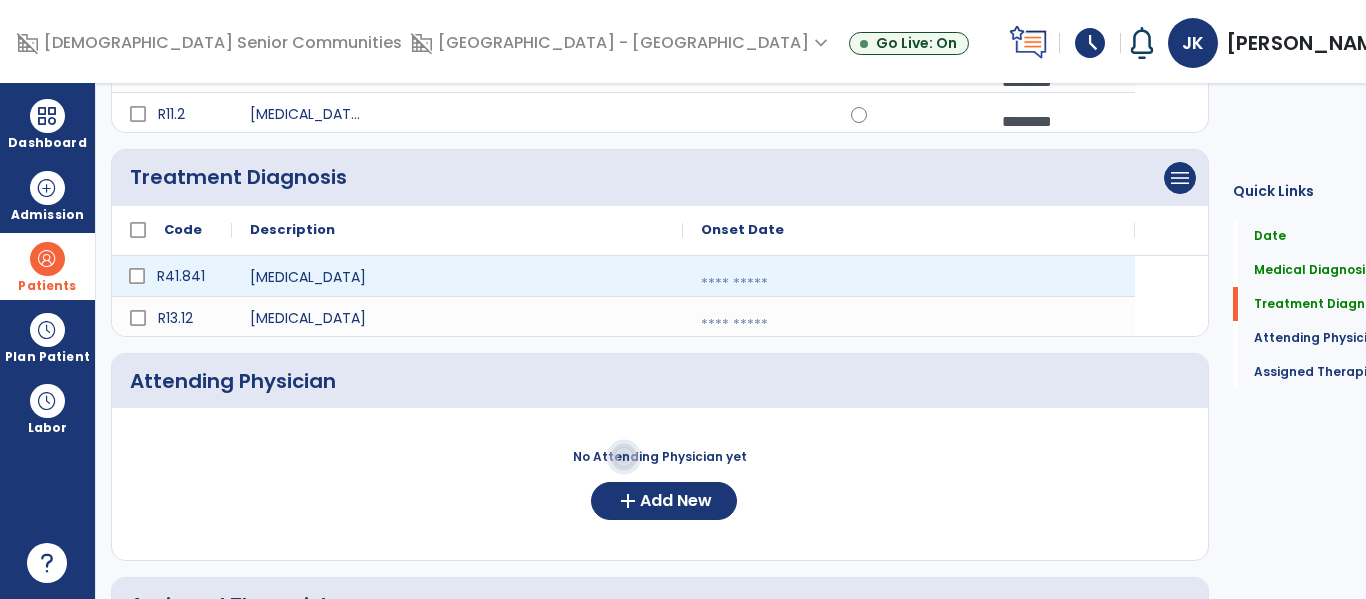 click at bounding box center [909, 284] 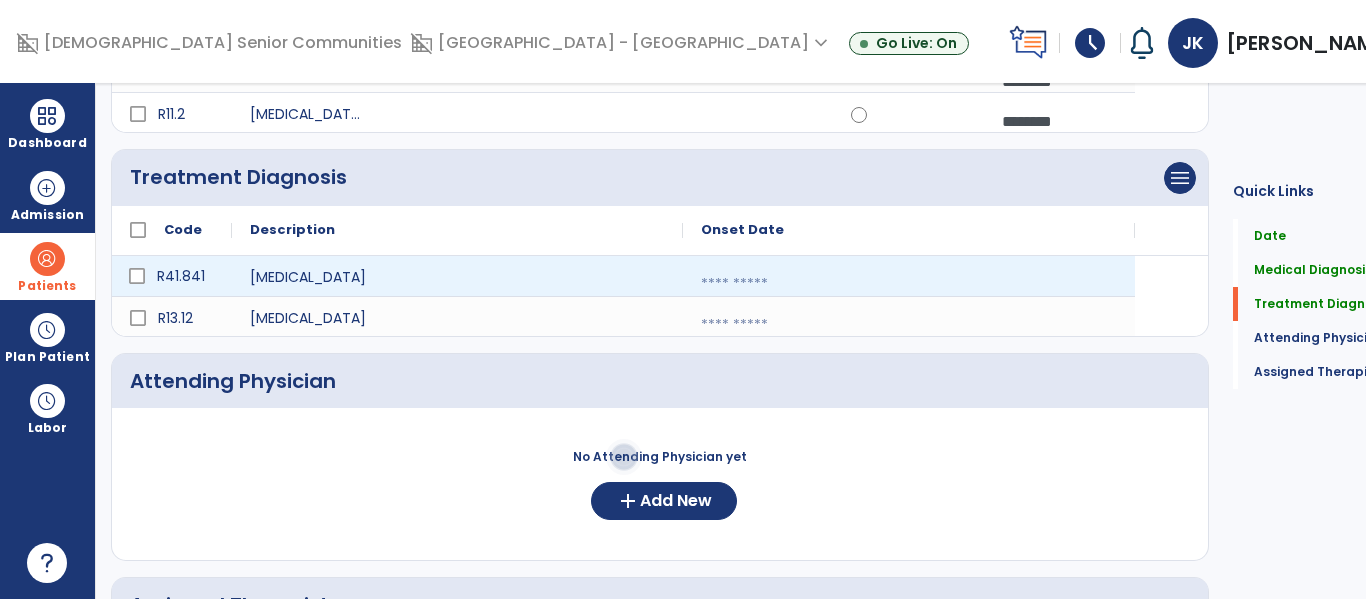 select on "*" 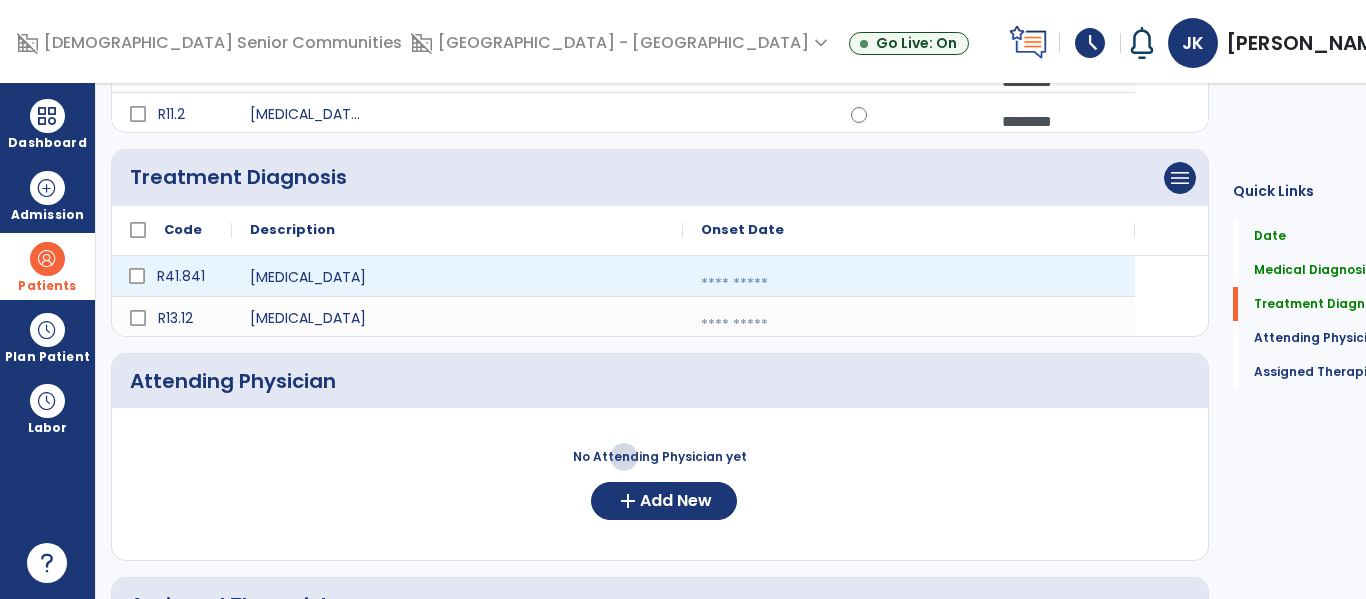 select on "****" 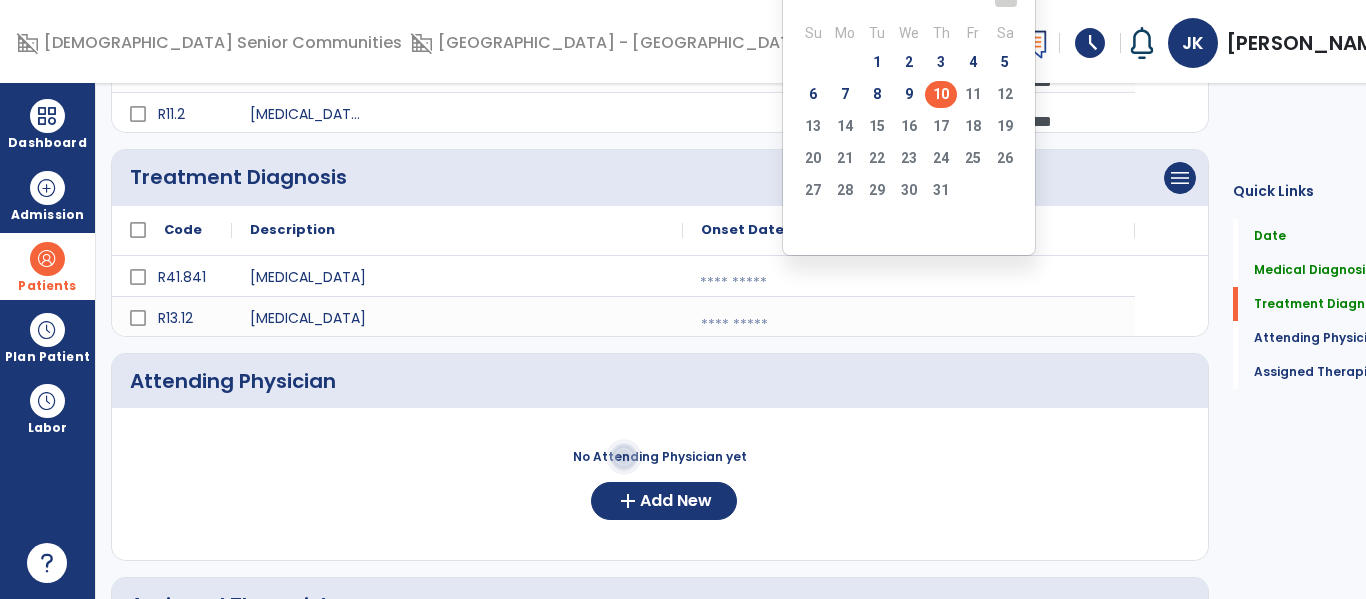 click on "10" 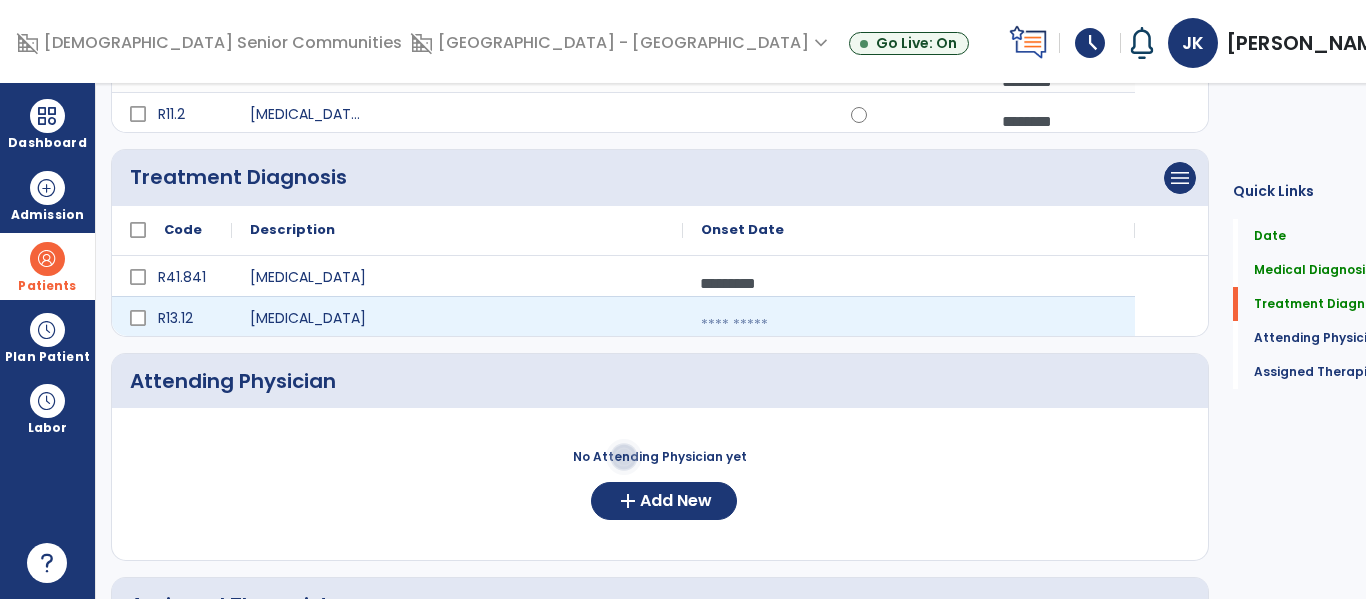 click at bounding box center (909, 325) 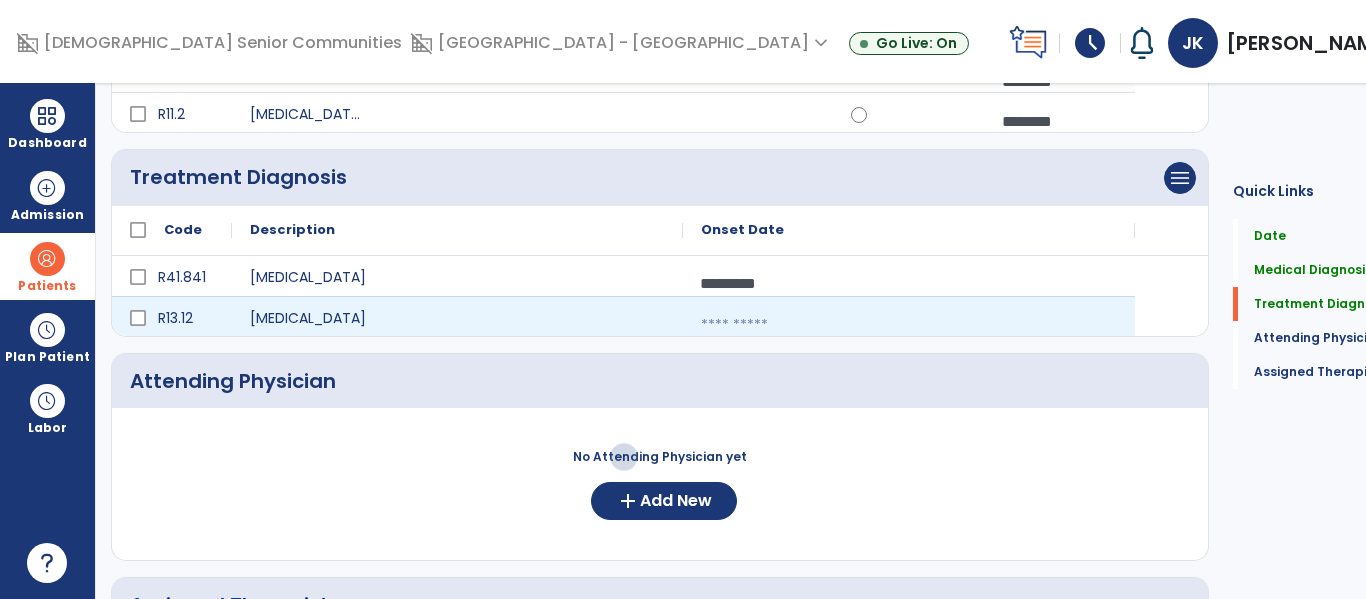 select on "*" 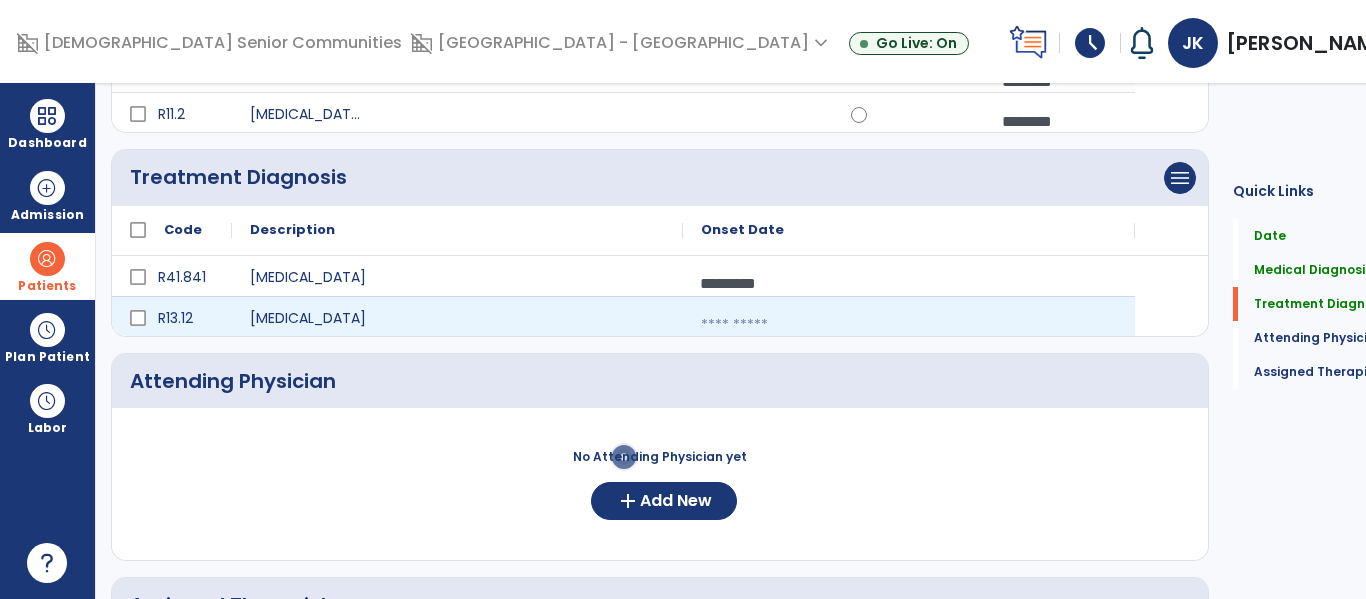 select on "****" 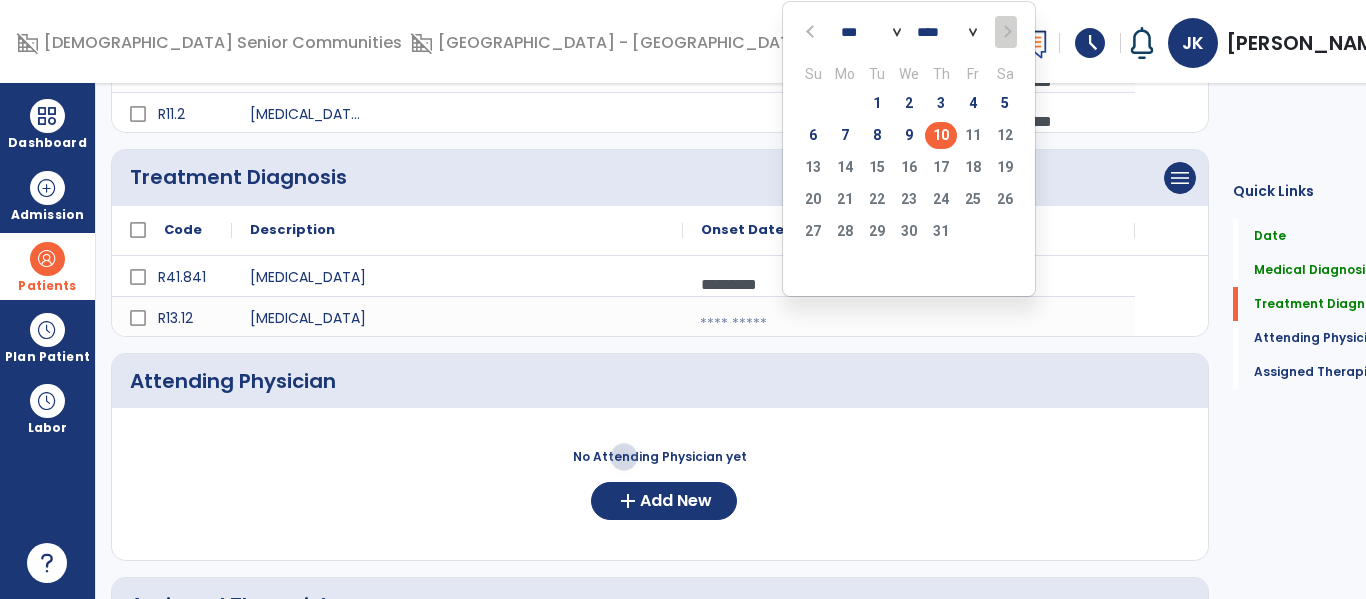 click on "10" 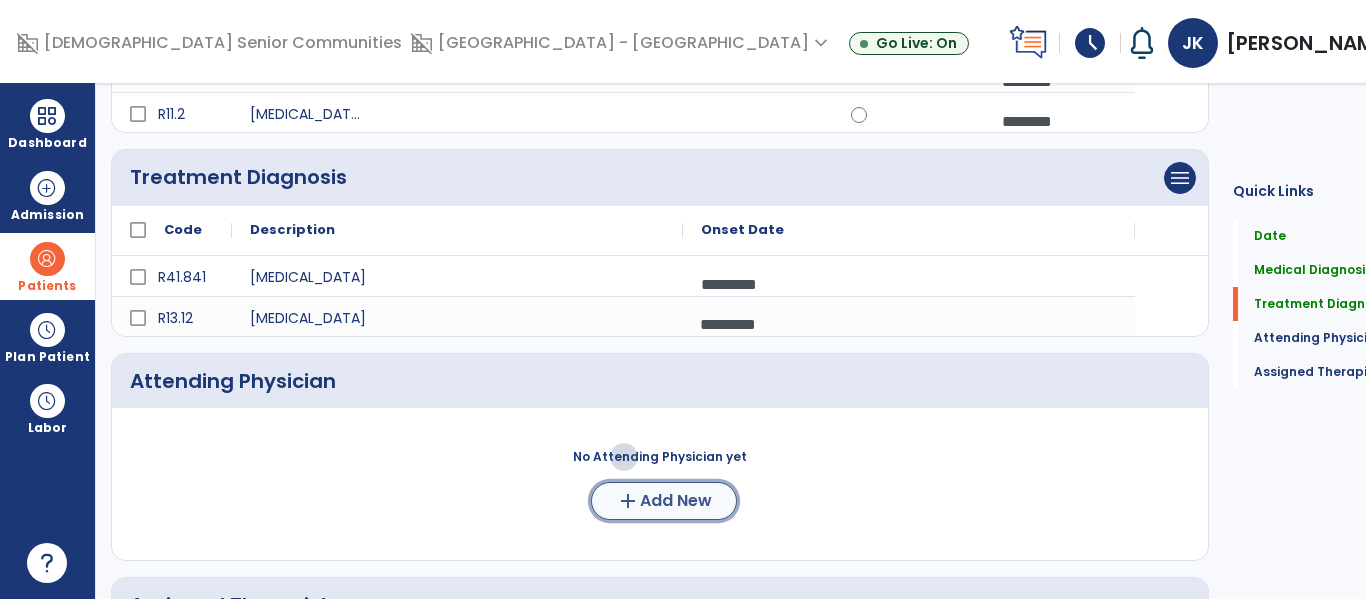 click on "add  Add New" 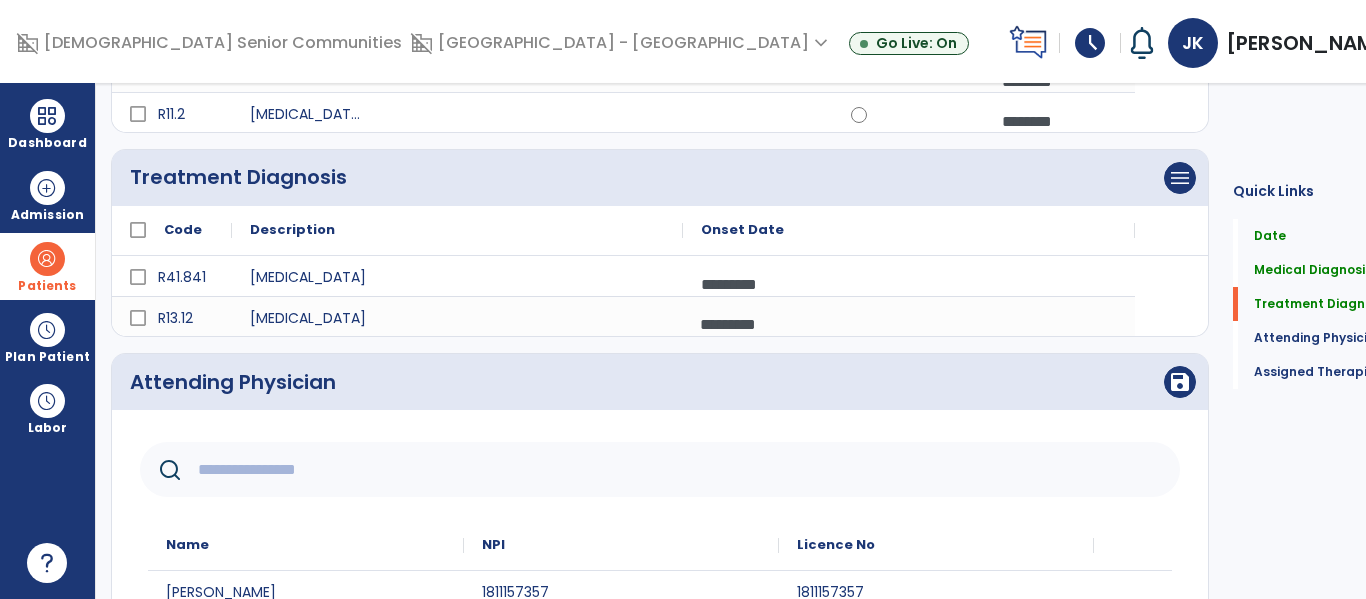 scroll, scrollTop: 473, scrollLeft: 0, axis: vertical 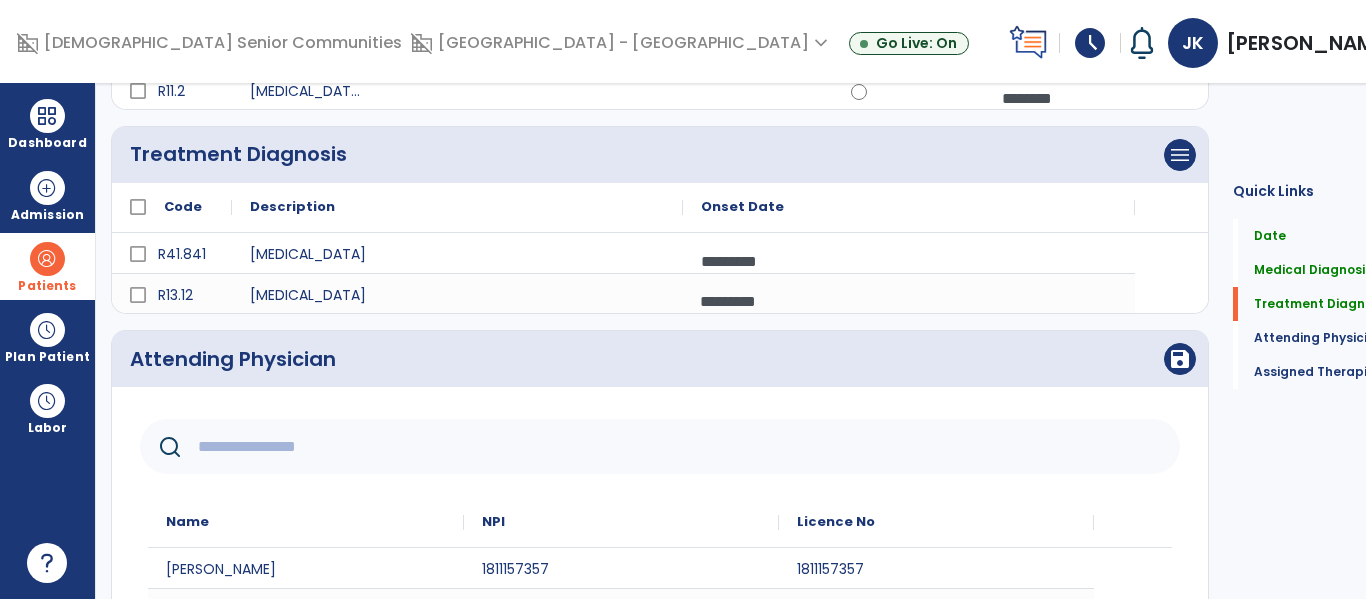 click 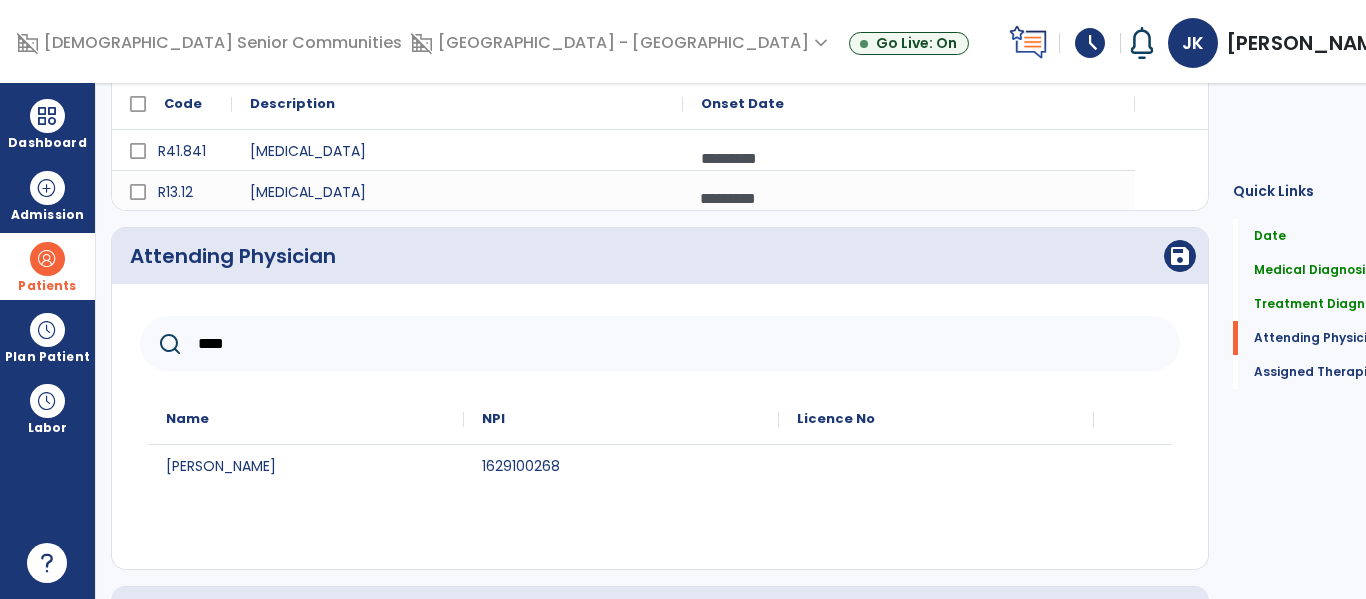 scroll, scrollTop: 610, scrollLeft: 0, axis: vertical 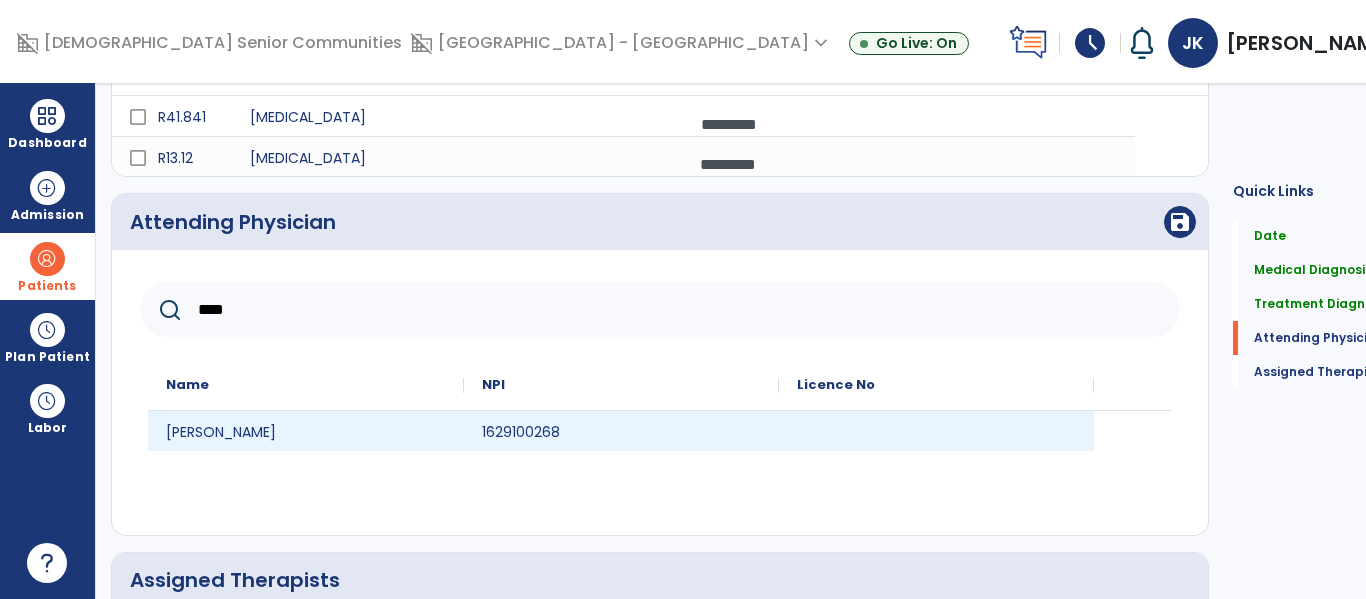type on "****" 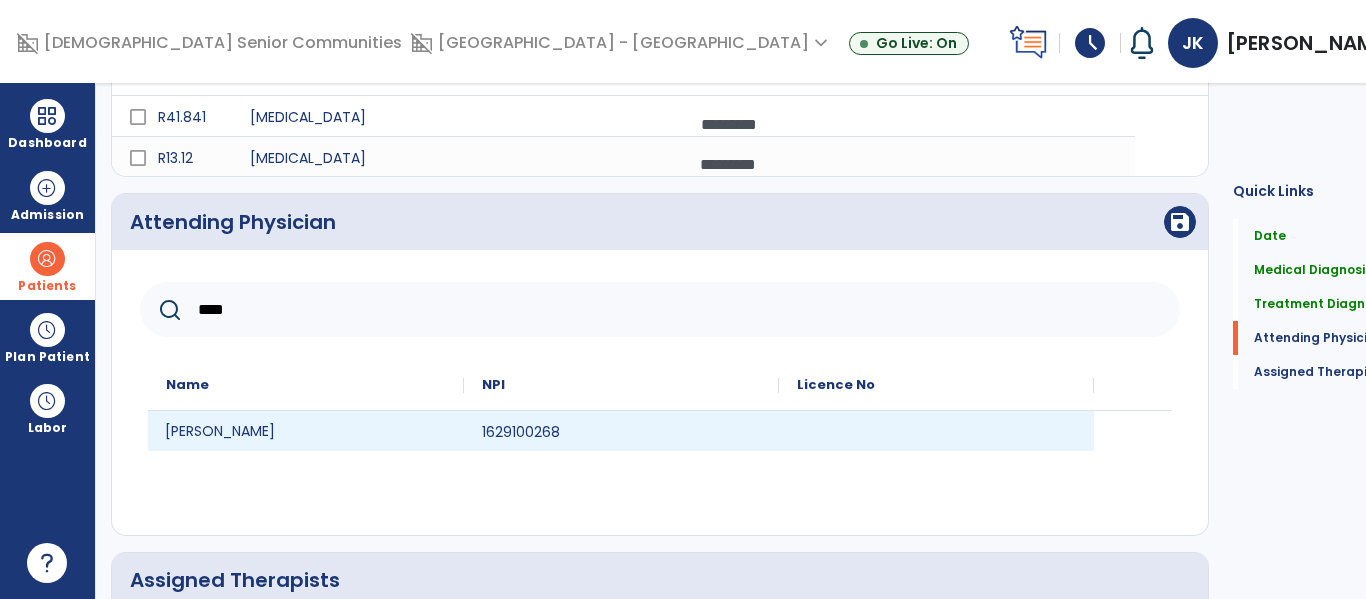 click on "Saad Hafidh" 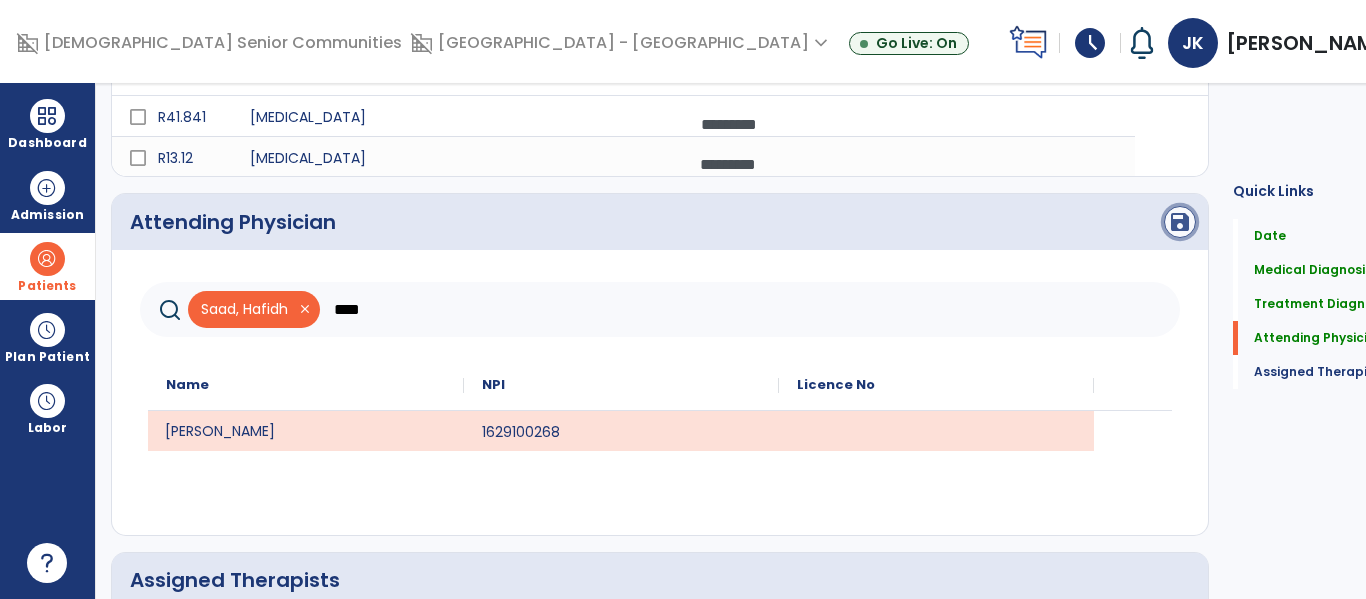 click on "save" 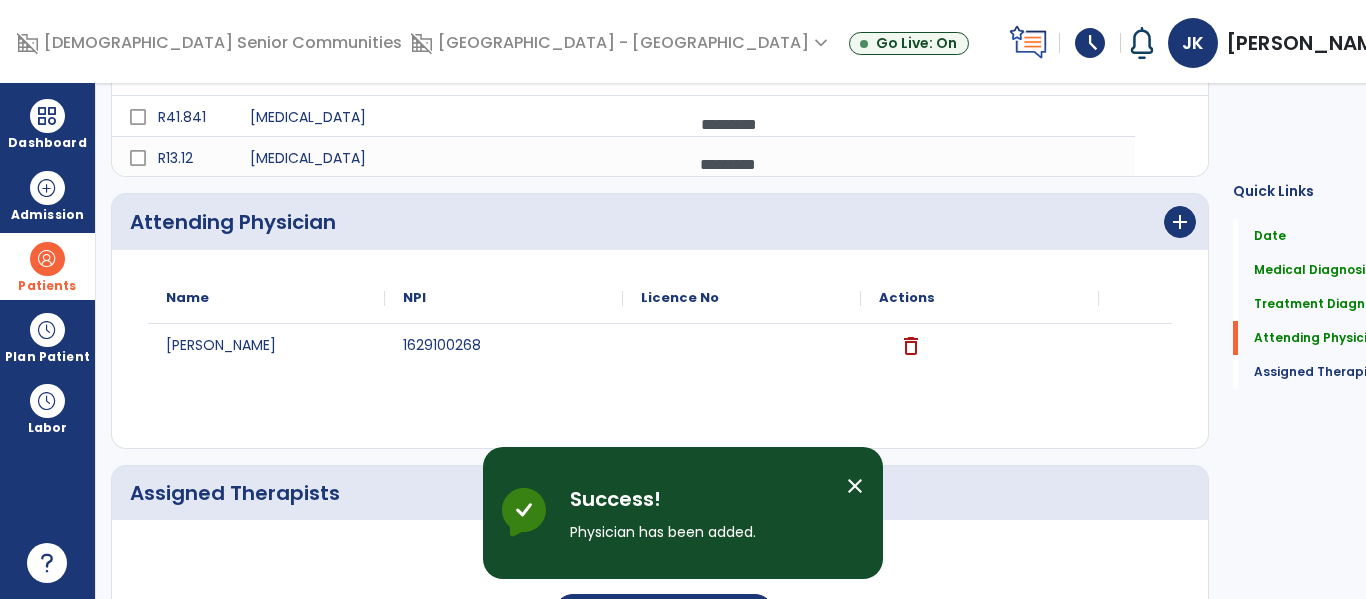 scroll, scrollTop: 777, scrollLeft: 0, axis: vertical 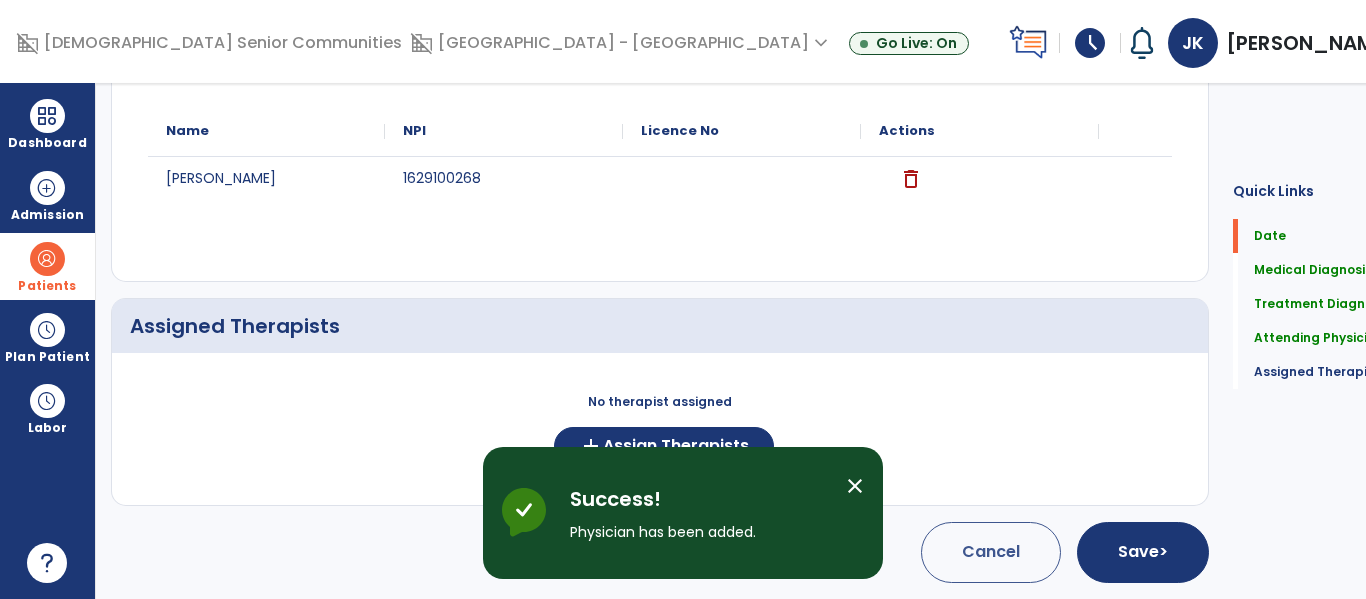 click on "close" at bounding box center [855, 486] 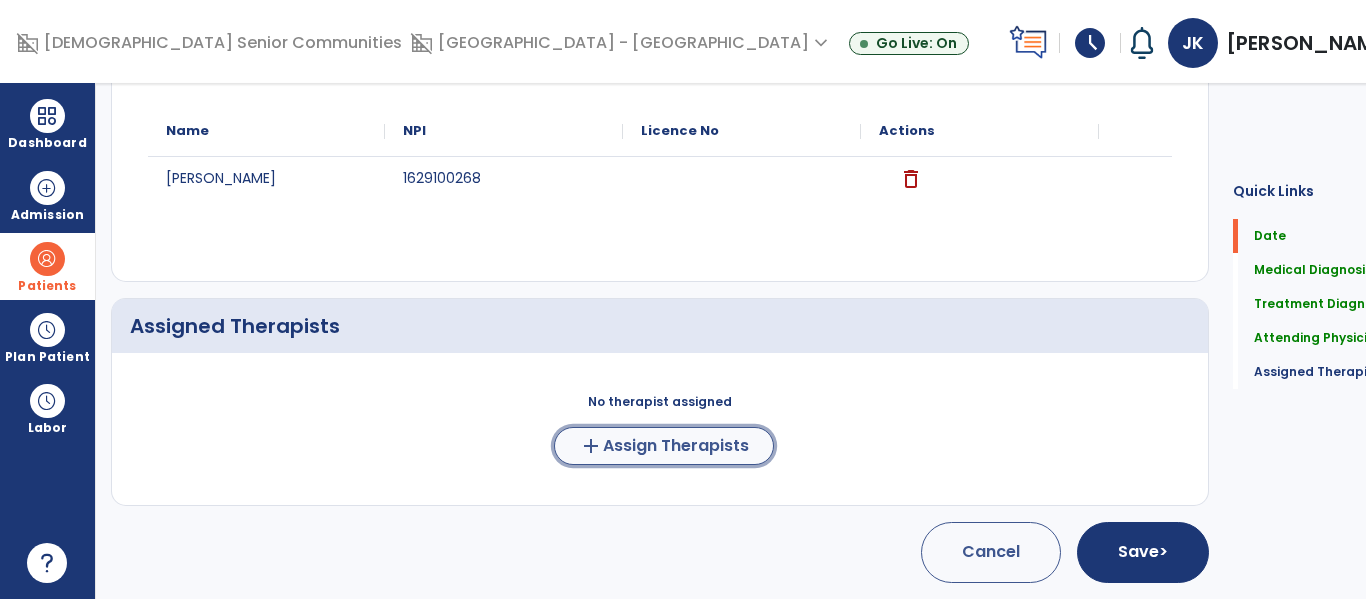 click on "Assign Therapists" 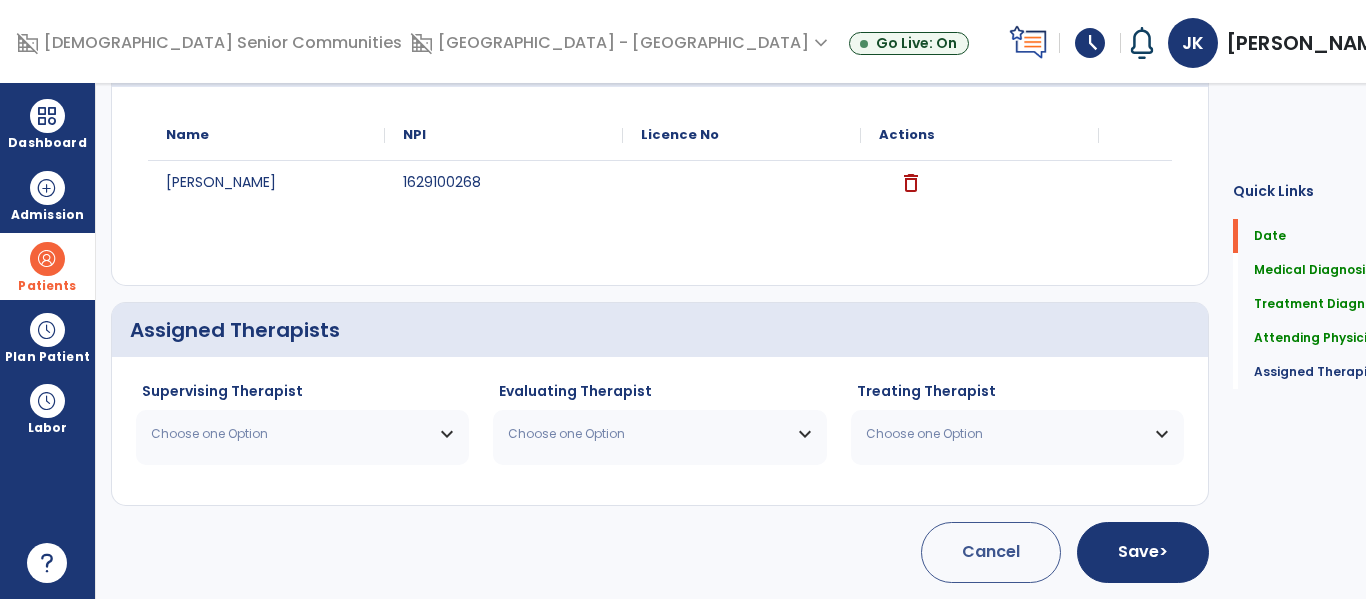scroll, scrollTop: 773, scrollLeft: 0, axis: vertical 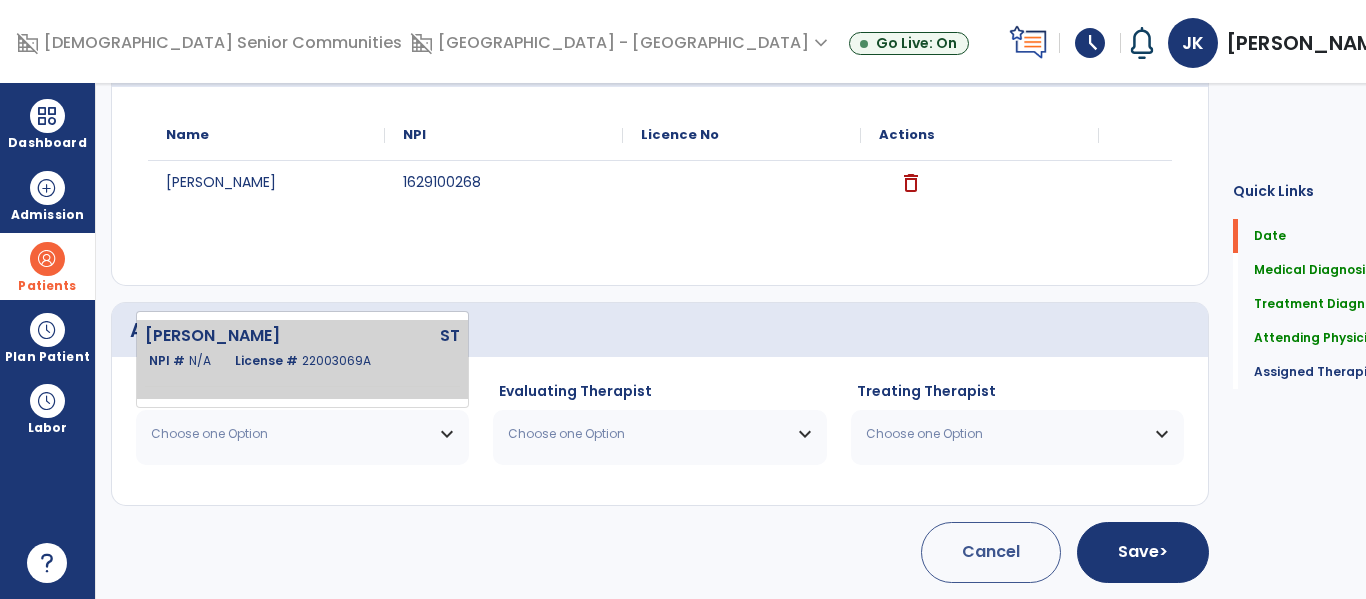 click on "22003069A" 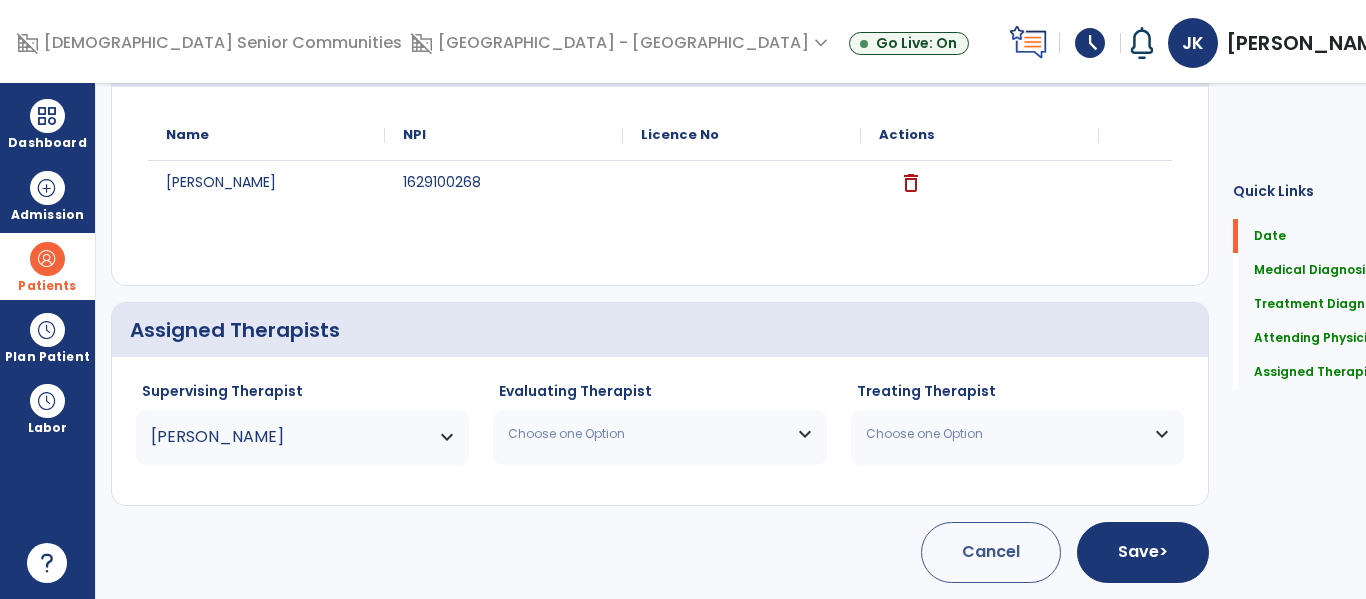 click on "Choose one Option" at bounding box center (659, 434) 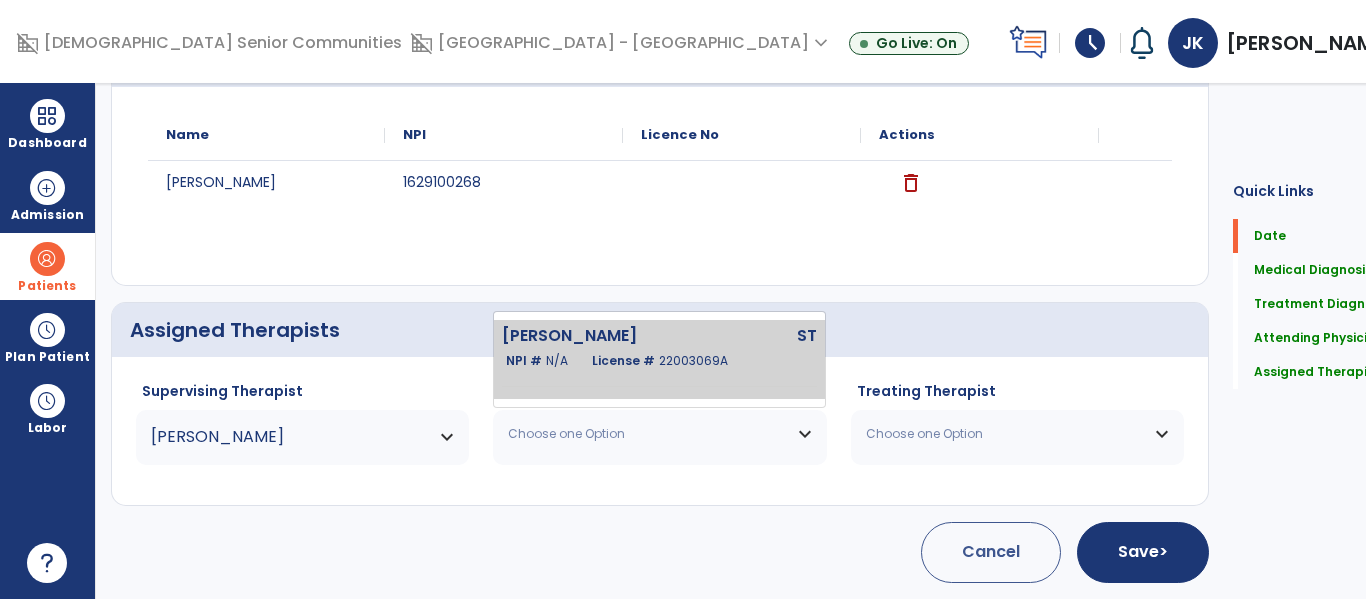 click on "22003069A" 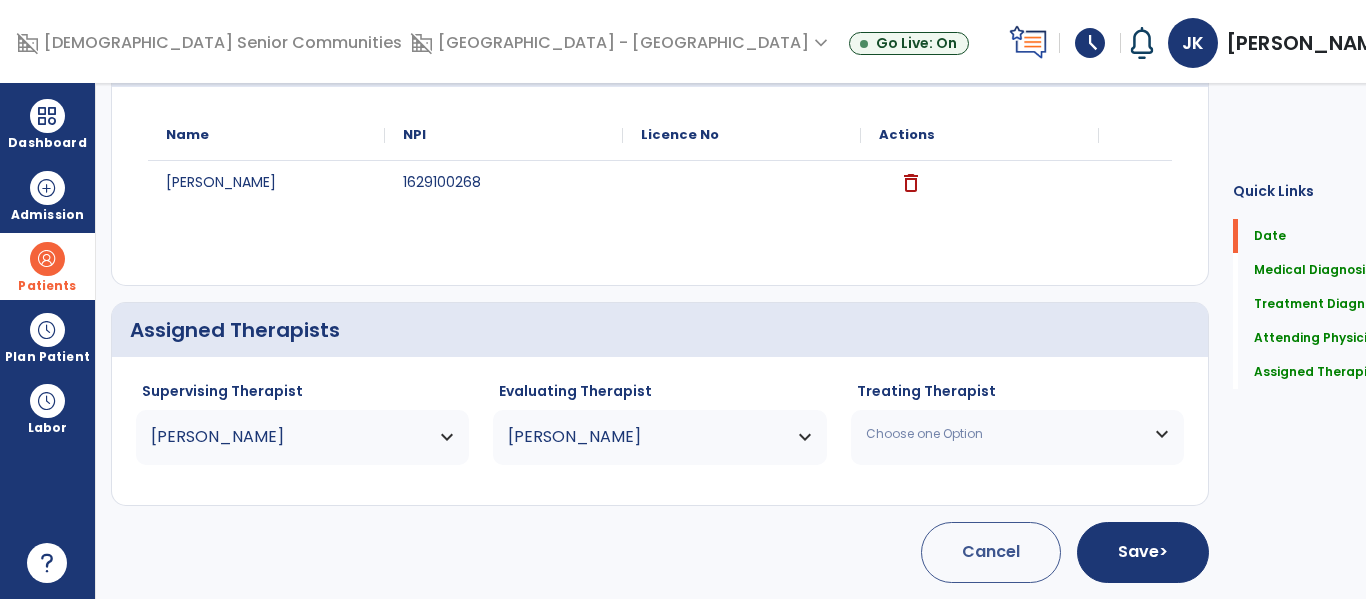 click on "Choose one Option" at bounding box center (1017, 434) 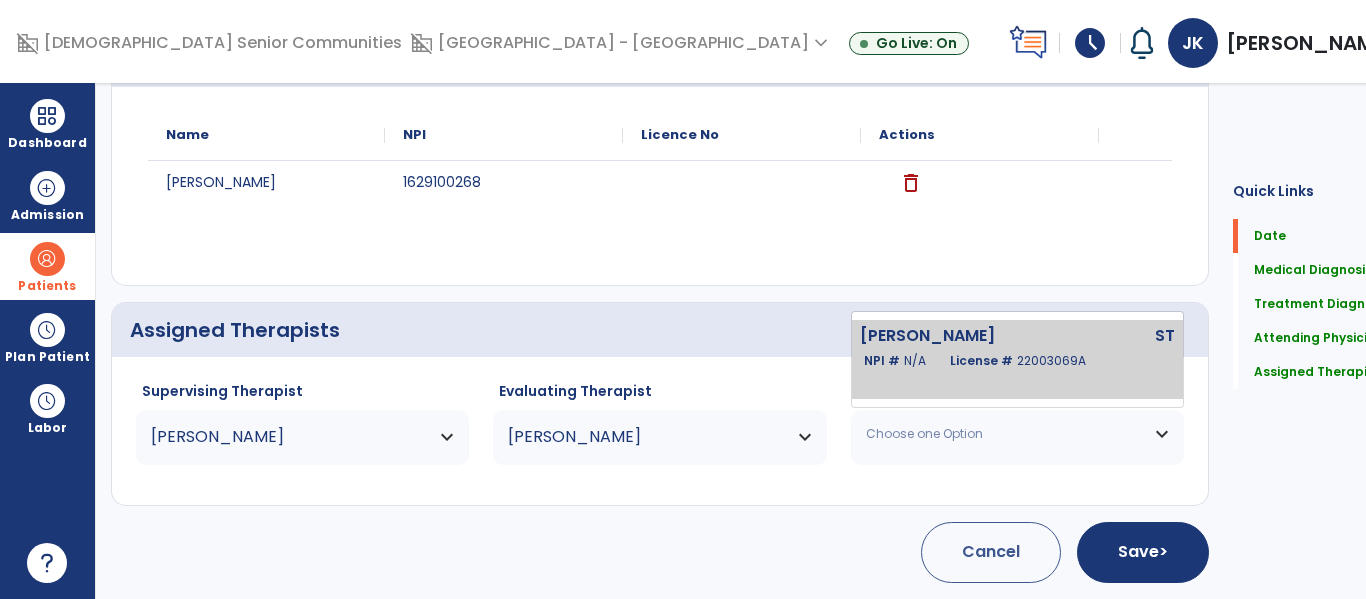 click on "22003069A" 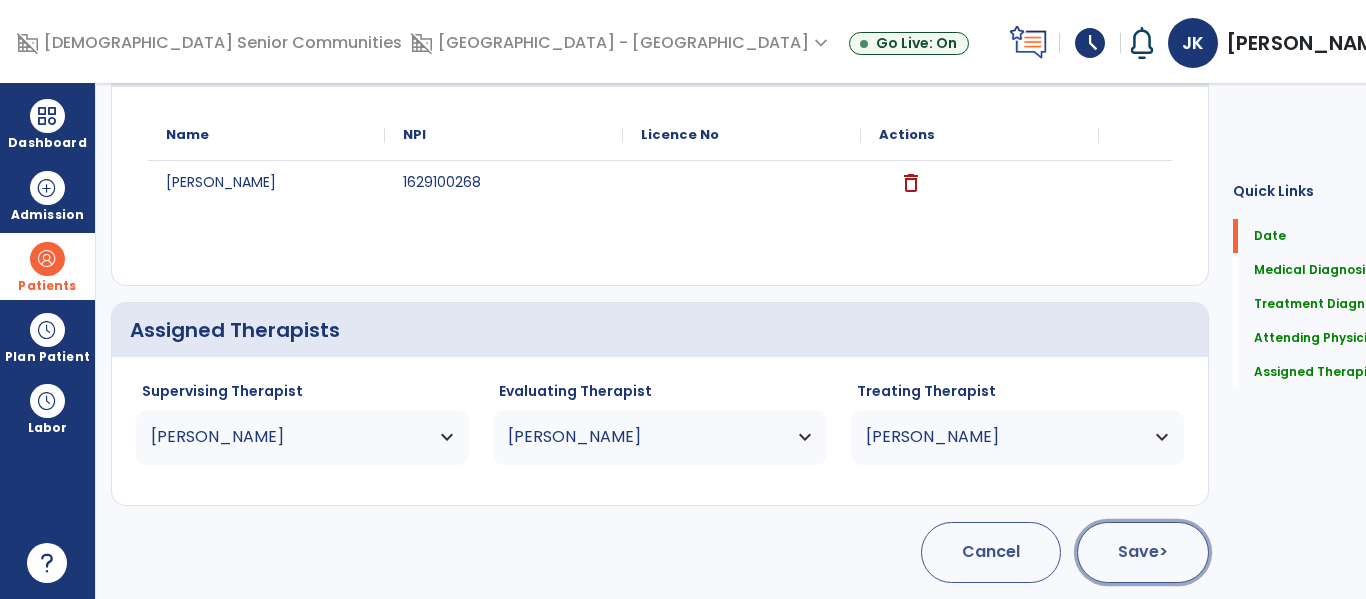 click on ">" 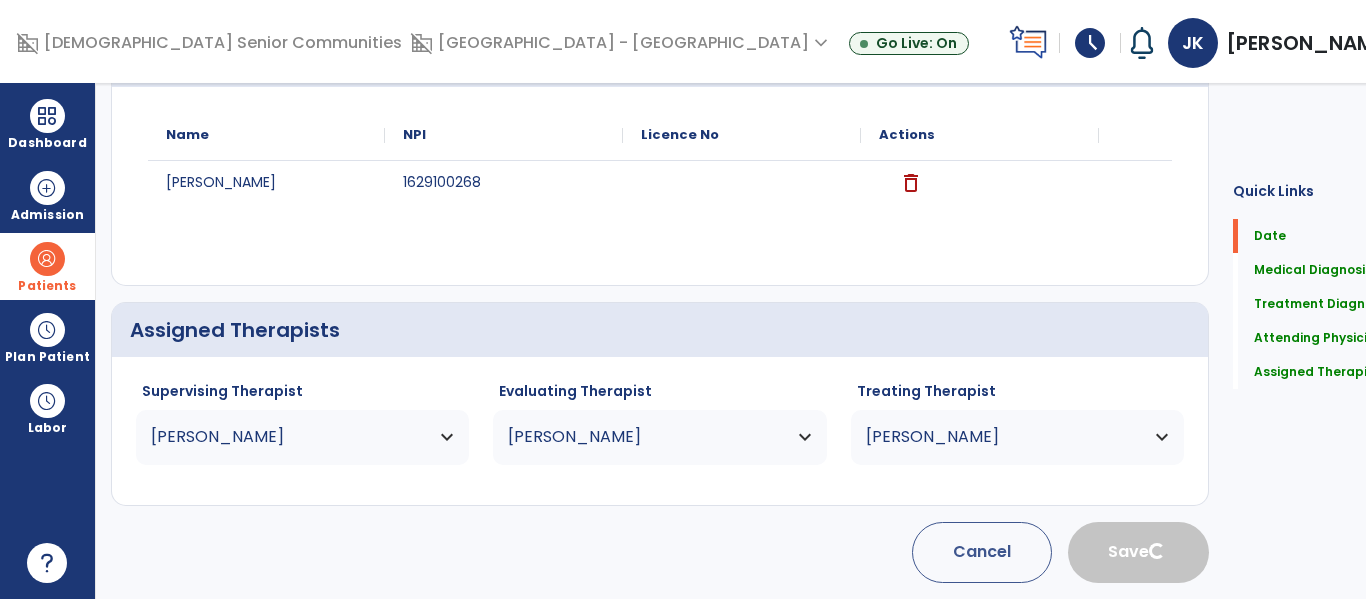 type 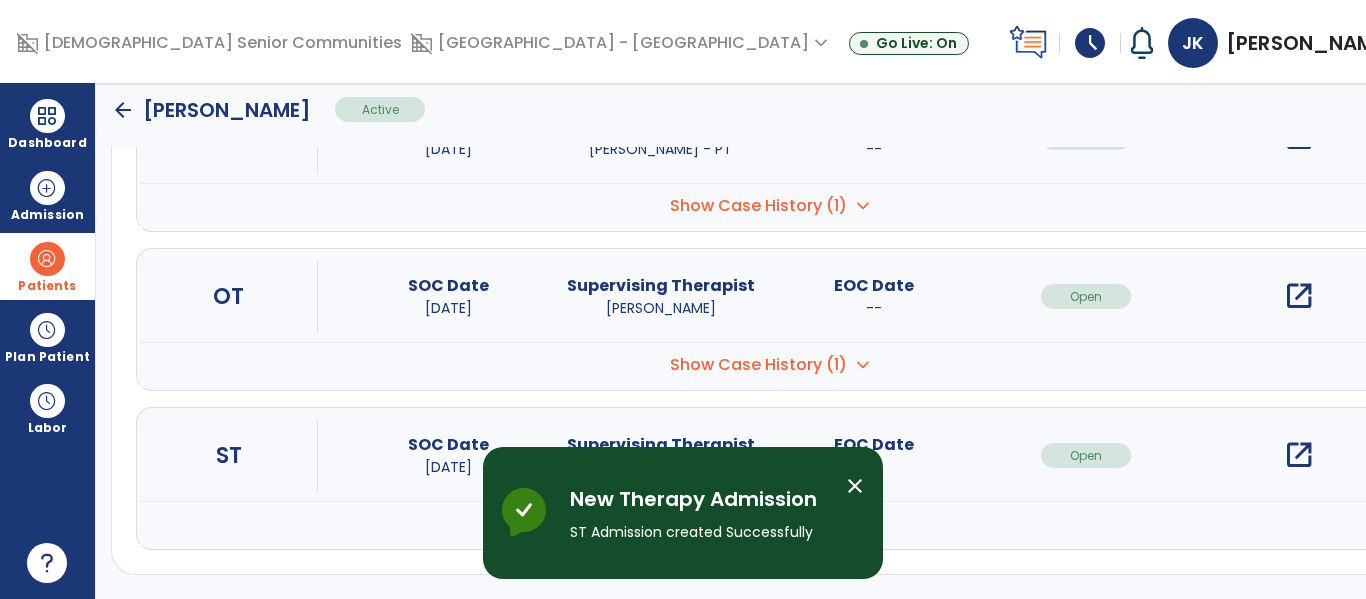 scroll, scrollTop: 0, scrollLeft: 0, axis: both 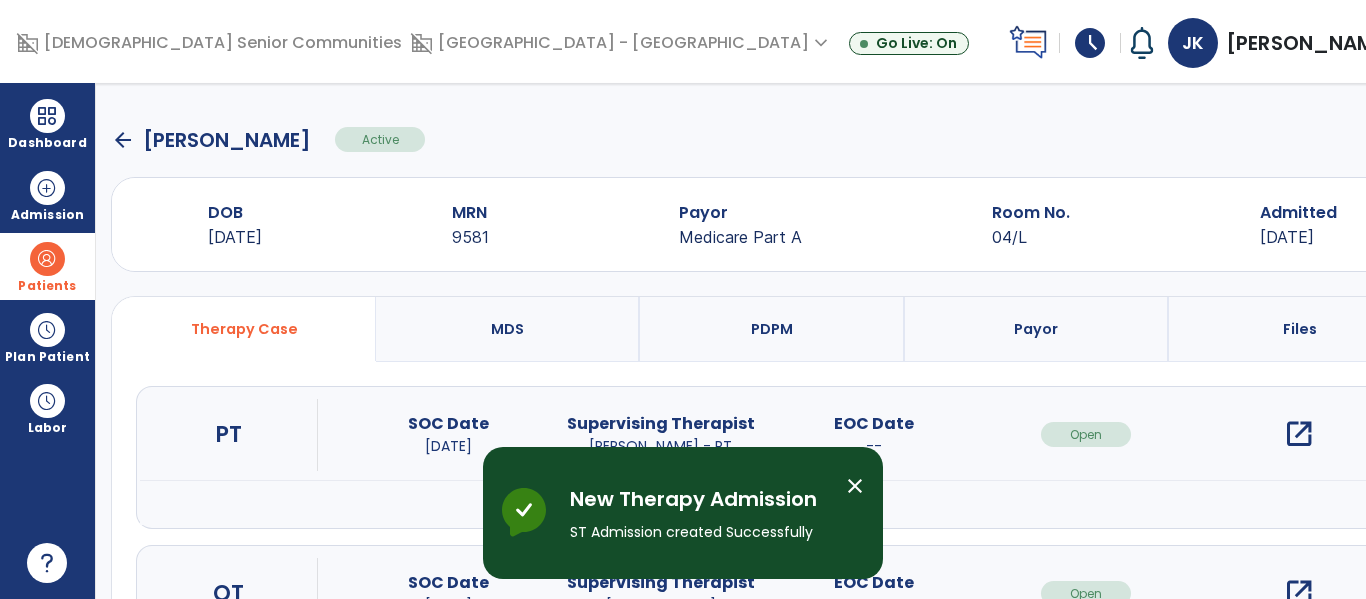 click on "close" at bounding box center (855, 486) 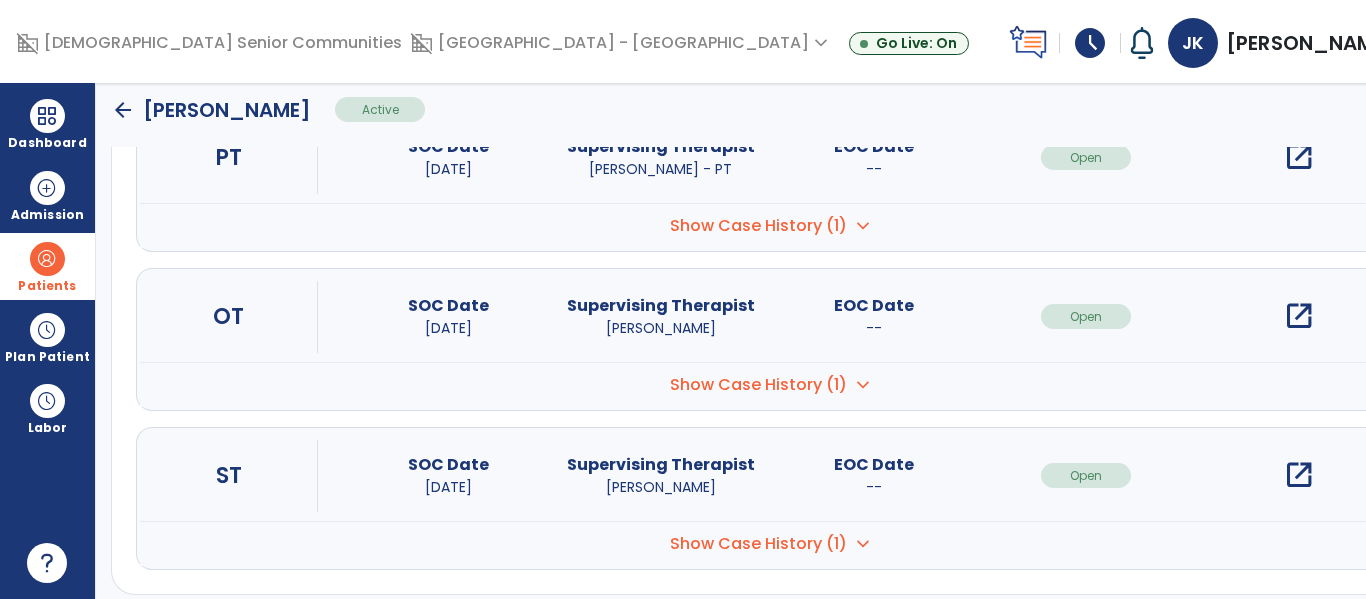 scroll, scrollTop: 278, scrollLeft: 0, axis: vertical 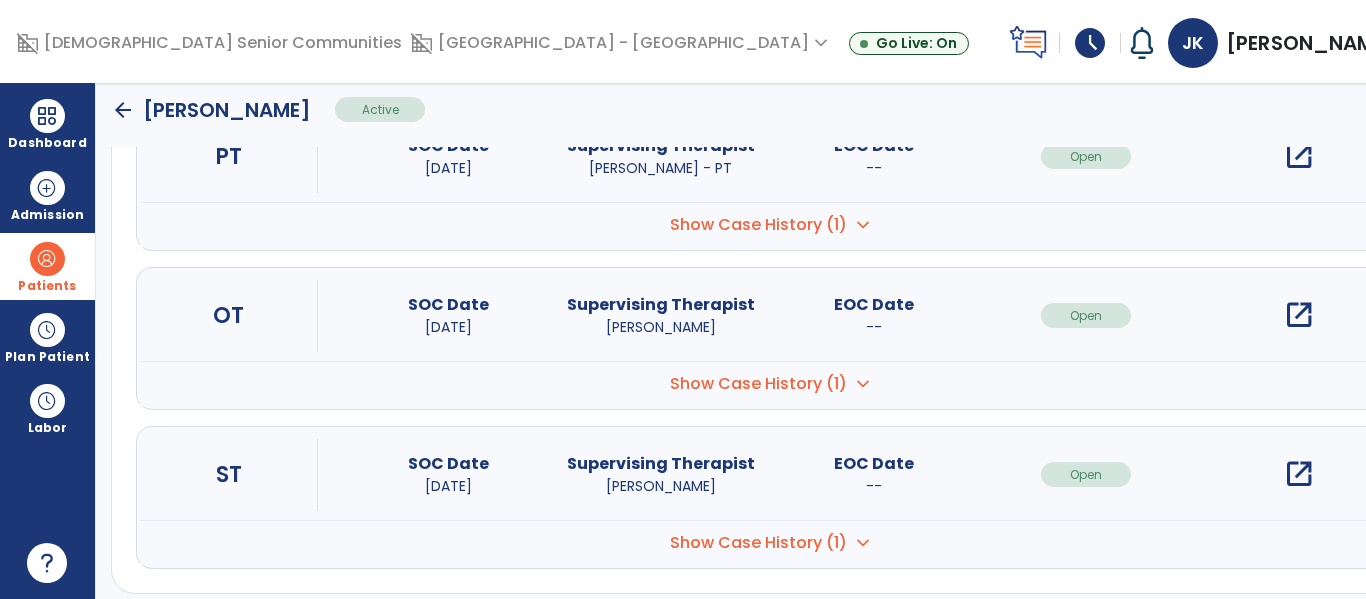 click on "open_in_new" at bounding box center (1299, 474) 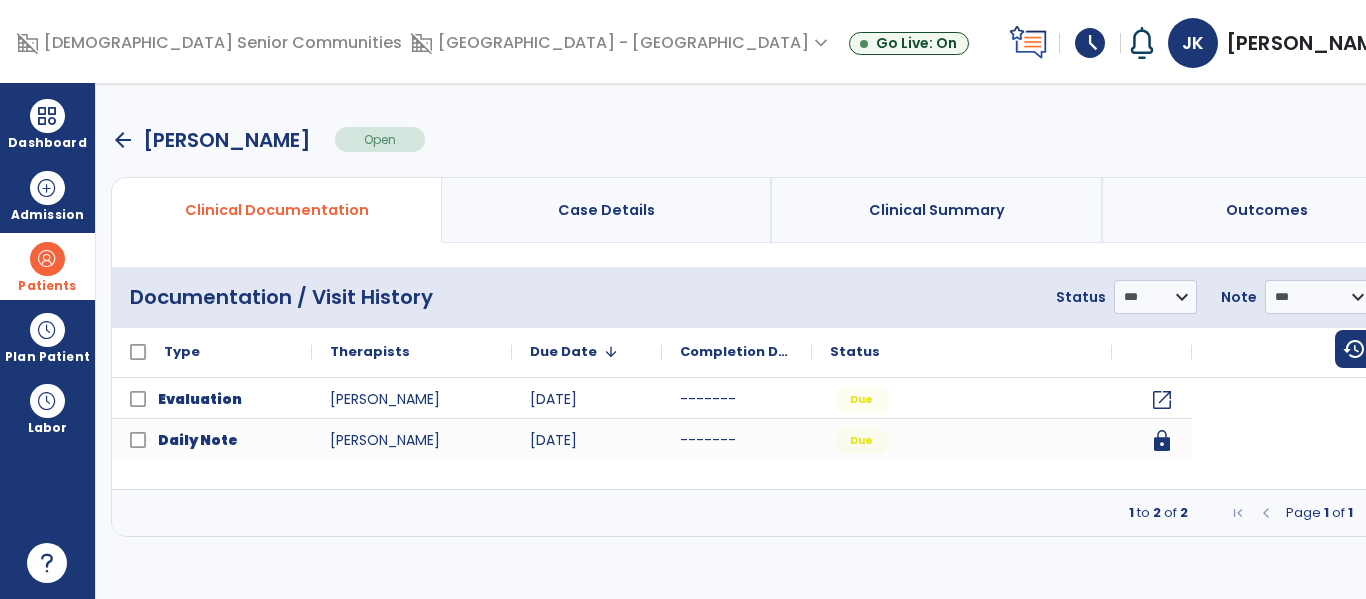 scroll, scrollTop: 0, scrollLeft: 0, axis: both 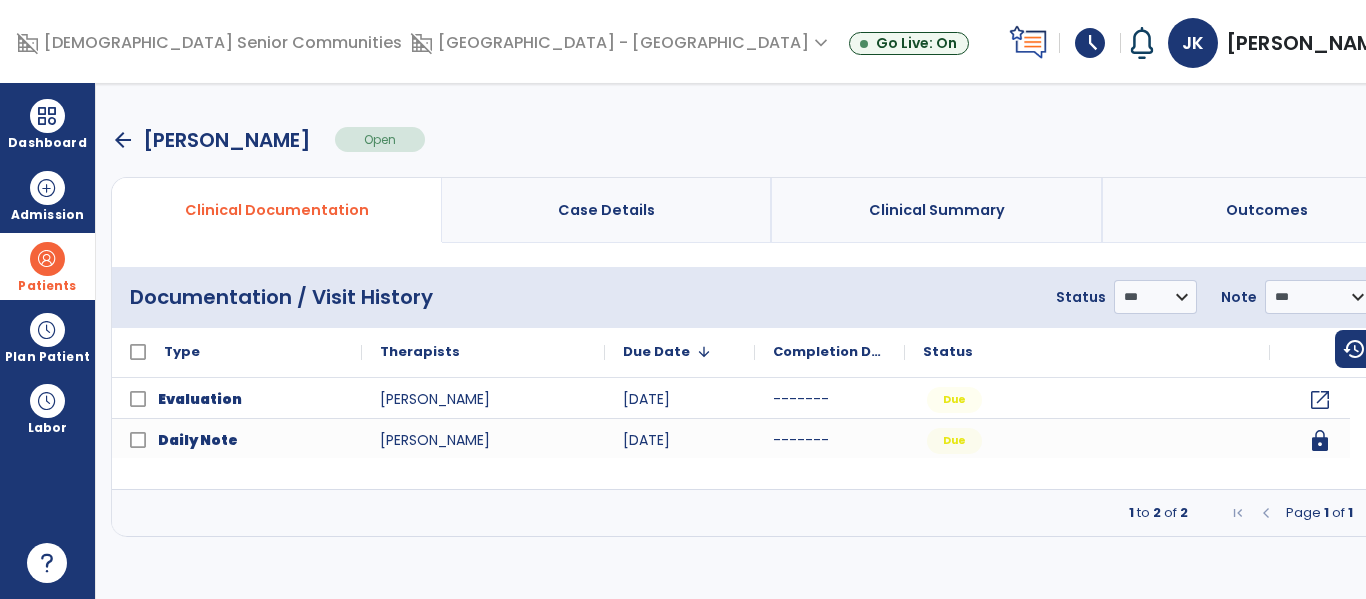 click on "arrow_back" at bounding box center (123, 140) 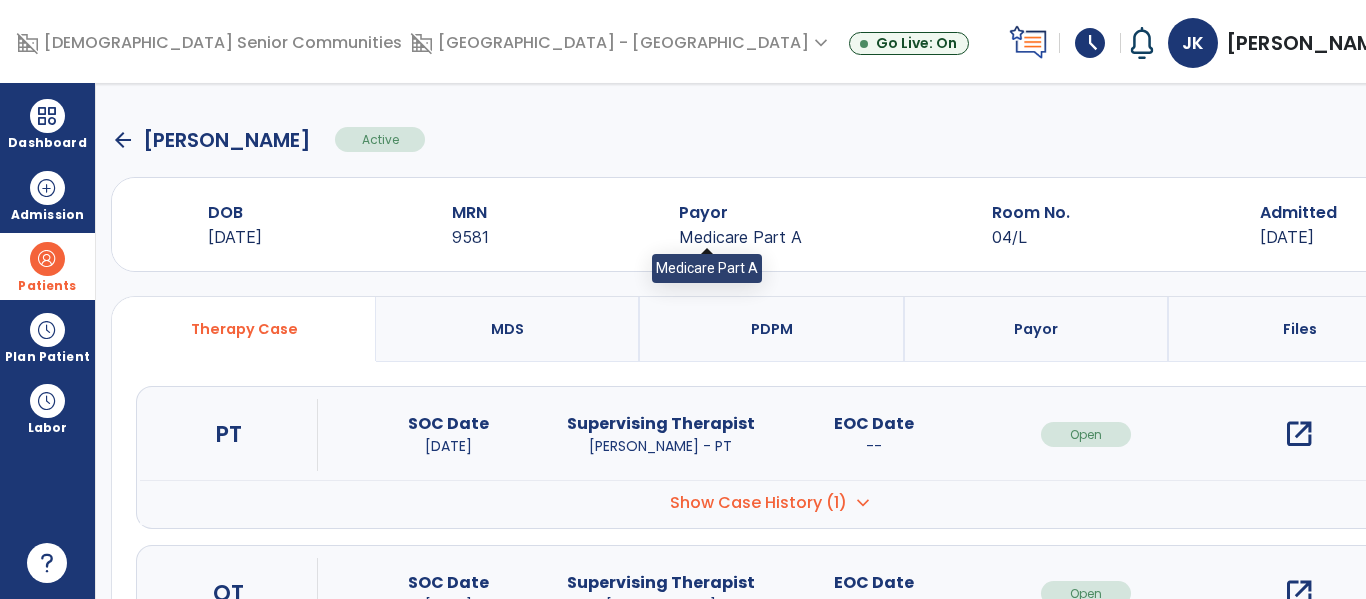 scroll, scrollTop: 297, scrollLeft: 0, axis: vertical 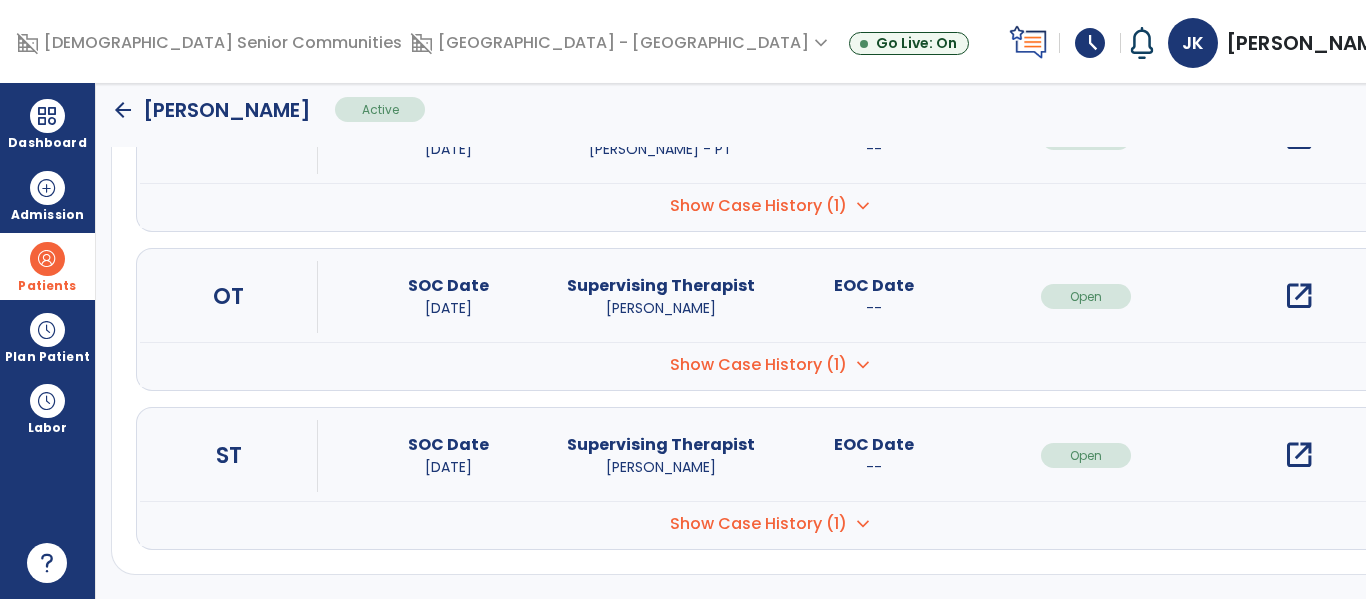 click on "Show Case History (1)" at bounding box center [758, 206] 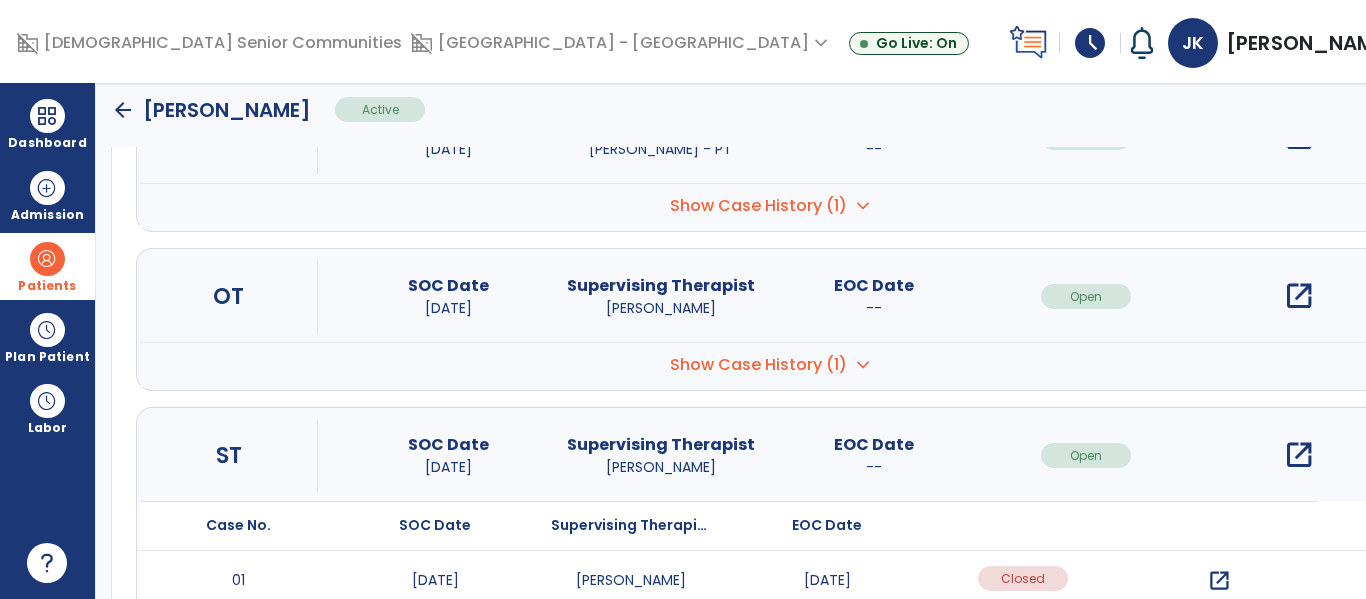 scroll, scrollTop: 417, scrollLeft: 0, axis: vertical 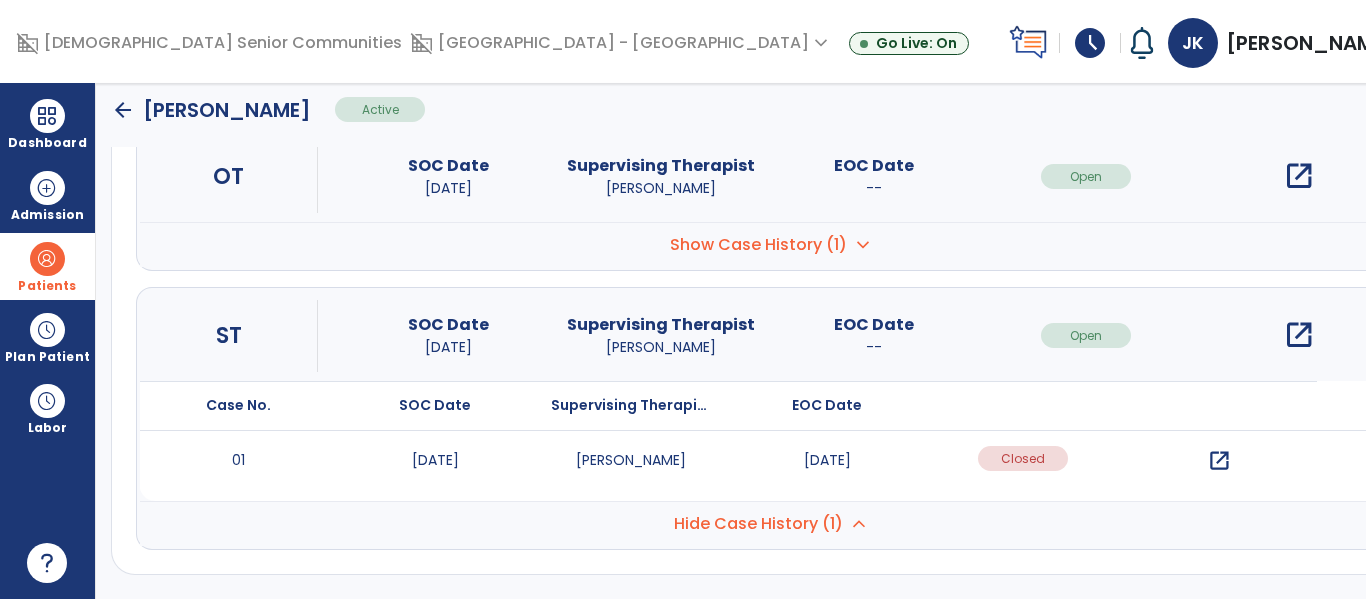 click on "open_in_new" at bounding box center [1219, 461] 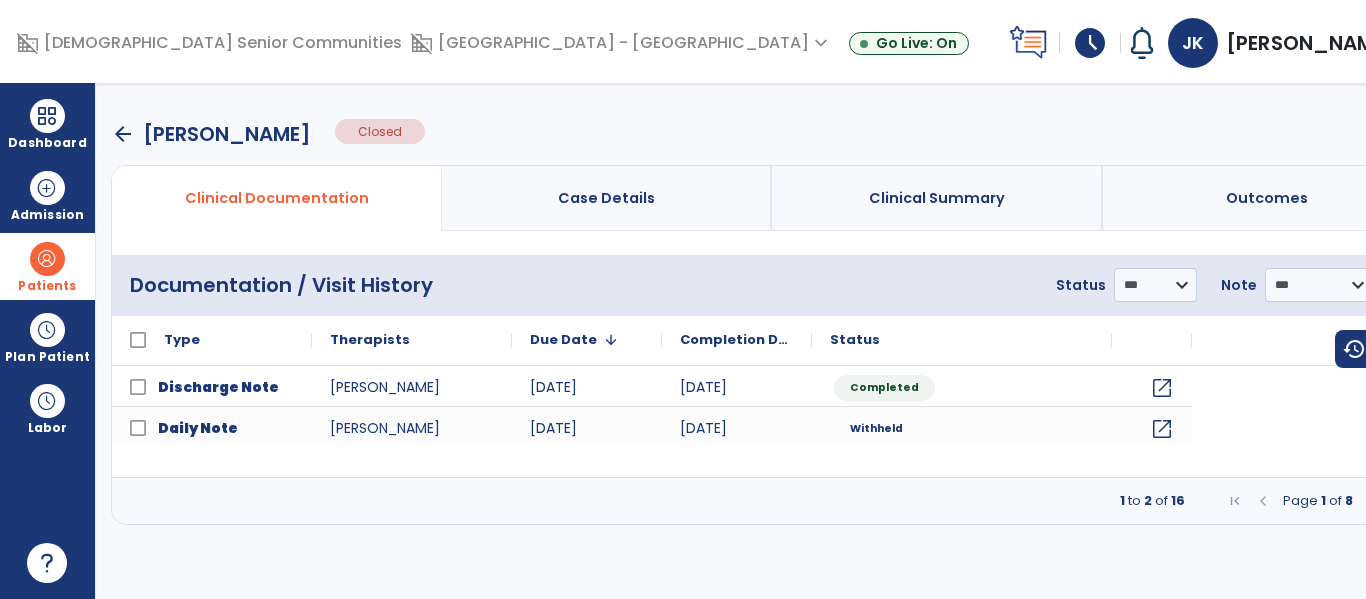scroll, scrollTop: 0, scrollLeft: 0, axis: both 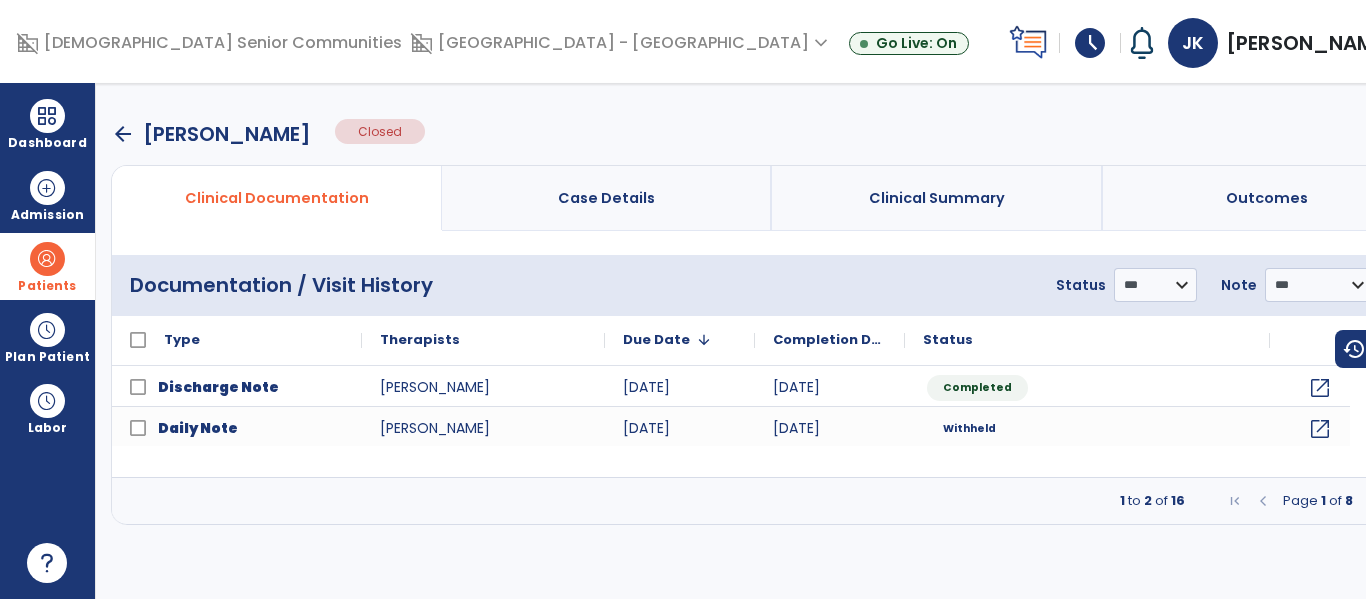 click on "Case Details" at bounding box center [607, 198] 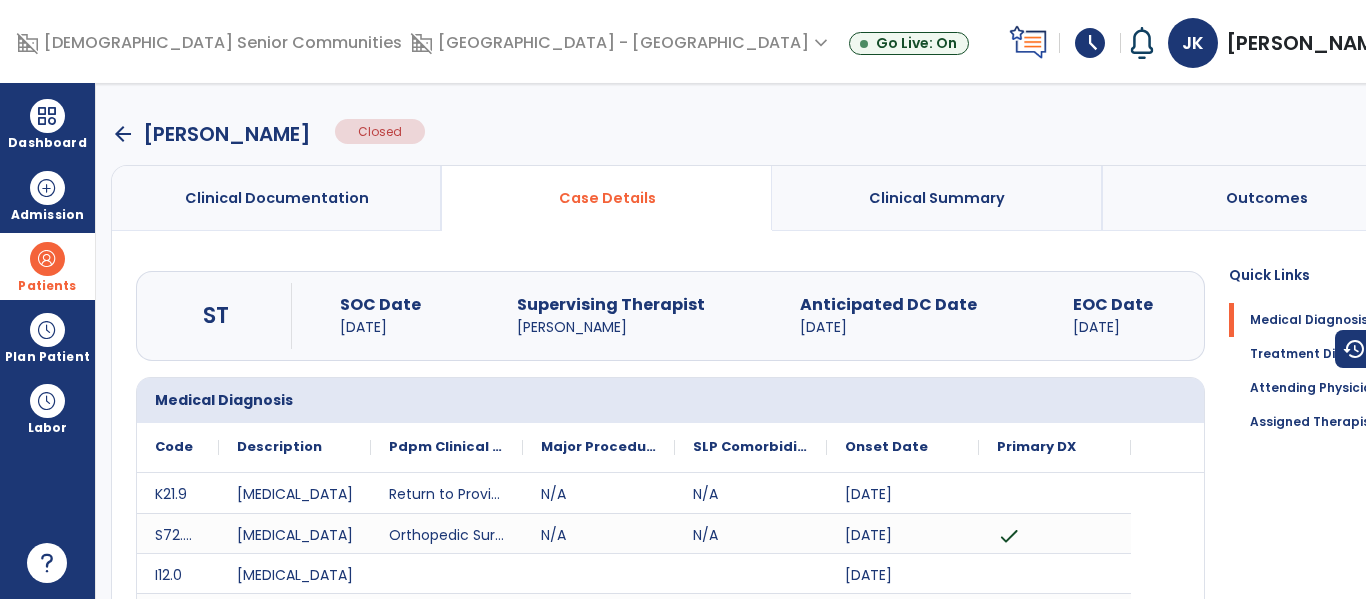 scroll, scrollTop: 1, scrollLeft: 0, axis: vertical 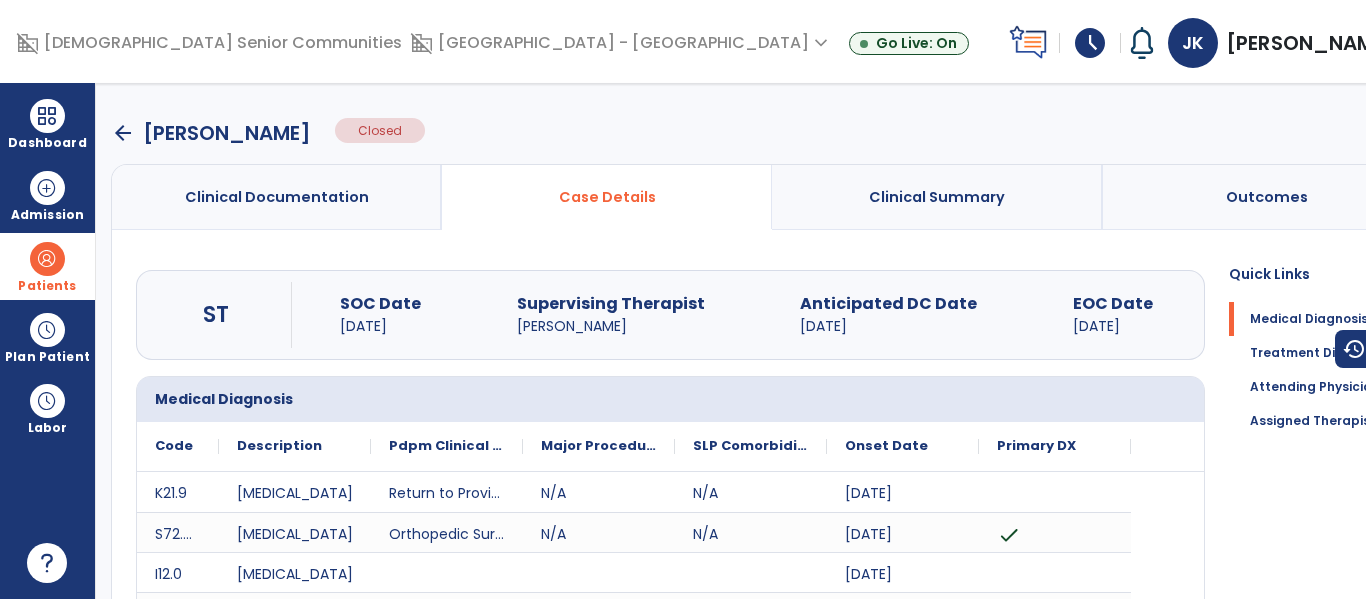 click on "arrow_back   Mccormick, Donald  Closed  Clinical Documentation   Case Details   Clinical Summary   Outcomes  ST SOC Date 06/10/2025 Supervising Therapist Kuhns, Janet - ST Anticipated DC Date 06/28/2025 EOC Date 06/28/2025  Medical Diagnosis
Code
Description
K21.9" at bounding box center (772, 341) 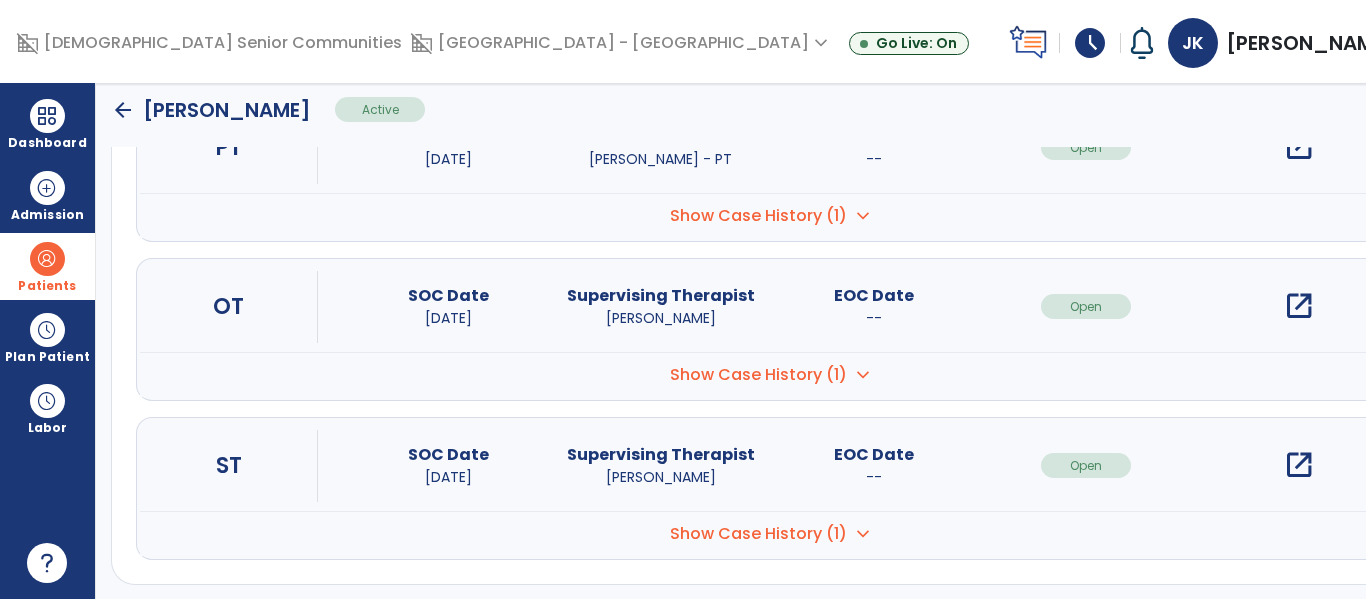 scroll, scrollTop: 297, scrollLeft: 0, axis: vertical 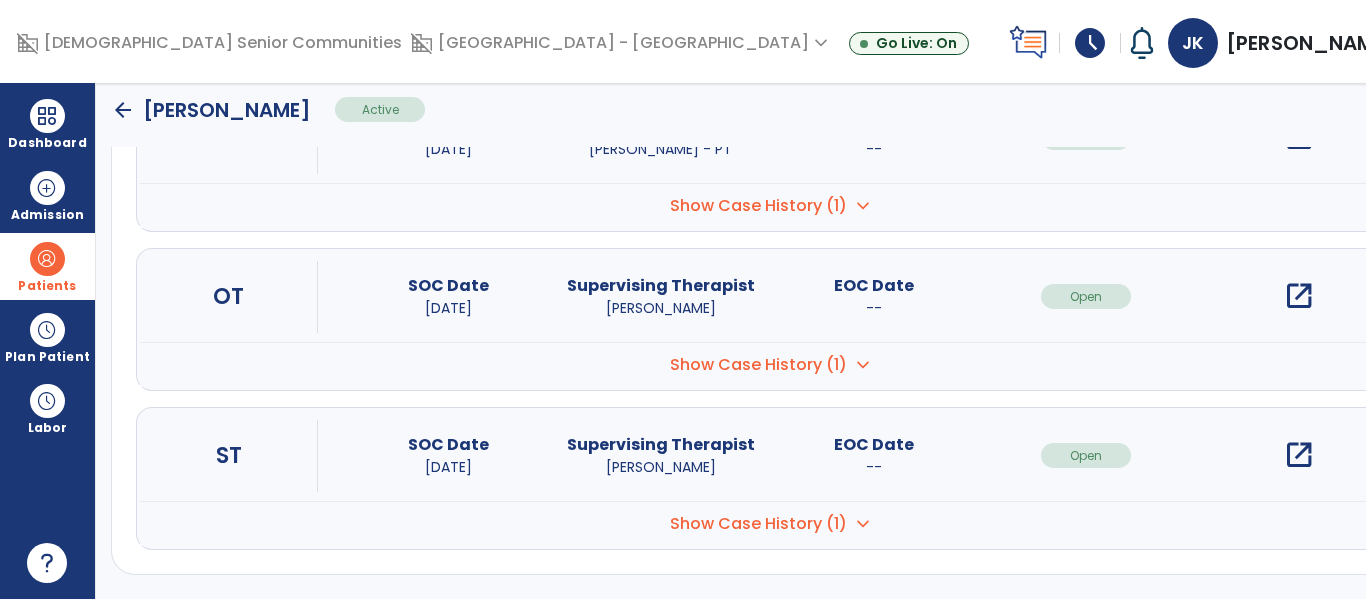click on "open_in_new" at bounding box center [1299, 455] 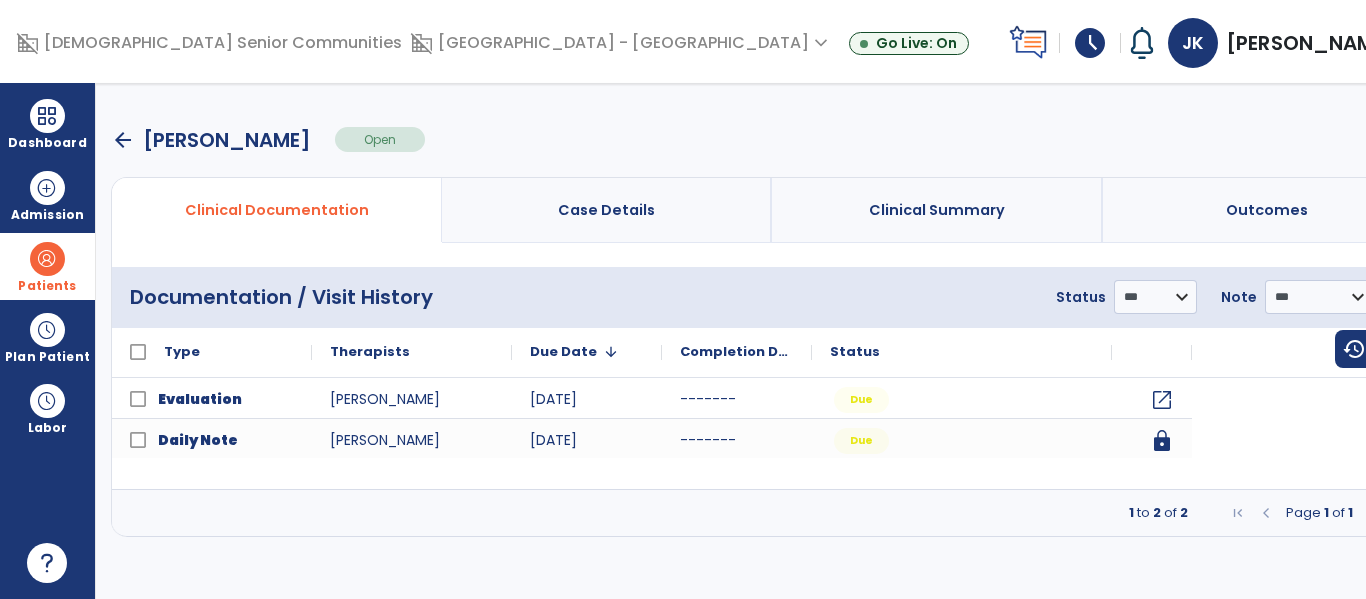 scroll, scrollTop: 0, scrollLeft: 0, axis: both 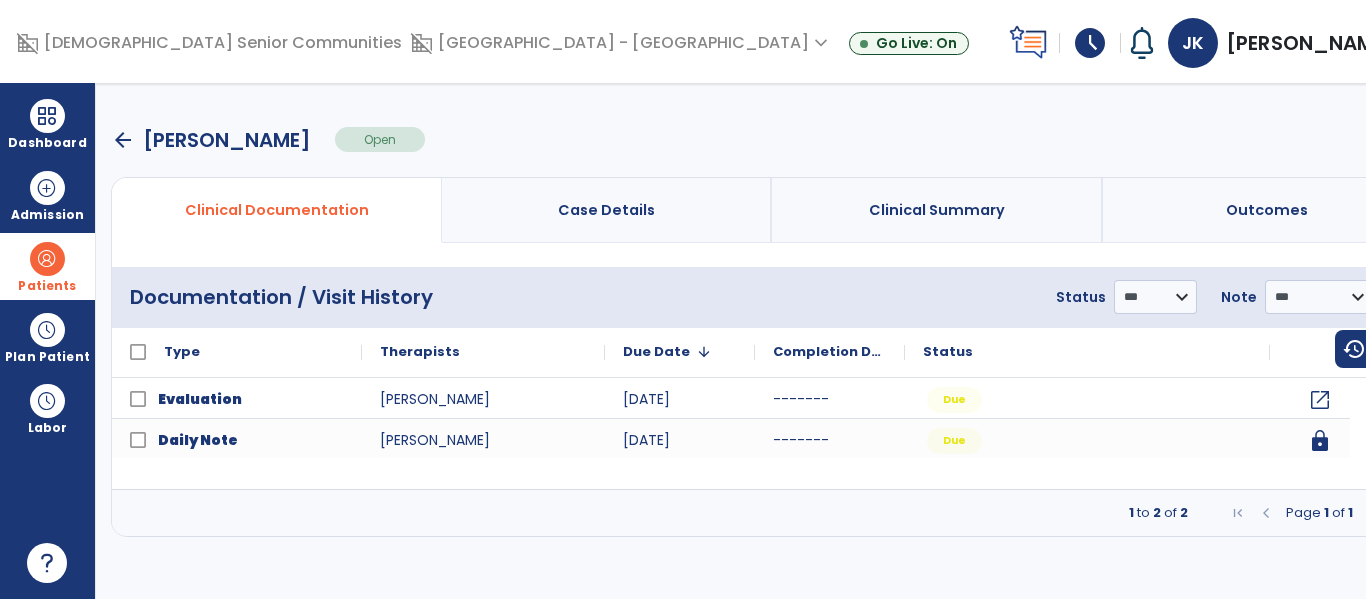 click on "Case Details" at bounding box center (606, 210) 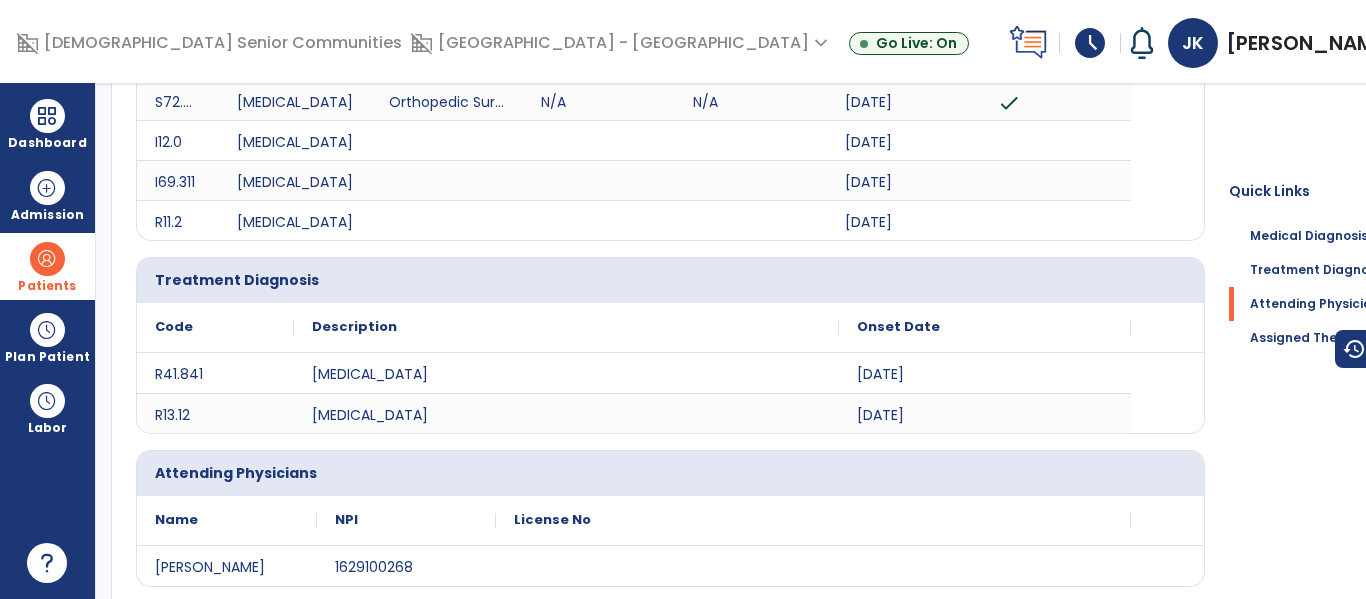 scroll, scrollTop: 454, scrollLeft: 0, axis: vertical 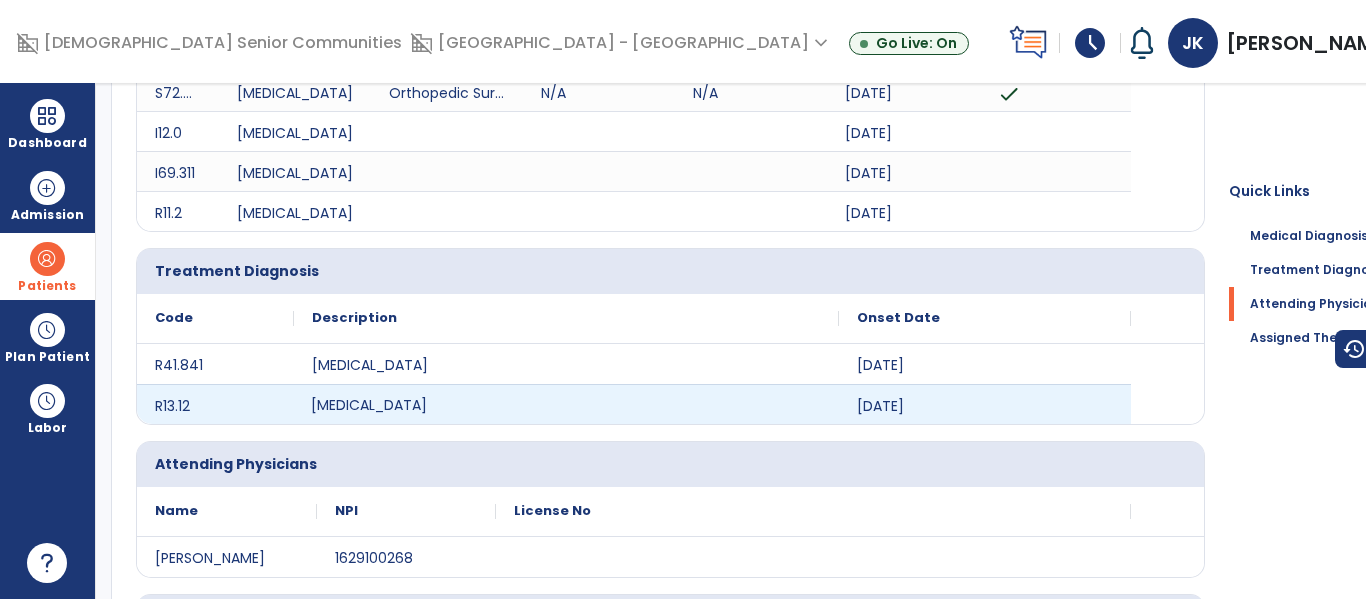 click on "Dysphagia, oropharyngeal phase" 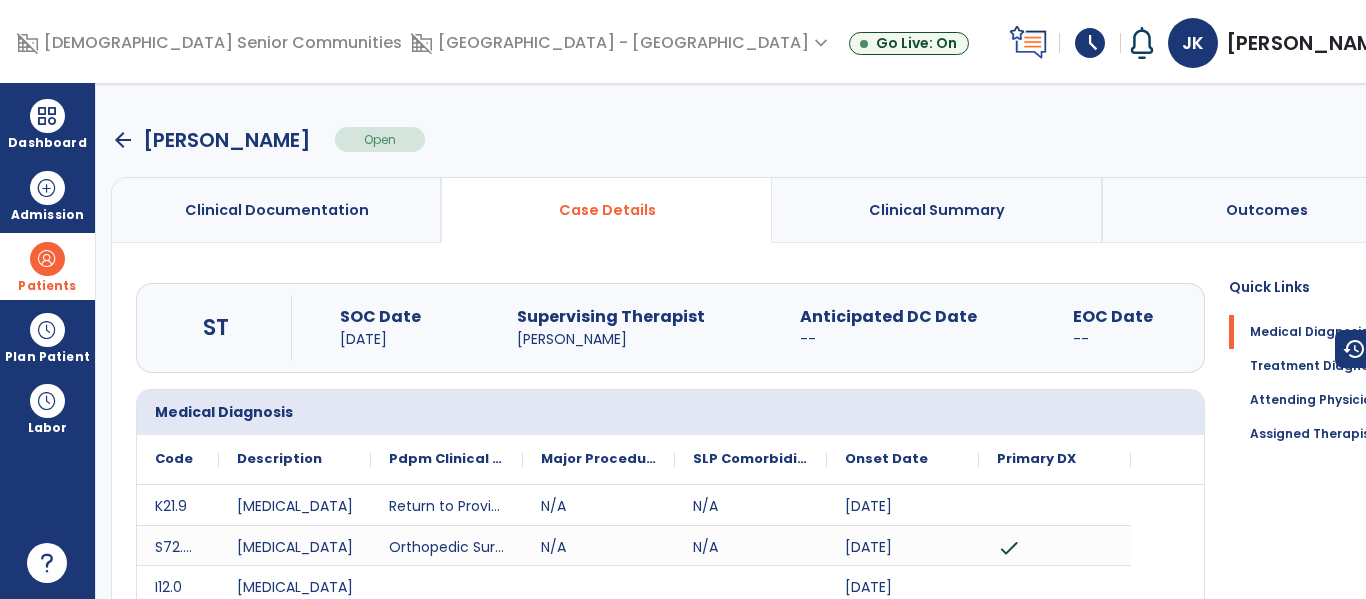 scroll, scrollTop: 0, scrollLeft: 0, axis: both 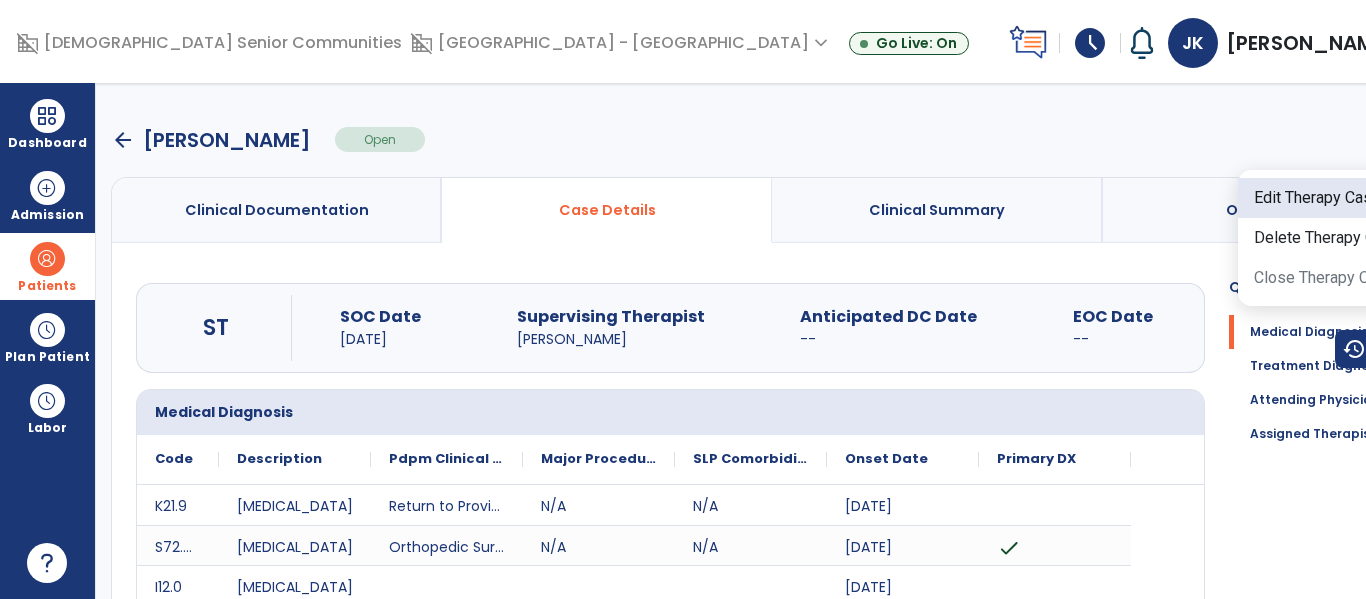 click on "Edit Therapy Case" at bounding box center (1336, 198) 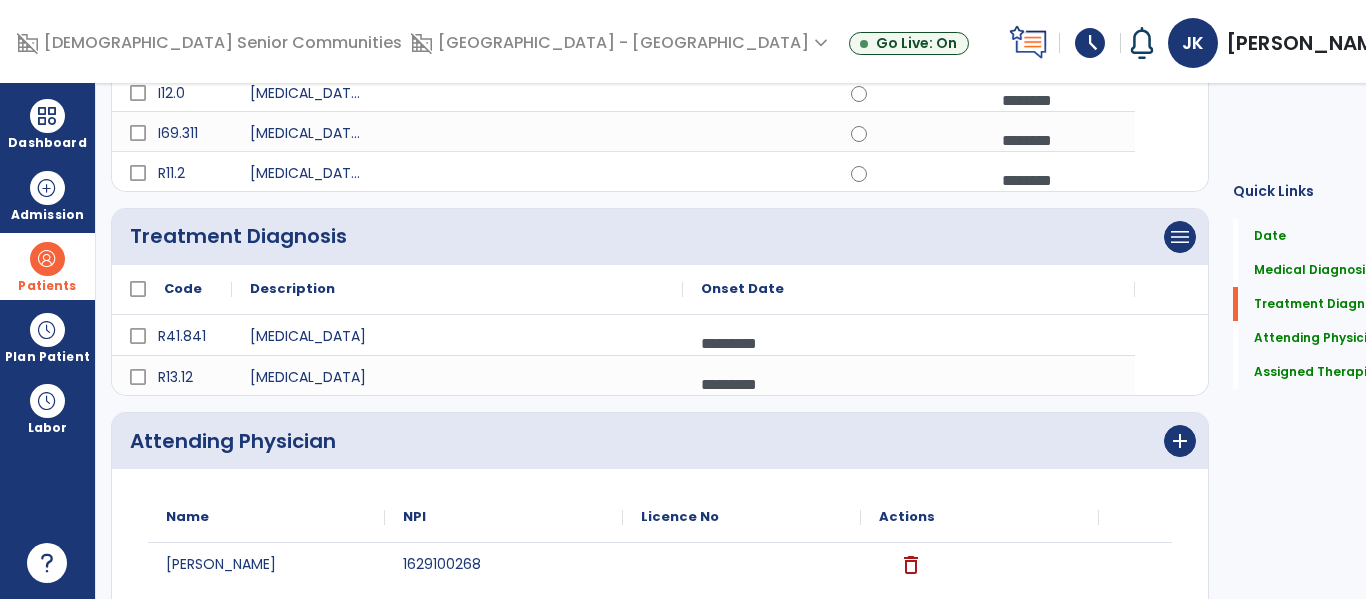 scroll, scrollTop: 392, scrollLeft: 0, axis: vertical 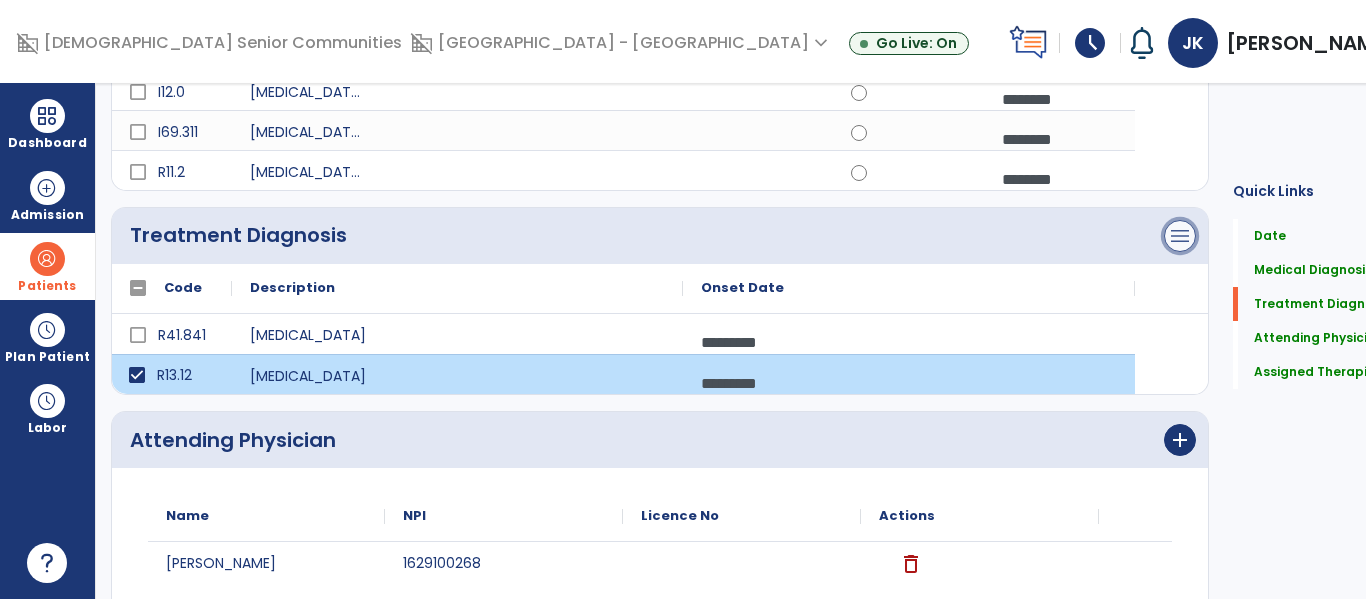 click on "menu" at bounding box center (1180, -88) 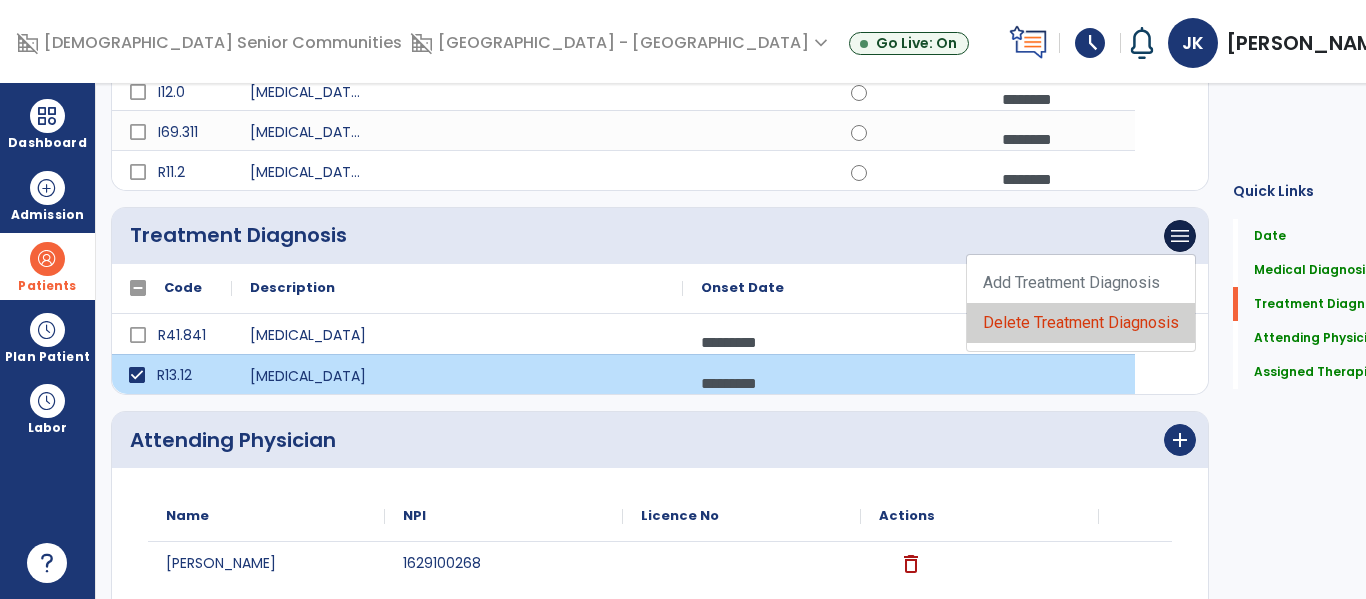 click on "Delete Treatment Diagnosis" 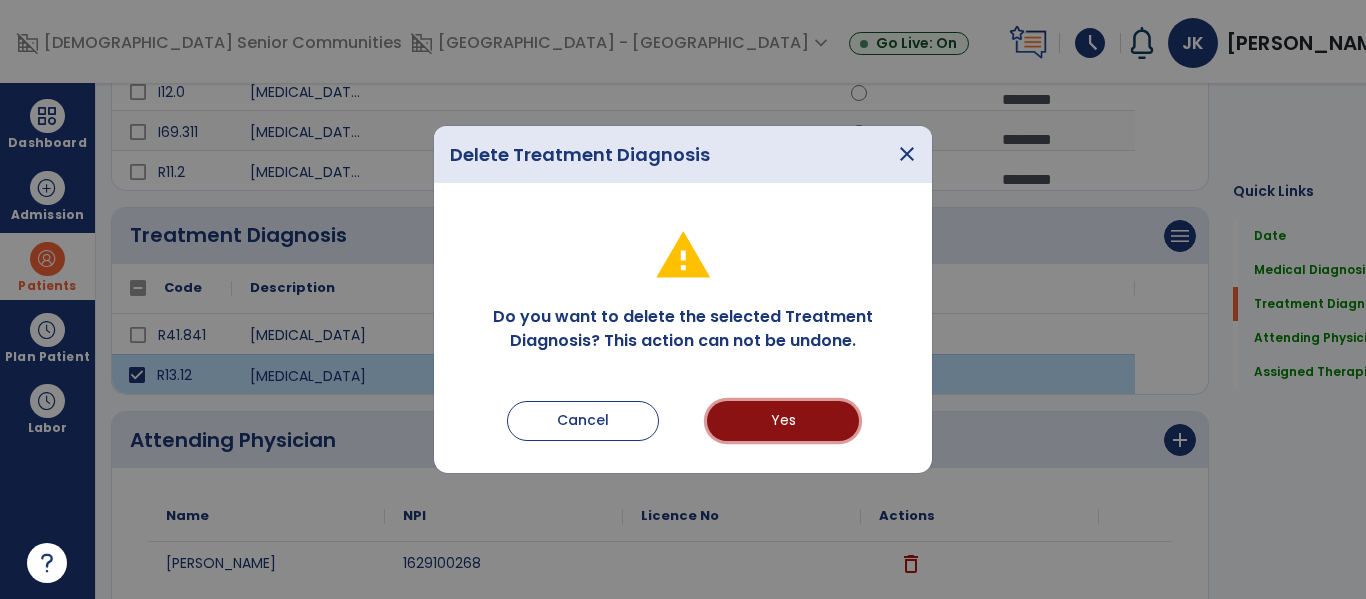 click on "Yes" at bounding box center (783, 421) 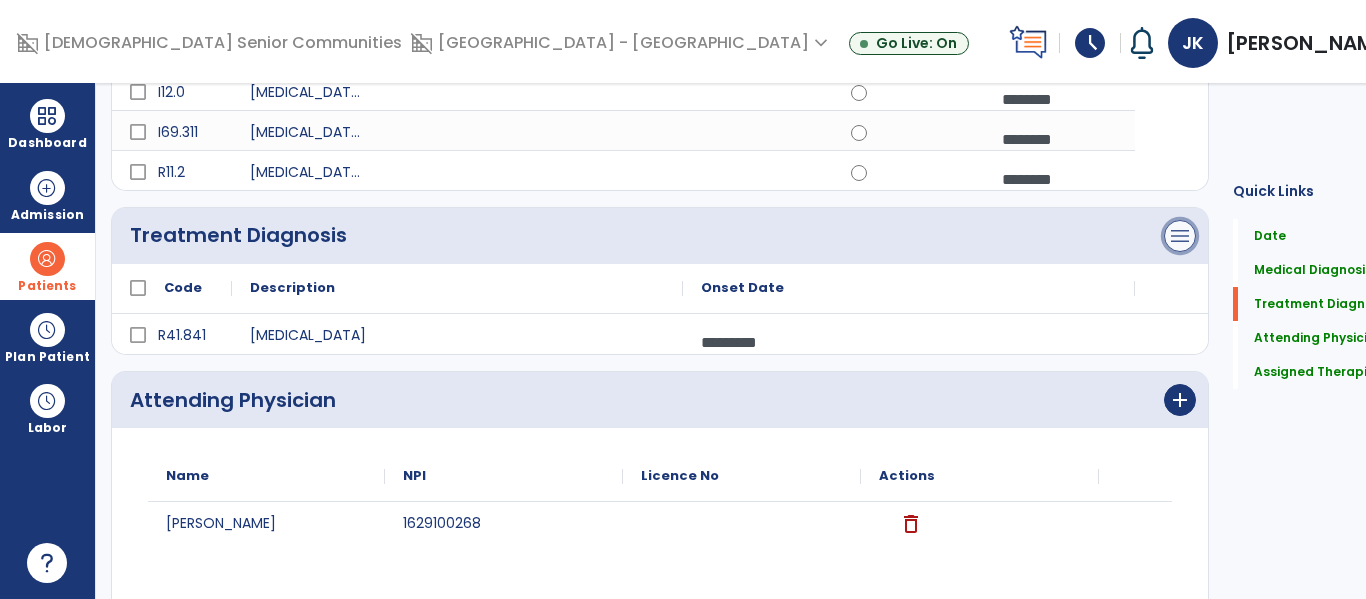 click on "menu" at bounding box center [1180, -88] 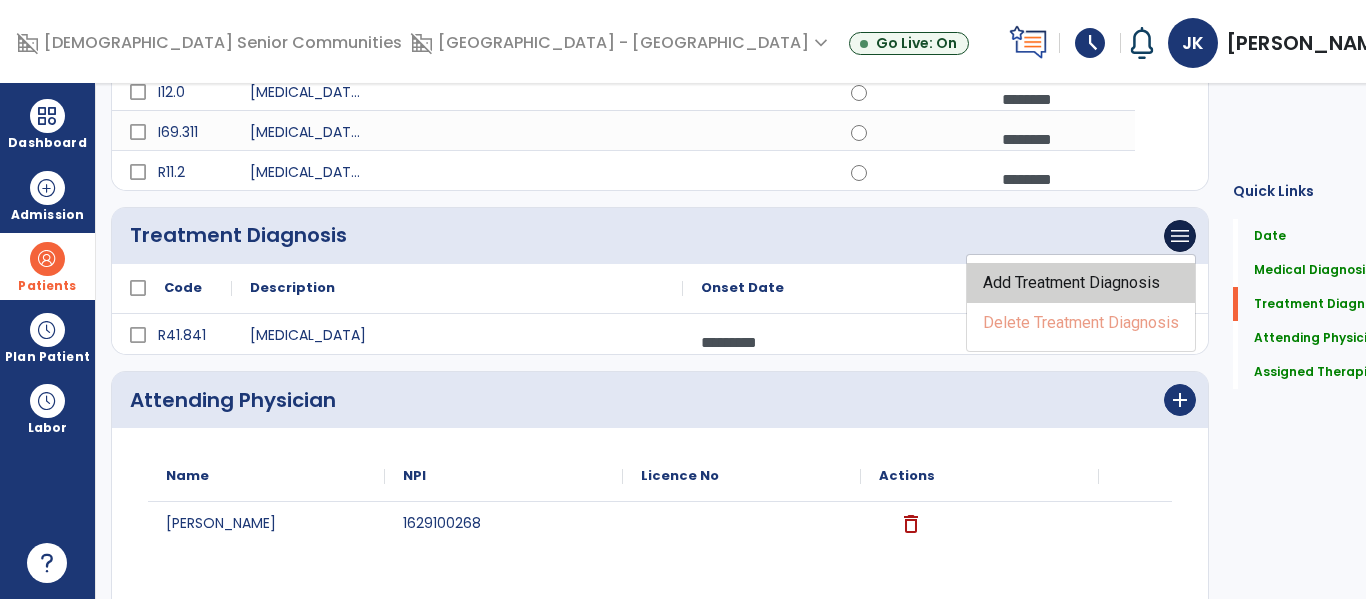 click on "Add Treatment Diagnosis" 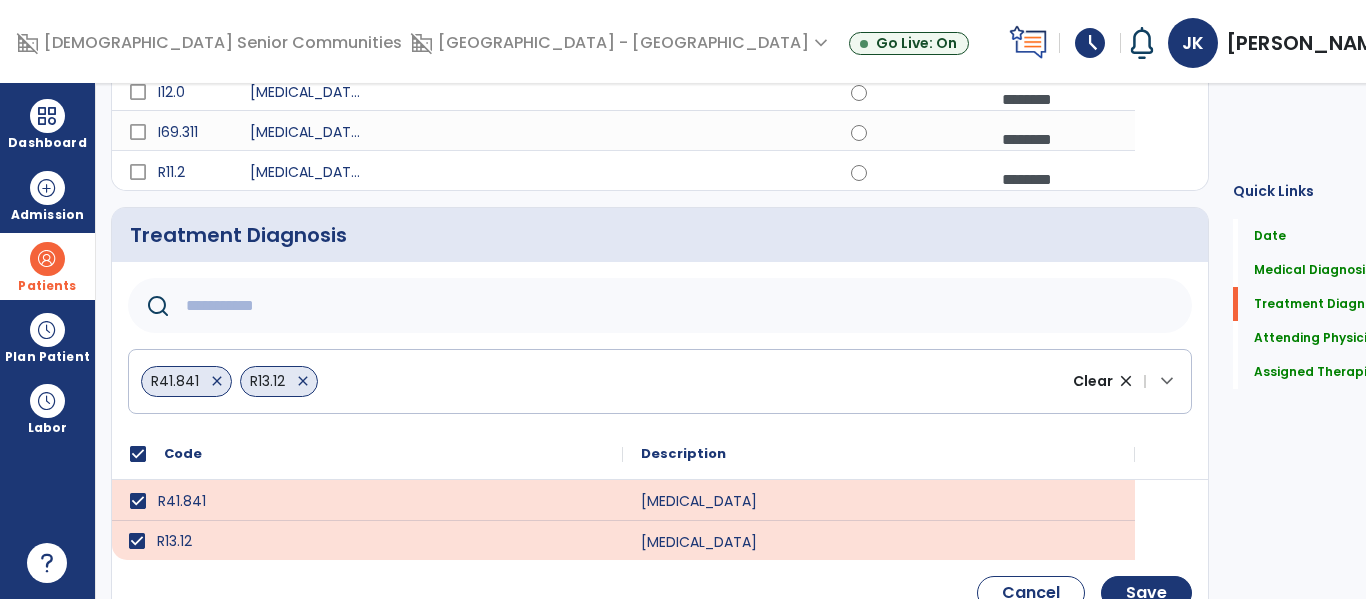 click 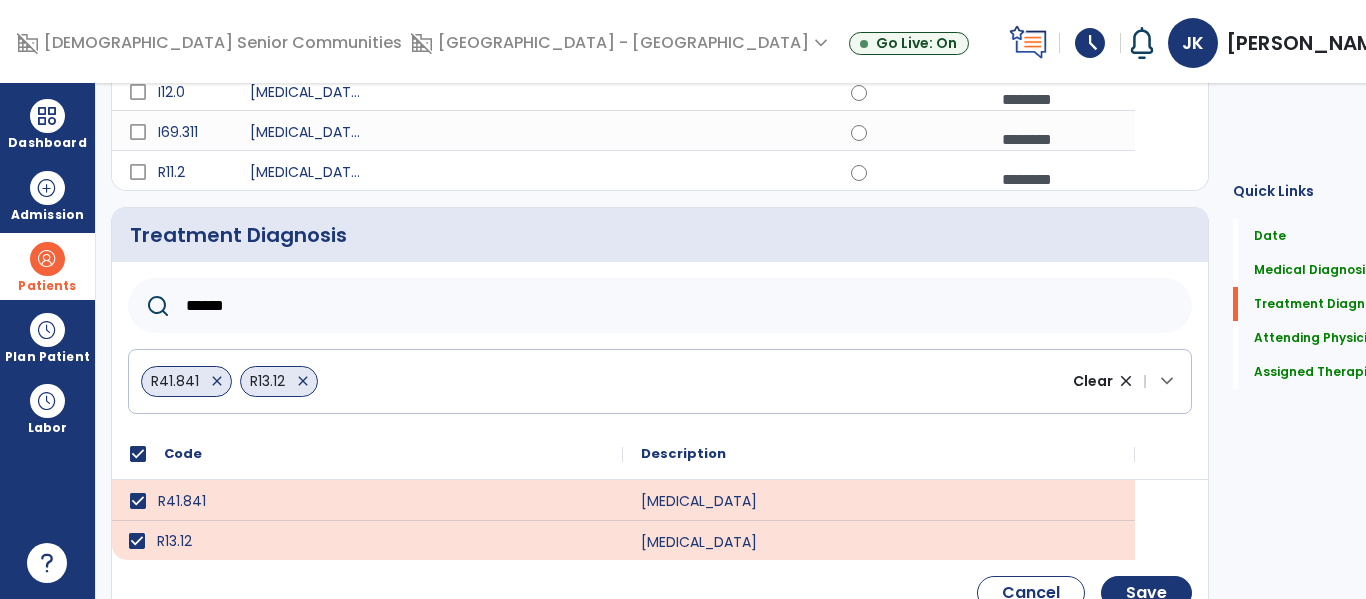type on "******" 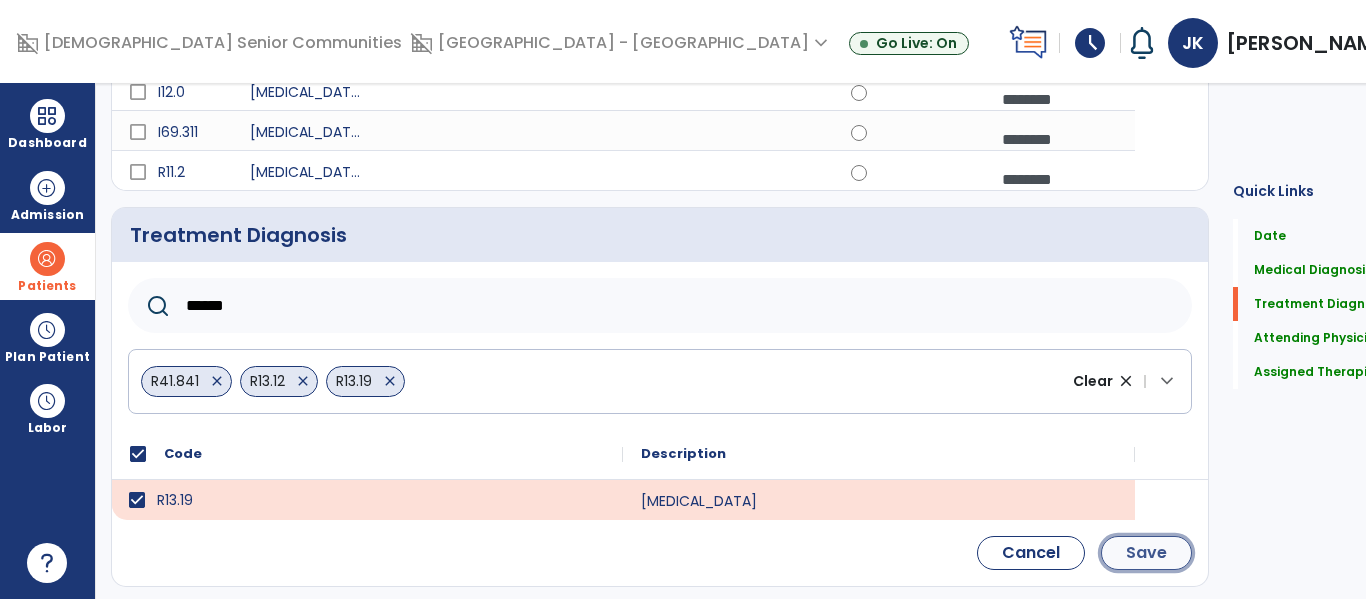 click on "Save" 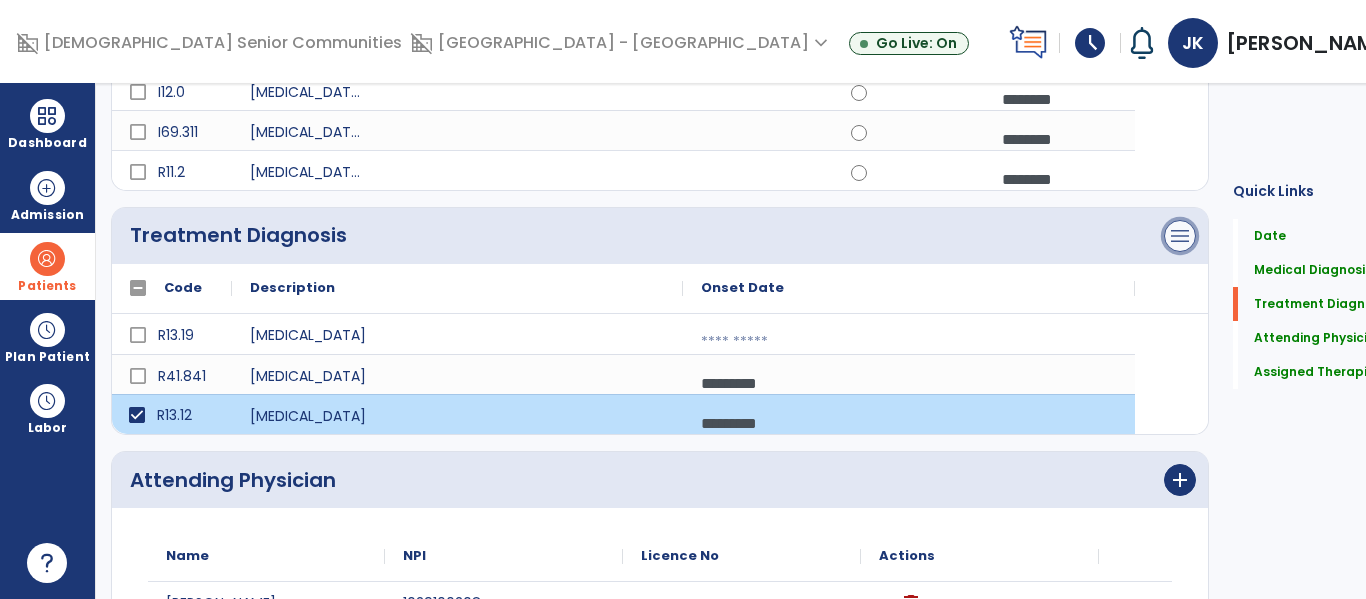 click on "menu" at bounding box center [1180, -88] 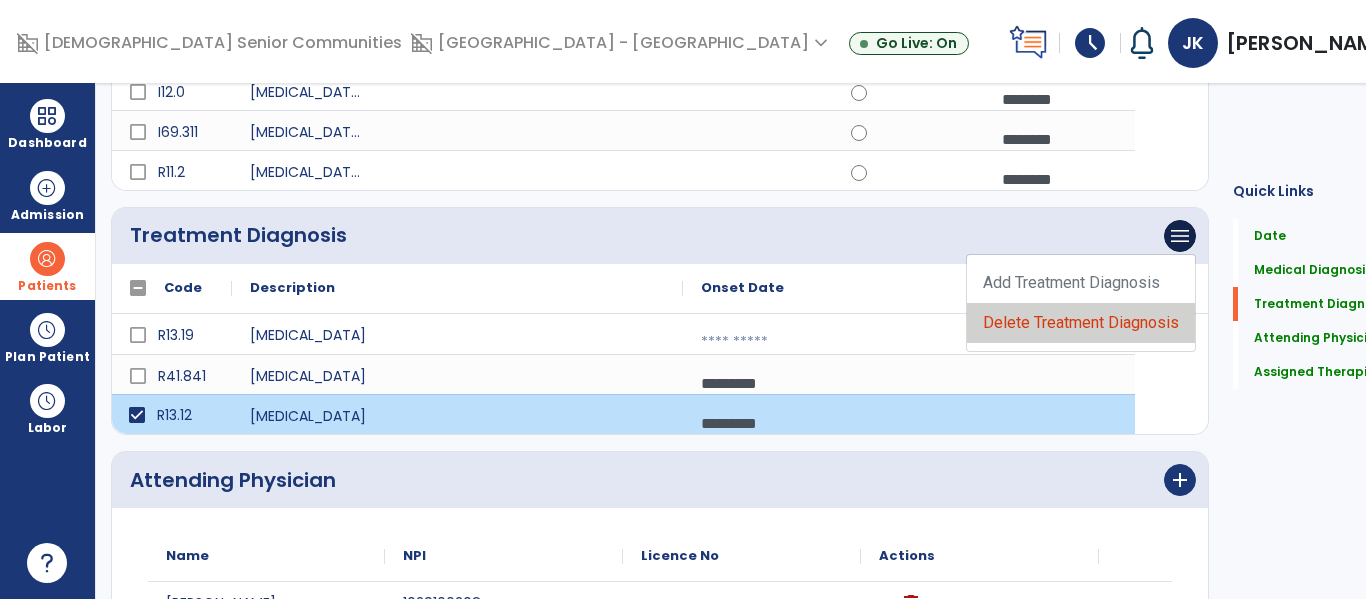 click on "Delete Treatment Diagnosis" 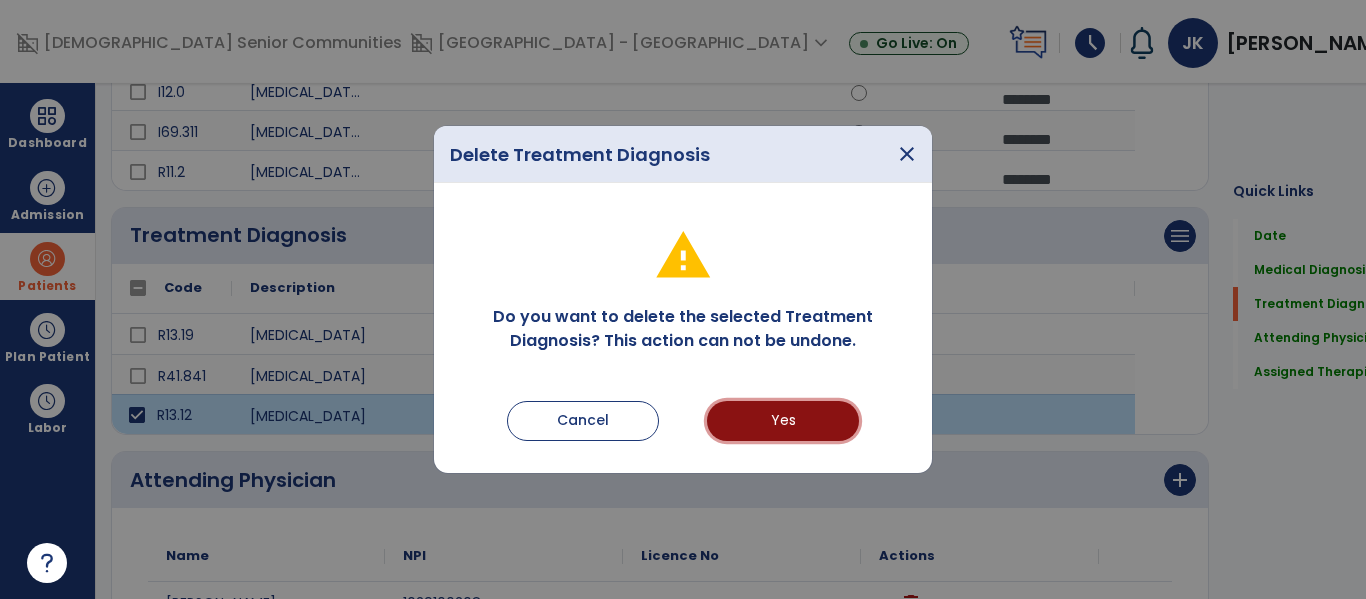 click on "Yes" at bounding box center (783, 421) 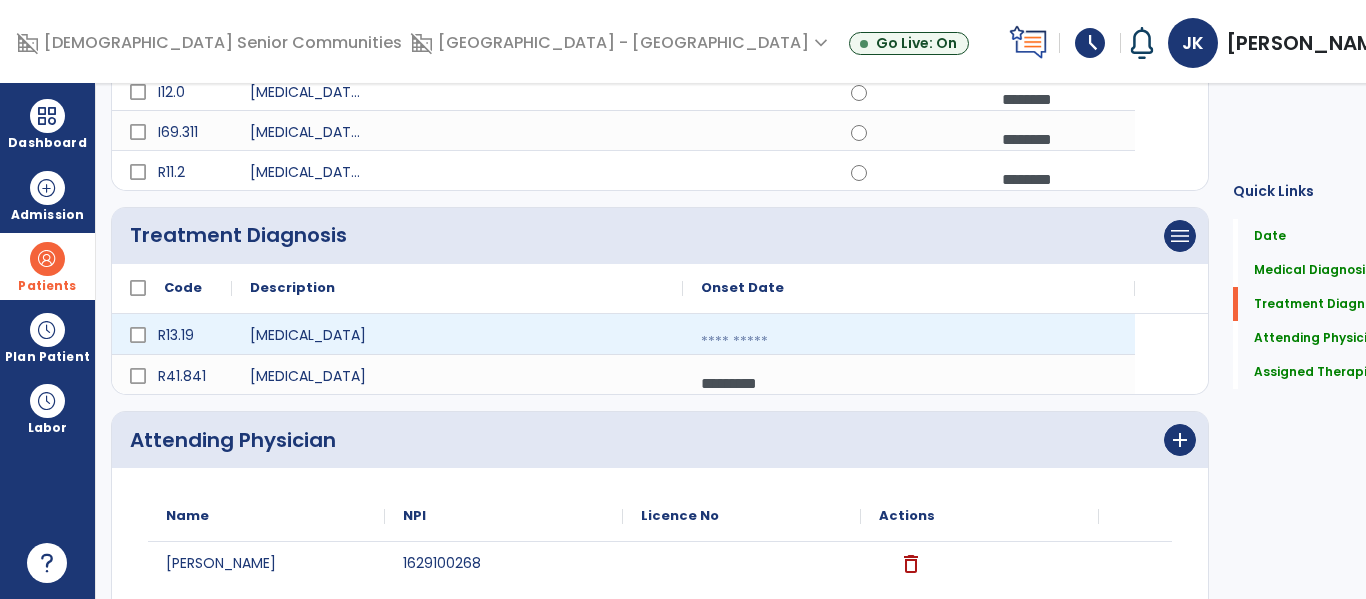 click at bounding box center (909, 342) 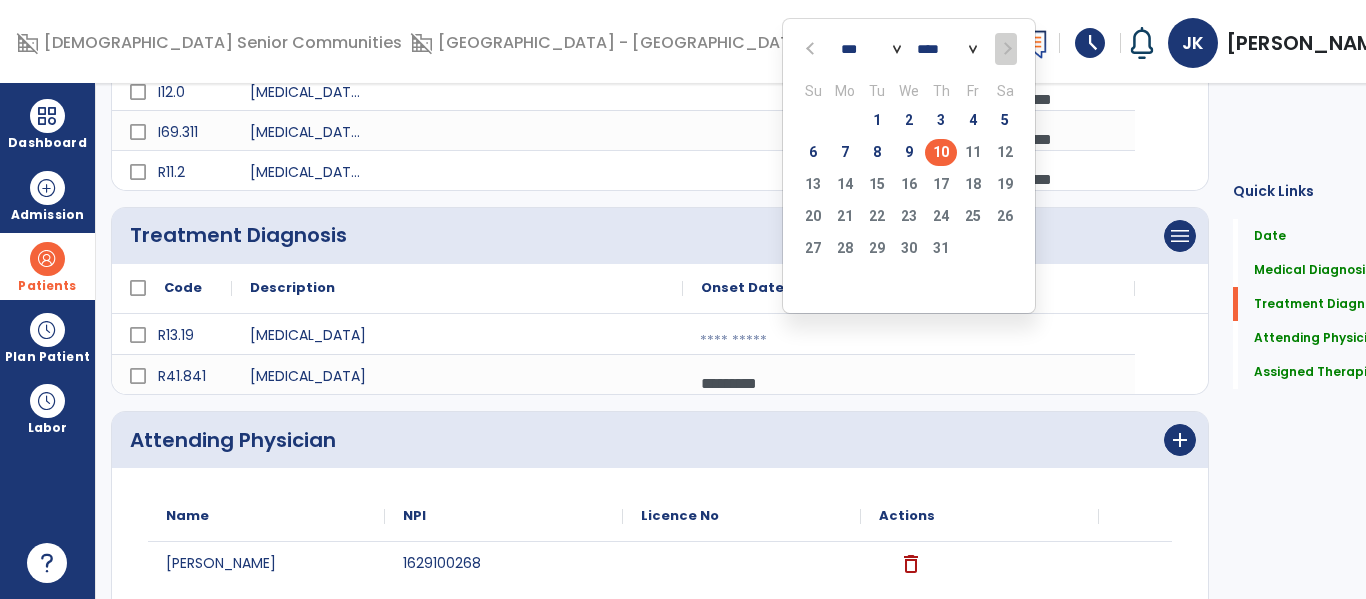 click on "10" 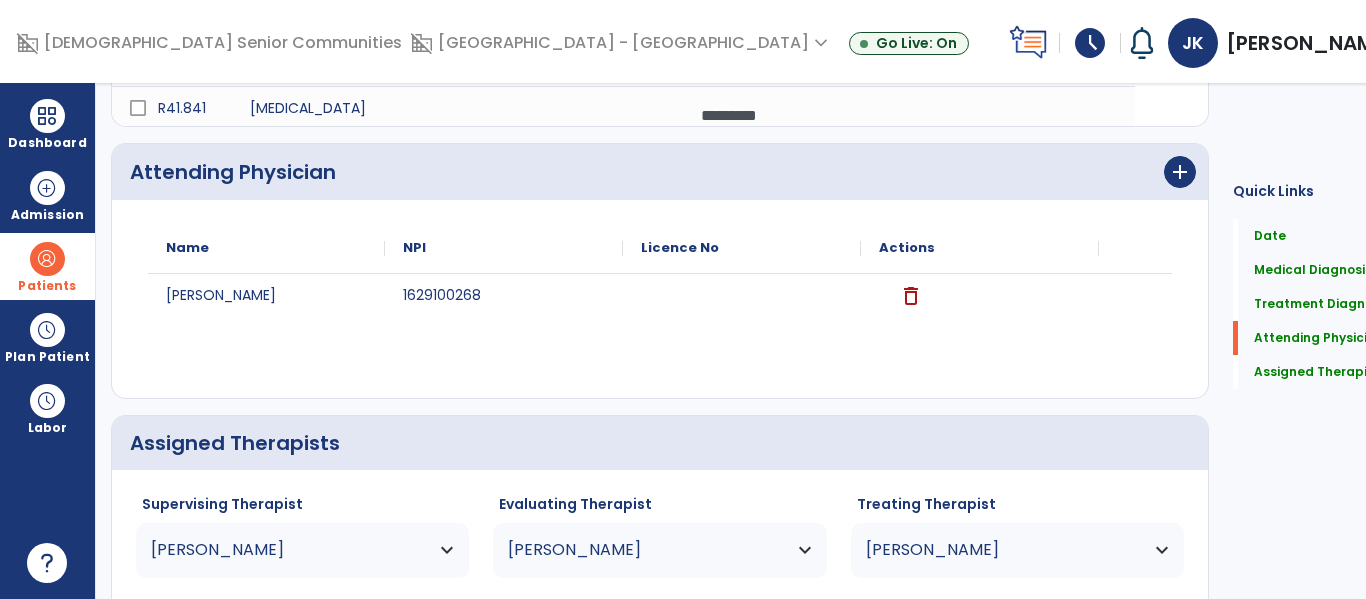scroll, scrollTop: 773, scrollLeft: 0, axis: vertical 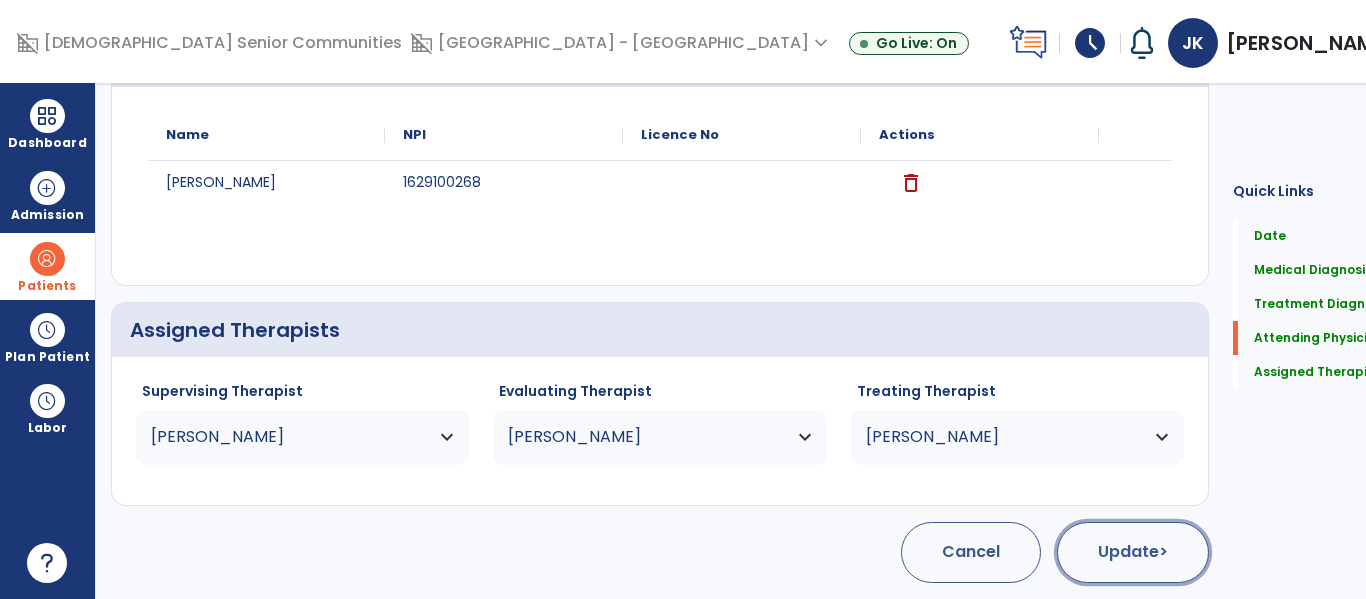 click on "Update  >" 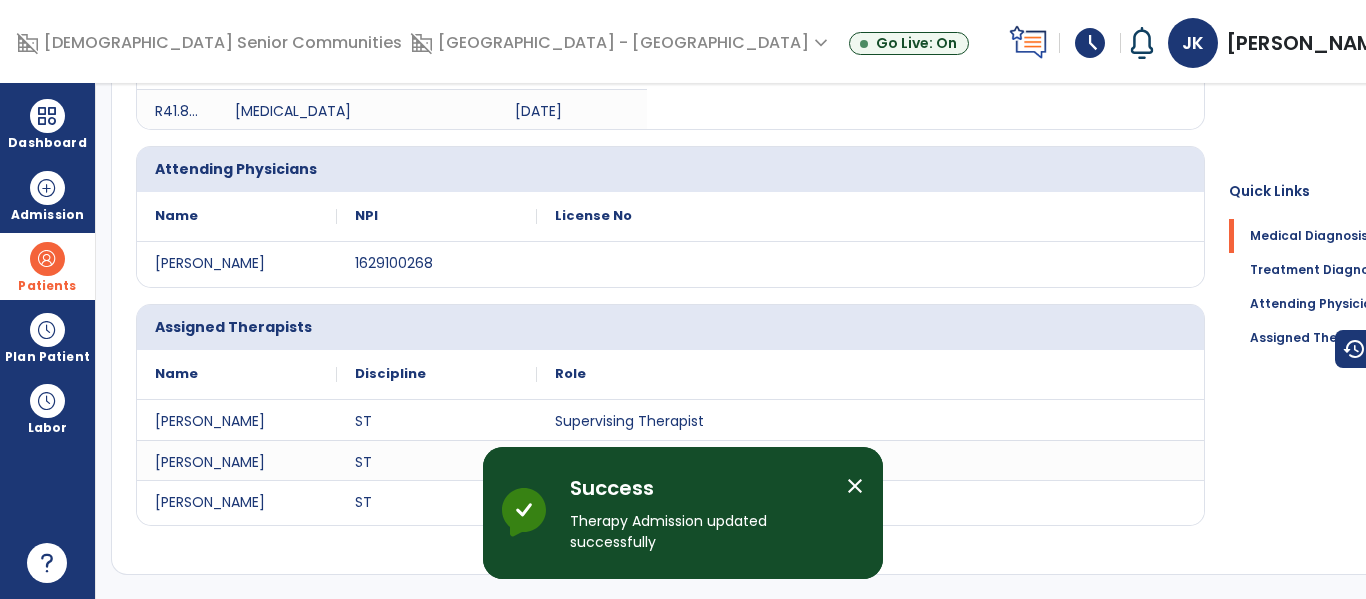 scroll, scrollTop: 0, scrollLeft: 0, axis: both 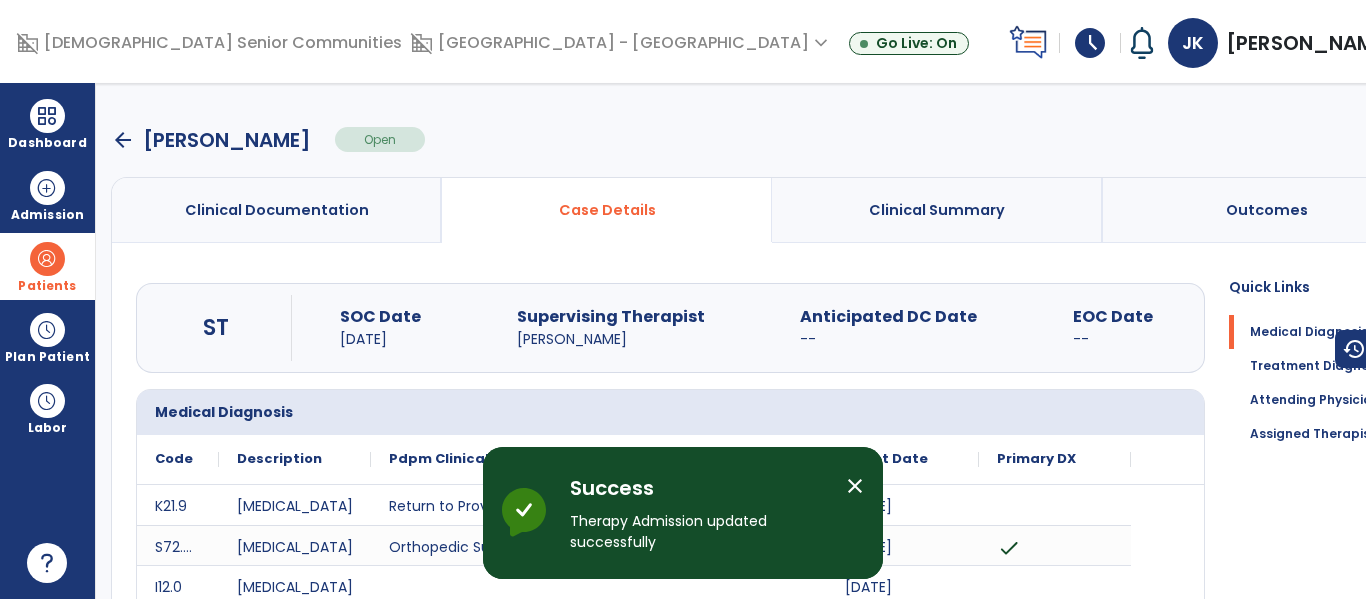 click on "close" at bounding box center (855, 486) 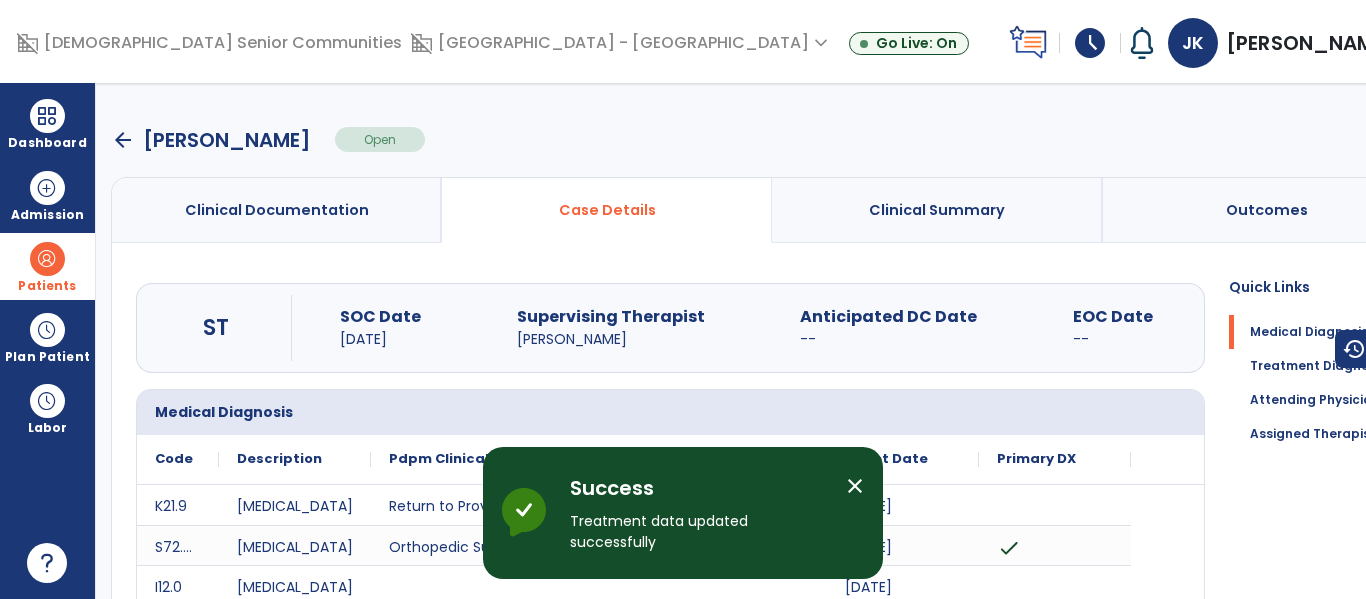 click on "arrow_back" at bounding box center [123, 140] 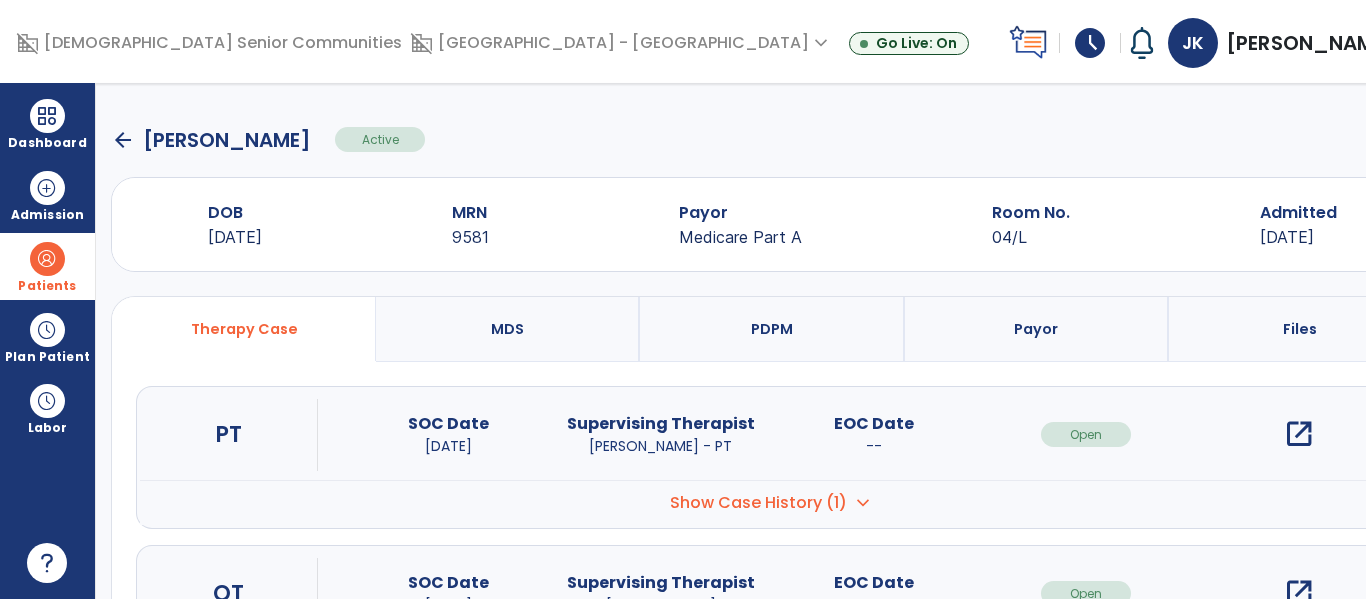 scroll, scrollTop: 297, scrollLeft: 0, axis: vertical 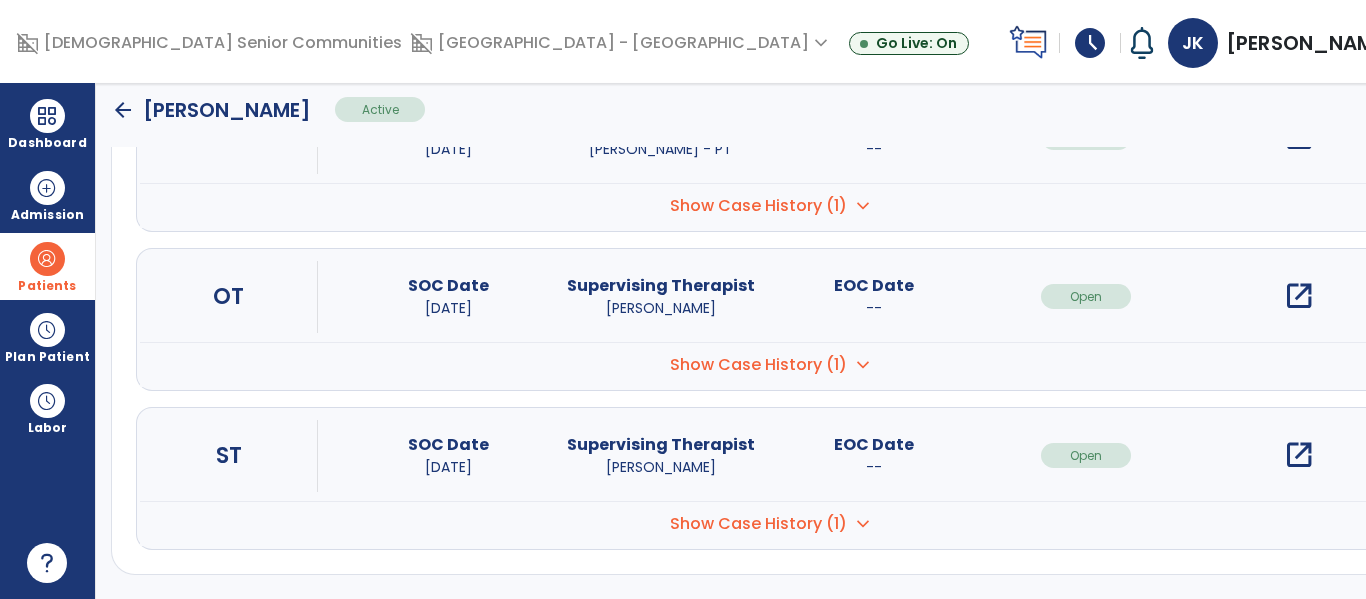 click on "open_in_new" at bounding box center (1299, 455) 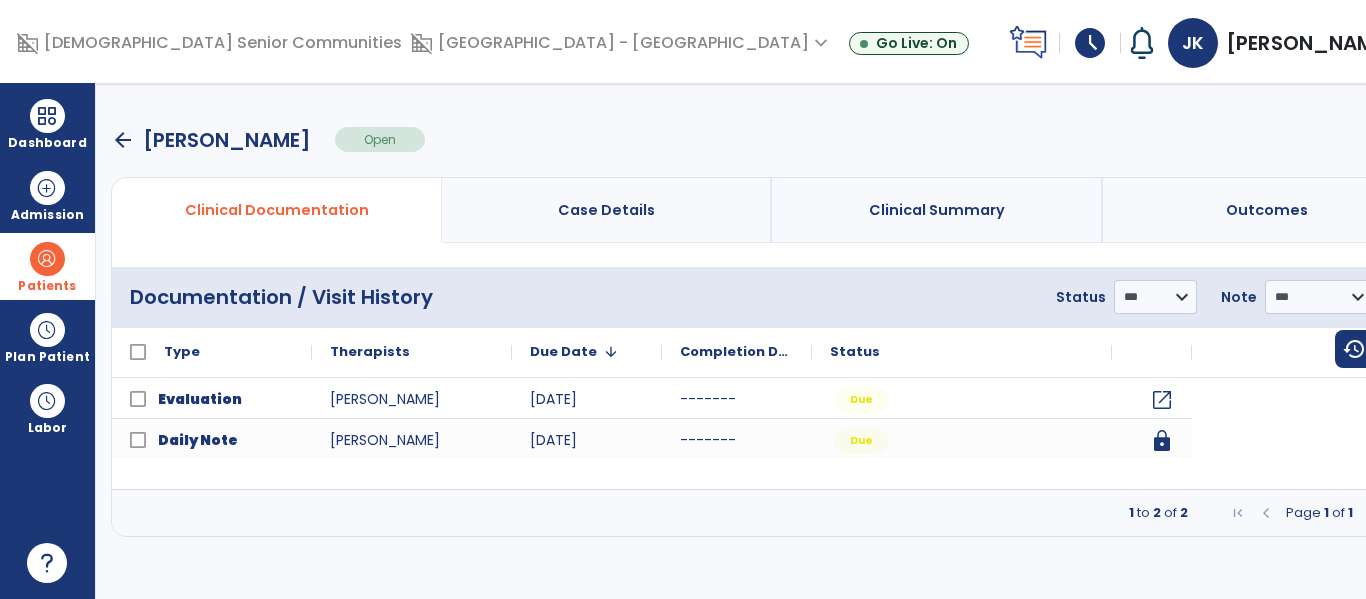scroll, scrollTop: 0, scrollLeft: 0, axis: both 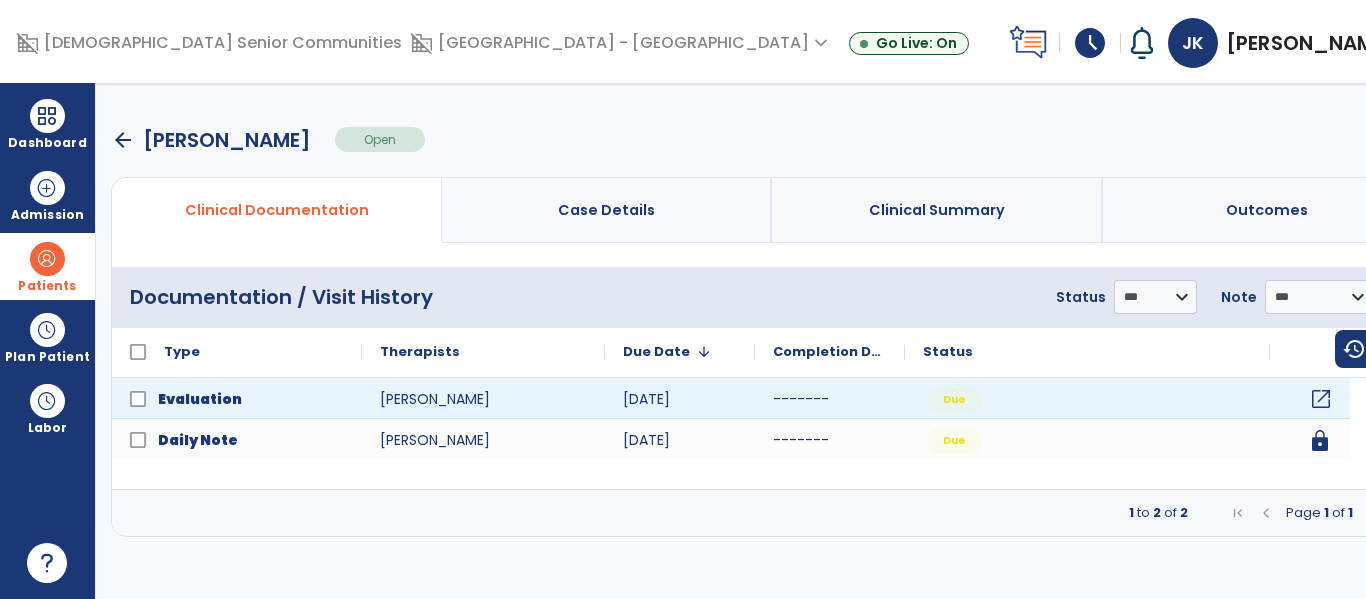 click on "open_in_new" 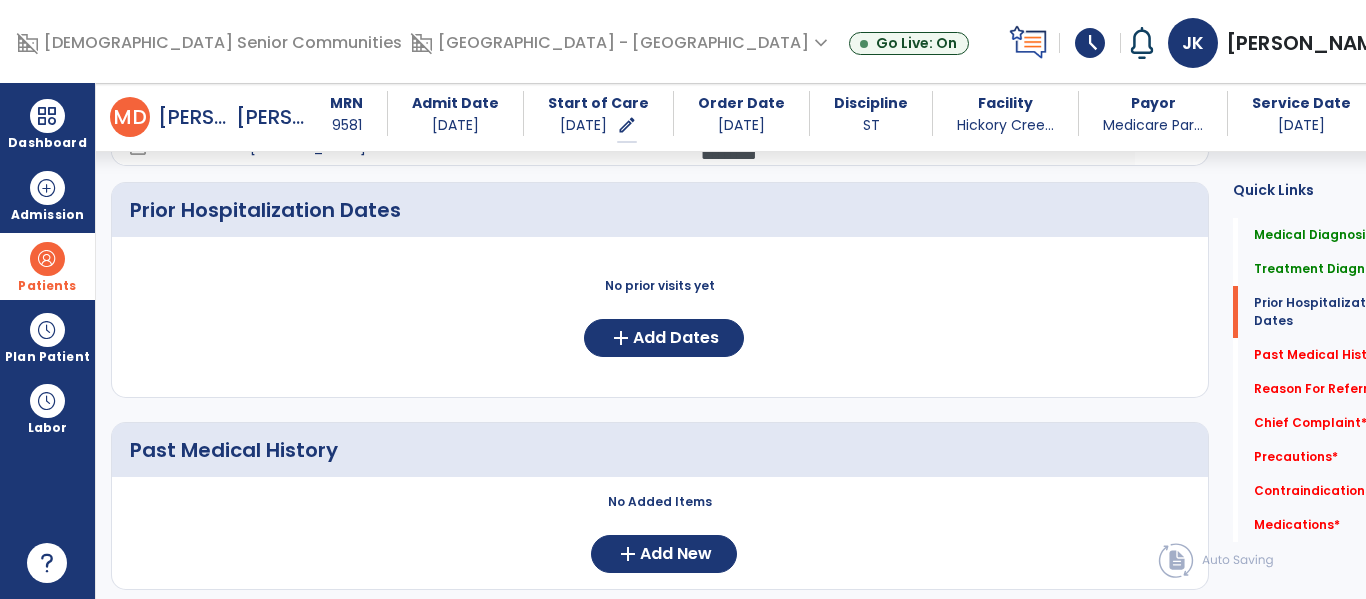 scroll, scrollTop: 681, scrollLeft: 0, axis: vertical 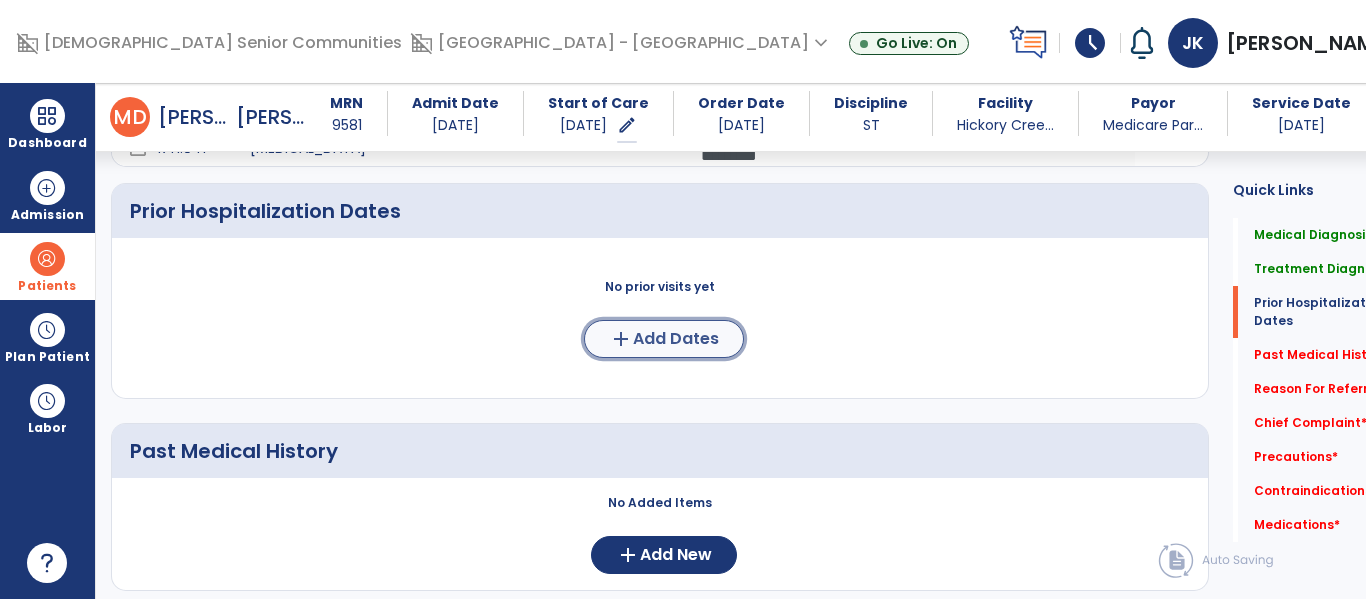 click on "add  Add Dates" 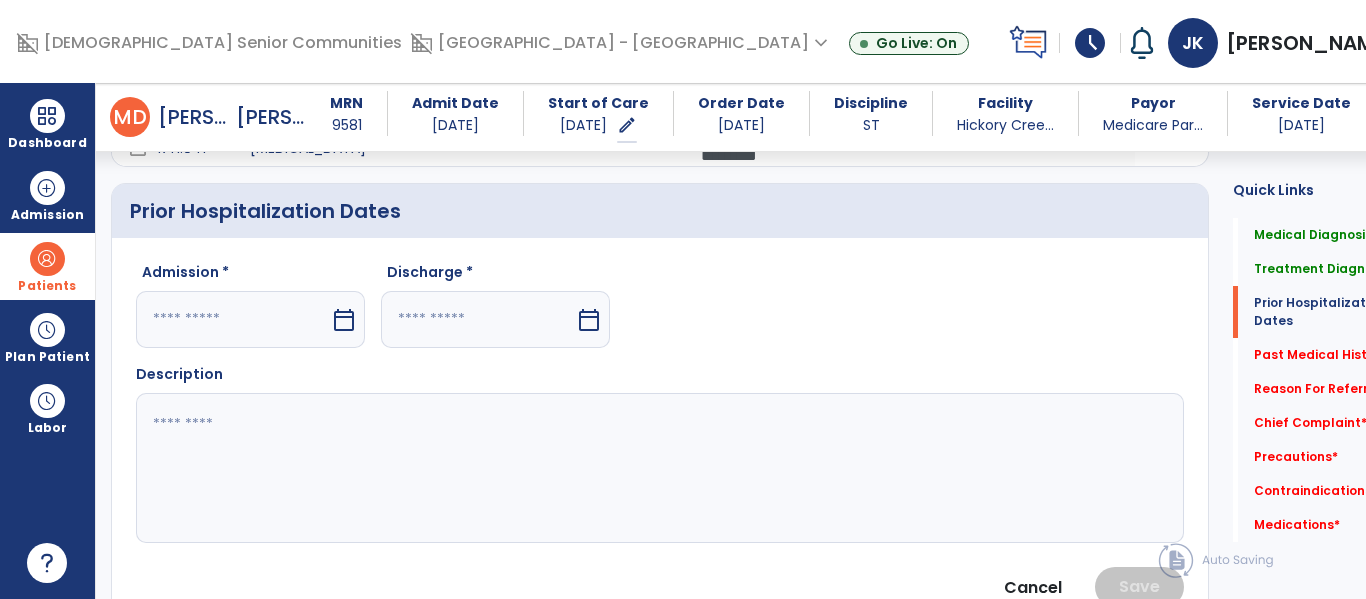 click on "calendar_today" at bounding box center [344, 320] 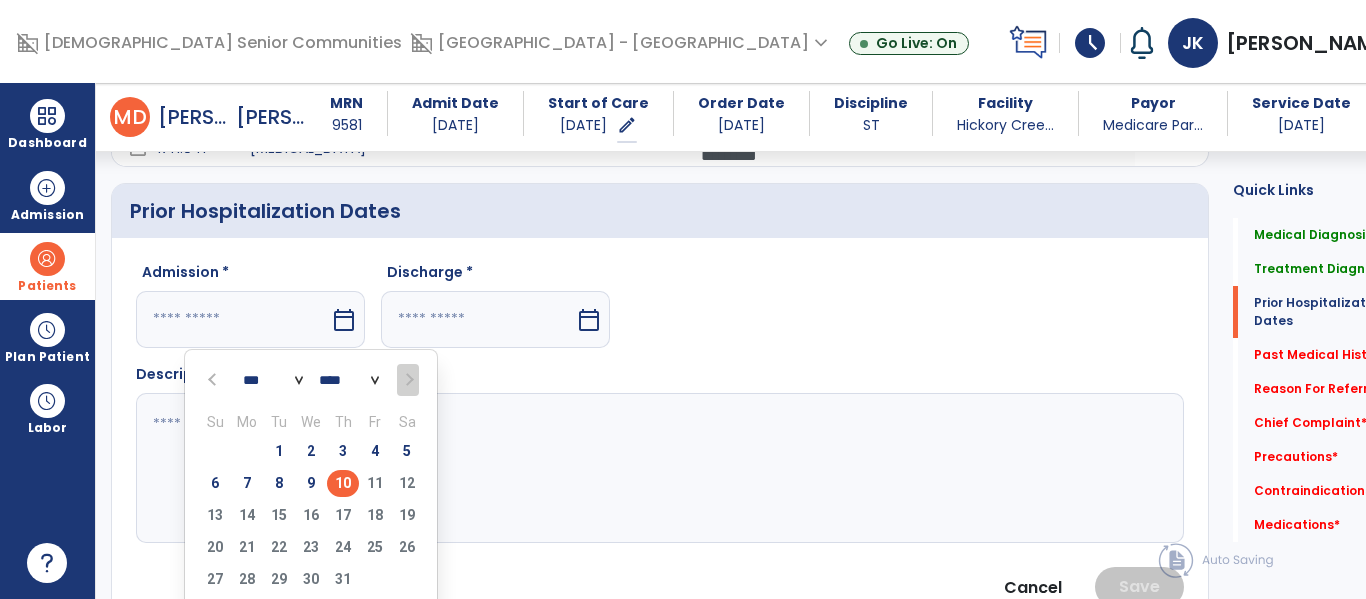 click at bounding box center (214, 380) 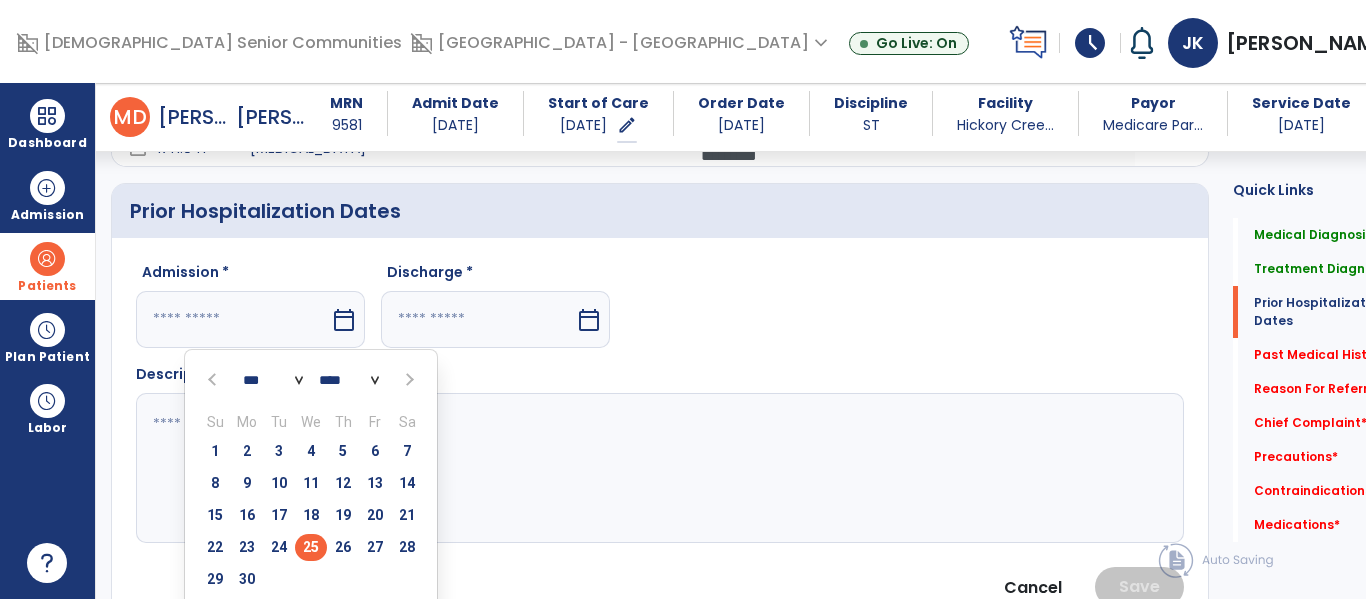 click on "25" at bounding box center [311, 547] 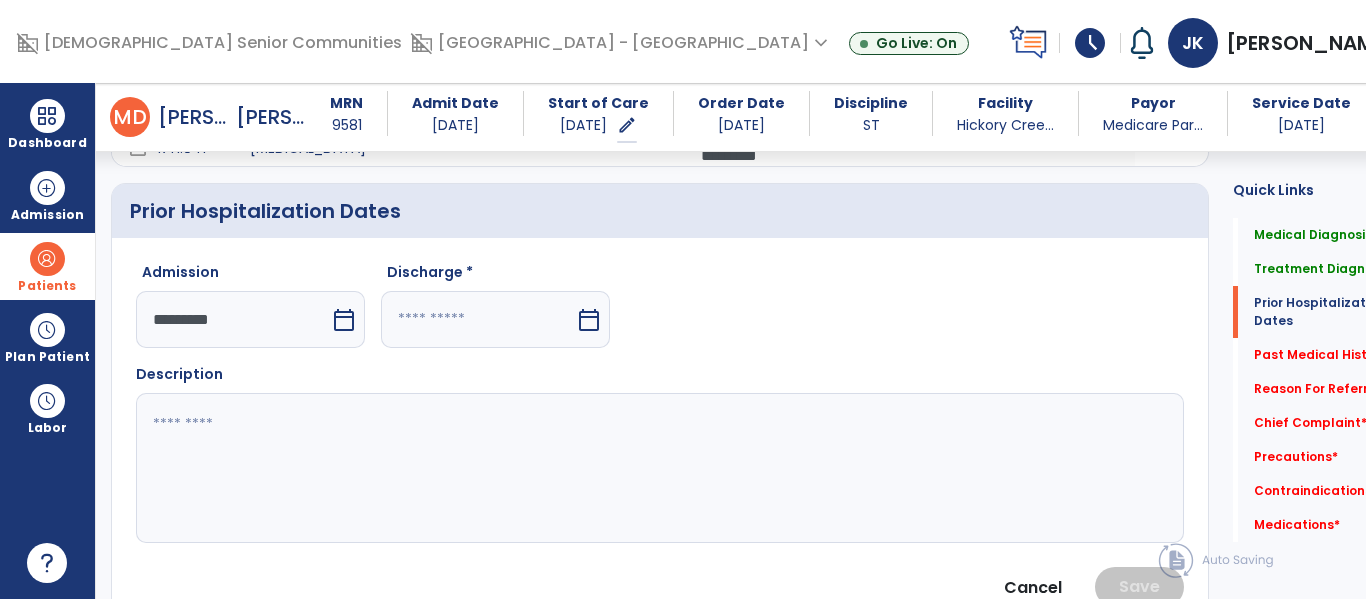 click on "calendar_today" at bounding box center [589, 320] 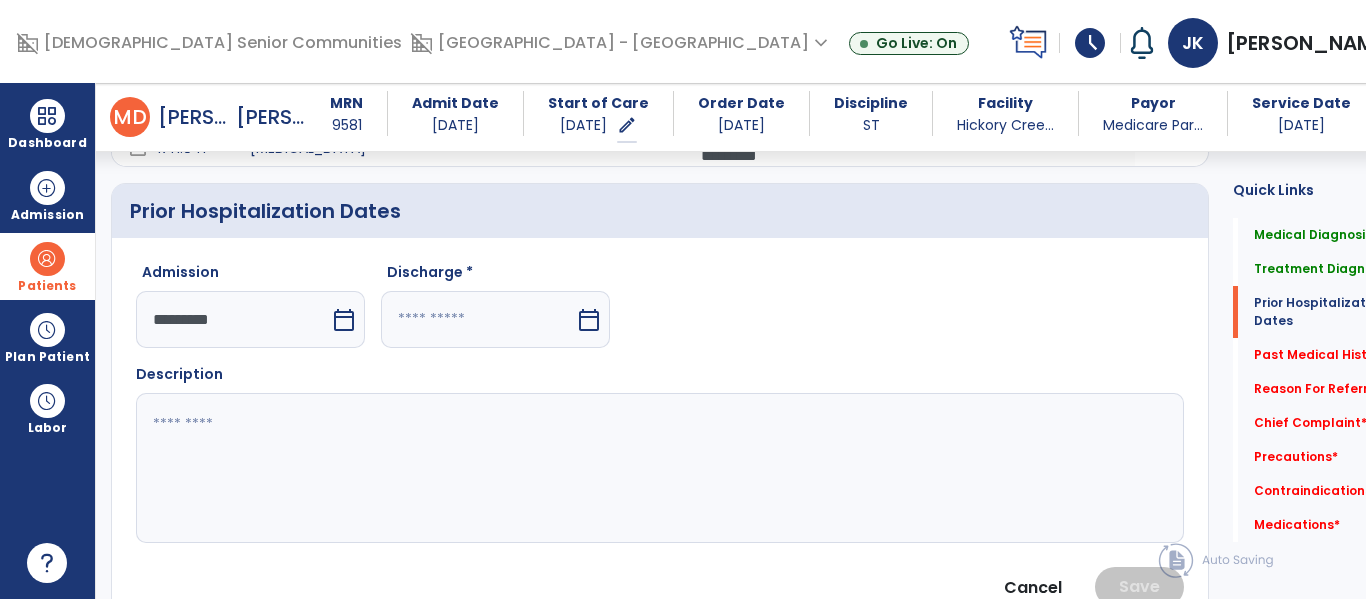 select on "*" 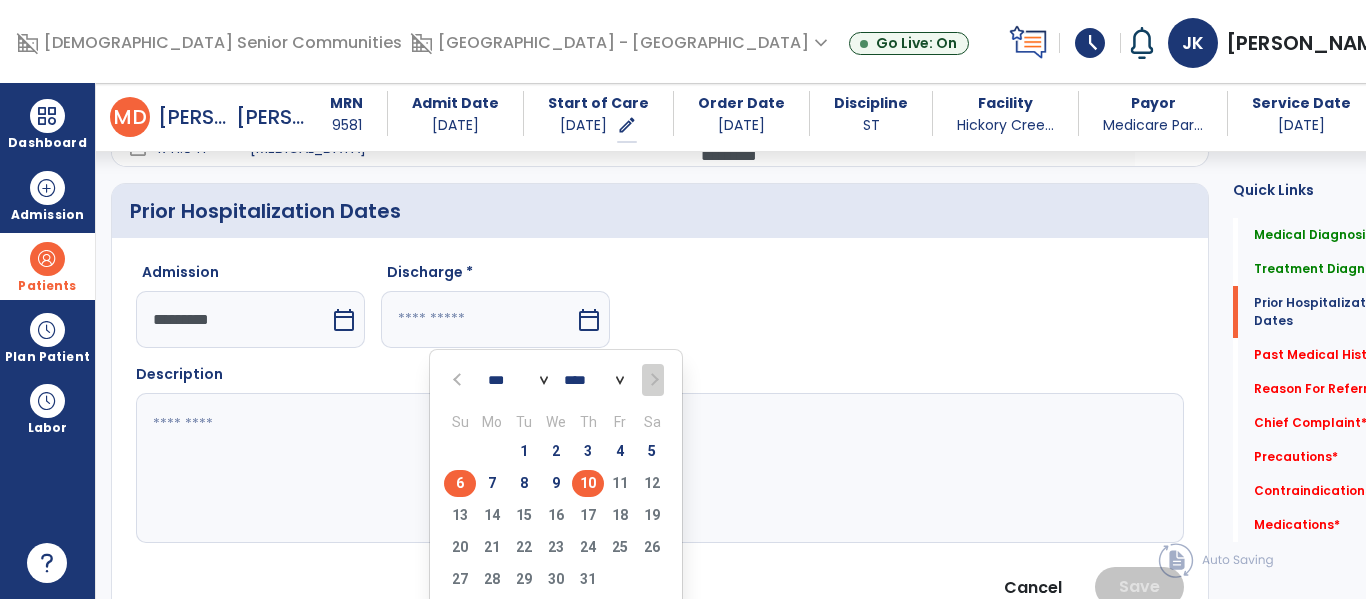 click on "6" at bounding box center [460, 483] 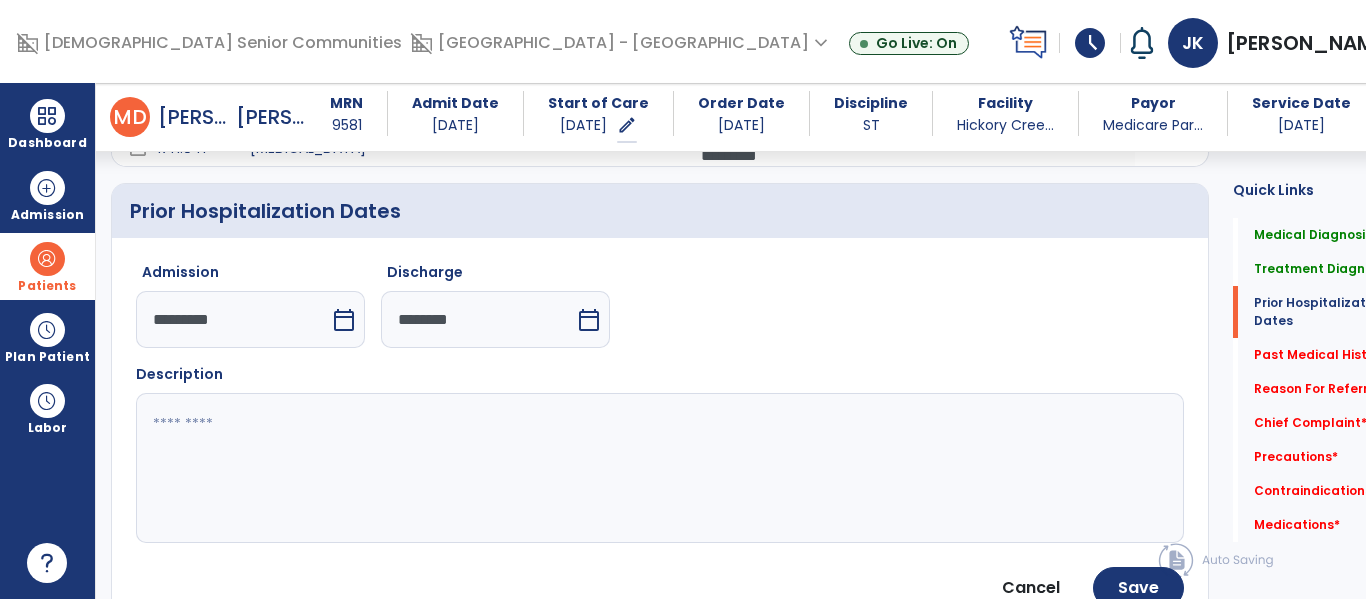 click 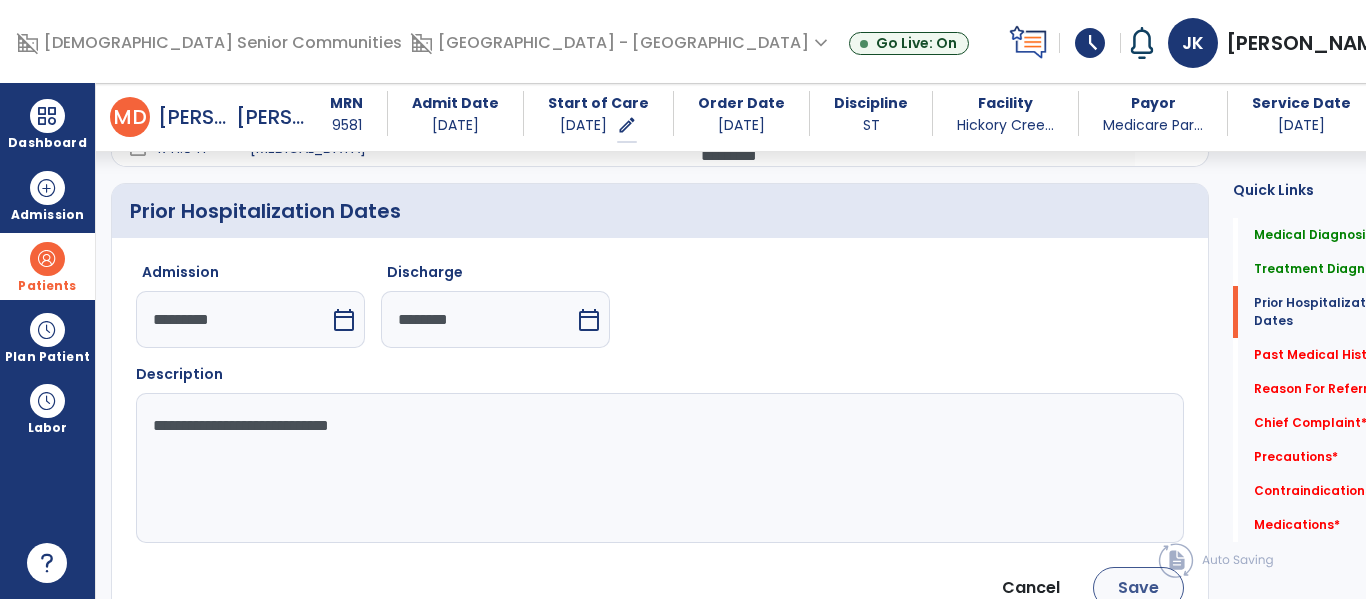 type on "**********" 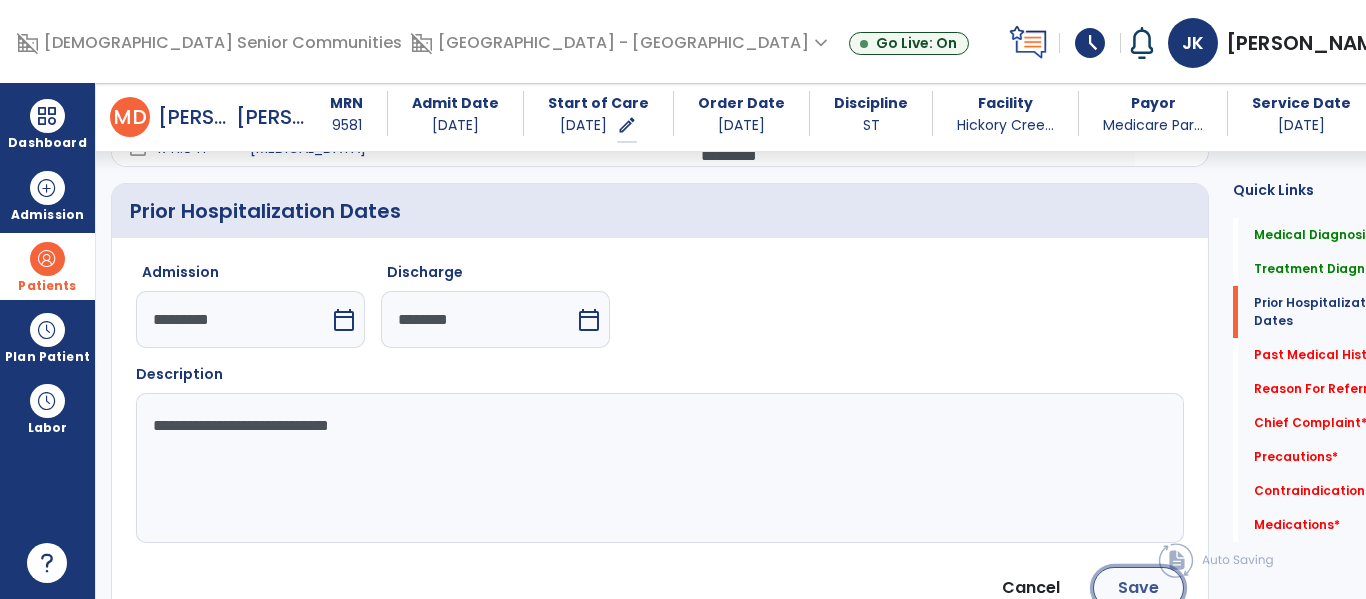 click on "Save" 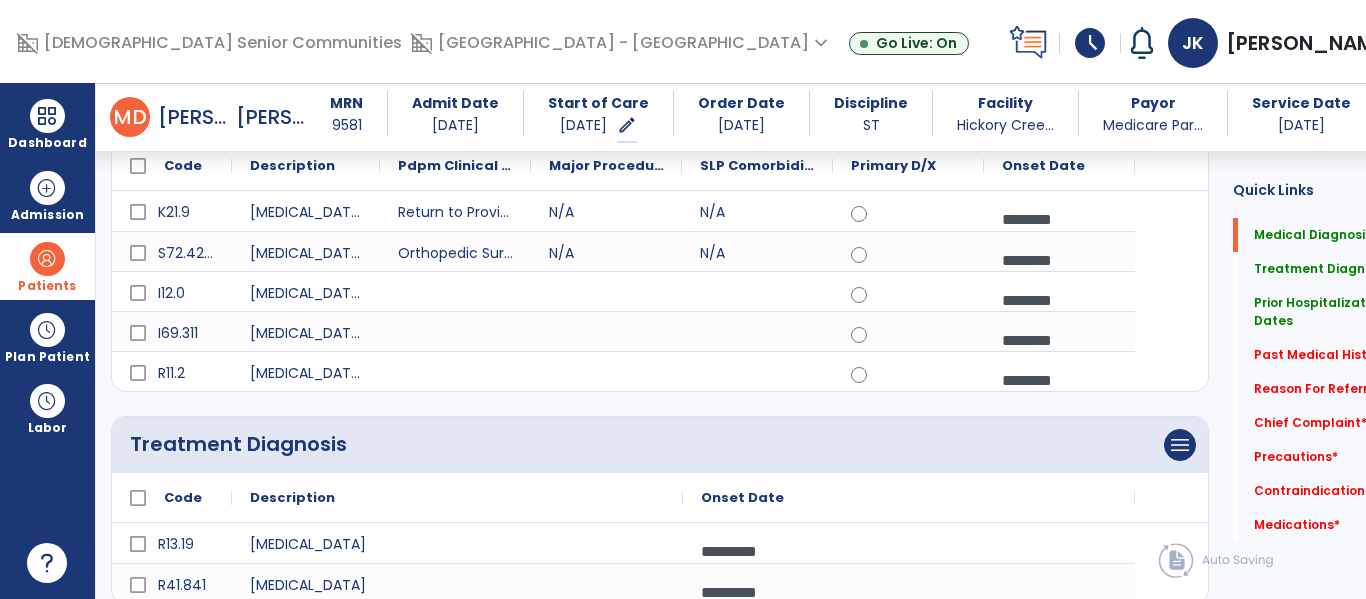 scroll, scrollTop: 0, scrollLeft: 0, axis: both 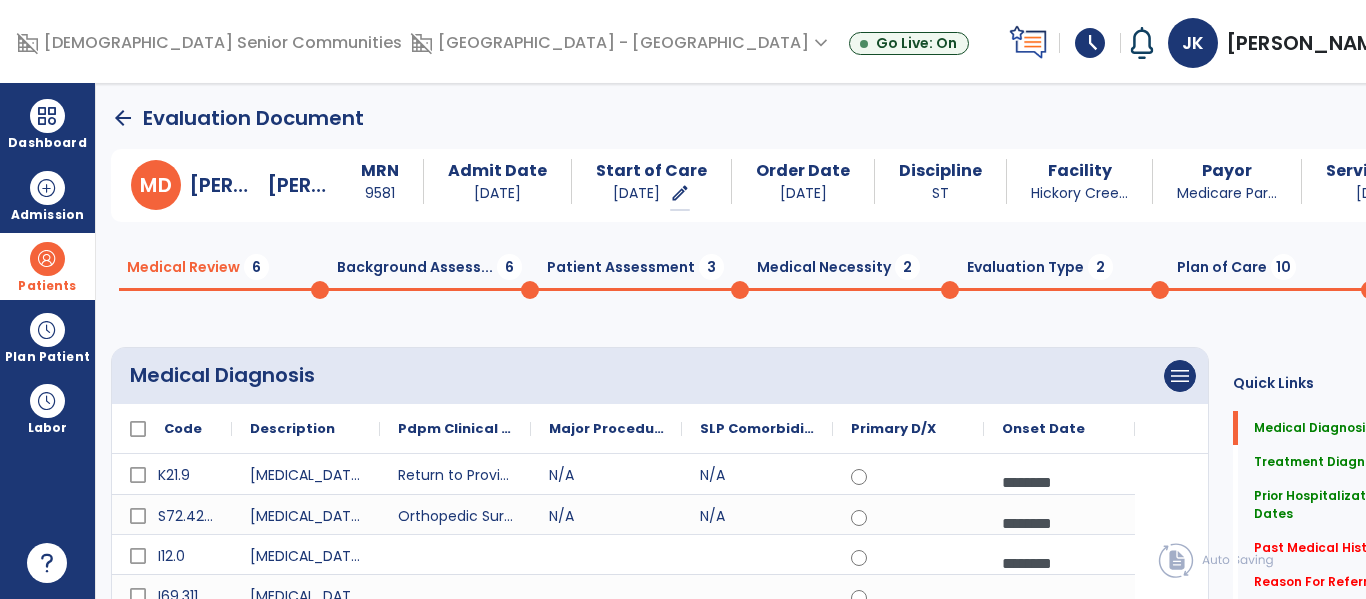 click on "arrow_back" 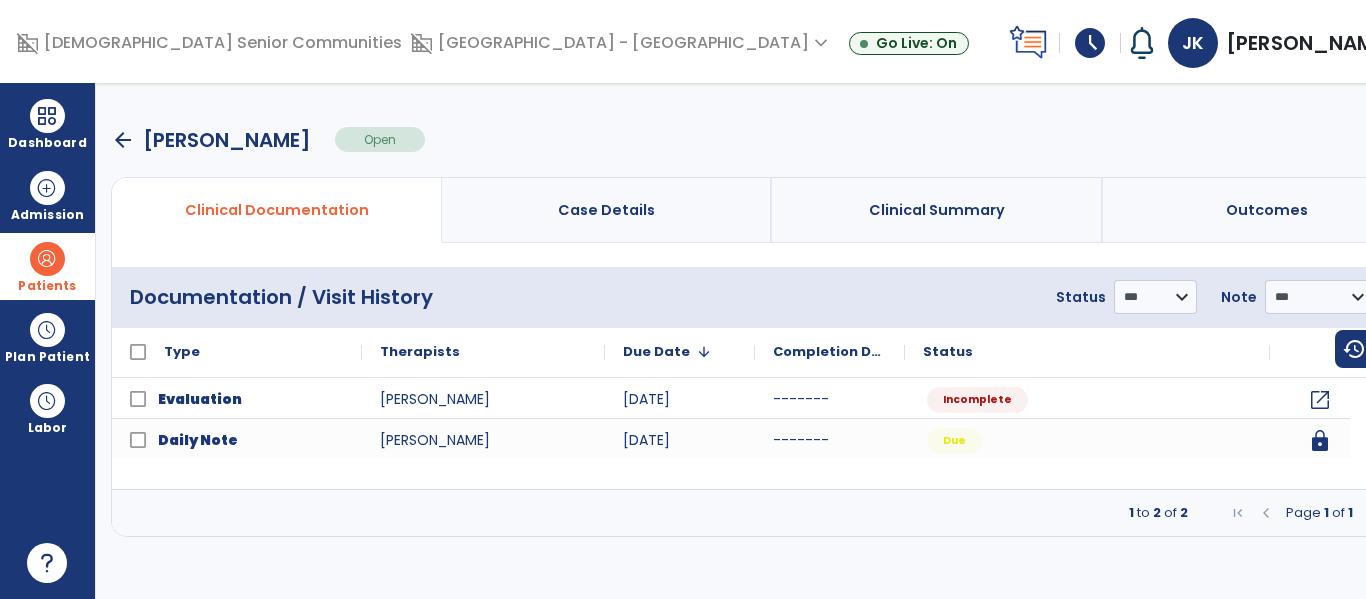 click on "Case Details" at bounding box center (606, 210) 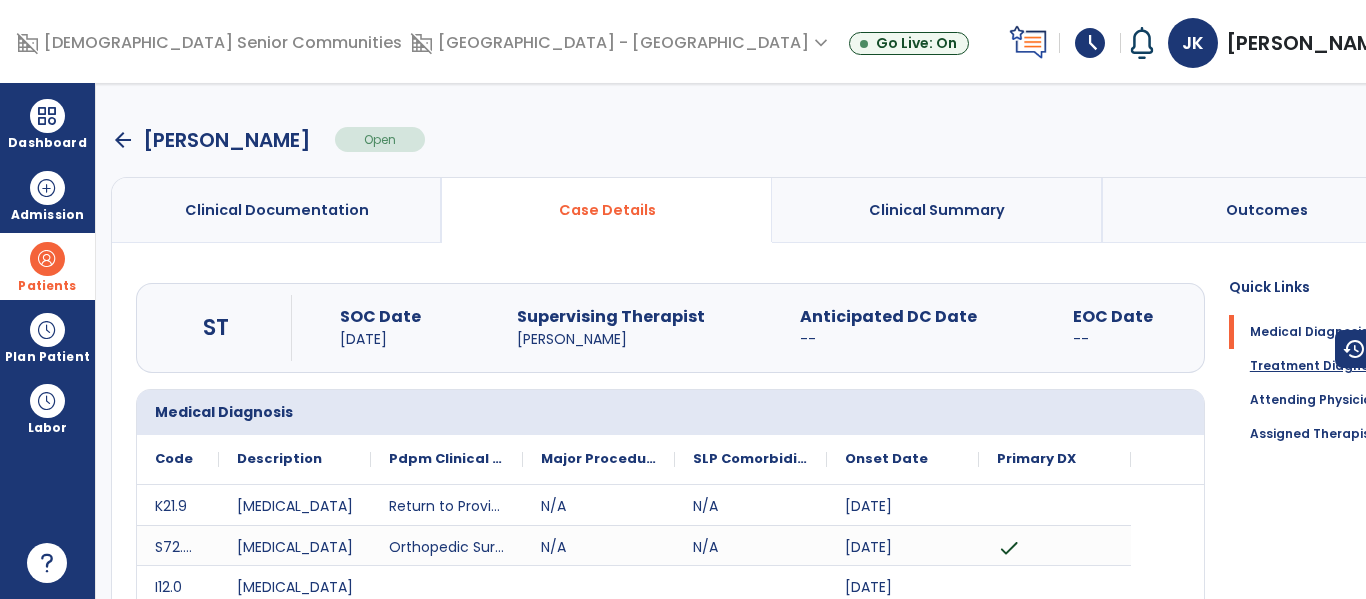 click on "Treatment Diagnosis" 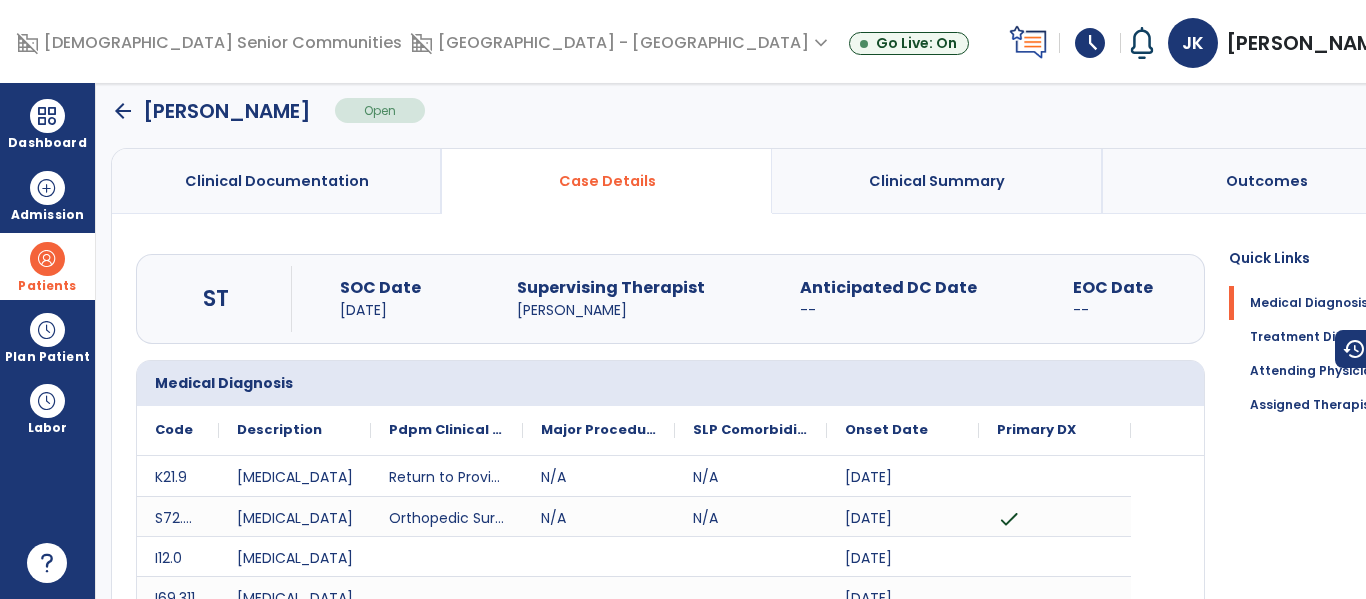 scroll, scrollTop: 0, scrollLeft: 0, axis: both 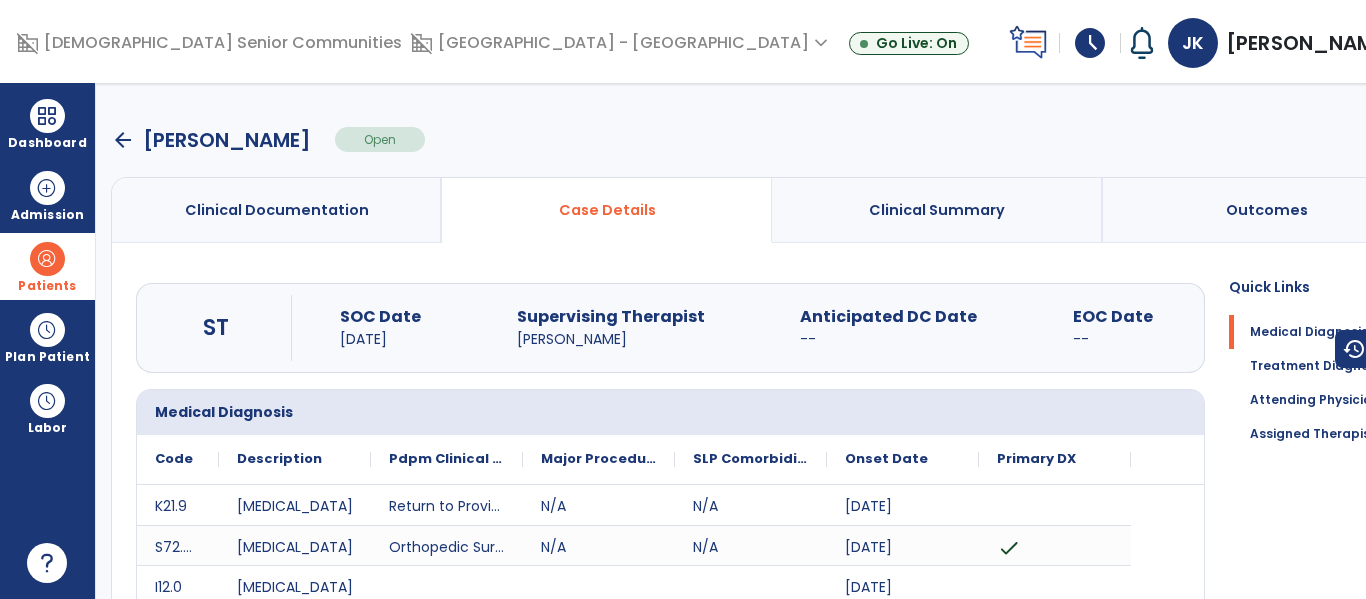 click on "menu" at bounding box center [1413, 140] 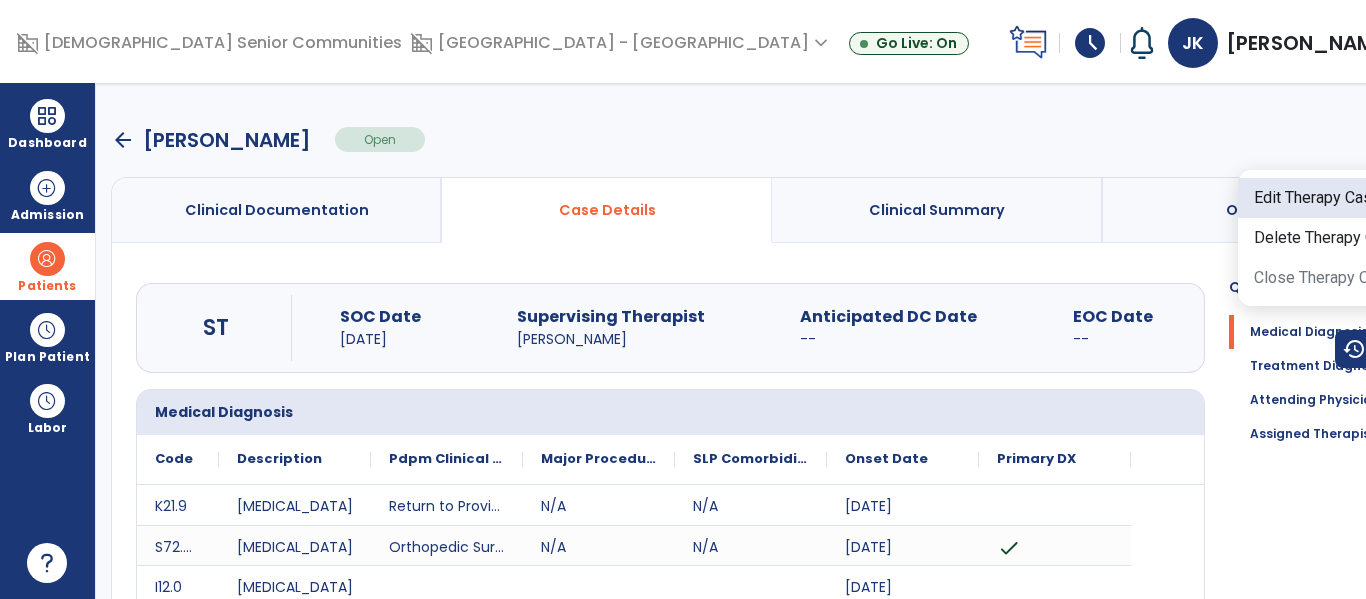 click on "Edit Therapy Case" at bounding box center [1336, 198] 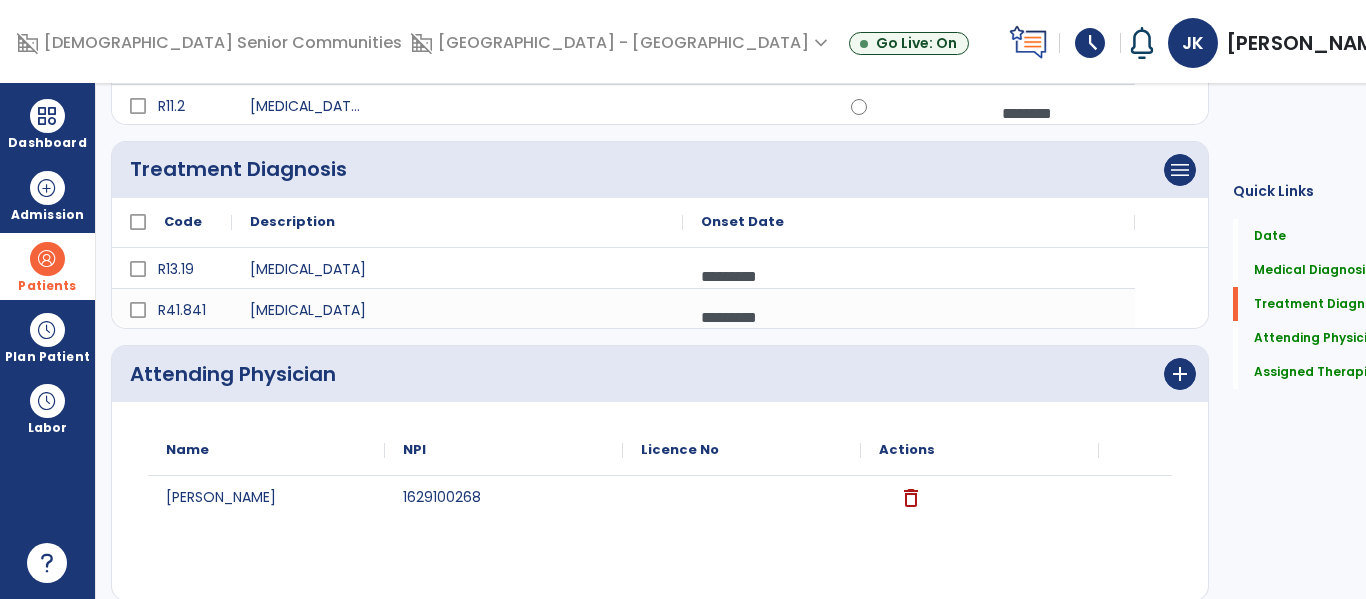 scroll, scrollTop: 473, scrollLeft: 0, axis: vertical 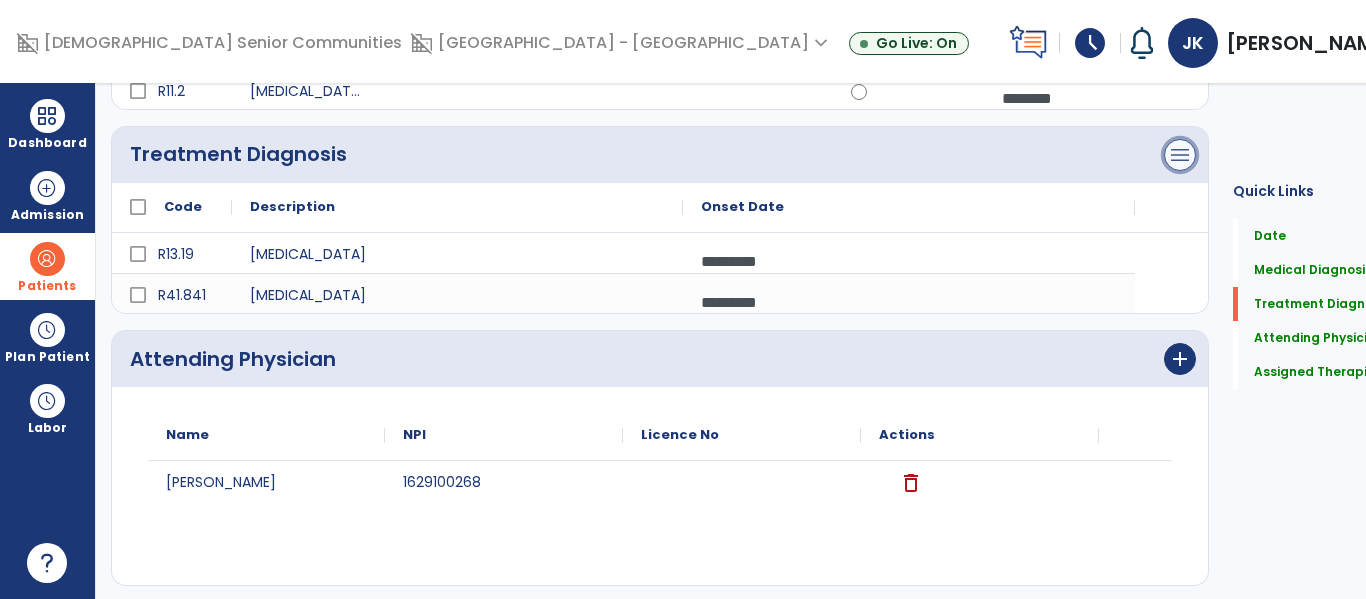 click on "menu" at bounding box center (1180, -169) 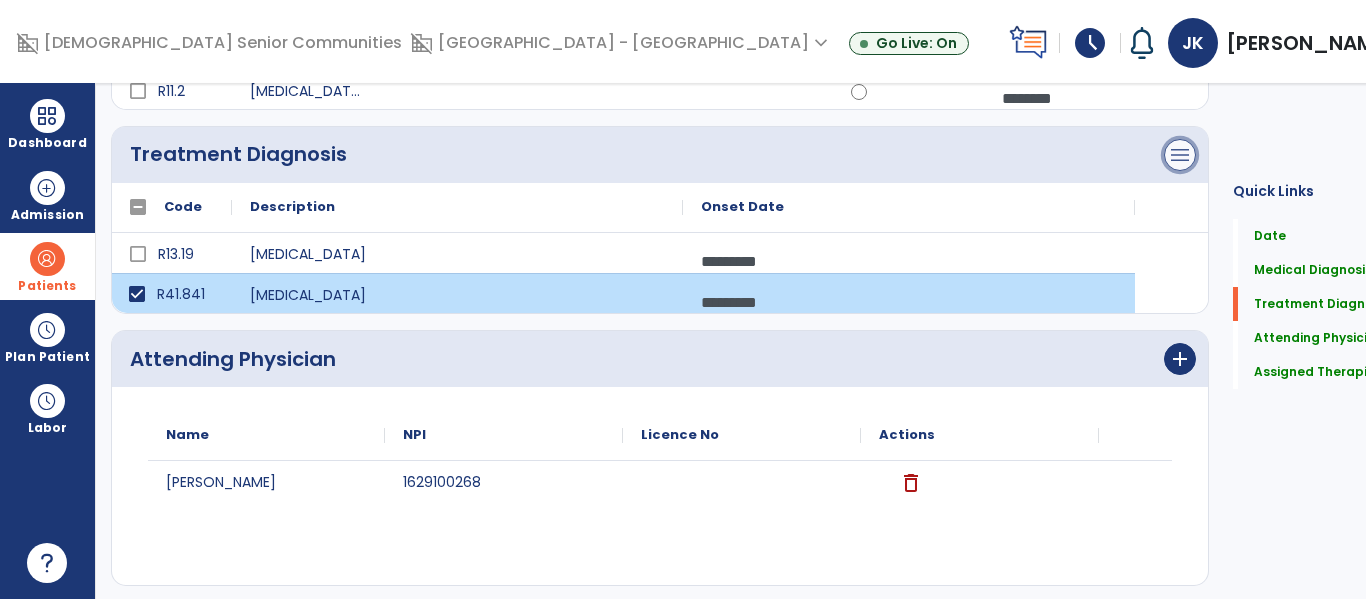 click on "menu" at bounding box center [1180, -169] 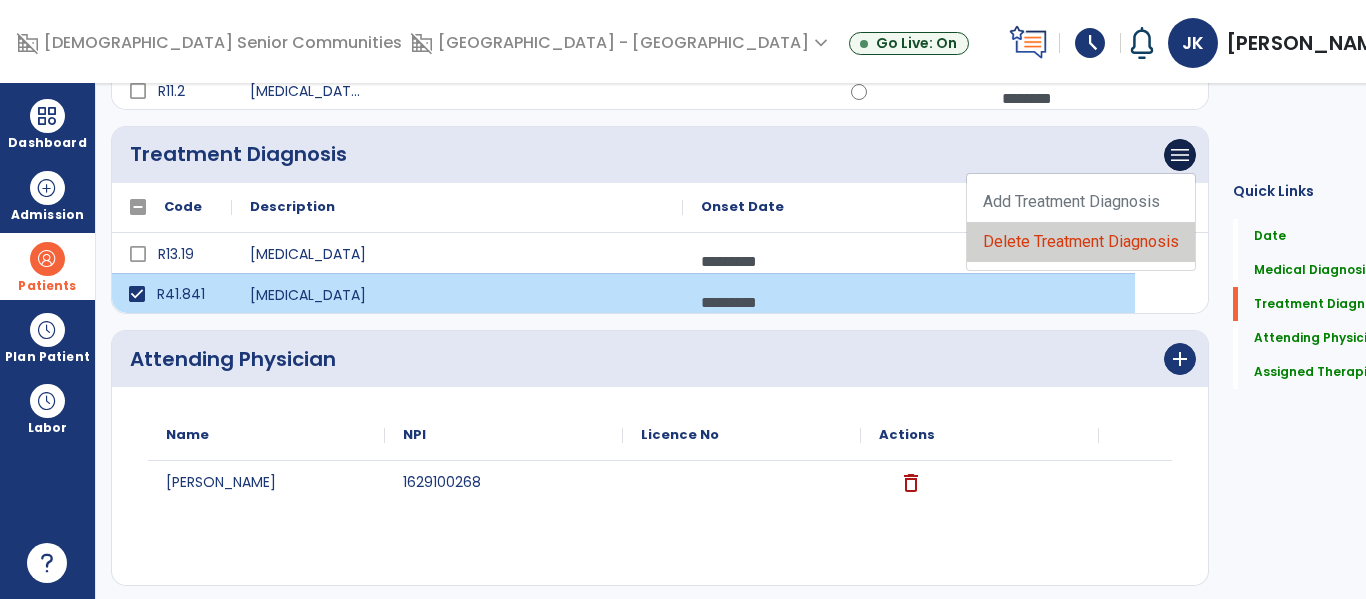click on "Delete Treatment Diagnosis" 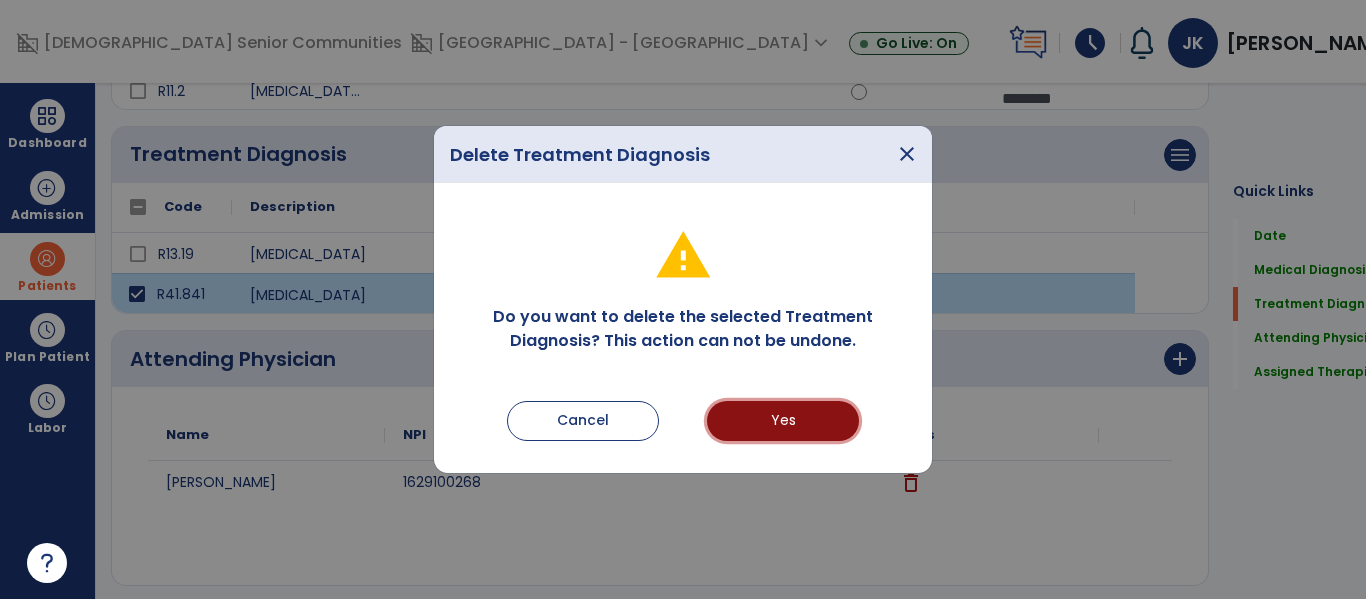 click on "Yes" at bounding box center (783, 421) 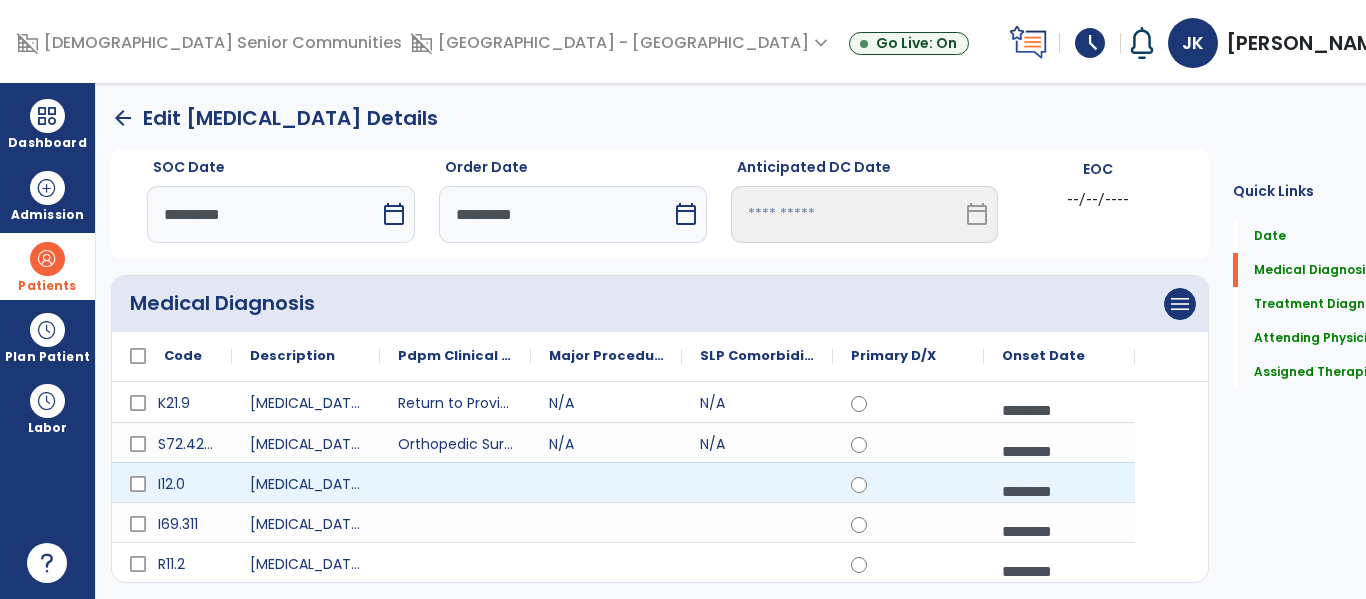 scroll, scrollTop: 4, scrollLeft: 0, axis: vertical 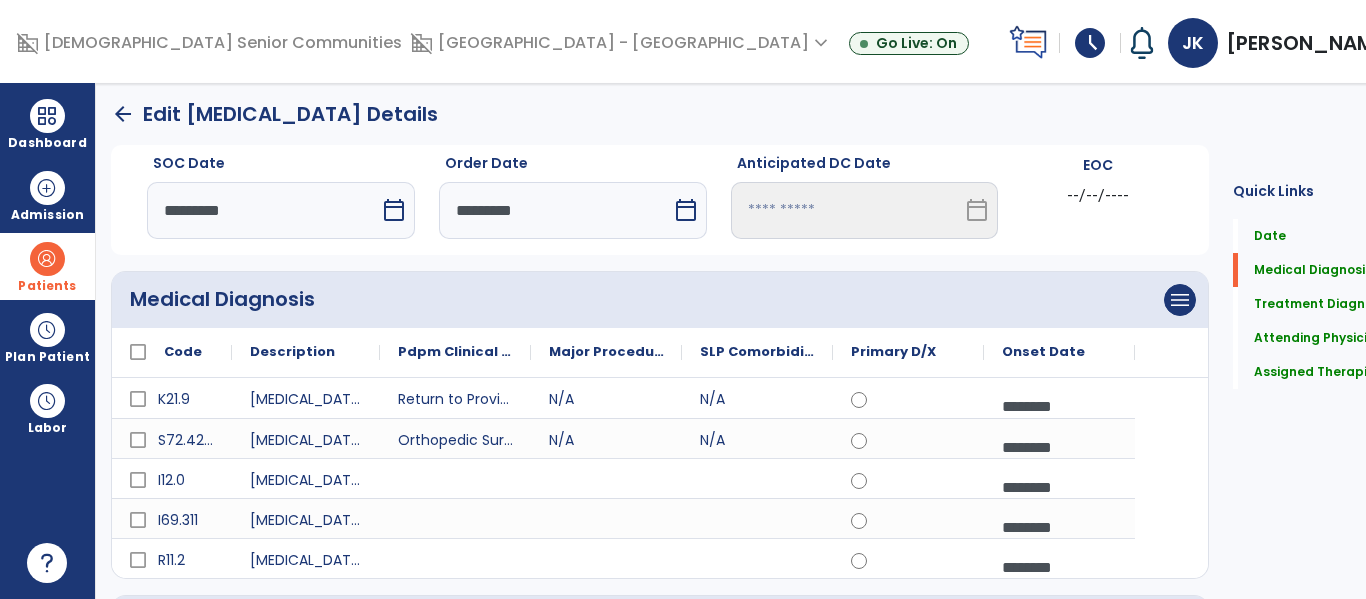 click on "arrow_back" 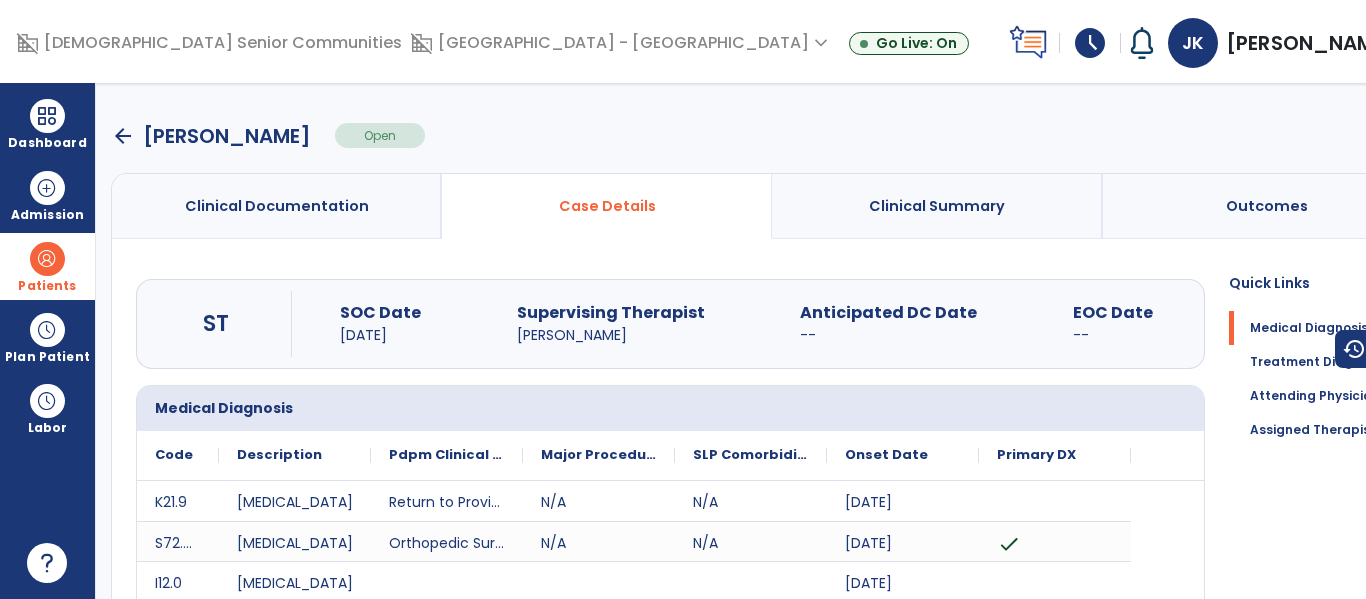 click on "arrow_back" at bounding box center (123, 136) 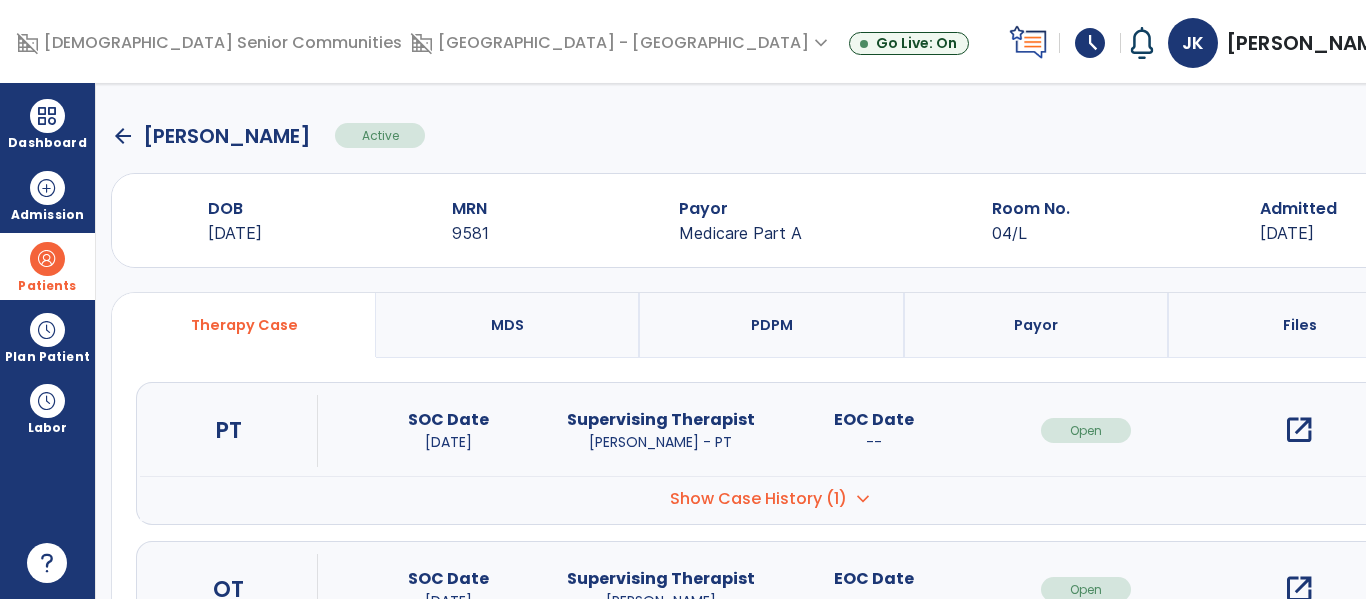 click on "arrow_back" 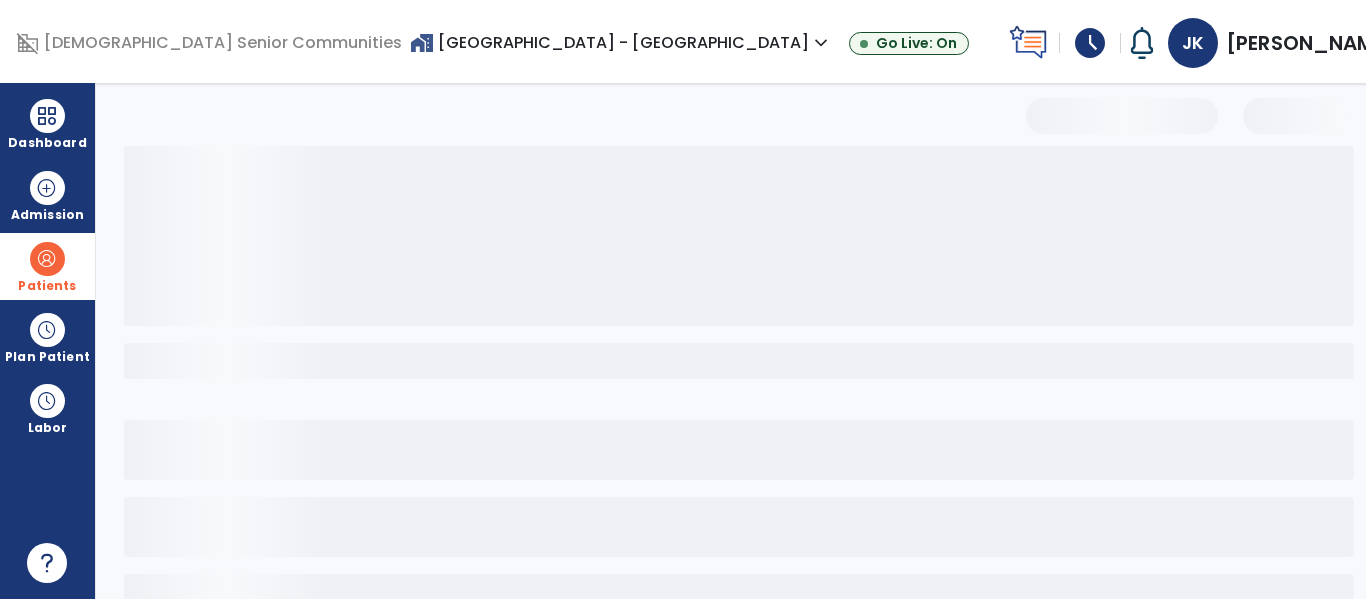 select on "***" 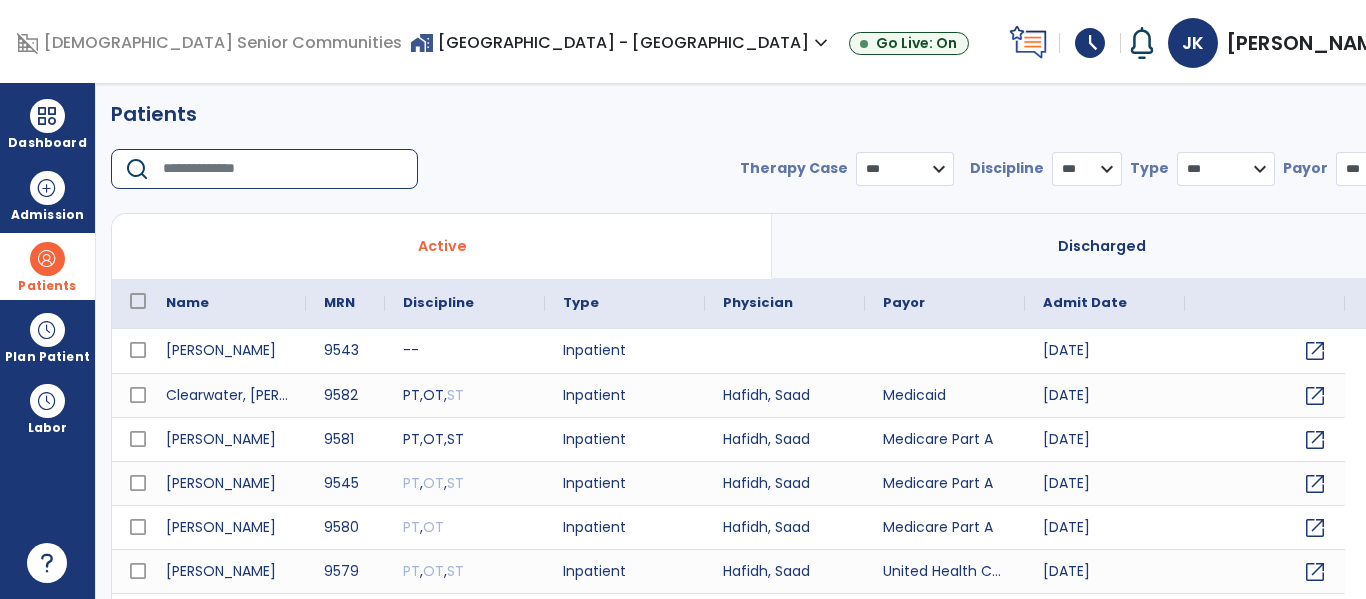 click at bounding box center (283, 169) 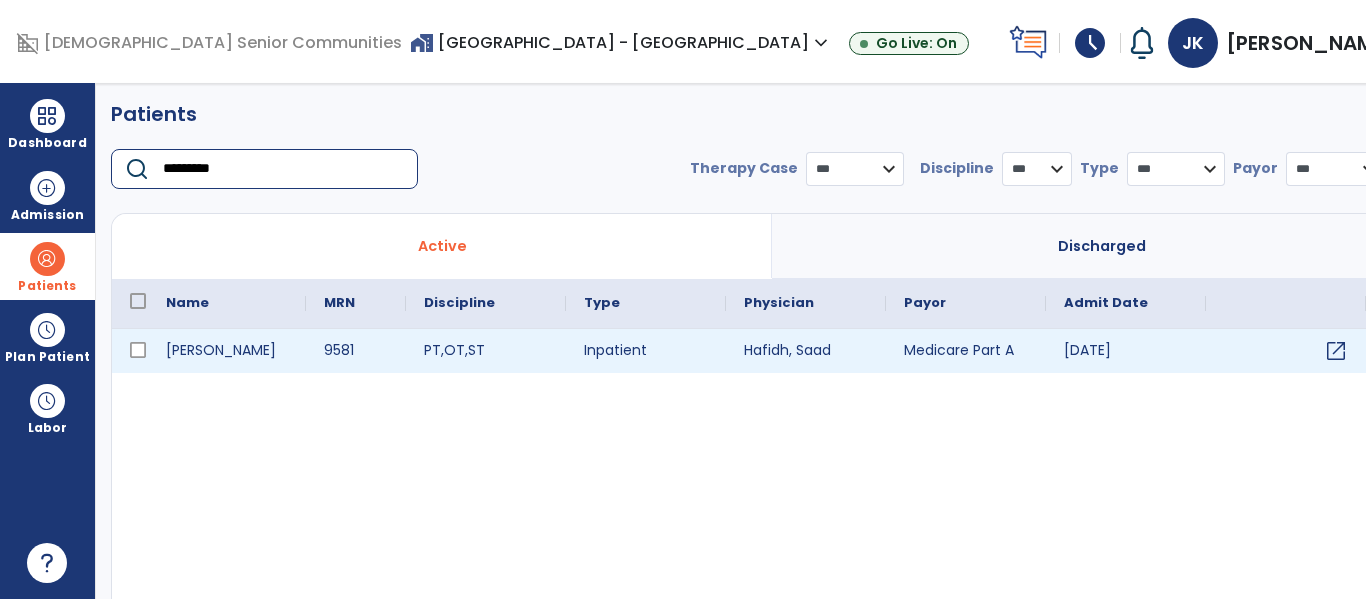 type on "*********" 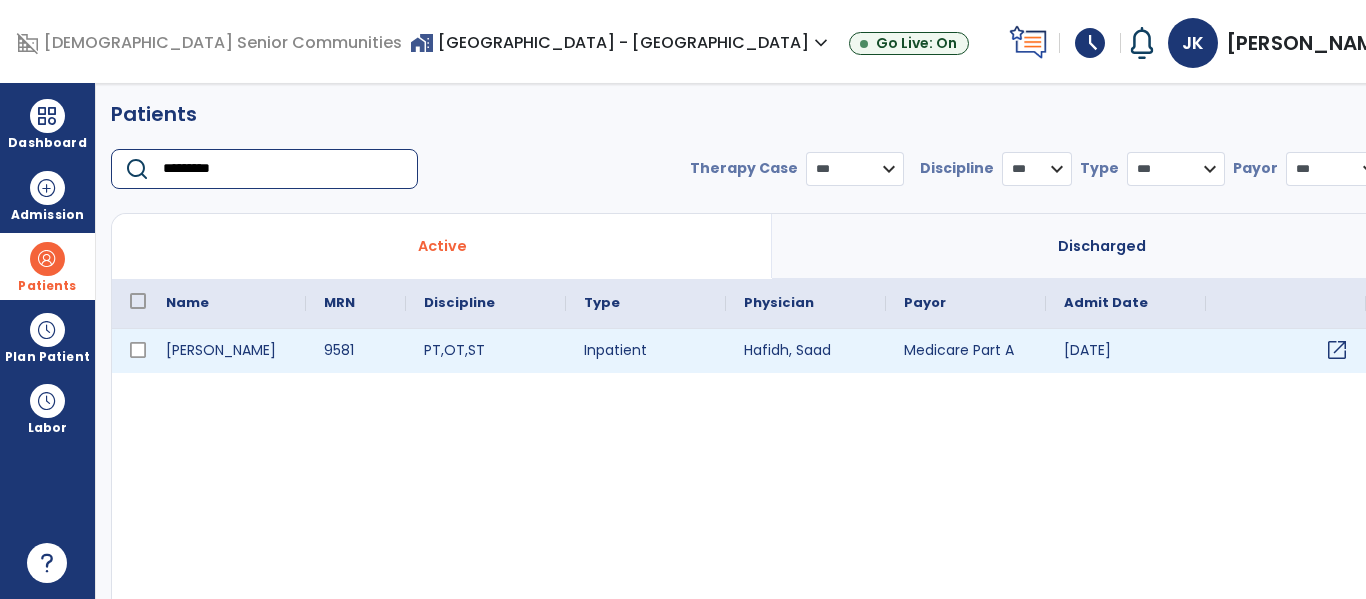 click on "open_in_new" at bounding box center [1337, 350] 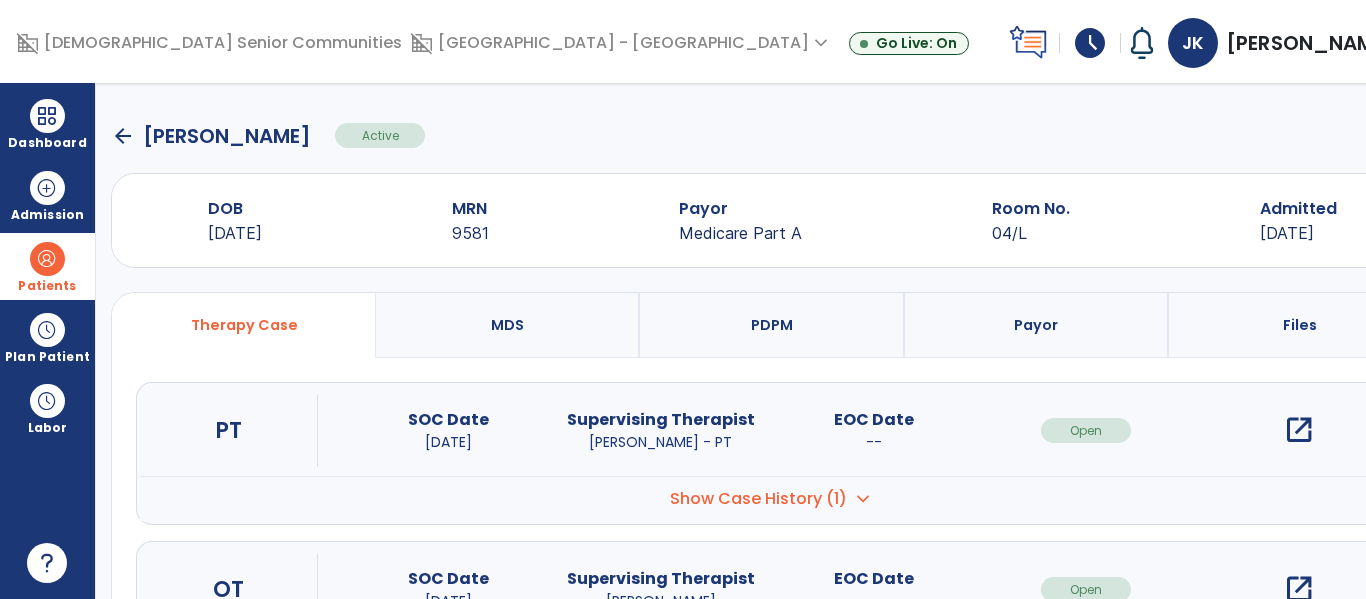 scroll, scrollTop: 297, scrollLeft: 0, axis: vertical 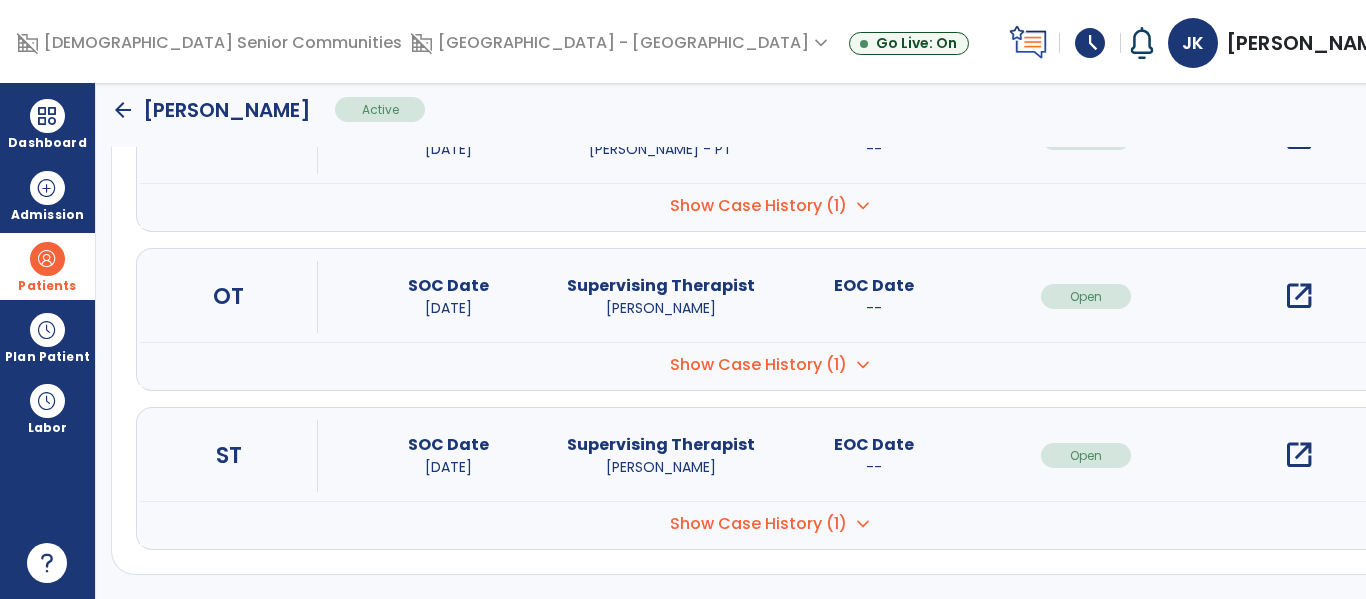 click on "open_in_new" at bounding box center [1299, 455] 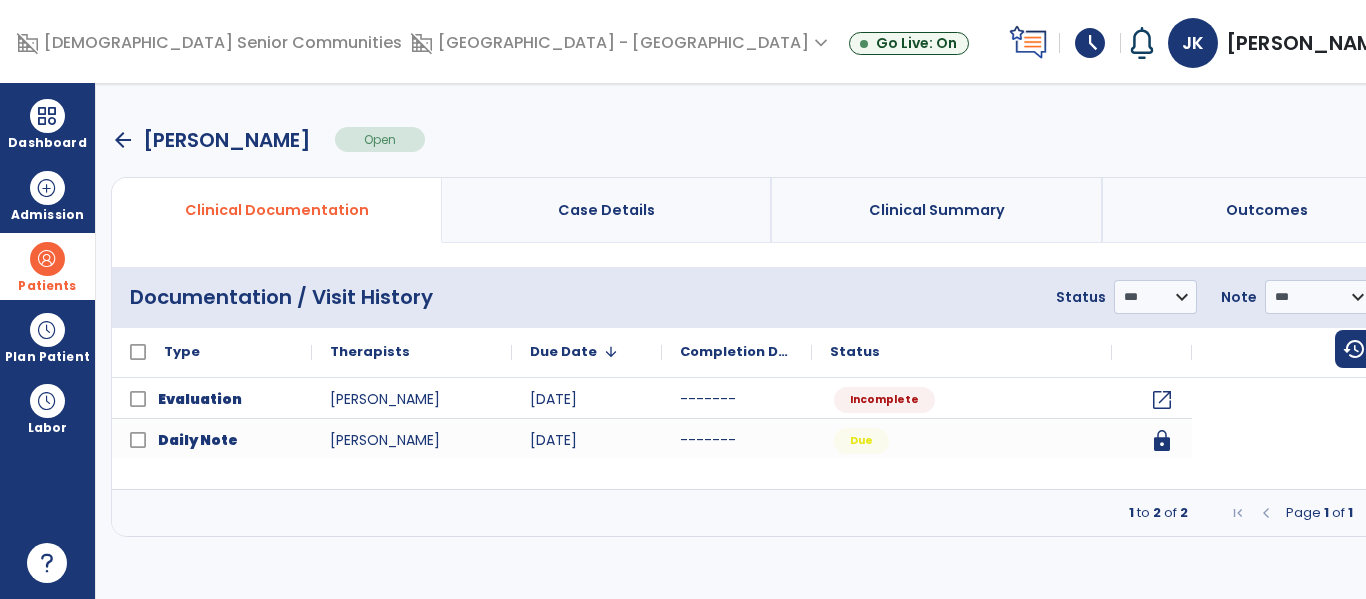 scroll, scrollTop: 0, scrollLeft: 0, axis: both 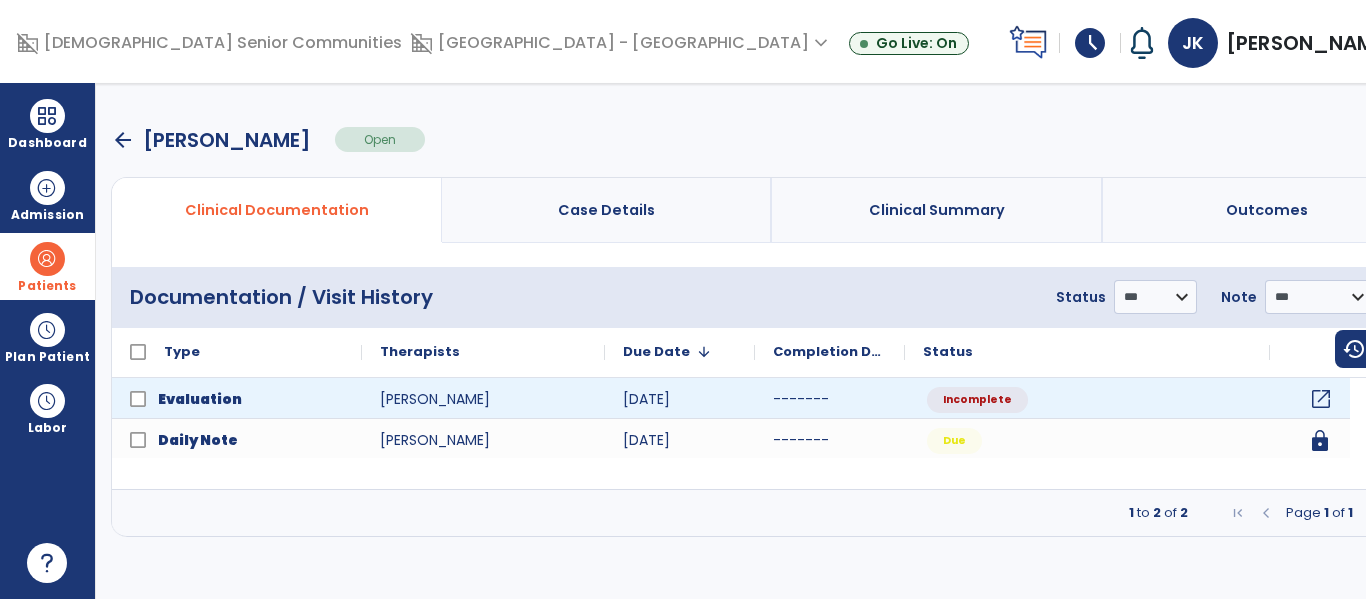 click on "open_in_new" 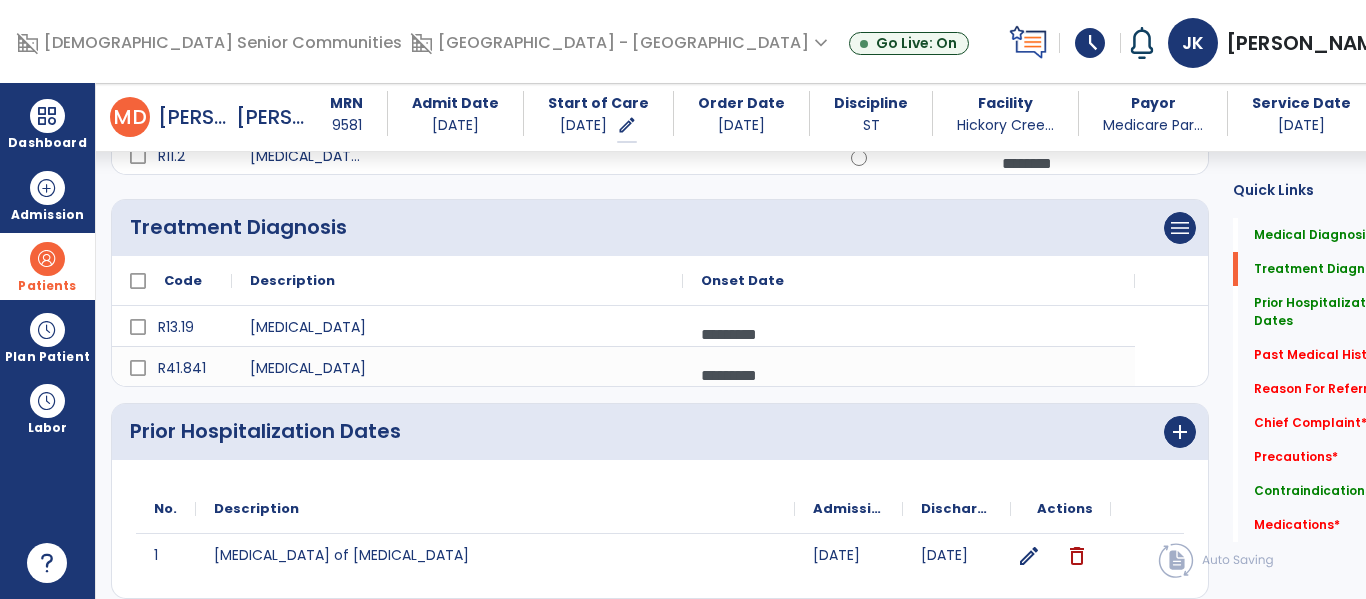 scroll, scrollTop: 463, scrollLeft: 0, axis: vertical 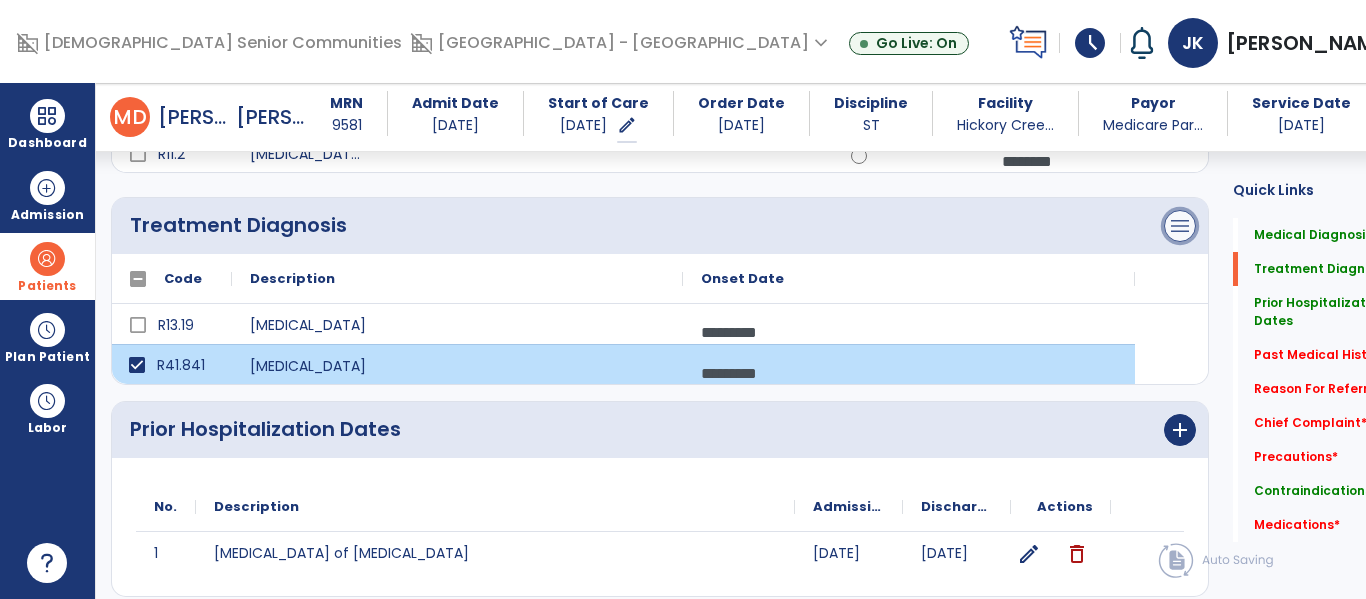 click on "menu" at bounding box center [1180, -106] 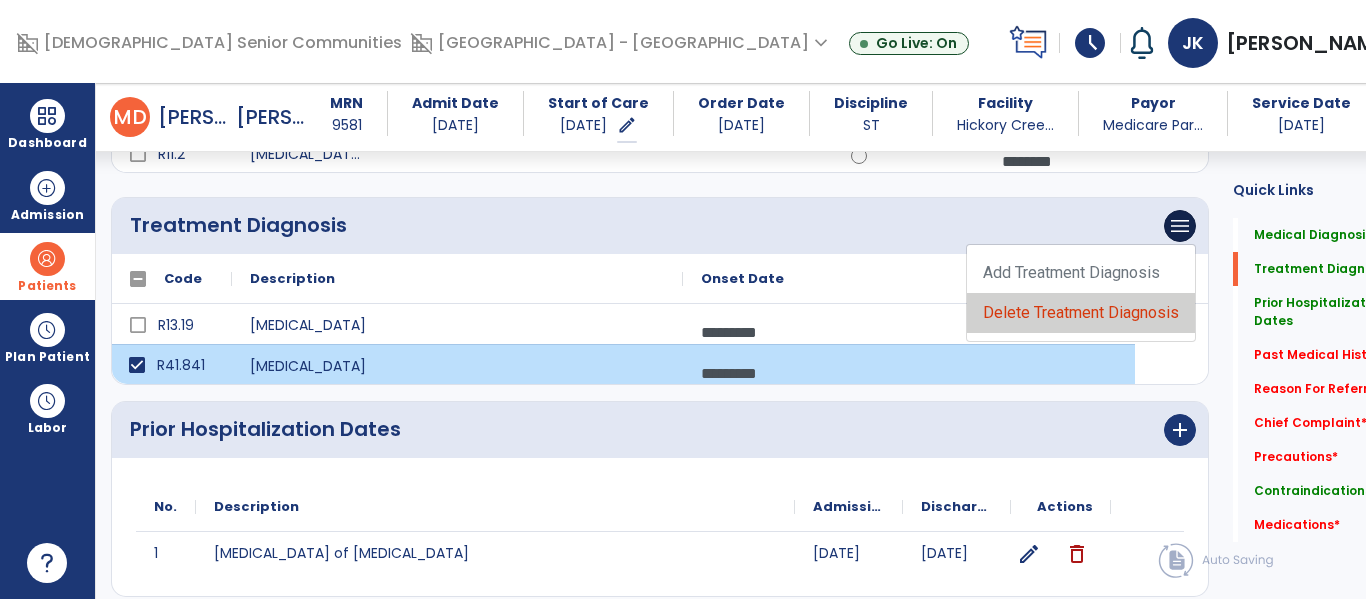 click on "Delete Treatment Diagnosis" 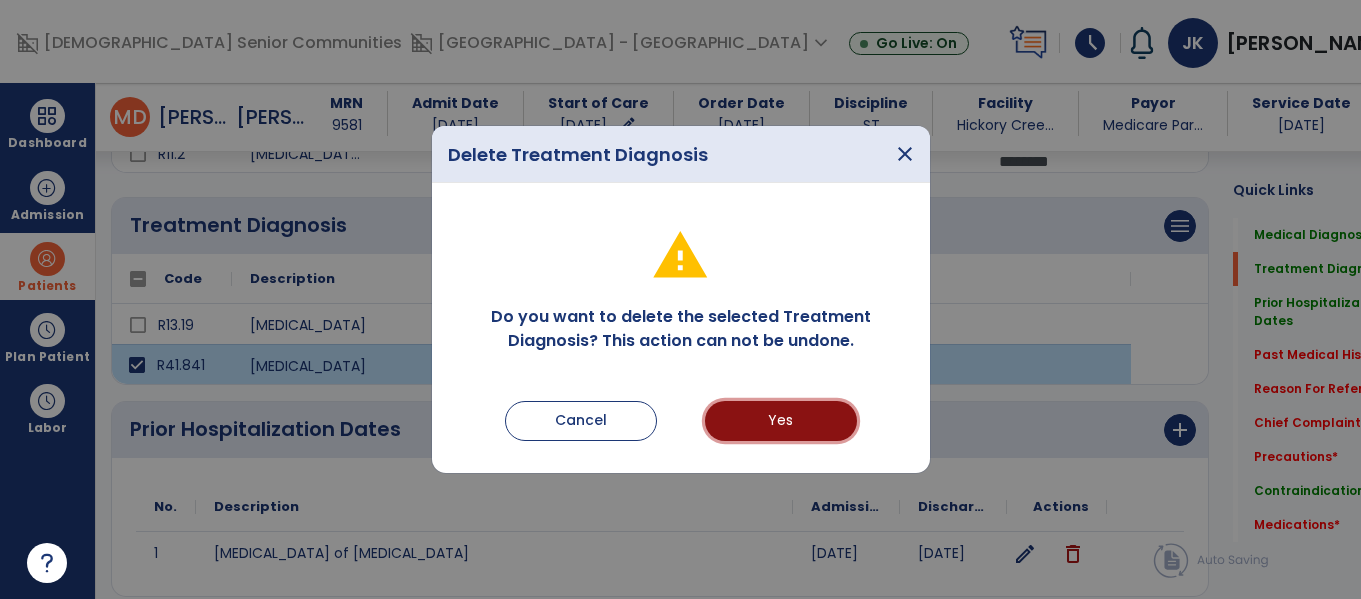 click on "Yes" at bounding box center [781, 421] 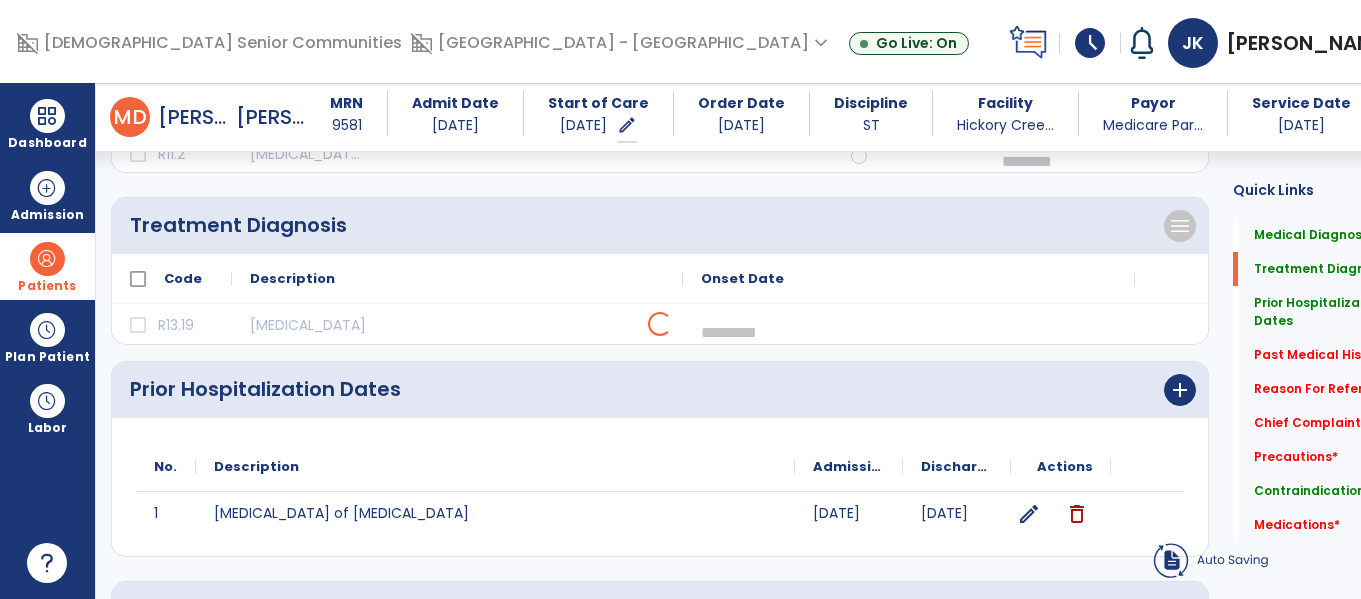click on "No.
Description
Admission Date" 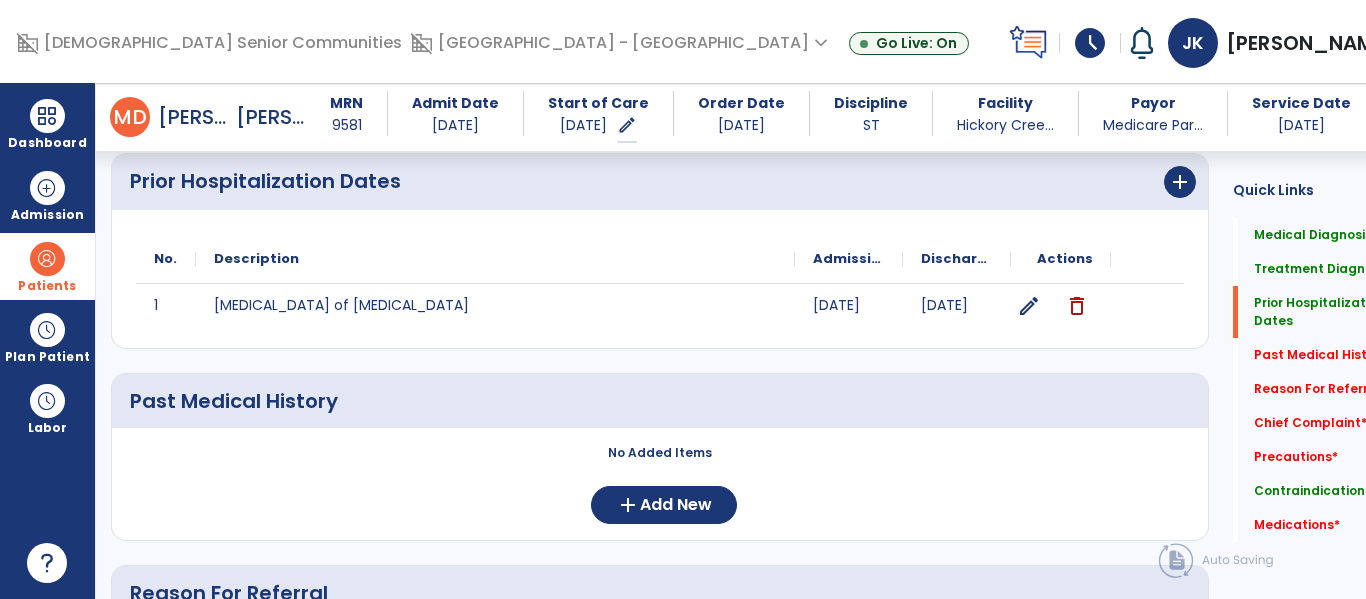 scroll, scrollTop: 677, scrollLeft: 0, axis: vertical 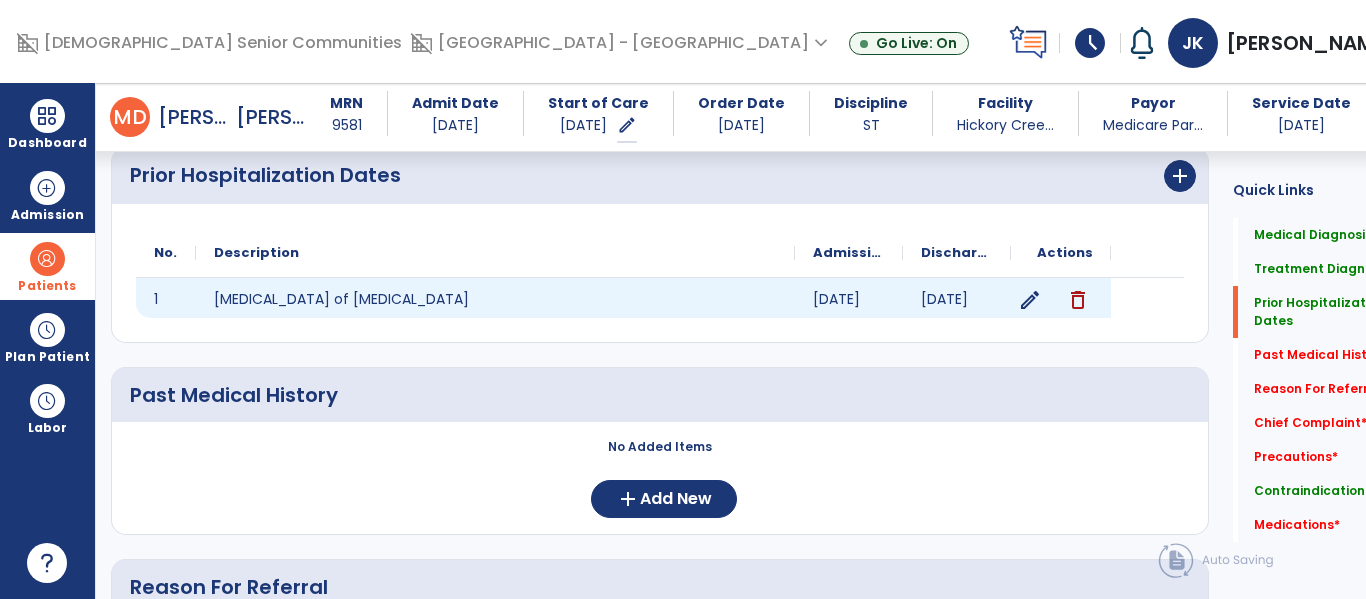 click on "edit" 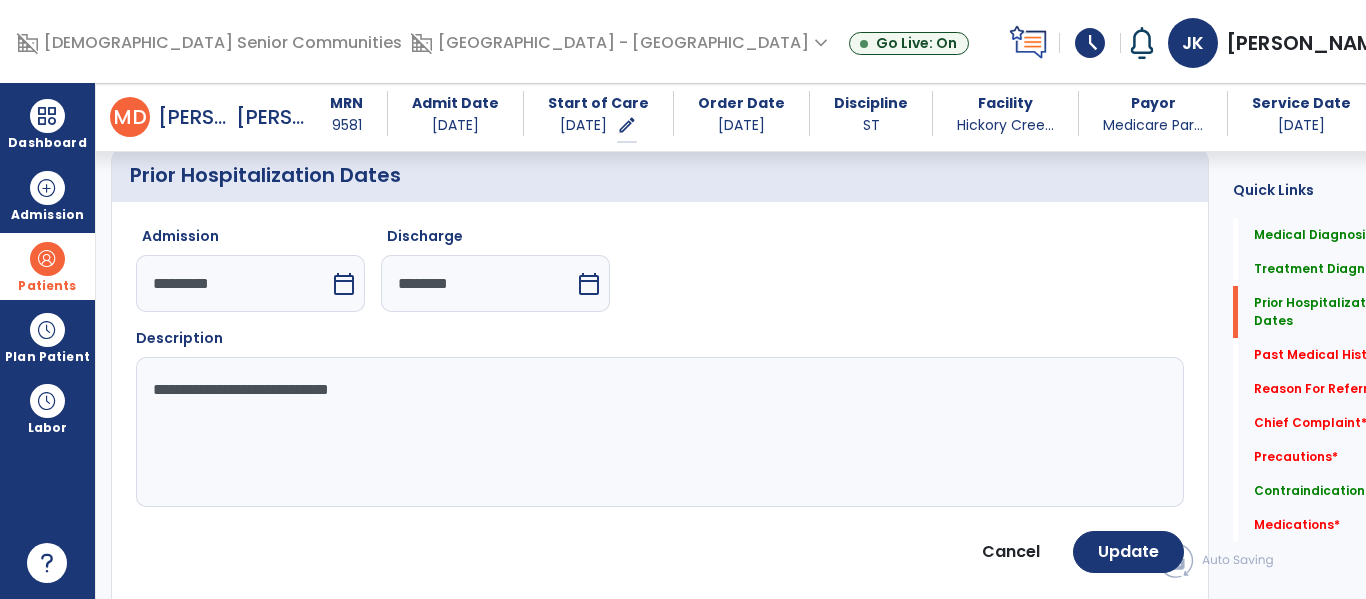 scroll, scrollTop: 736, scrollLeft: 0, axis: vertical 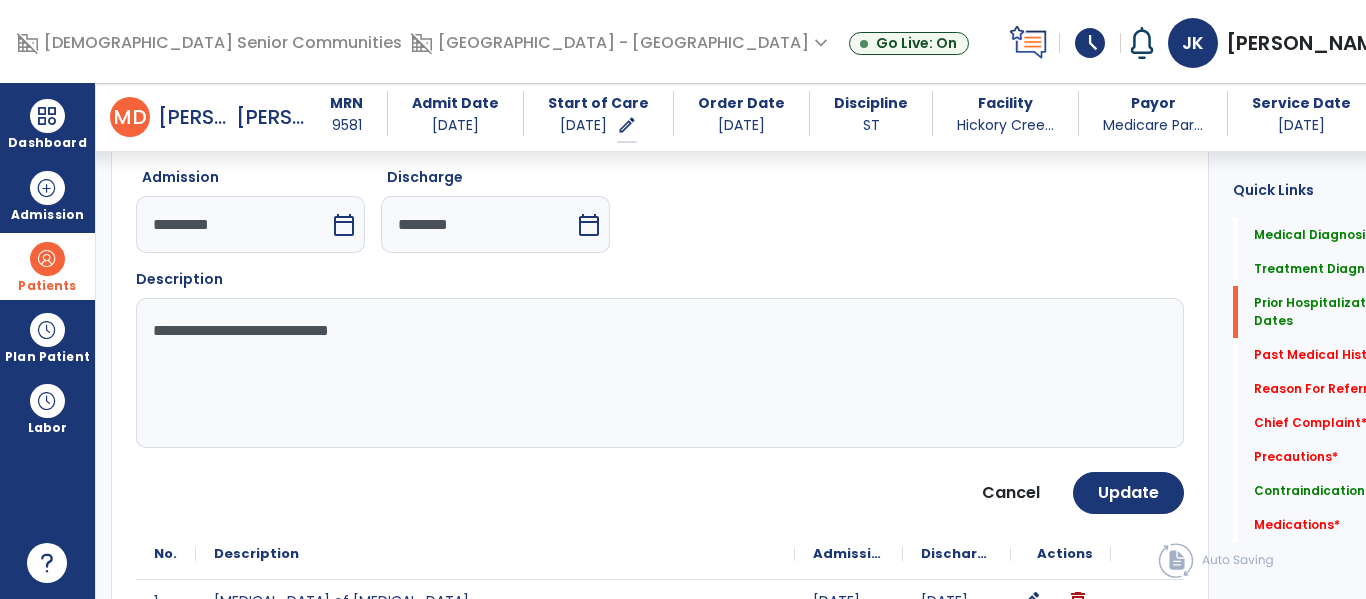 click on "**********" 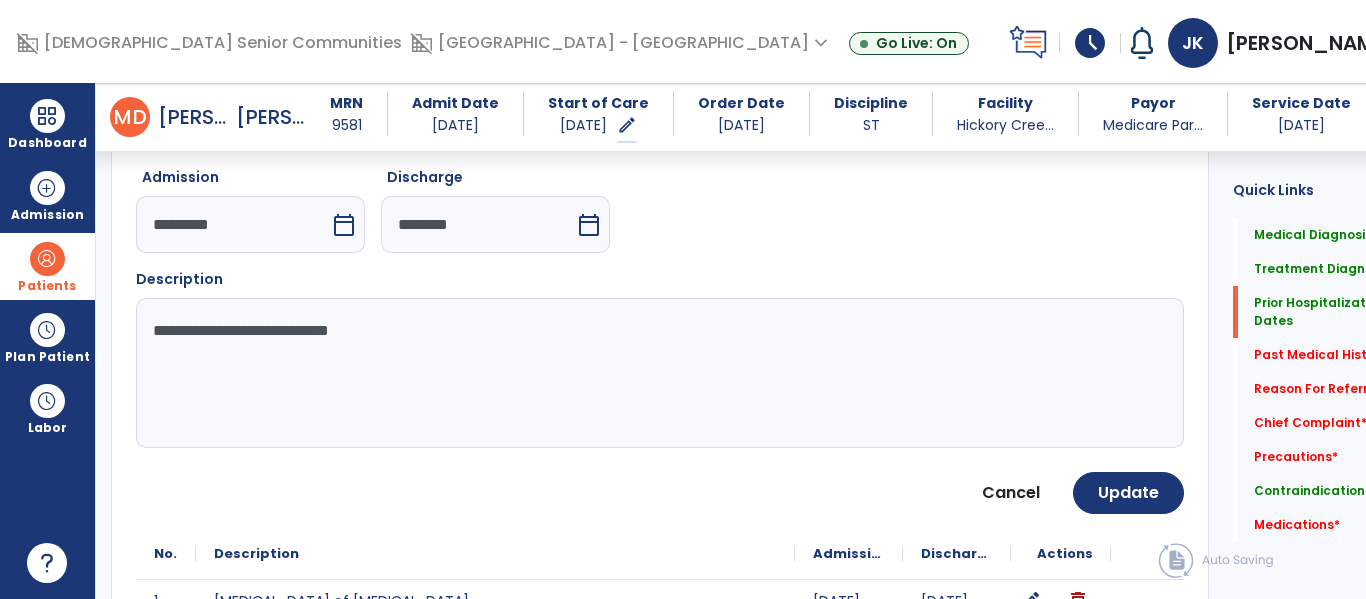 click on "**********" 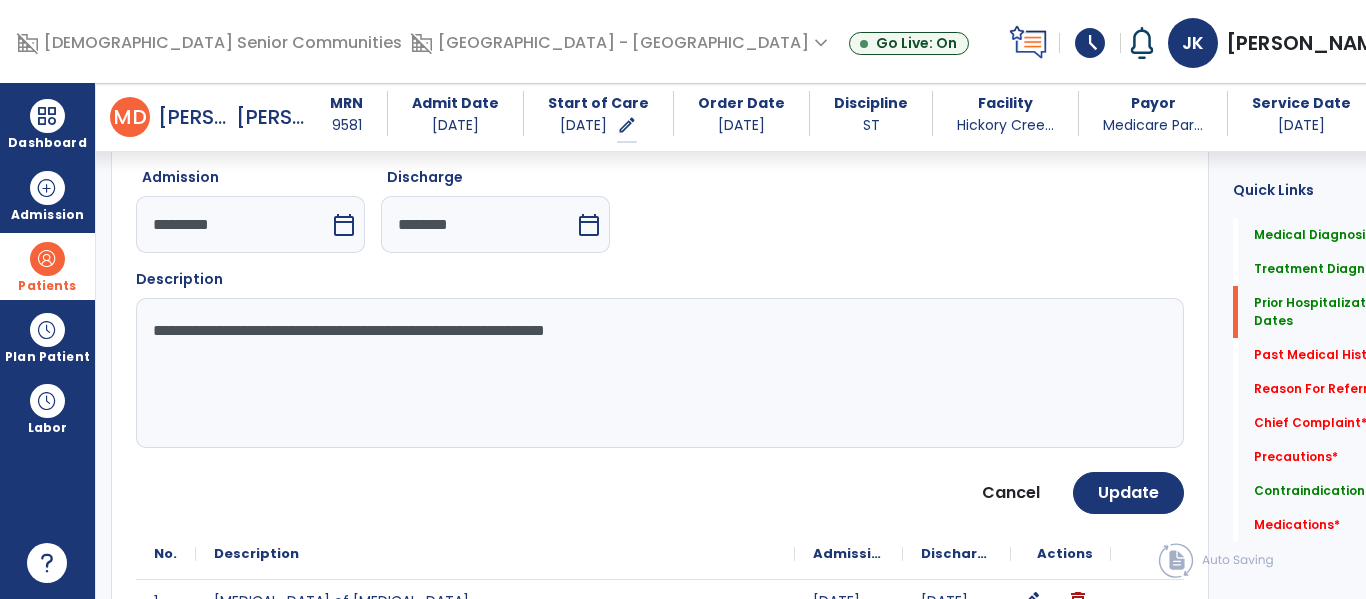 click on "**********" 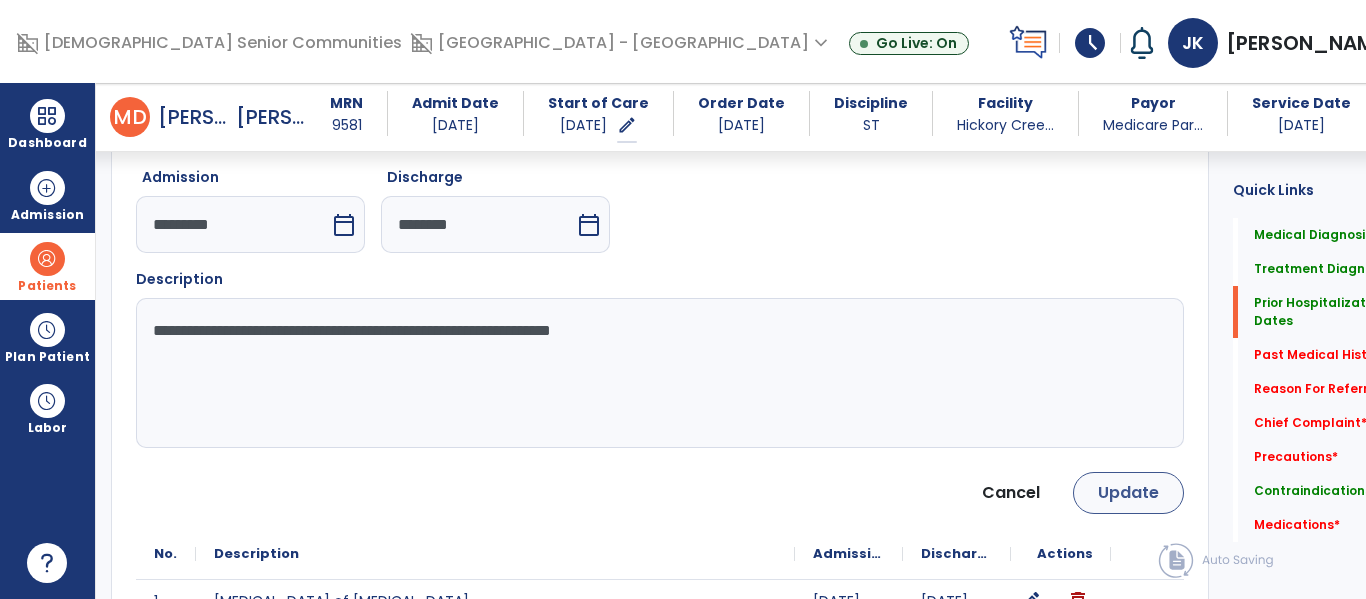 type on "**********" 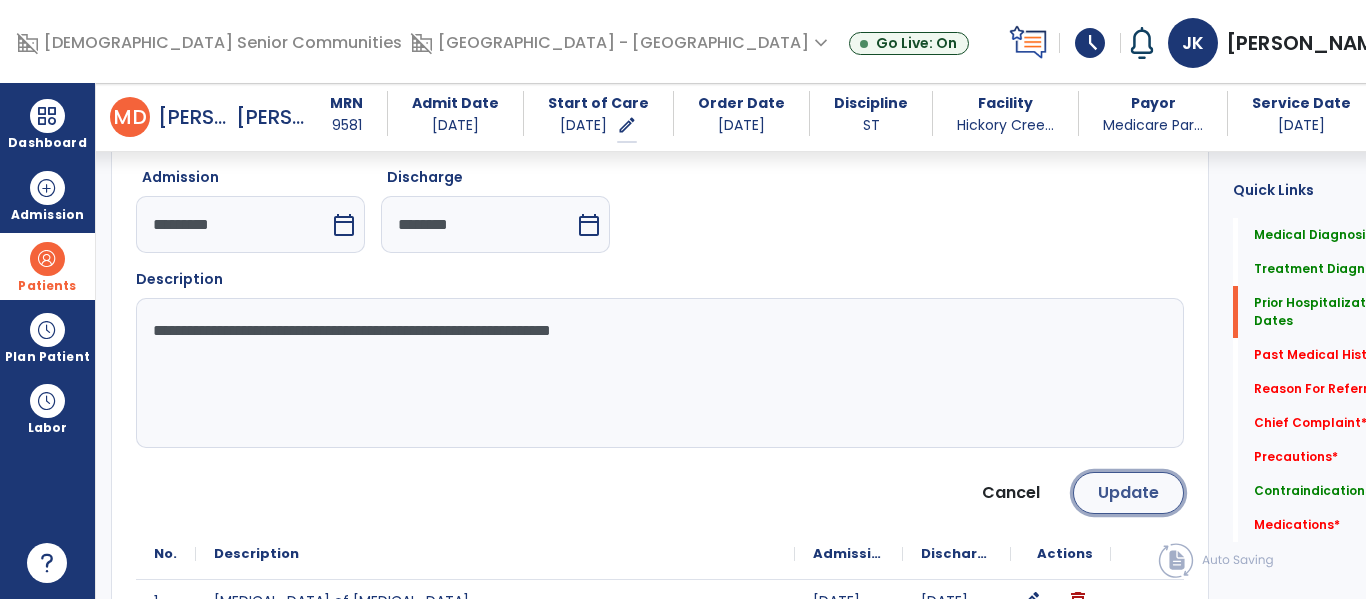click on "Update" 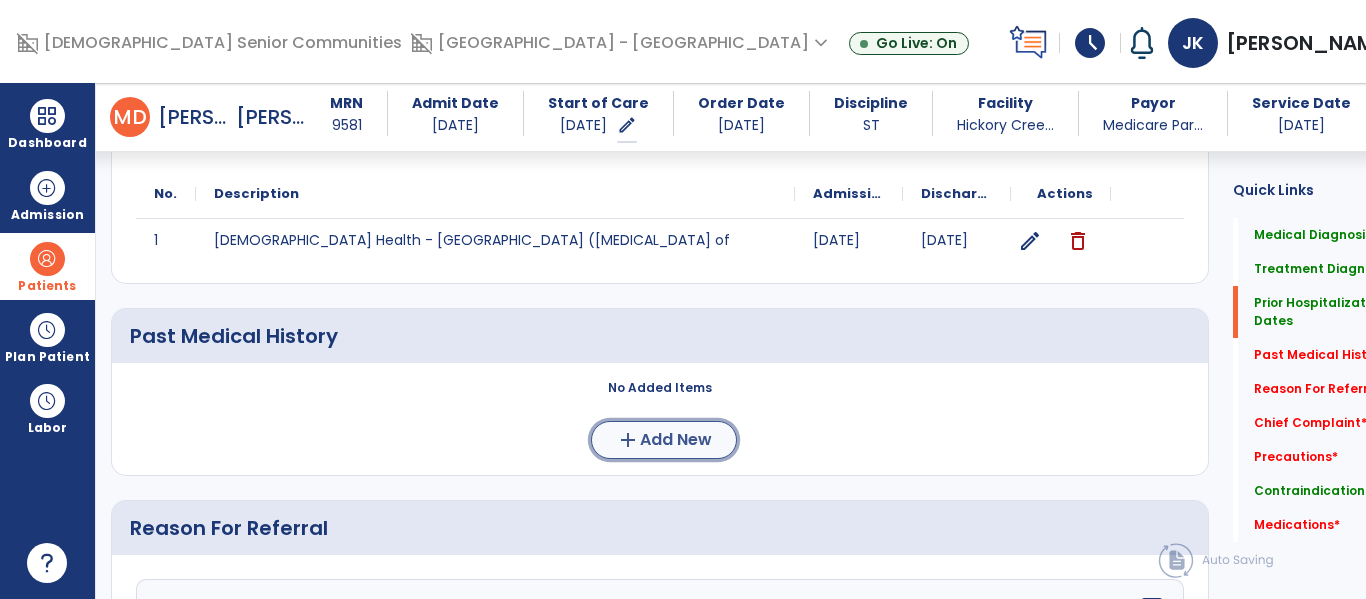 click on "Add New" 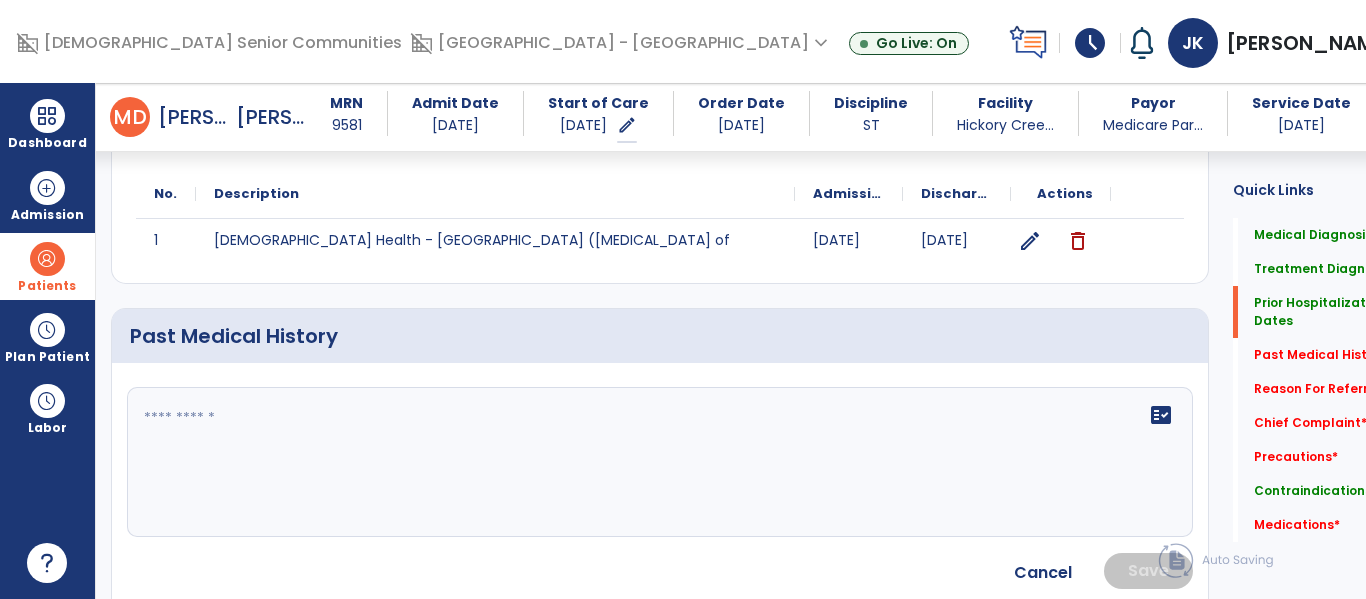 click 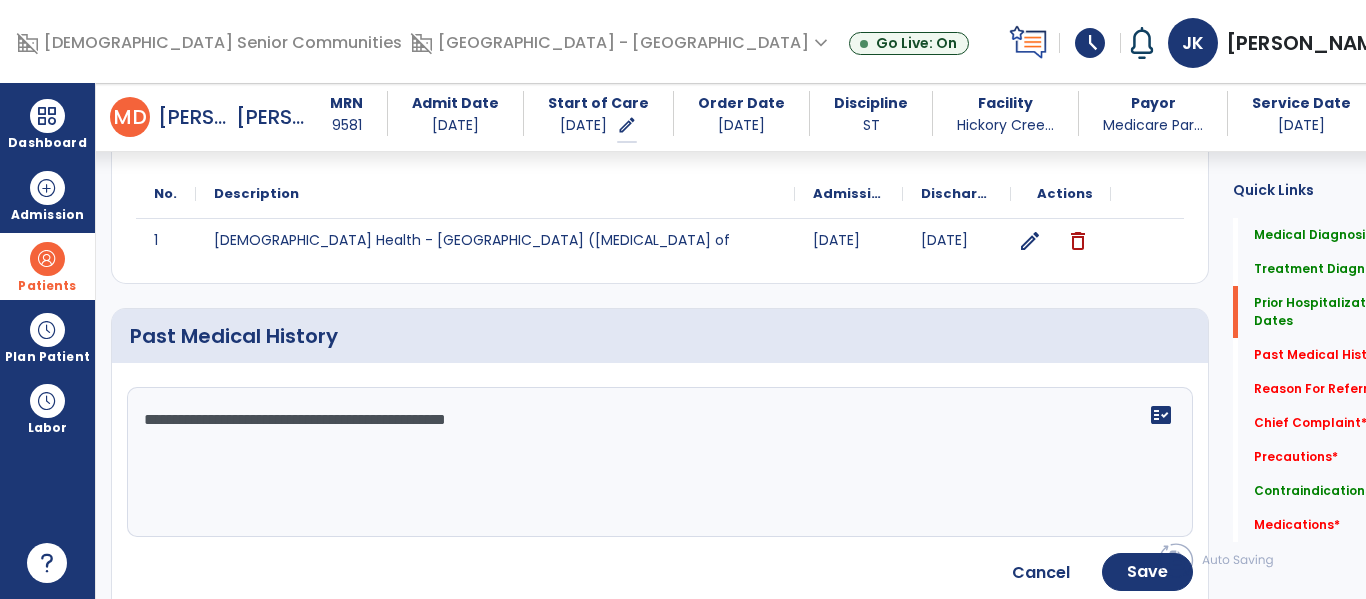 paste on "**********" 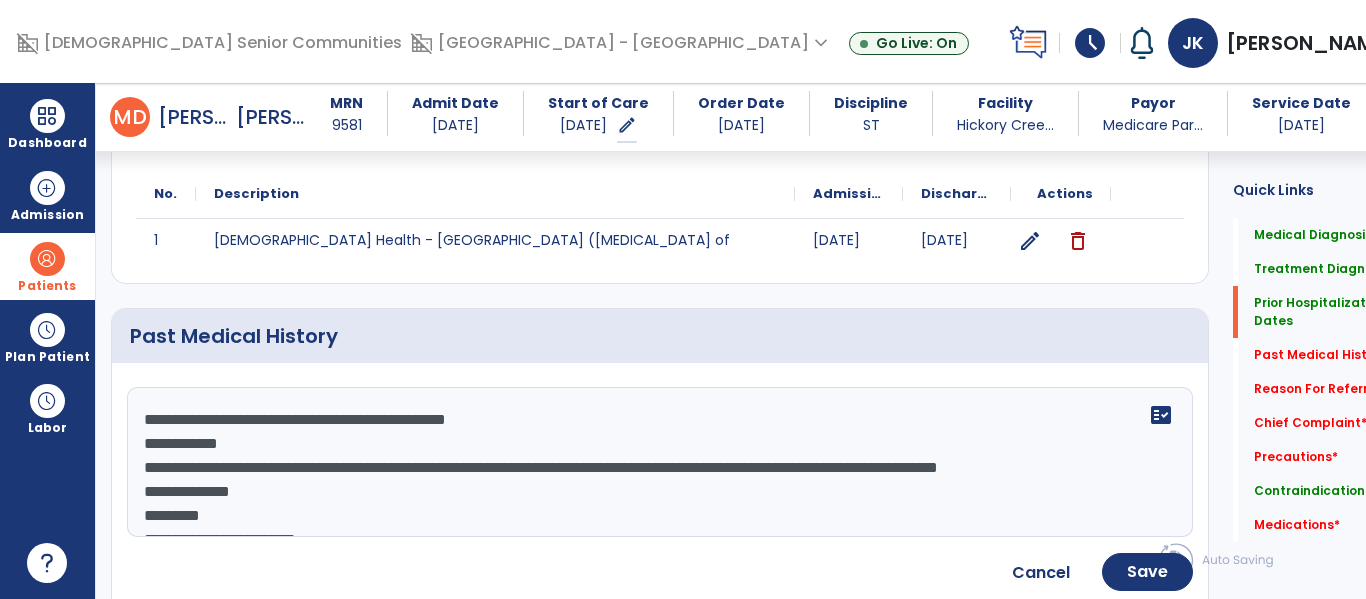 scroll, scrollTop: 832, scrollLeft: 0, axis: vertical 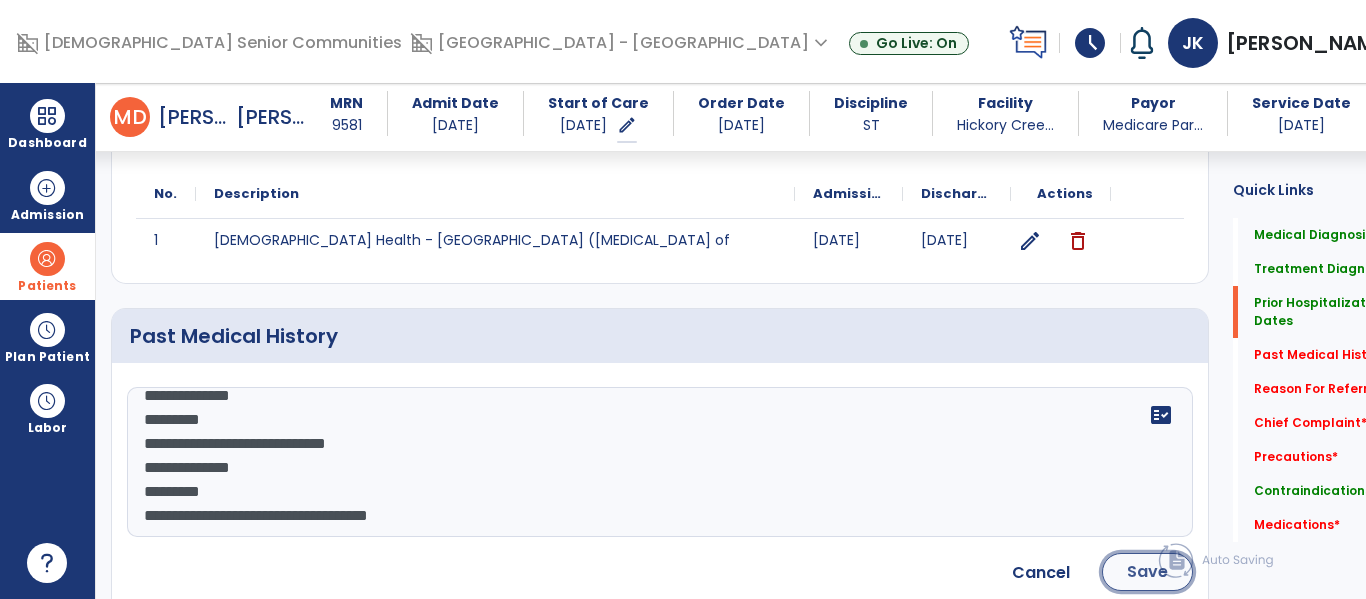 click on "Save" 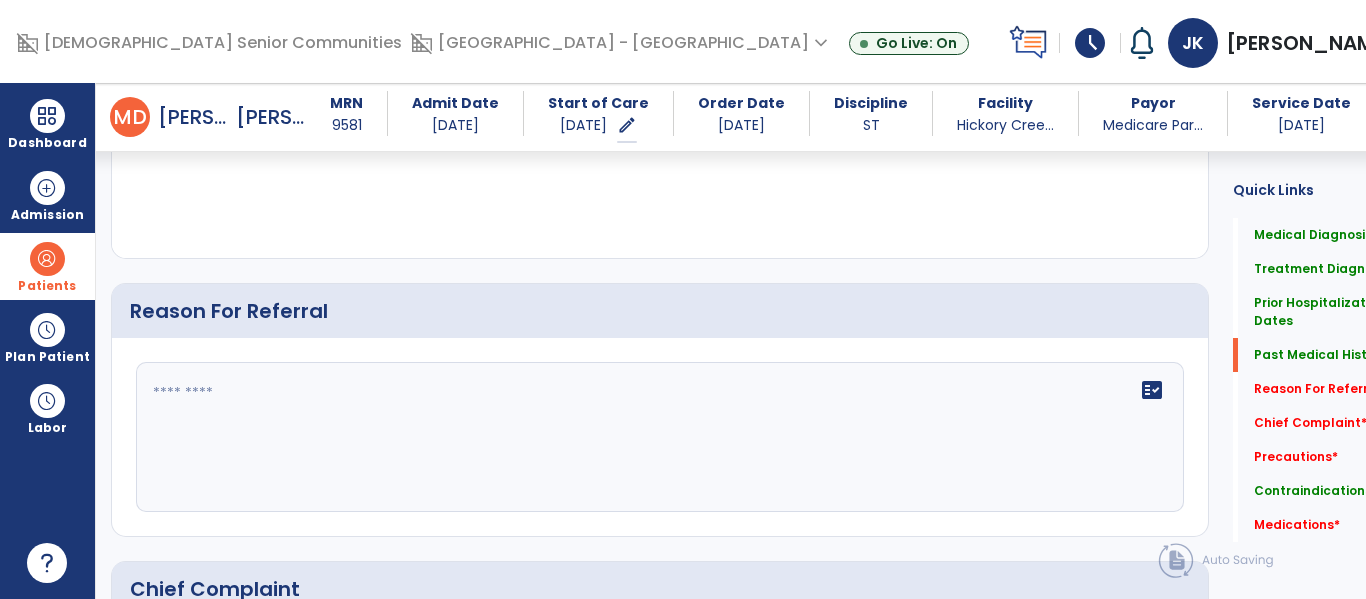 scroll, scrollTop: 1271, scrollLeft: 0, axis: vertical 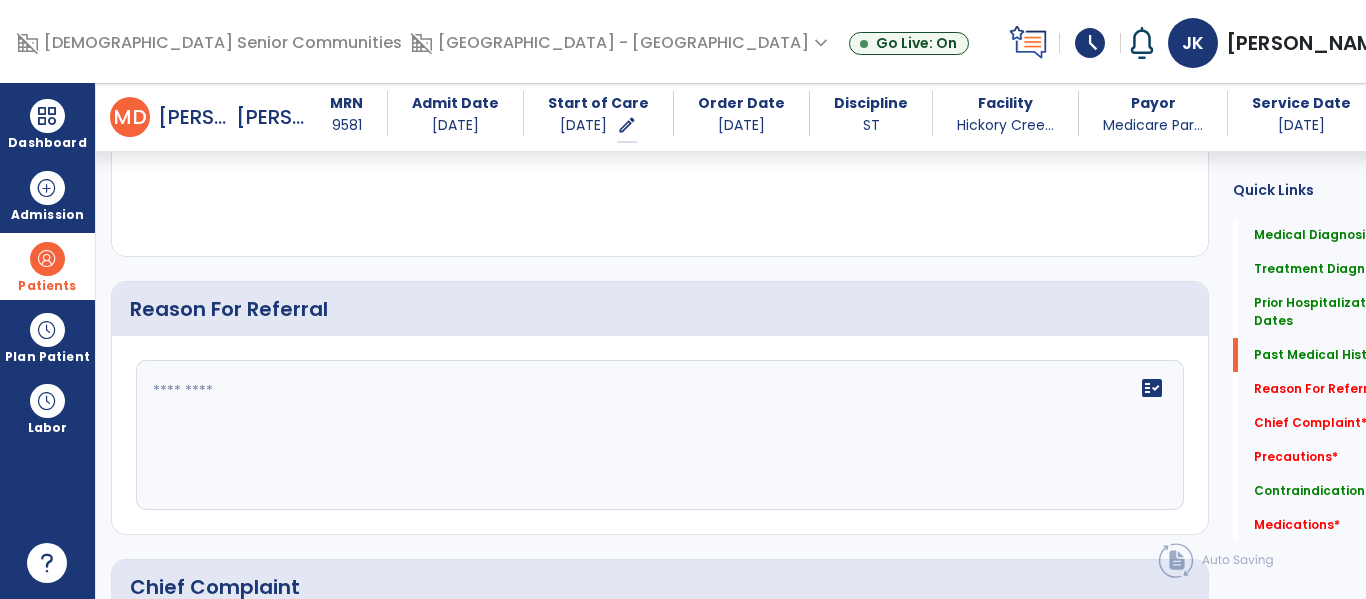 click on "fact_check" 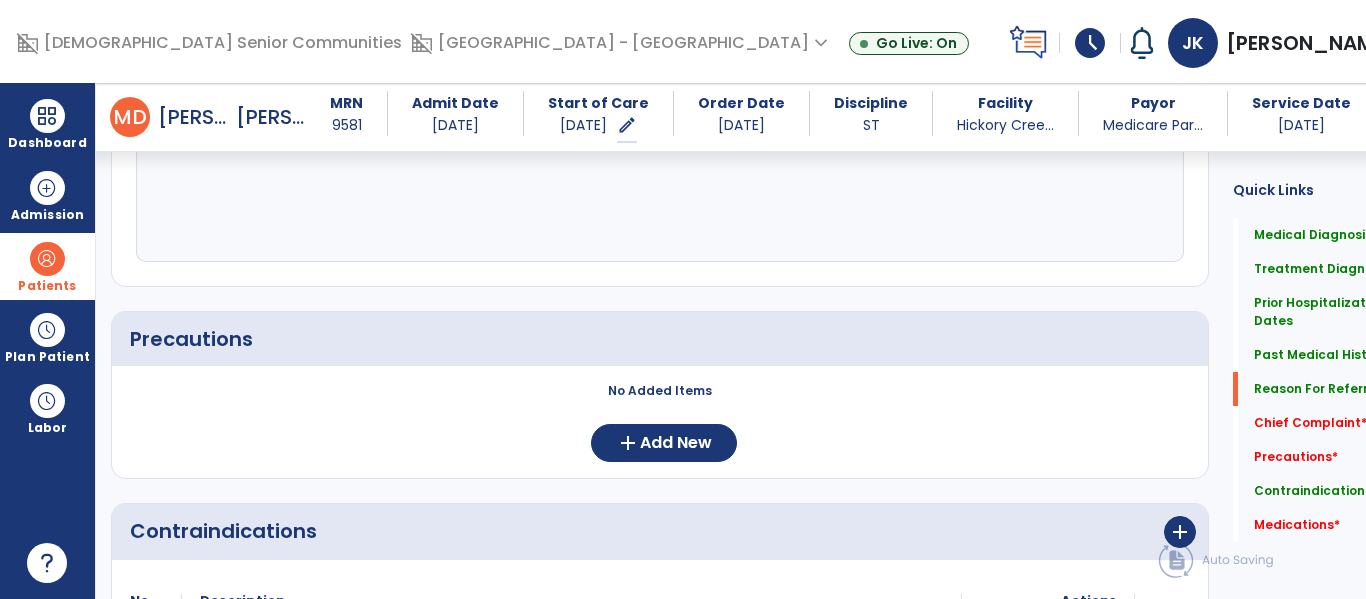 scroll, scrollTop: 1477, scrollLeft: 0, axis: vertical 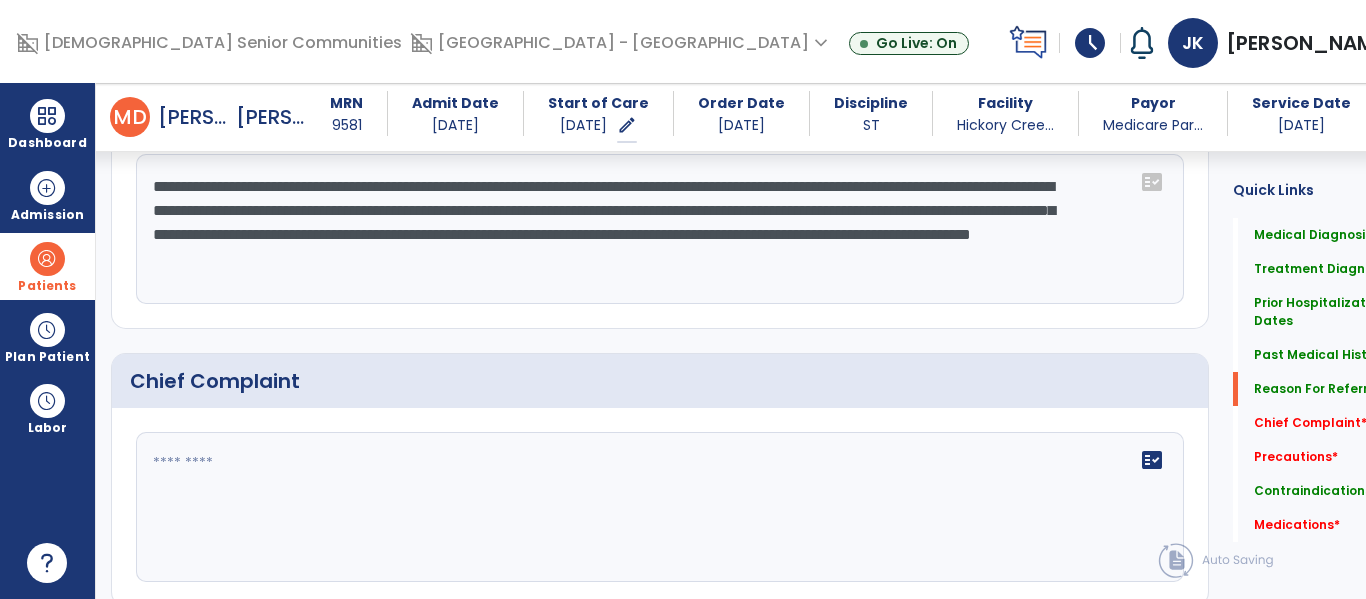 type on "**********" 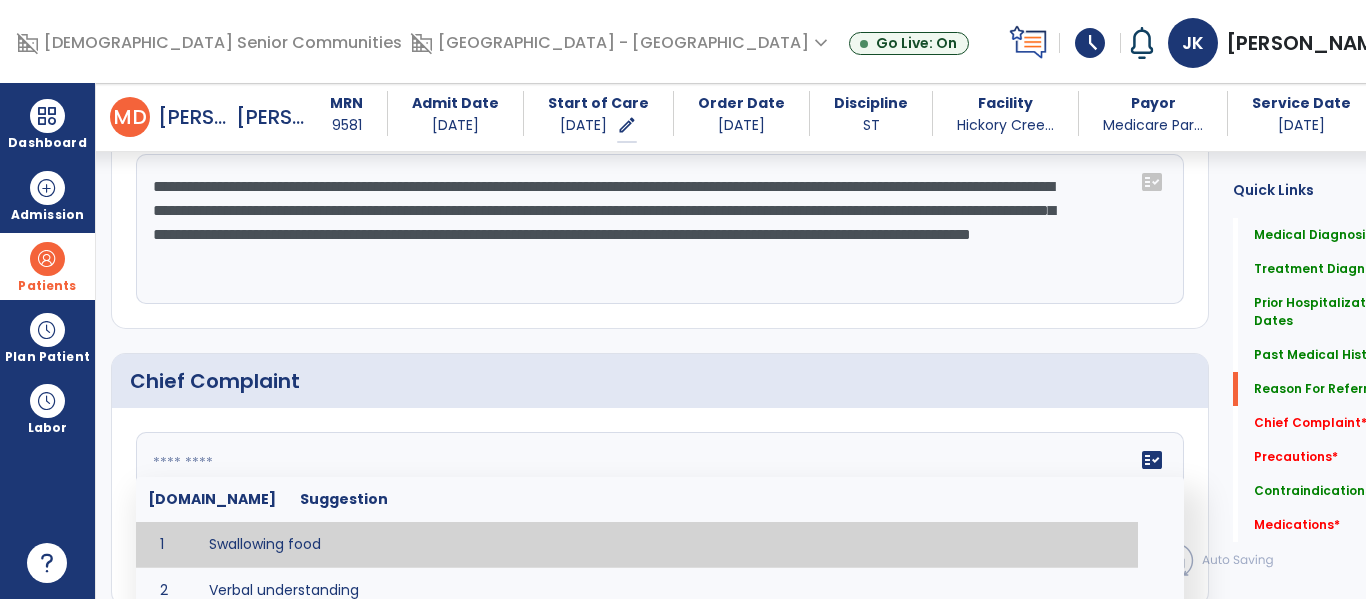 type on "**********" 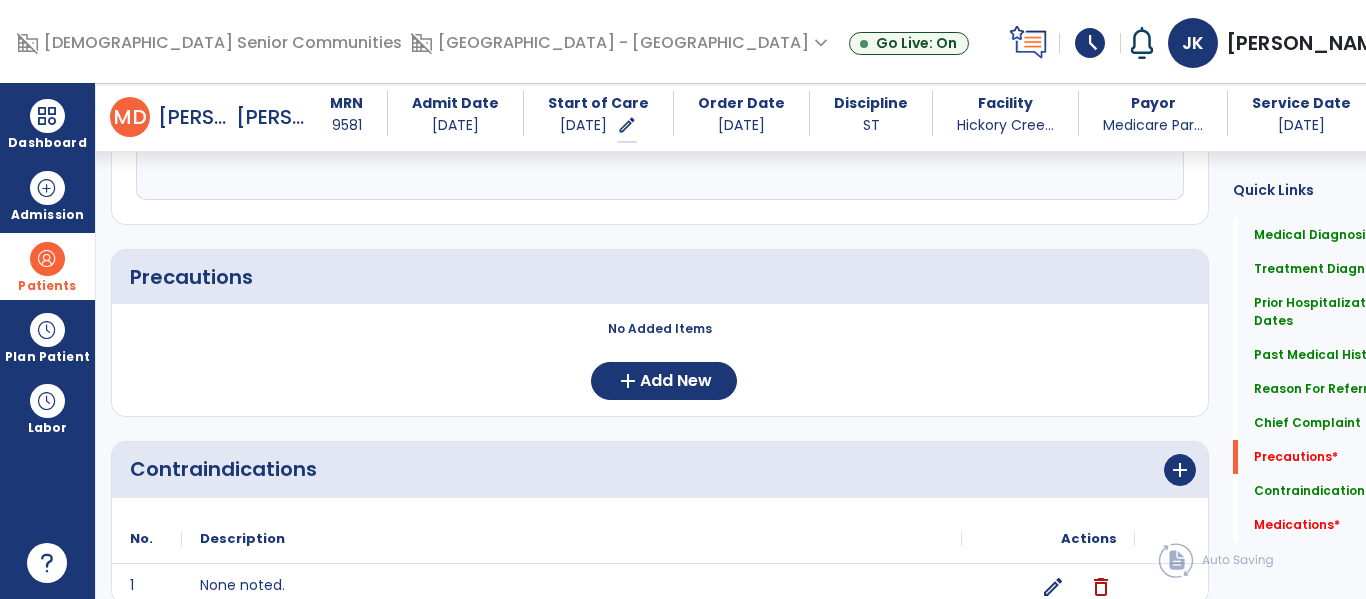 scroll, scrollTop: 1864, scrollLeft: 0, axis: vertical 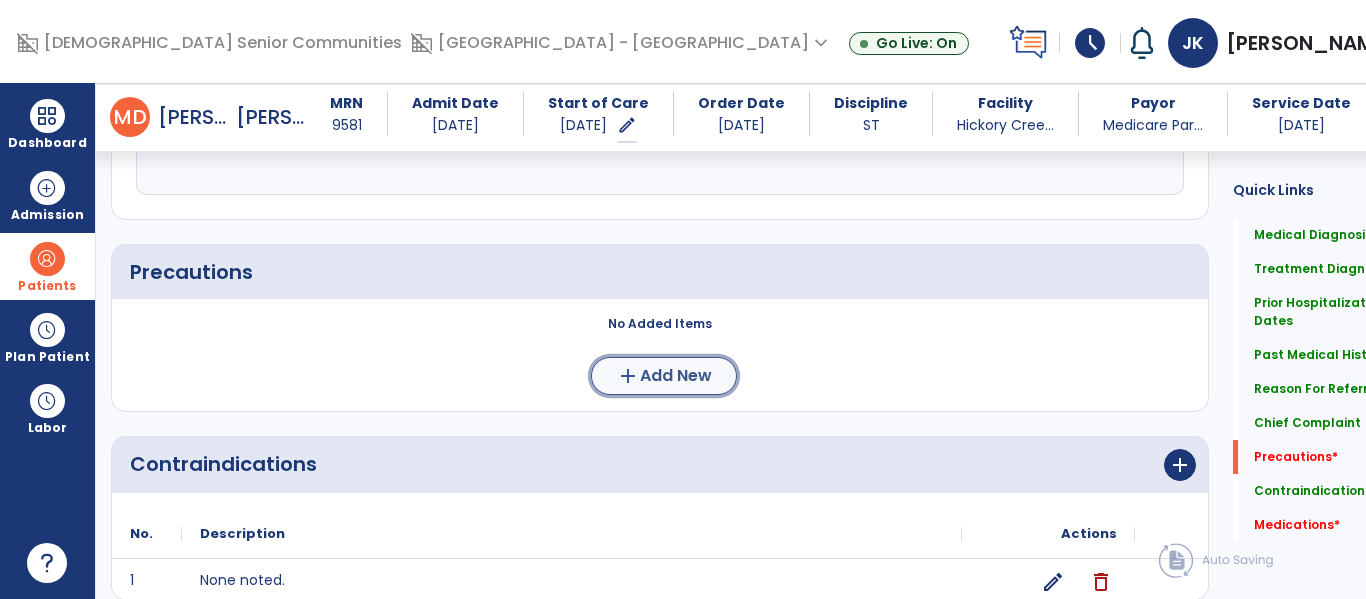 click on "add" 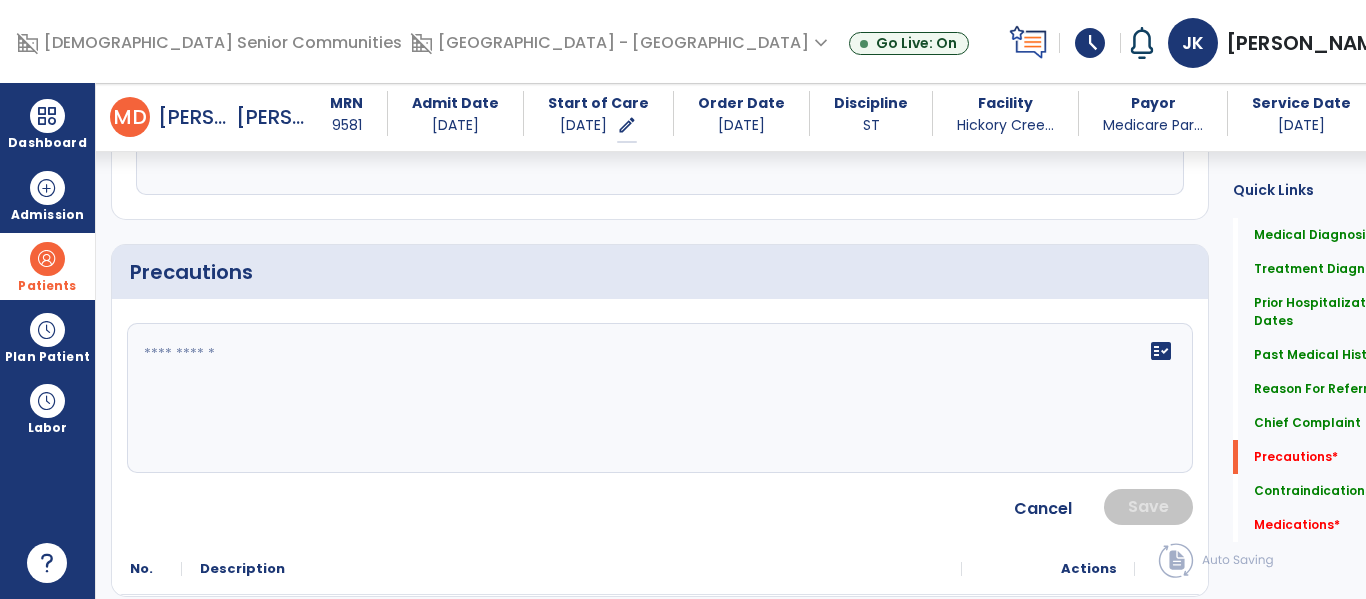 click on "fact_check" 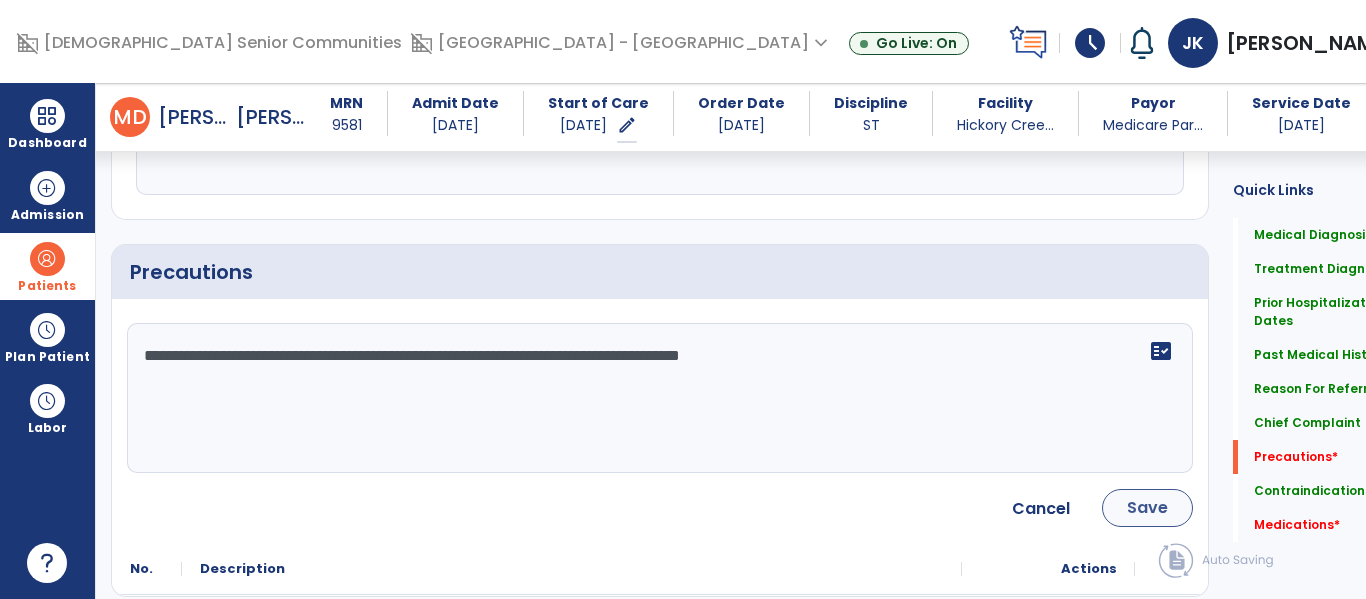 type on "**********" 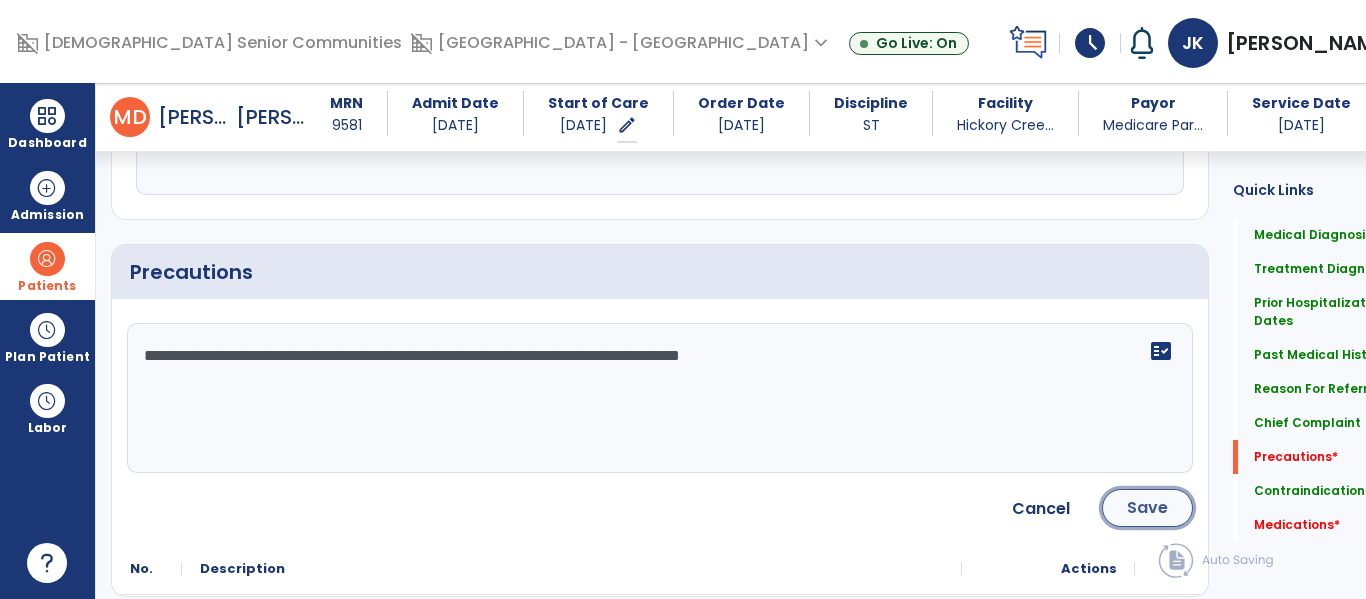 click on "Save" 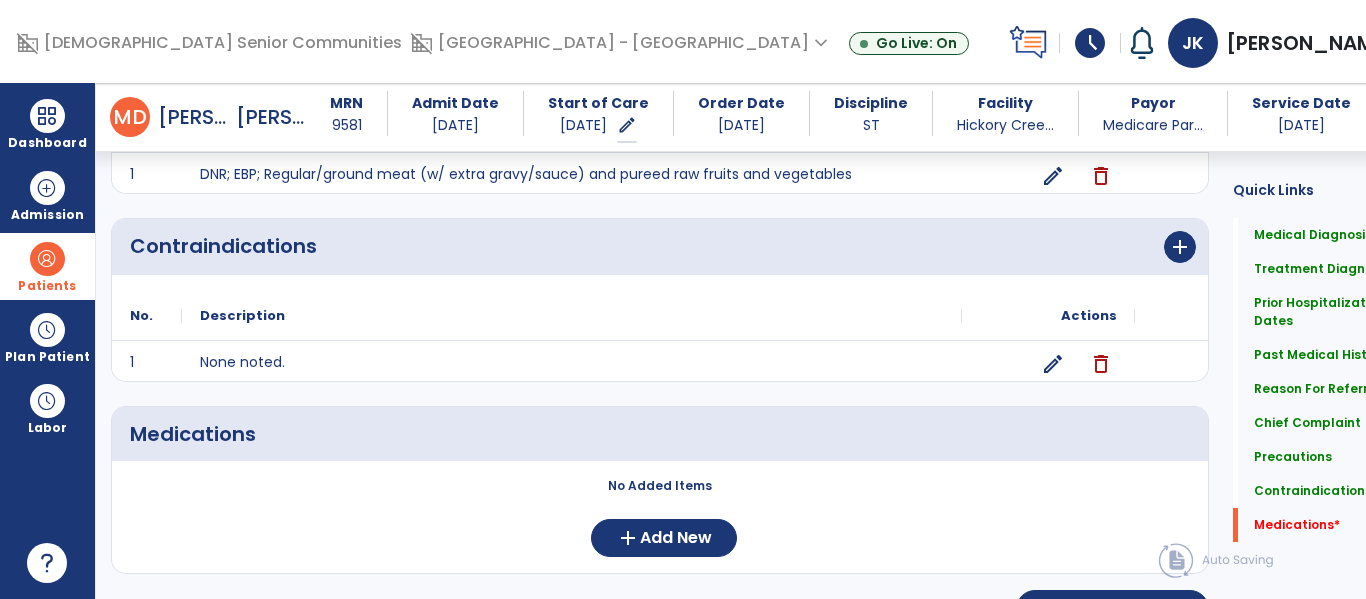 scroll, scrollTop: 2123, scrollLeft: 0, axis: vertical 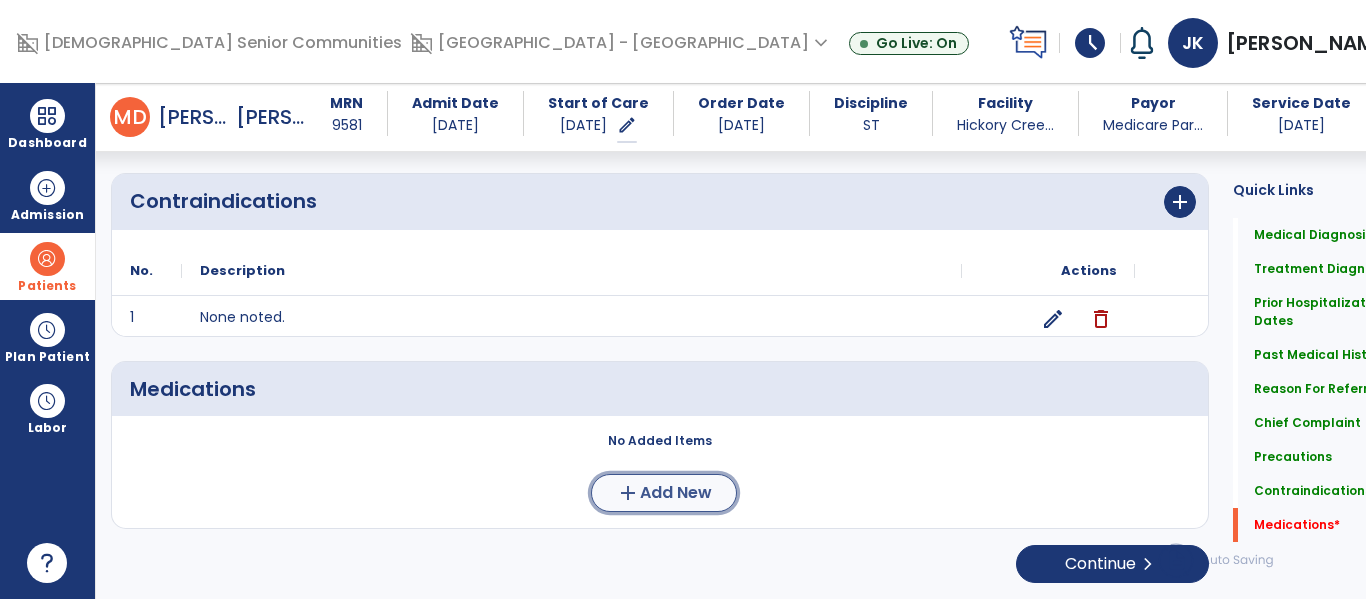 click on "Add New" 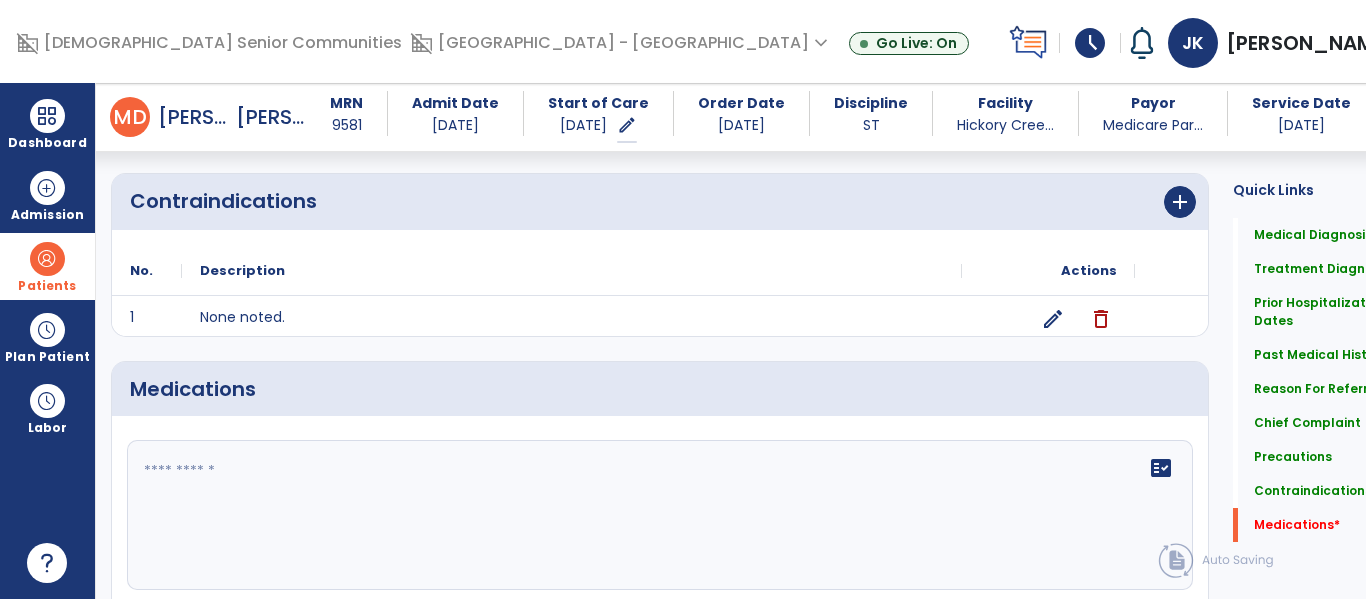 click on "fact_check" 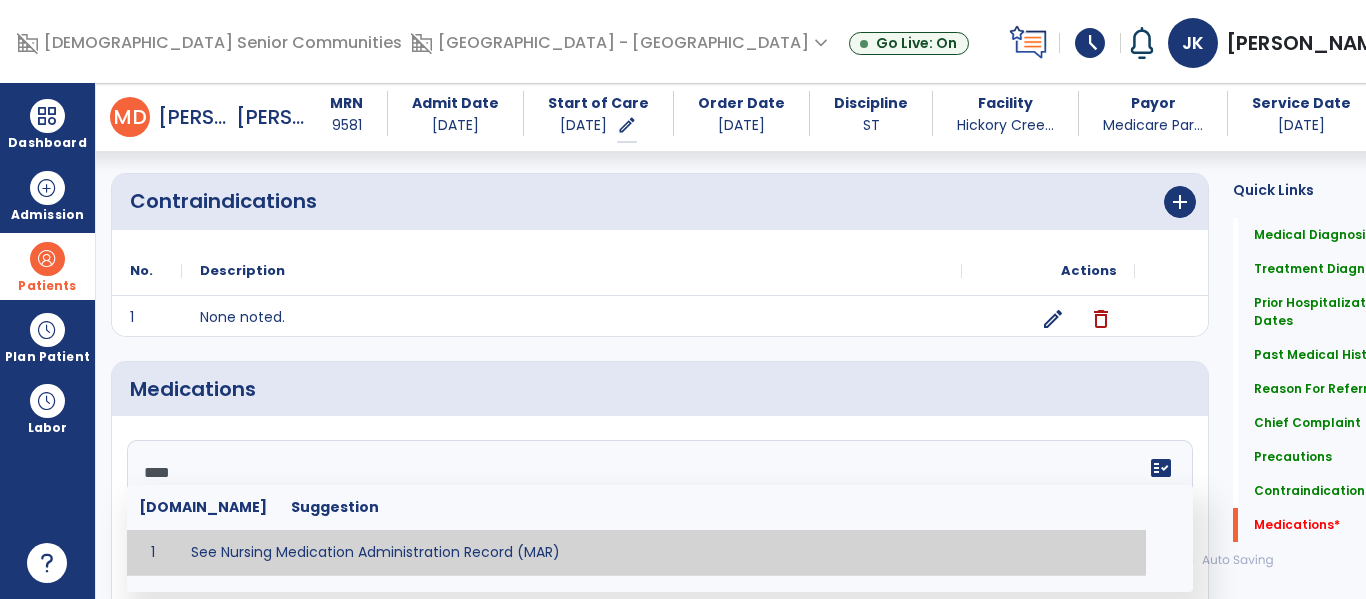 type on "**********" 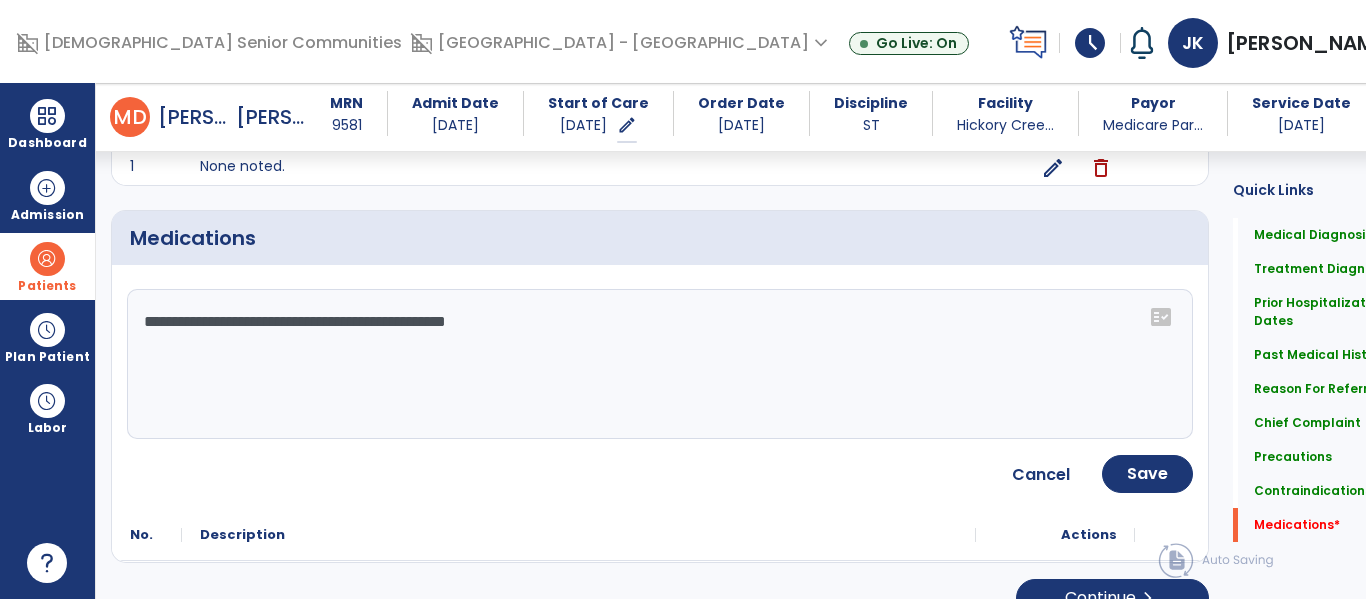 scroll, scrollTop: 2308, scrollLeft: 0, axis: vertical 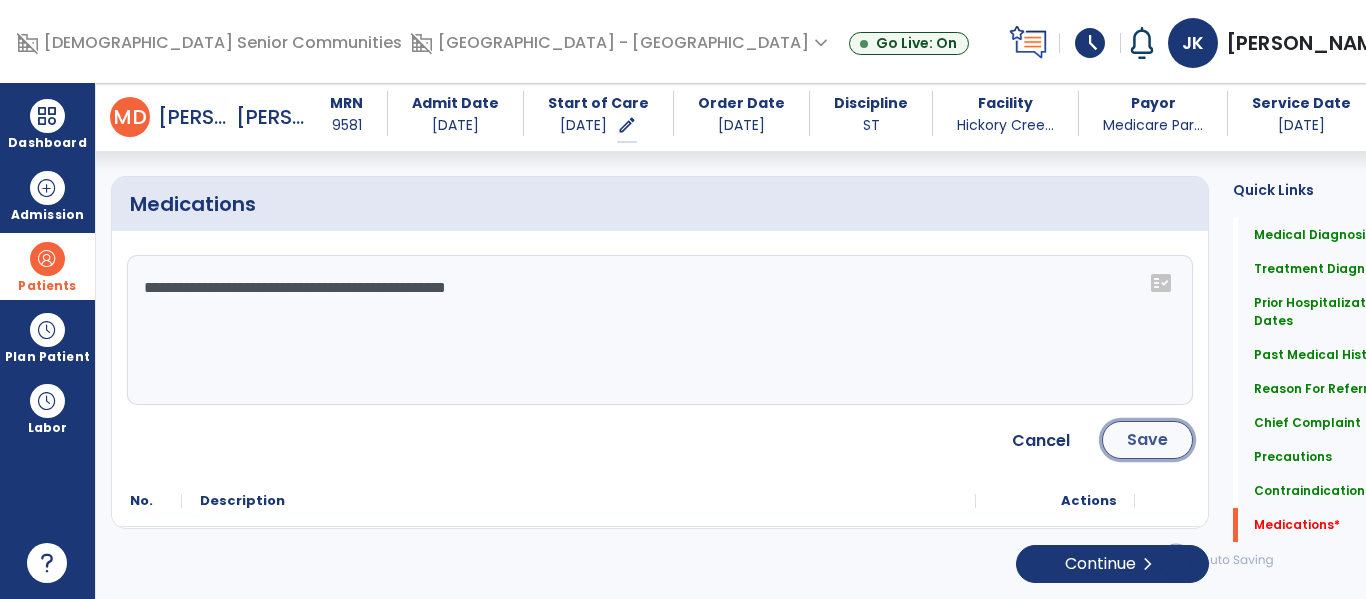 click on "Save" 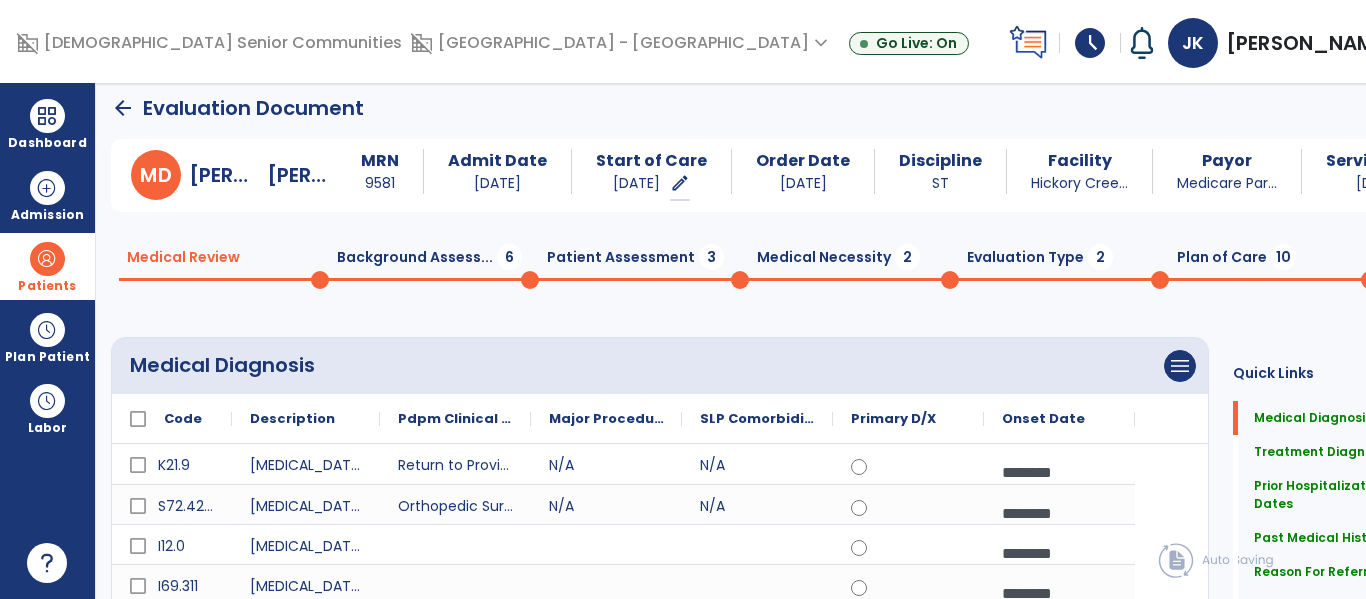 scroll, scrollTop: 0, scrollLeft: 0, axis: both 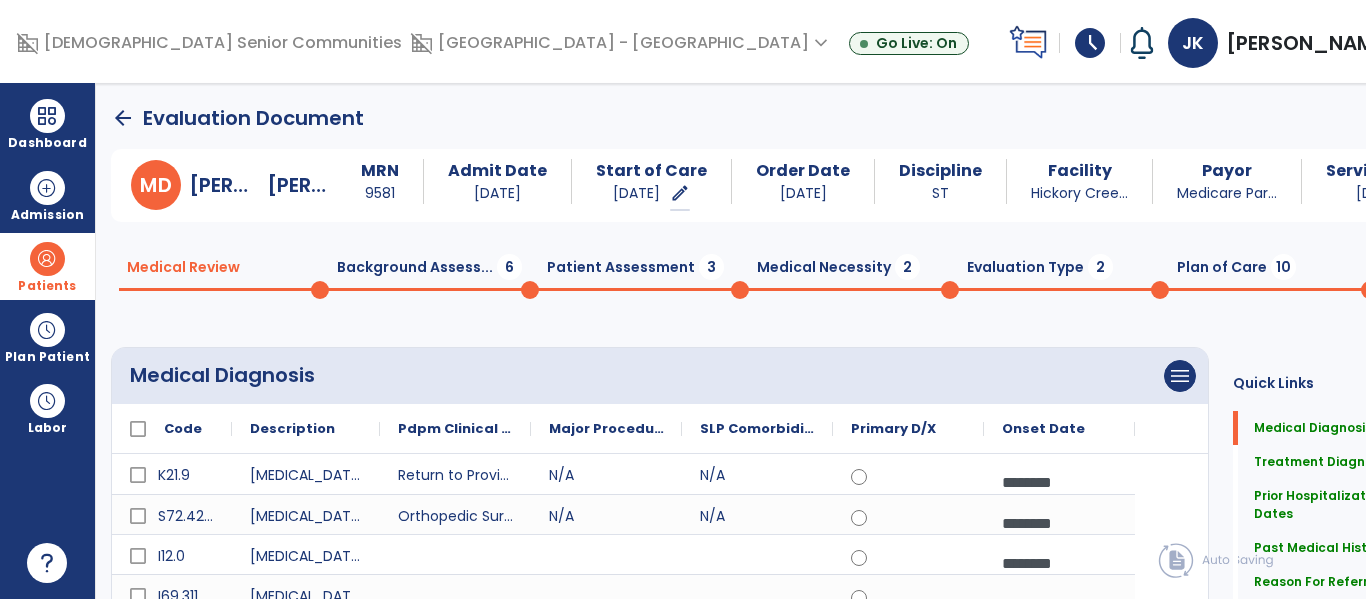 click on "arrow_back" 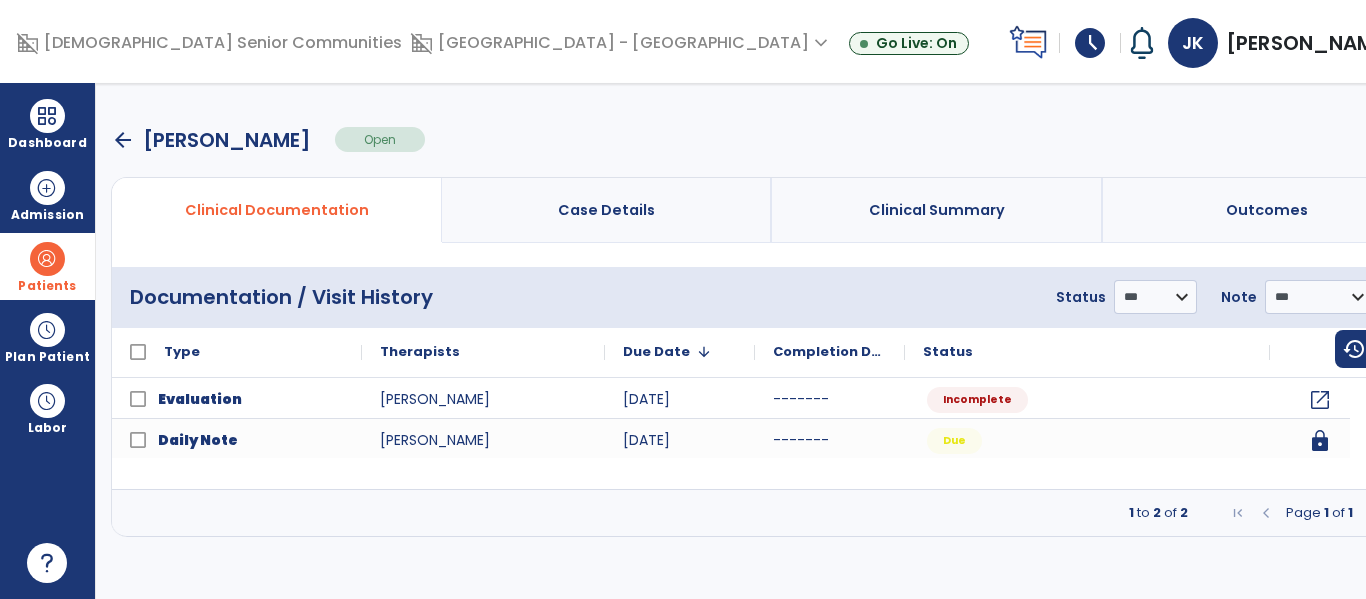 click on "arrow_back" at bounding box center (123, 140) 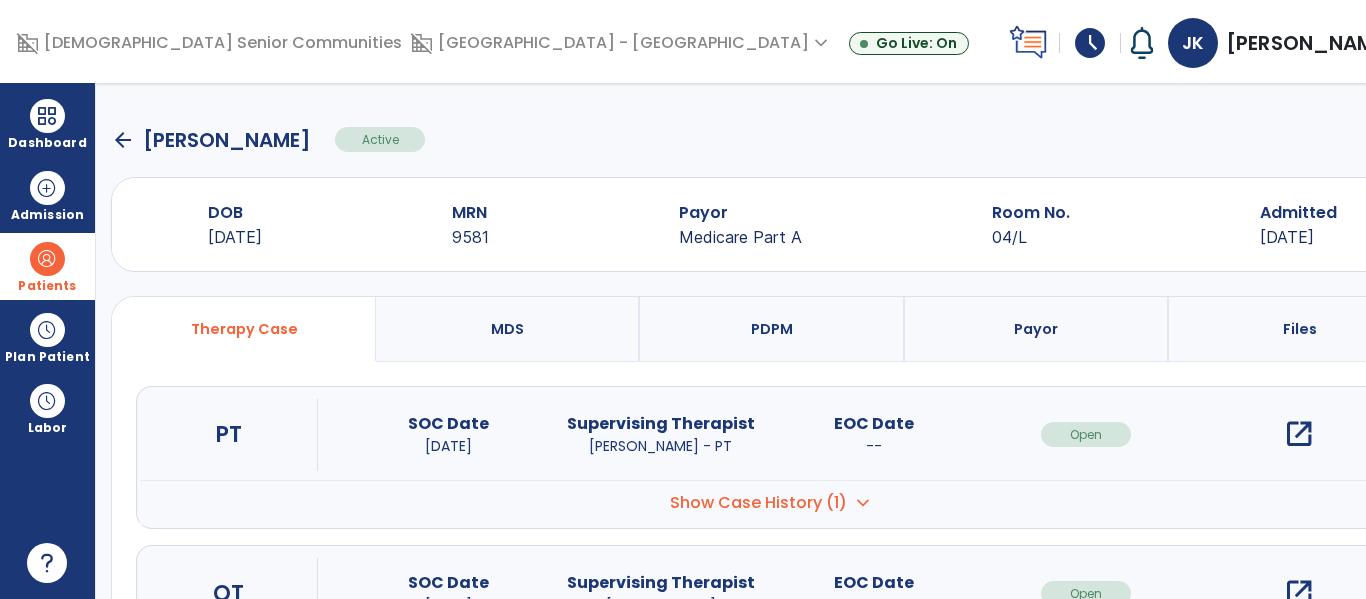 click on "arrow_back" 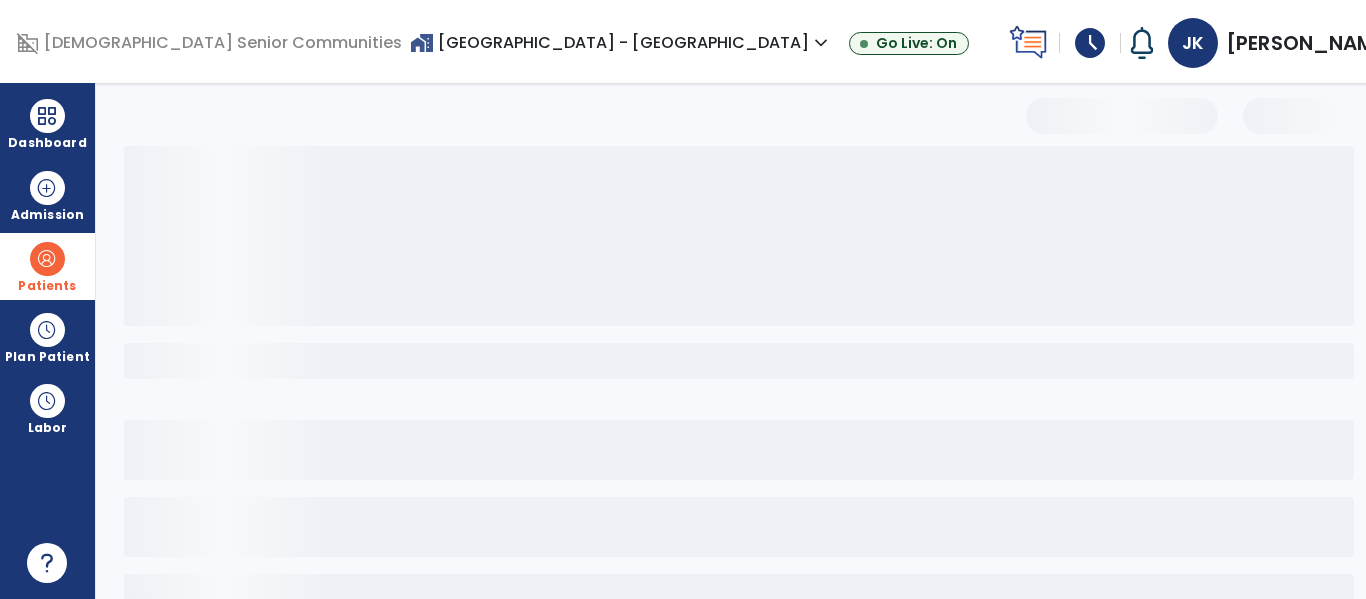 select on "***" 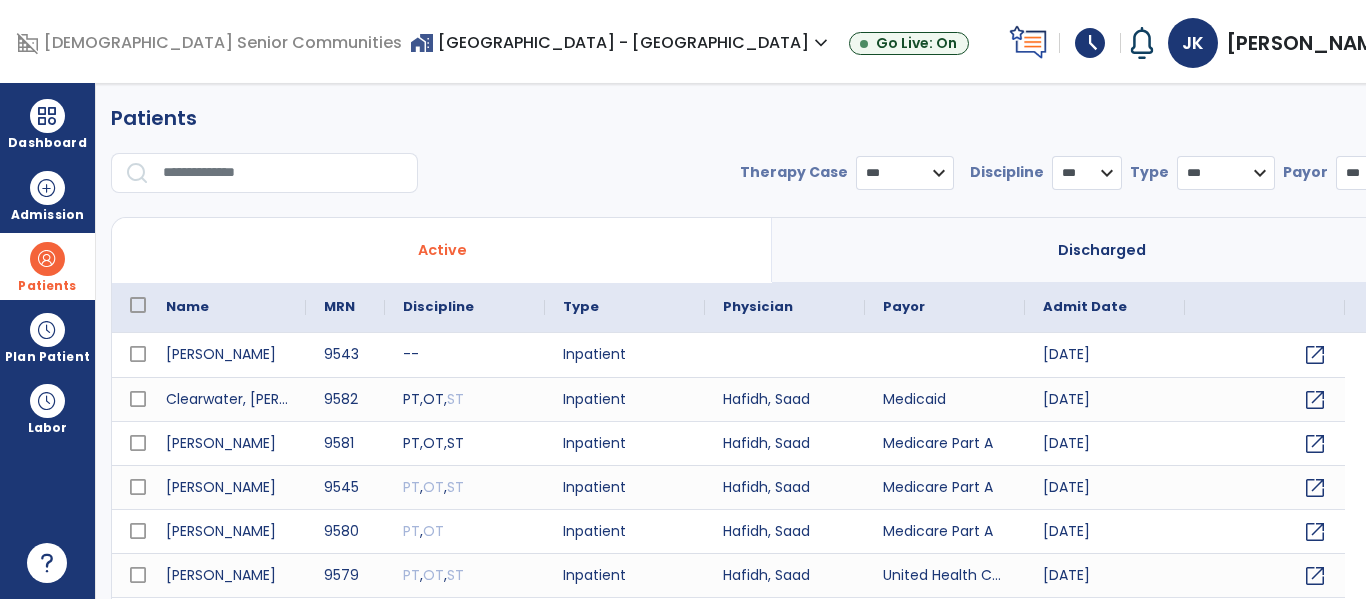 click at bounding box center [283, 173] 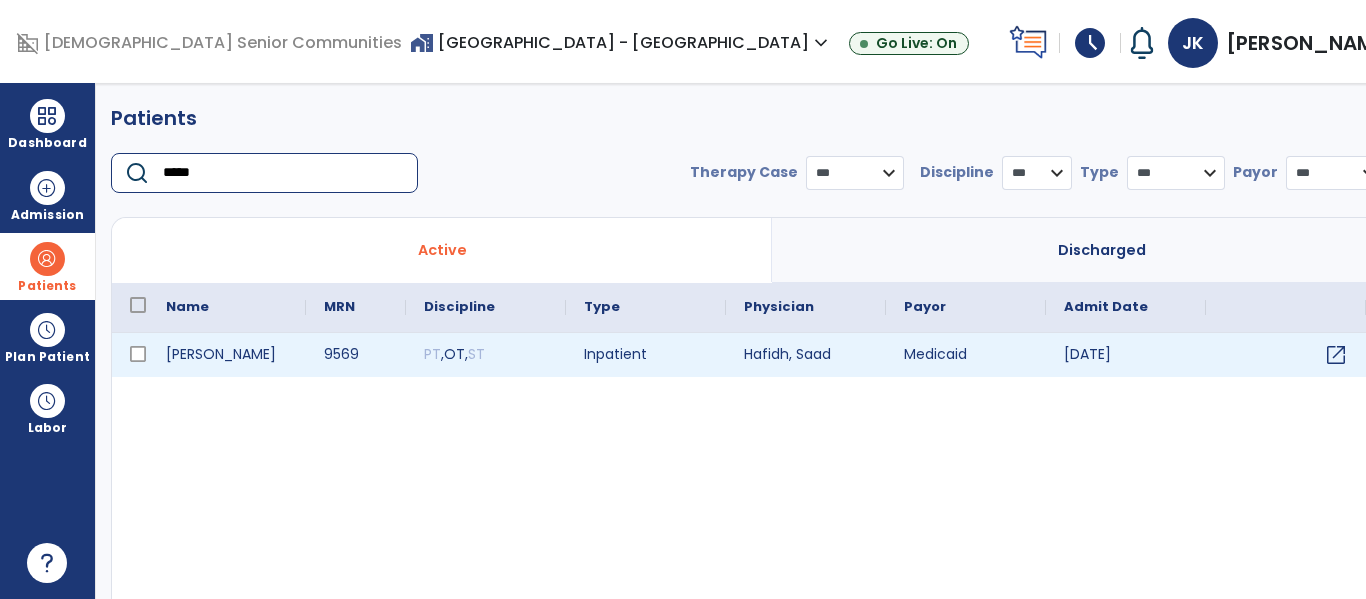 type on "*****" 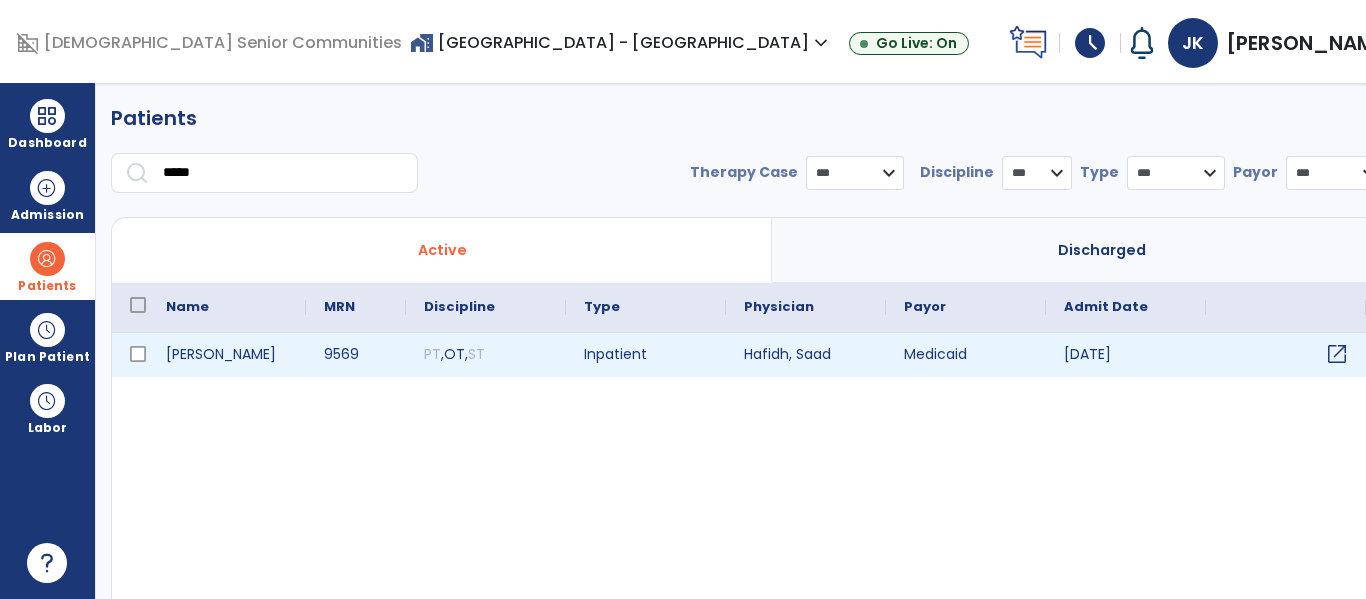 click on "open_in_new" at bounding box center [1337, 354] 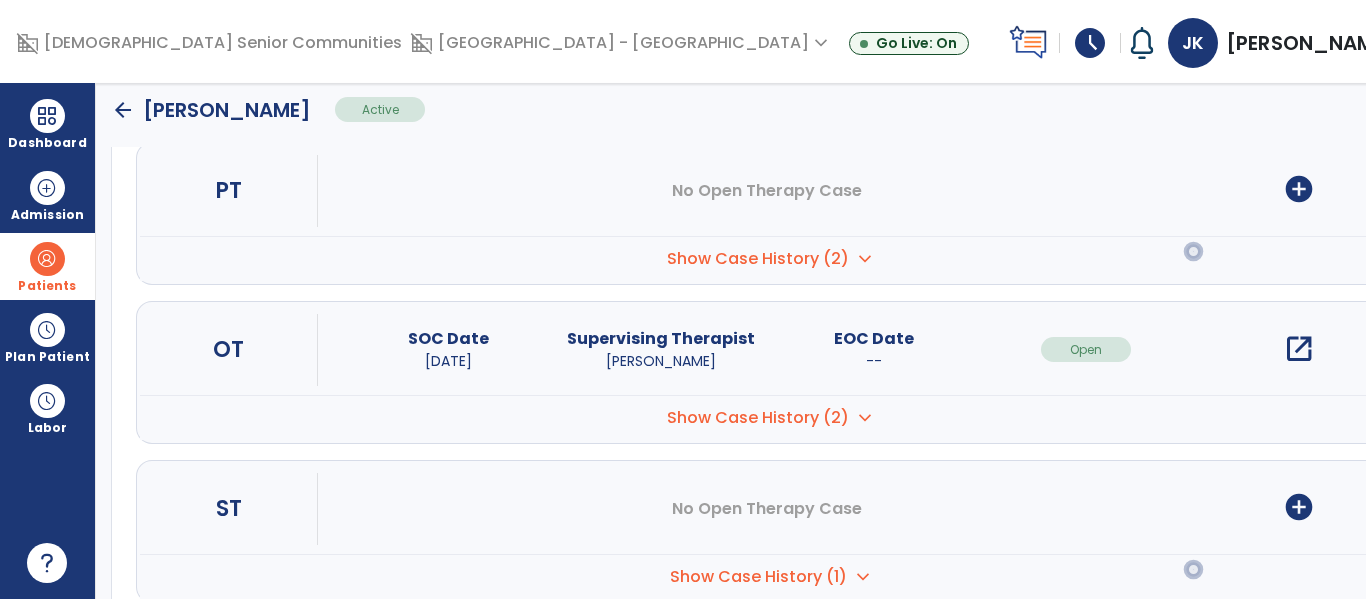 scroll, scrollTop: 297, scrollLeft: 0, axis: vertical 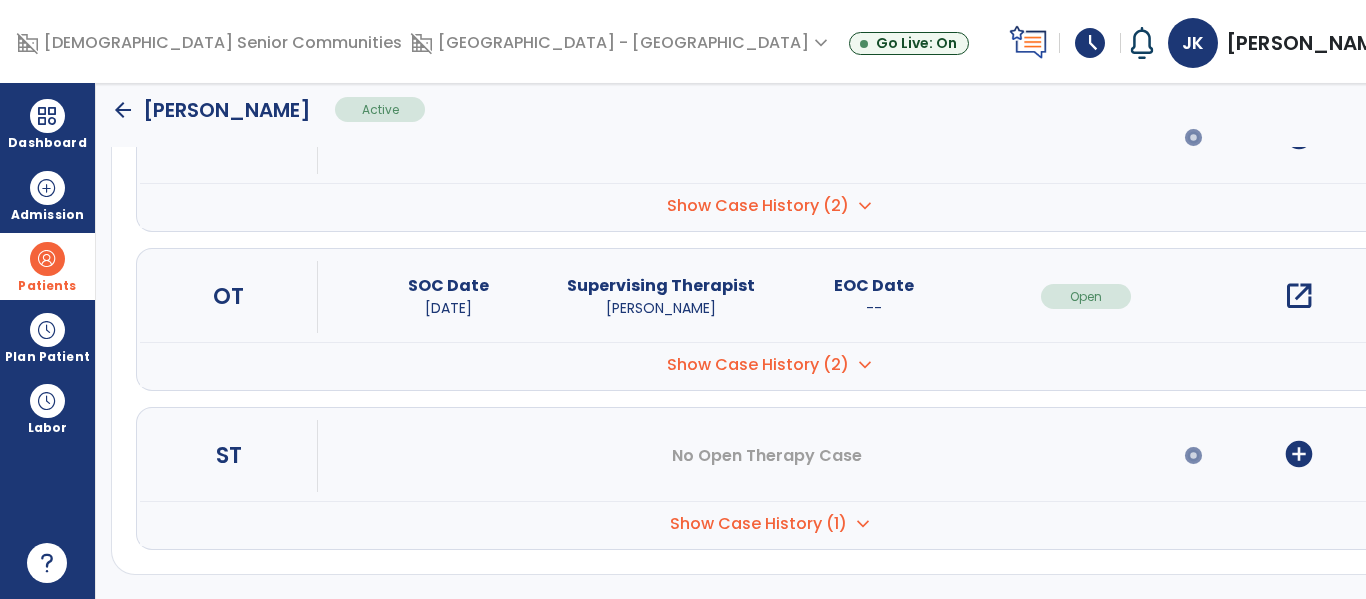 click on "add_circle" at bounding box center (1299, 454) 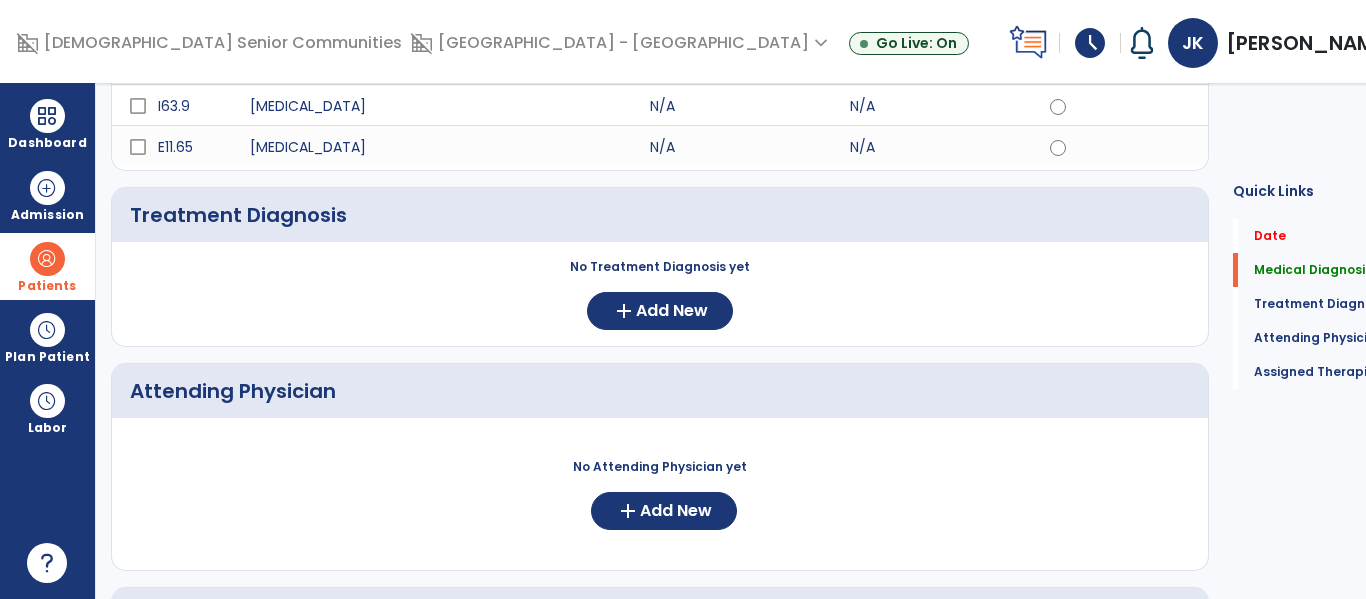 scroll, scrollTop: 0, scrollLeft: 0, axis: both 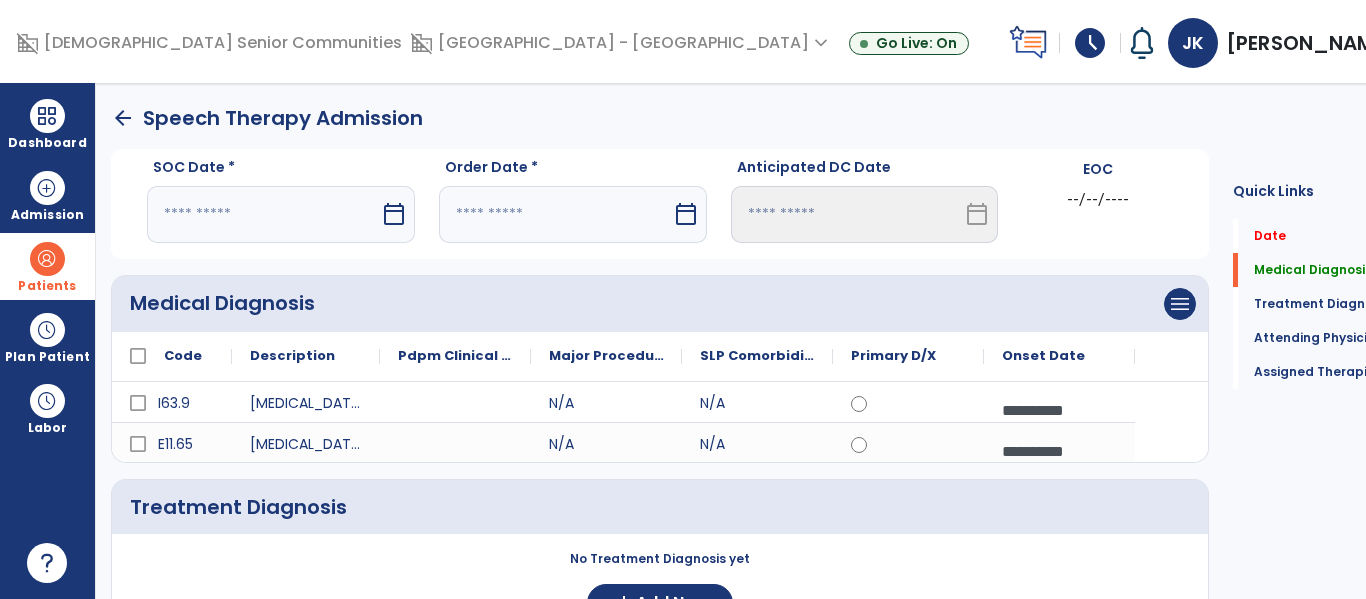 click on "calendar_today" at bounding box center [394, 214] 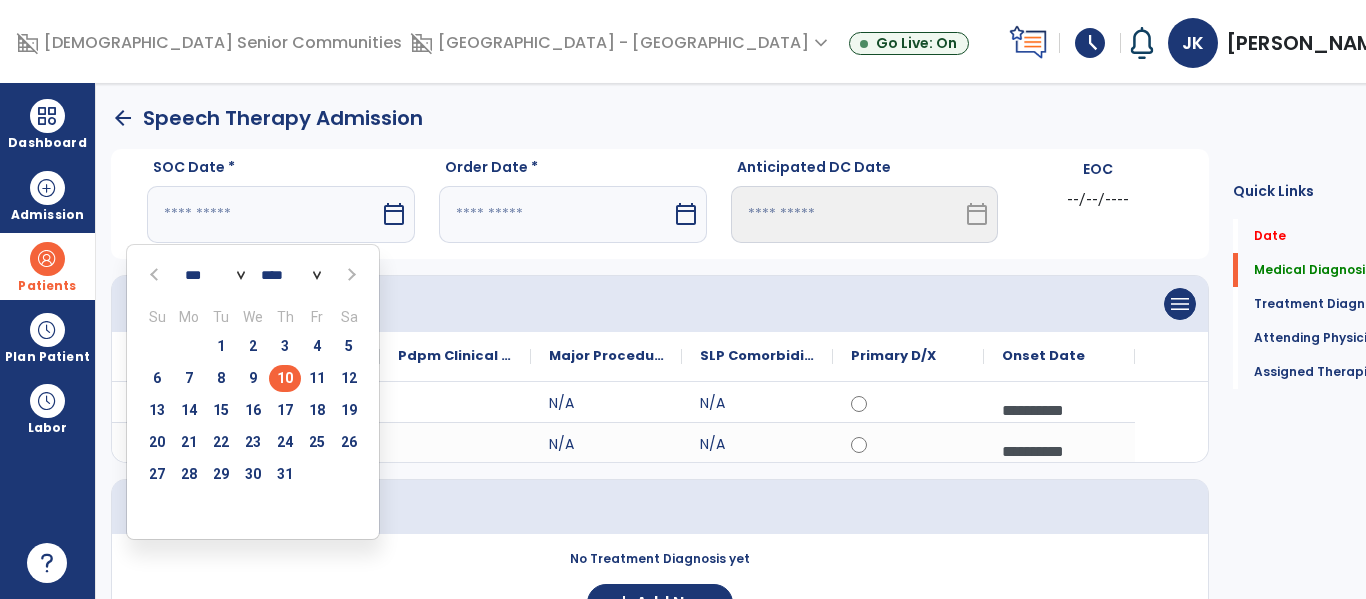 click on "10" at bounding box center (285, 378) 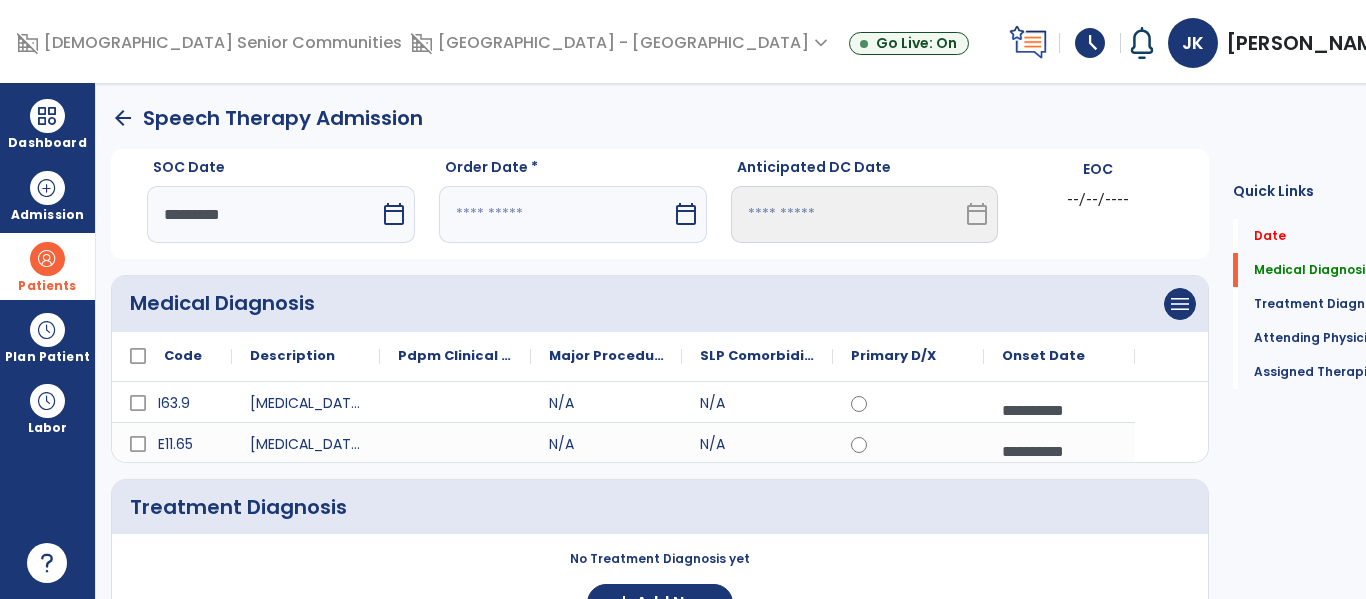 click on "calendar_today" at bounding box center (686, 214) 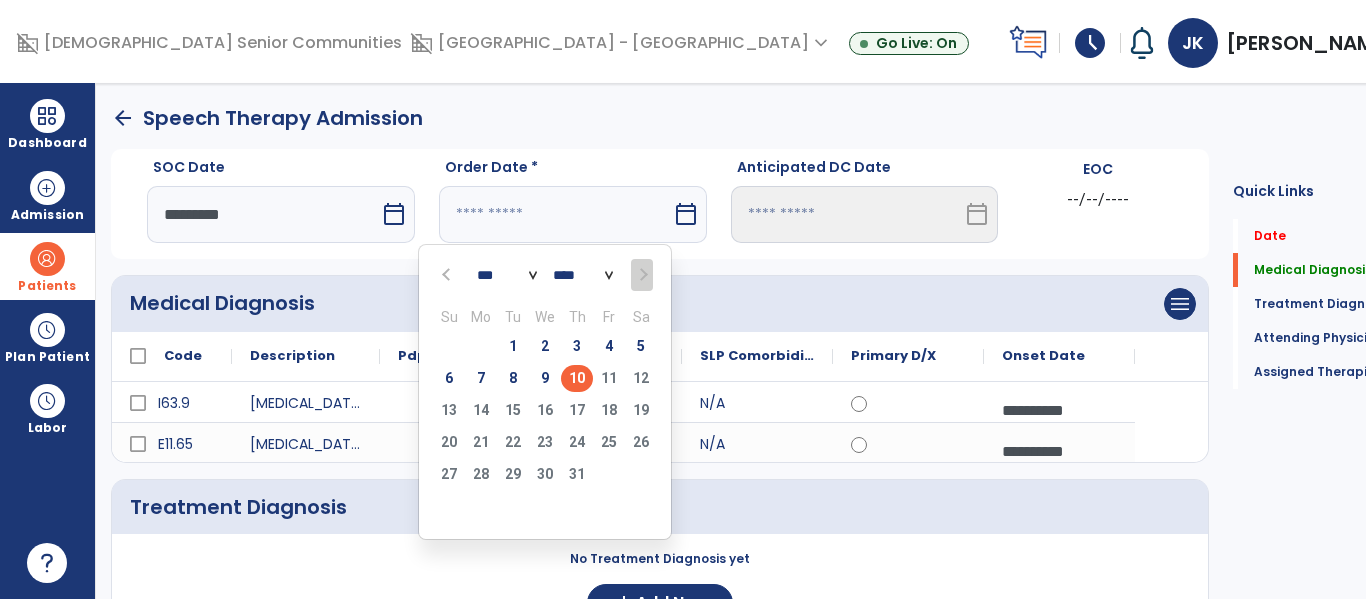 click on "10" at bounding box center (577, 378) 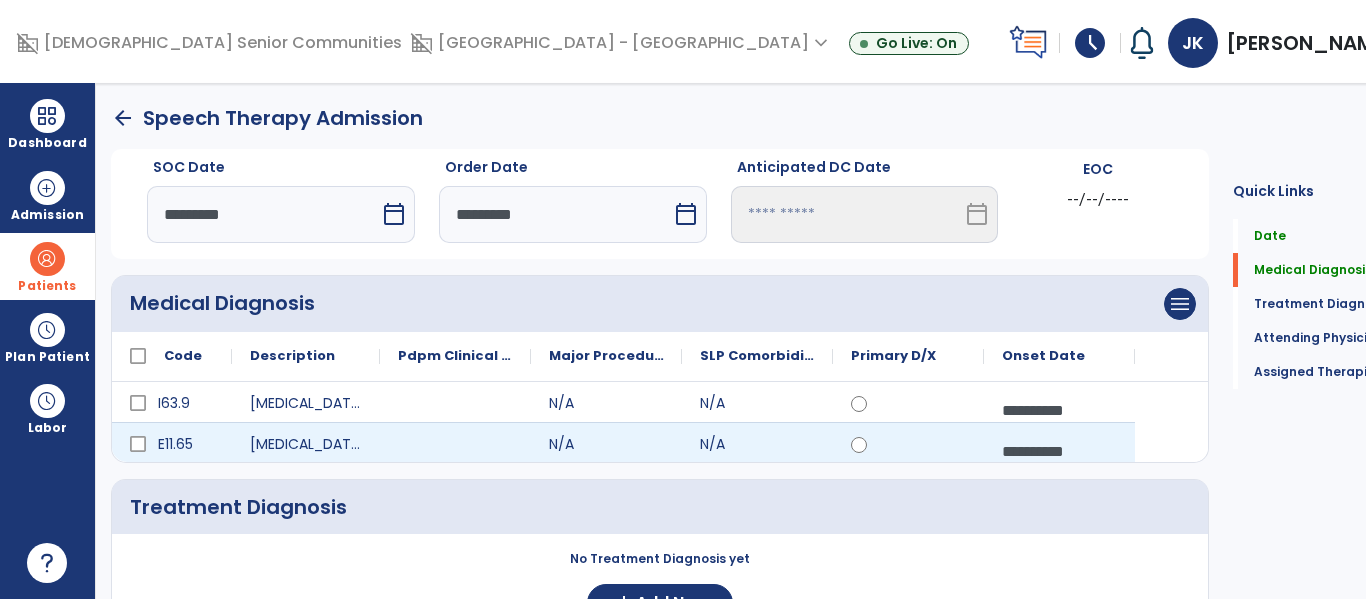 scroll, scrollTop: 49, scrollLeft: 0, axis: vertical 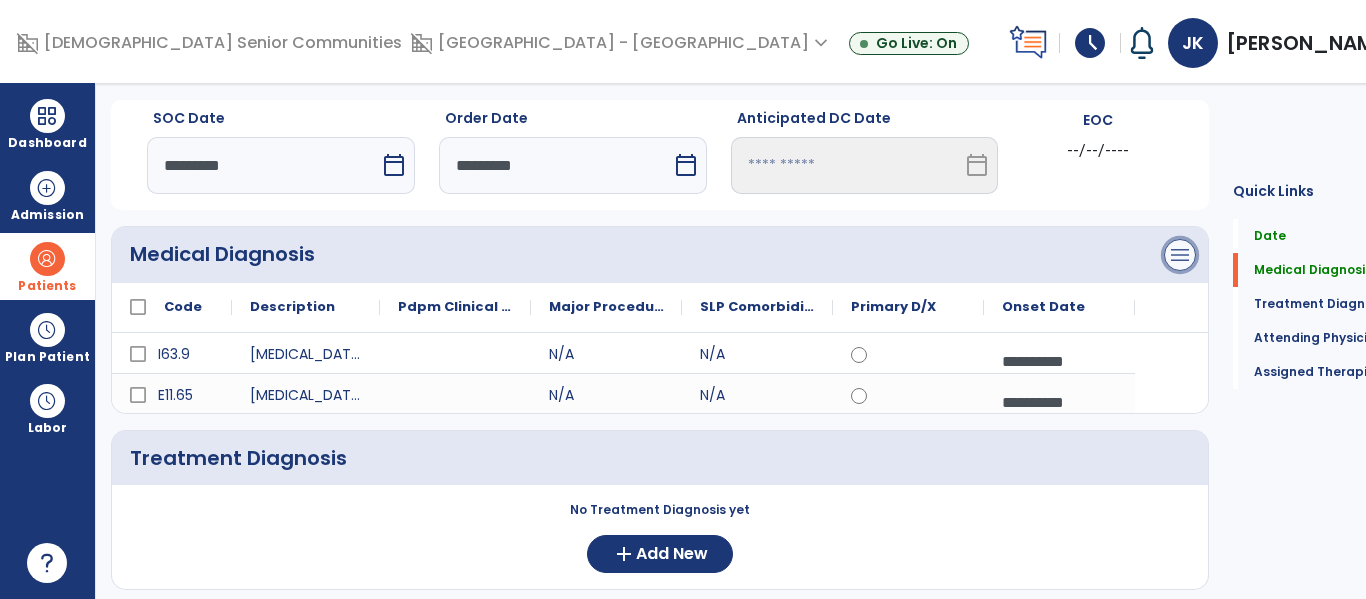 click on "menu" at bounding box center [1180, 255] 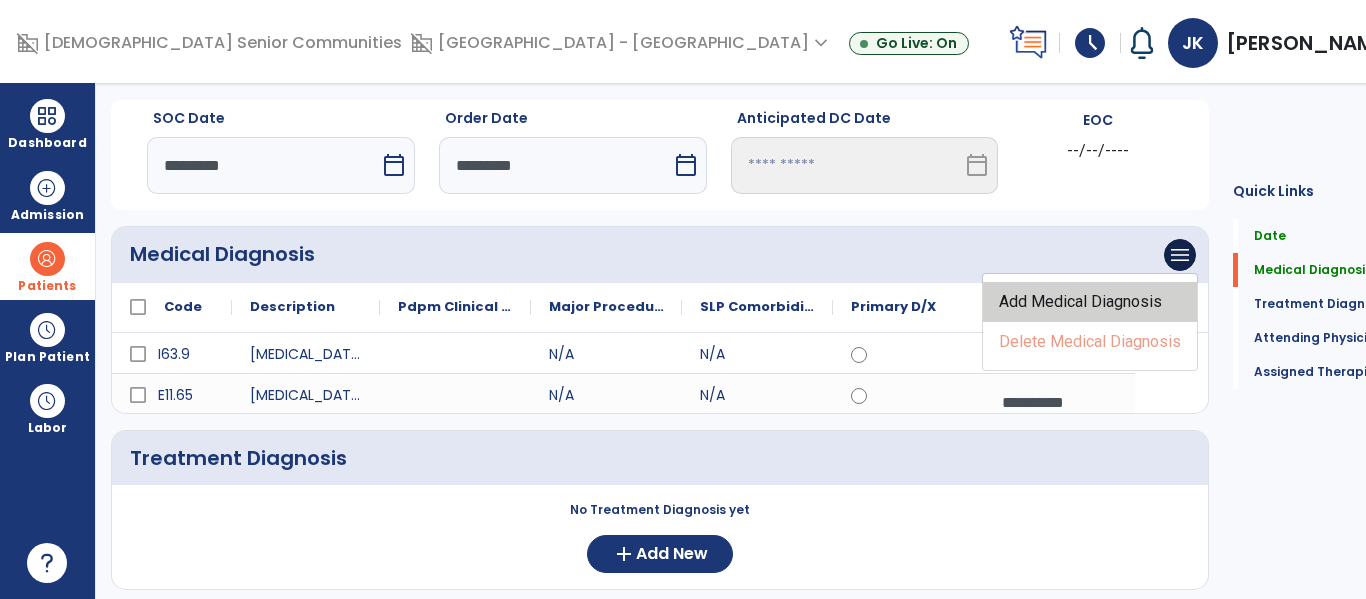 click on "Add Medical Diagnosis" 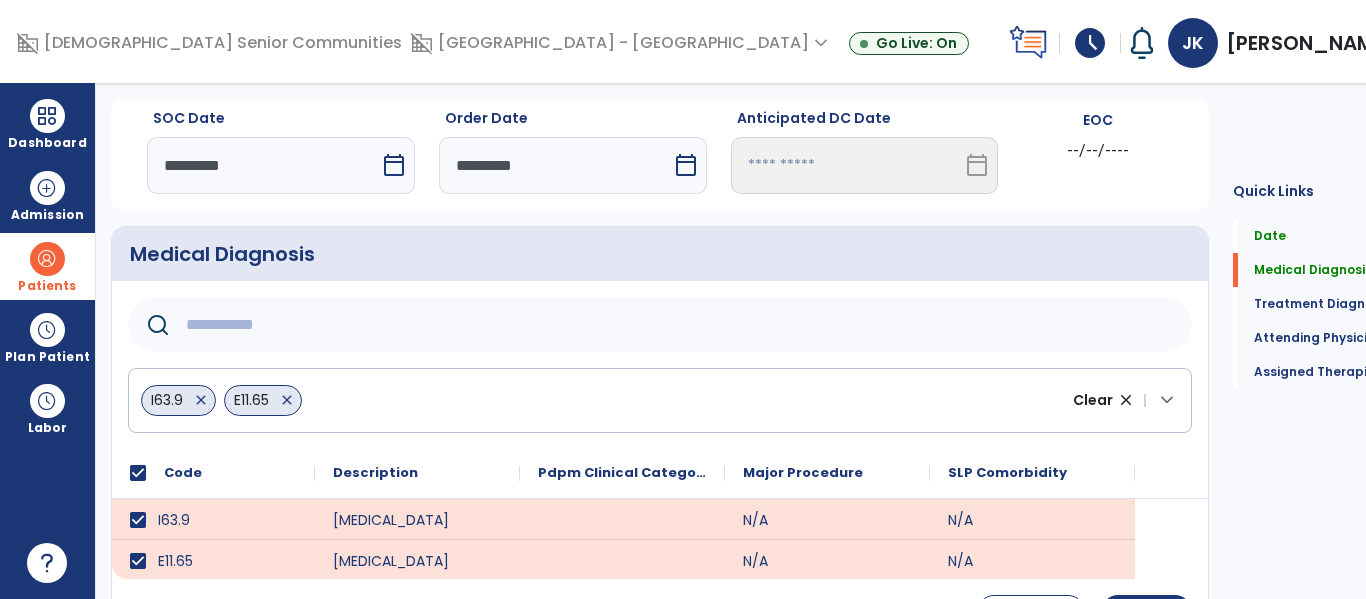click 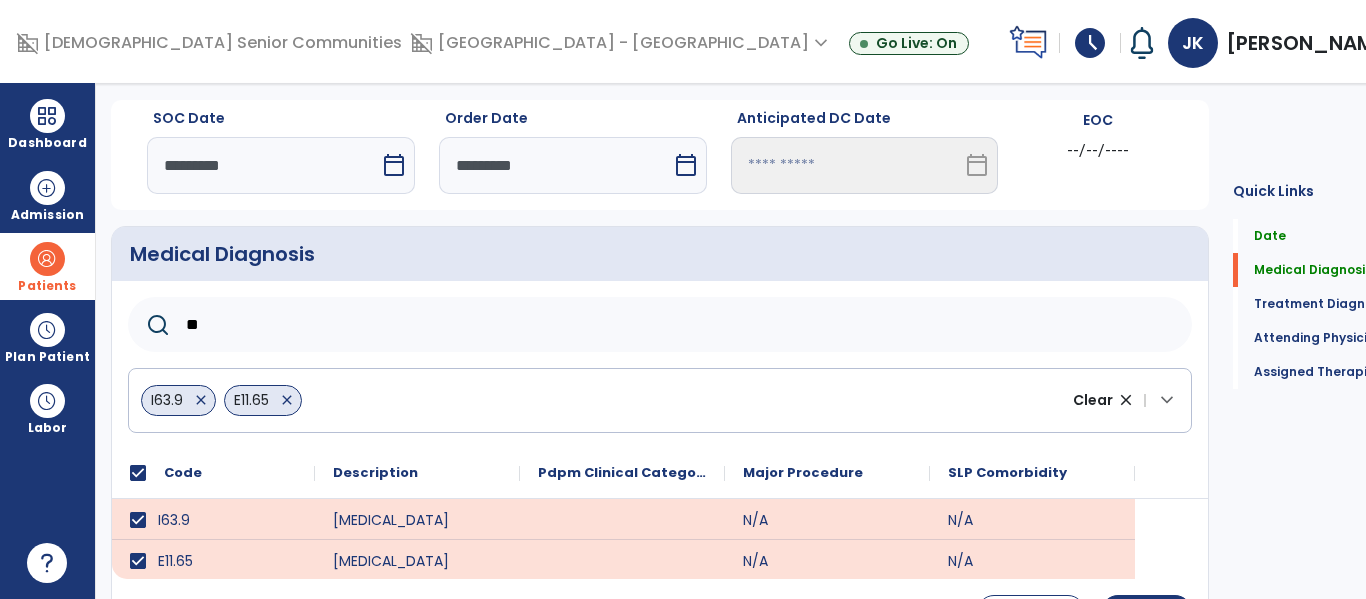type on "*" 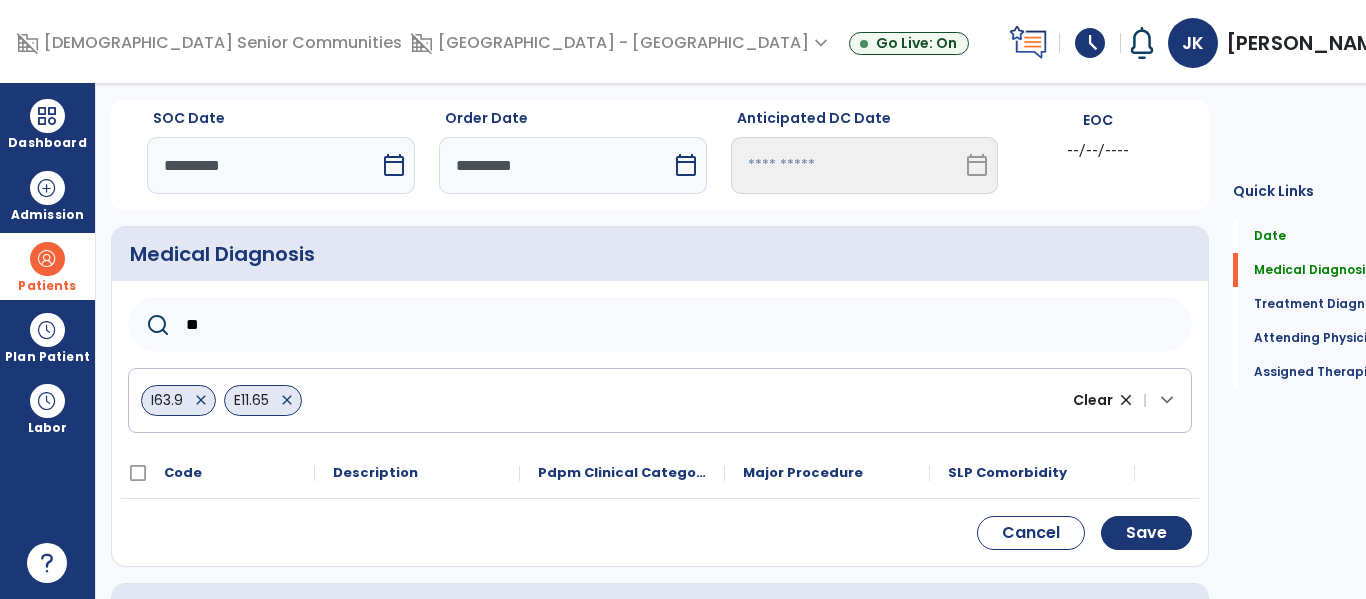 type on "***" 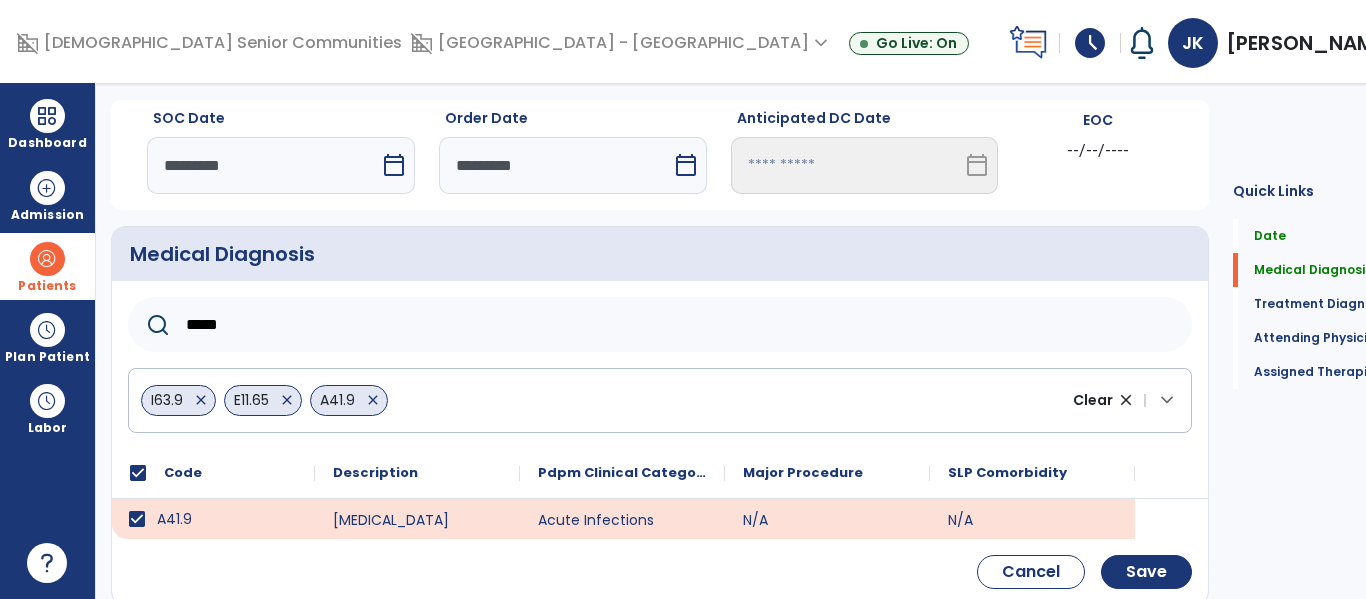 drag, startPoint x: 272, startPoint y: 304, endPoint x: 168, endPoint y: 268, distance: 110.054535 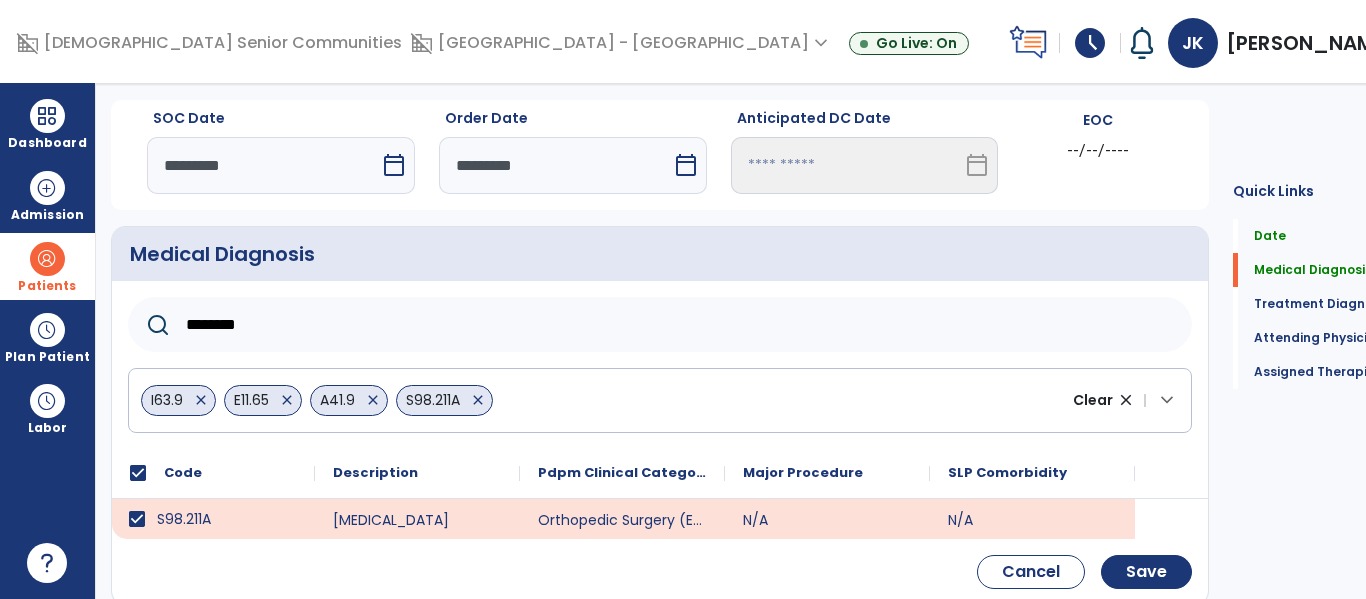 drag, startPoint x: 294, startPoint y: 335, endPoint x: 147, endPoint y: 341, distance: 147.12239 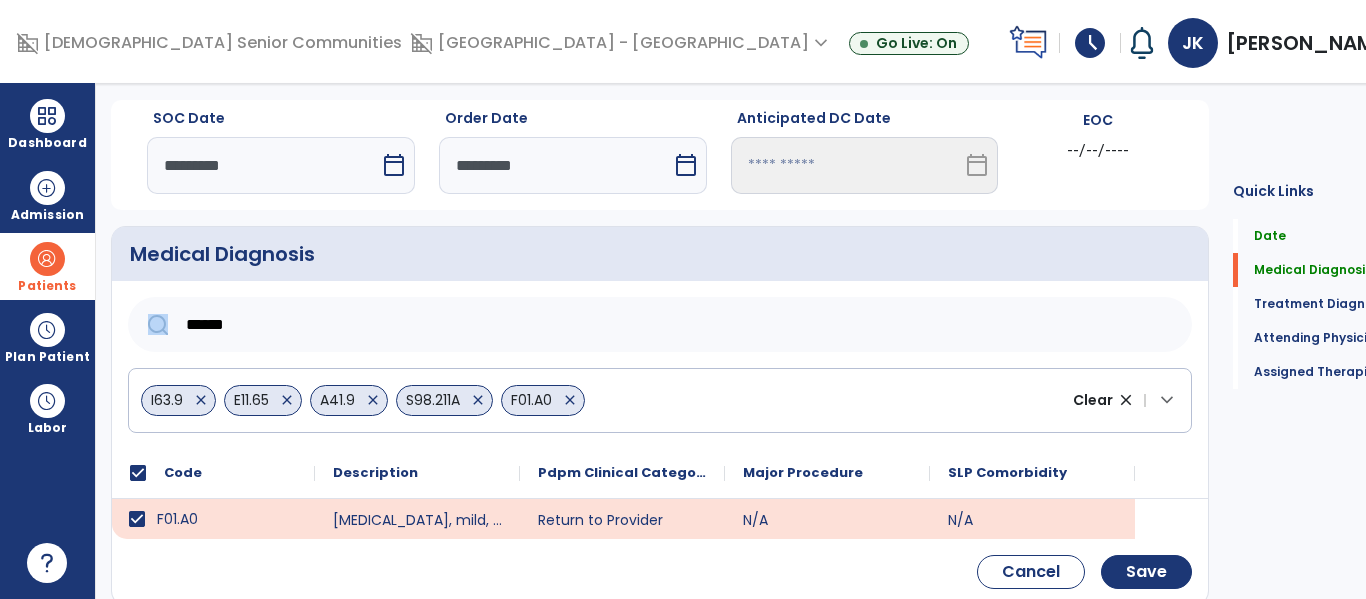 drag, startPoint x: 347, startPoint y: 295, endPoint x: 106, endPoint y: 328, distance: 243.24884 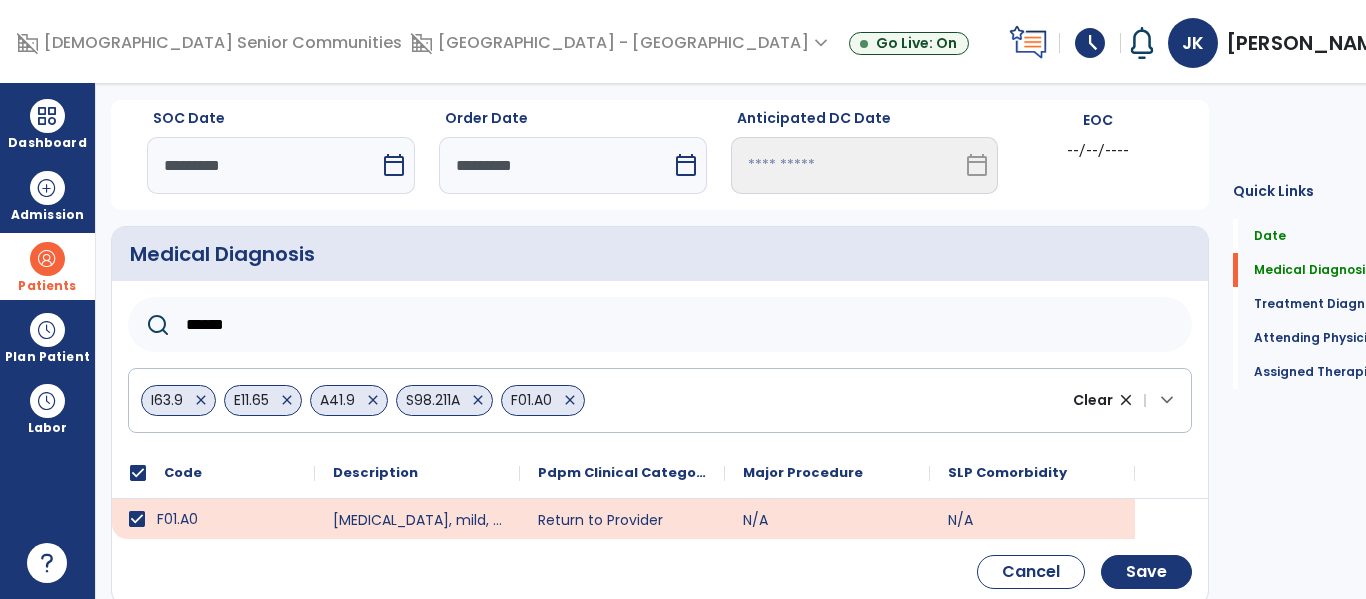 drag, startPoint x: 250, startPoint y: 325, endPoint x: 146, endPoint y: 332, distance: 104.23531 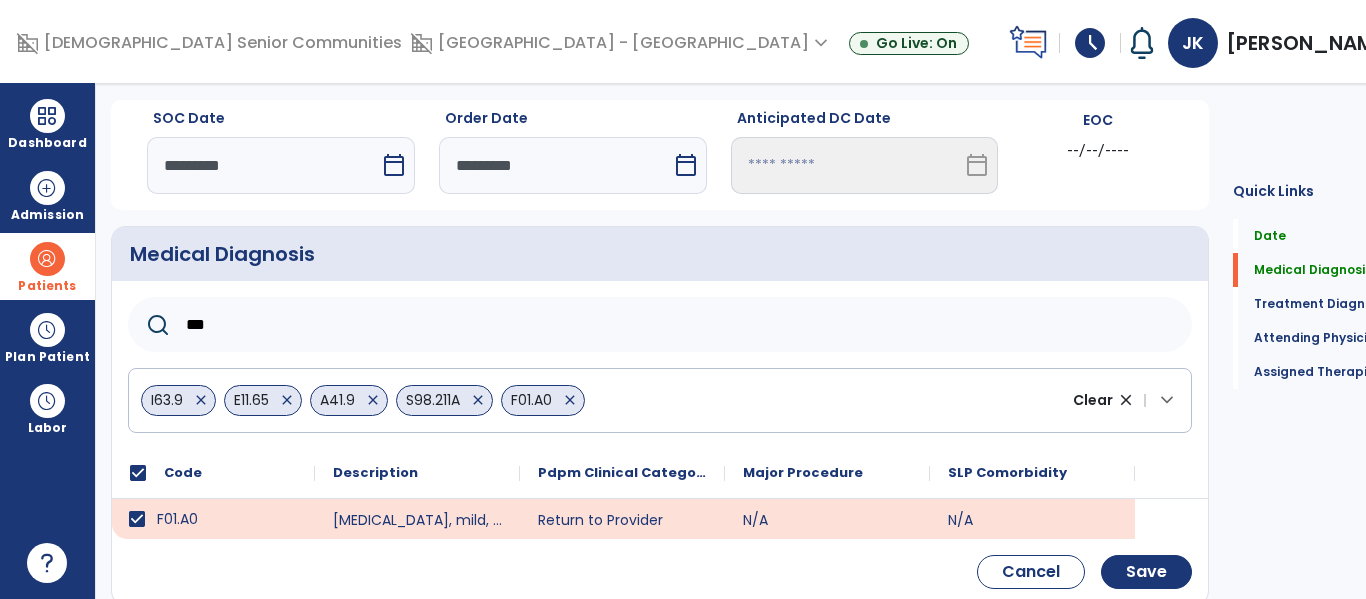 type on "***" 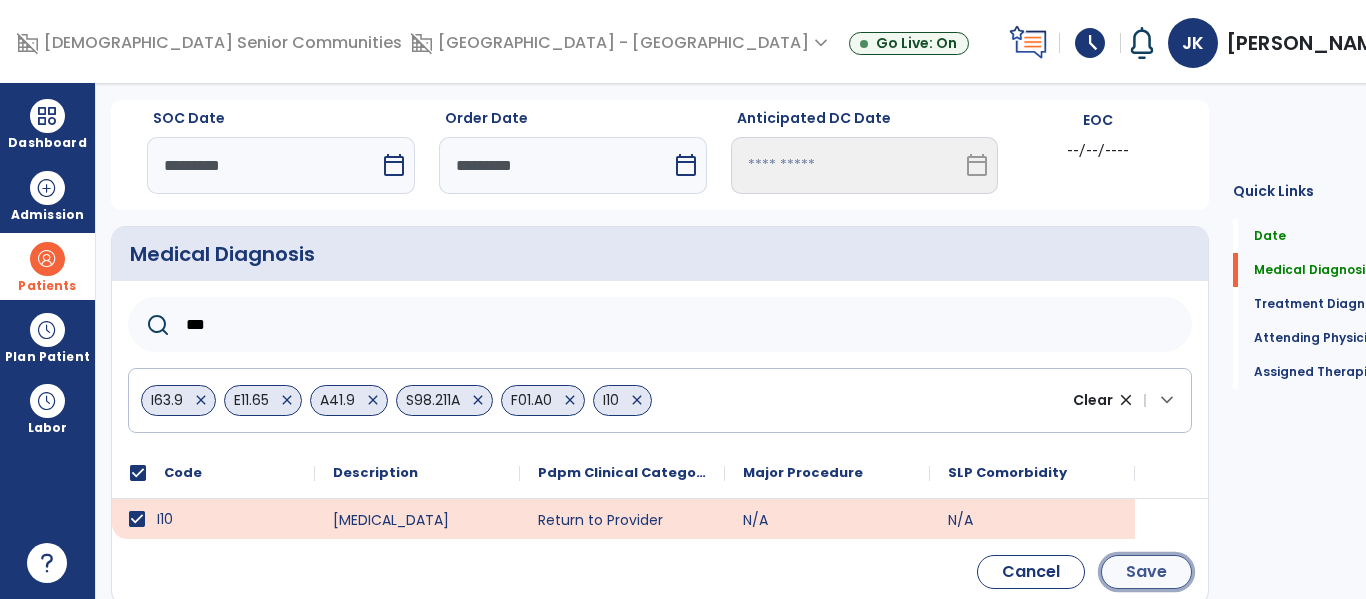 click on "Save" 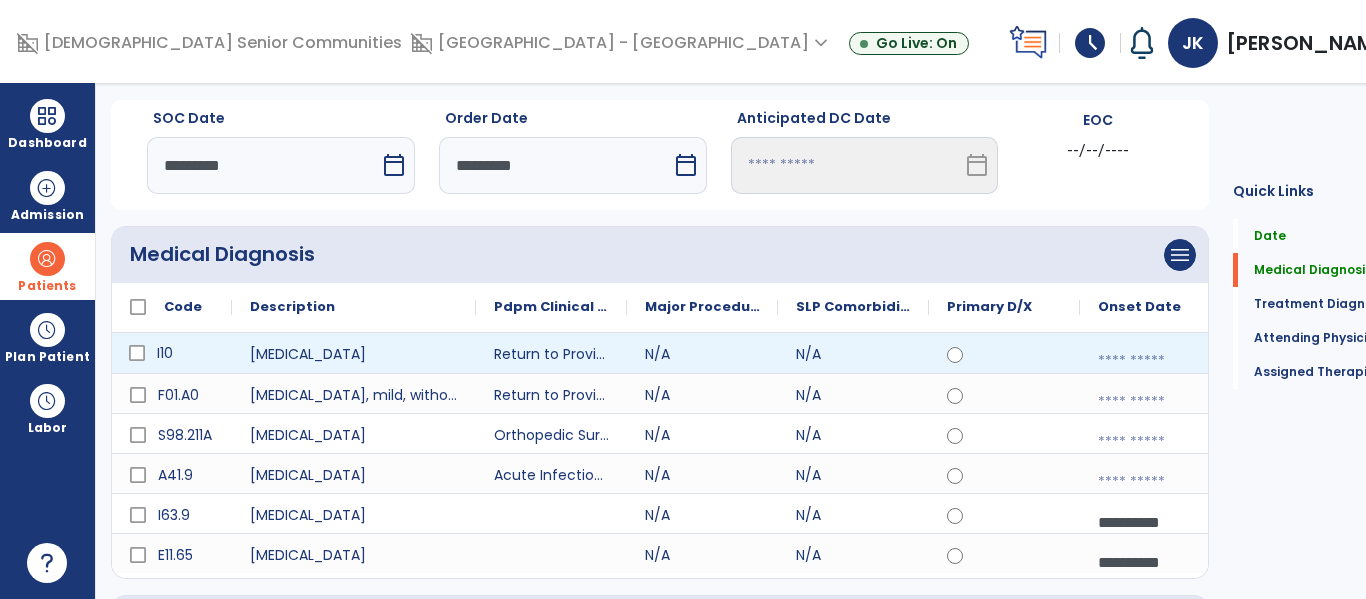 drag, startPoint x: 375, startPoint y: 312, endPoint x: 471, endPoint y: 335, distance: 98.71677 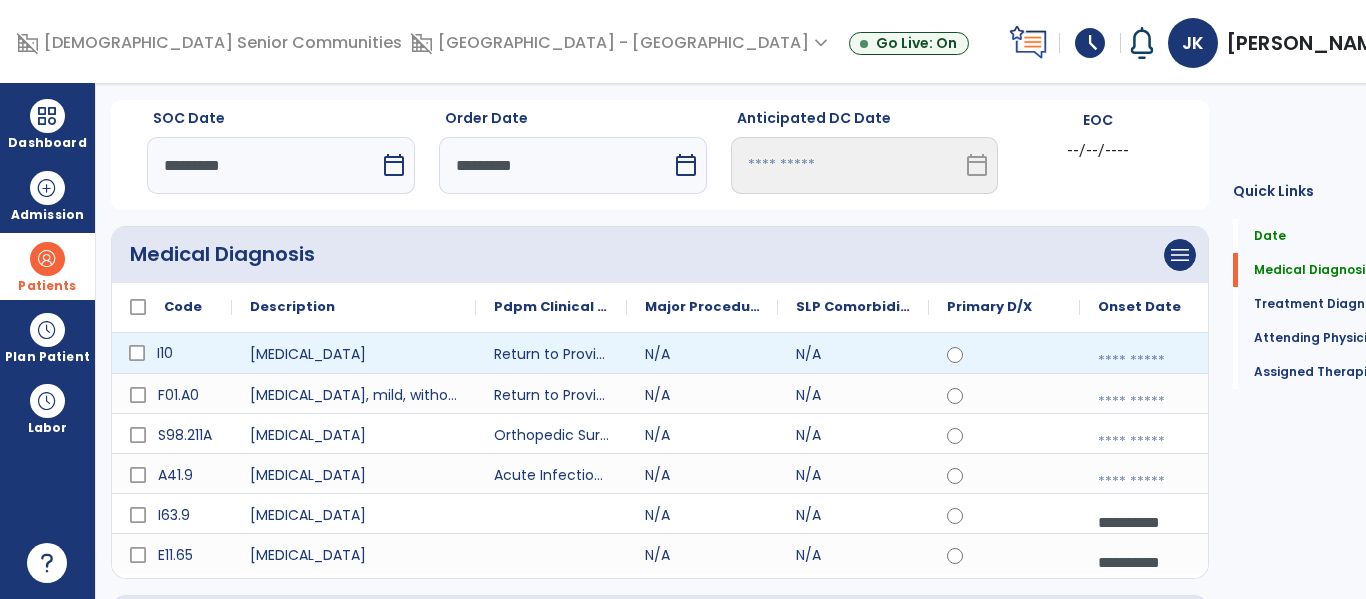 click on "Code
Description
Pdpm Clinical Category" 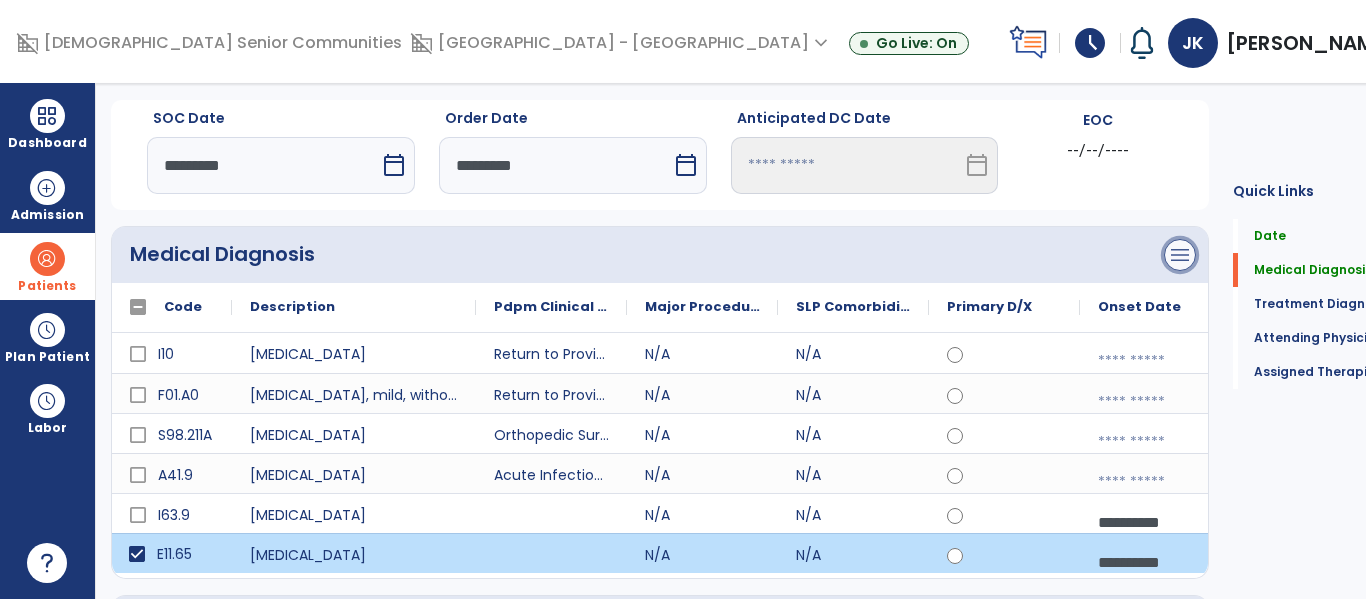 click on "menu" at bounding box center (1180, 255) 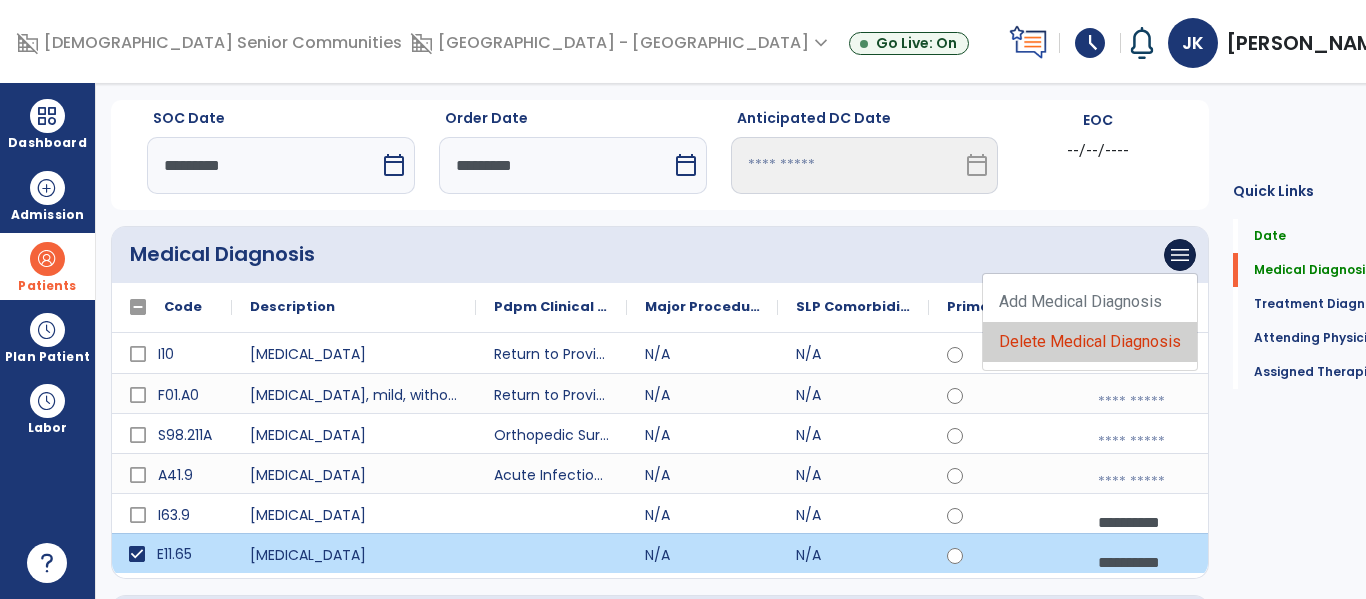 click on "Delete Medical Diagnosis" 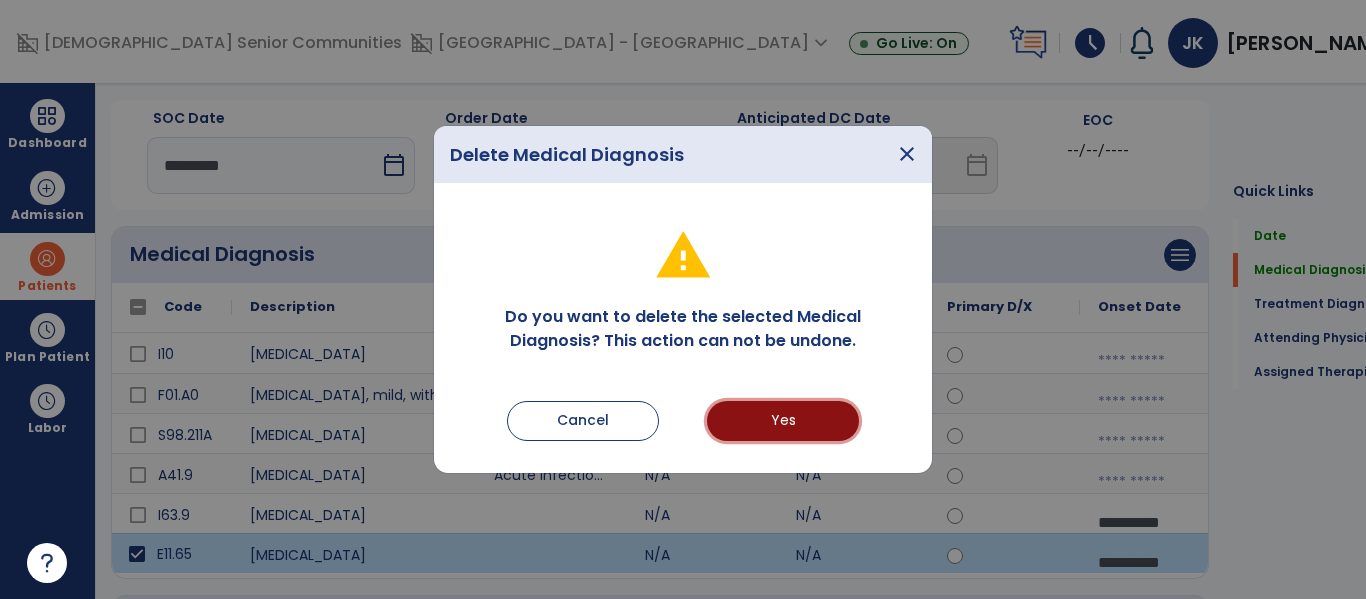 click on "Yes" at bounding box center [783, 421] 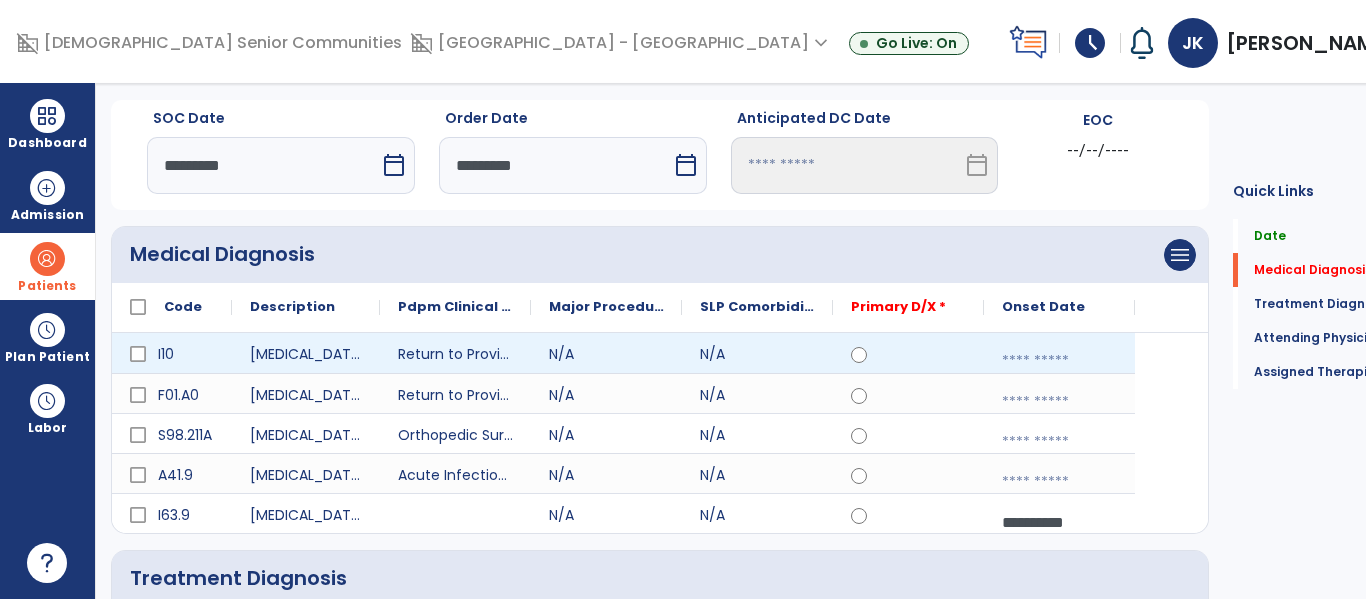 click at bounding box center (1059, 361) 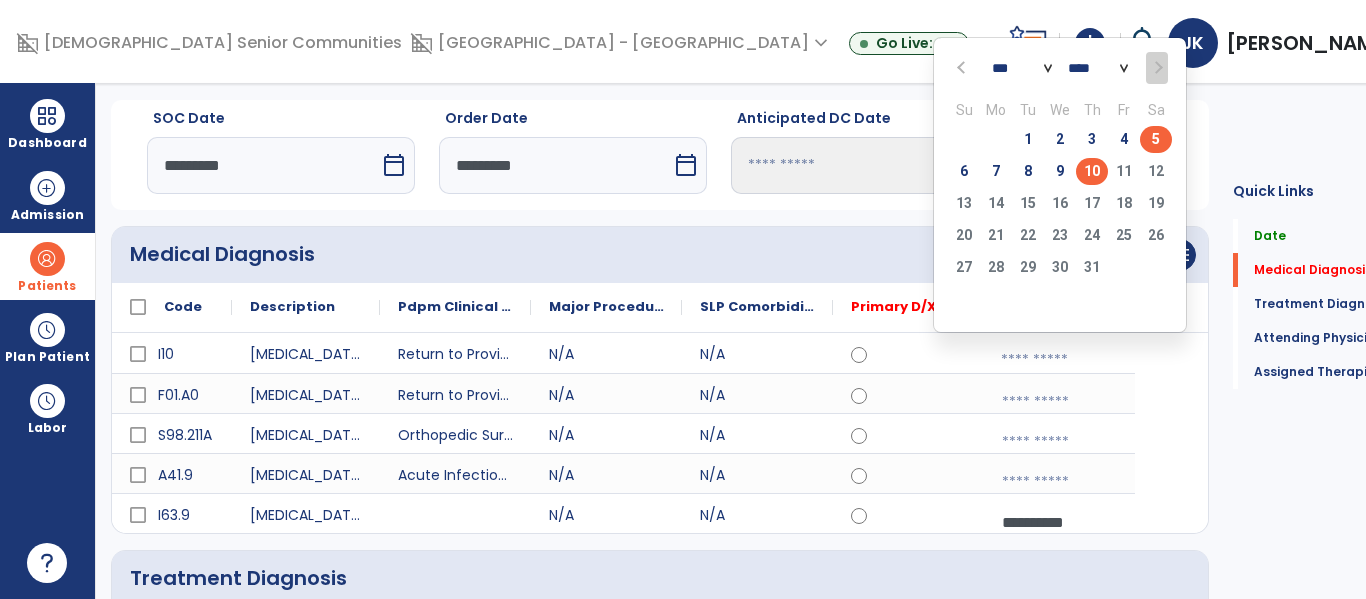 click on "5" 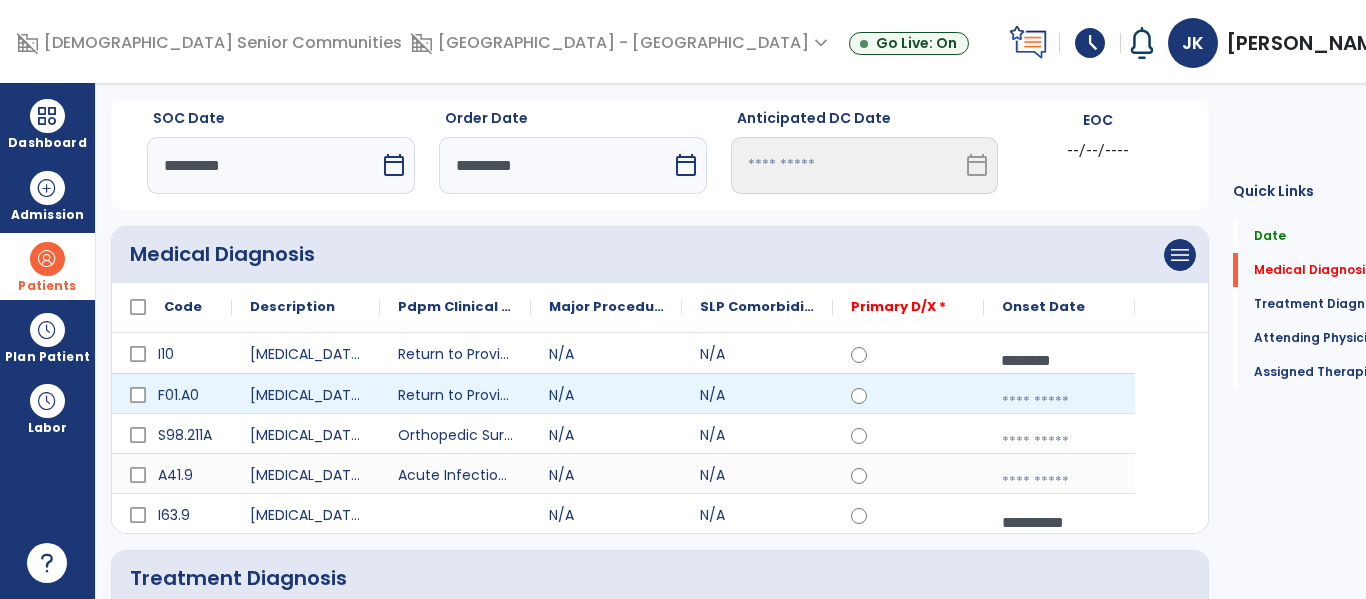 click at bounding box center [1059, 402] 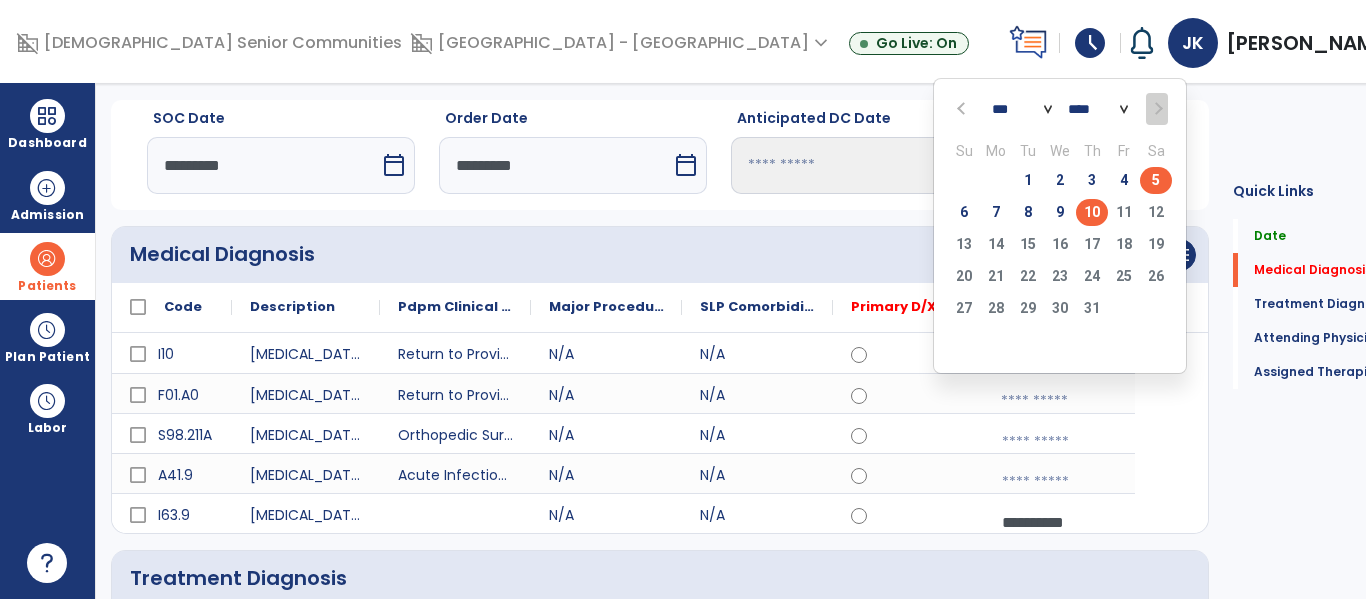 click on "5" 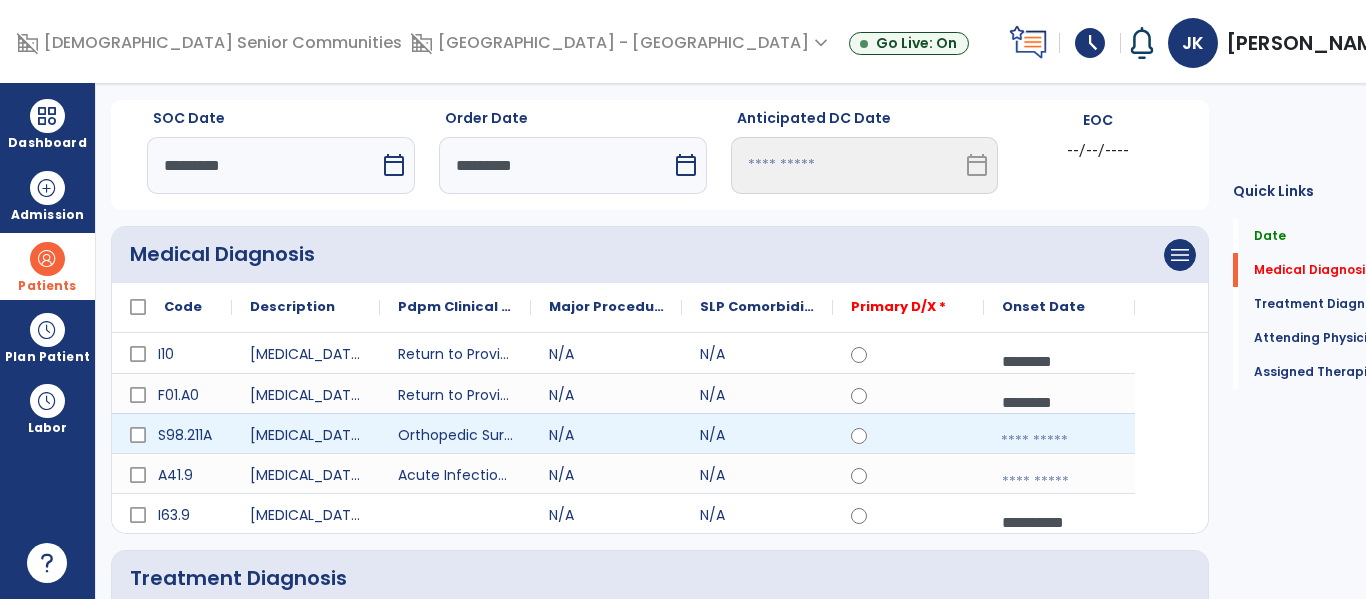 click at bounding box center [1059, 441] 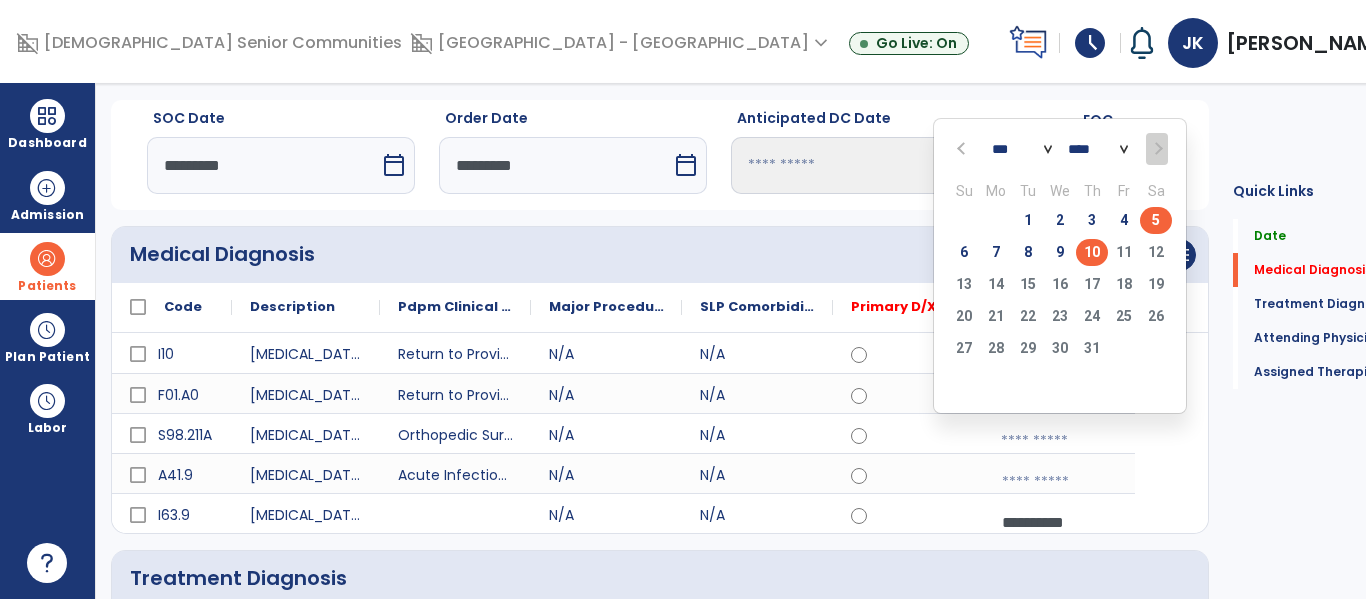 click on "5" 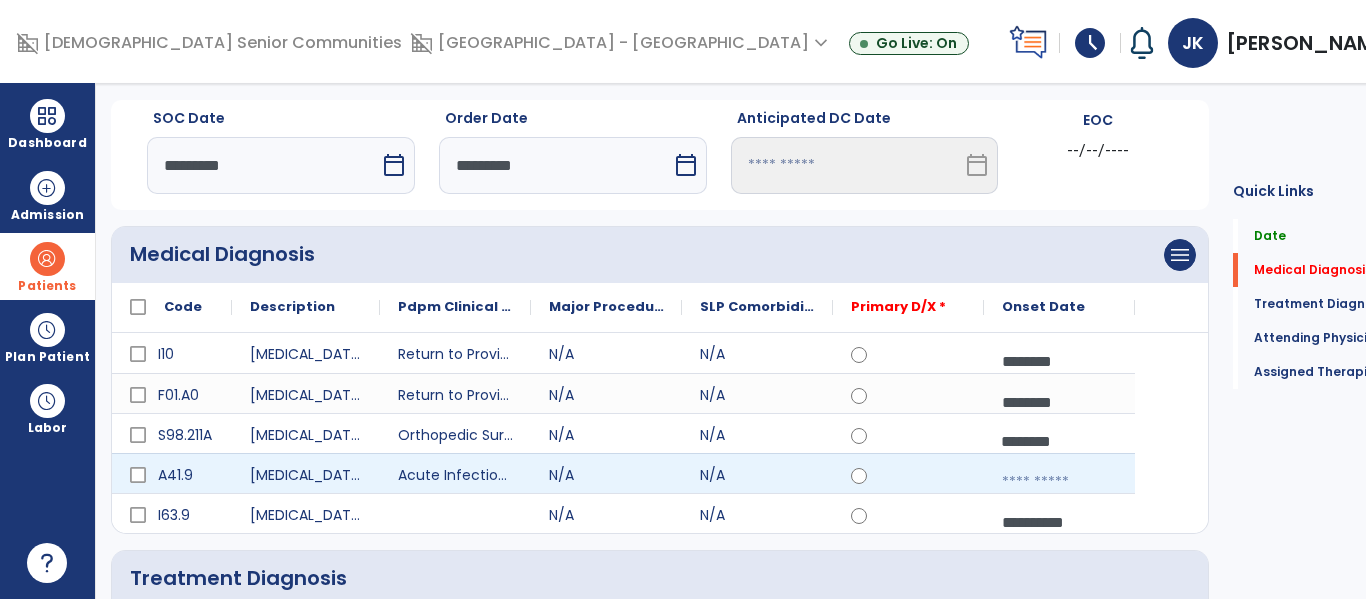 click at bounding box center (1059, 482) 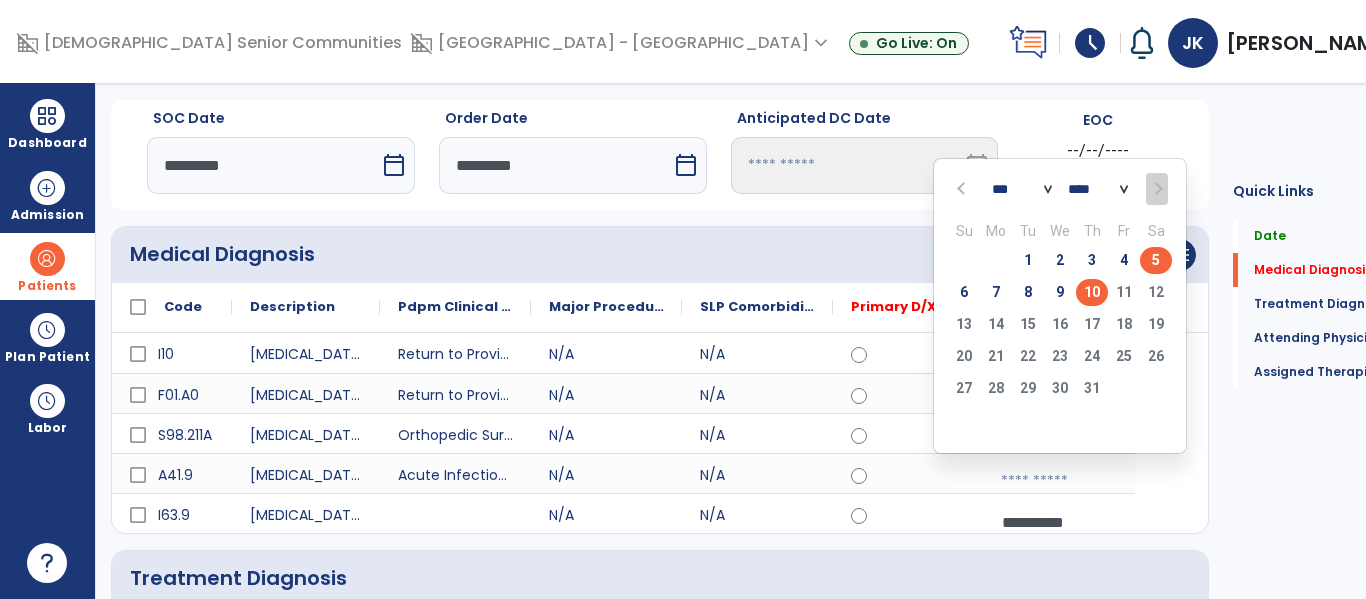 click on "5" 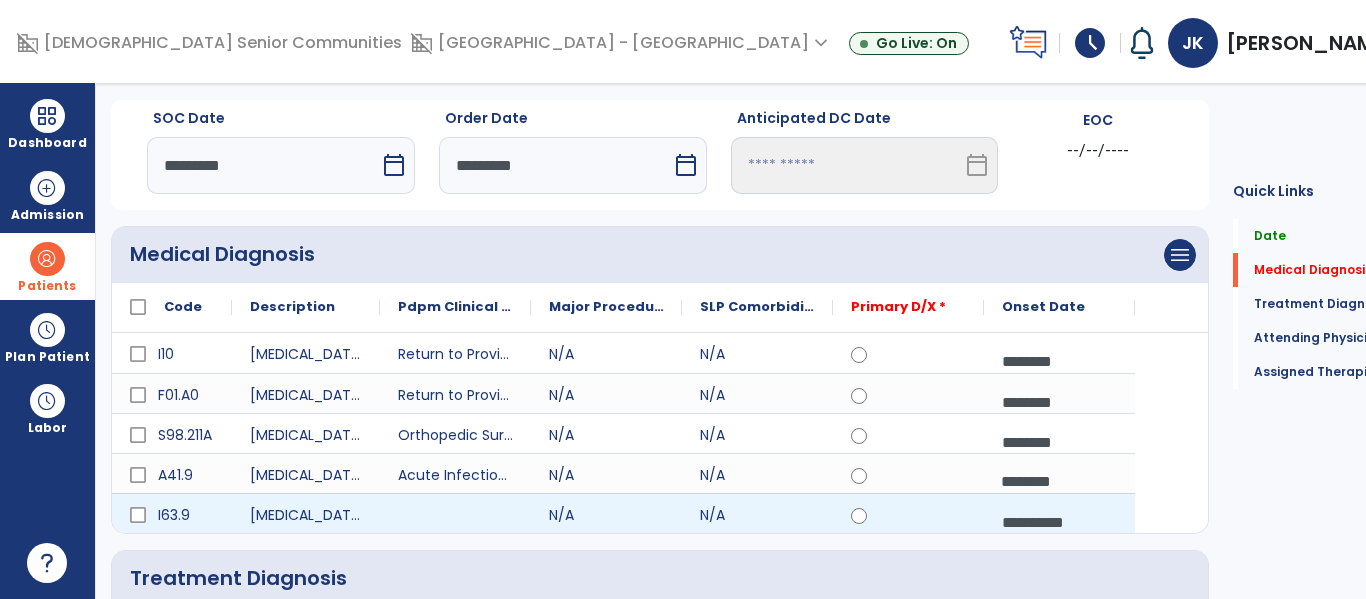 click on "**********" at bounding box center (1059, 522) 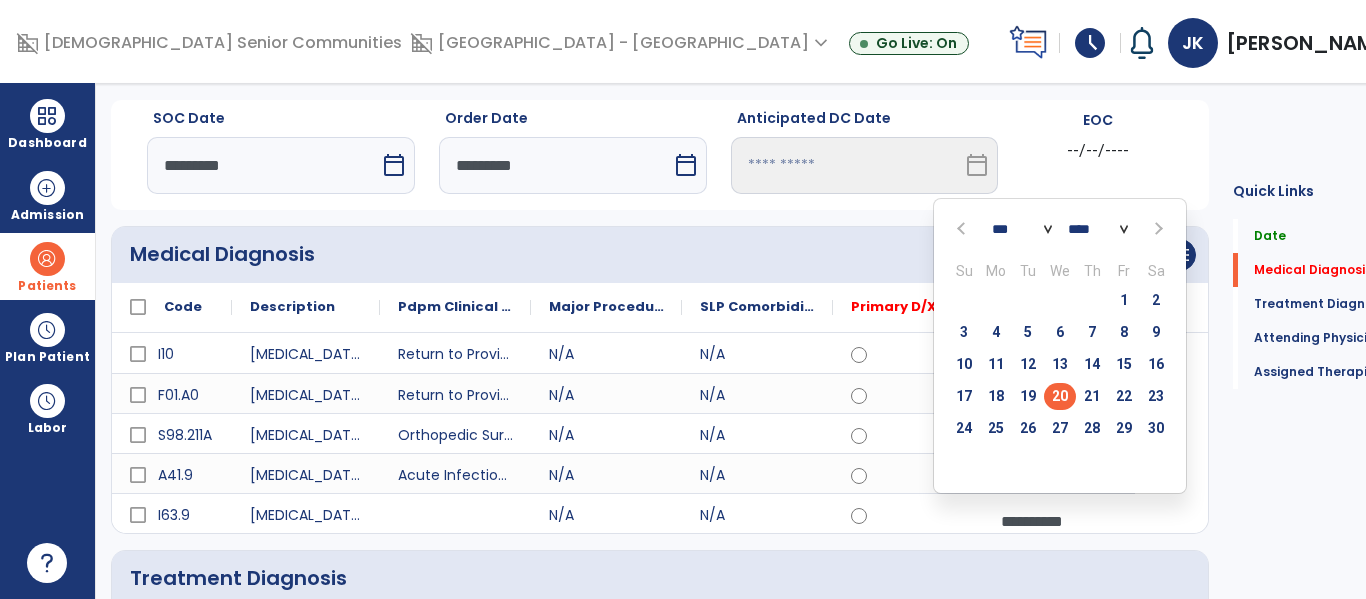 click on "**** **** **** **** **** **** **** **** **** **** **** **** **** **** **** **** **** **** **** **** **** **** **** **** **** **** **** **** **** **** **** **** **** **** **** **** **** **** **** **** **** **** **** **** **** **** **** **** **** **** **** **** **** **** **** **** **** **** **** **** **** **** **** **** **** **** **** **** **** **** **** **** **** **** **** **** **** **** **** **** **** **** **** **** **** **** **** **** **** **** **** **** **** **** **** **** **** **** **** **** **** **** **** **** **** **** **** **** **** **** **** **** **** **** **** **** **** **** **** **** **** **** **** **** **** ****" 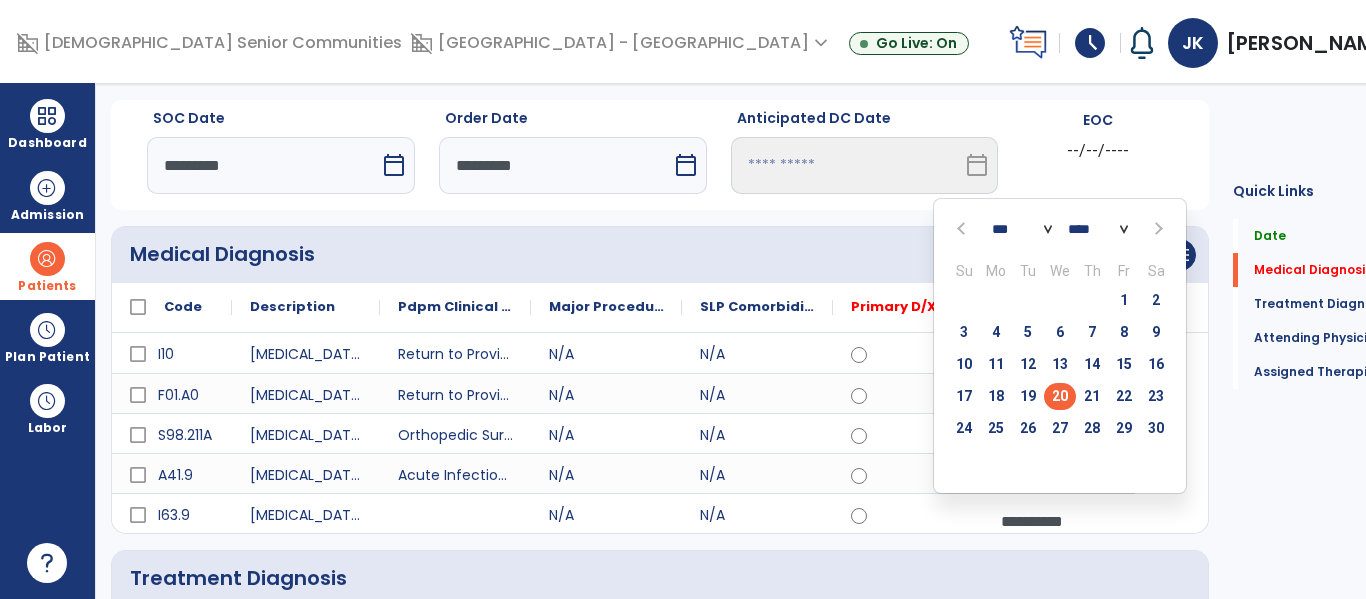 click on "**** **** **** **** **** **** **** **** **** **** **** **** **** **** **** **** **** **** **** **** **** **** **** **** **** **** **** **** **** **** **** **** **** **** **** **** **** **** **** **** **** **** **** **** **** **** **** **** **** **** **** **** **** **** **** **** **** **** **** **** **** **** **** **** **** **** **** **** **** **** **** **** **** **** **** **** **** **** **** **** **** **** **** **** **** **** **** **** **** **** **** **** **** **** **** **** **** **** **** **** **** **** **** **** **** **** **** **** **** **** **** **** **** **** **** **** **** **** **** **** **** **** **** **** **** ****" 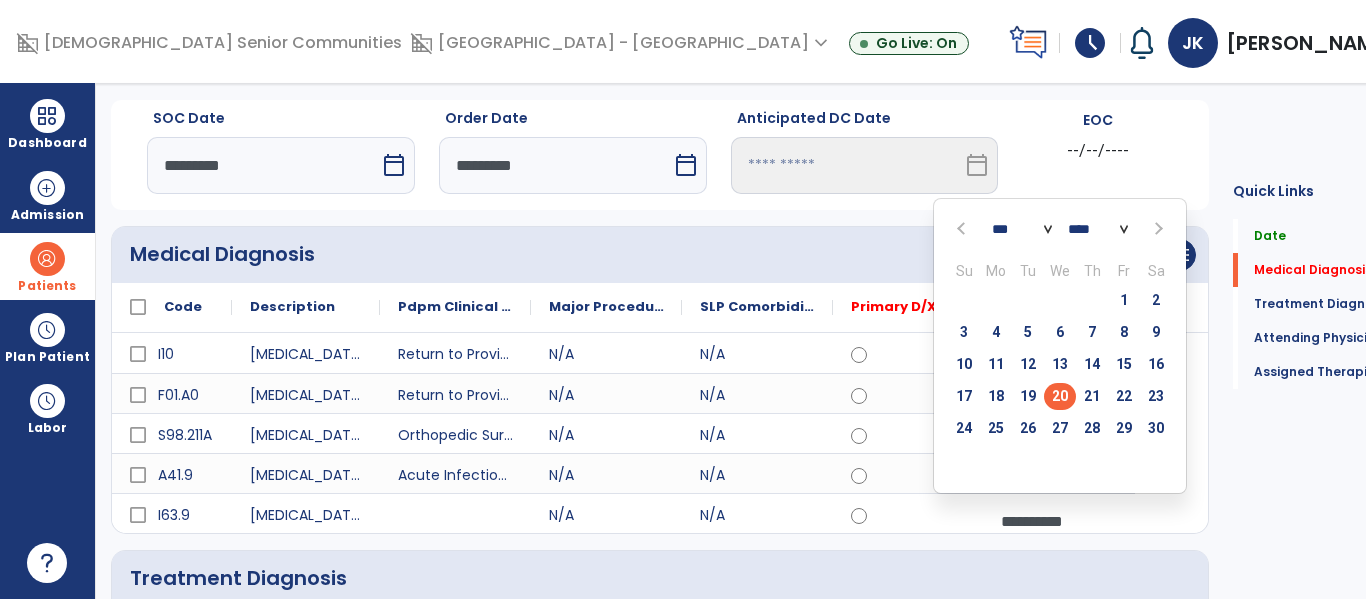 click on "**** **** **** **** **** **** **** **** **** **** **** **** **** **** **** **** **** **** **** **** **** **** **** **** **** **** **** **** **** **** **** **** **** **** **** **** **** **** **** **** **** **** **** **** **** **** **** **** **** **** **** **** **** **** **** **** **** **** **** **** **** **** **** **** **** **** **** **** **** **** **** **** **** **** **** **** **** **** **** **** **** **** **** **** **** **** **** **** **** **** **** **** **** **** **** **** **** **** **** **** **** **** **** **** **** **** **** **** **** **** **** **** **** **** **** **** **** **** **** **** **** **** **** **** **** ****" 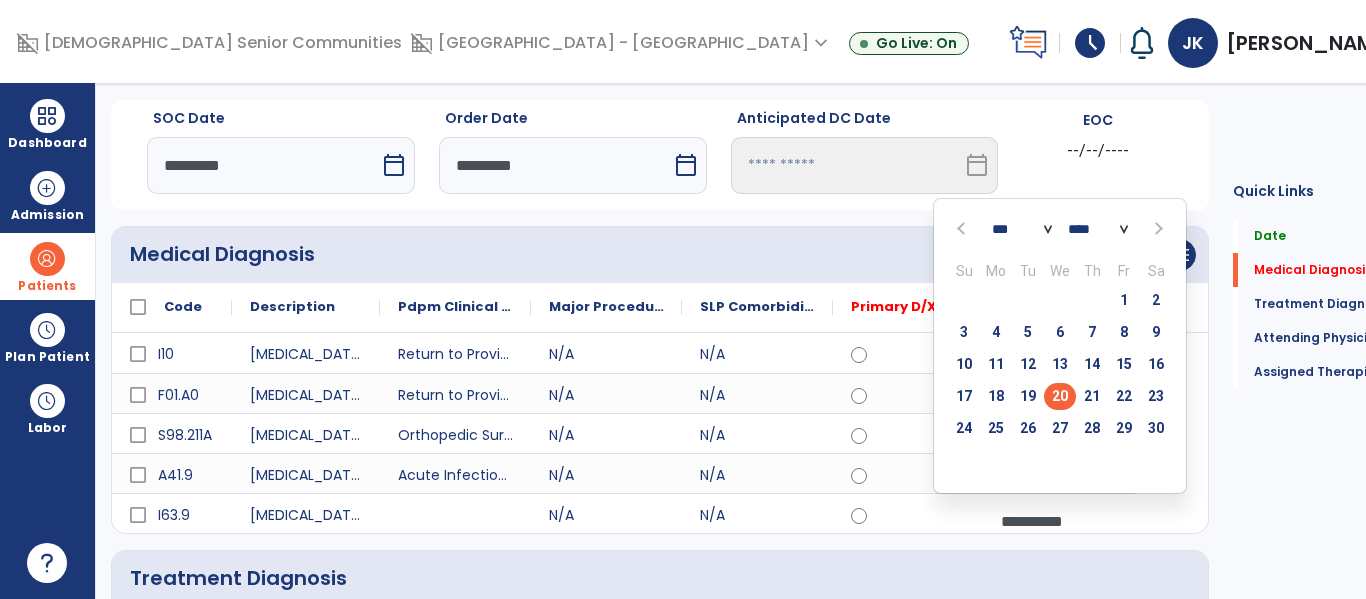 select on "****" 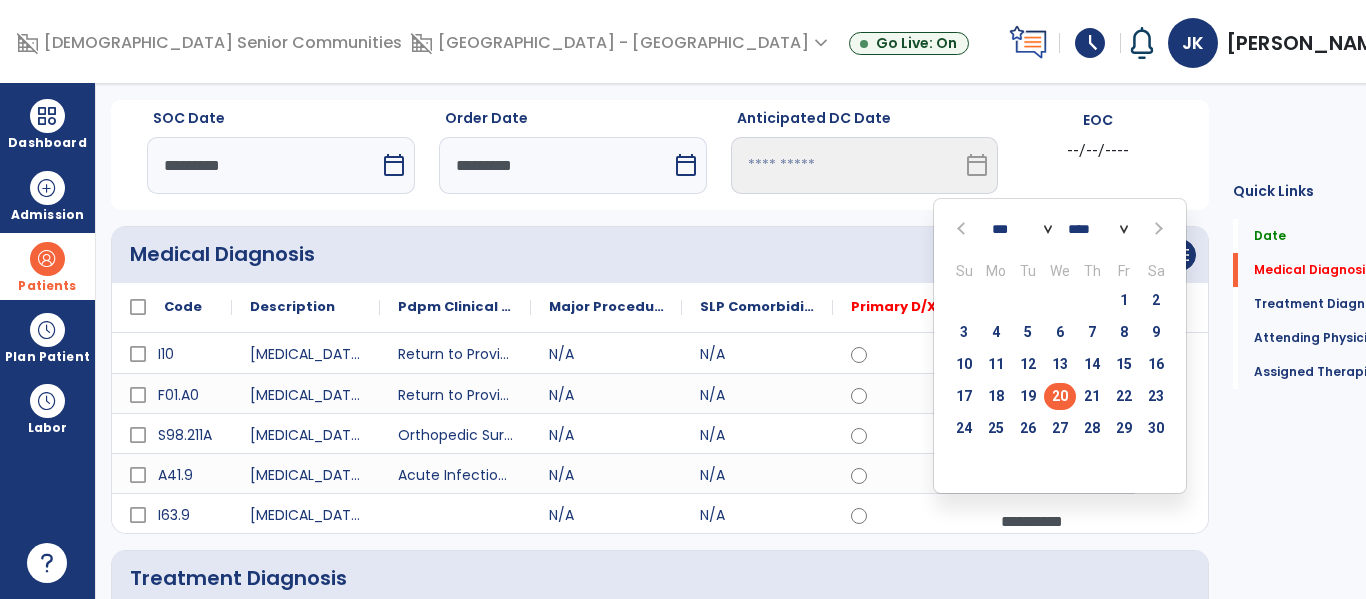 click on "**** **** **** **** **** **** **** **** **** **** **** **** **** **** **** **** **** **** **** **** **** **** **** **** **** **** **** **** **** **** **** **** **** **** **** **** **** **** **** **** **** **** **** **** **** **** **** **** **** **** **** **** **** **** **** **** **** **** **** **** **** **** **** **** **** **** **** **** **** **** **** **** **** **** **** **** **** **** **** **** **** **** **** **** **** **** **** **** **** **** **** **** **** **** **** **** **** **** **** **** **** **** **** **** **** **** **** **** **** **** **** **** **** **** **** **** **** **** **** **** **** **** **** **** **** ****" 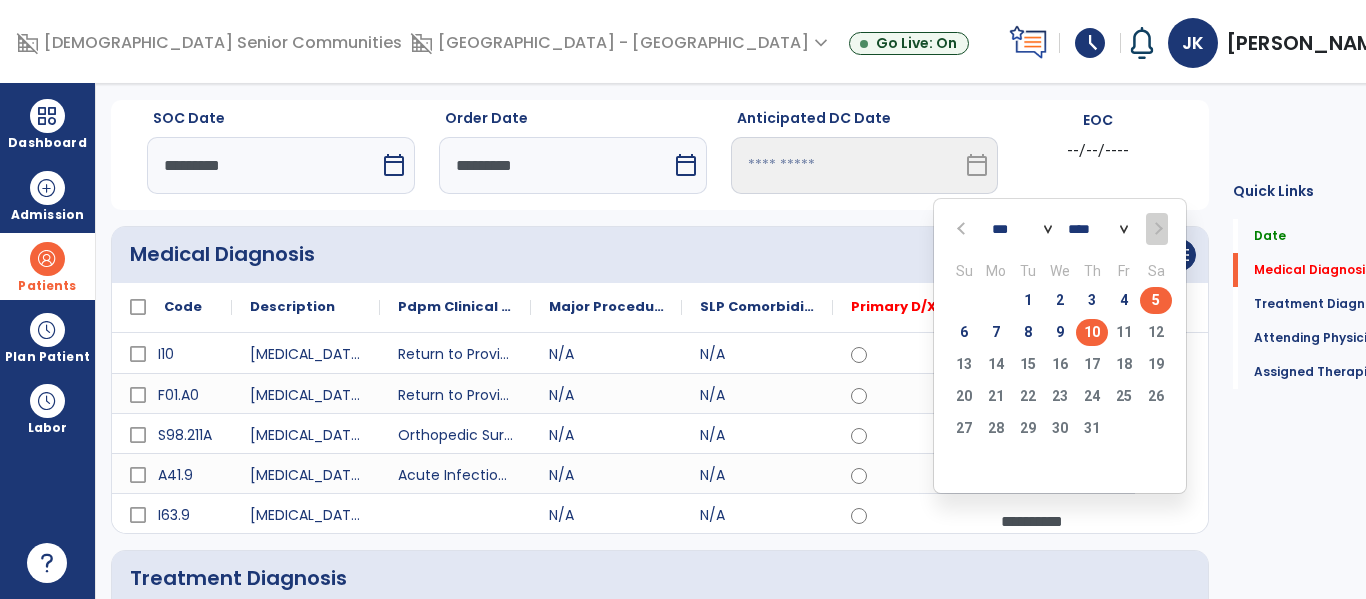 click on "5" 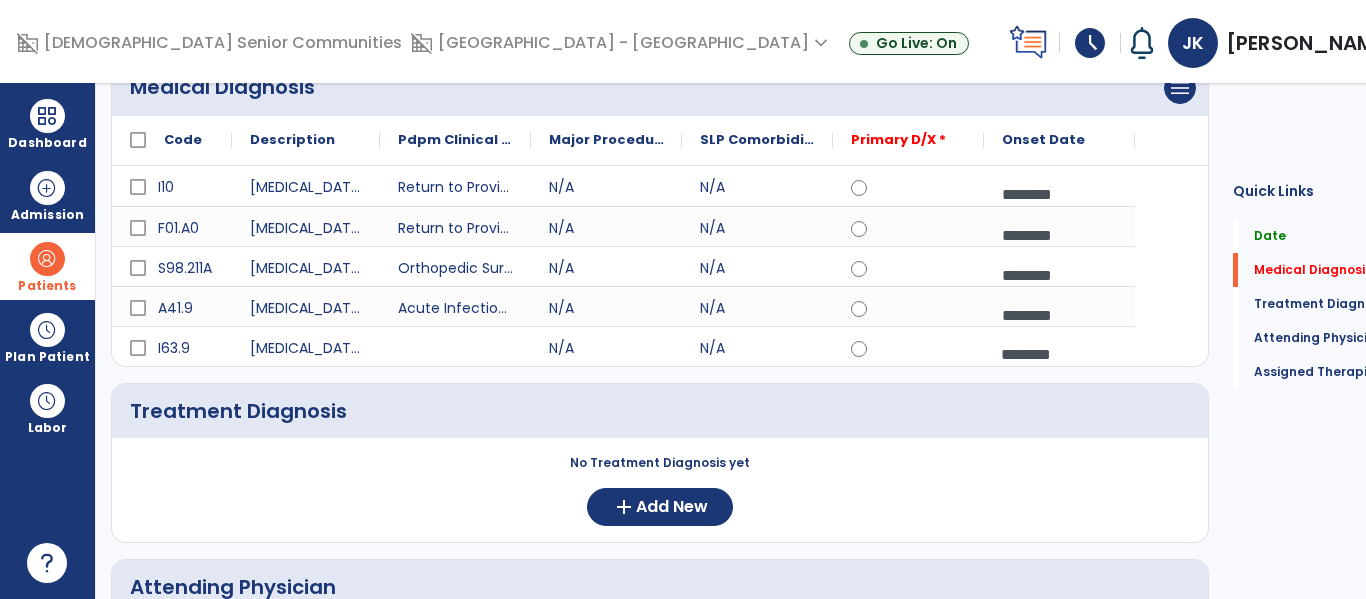 scroll, scrollTop: 225, scrollLeft: 0, axis: vertical 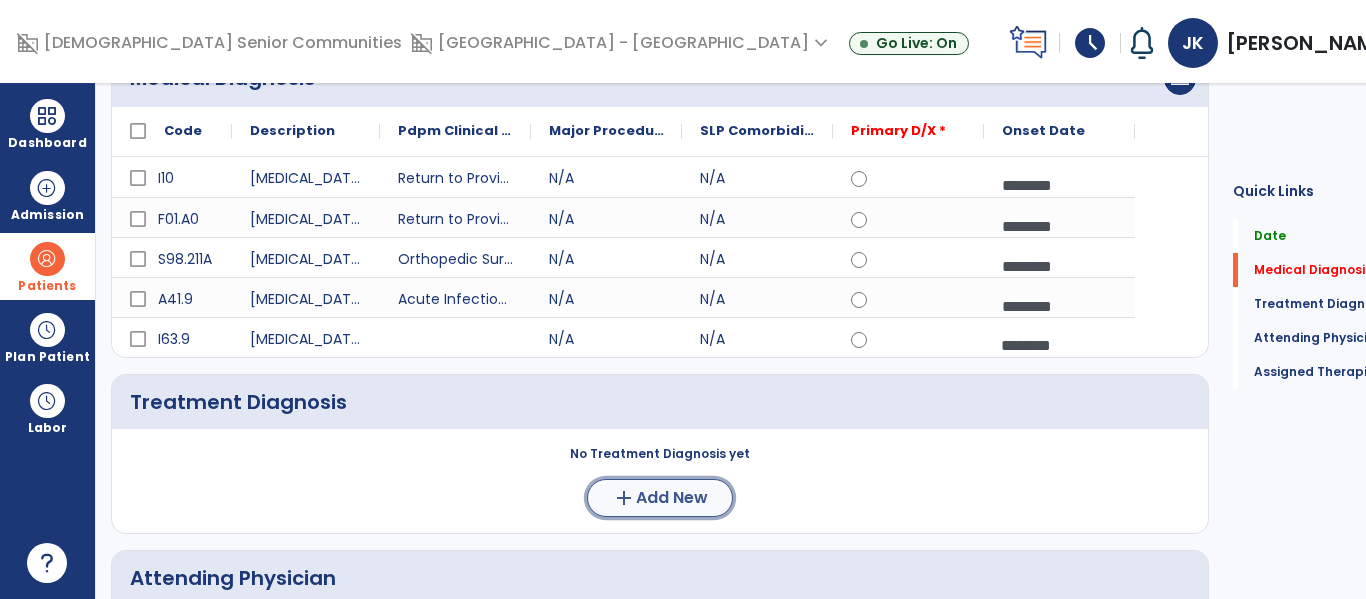 click on "Add New" 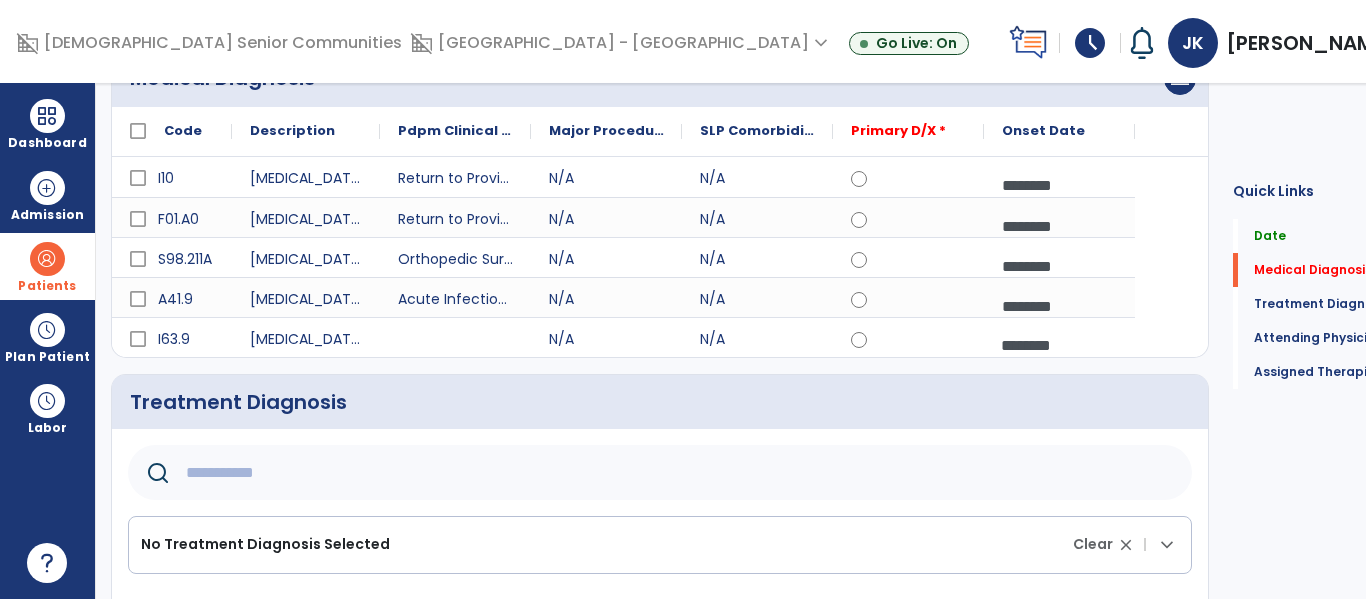 click 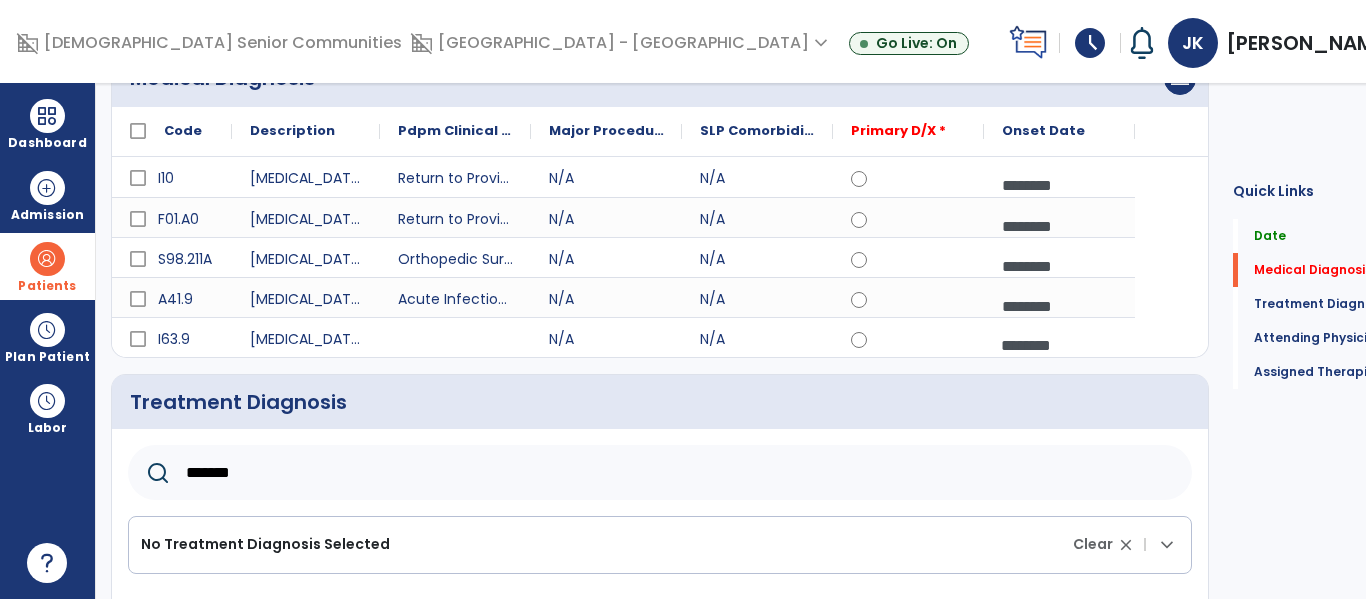 type on "*******" 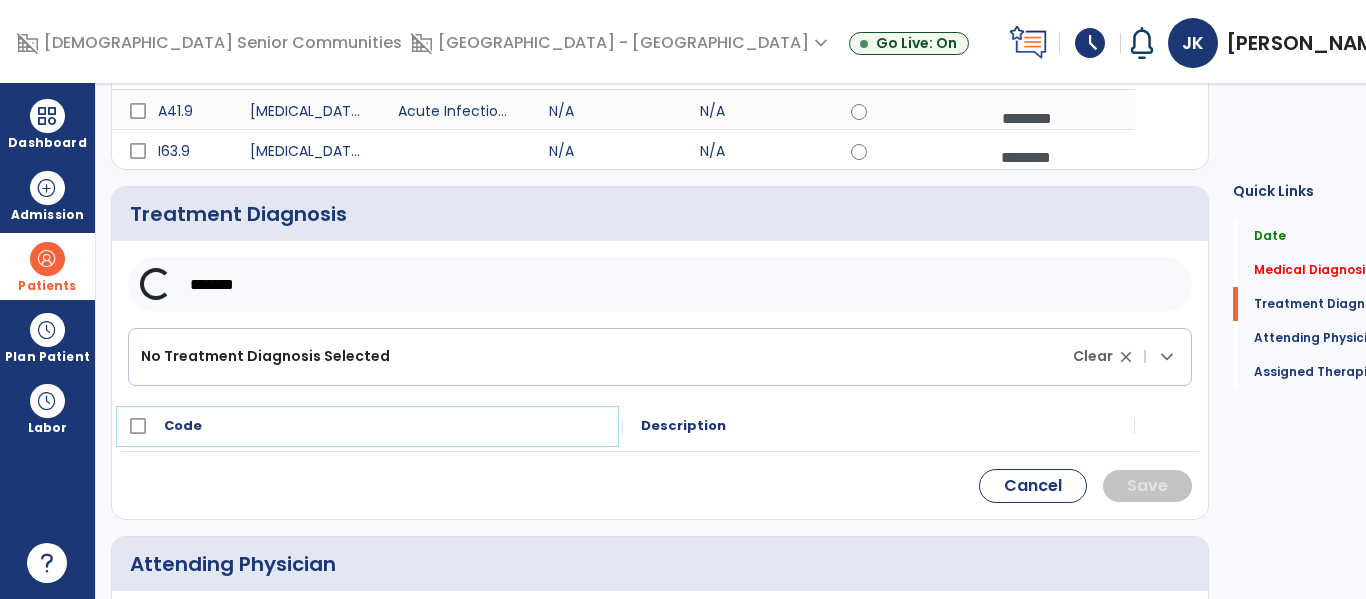 scroll, scrollTop: 424, scrollLeft: 0, axis: vertical 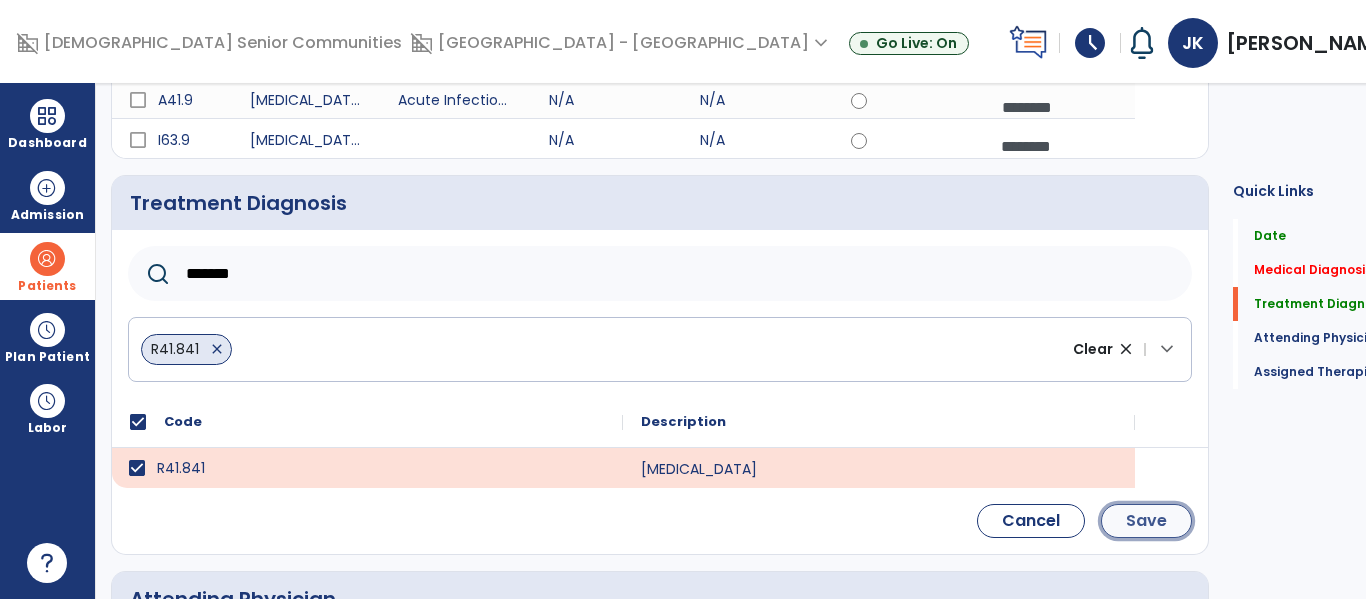 click on "Save" 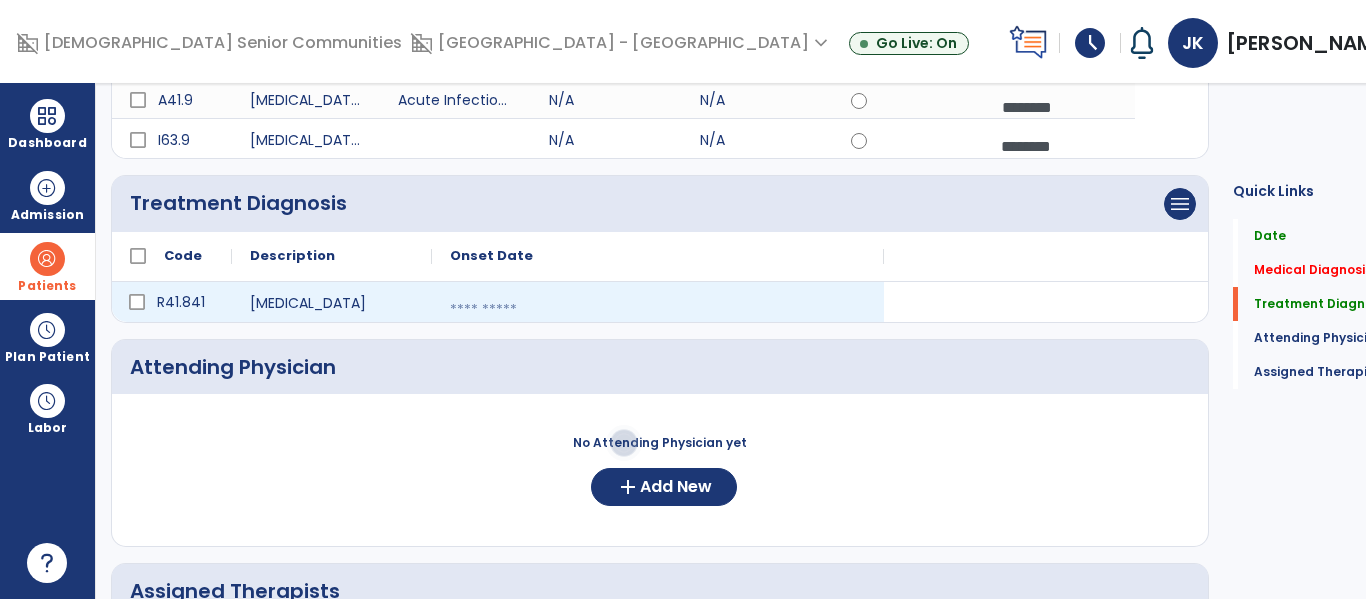 click at bounding box center [658, 310] 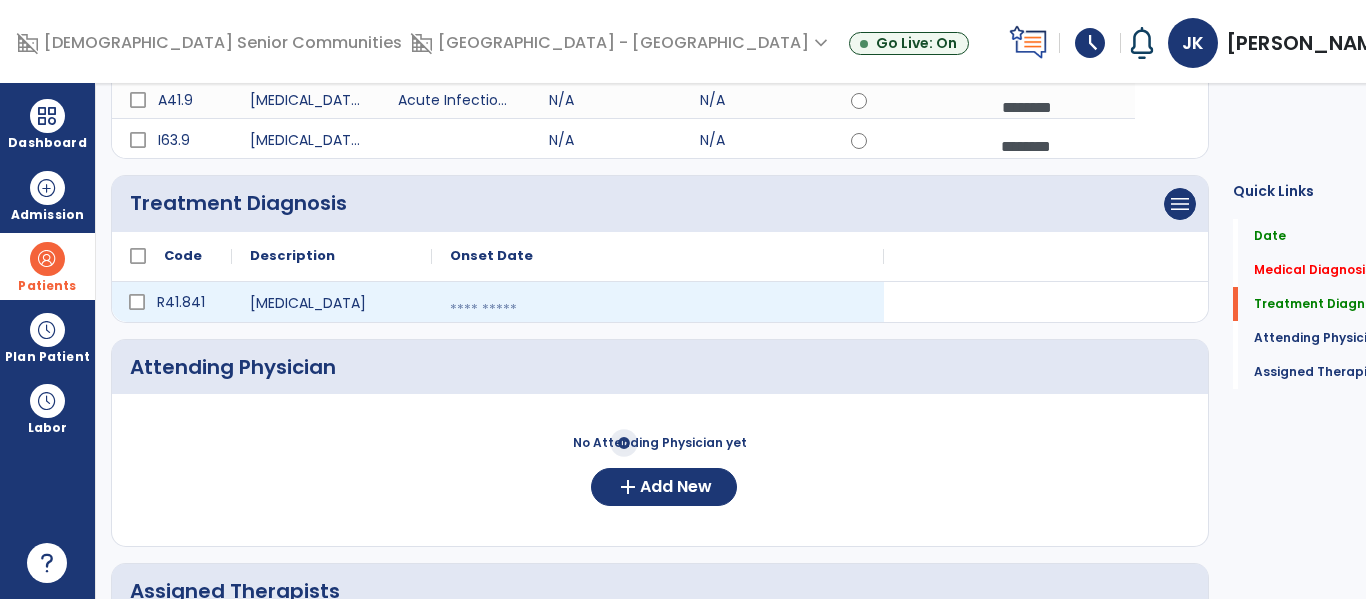 select on "*" 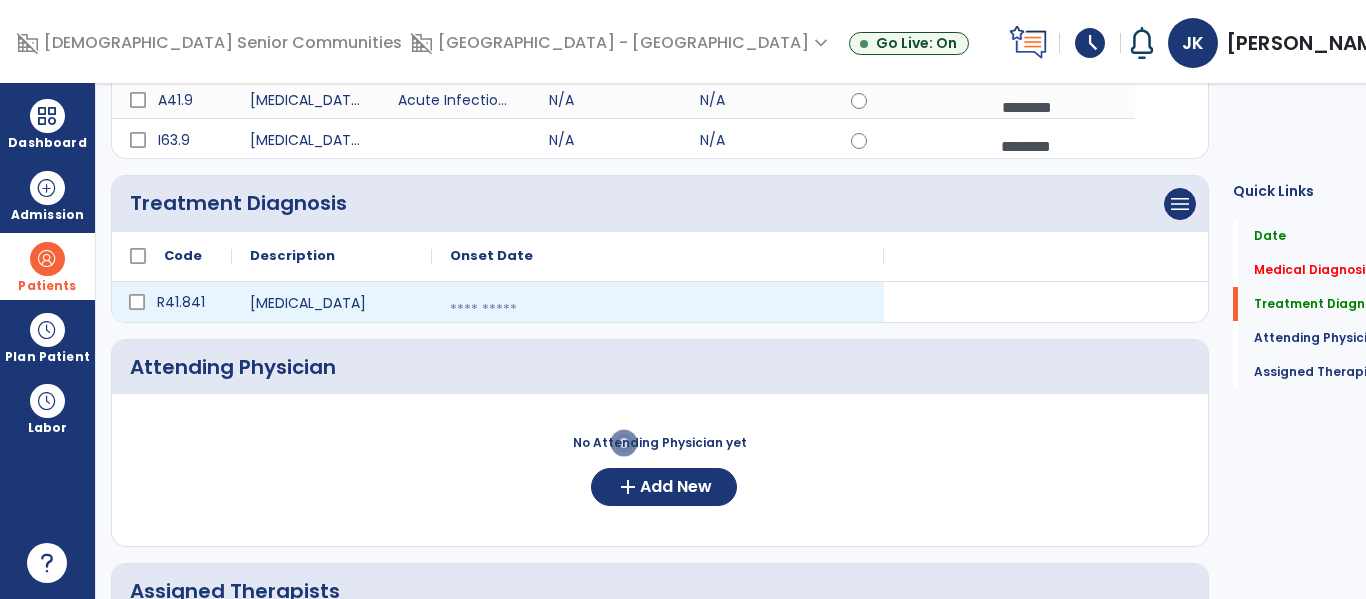 select on "****" 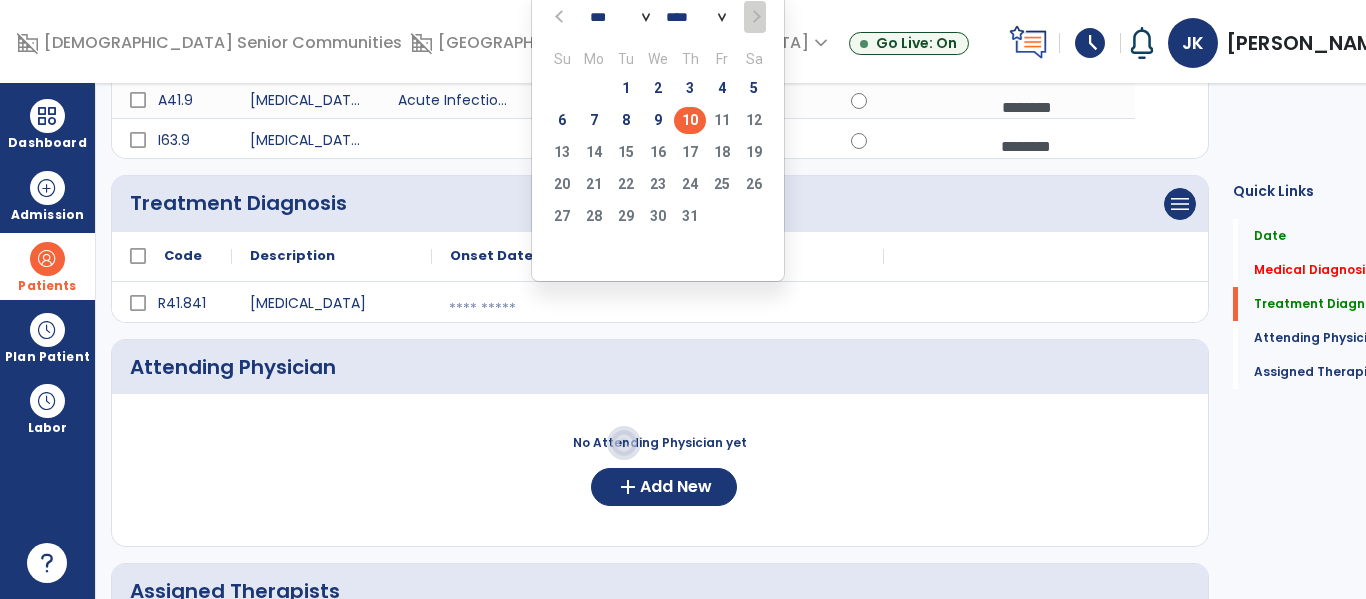 click on "10" 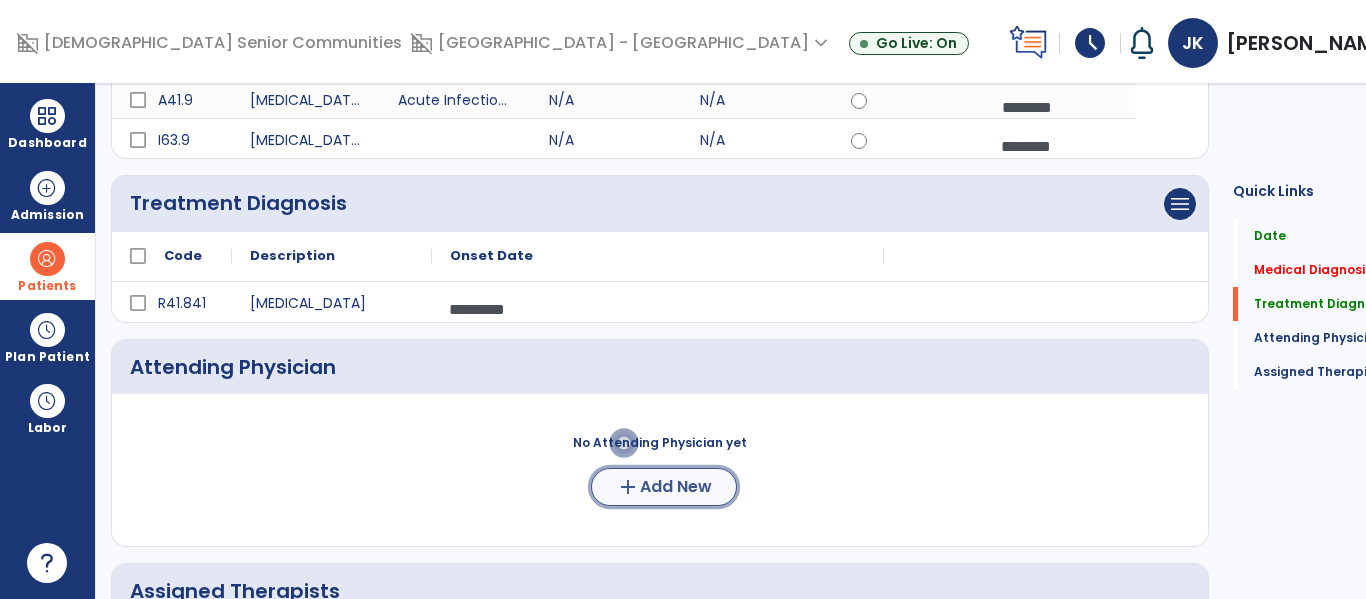 click on "Add New" 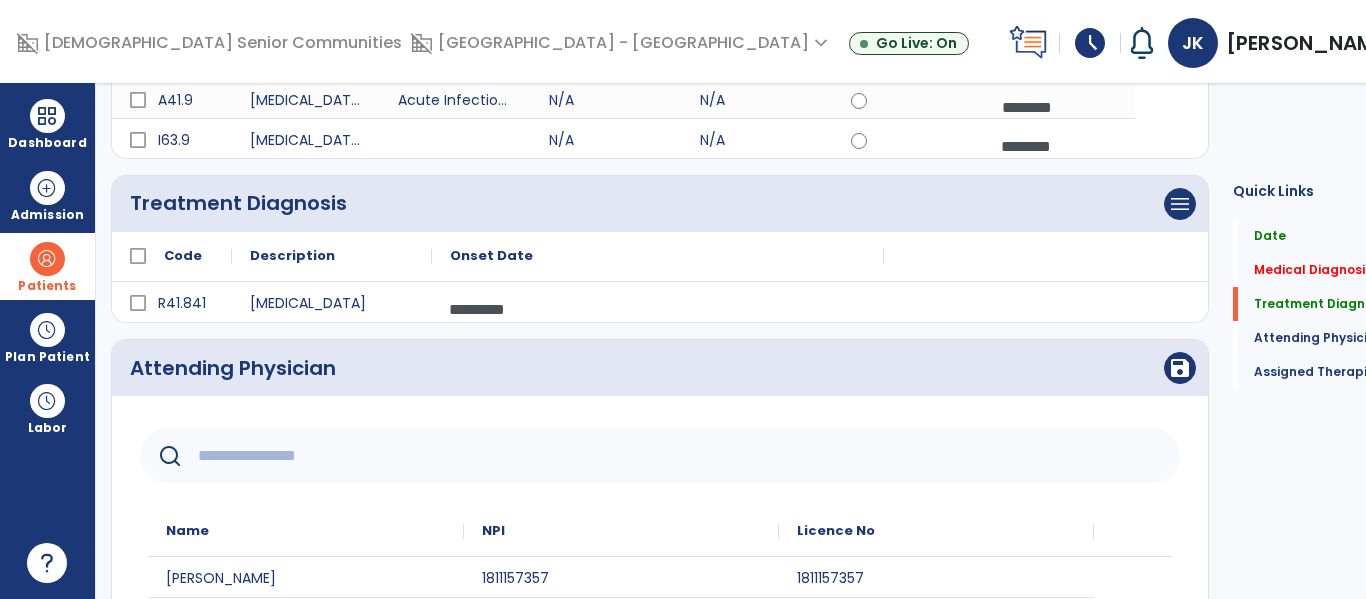 click 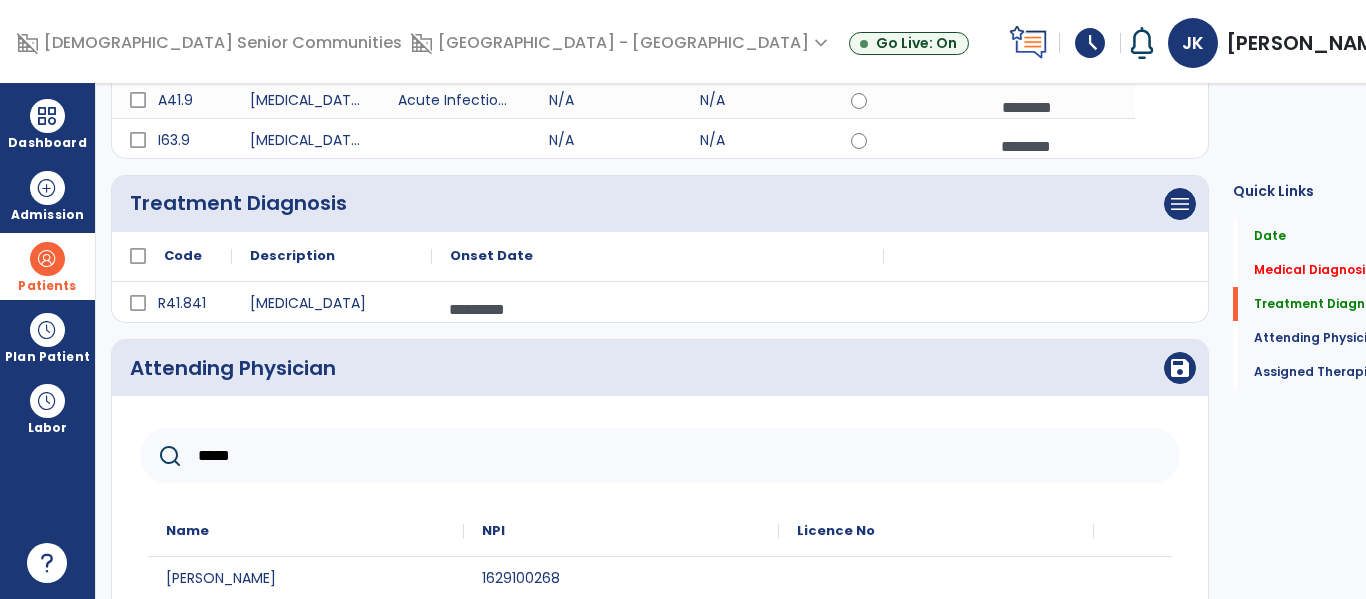 type on "****" 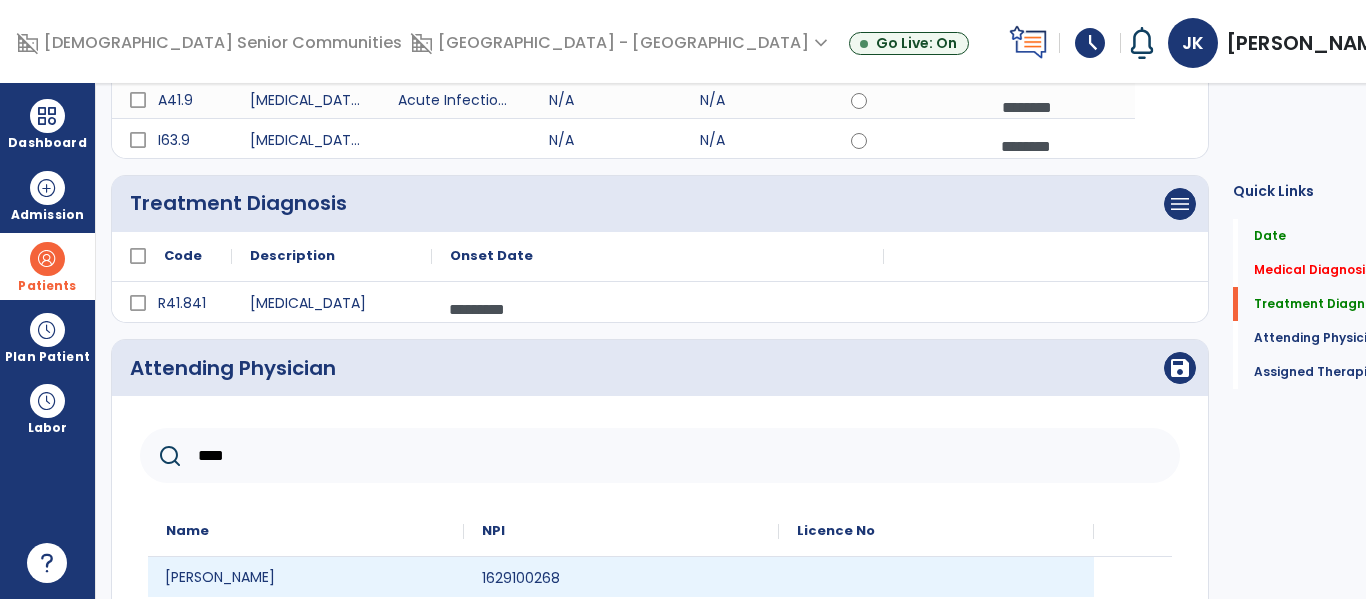 click on "Saad Hafidh" 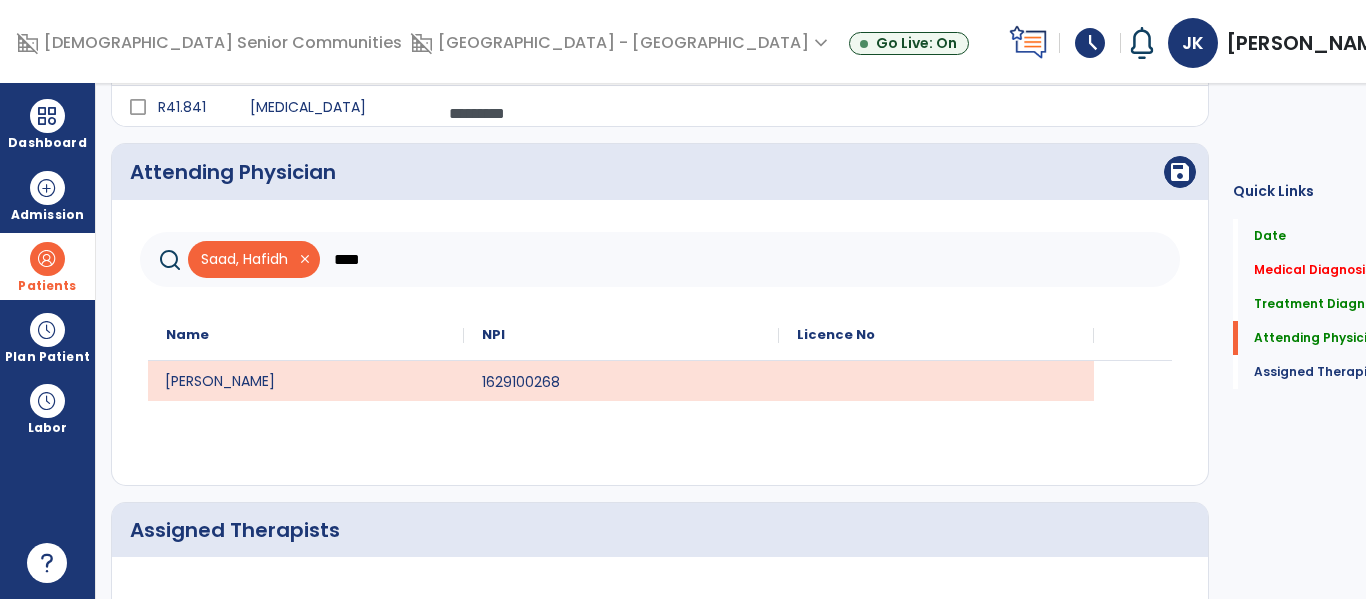 scroll, scrollTop: 621, scrollLeft: 0, axis: vertical 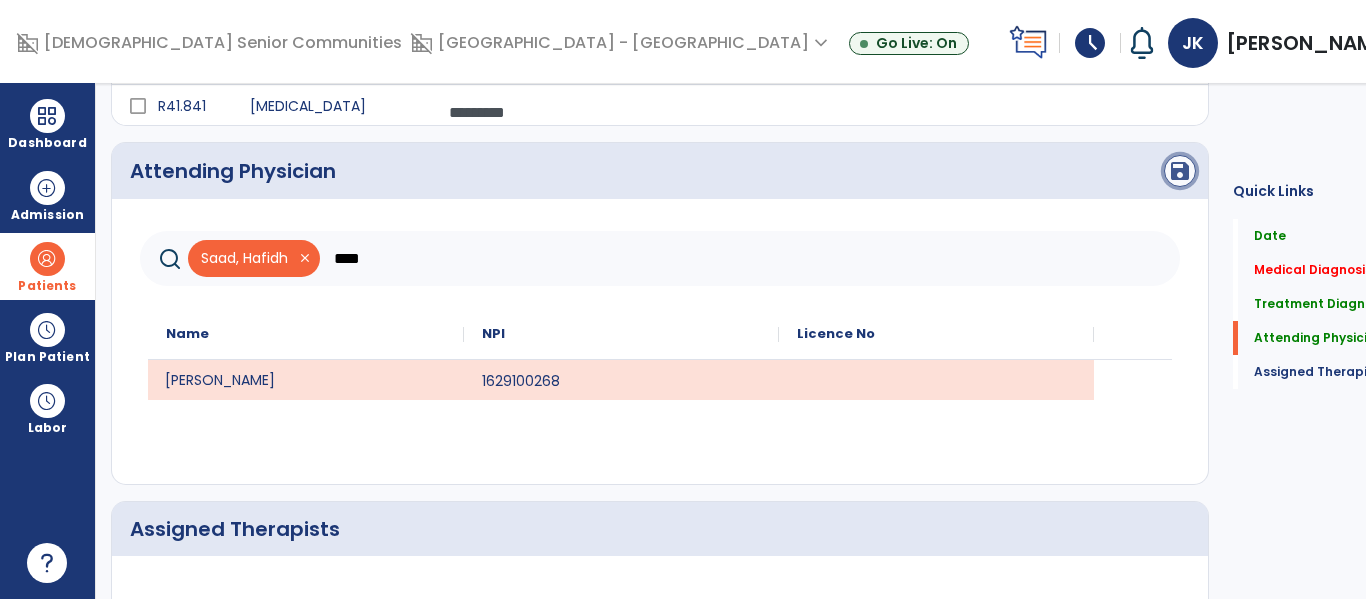 click on "save" 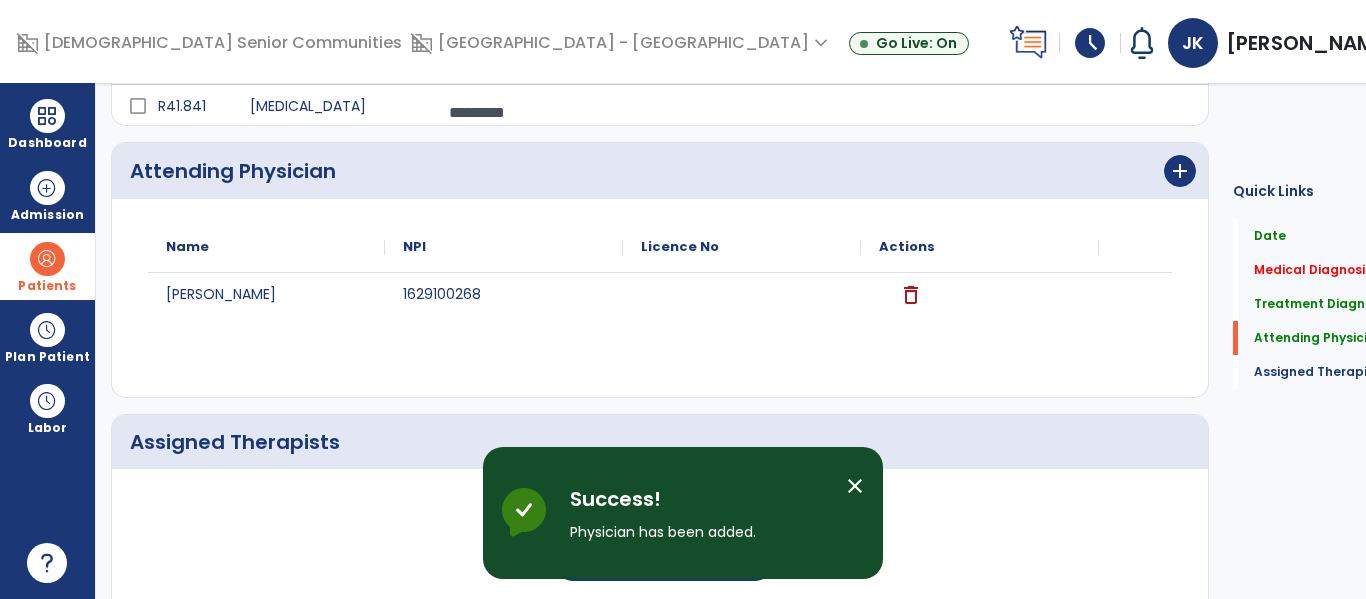 click on "close" at bounding box center (855, 486) 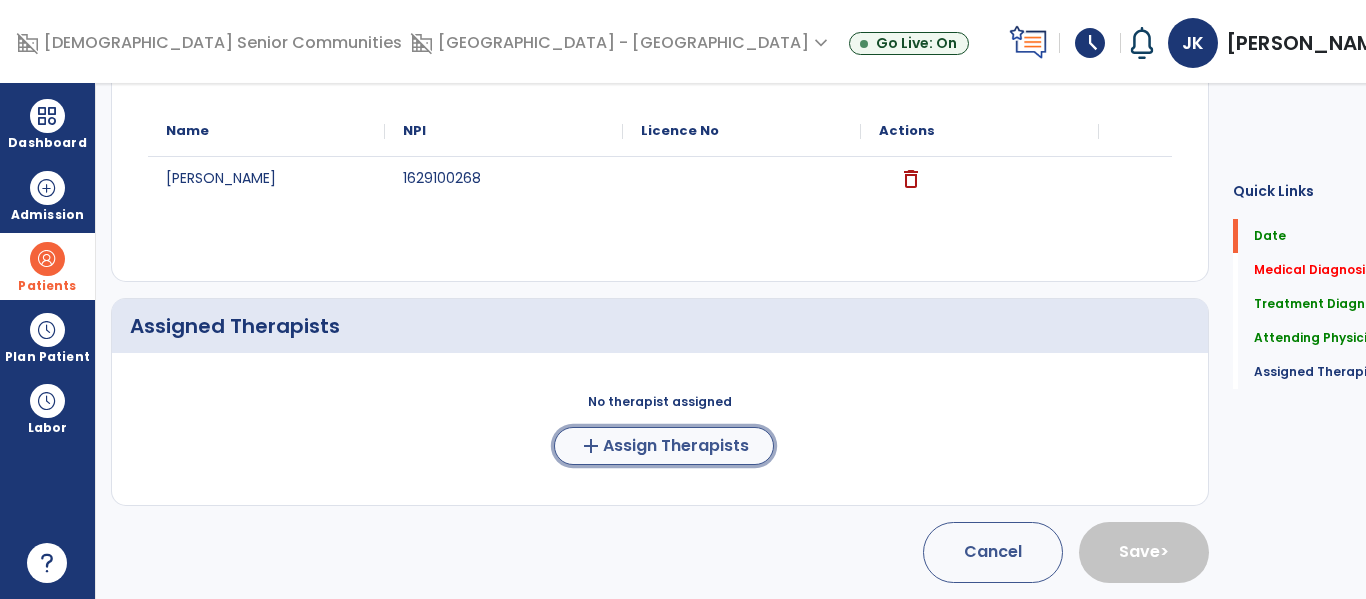 click on "Assign Therapists" 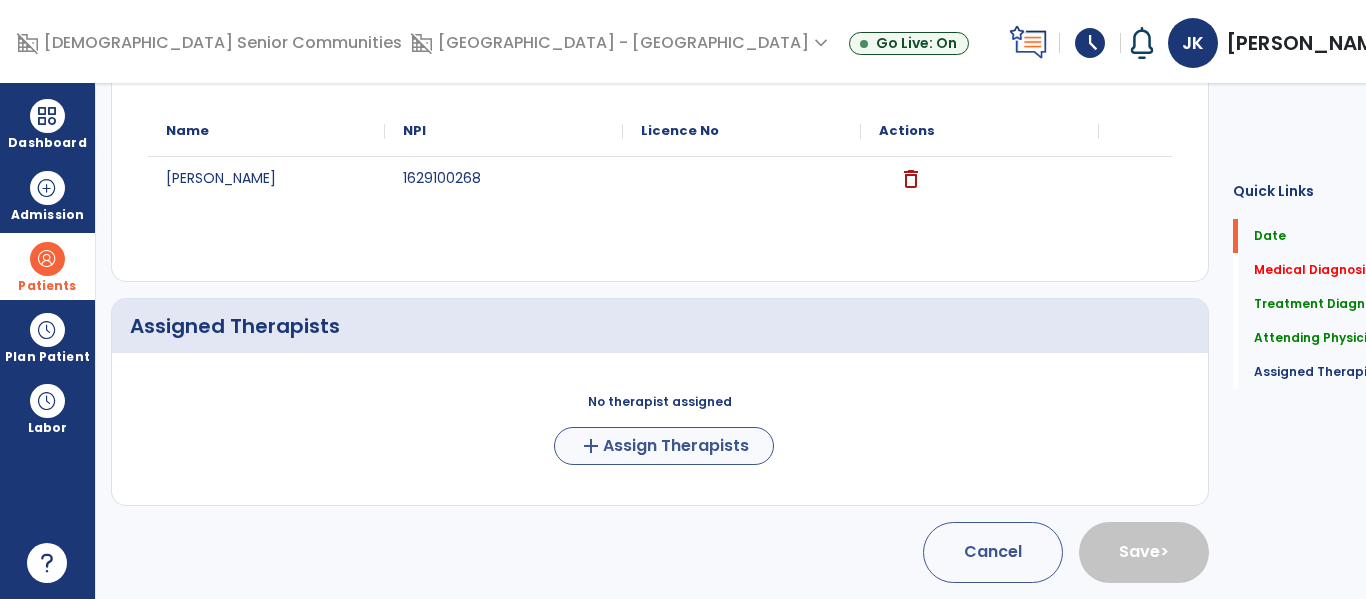 scroll, scrollTop: 733, scrollLeft: 0, axis: vertical 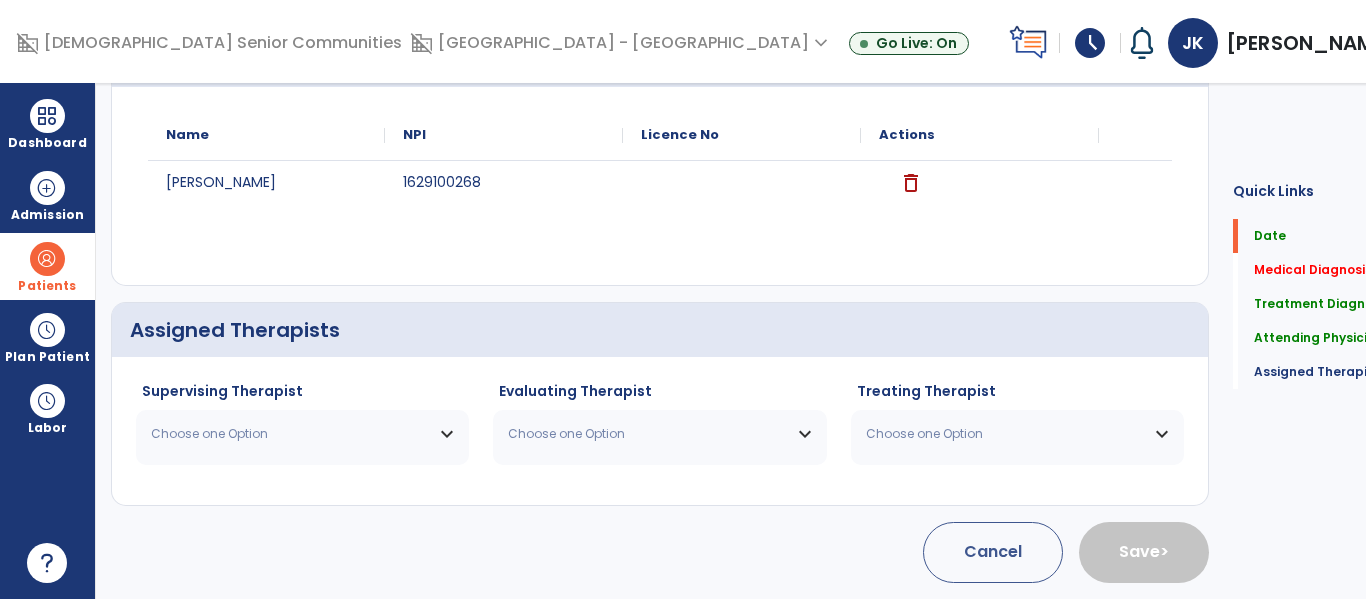 click on "Choose one Option" at bounding box center [302, 434] 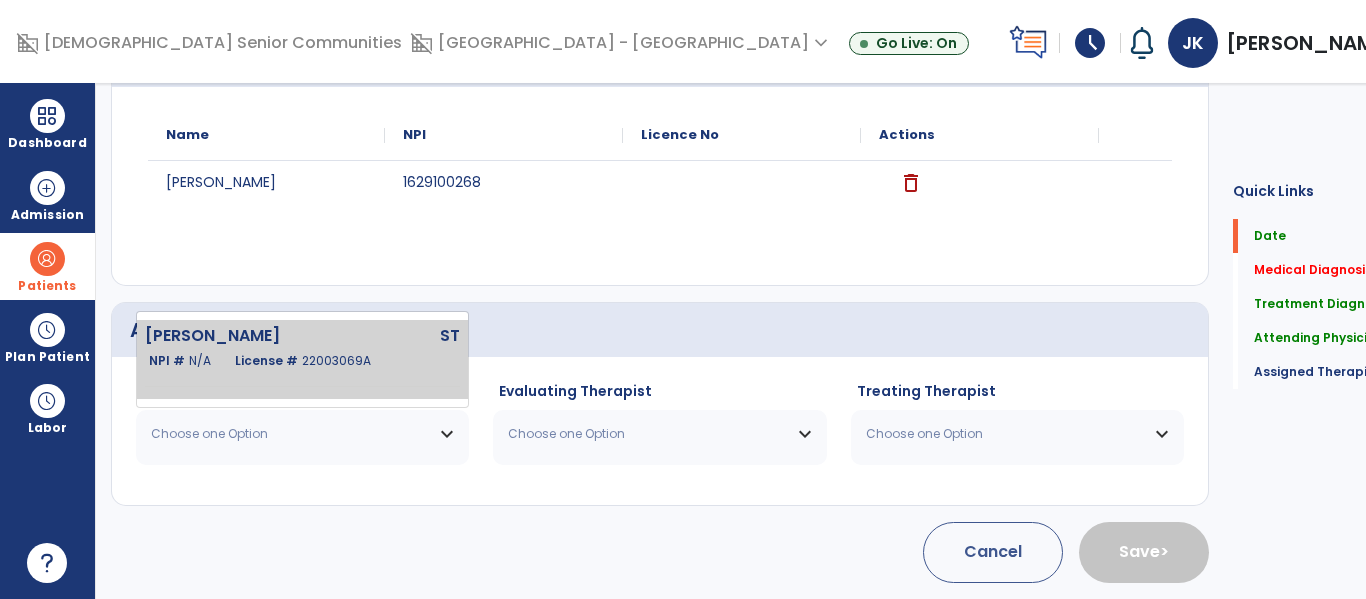 click on "22003069A" 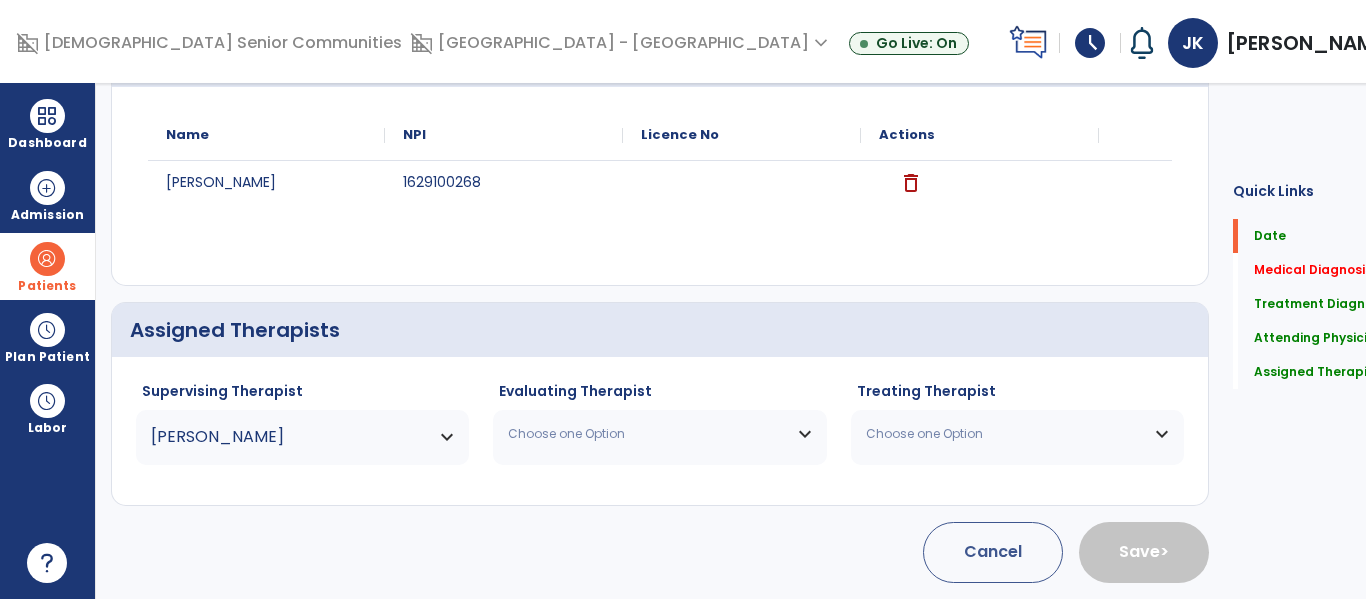 click on "Choose one Option" at bounding box center [647, 434] 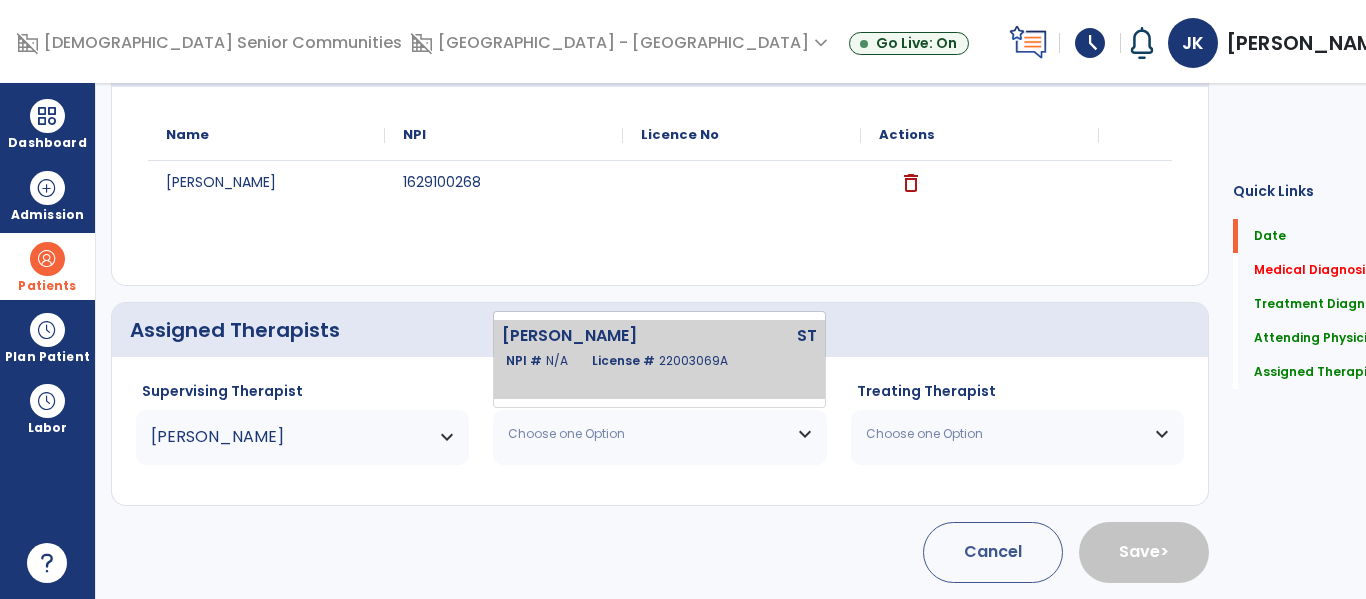 click on "Kuhns Janet  ST   NPI #  N/A   License #  22003069A" 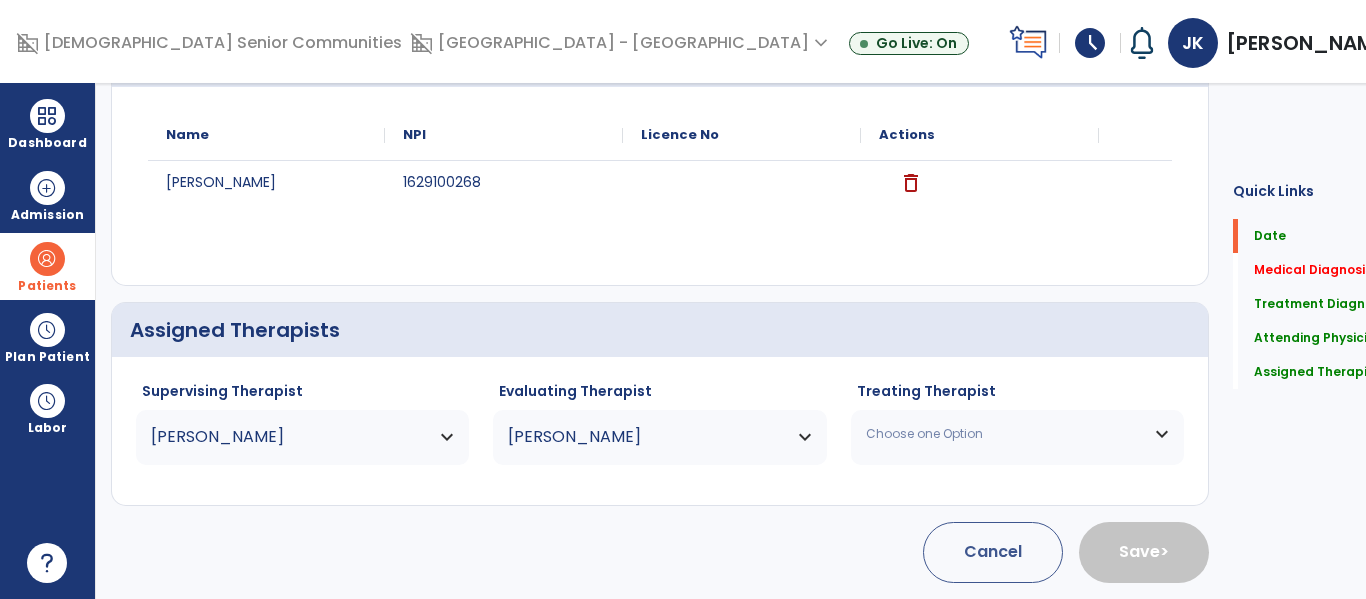 click on "Choose one Option" at bounding box center [1005, 434] 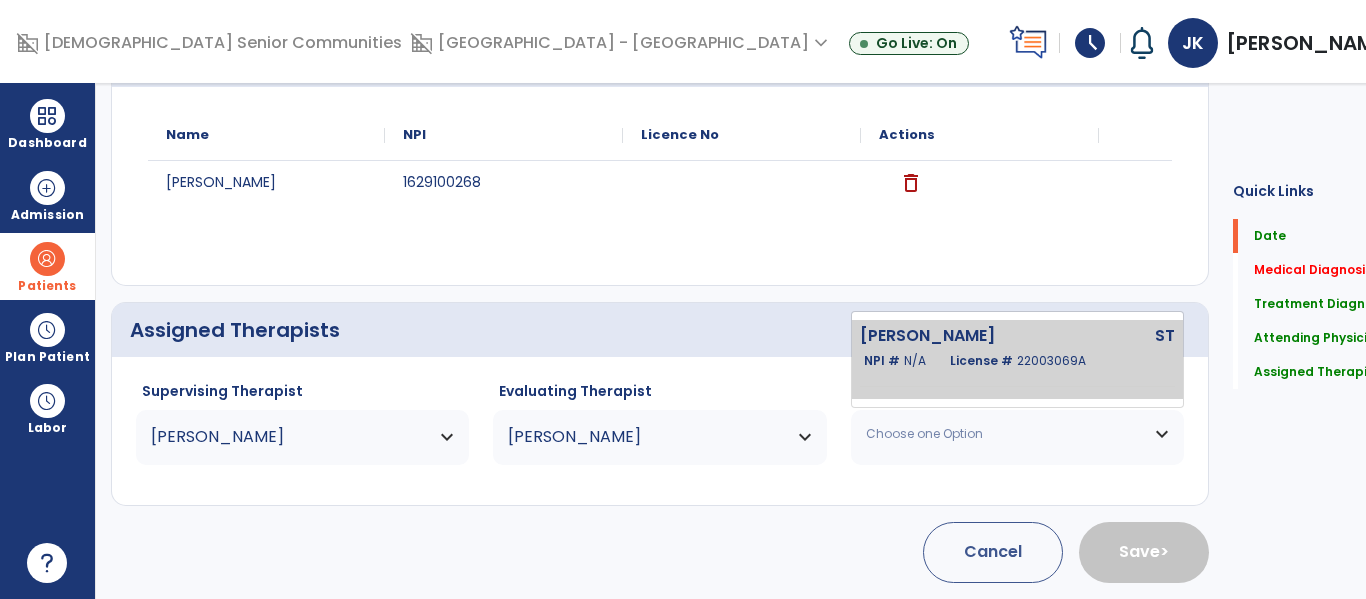 click on "Kuhns Janet" 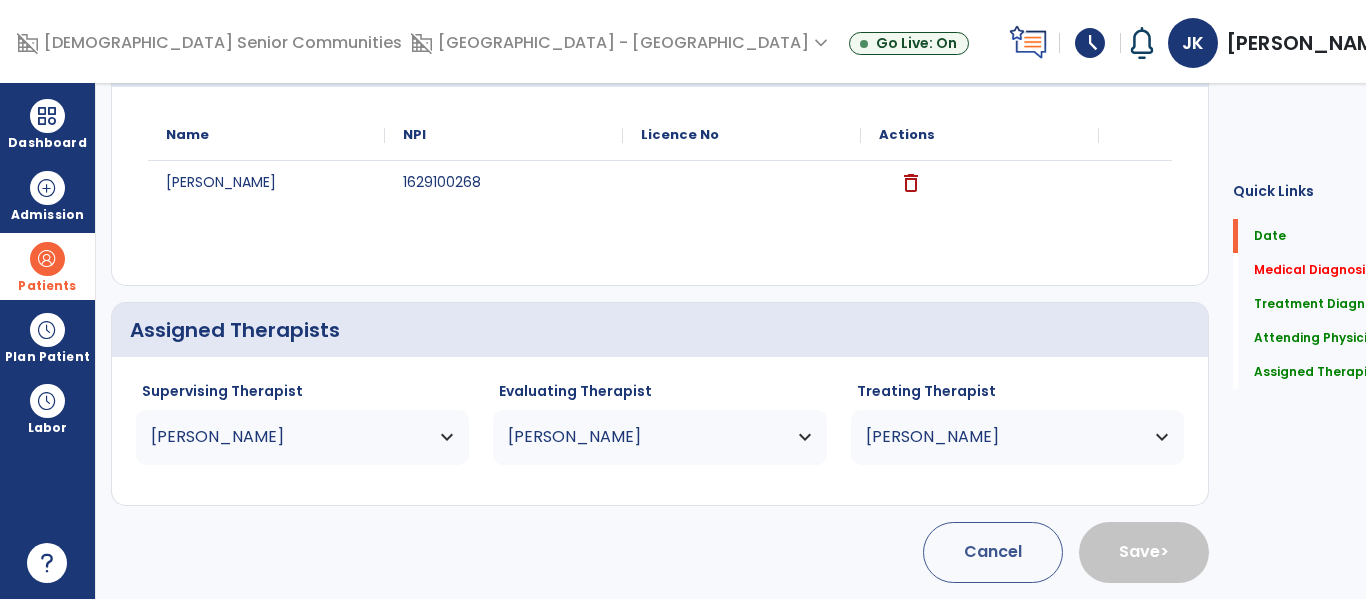 click on "Cancel  Save  >" 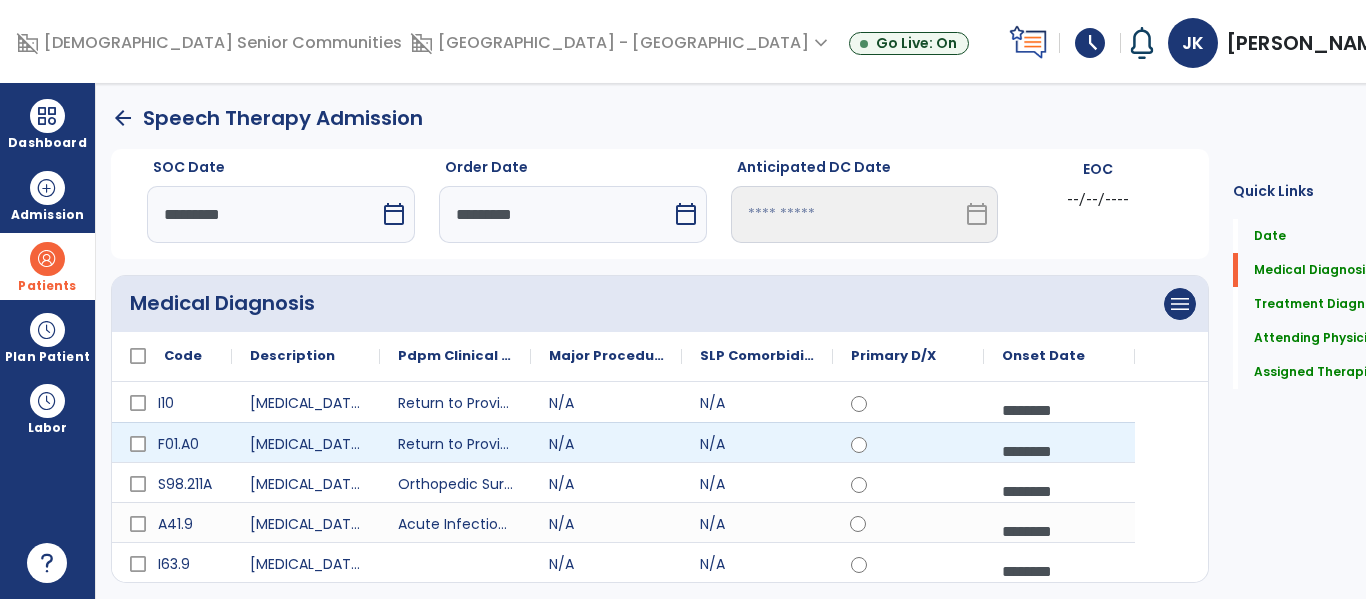 scroll, scrollTop: 733, scrollLeft: 0, axis: vertical 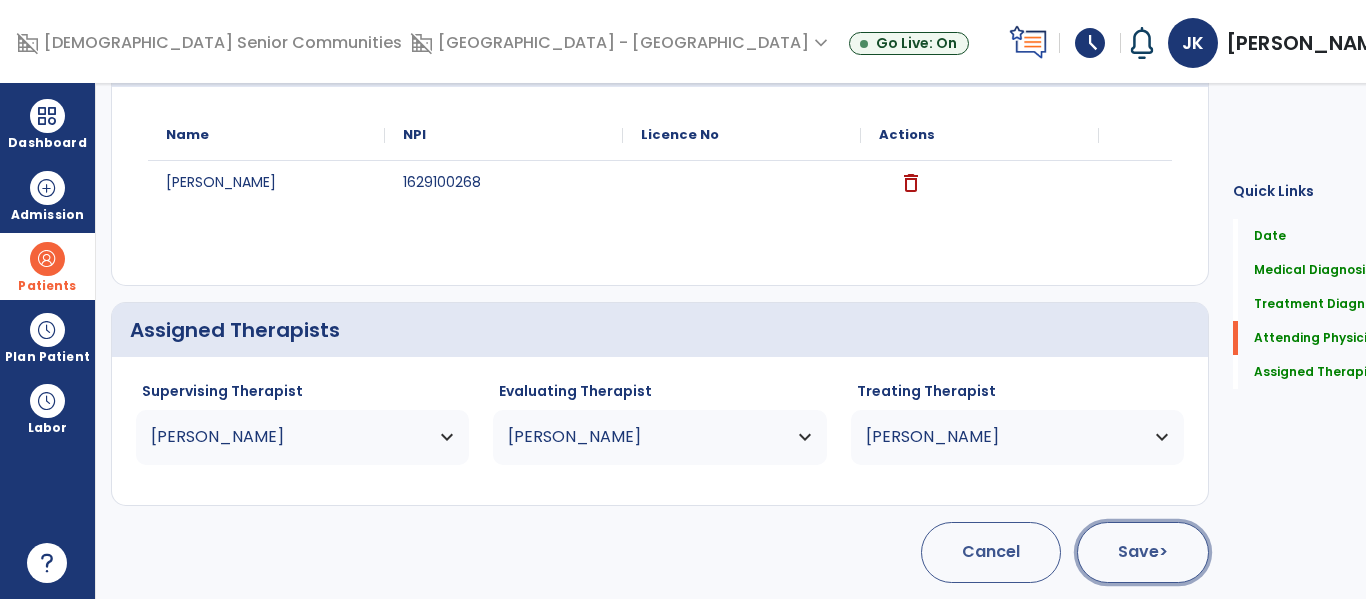 click on "Save  >" 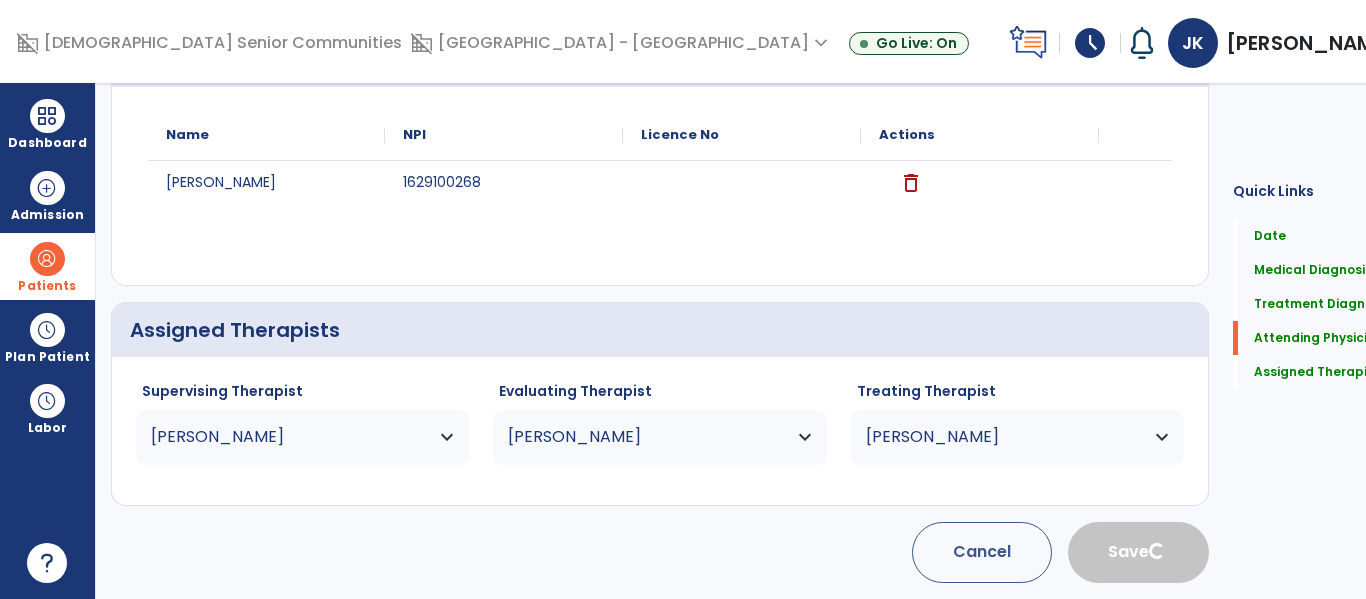 type 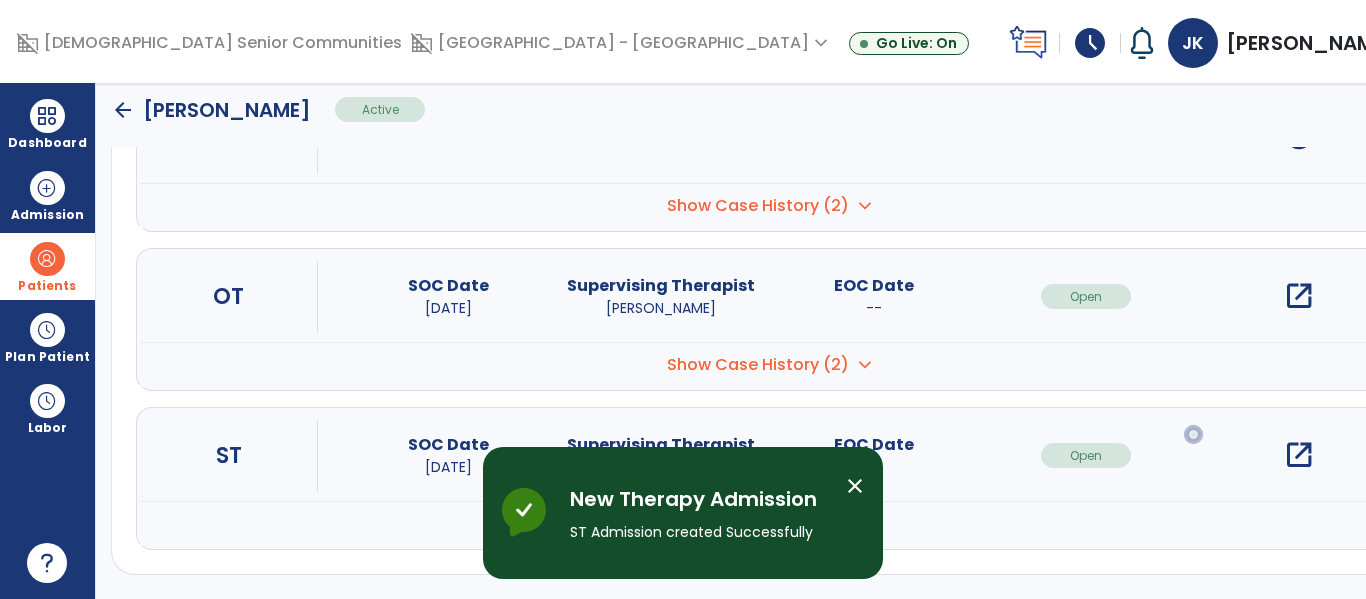 scroll, scrollTop: 0, scrollLeft: 0, axis: both 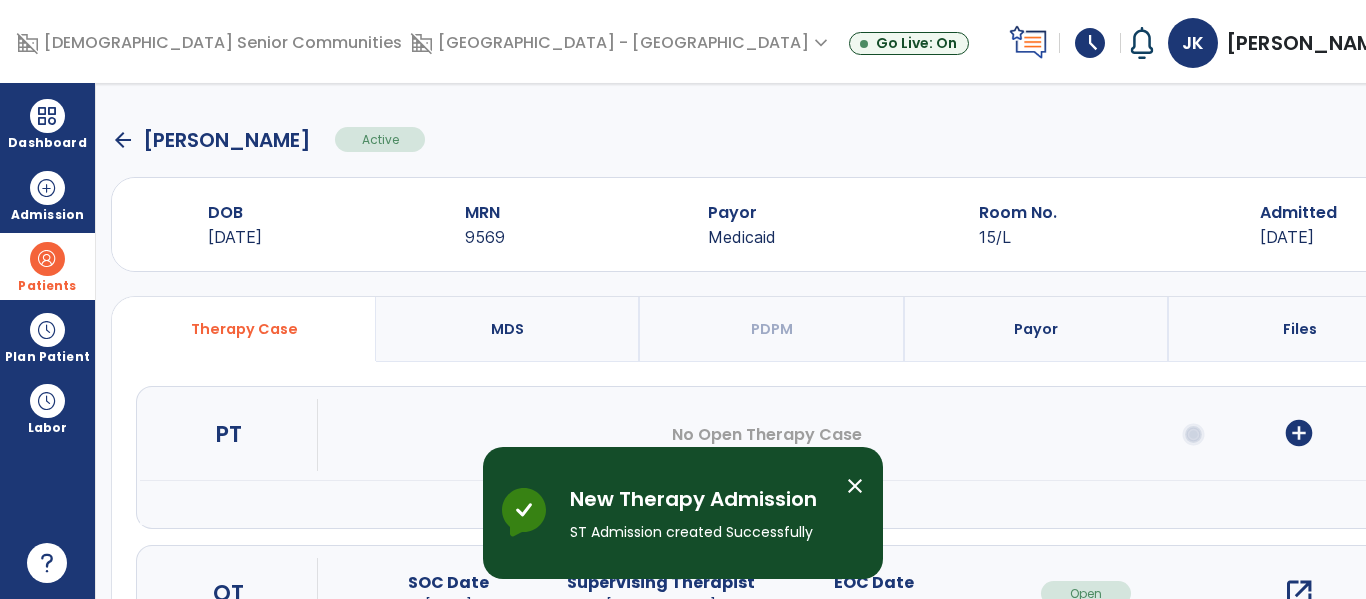 click on "close" at bounding box center (855, 486) 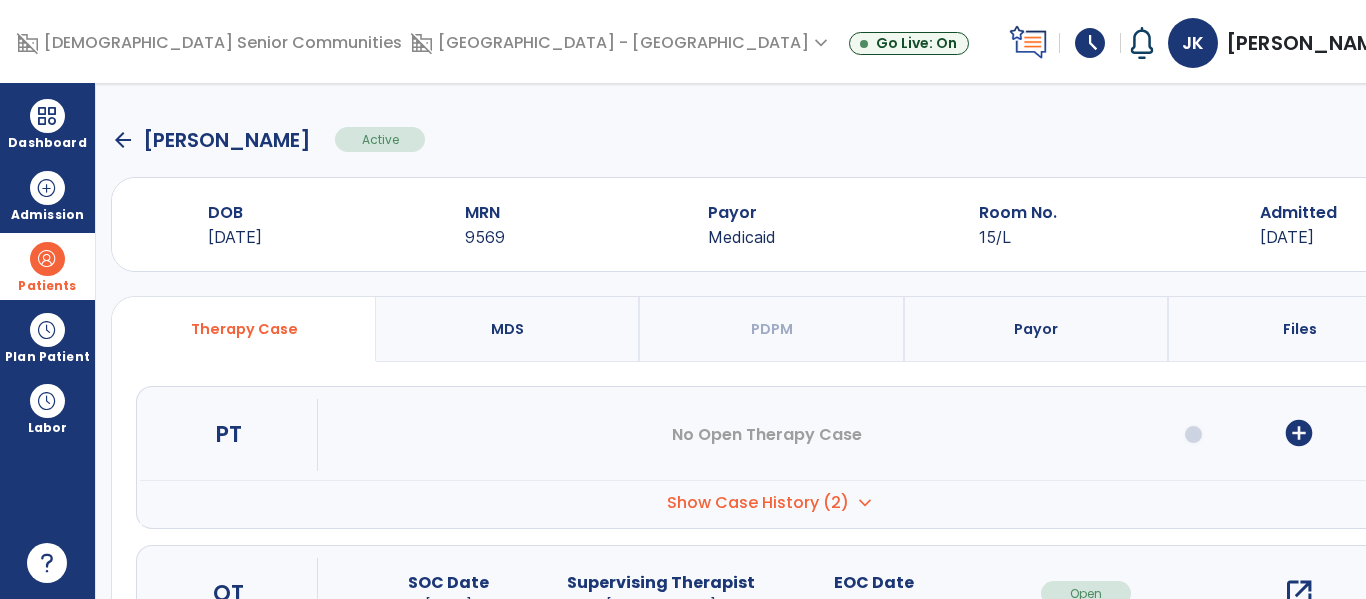 click on "arrow_back" 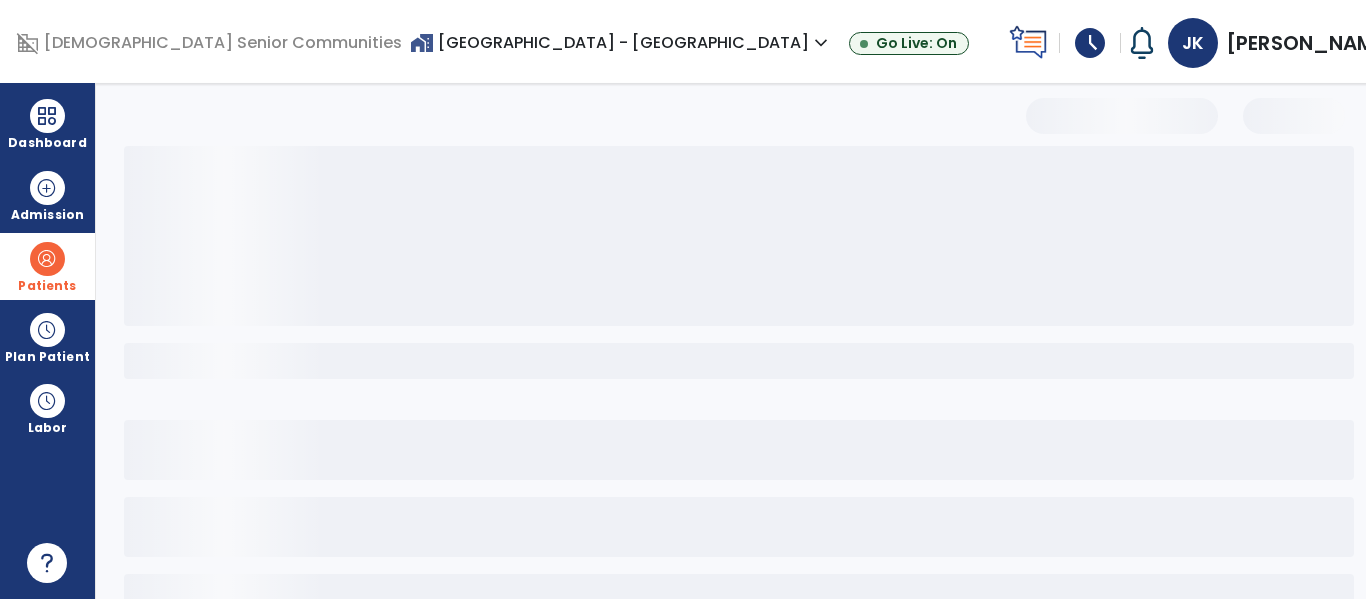 select on "***" 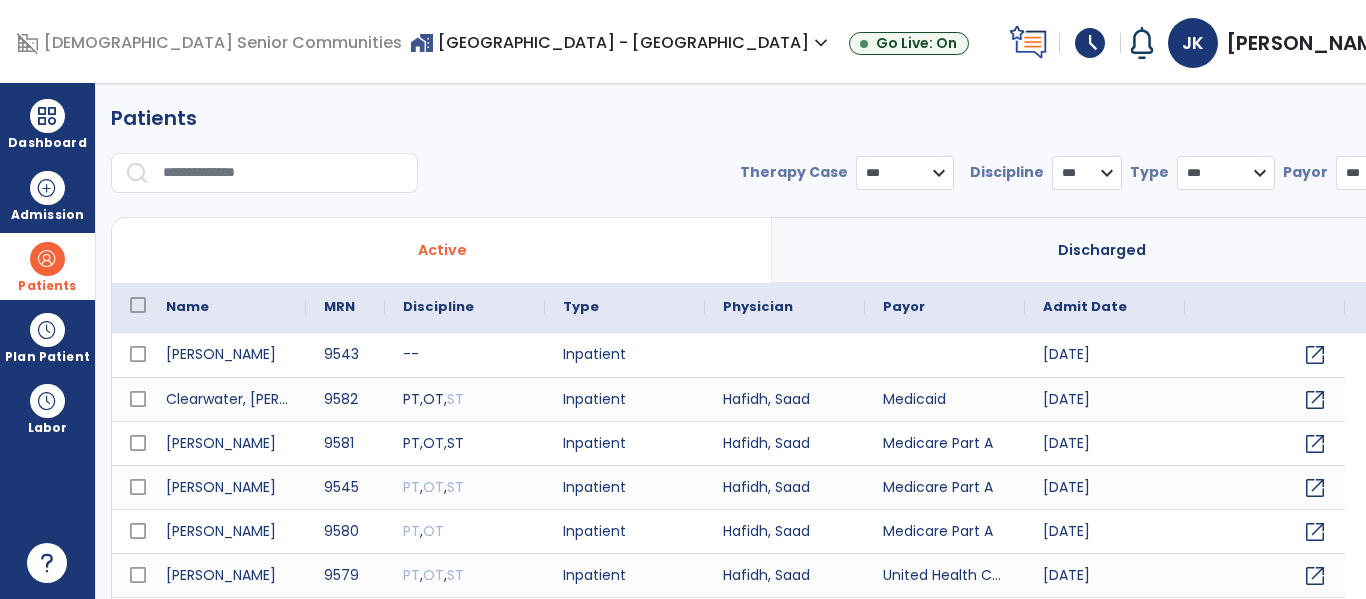 click at bounding box center (283, 173) 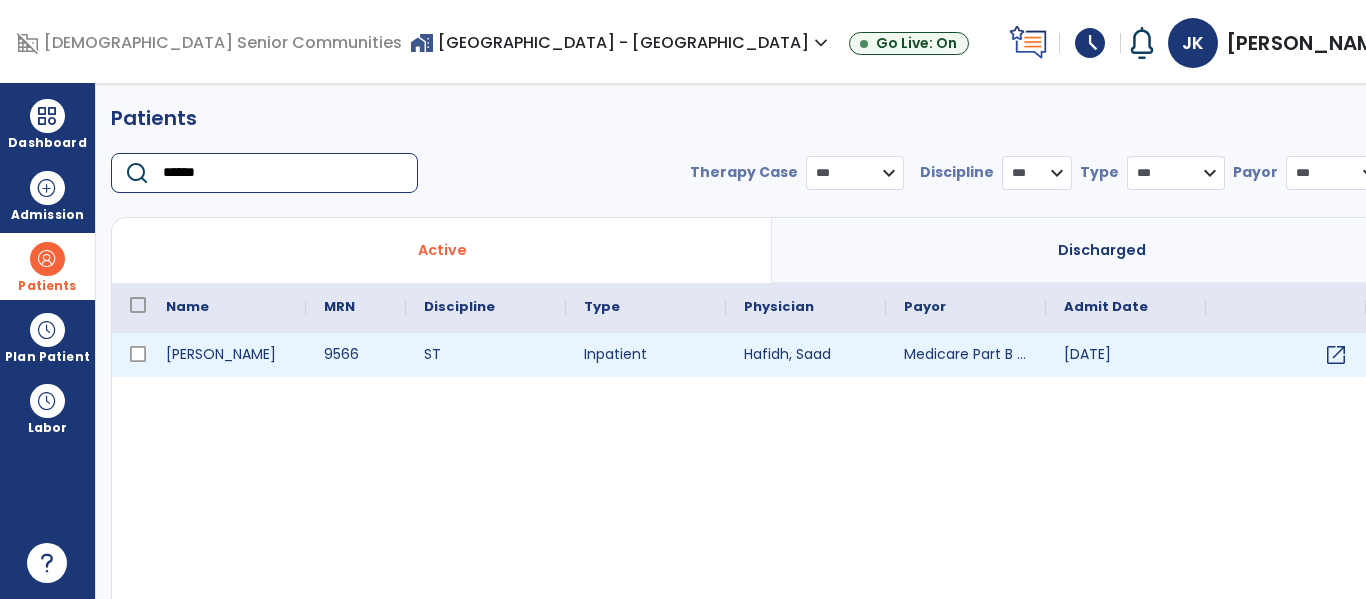 type on "******" 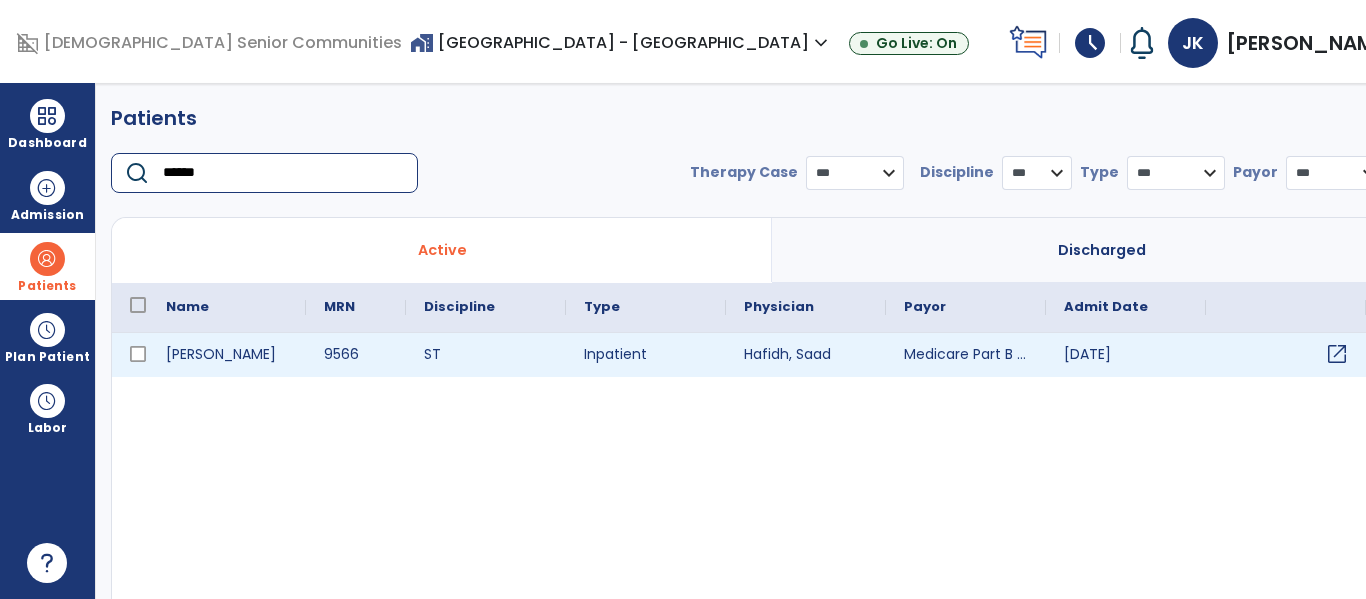 click on "open_in_new" at bounding box center (1337, 354) 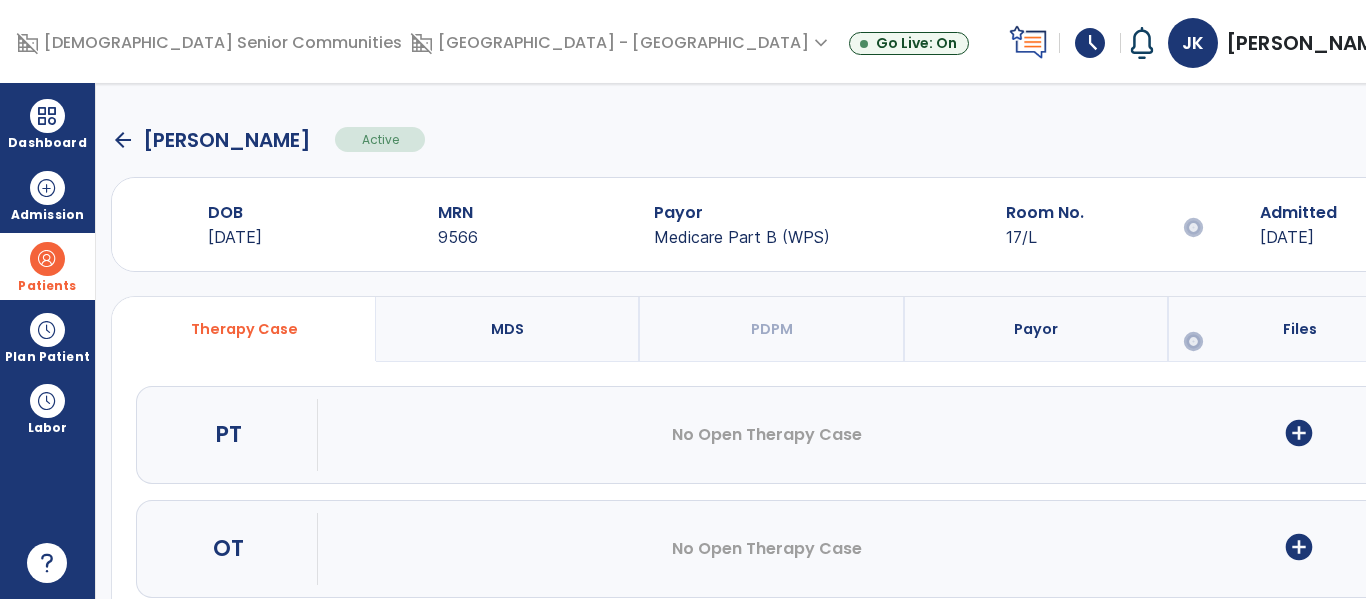 scroll, scrollTop: 207, scrollLeft: 0, axis: vertical 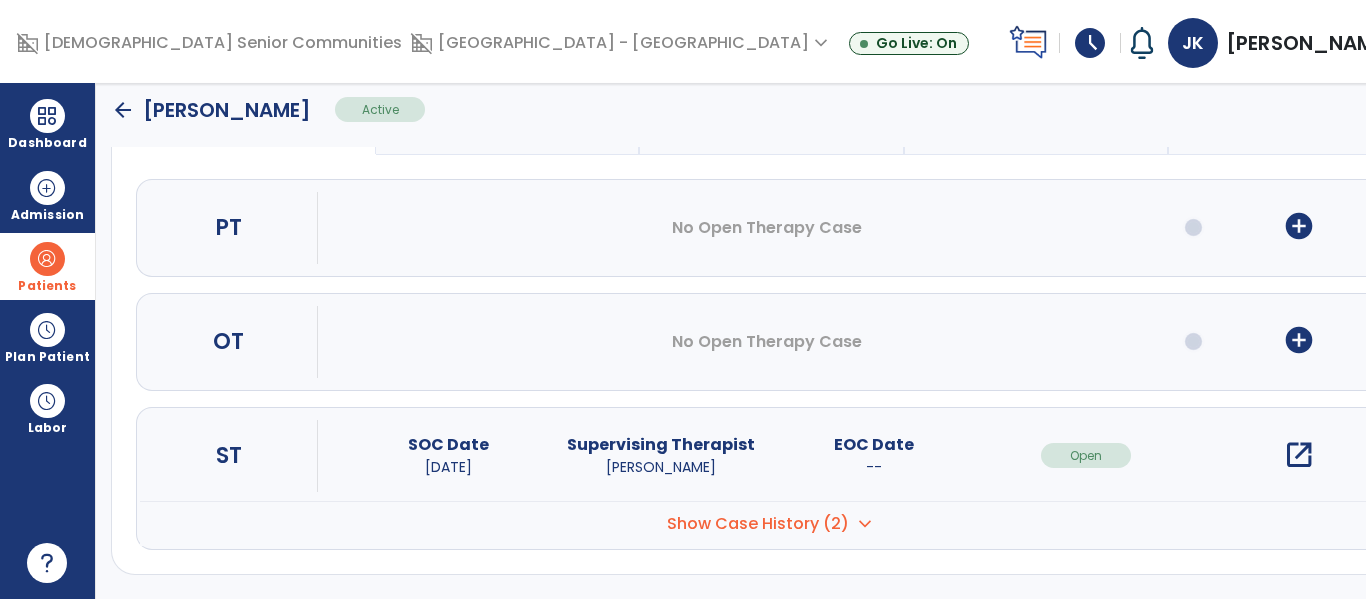 click on "open_in_new" at bounding box center [1299, 455] 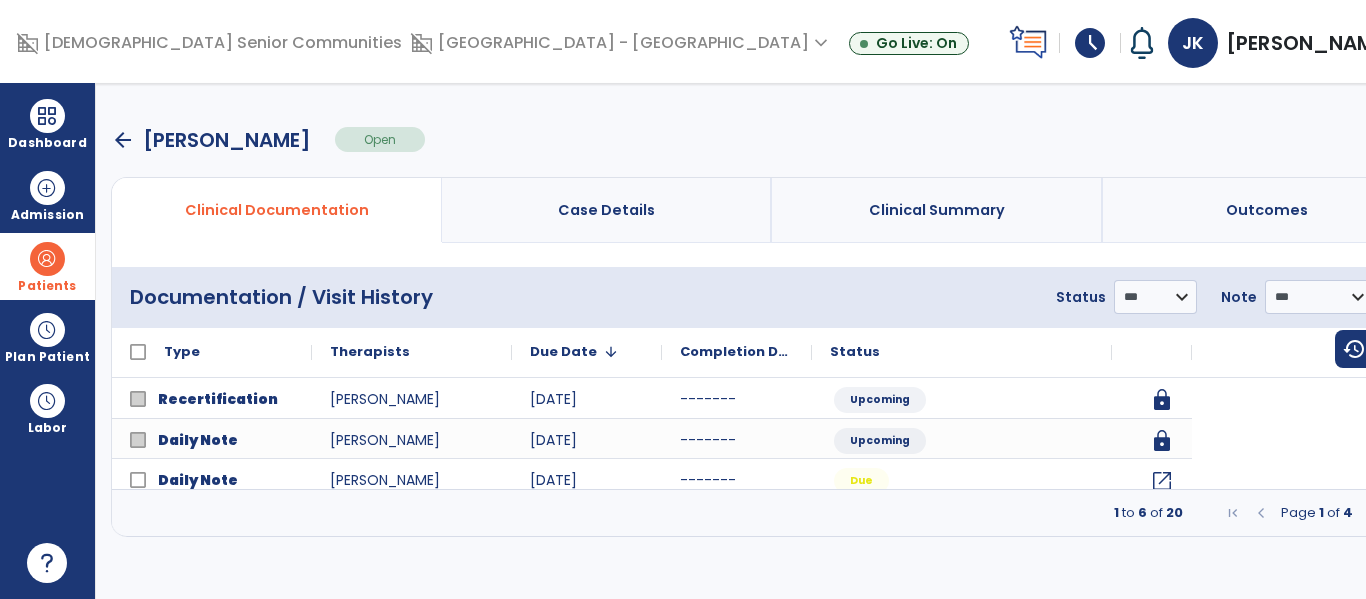 scroll, scrollTop: 0, scrollLeft: 0, axis: both 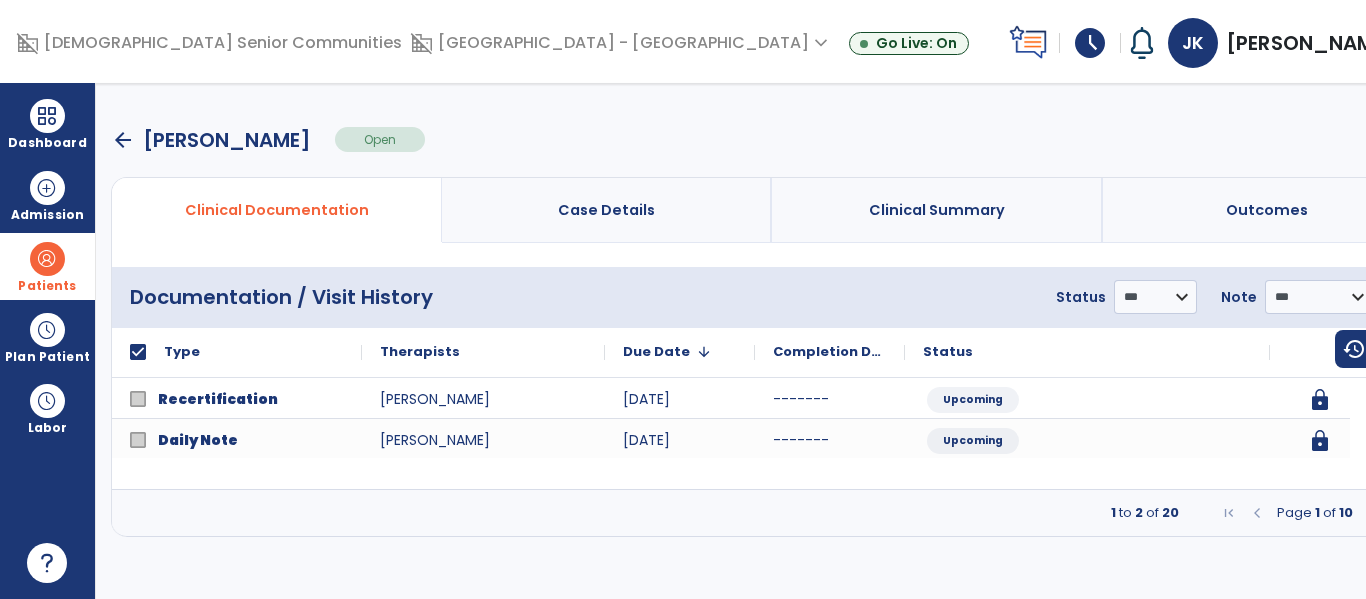 click on "menu" at bounding box center [1405, 297] 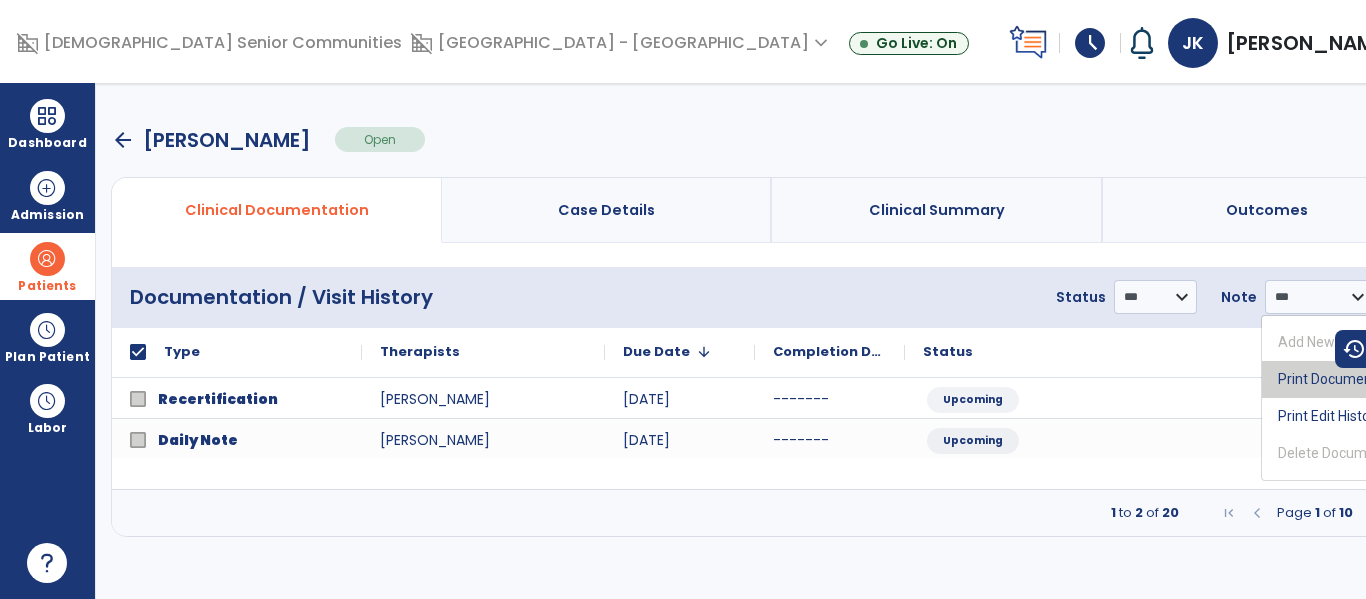 click on "Print Documents" at bounding box center [1341, 379] 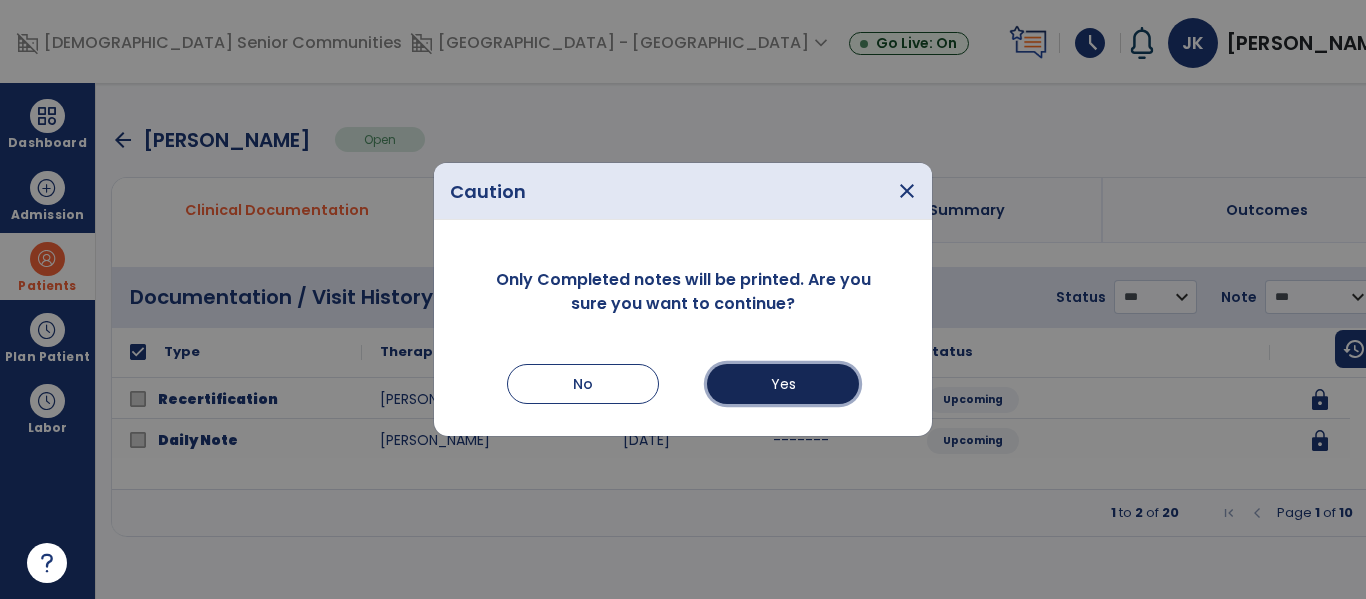 click on "Yes" at bounding box center [783, 384] 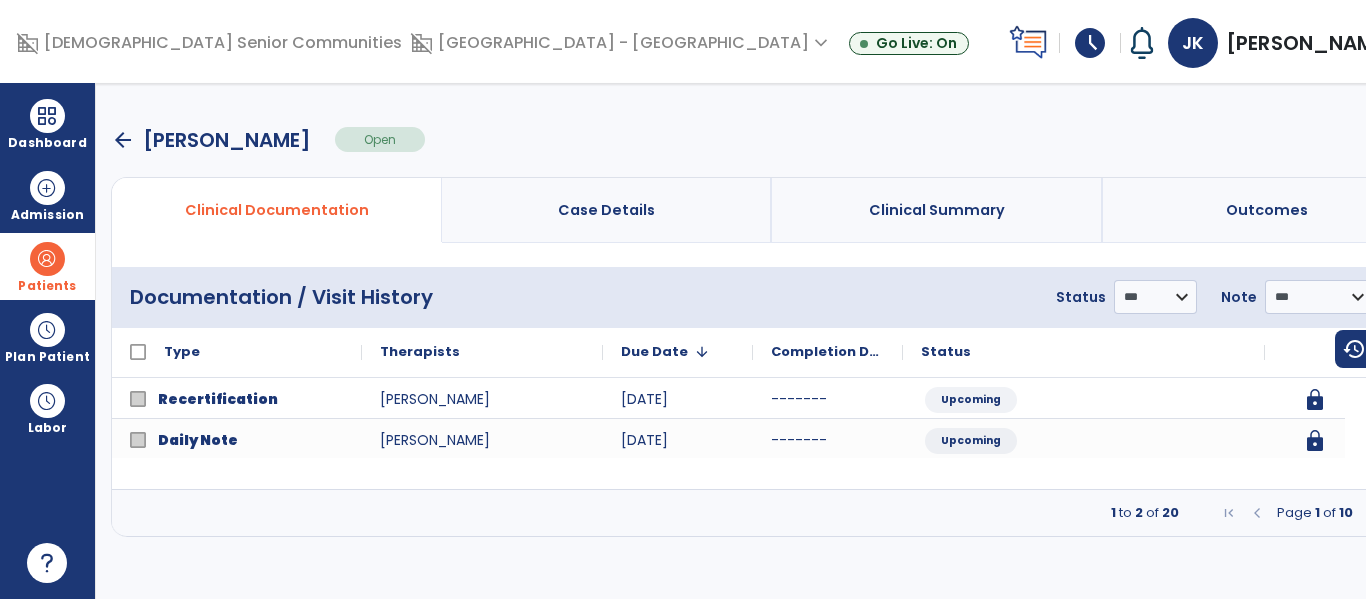 click at bounding box center [1373, 513] 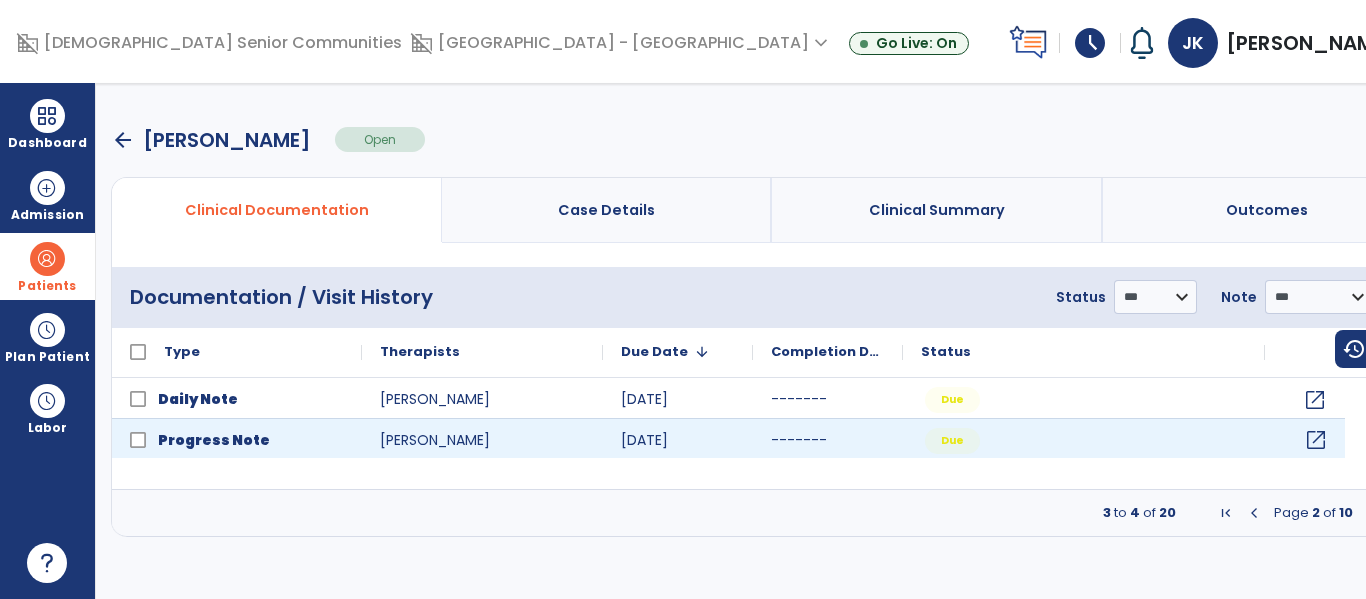 click on "open_in_new" 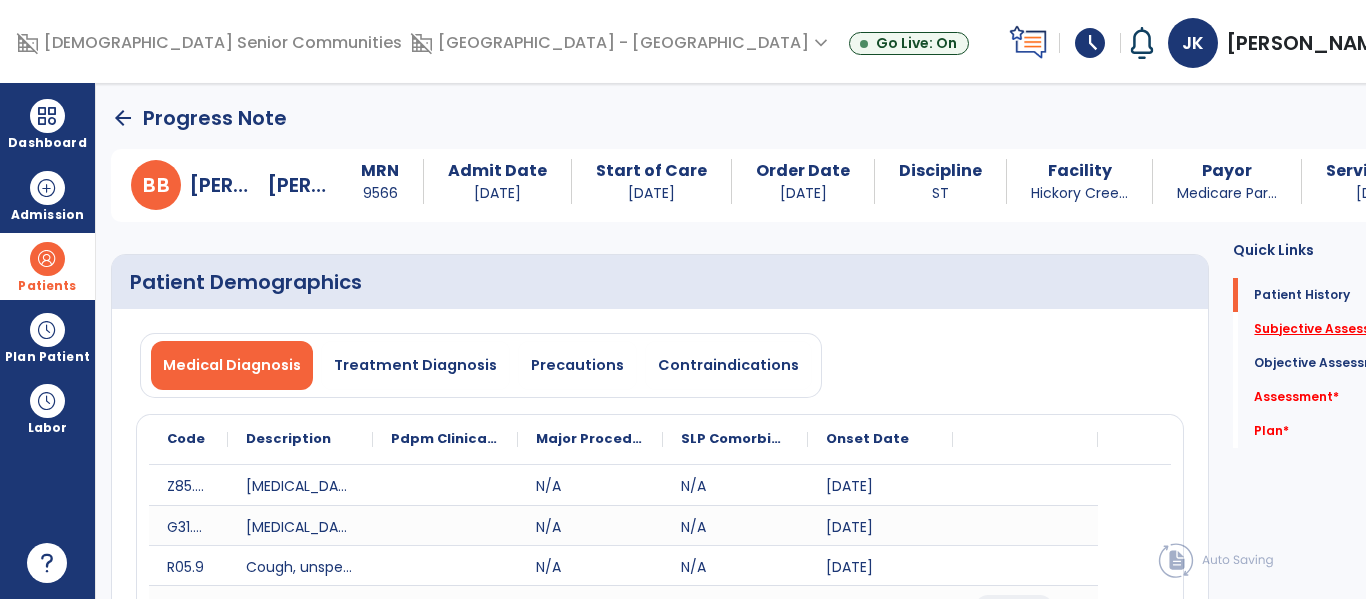 click on "Subjective Assessment   *" 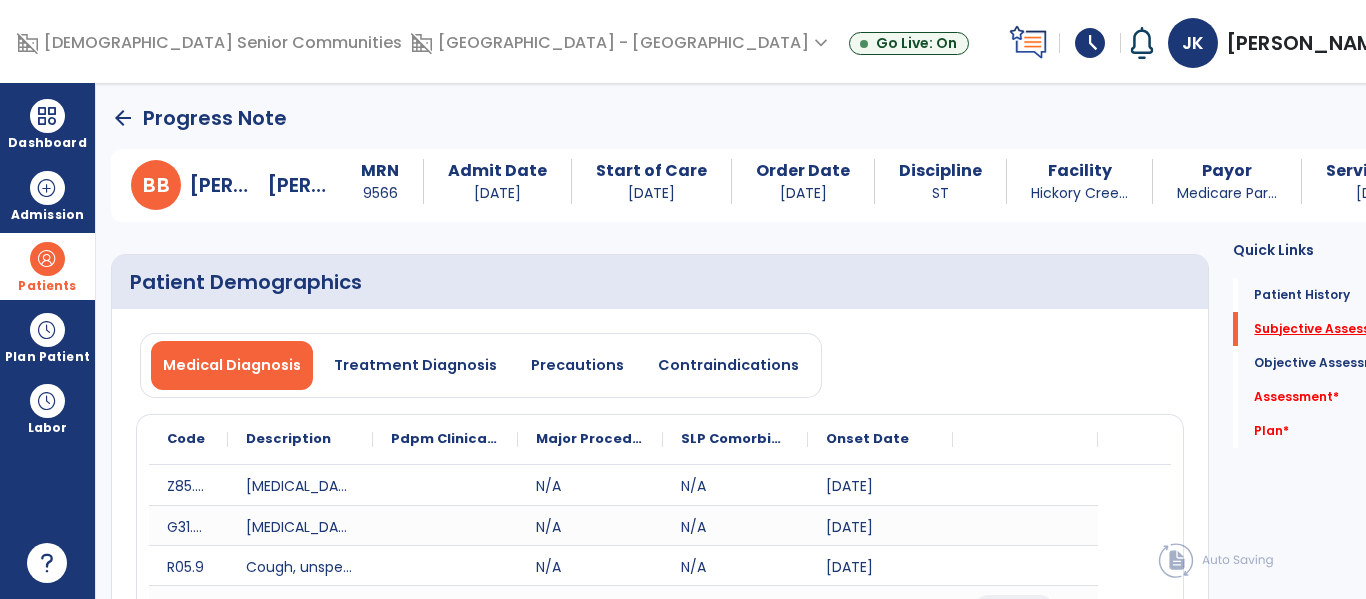 scroll, scrollTop: 2, scrollLeft: 0, axis: vertical 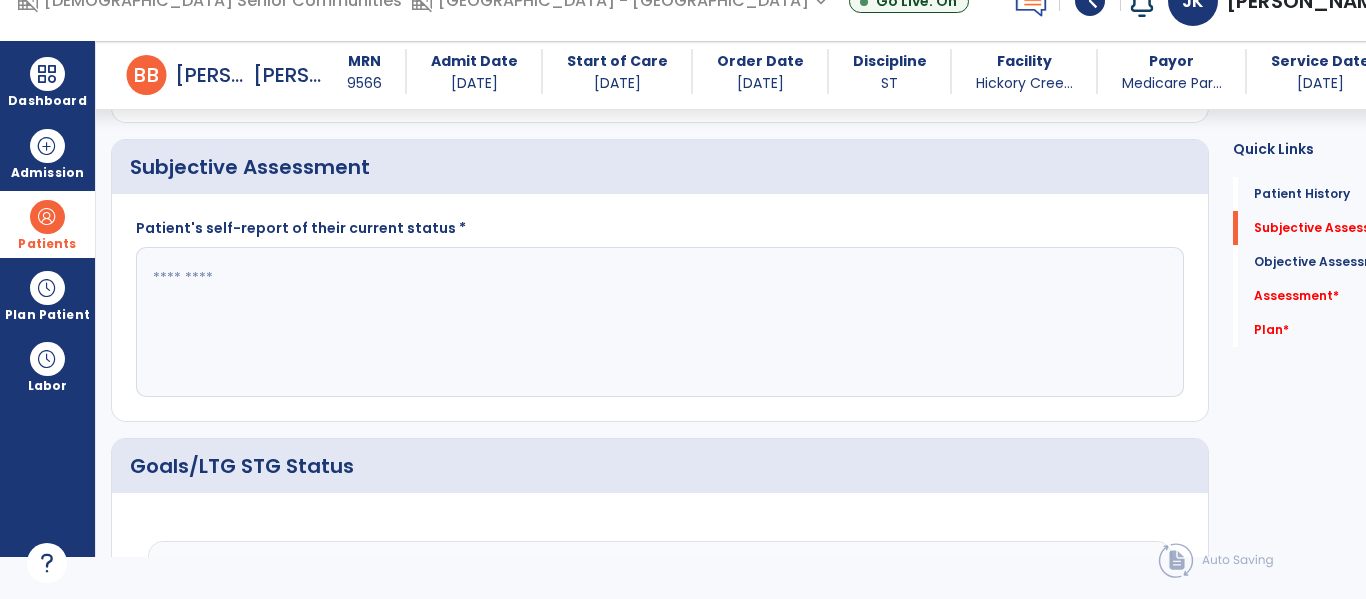 click 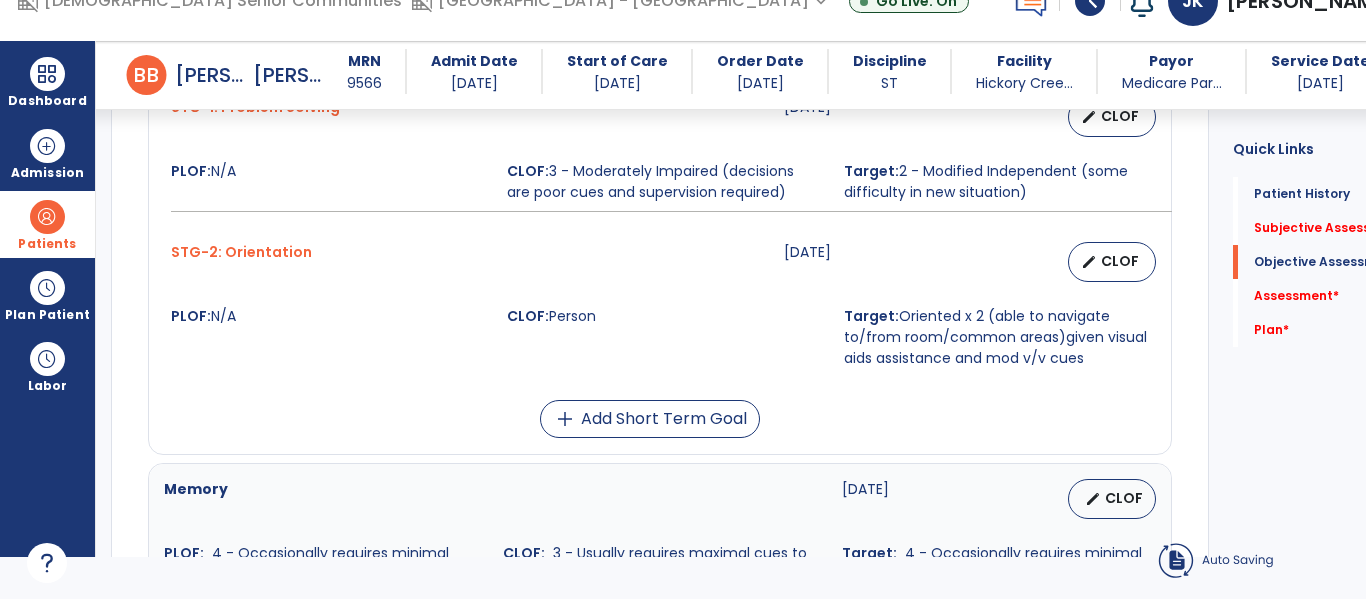 scroll, scrollTop: 1666, scrollLeft: 0, axis: vertical 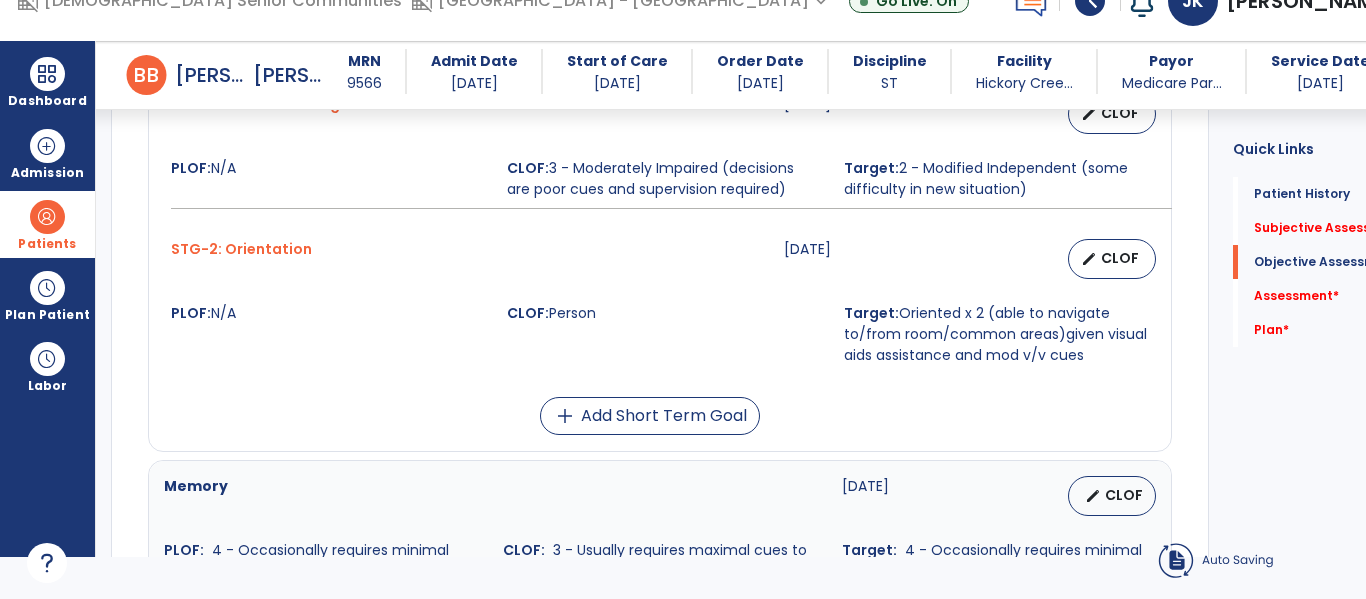 type on "**********" 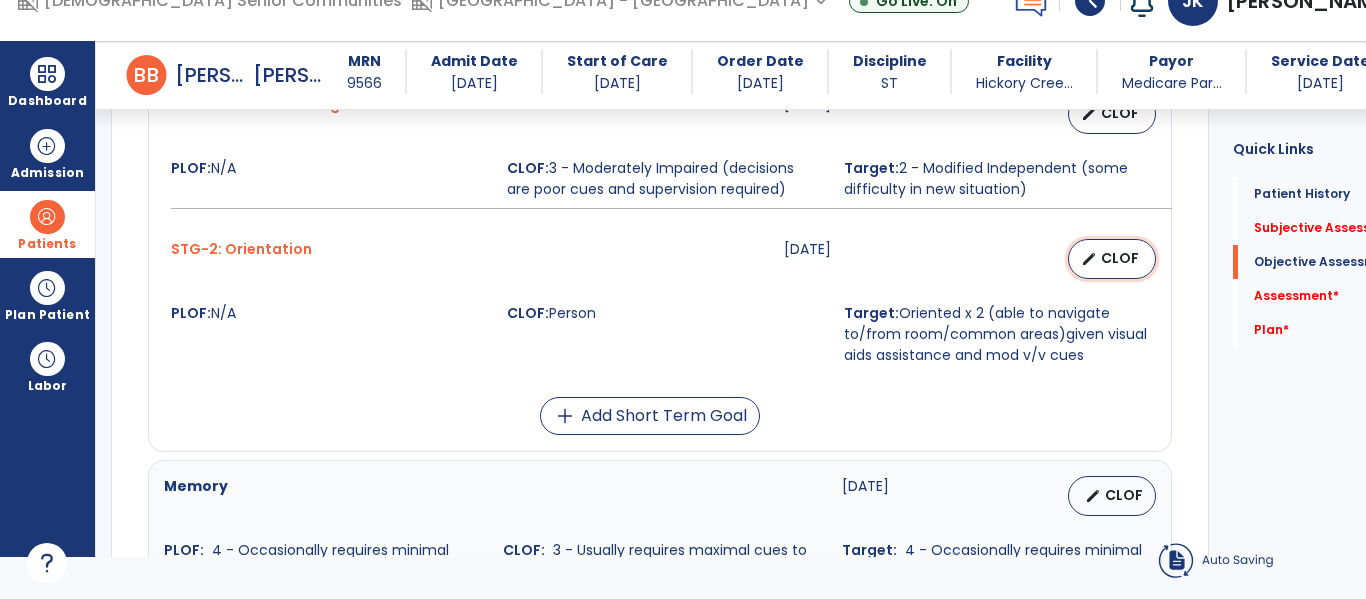click on "CLOF" at bounding box center (1120, 258) 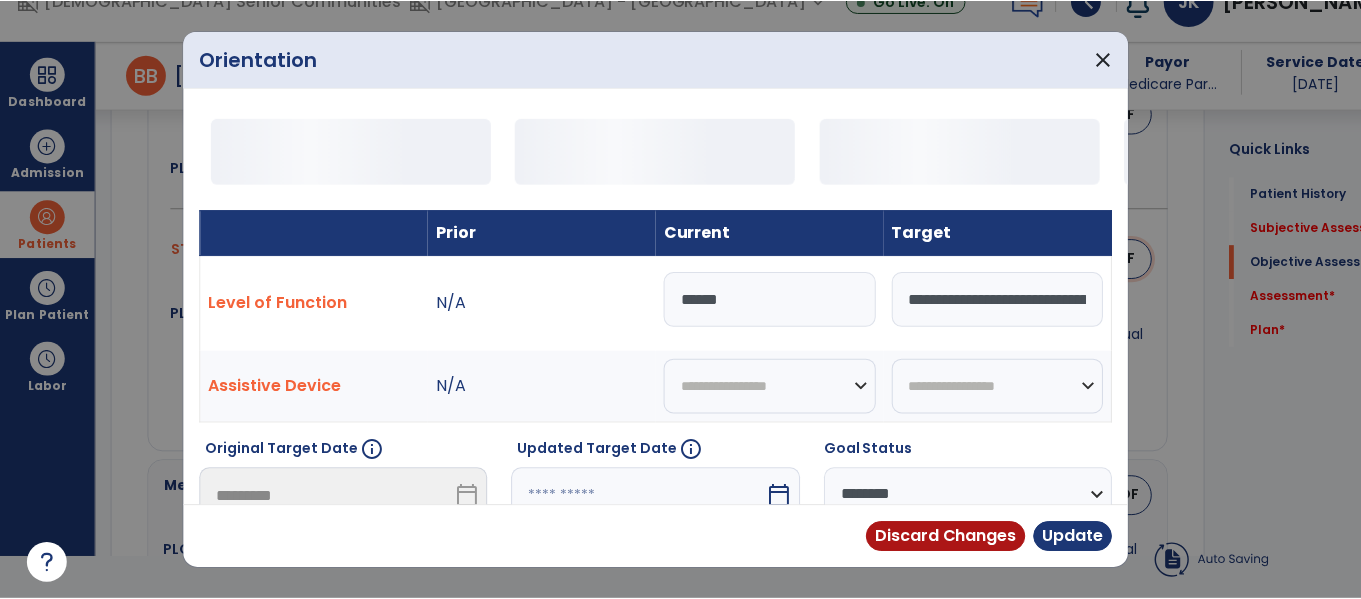 scroll, scrollTop: 0, scrollLeft: 0, axis: both 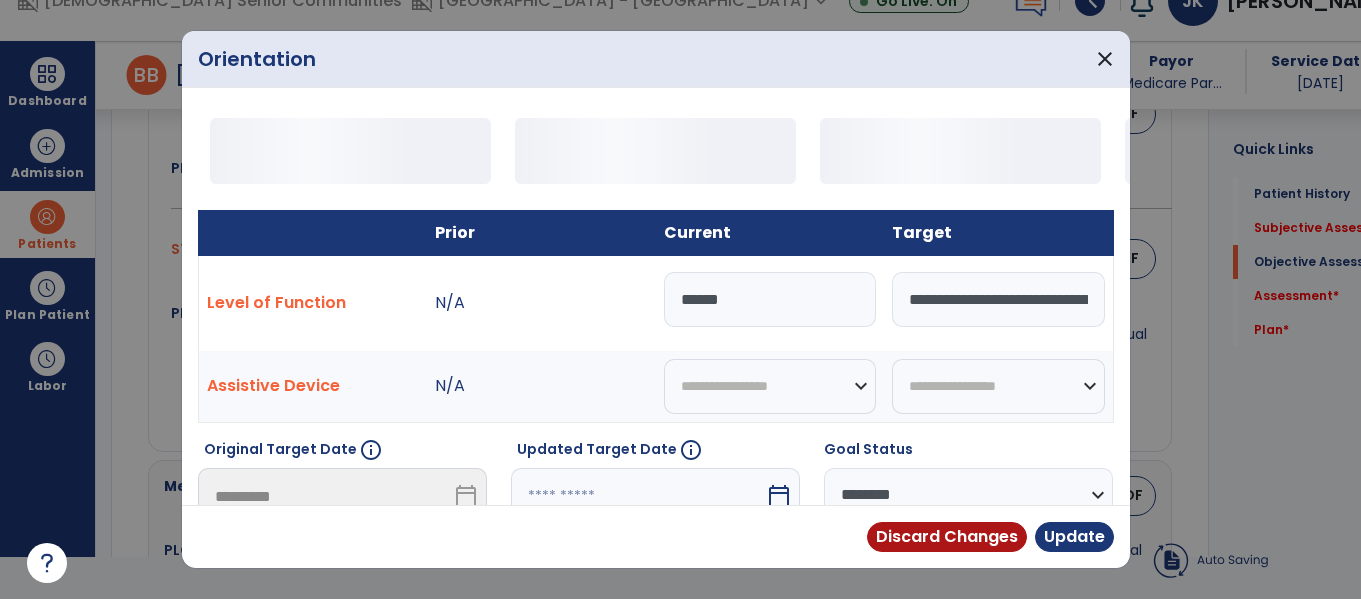 drag, startPoint x: 755, startPoint y: 308, endPoint x: 483, endPoint y: 348, distance: 274.92545 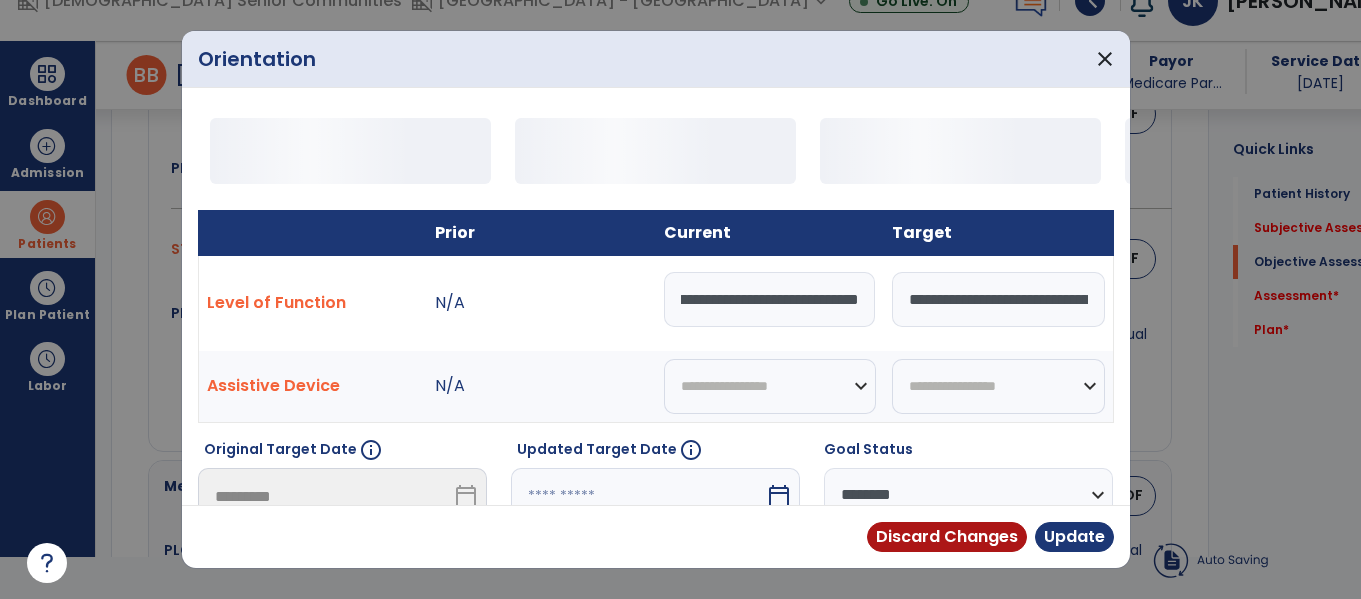 scroll, scrollTop: 0, scrollLeft: 338, axis: horizontal 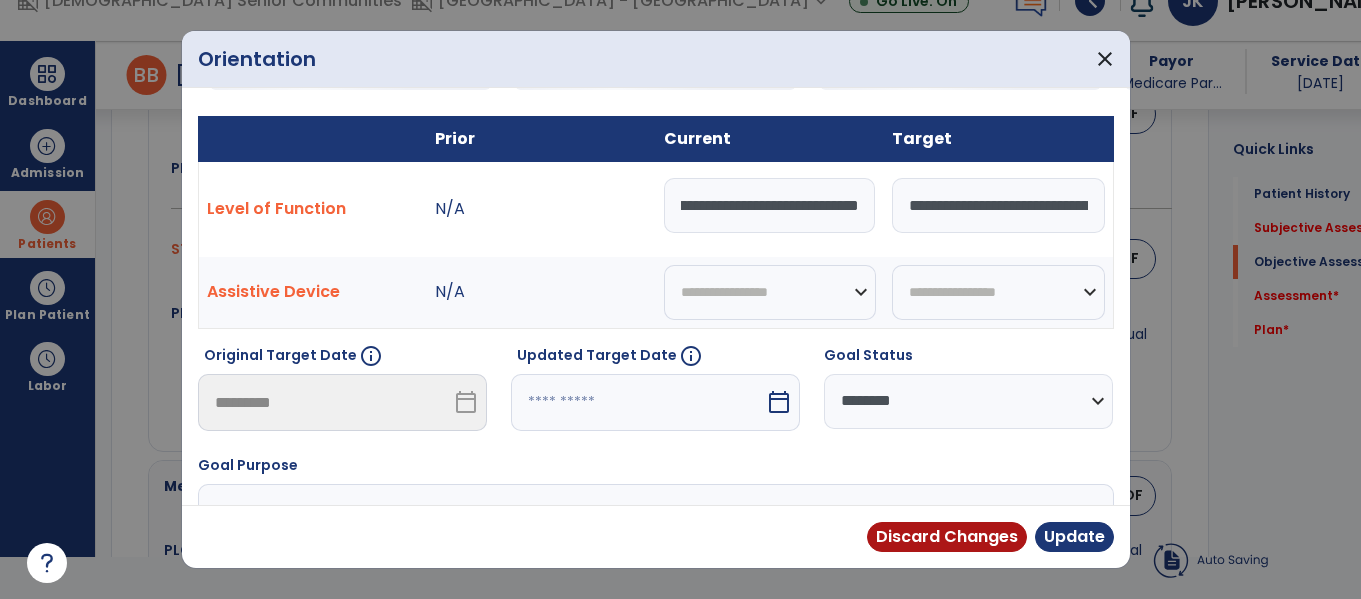 type on "**********" 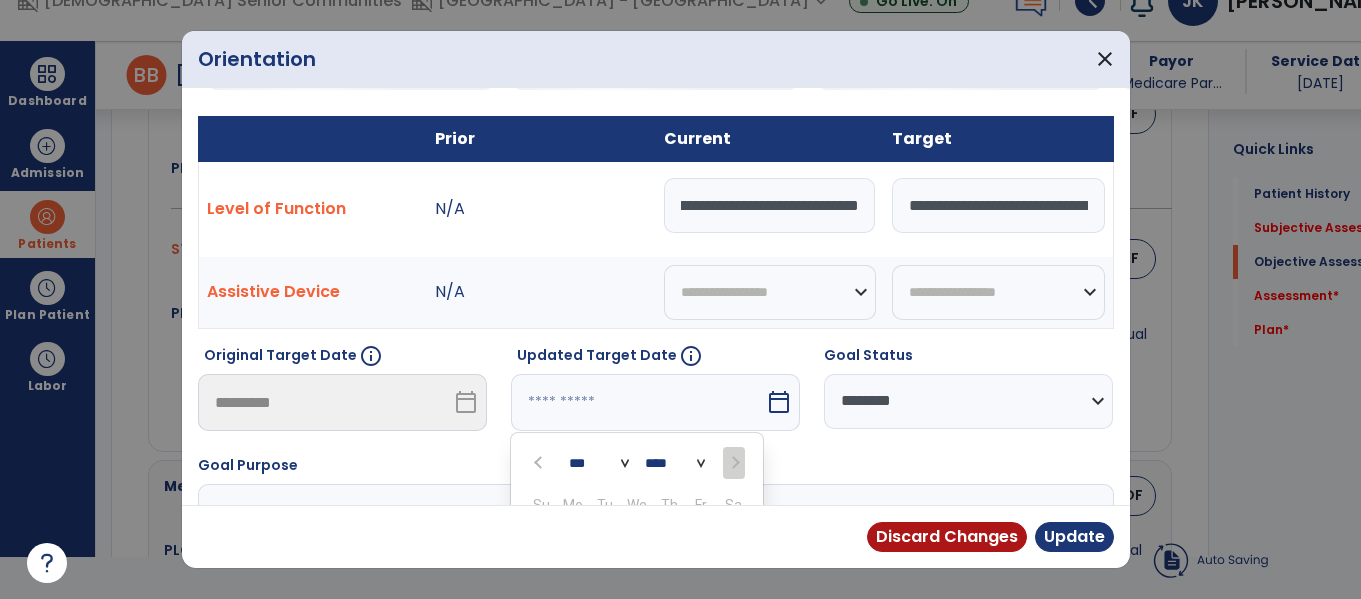 scroll, scrollTop: 0, scrollLeft: 0, axis: both 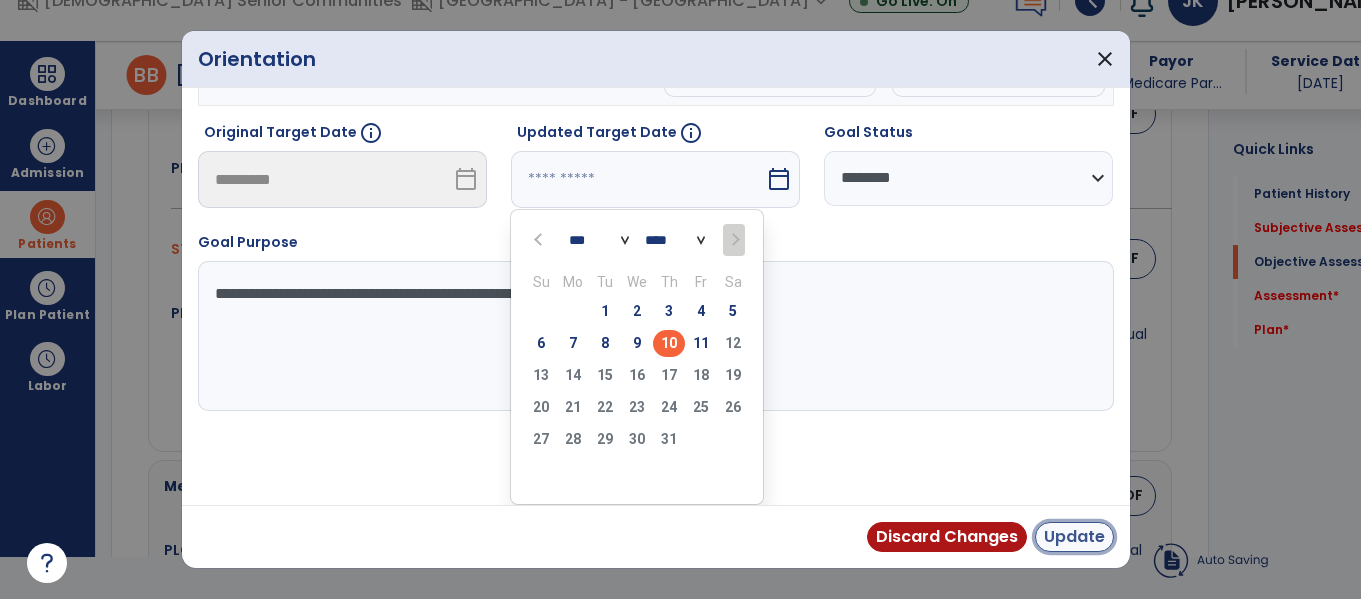 click on "Update" at bounding box center (1074, 537) 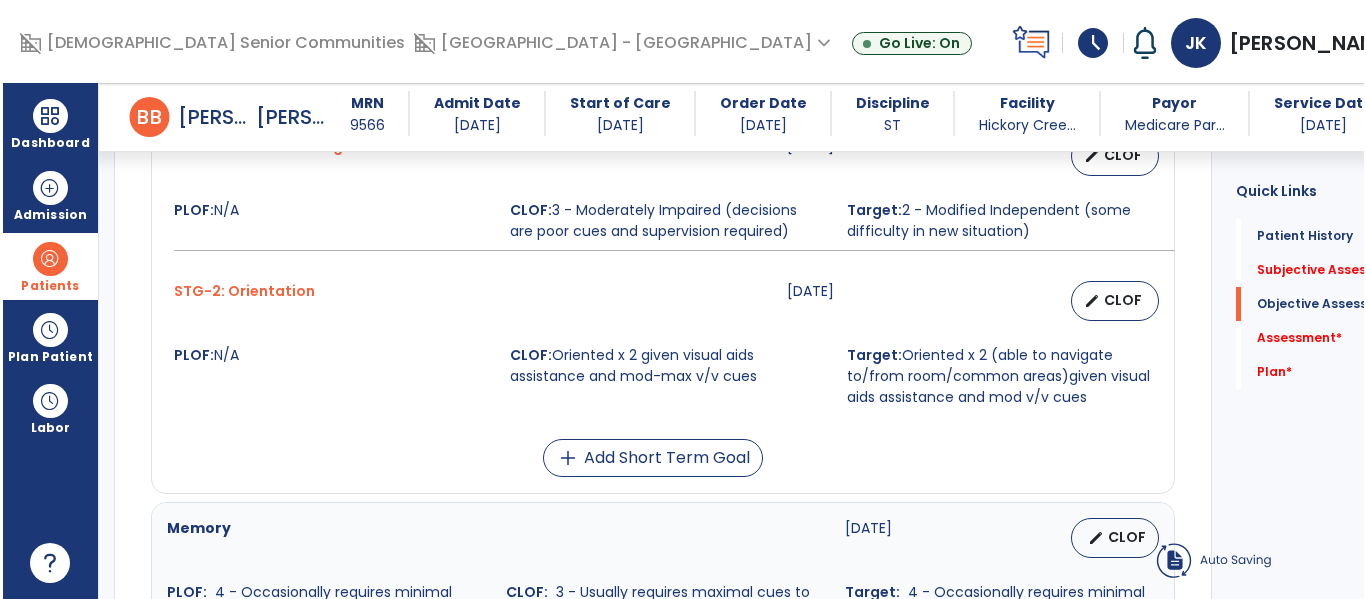 scroll, scrollTop: 42, scrollLeft: 0, axis: vertical 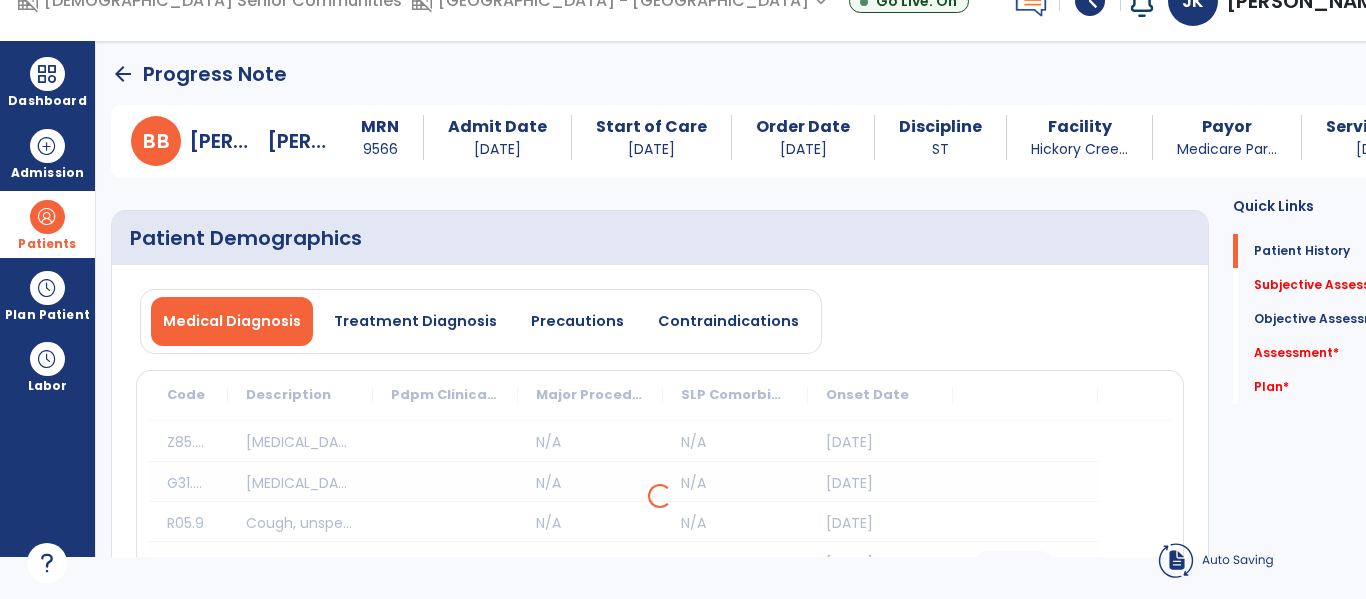 click on "arrow_back" 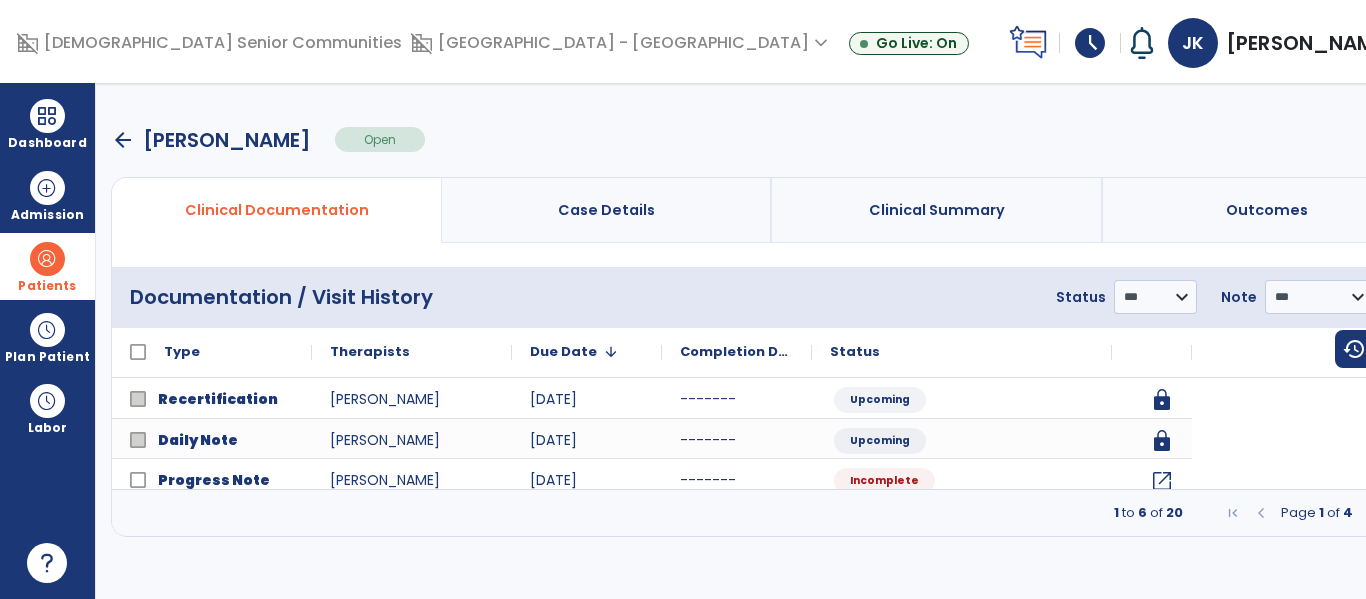 scroll, scrollTop: 0, scrollLeft: 0, axis: both 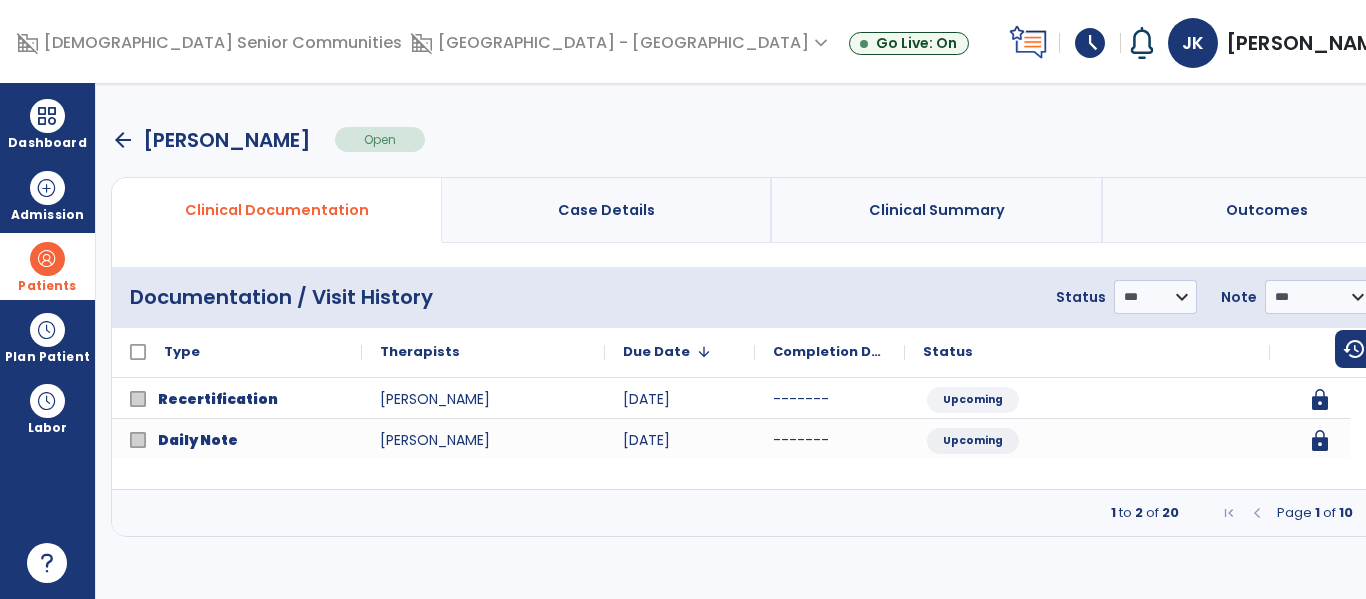 click at bounding box center [1401, 513] 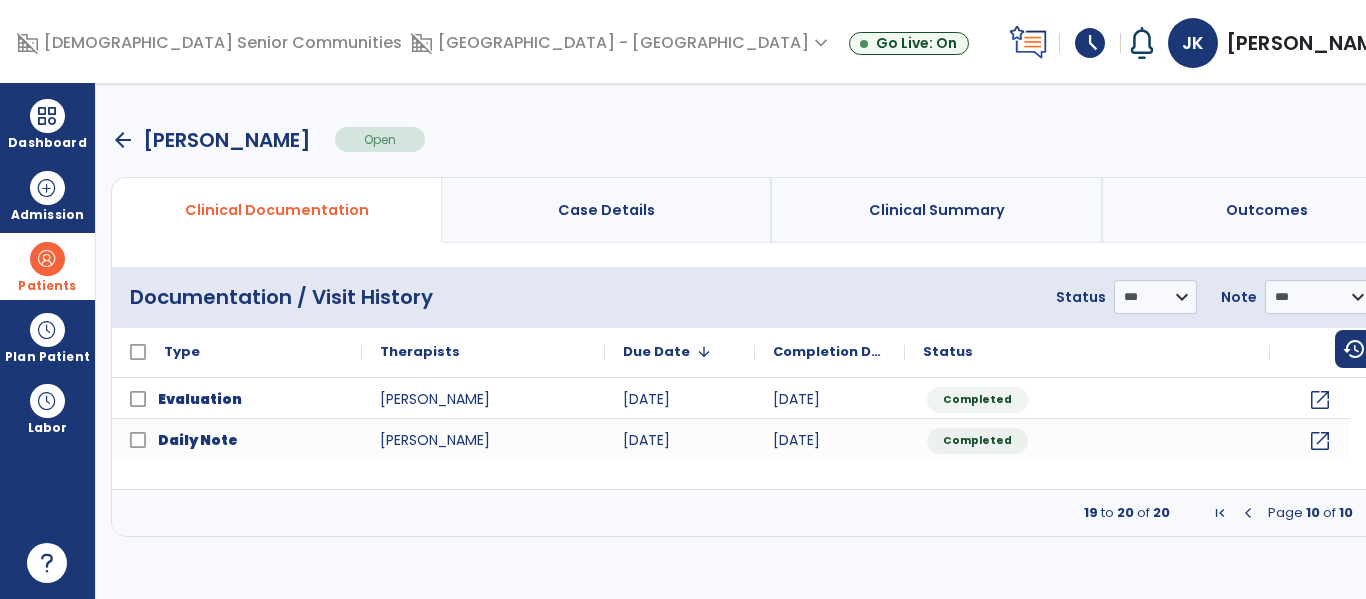 click at bounding box center [1220, 513] 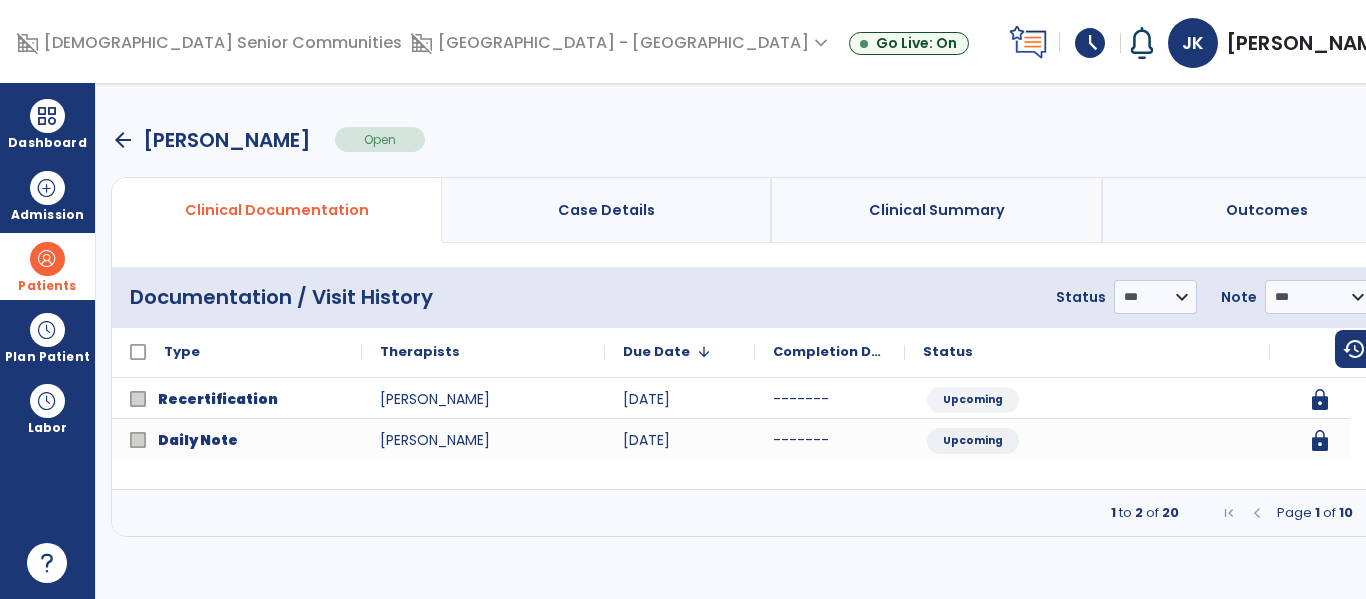 click at bounding box center [1373, 513] 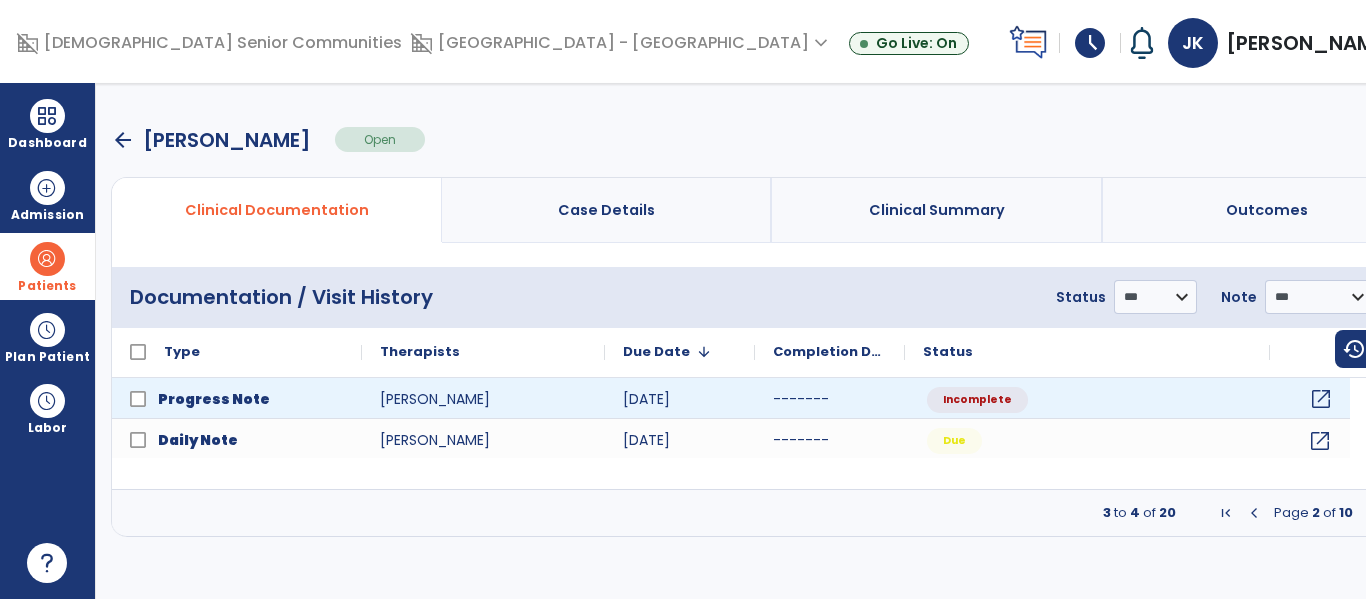 click on "open_in_new" 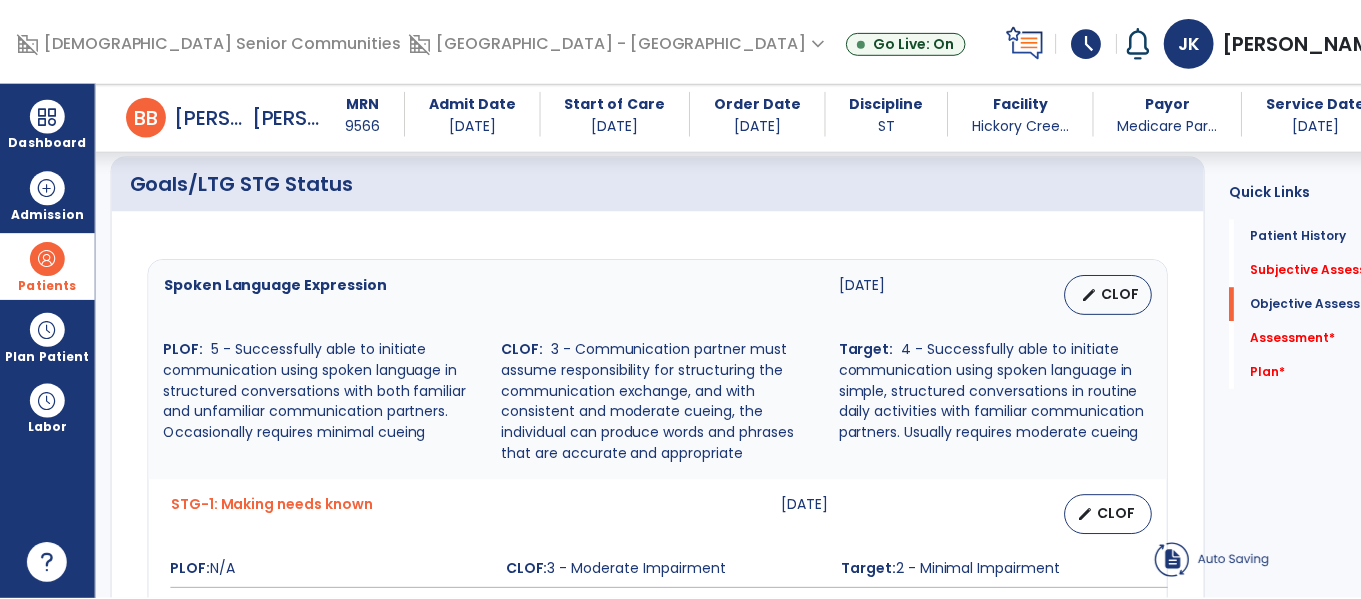 scroll, scrollTop: 849, scrollLeft: 0, axis: vertical 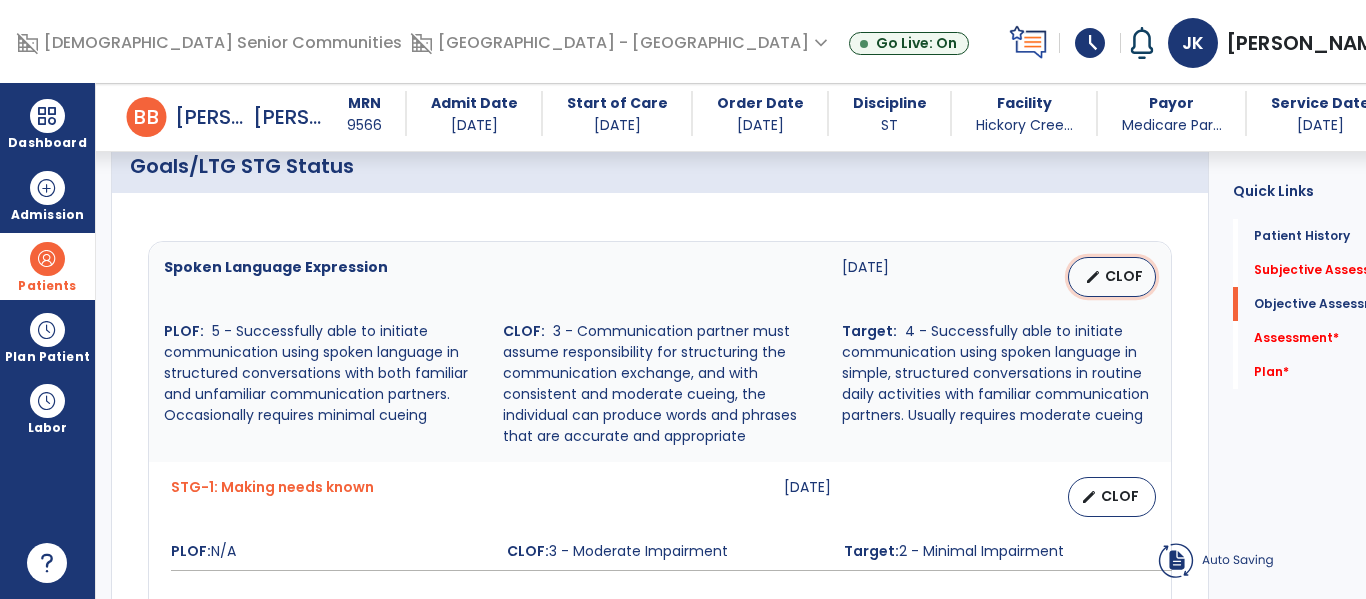 click on "edit   CLOF" at bounding box center (1112, 277) 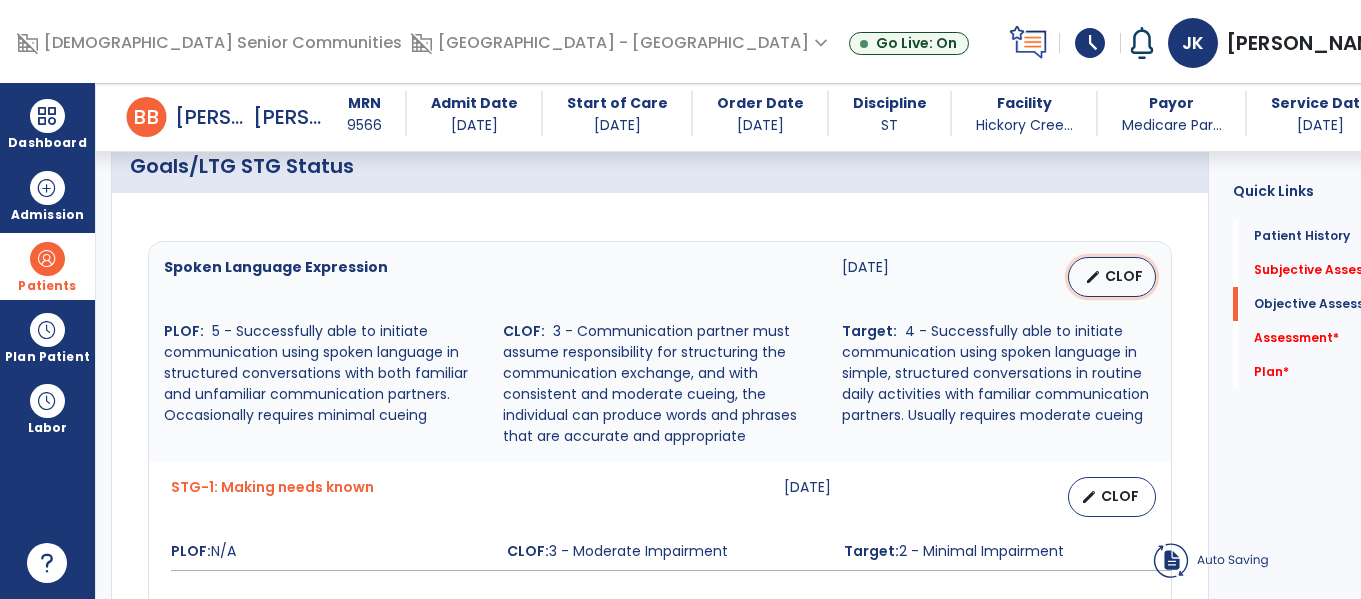select on "********" 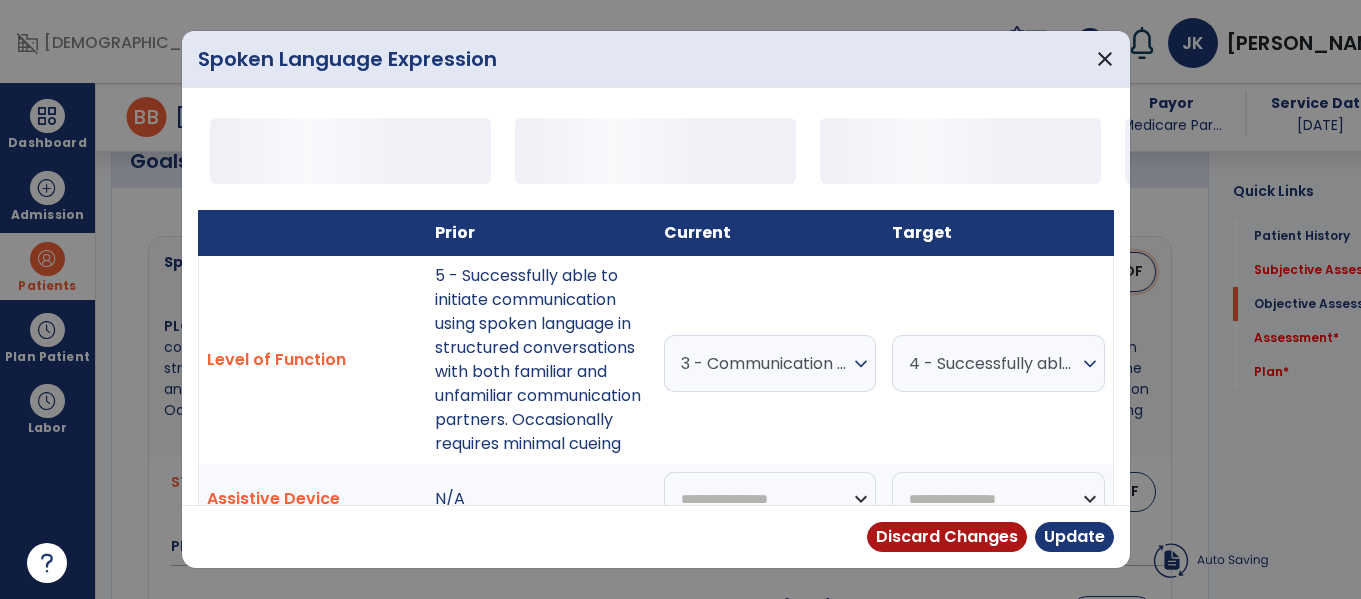 scroll, scrollTop: 849, scrollLeft: 0, axis: vertical 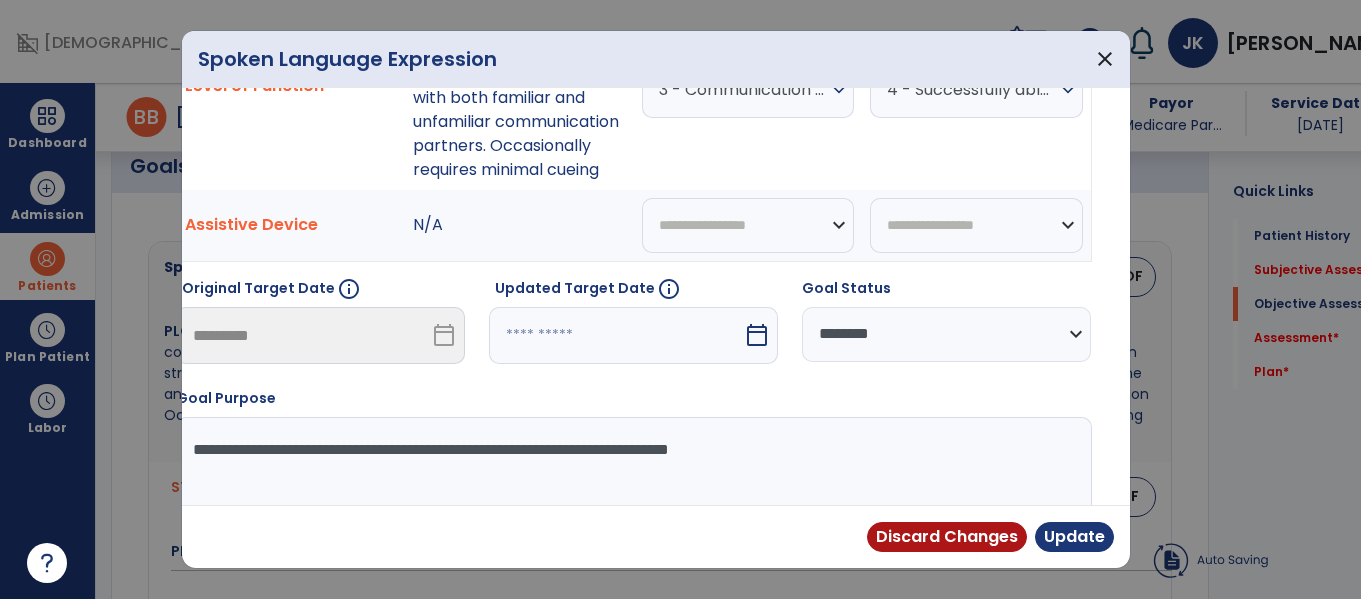 click on "calendar_today" at bounding box center [757, 335] 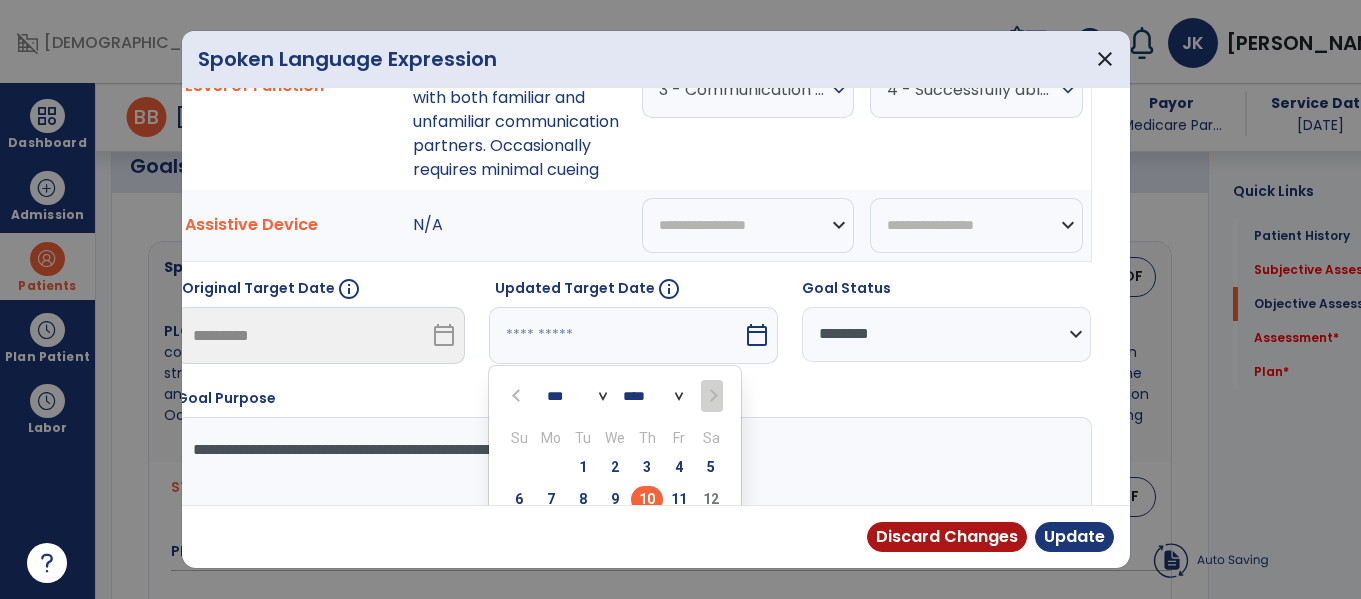 scroll, scrollTop: 459, scrollLeft: 22, axis: both 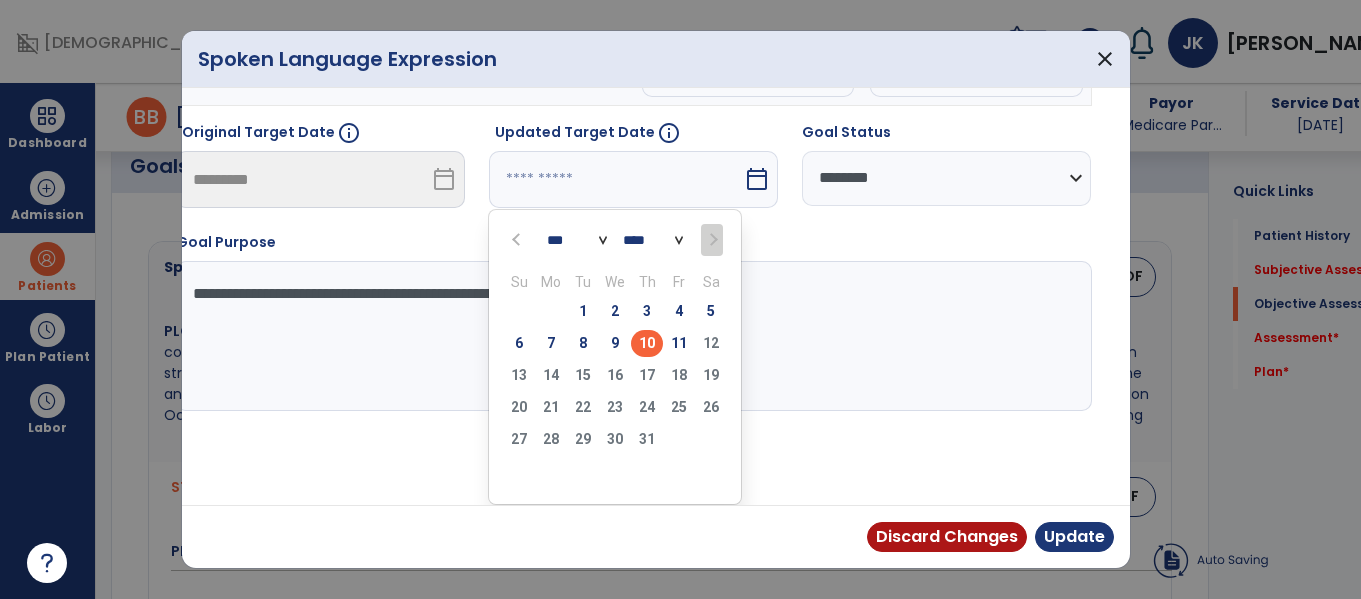 click on "10" at bounding box center (647, 343) 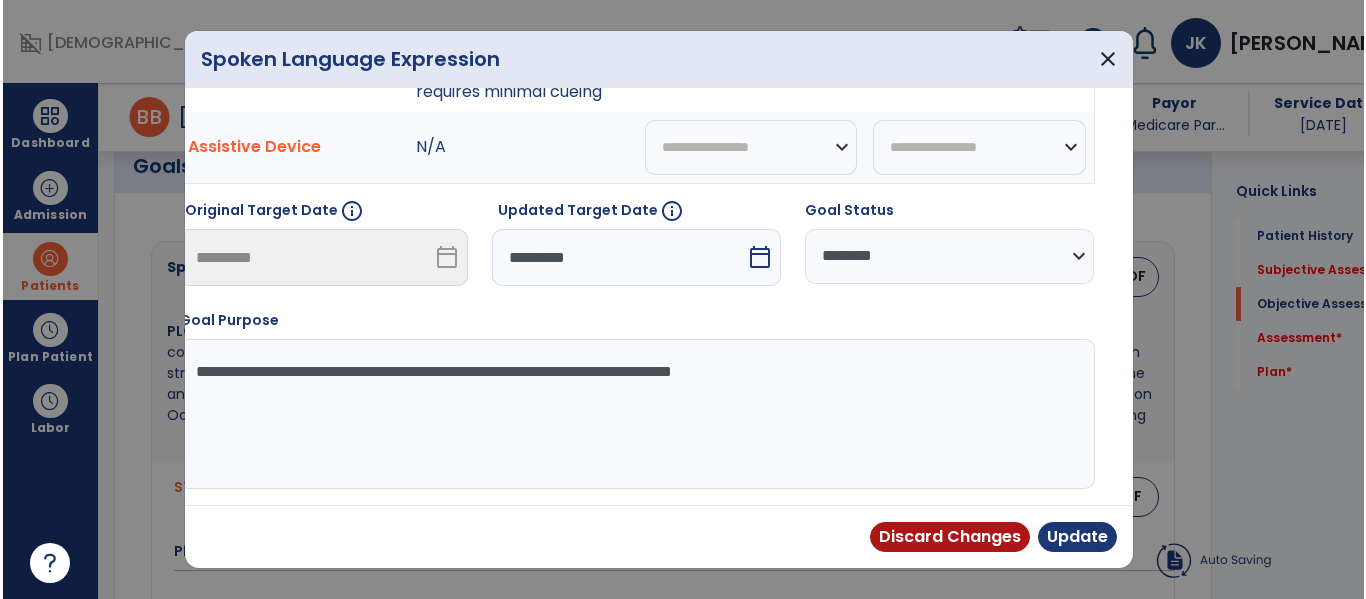 scroll, scrollTop: 381, scrollLeft: 22, axis: both 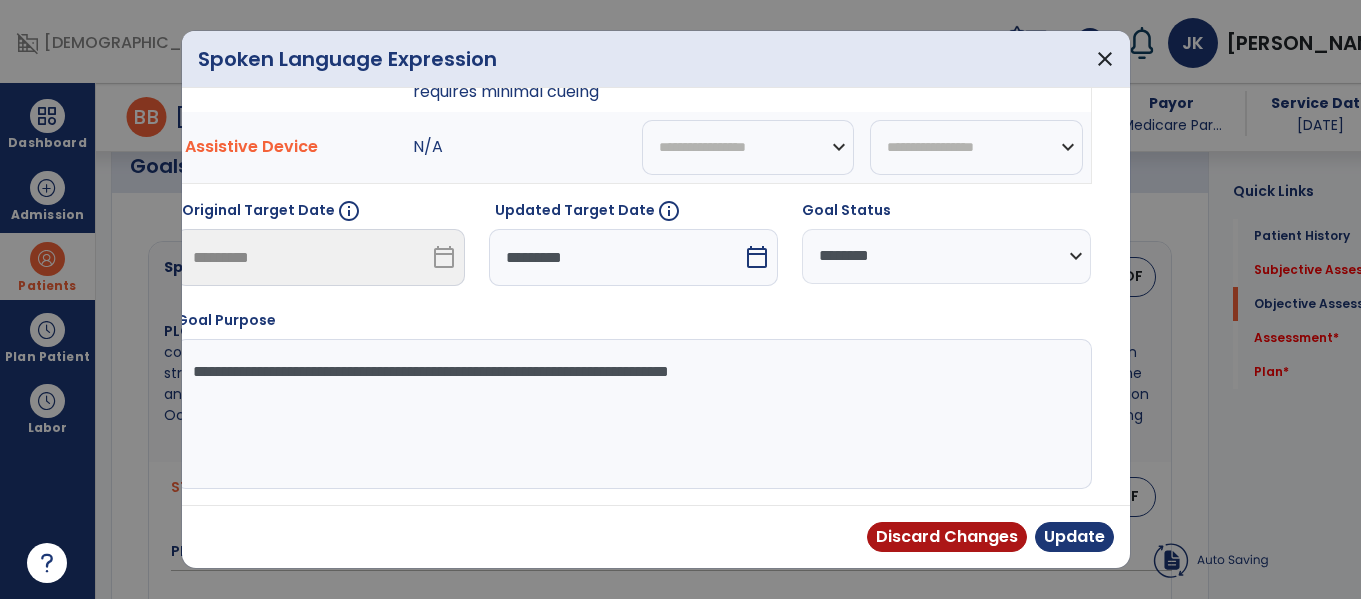 click on "**********" at bounding box center [631, 414] 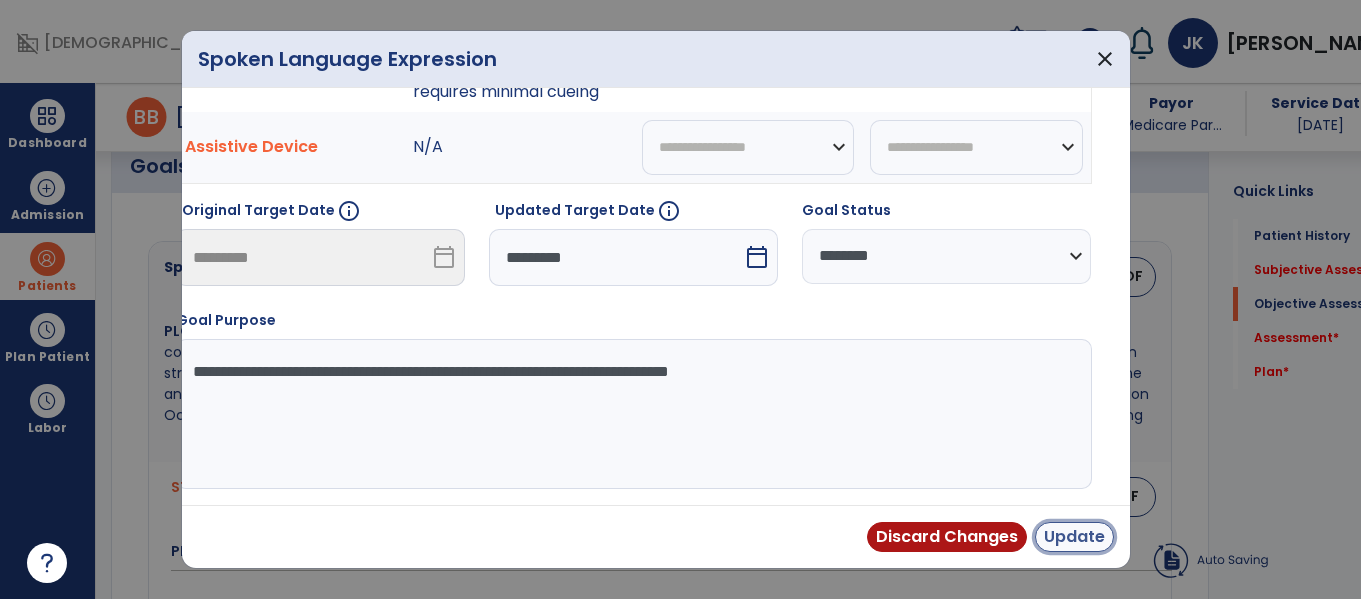 click on "Update" at bounding box center [1074, 537] 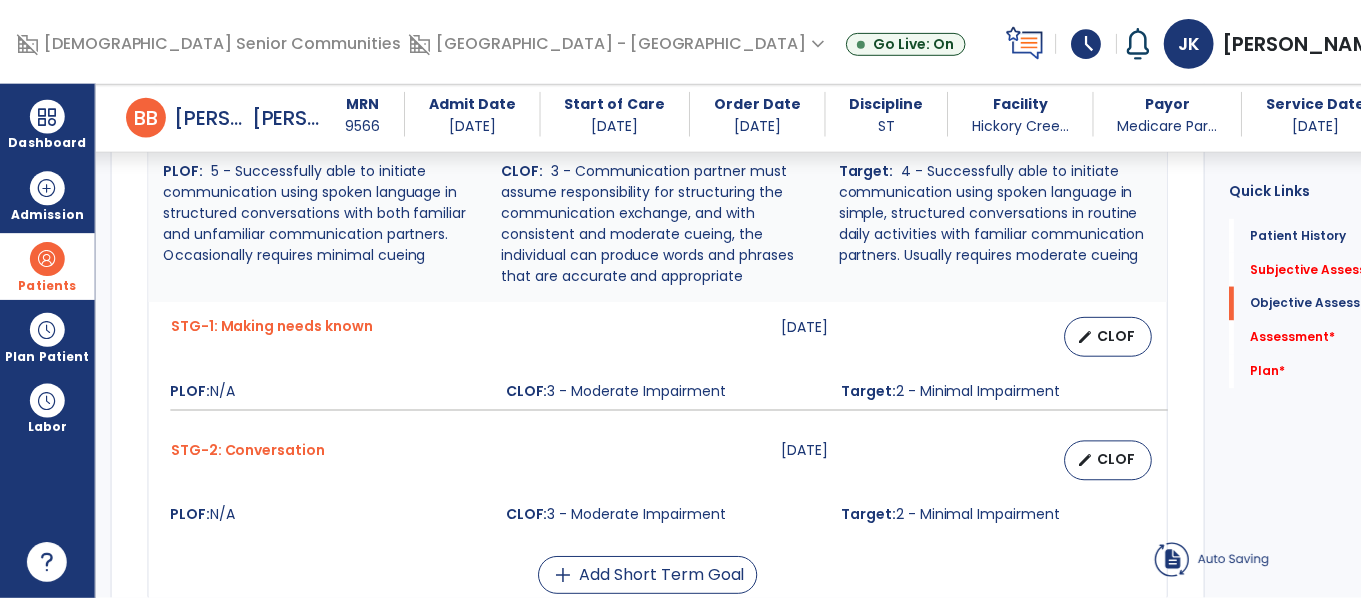 scroll, scrollTop: 1010, scrollLeft: 0, axis: vertical 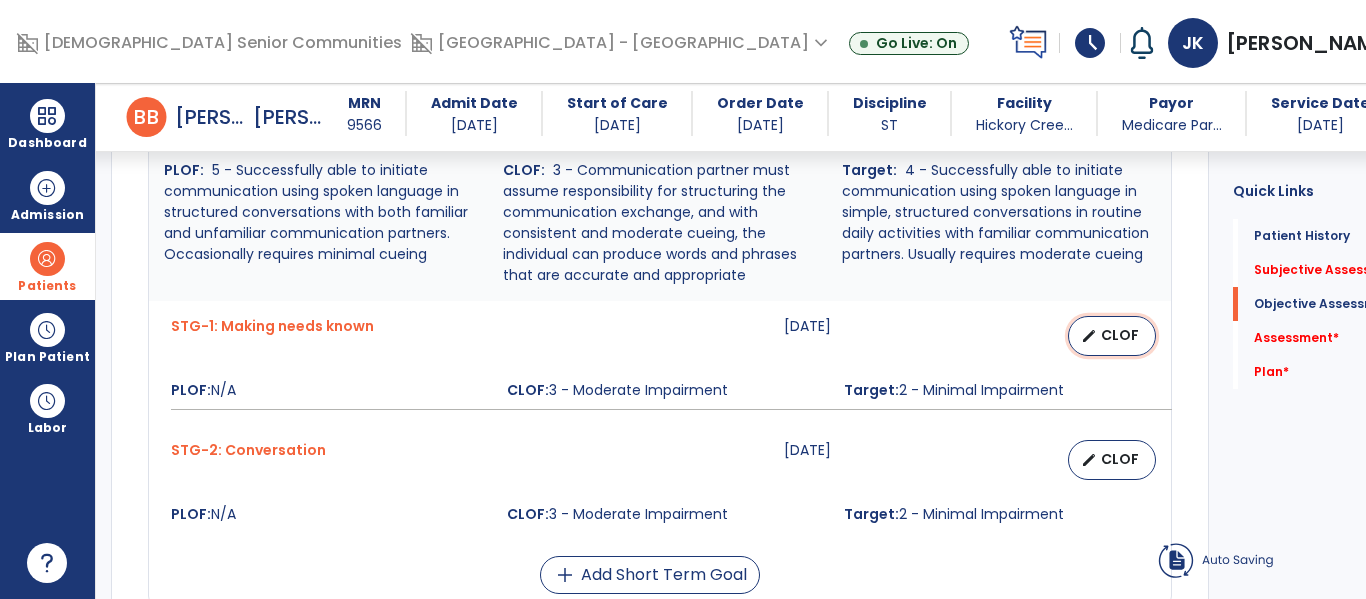 click on "CLOF" at bounding box center (1120, 335) 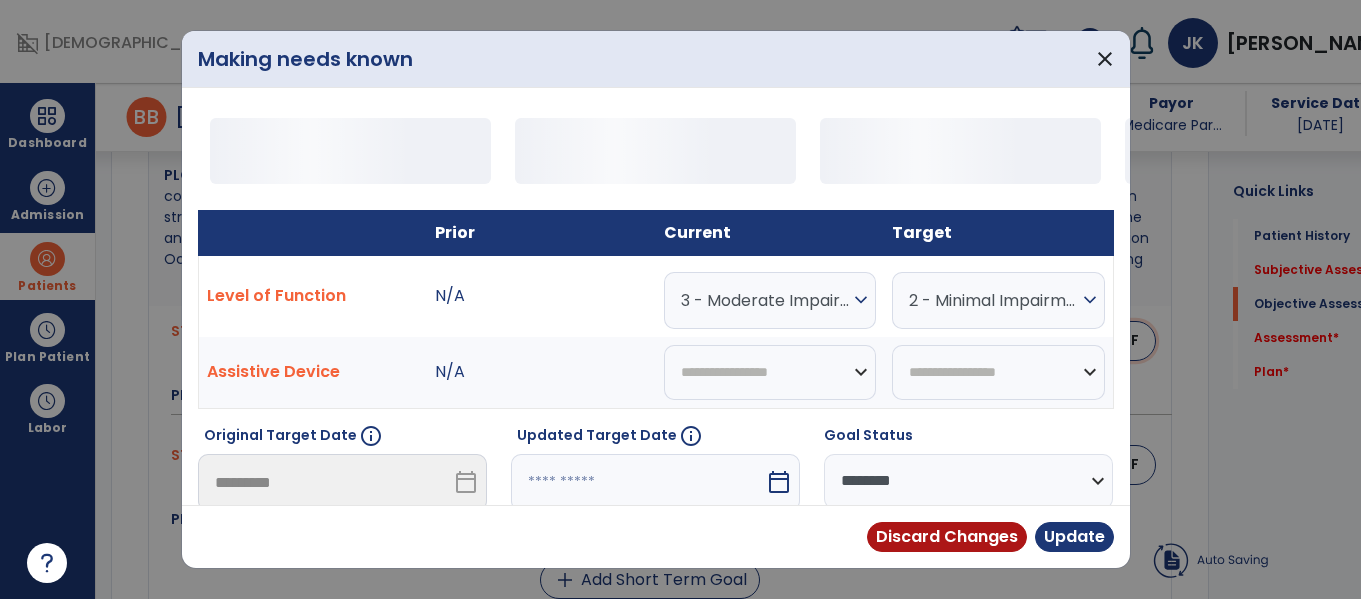 scroll, scrollTop: 1010, scrollLeft: 0, axis: vertical 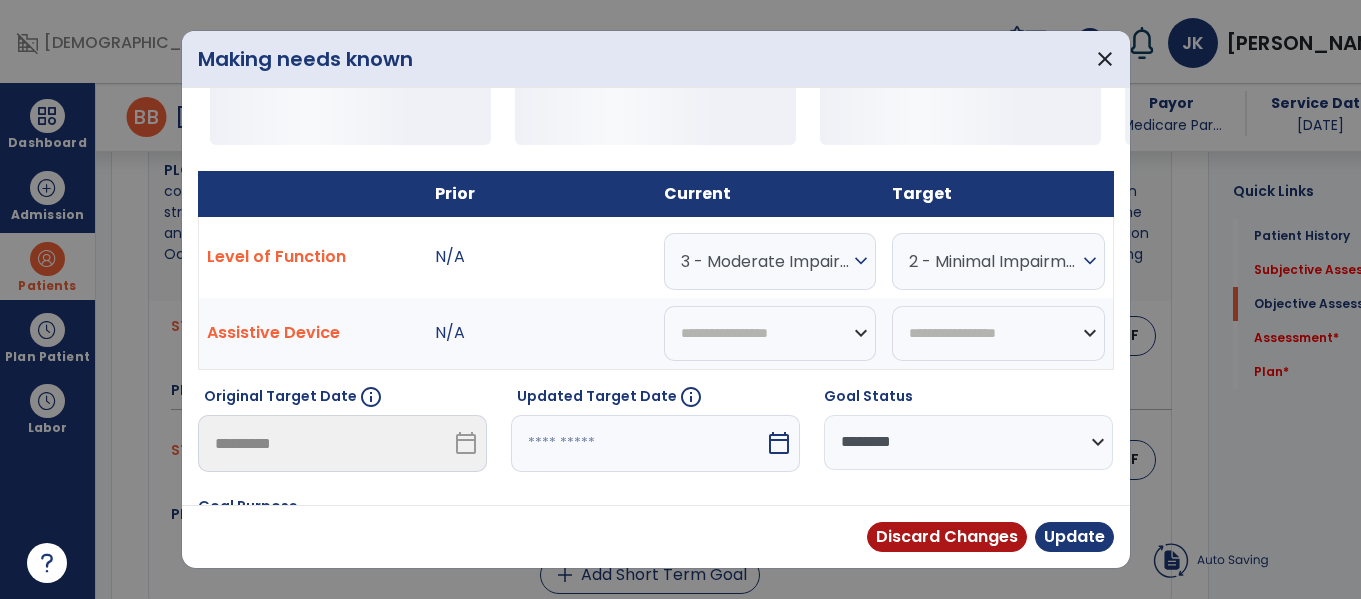 click on "calendar_today" at bounding box center (779, 443) 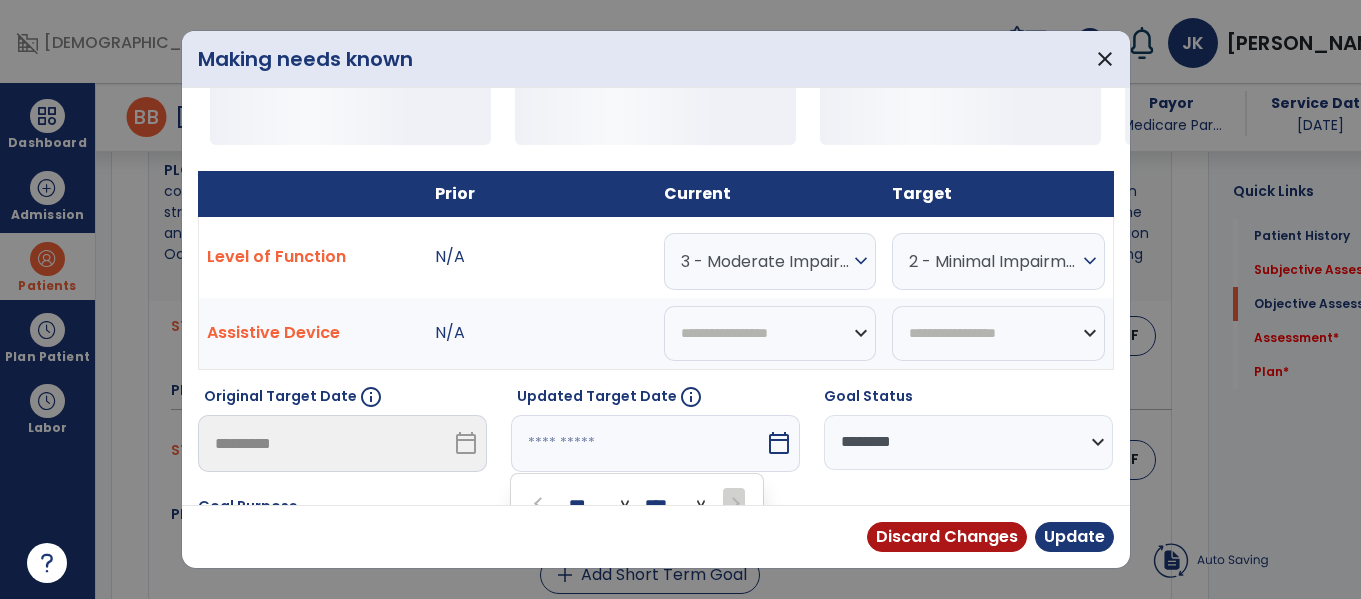 scroll, scrollTop: 308, scrollLeft: 0, axis: vertical 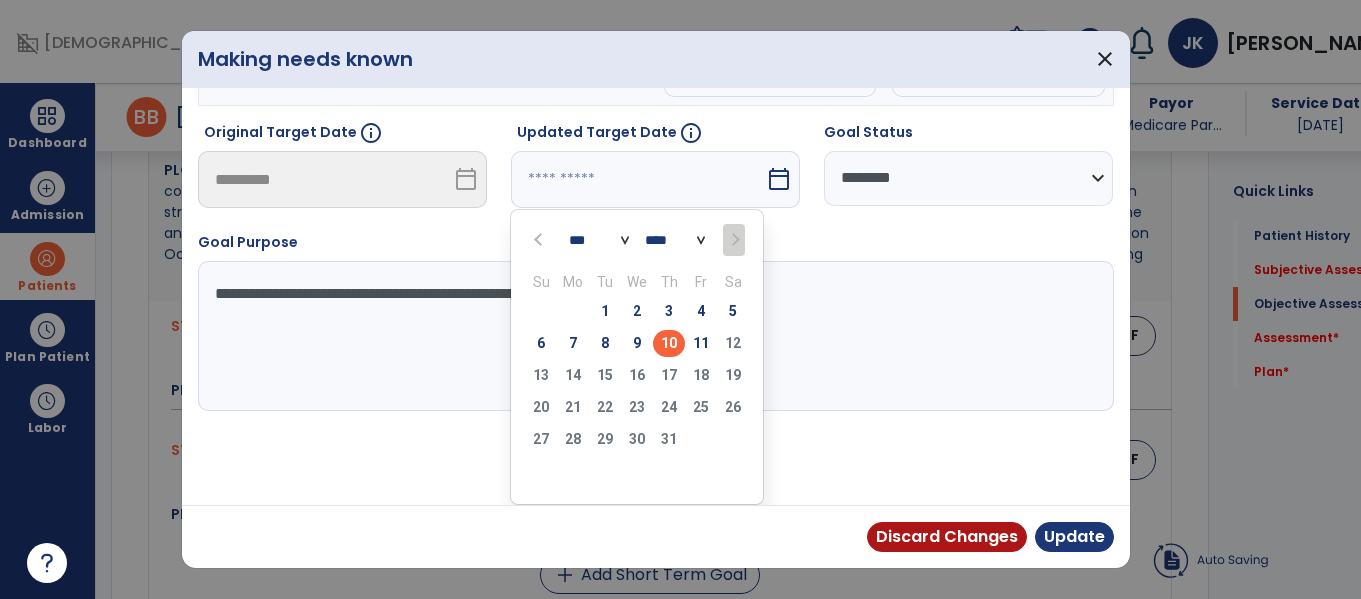 click on "10" at bounding box center [669, 343] 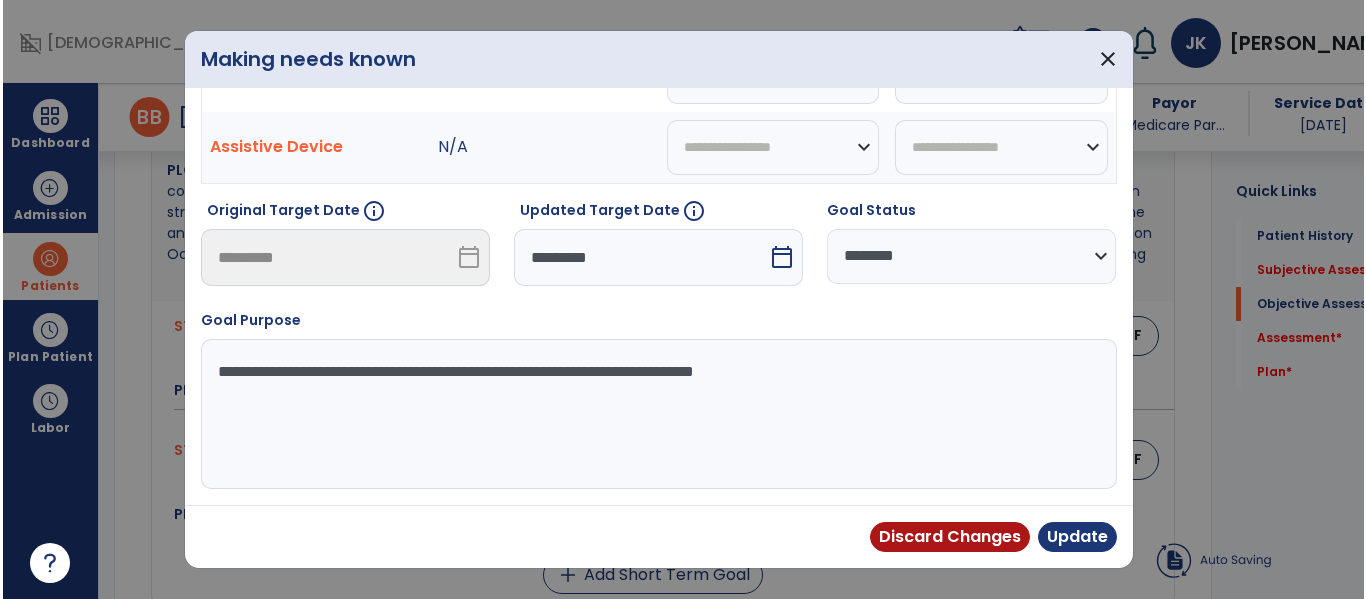 scroll, scrollTop: 230, scrollLeft: 0, axis: vertical 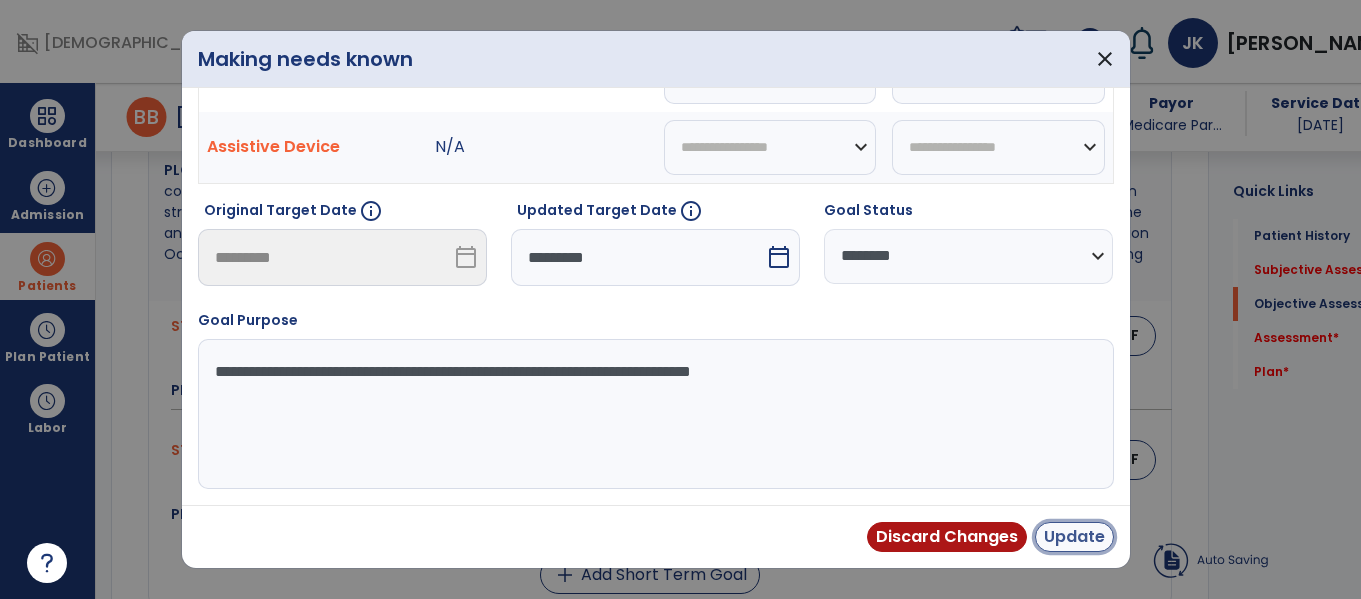click on "Update" at bounding box center [1074, 537] 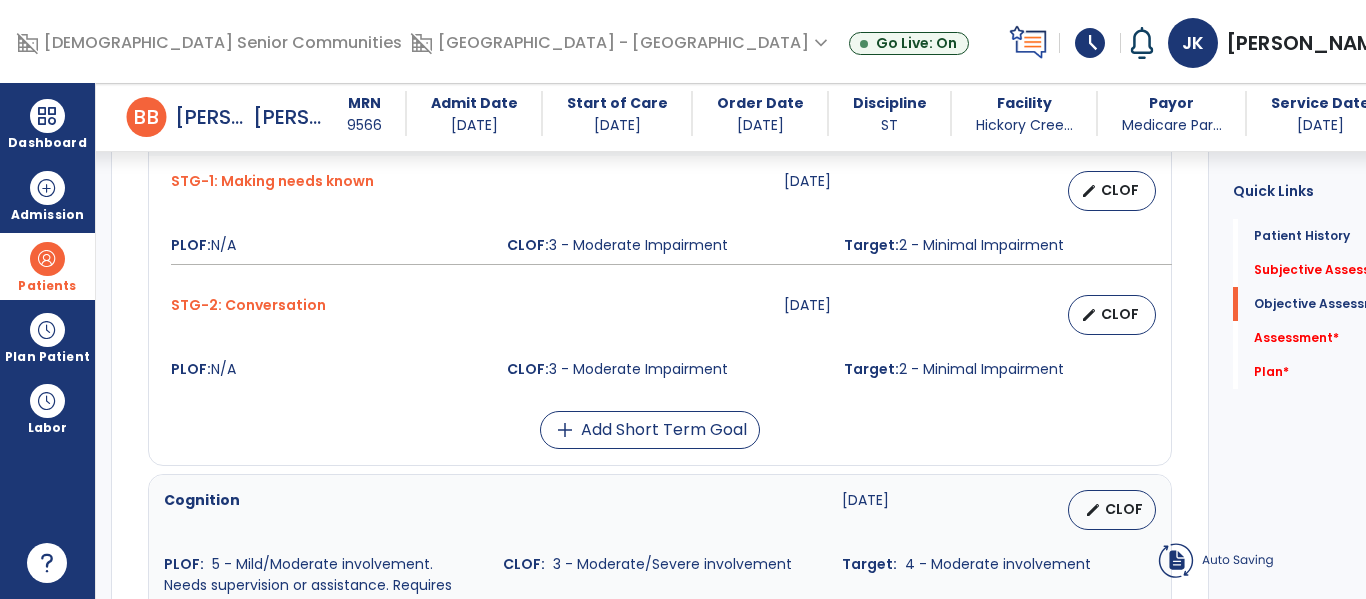 scroll, scrollTop: 1156, scrollLeft: 0, axis: vertical 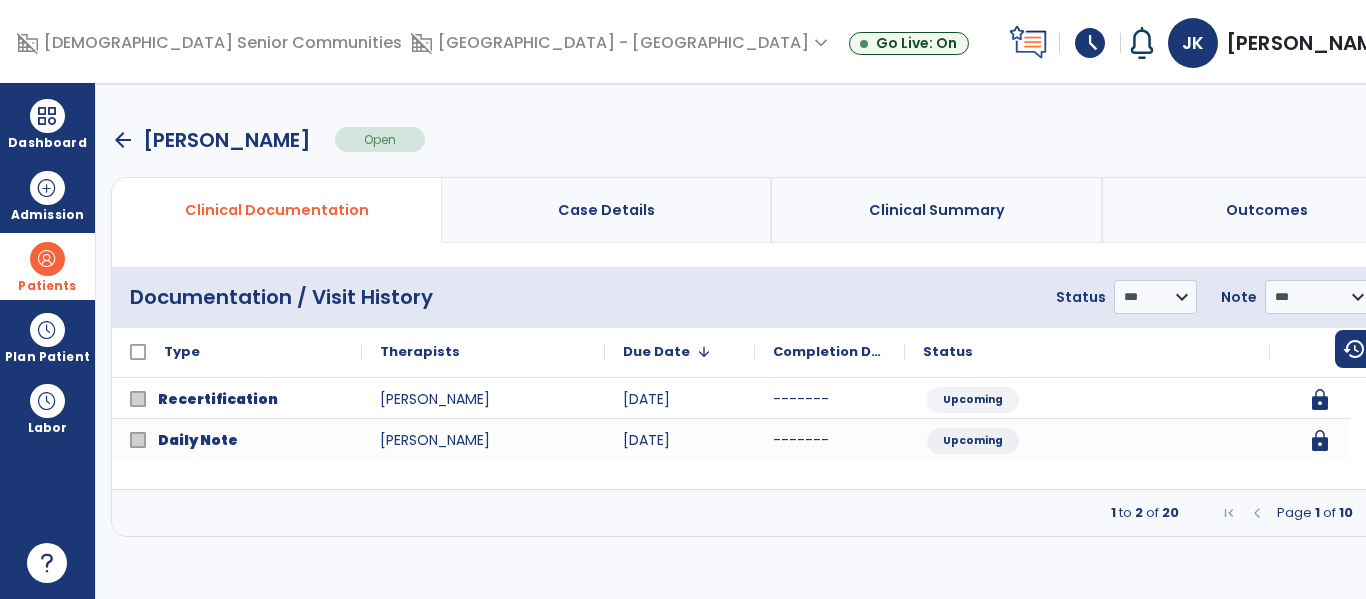 click on "arrow_back" at bounding box center (123, 140) 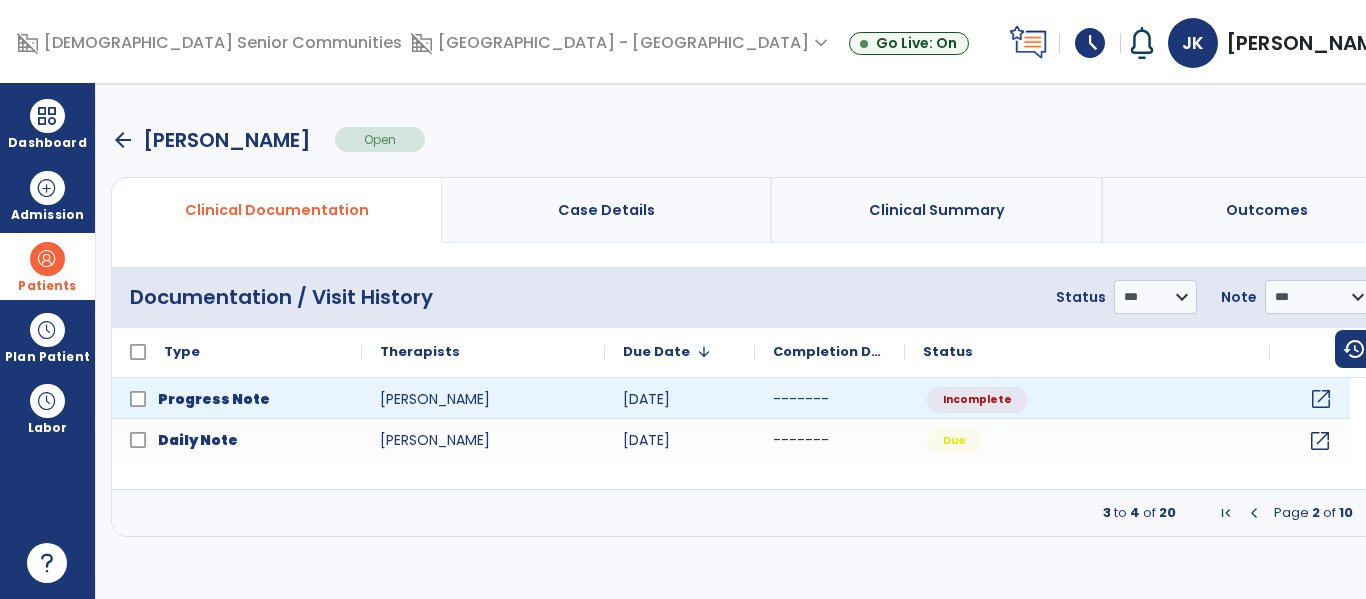 click on "open_in_new" 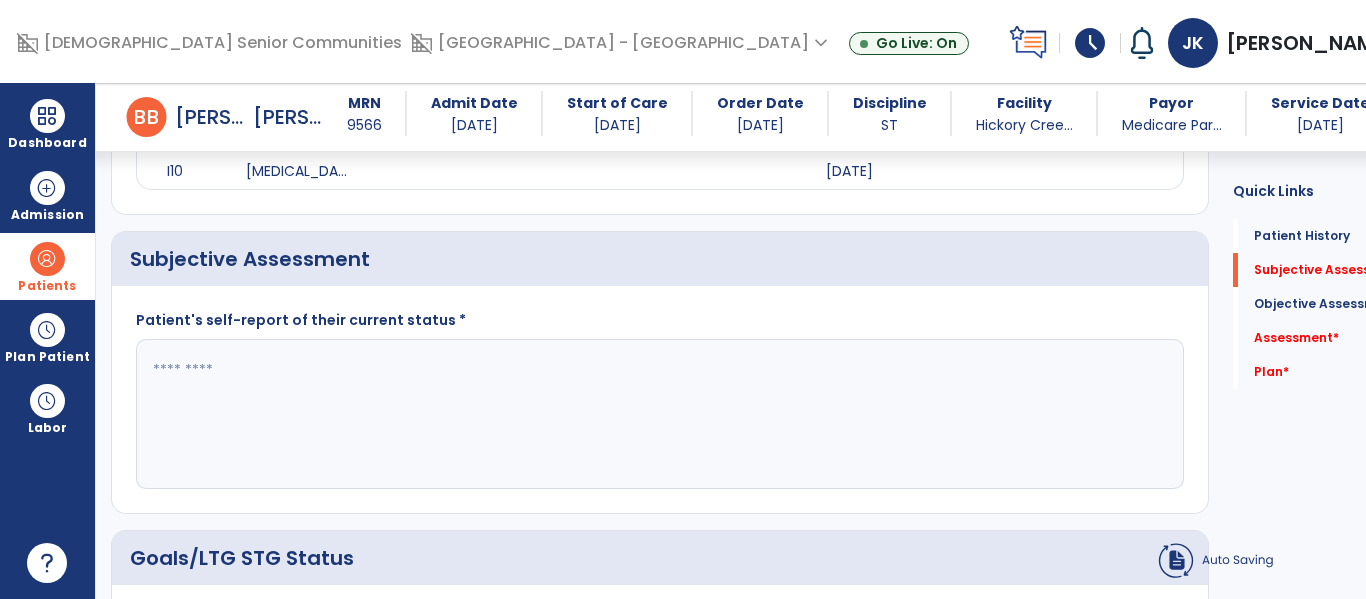 scroll, scrollTop: 473, scrollLeft: 0, axis: vertical 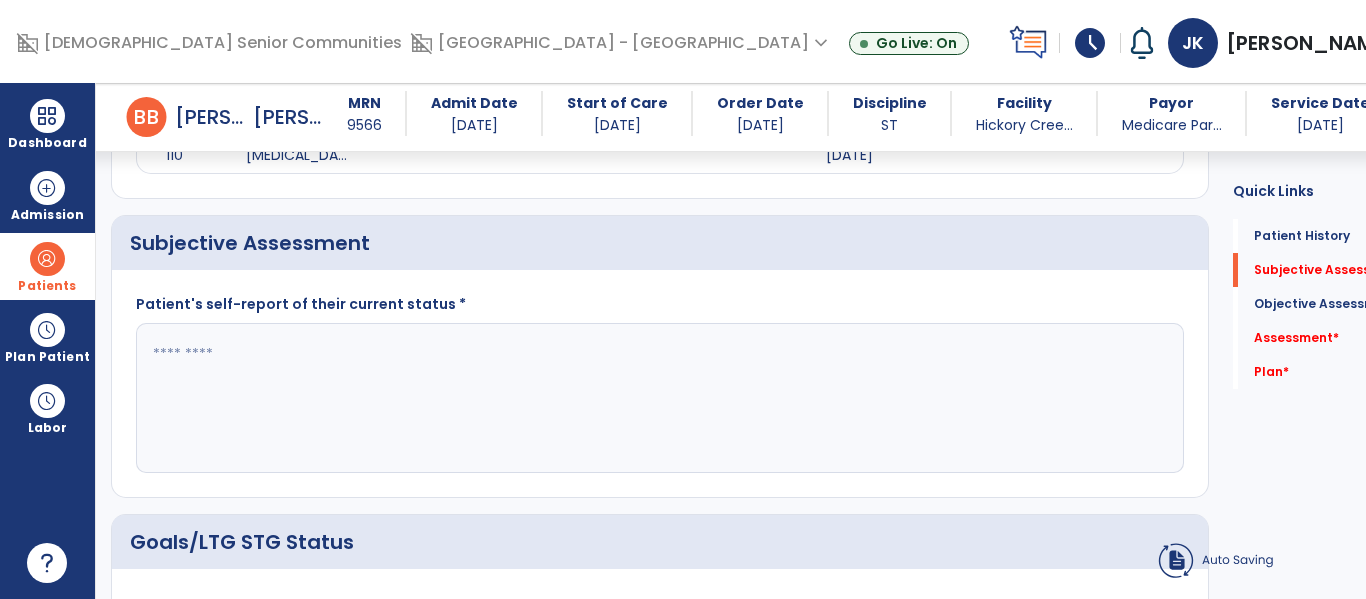 click 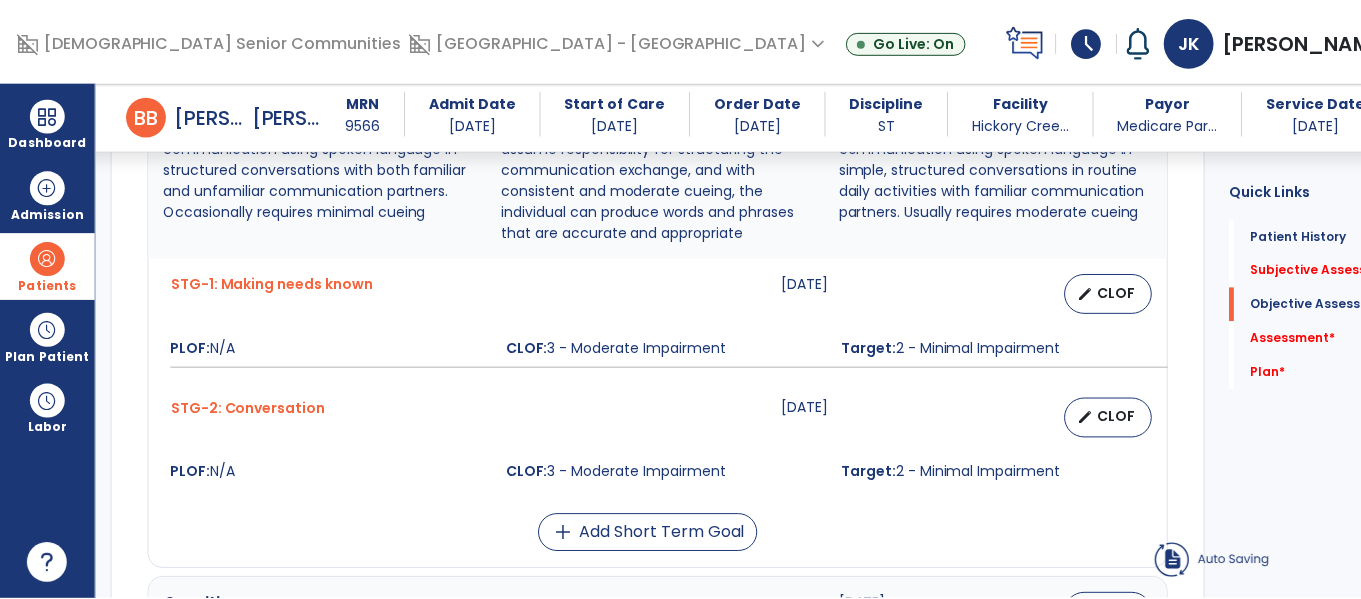 scroll, scrollTop: 1054, scrollLeft: 0, axis: vertical 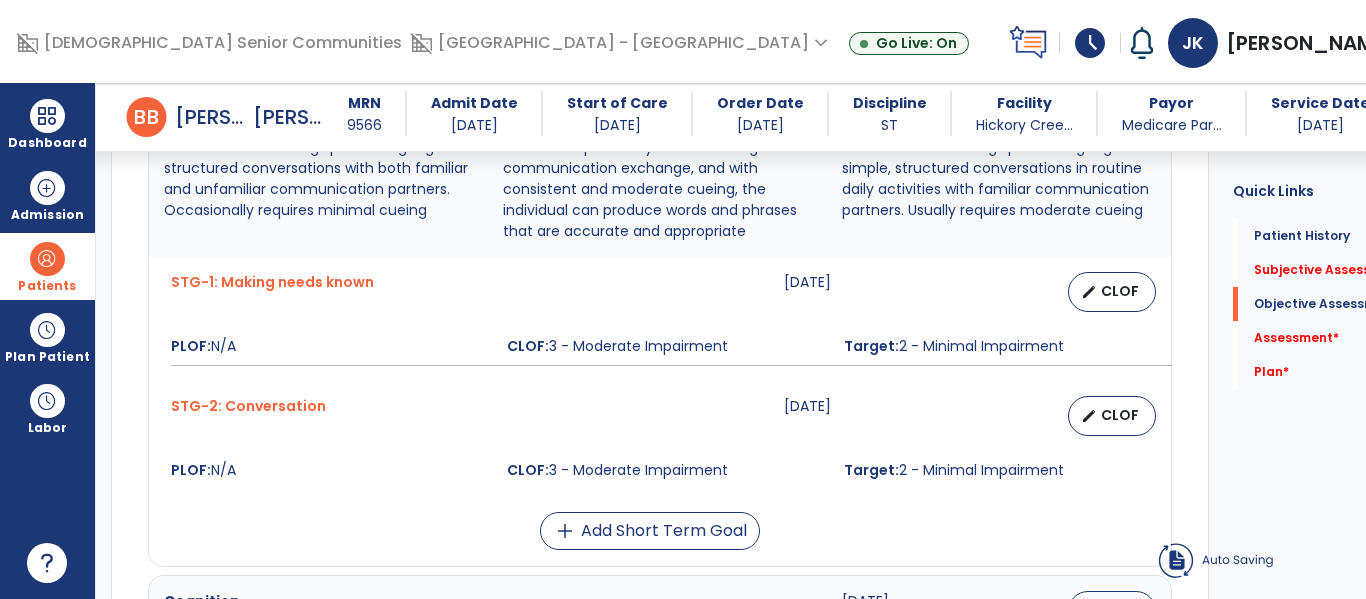 type on "**********" 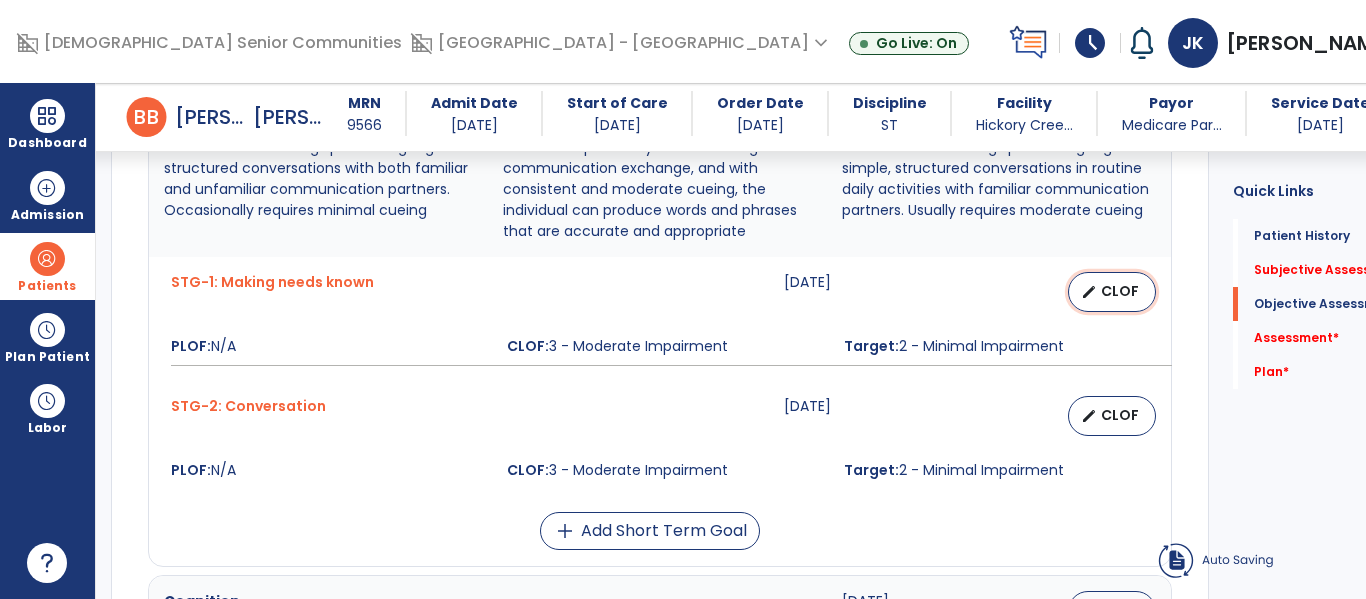 click on "edit   CLOF" at bounding box center (1112, 292) 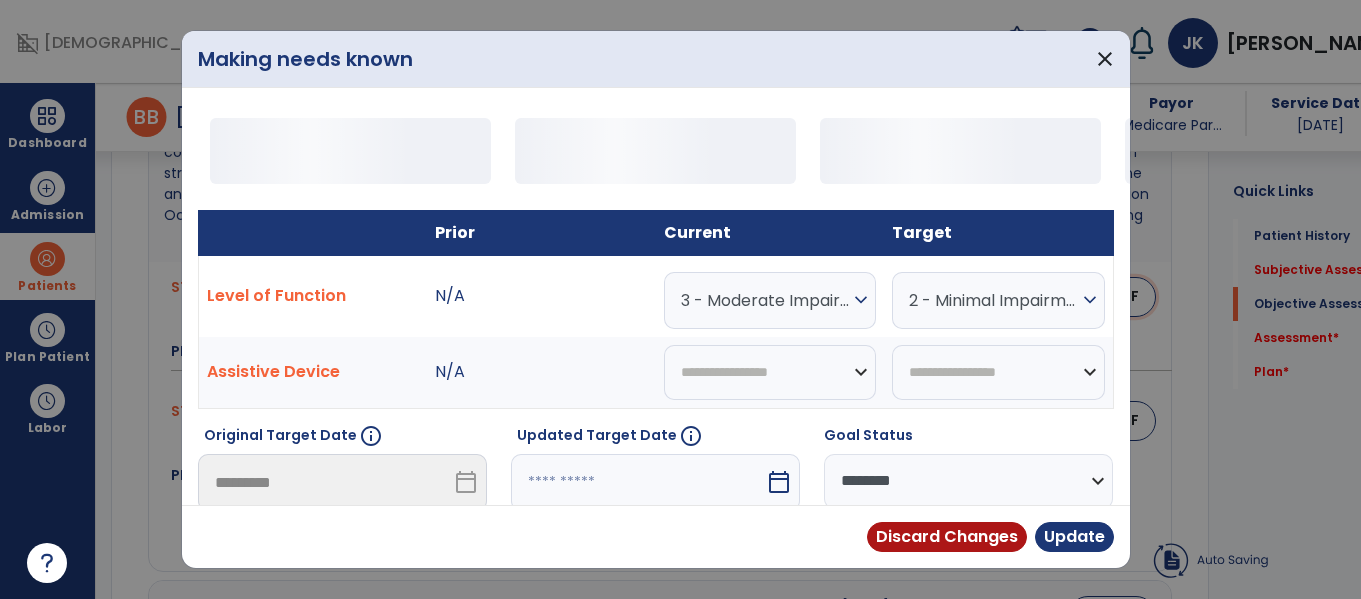 scroll, scrollTop: 1054, scrollLeft: 0, axis: vertical 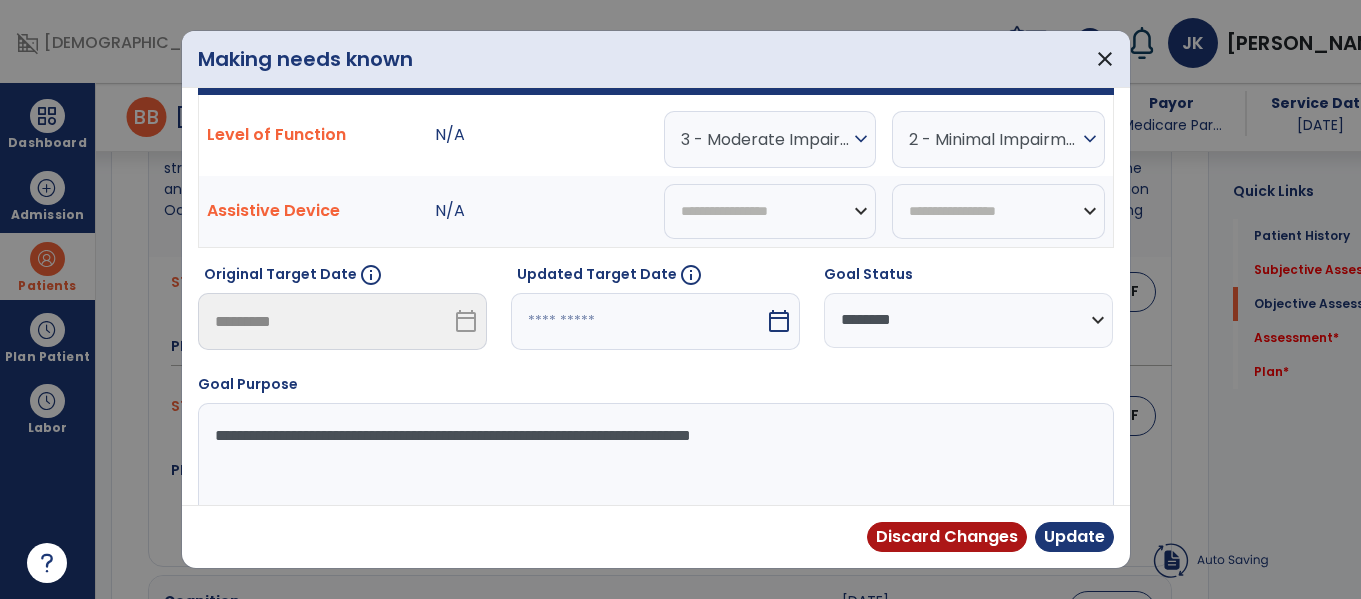 click on "calendar_today" at bounding box center (779, 321) 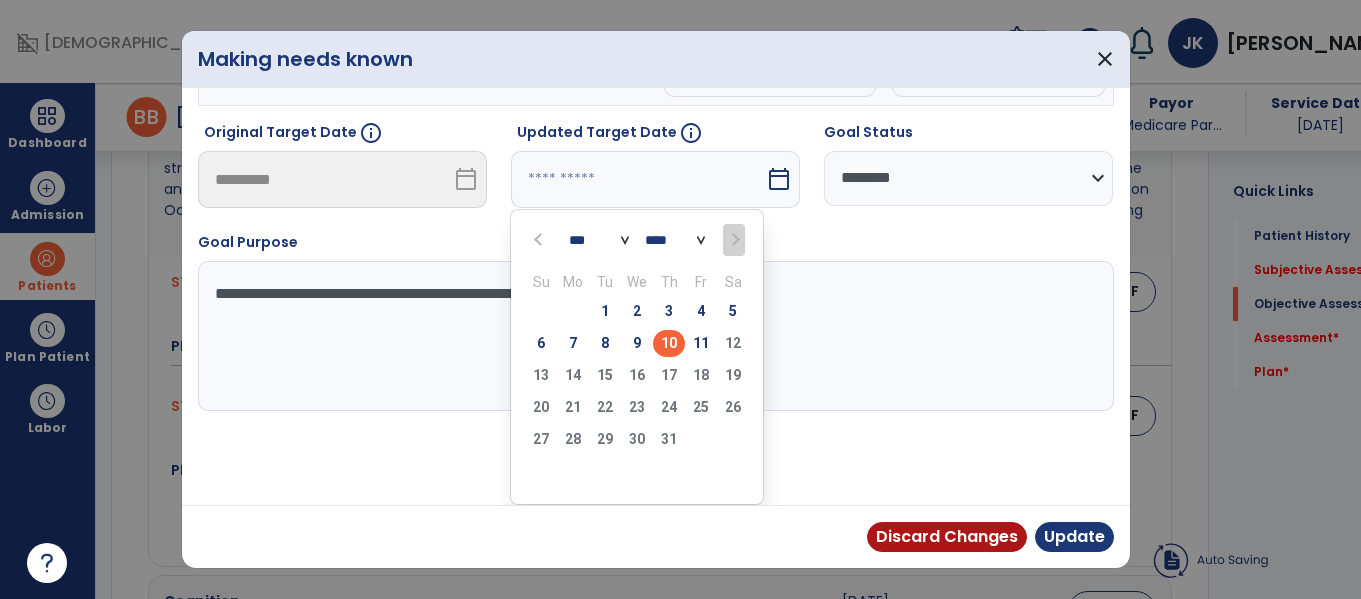 click on "10" at bounding box center (669, 343) 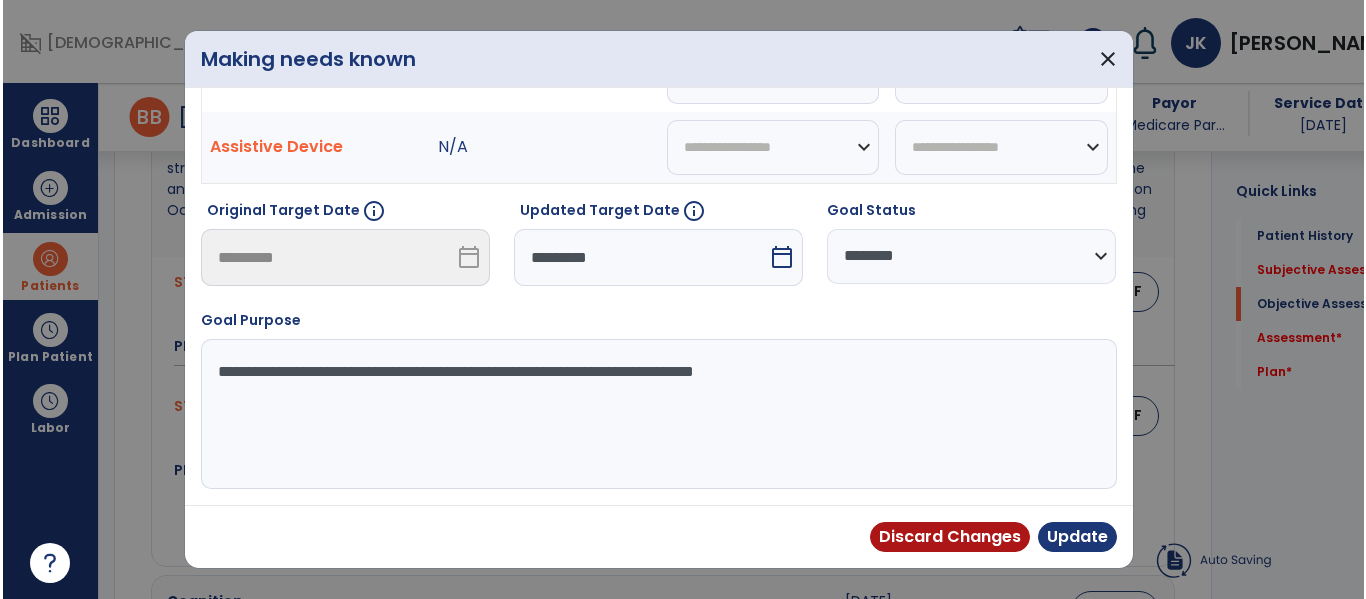 scroll, scrollTop: 230, scrollLeft: 0, axis: vertical 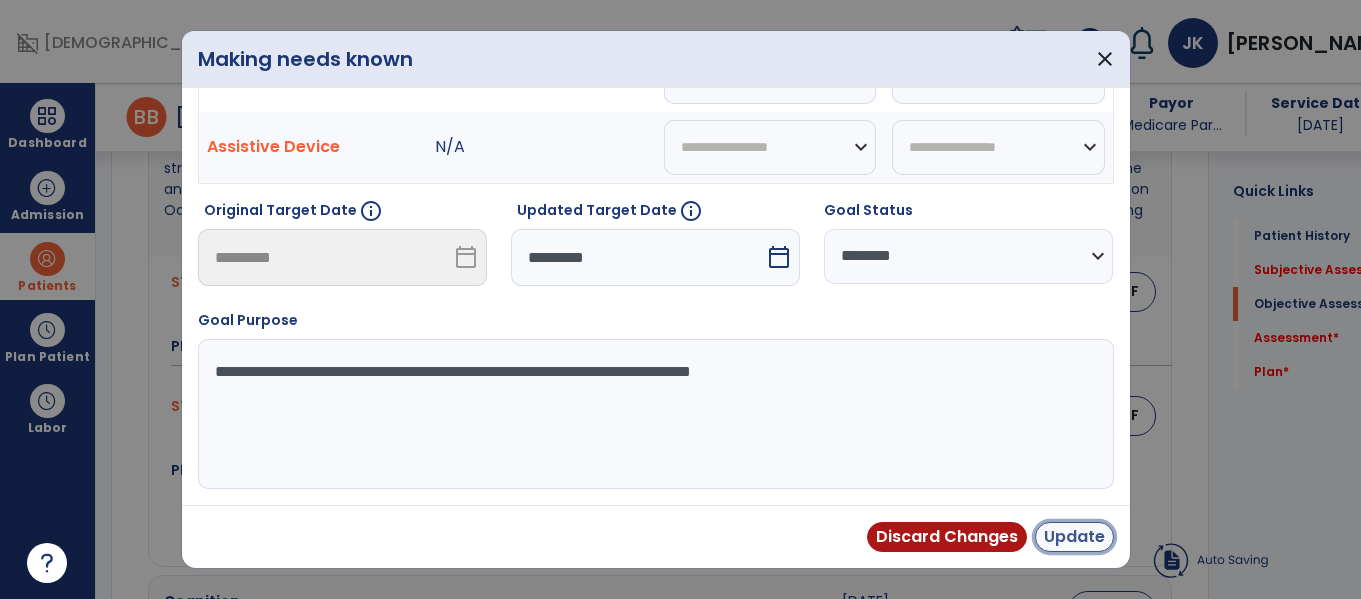 click on "Update" at bounding box center [1074, 537] 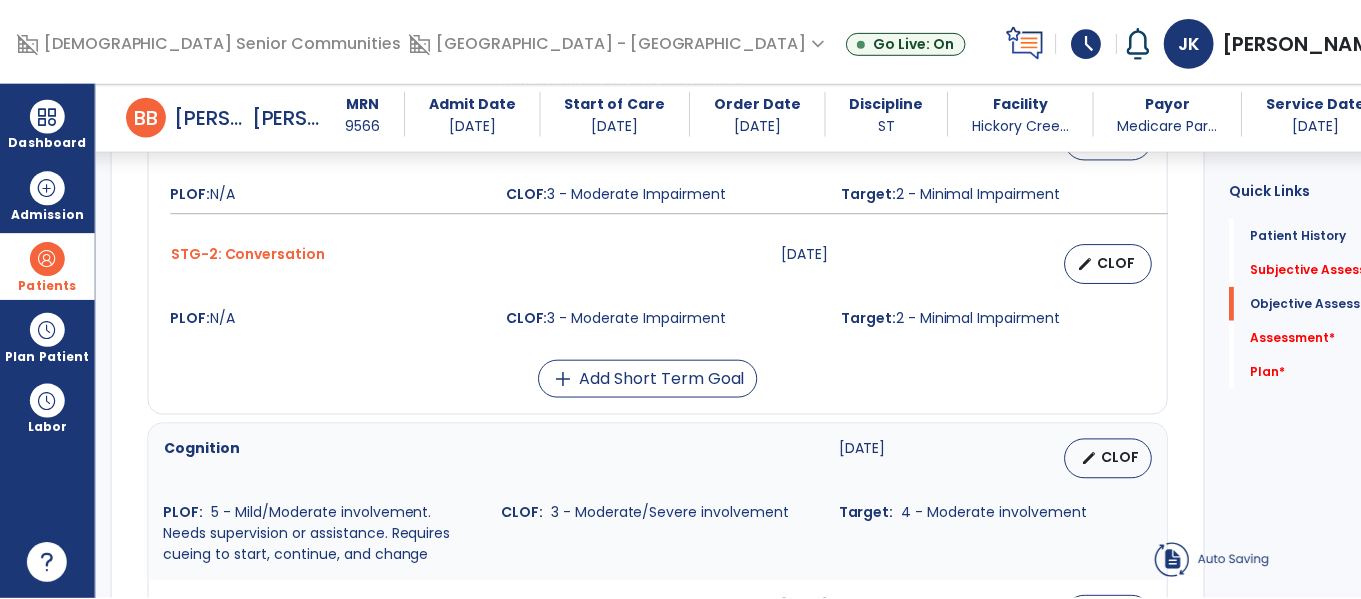 scroll, scrollTop: 1225, scrollLeft: 0, axis: vertical 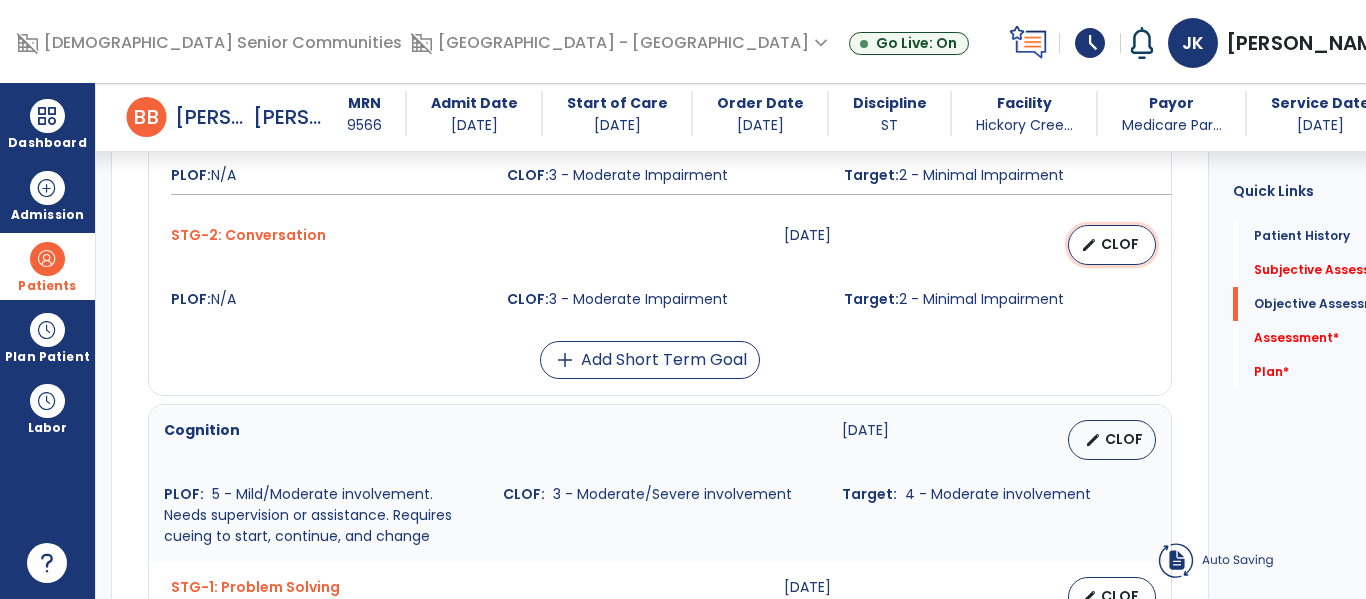 click on "edit   CLOF" at bounding box center (1112, 245) 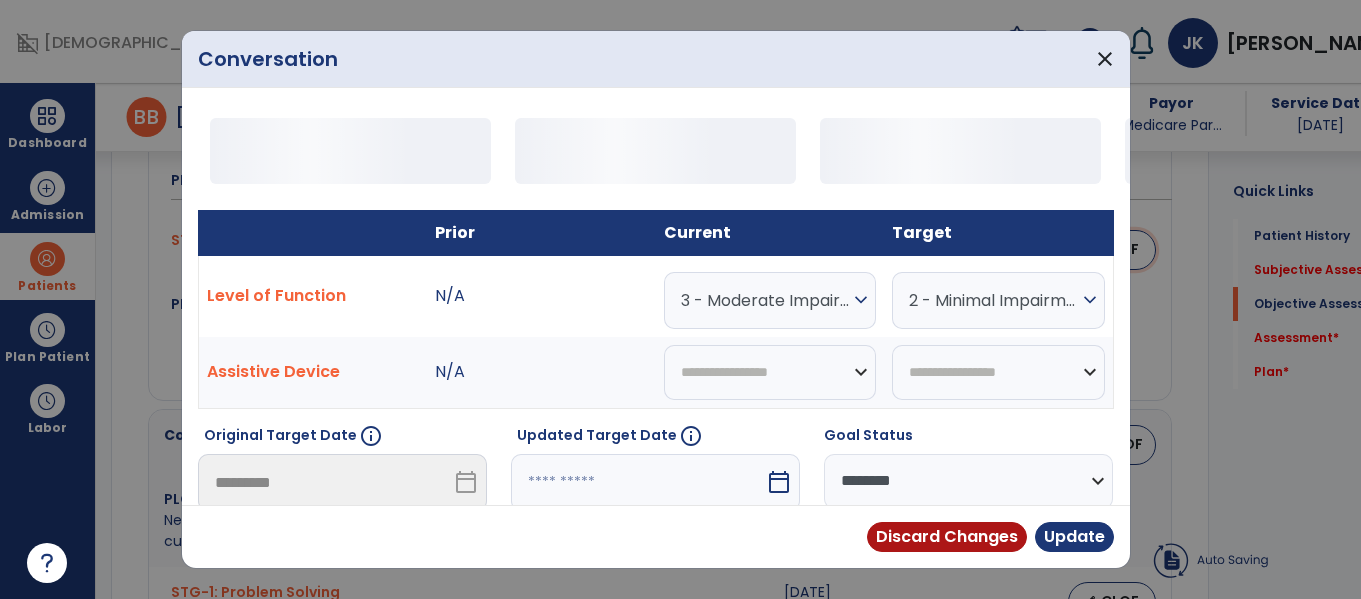 scroll, scrollTop: 1225, scrollLeft: 0, axis: vertical 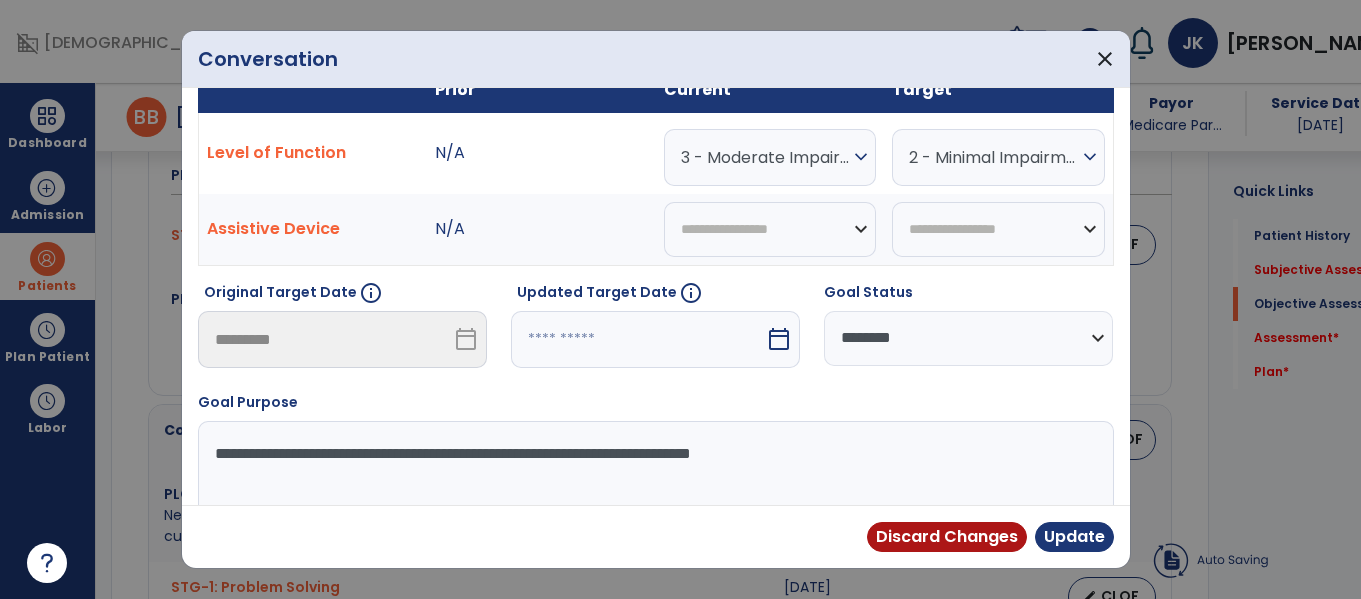 click on "calendar_today" at bounding box center (779, 339) 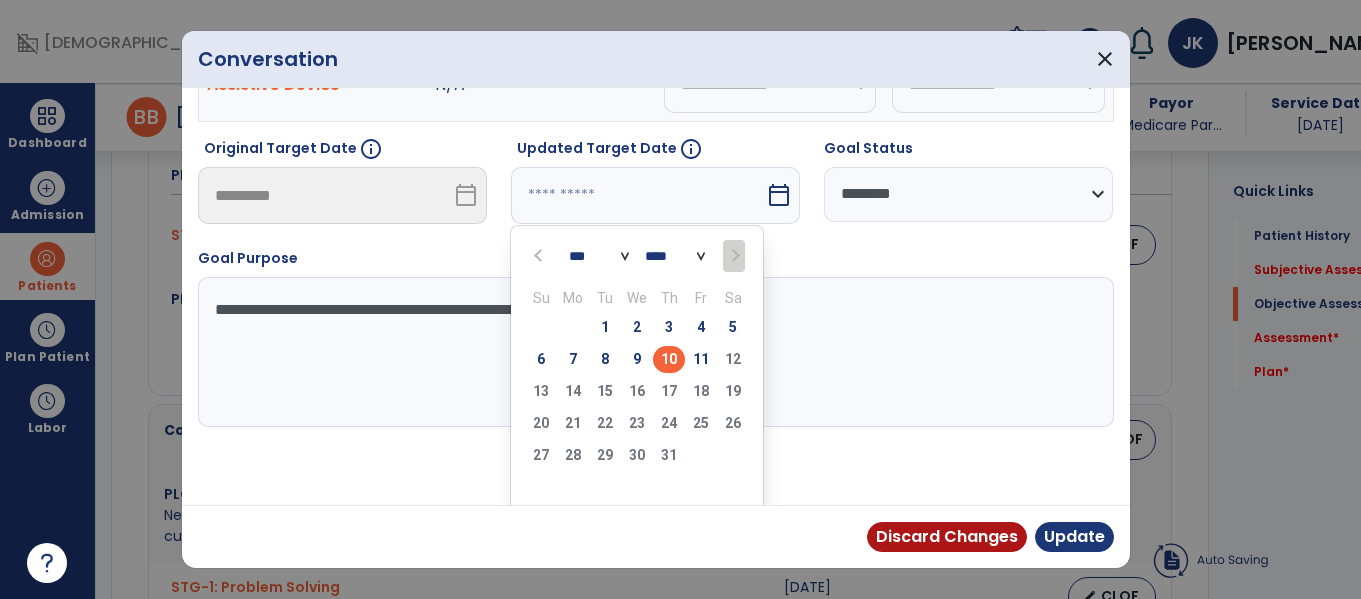 click on "10" at bounding box center [669, 359] 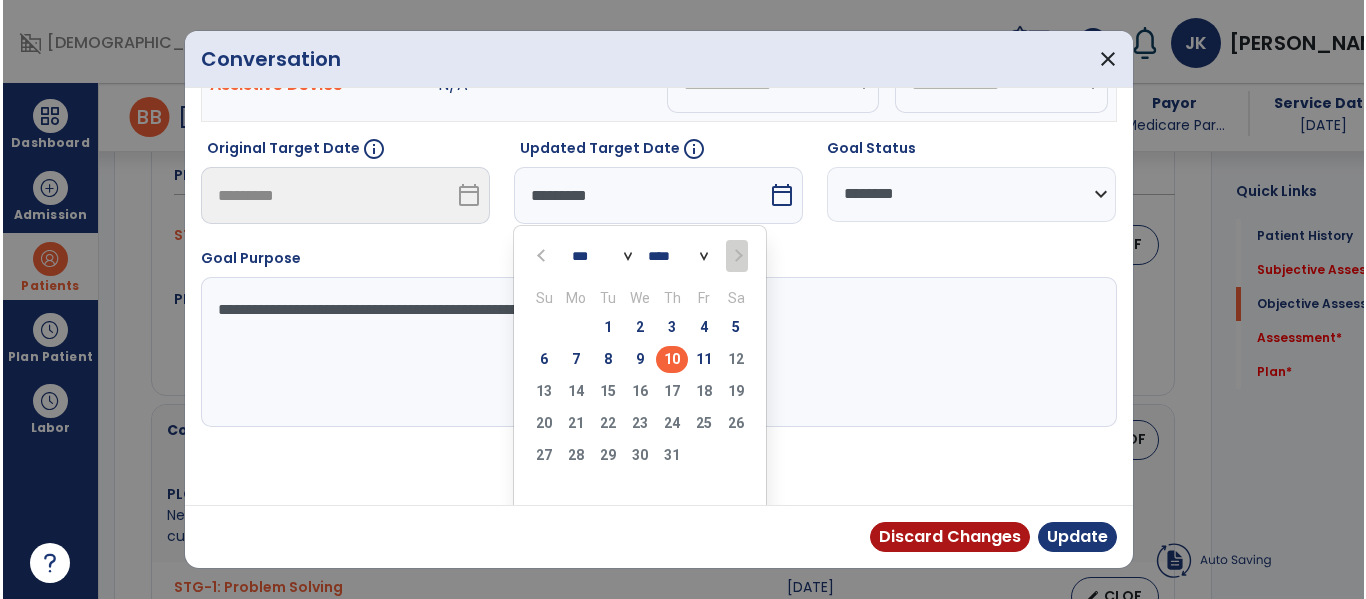 scroll, scrollTop: 230, scrollLeft: 0, axis: vertical 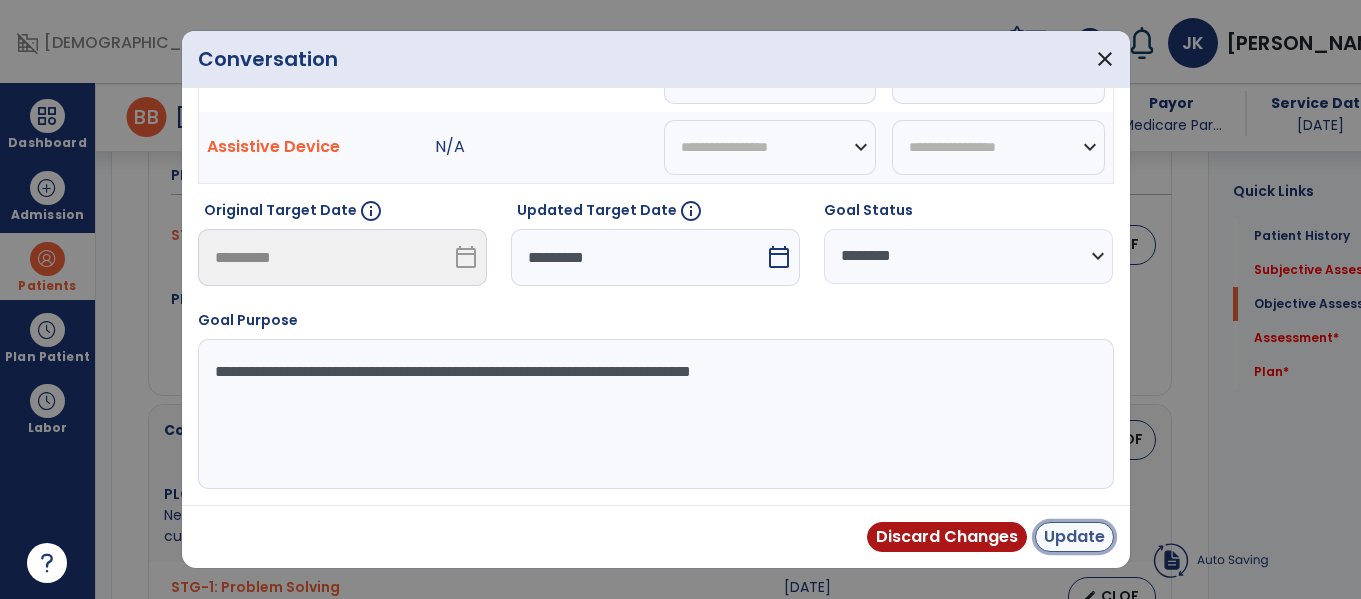 click on "Update" at bounding box center [1074, 537] 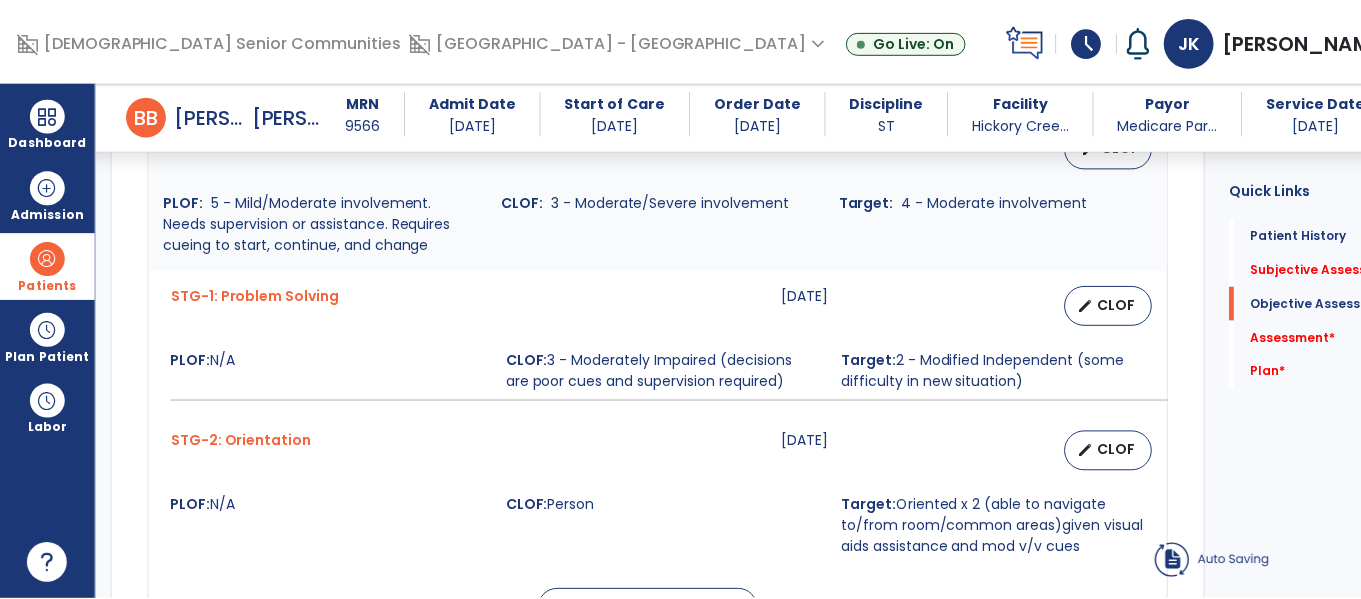 scroll, scrollTop: 1547, scrollLeft: 0, axis: vertical 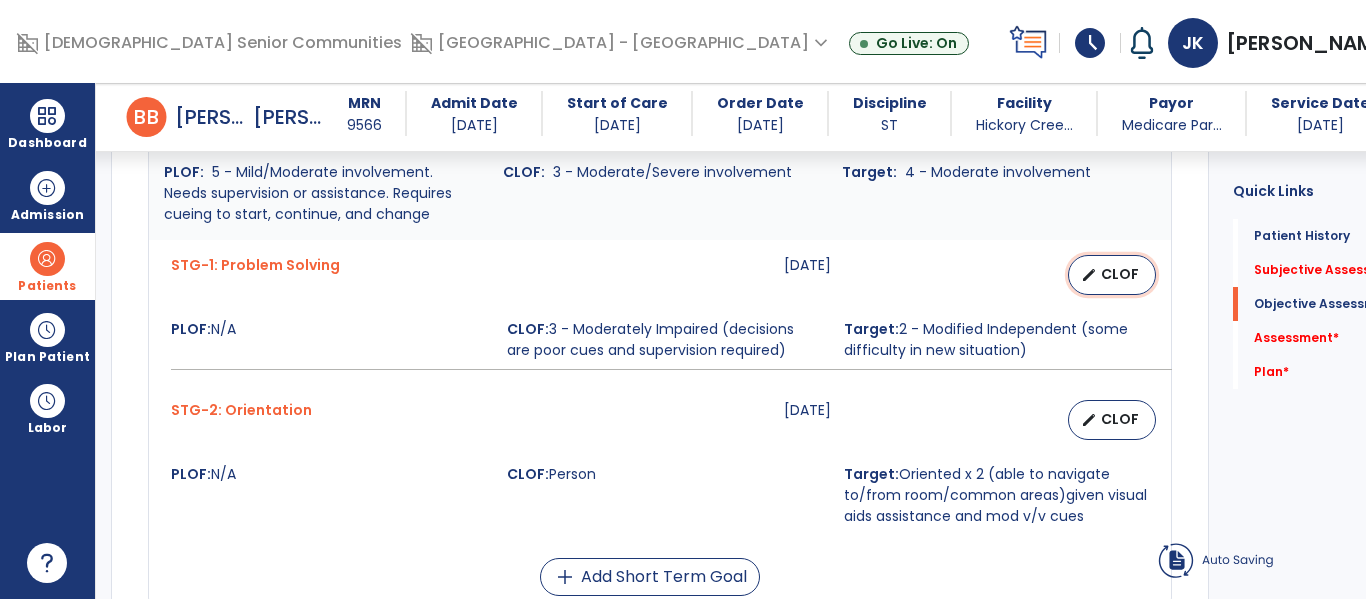 click on "edit   CLOF" at bounding box center (1112, 275) 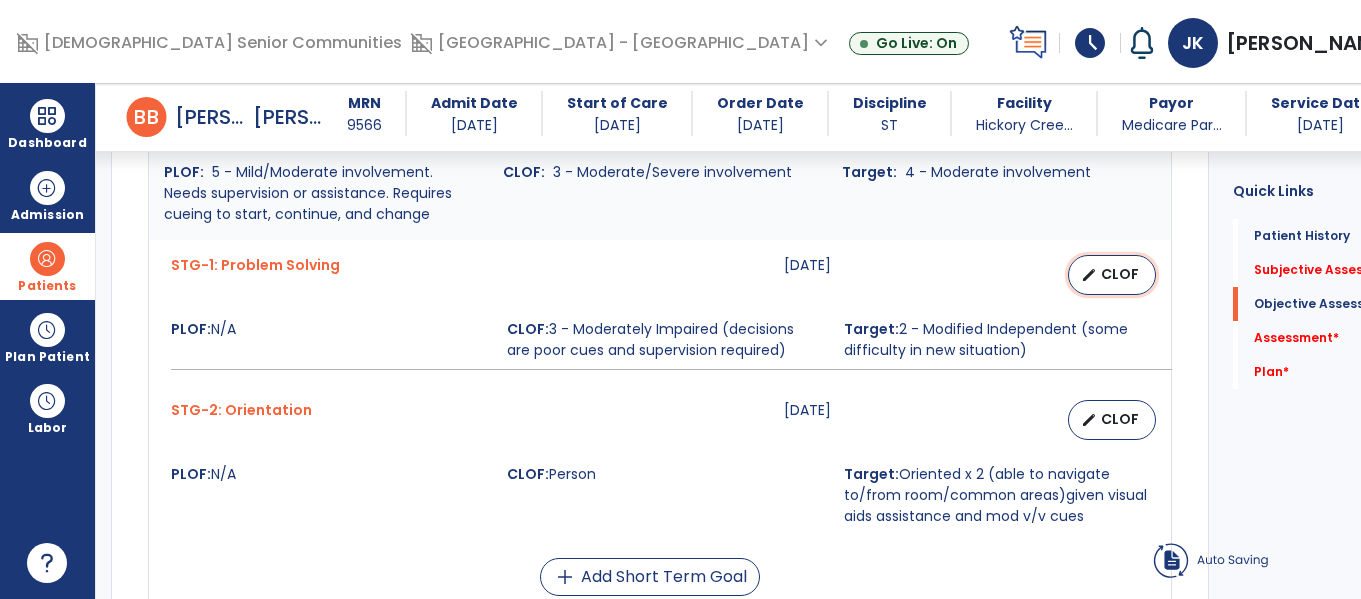 select on "********" 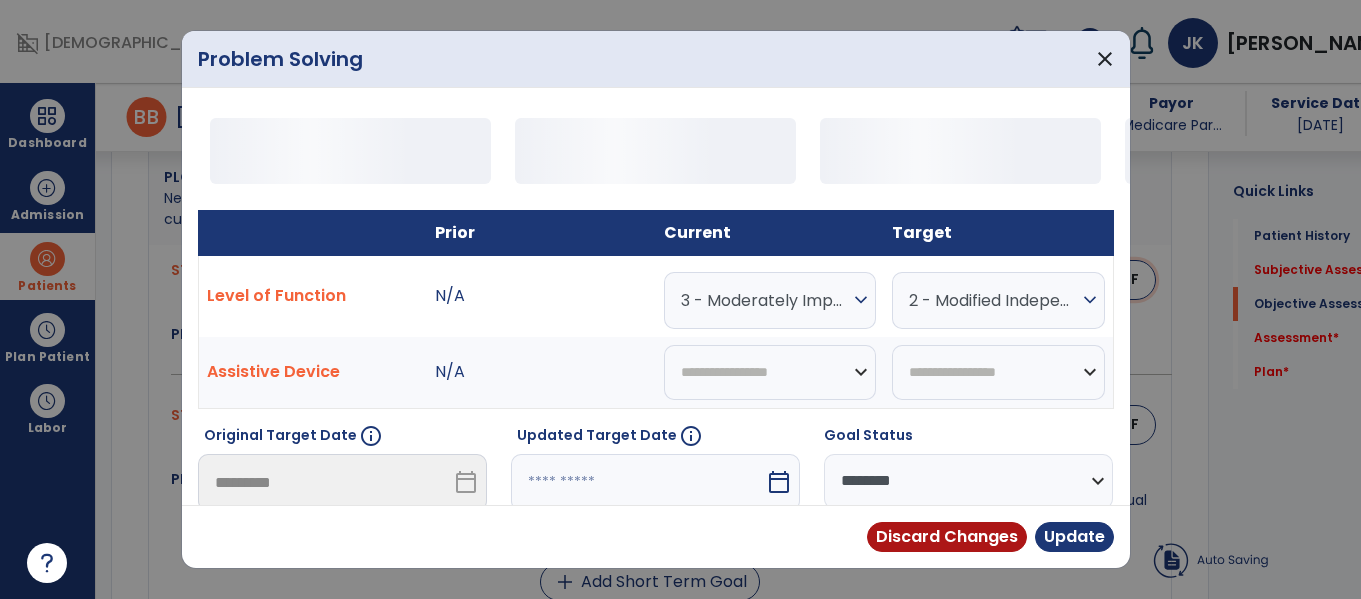 scroll, scrollTop: 1547, scrollLeft: 0, axis: vertical 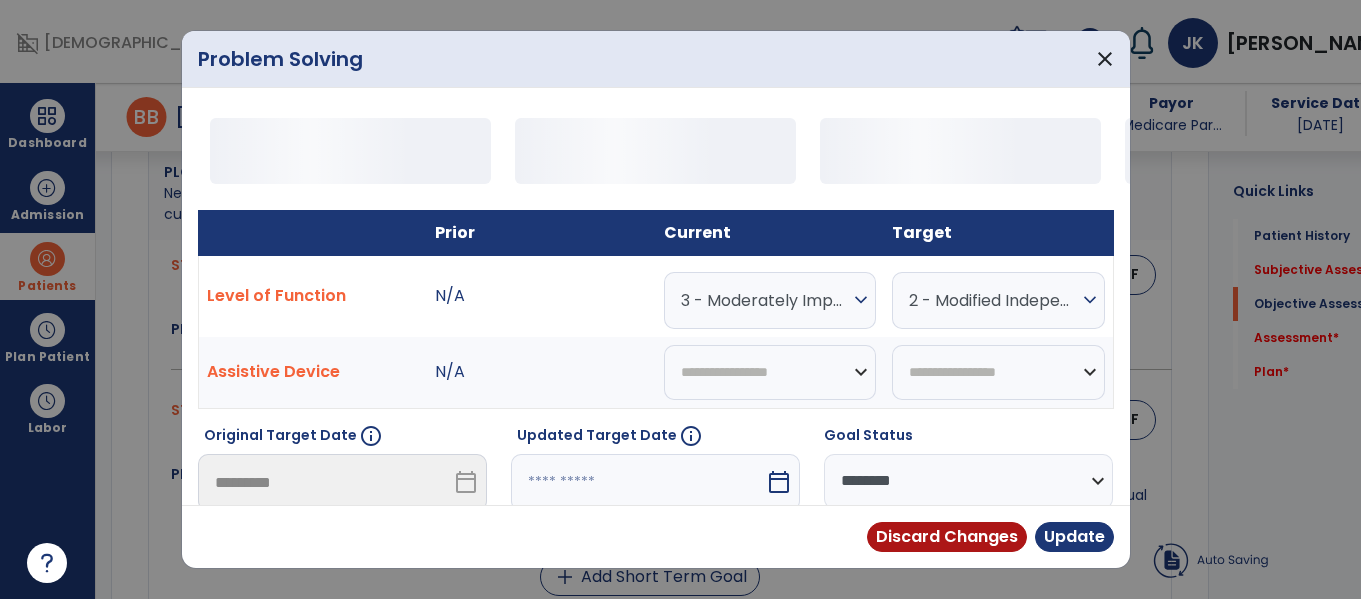 click on "calendar_today" at bounding box center (779, 482) 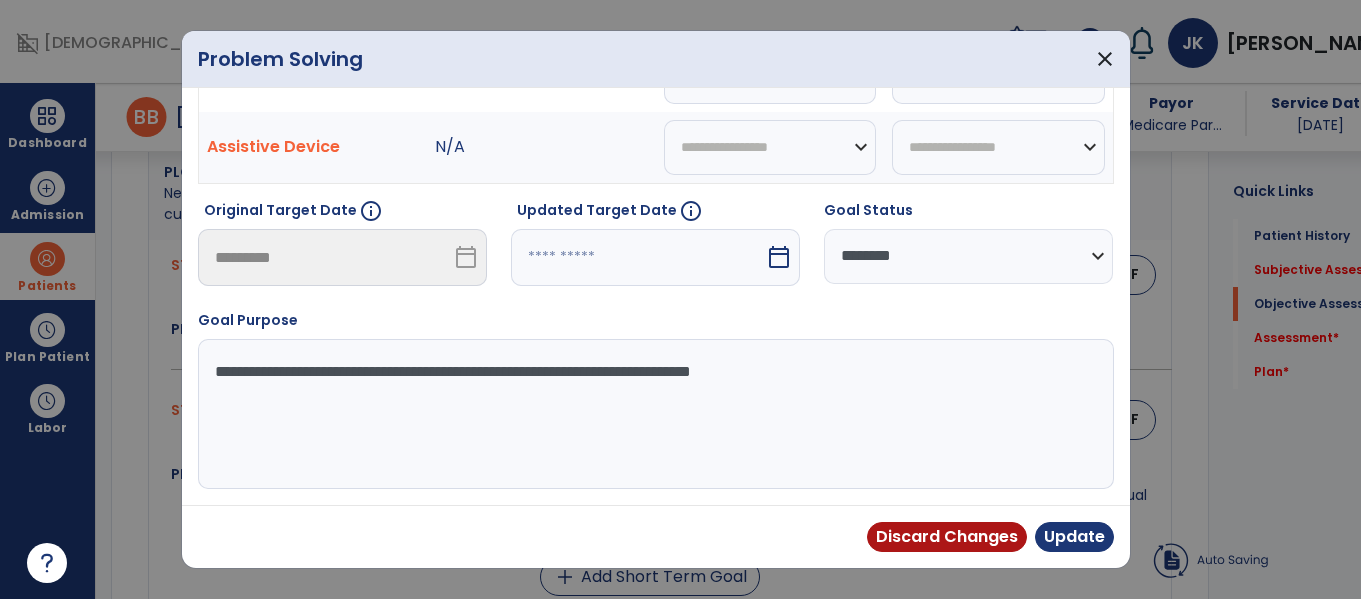 select on "*" 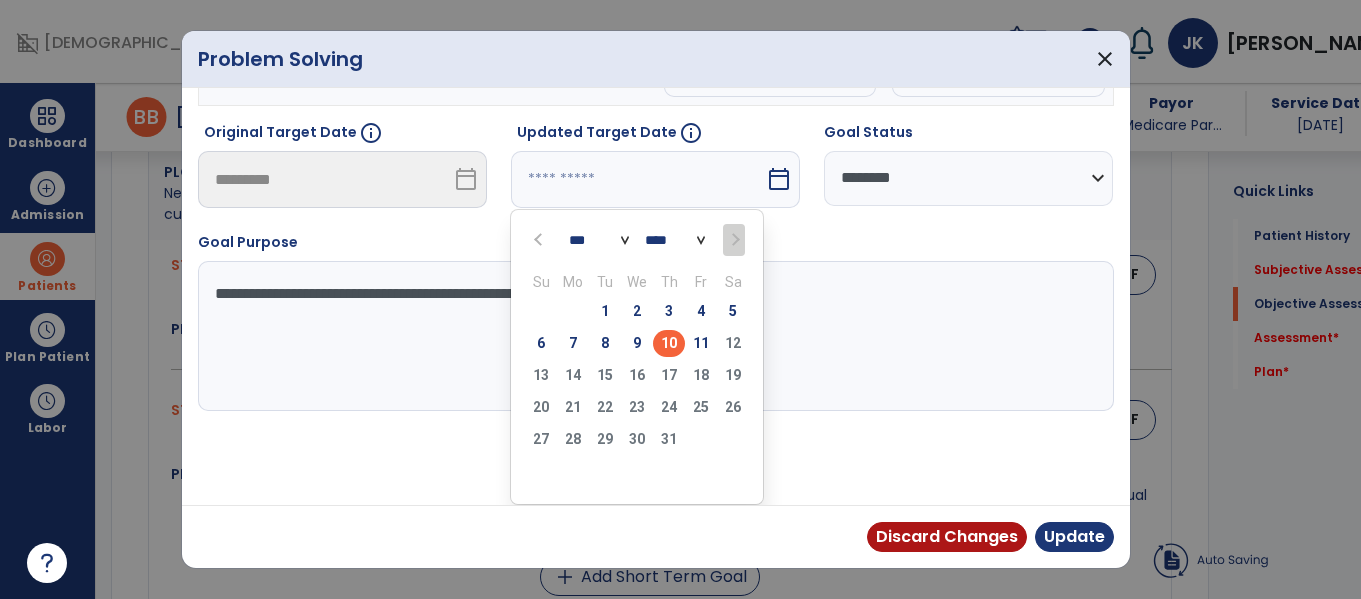 click on "10" at bounding box center (669, 343) 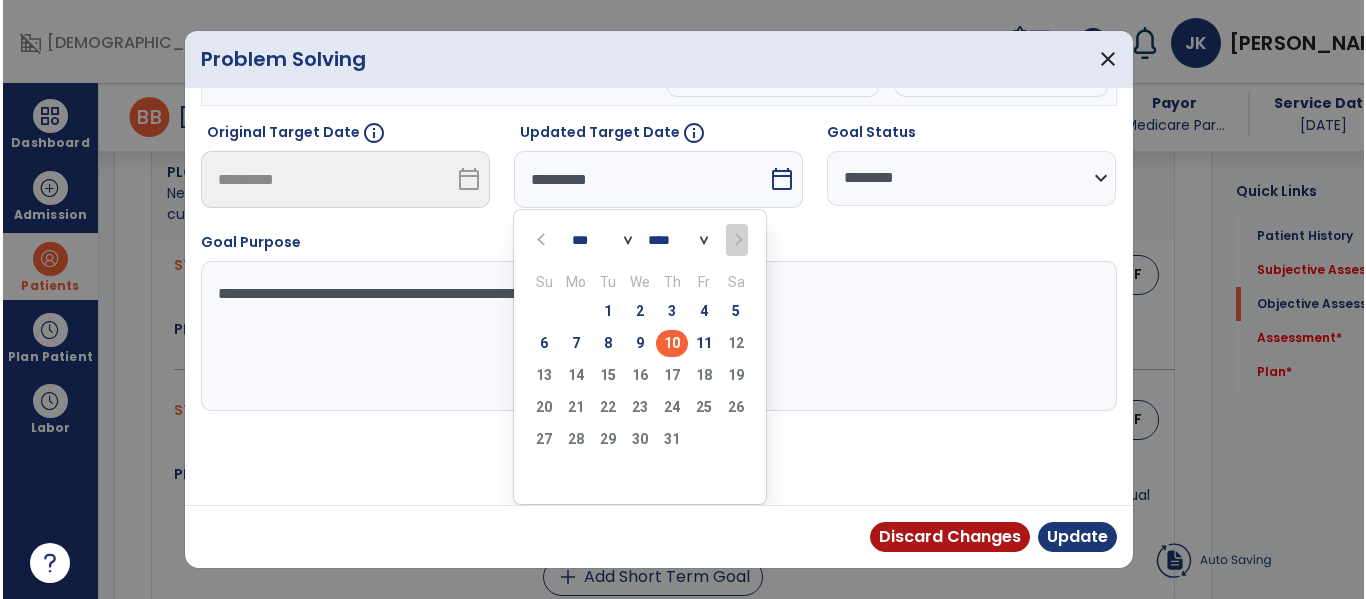 scroll, scrollTop: 230, scrollLeft: 0, axis: vertical 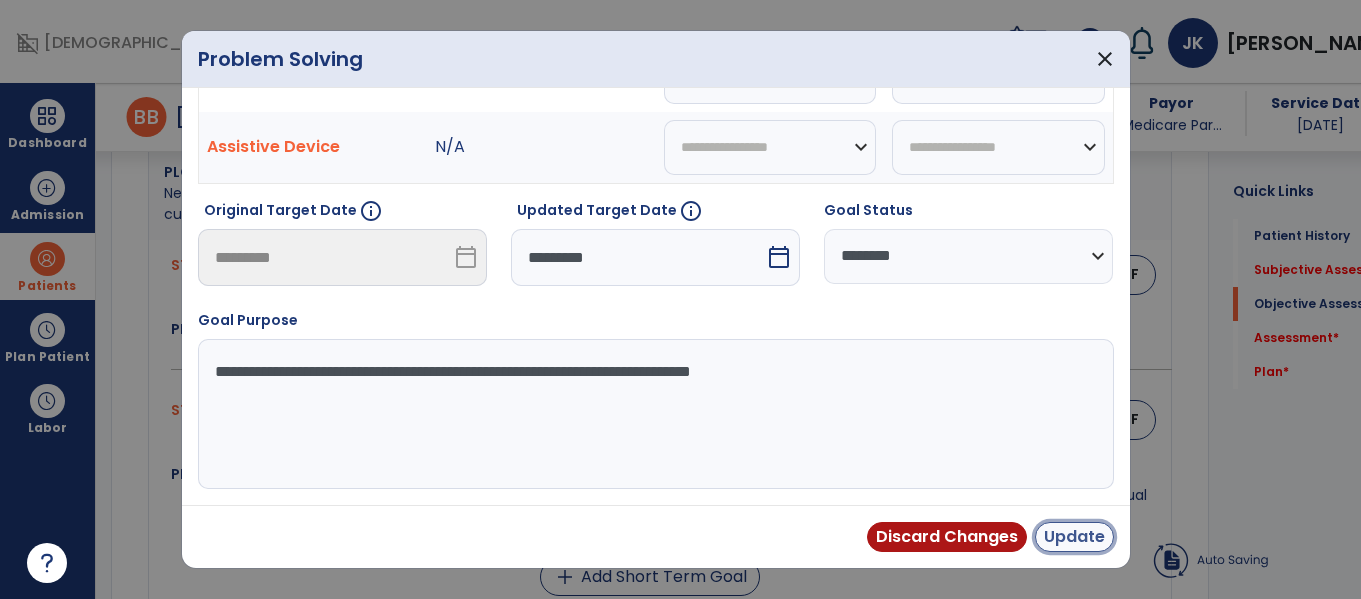 click on "Update" at bounding box center (1074, 537) 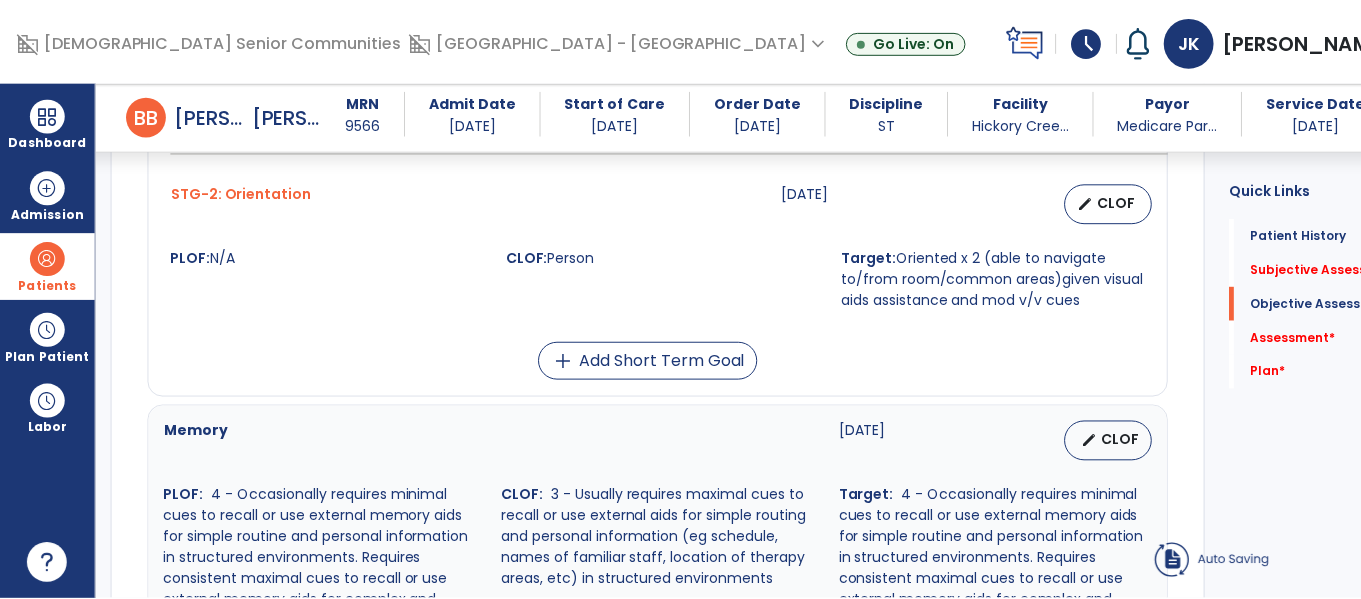scroll, scrollTop: 1768, scrollLeft: 0, axis: vertical 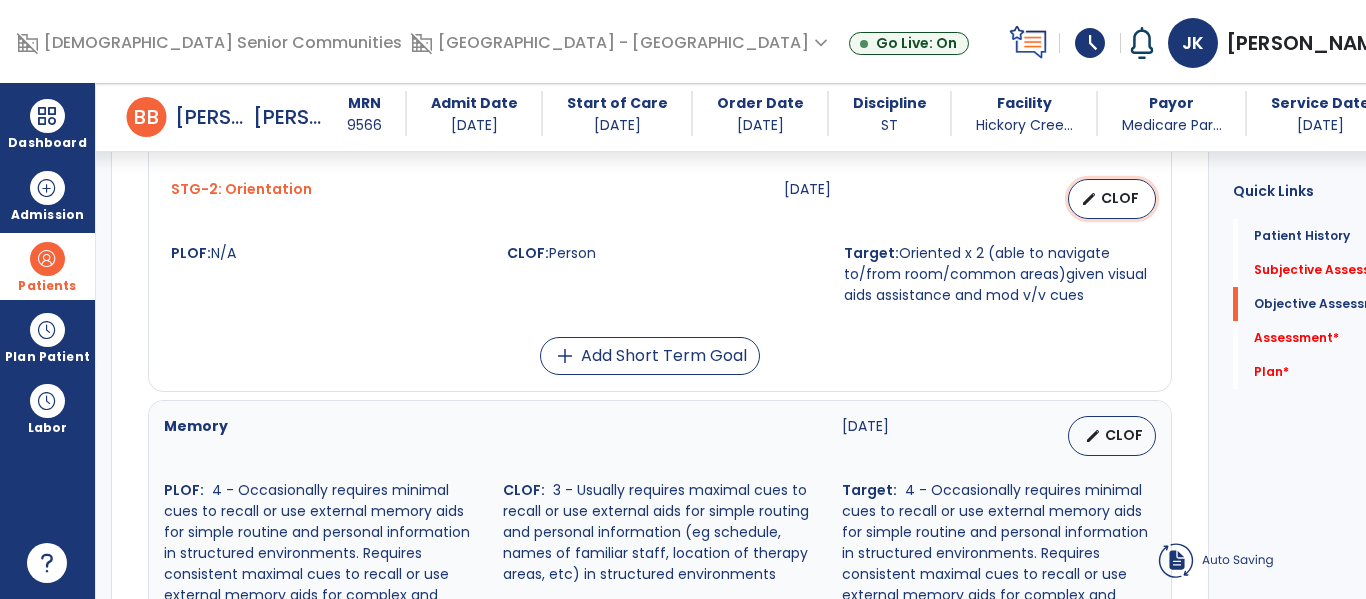 click on "CLOF" at bounding box center [1120, 198] 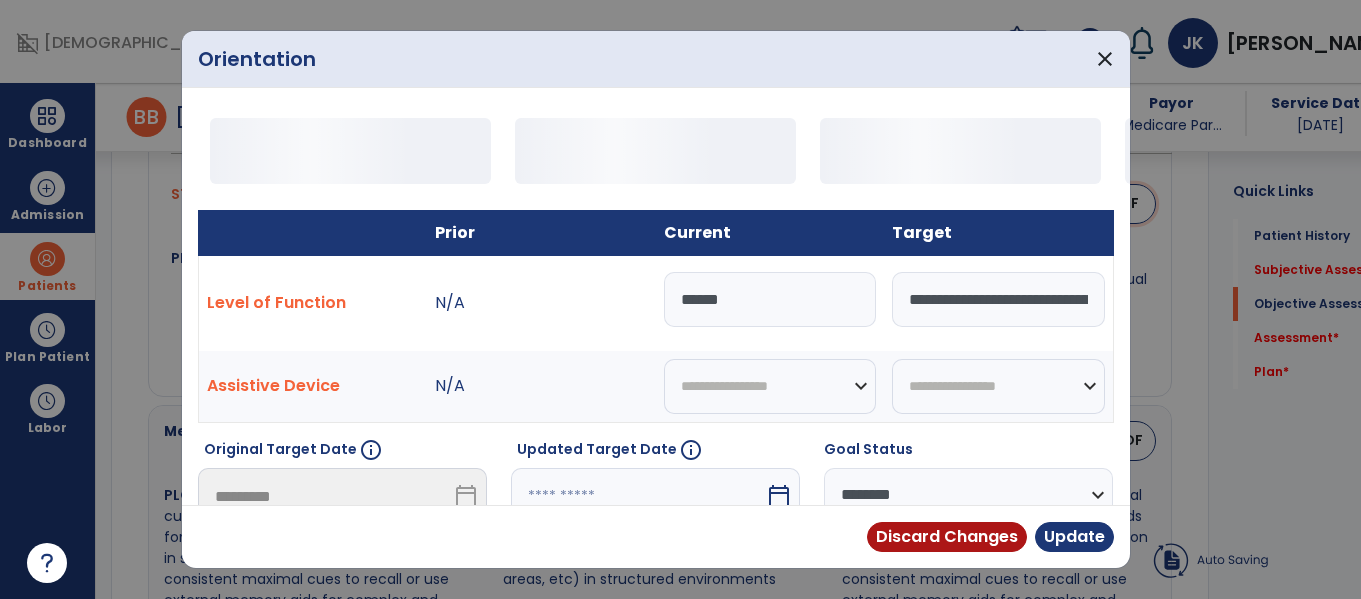 scroll, scrollTop: 1768, scrollLeft: 0, axis: vertical 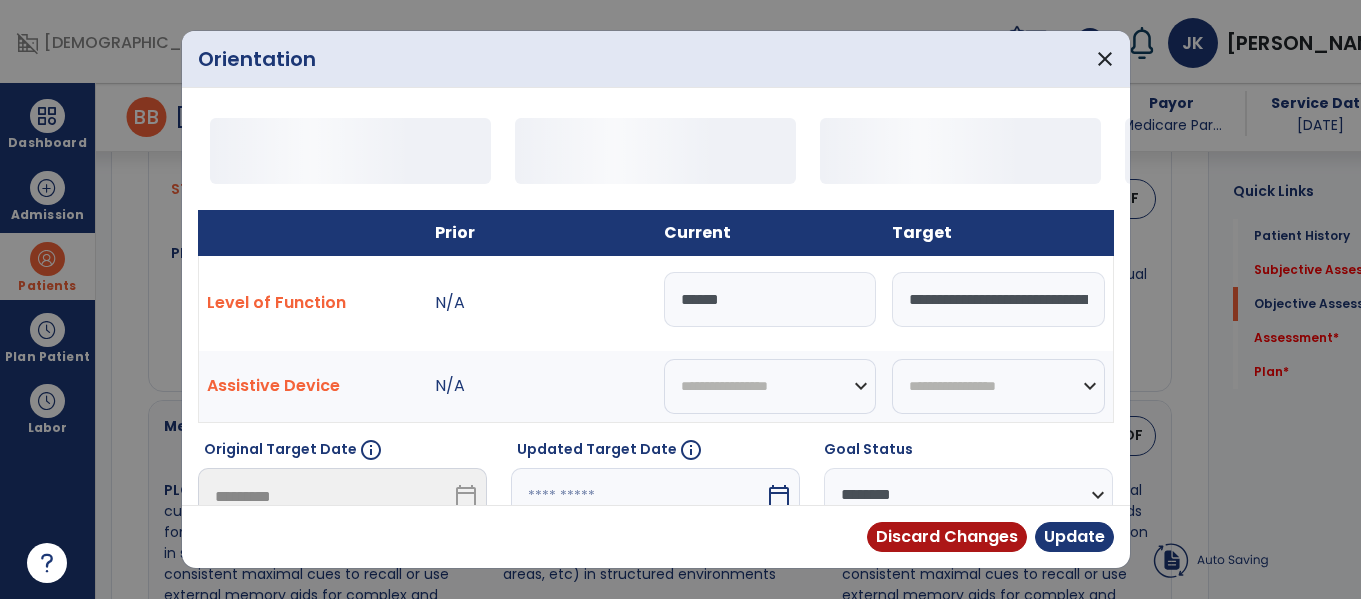 drag, startPoint x: 818, startPoint y: 296, endPoint x: 565, endPoint y: 324, distance: 254.5447 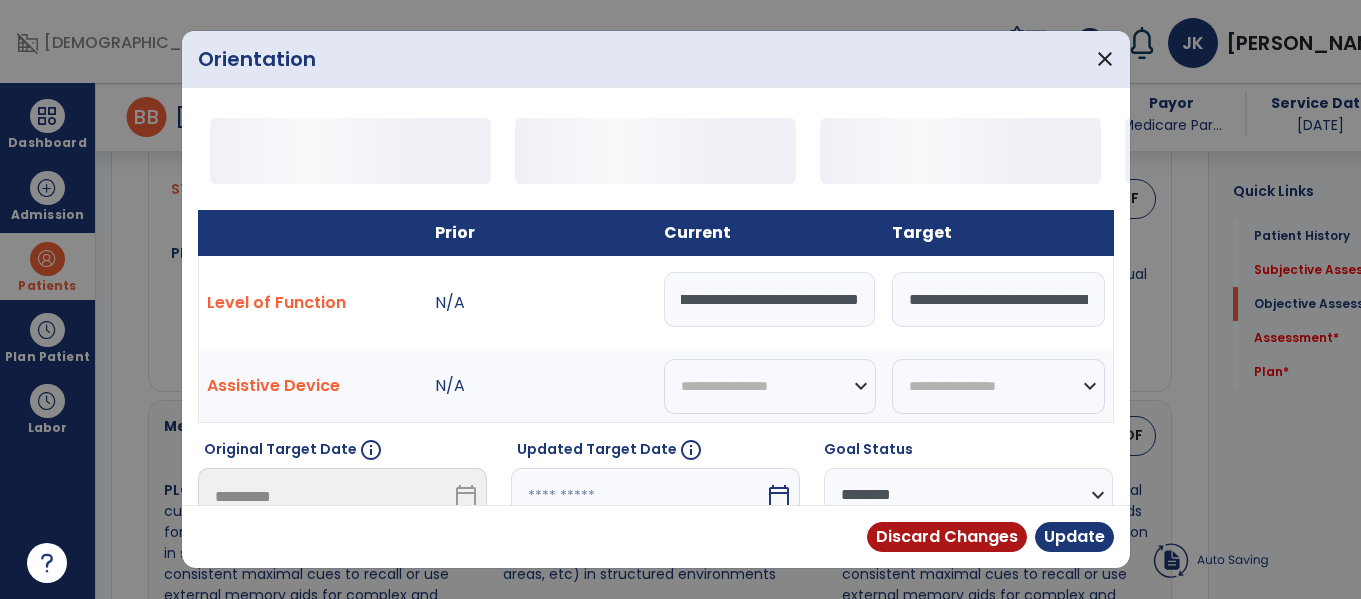 scroll, scrollTop: 0, scrollLeft: 338, axis: horizontal 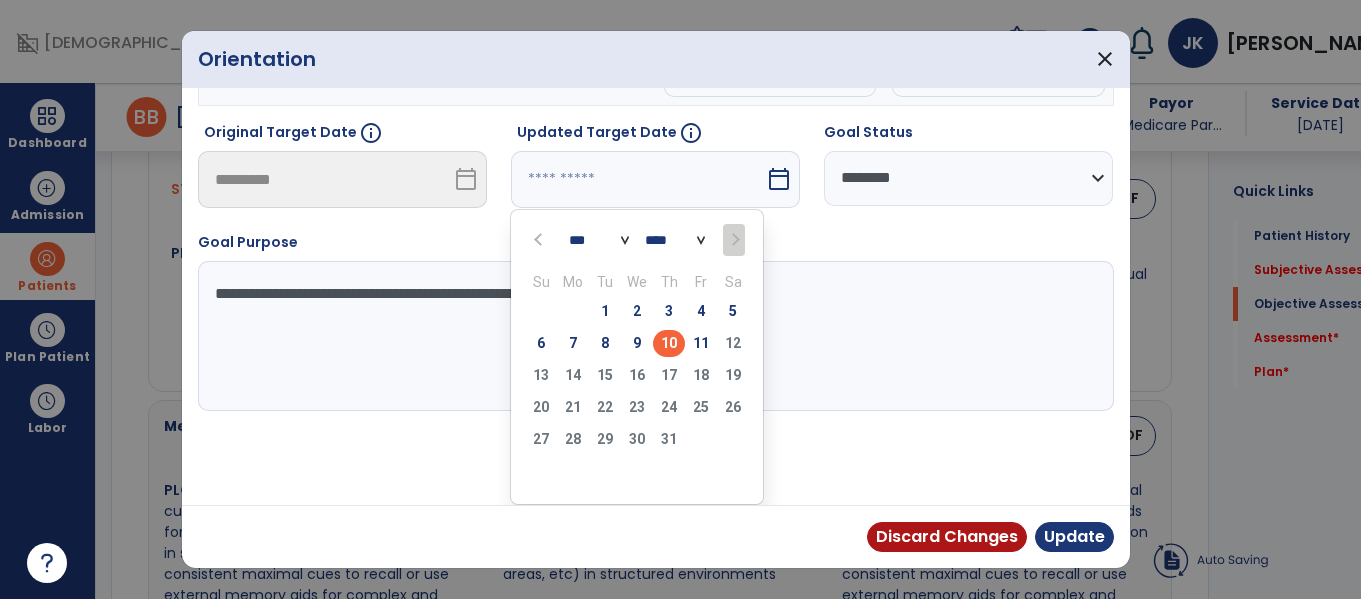 click on "10" at bounding box center [669, 343] 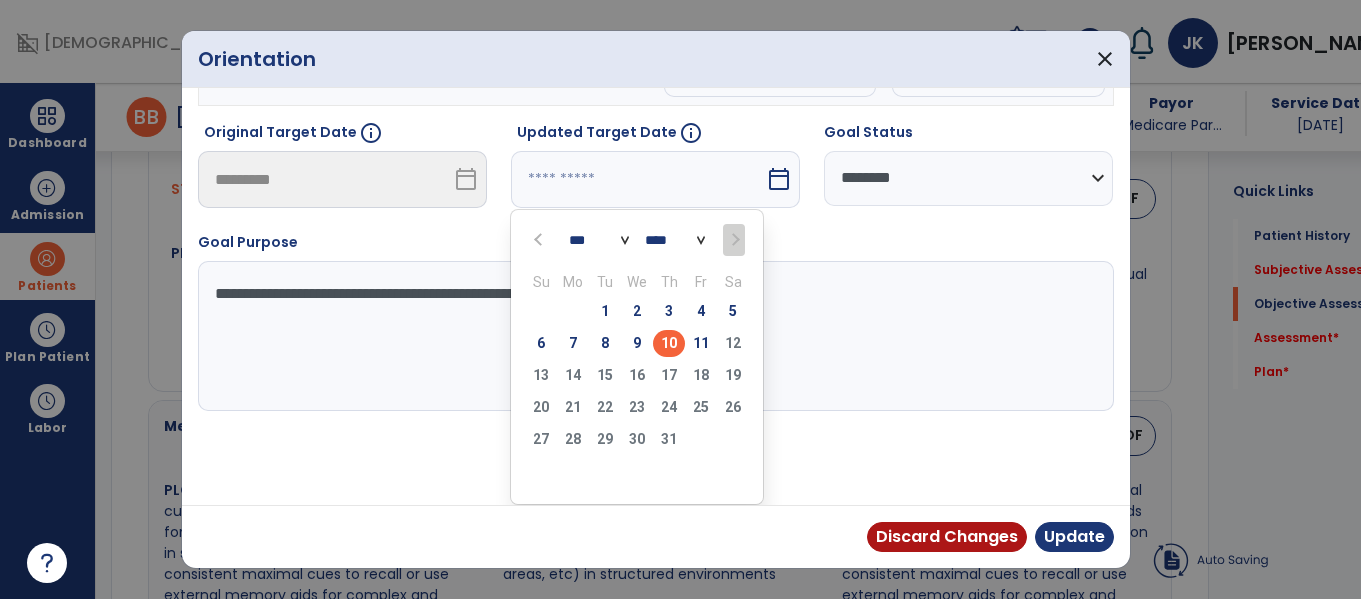 type on "*********" 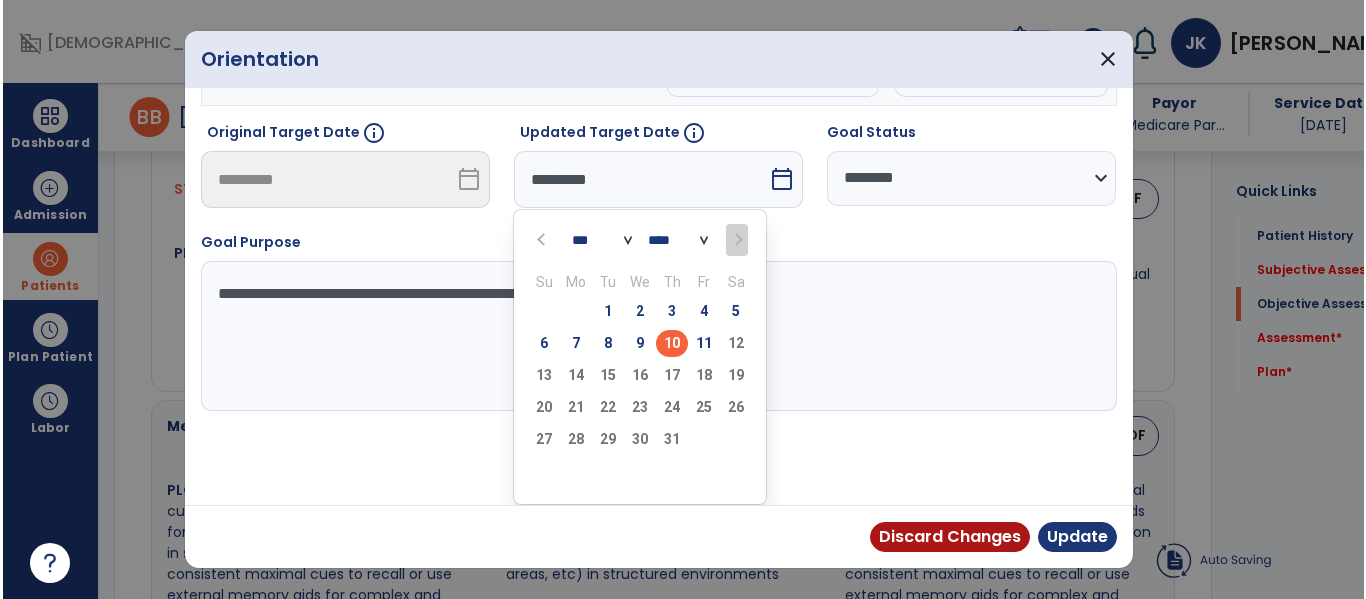 scroll, scrollTop: 244, scrollLeft: 0, axis: vertical 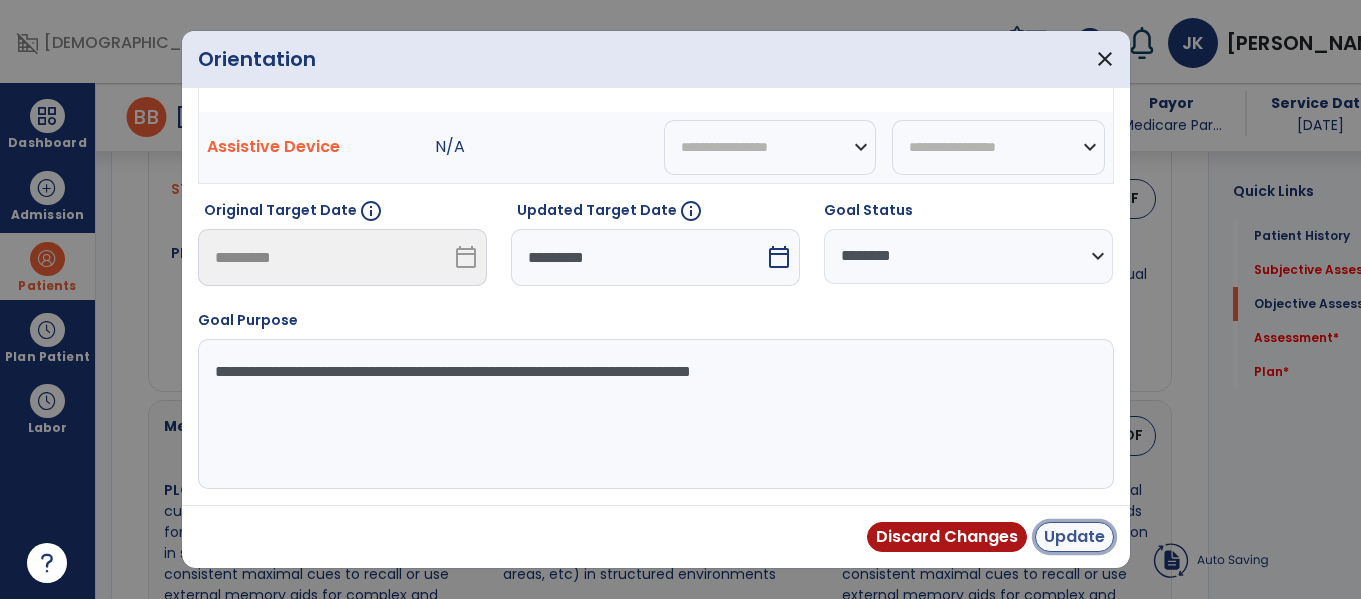 click on "Update" at bounding box center [1074, 537] 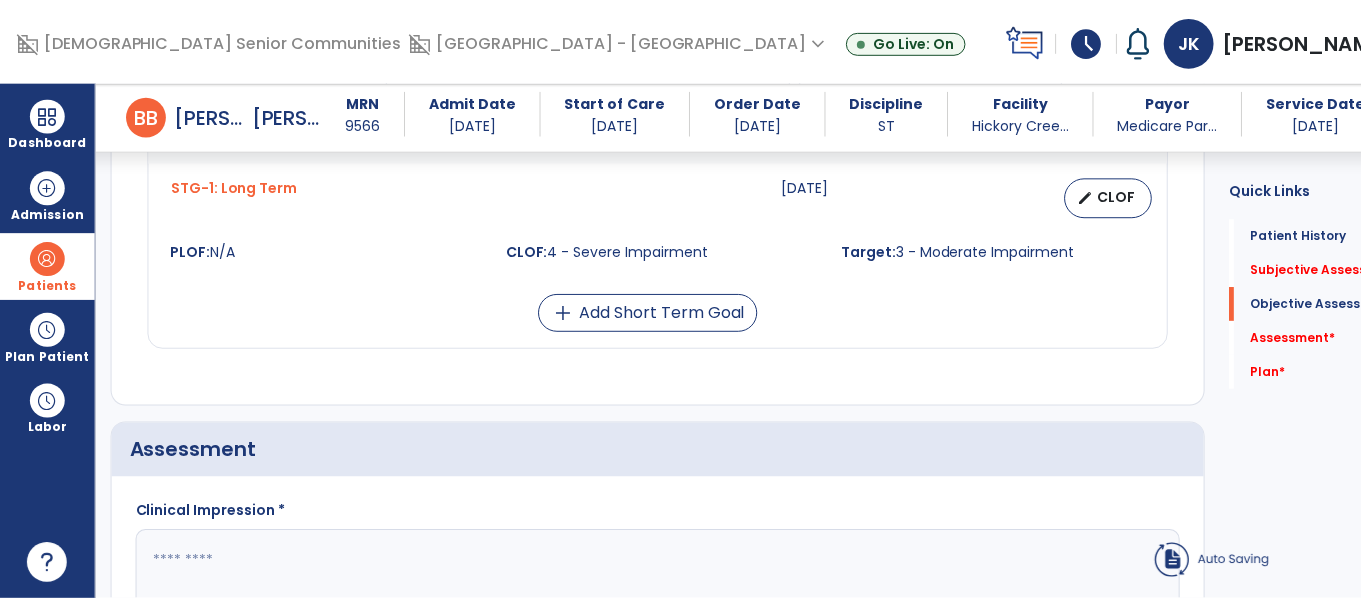scroll, scrollTop: 2254, scrollLeft: 0, axis: vertical 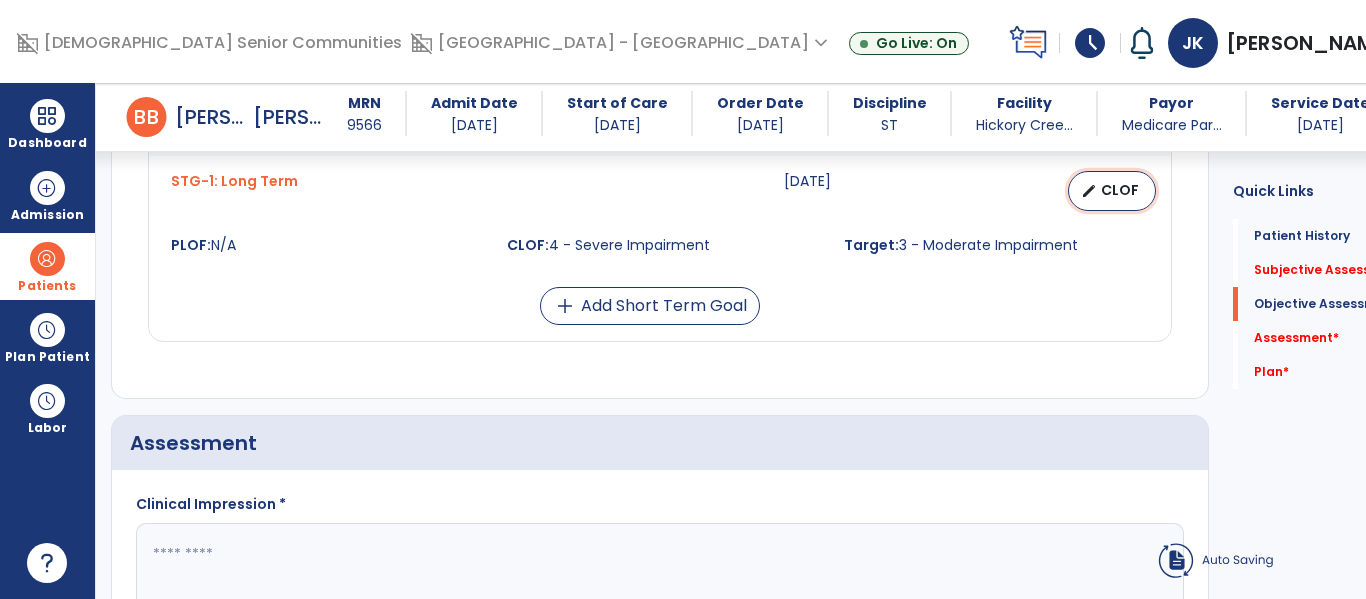 click on "edit" at bounding box center [1089, 191] 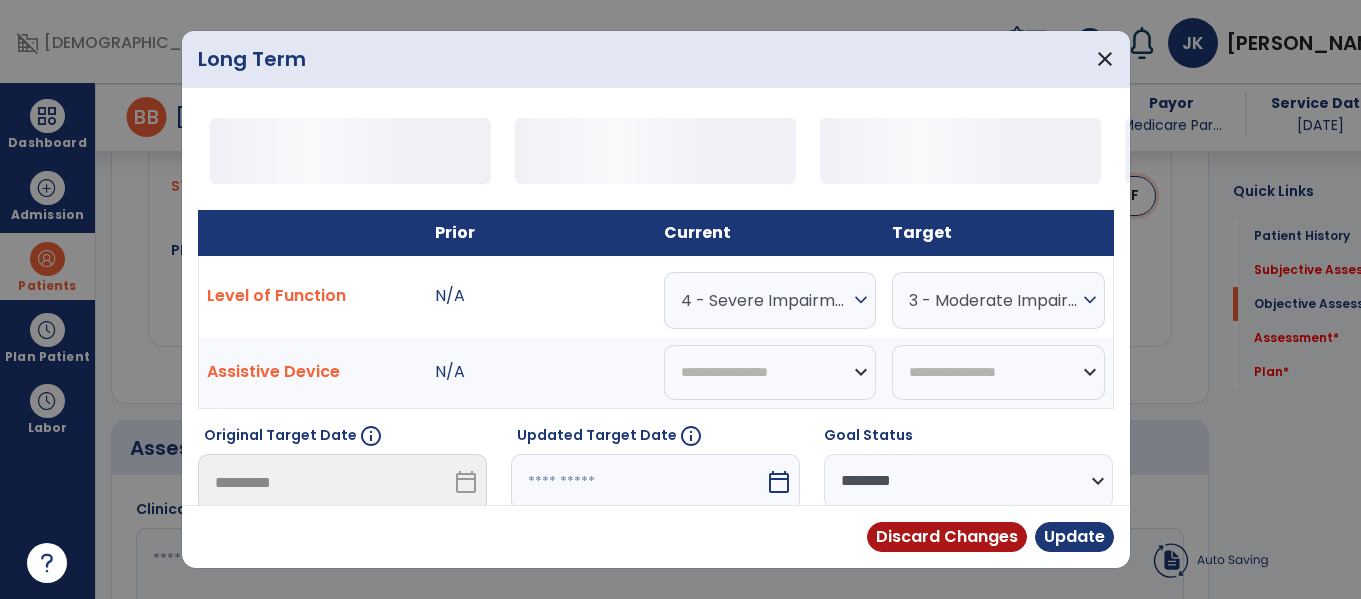 scroll, scrollTop: 2254, scrollLeft: 0, axis: vertical 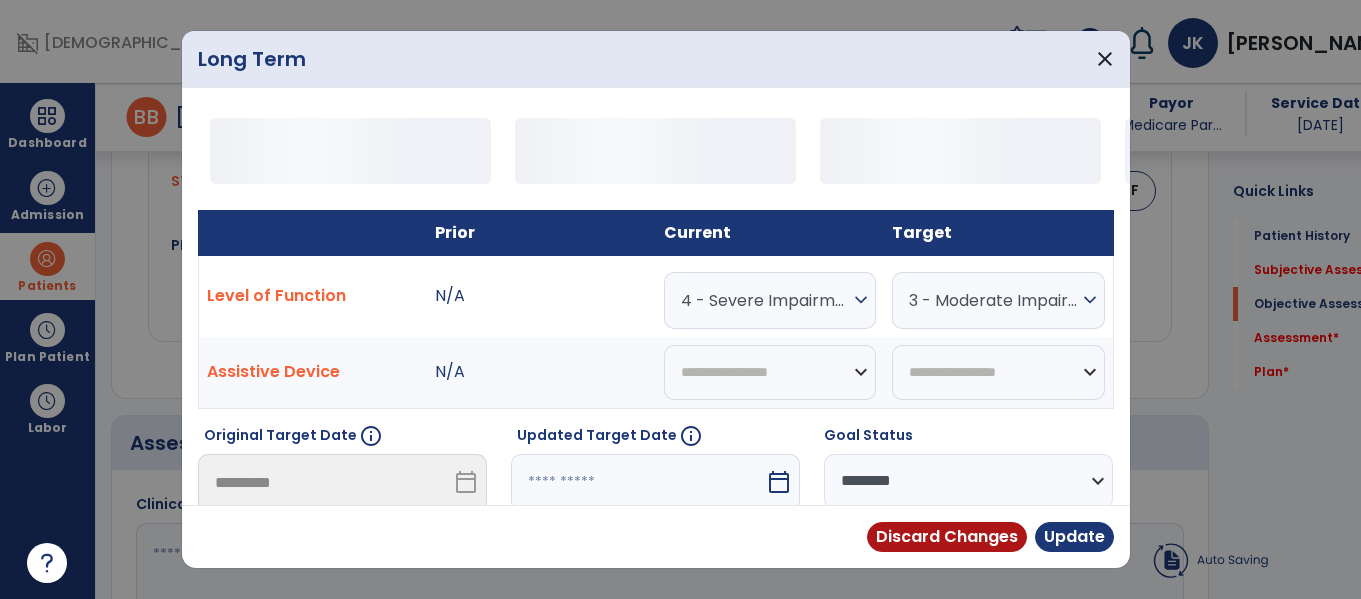click on "expand_more" at bounding box center [861, 300] 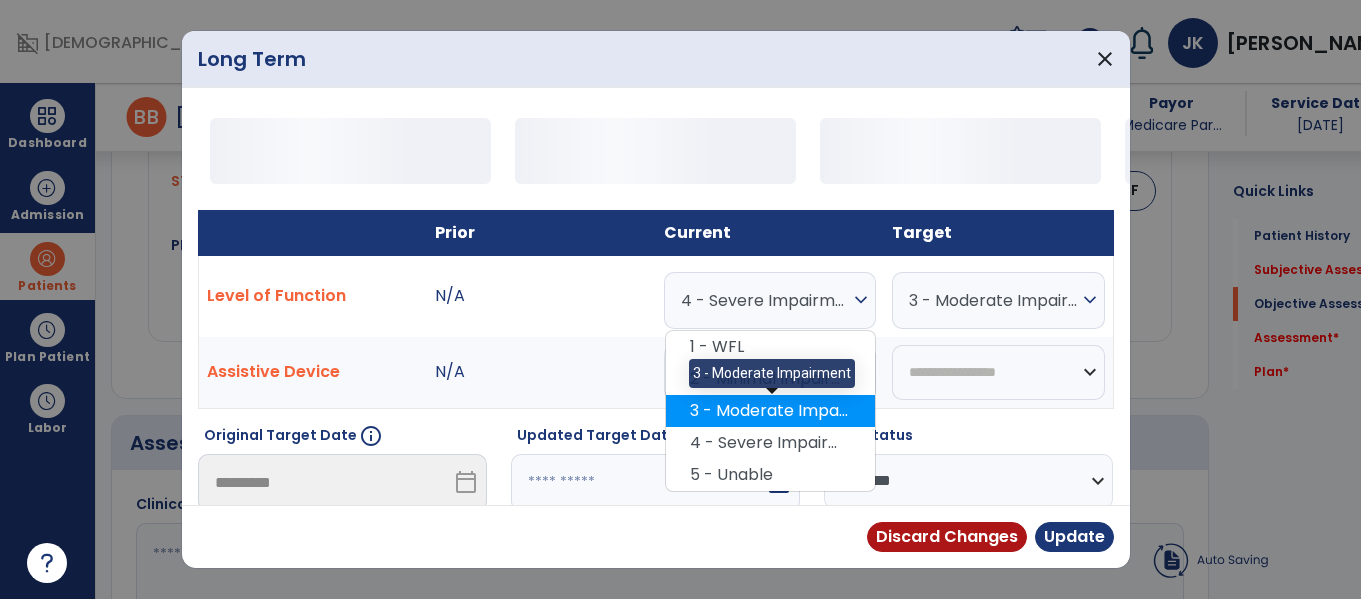 click on "3 - Moderate Impairment" at bounding box center [770, 411] 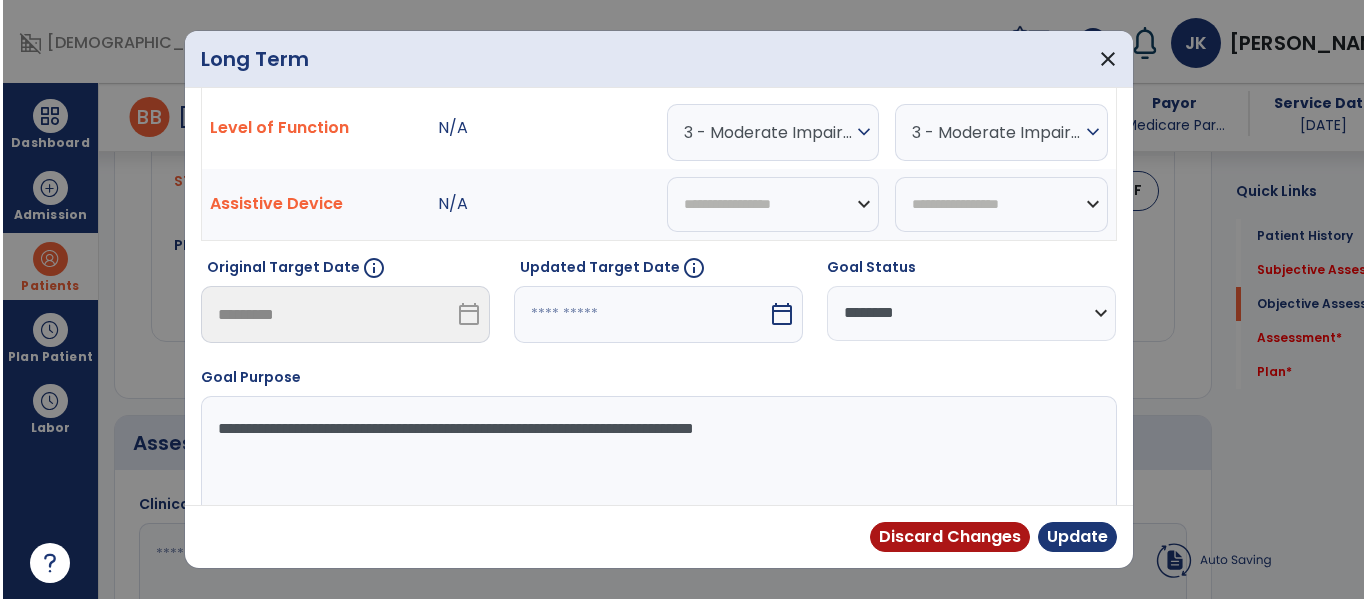 scroll, scrollTop: 198, scrollLeft: 0, axis: vertical 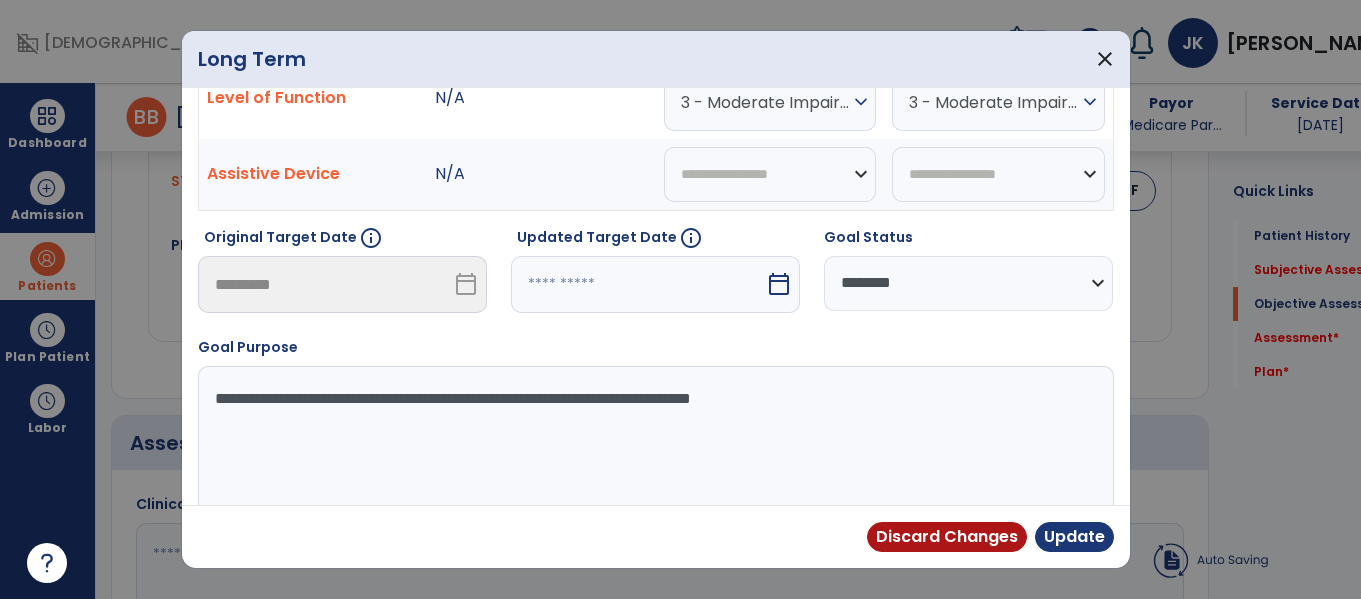 click on "calendar_today" at bounding box center (781, 284) 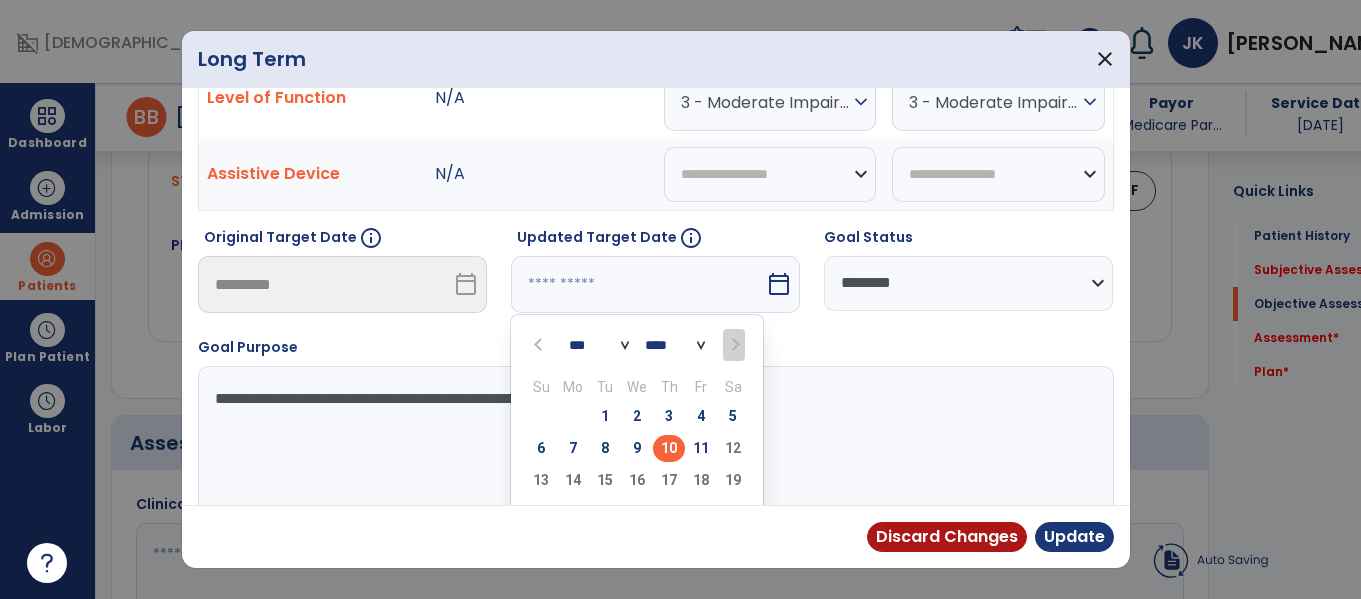 click on "10" at bounding box center [669, 448] 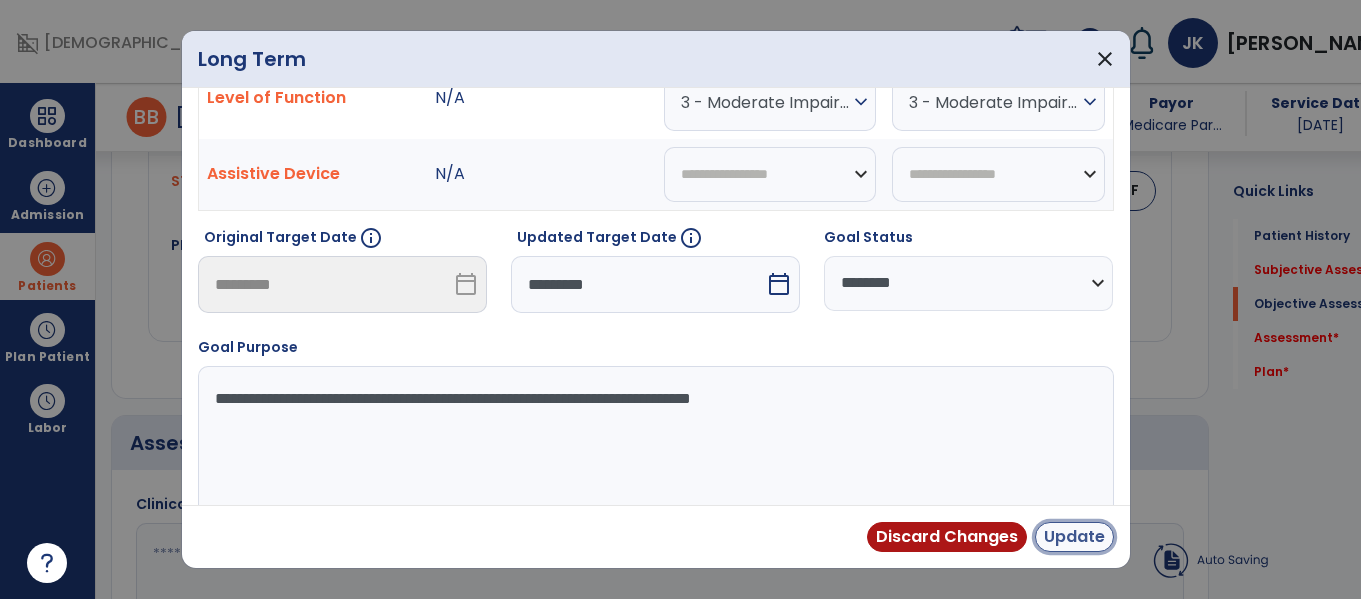 click on "Update" at bounding box center (1074, 537) 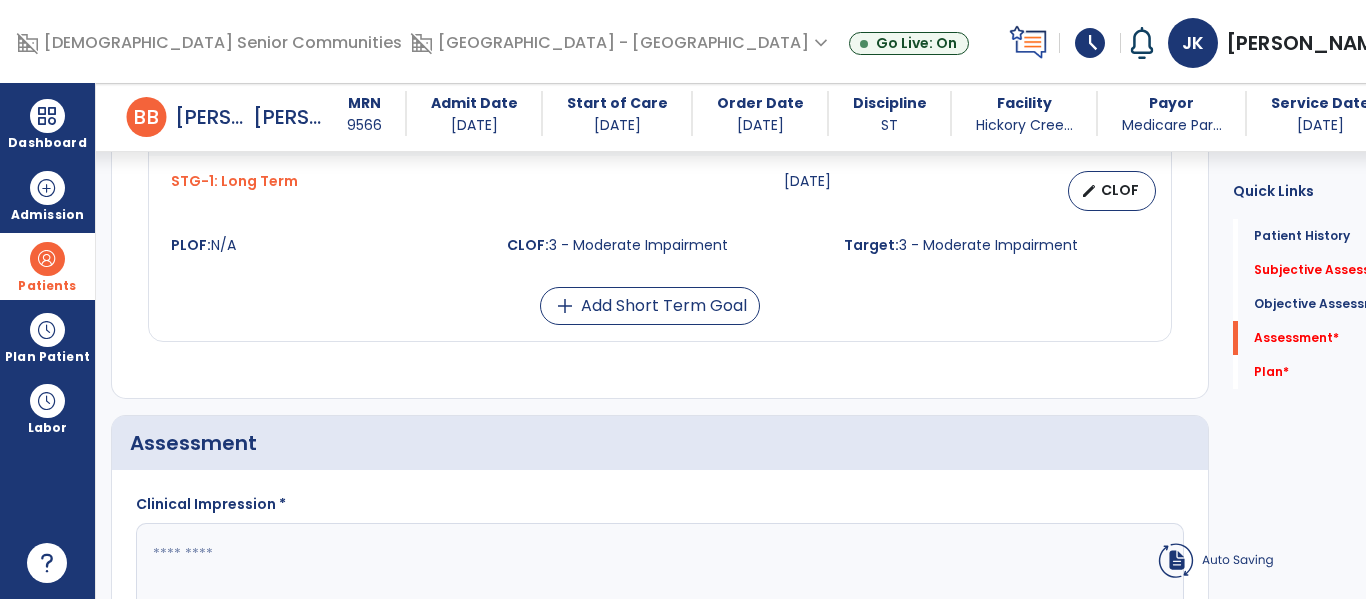 scroll, scrollTop: 2553, scrollLeft: 0, axis: vertical 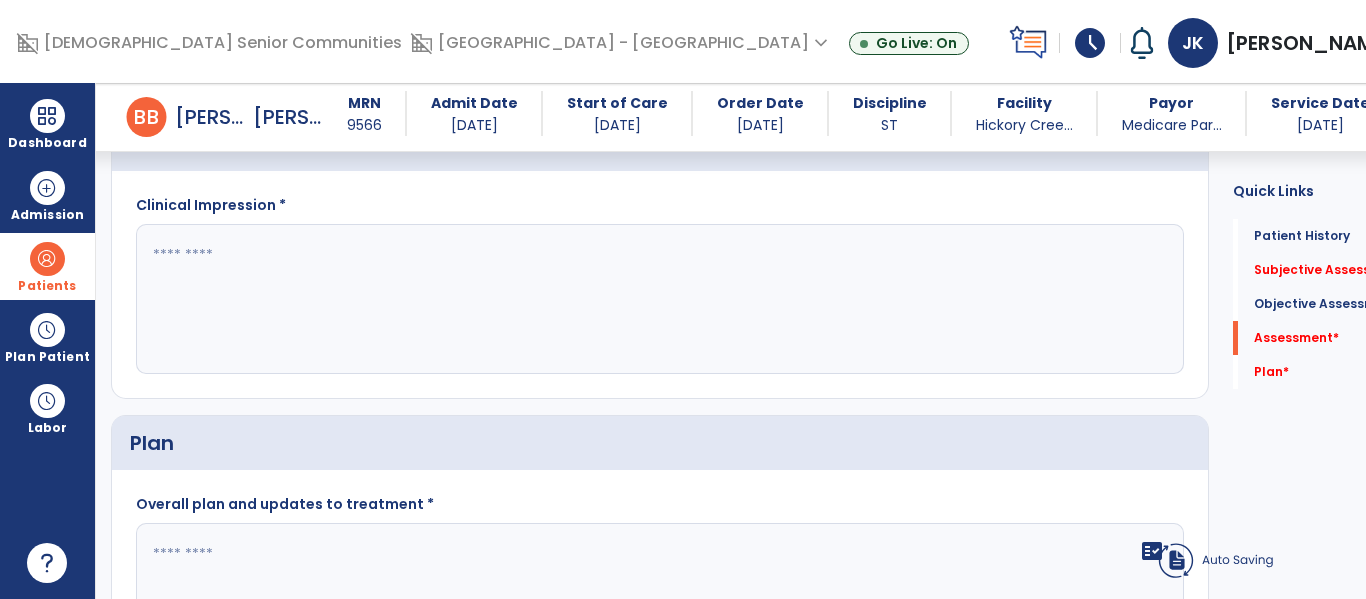 click 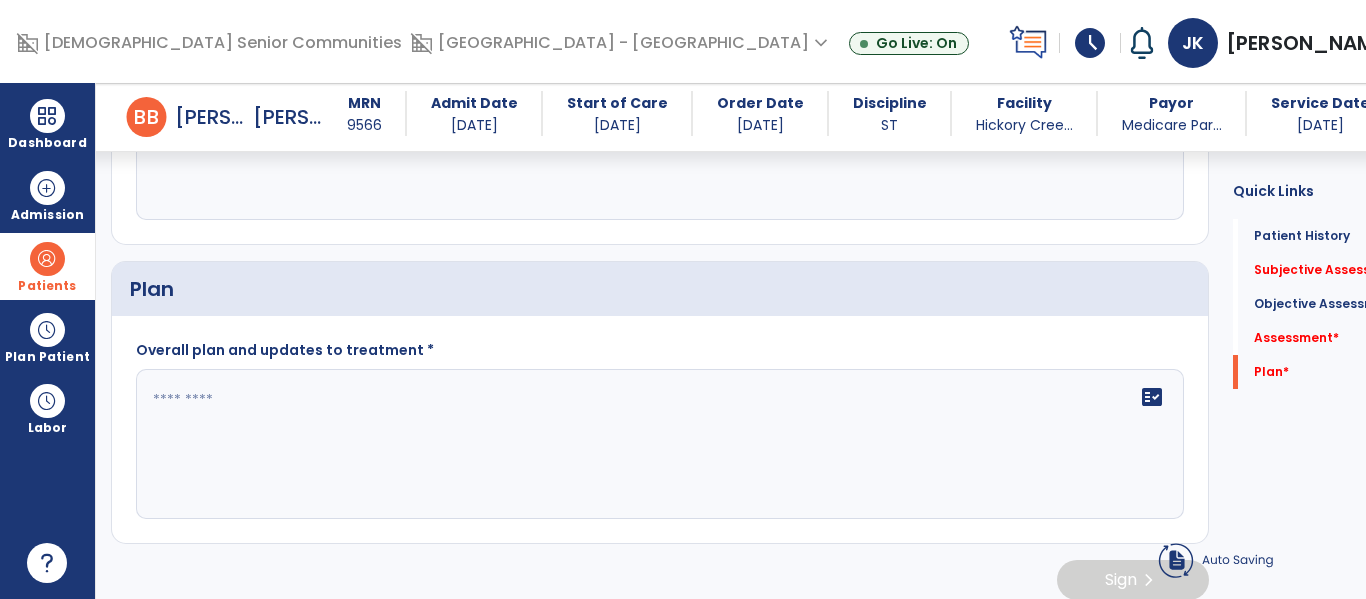 scroll, scrollTop: 2723, scrollLeft: 0, axis: vertical 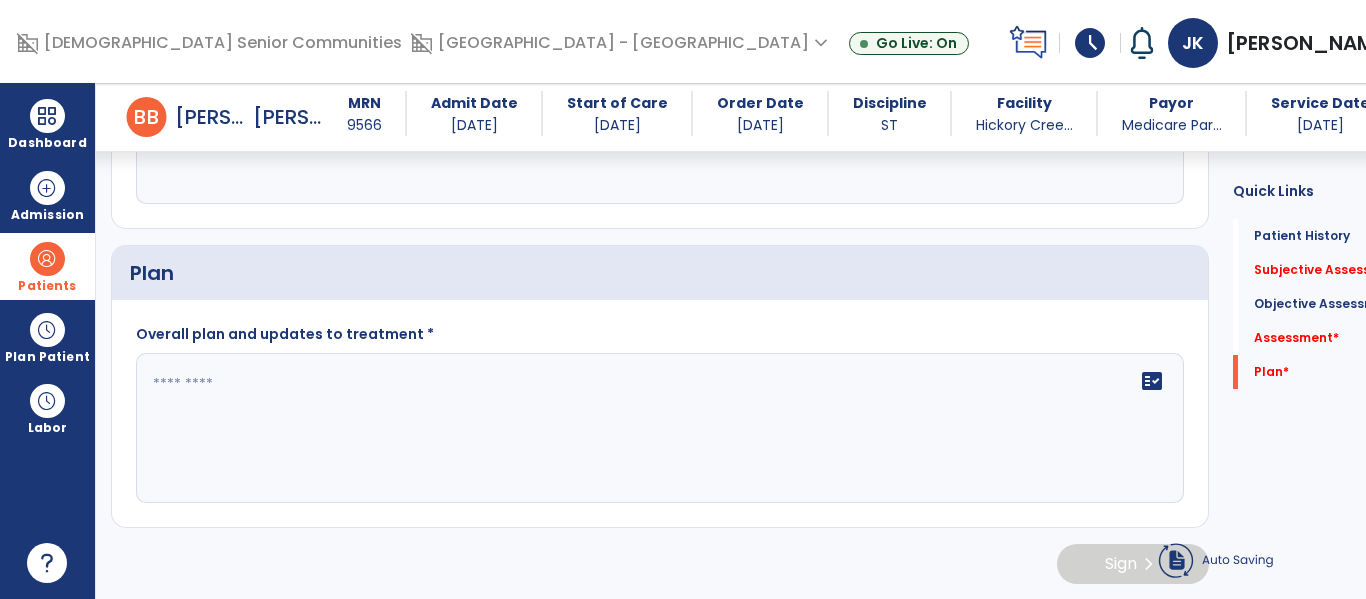 type on "**********" 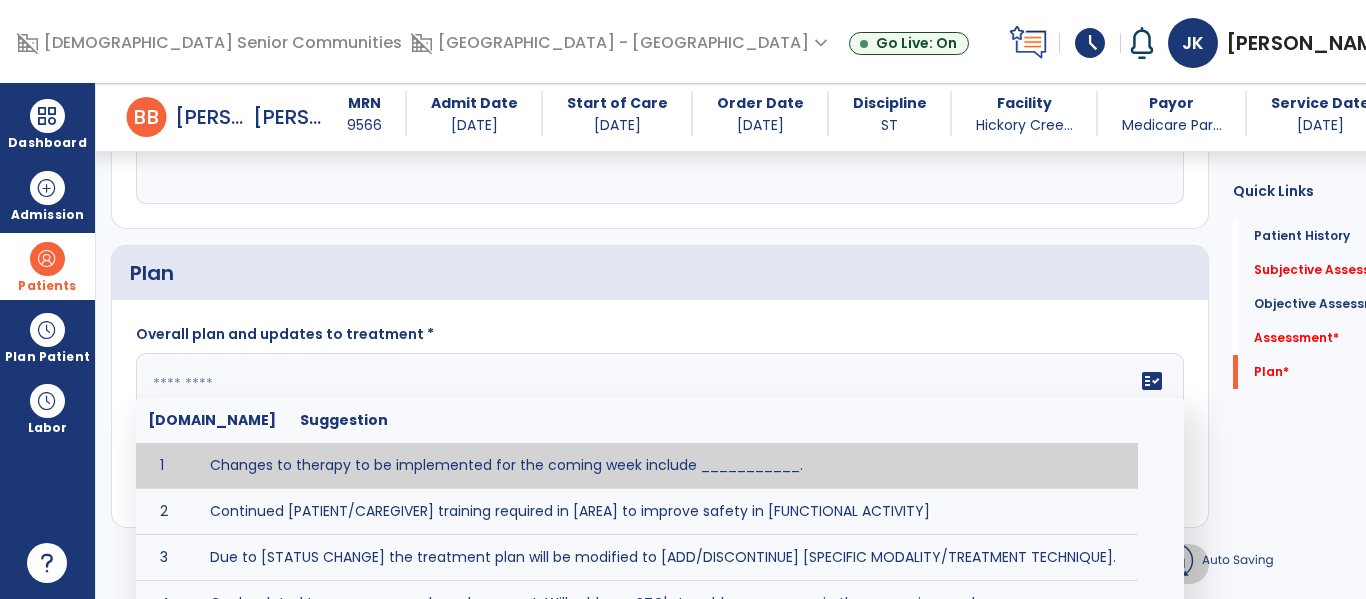 click 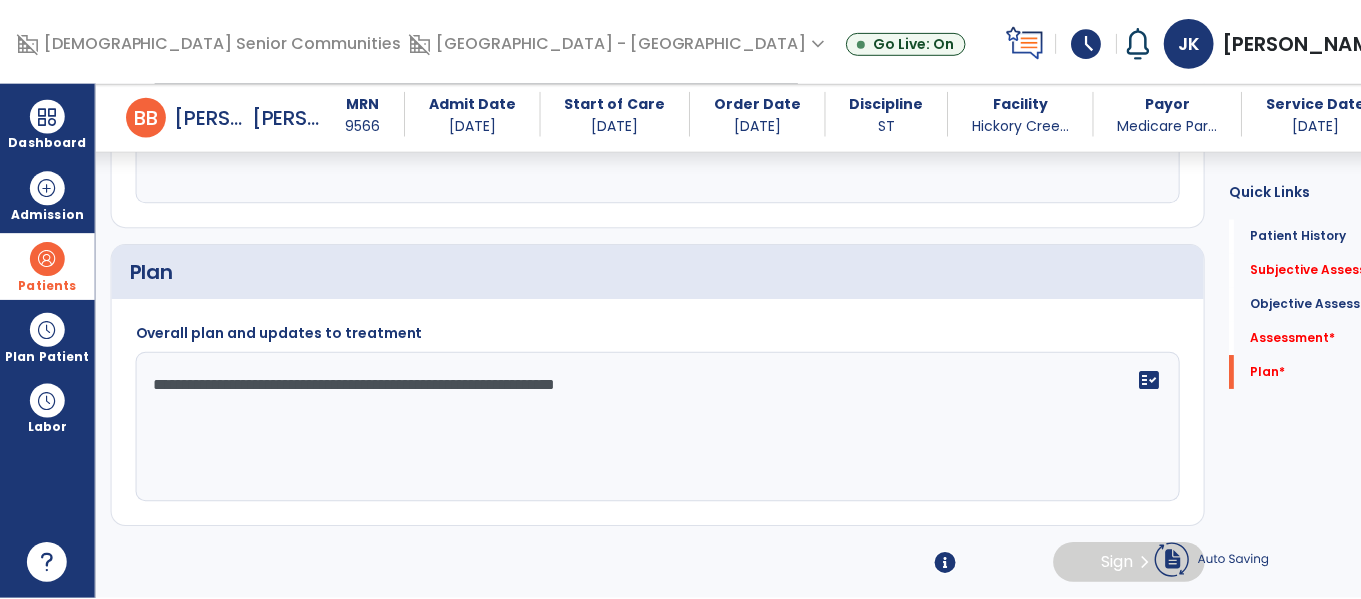 scroll, scrollTop: 2805, scrollLeft: 0, axis: vertical 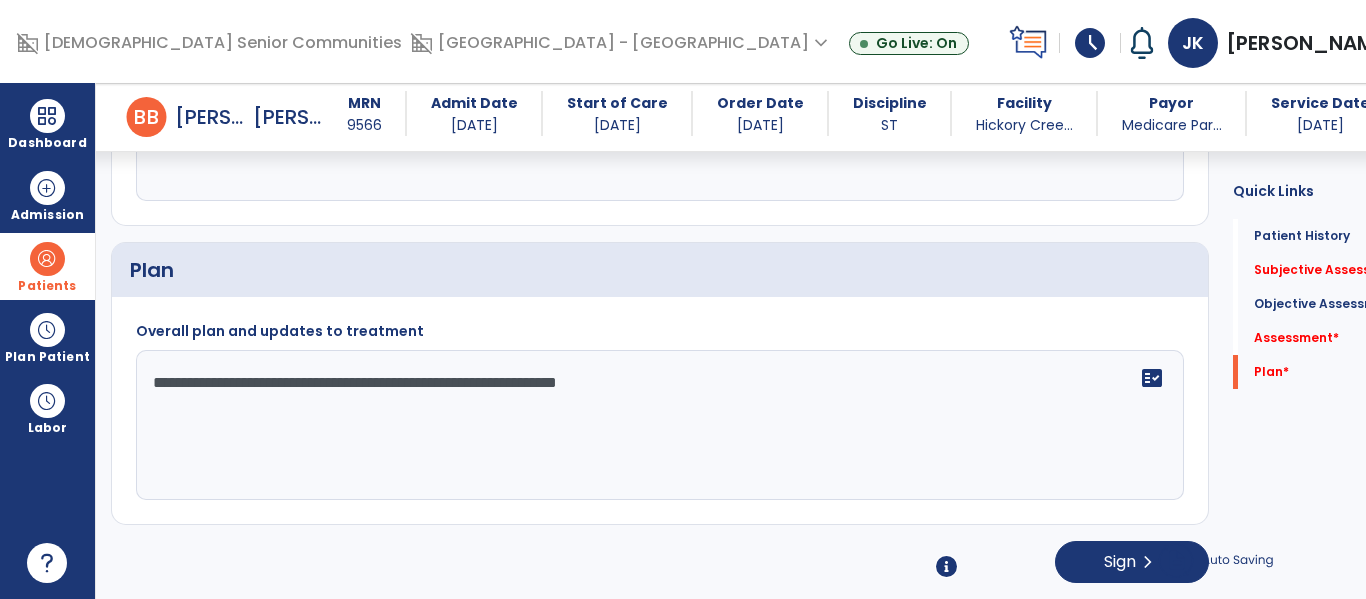 click on "**********" 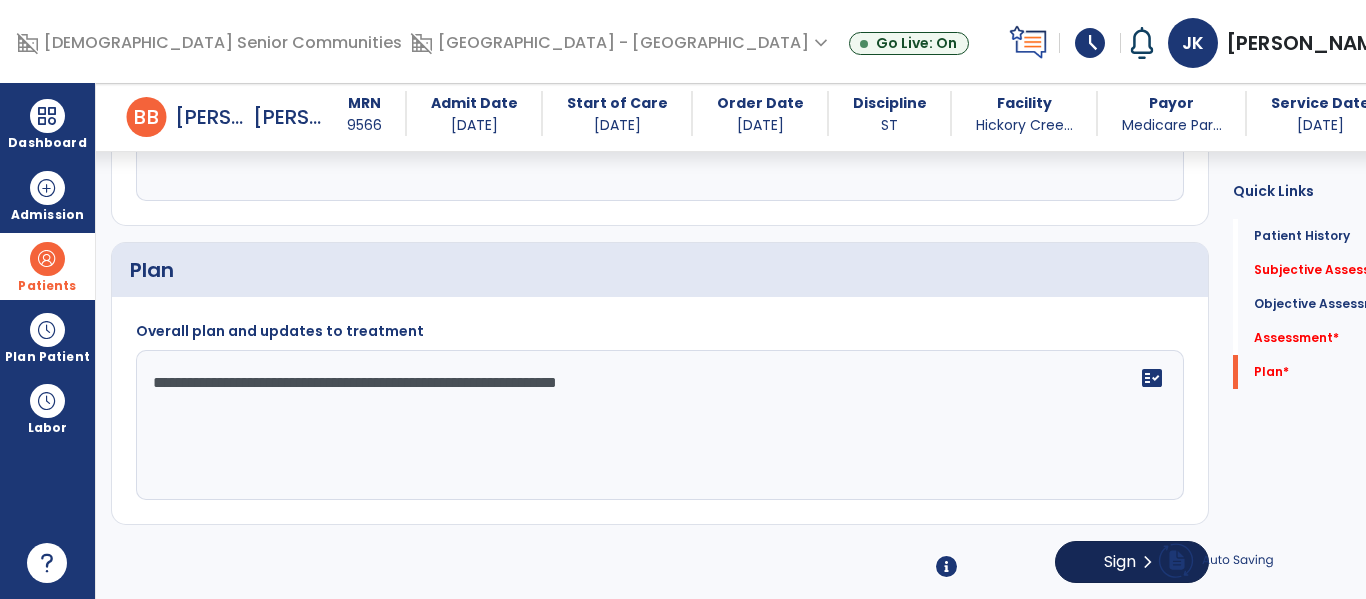 type on "**********" 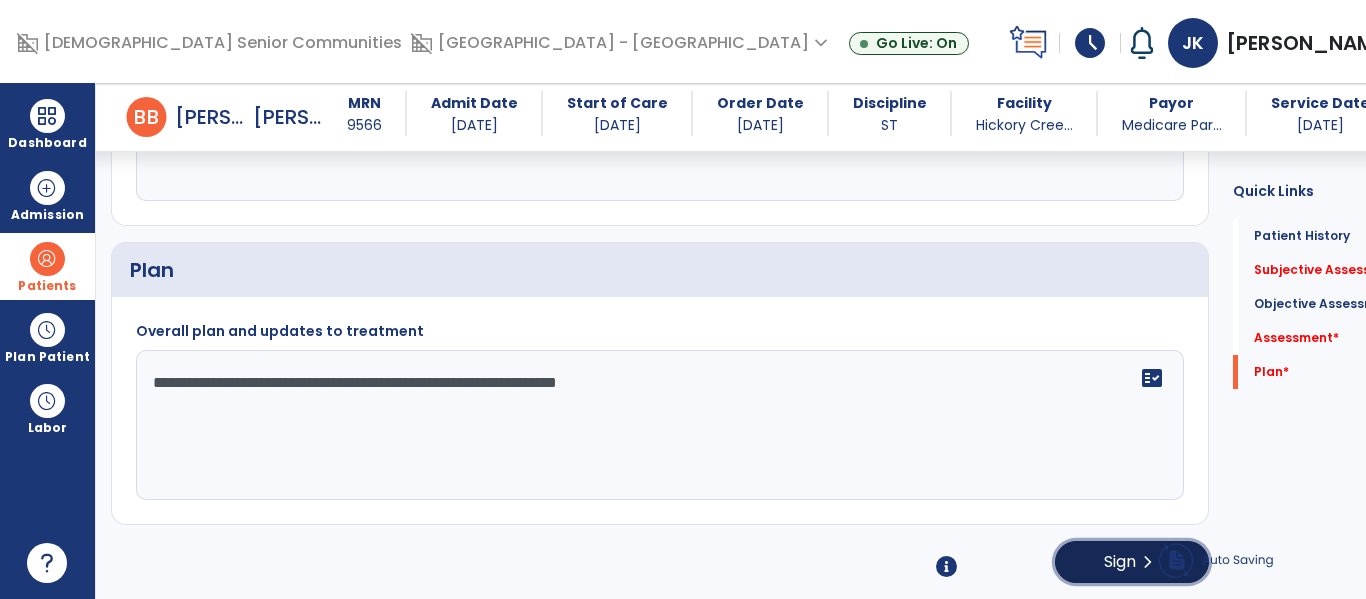 click on "chevron_right" 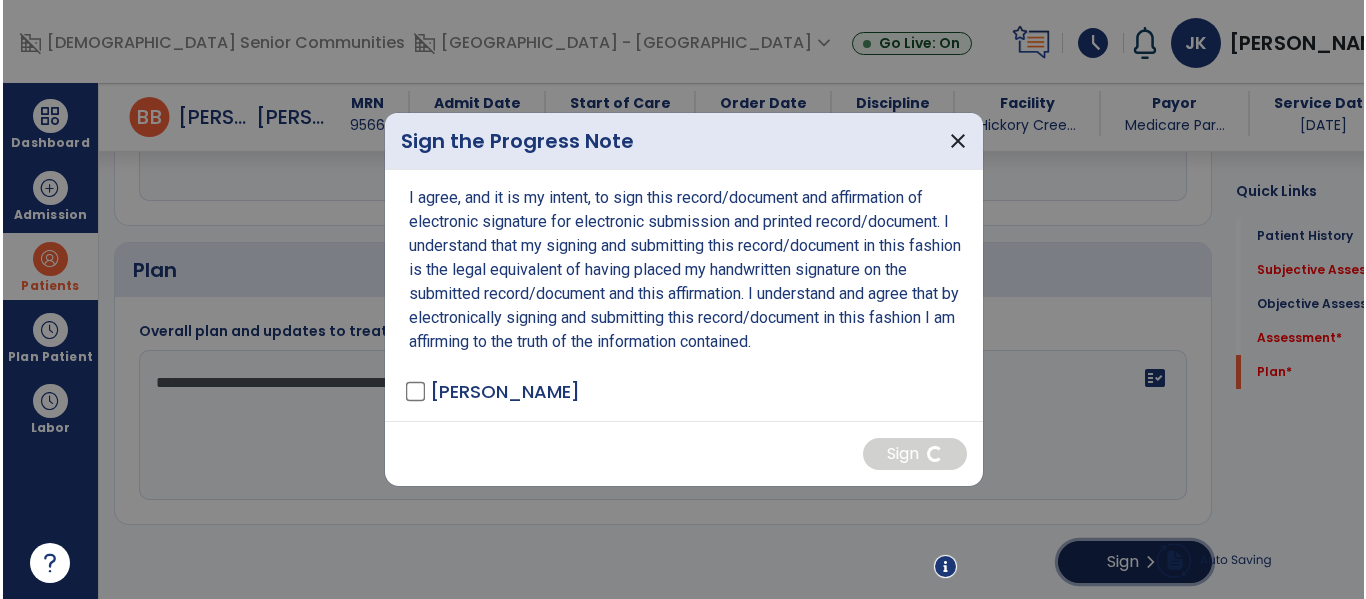 scroll, scrollTop: 2805, scrollLeft: 0, axis: vertical 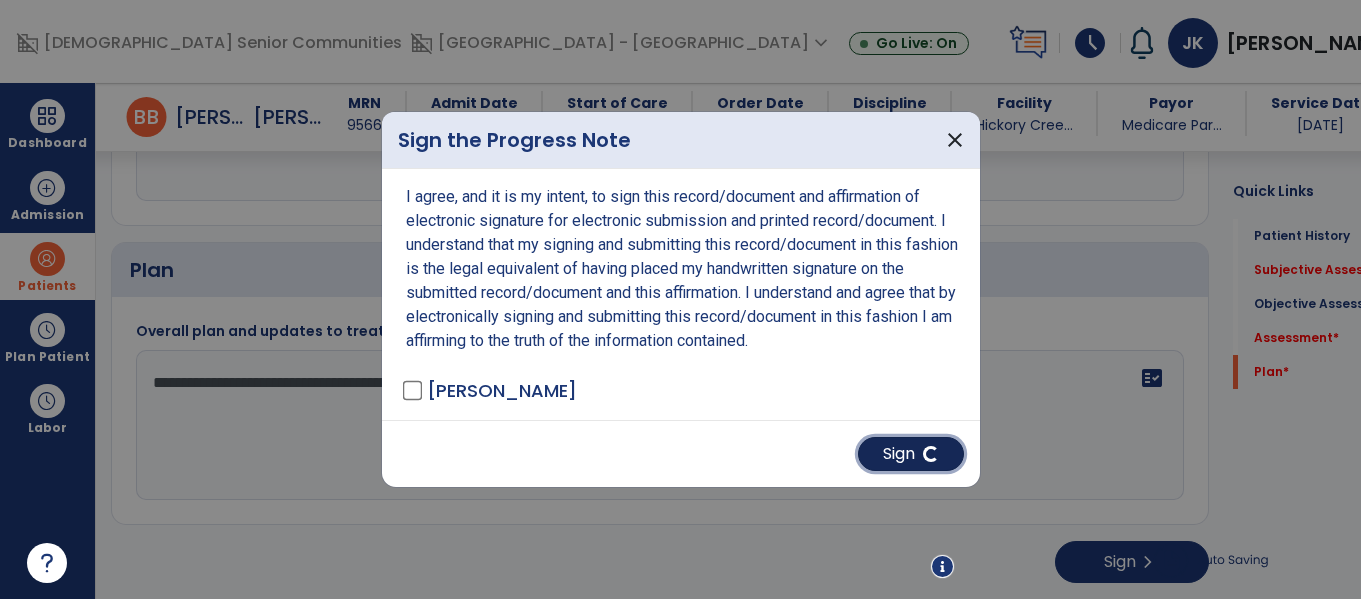 click on "Sign" at bounding box center (911, 454) 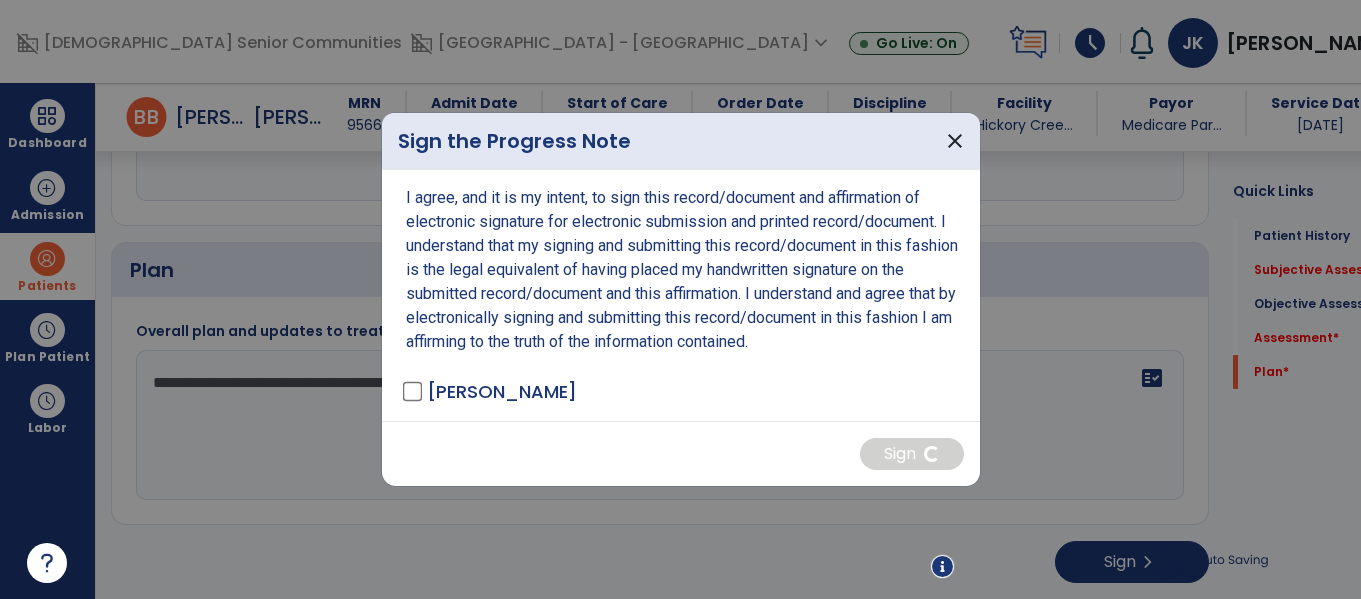 click at bounding box center [680, 299] 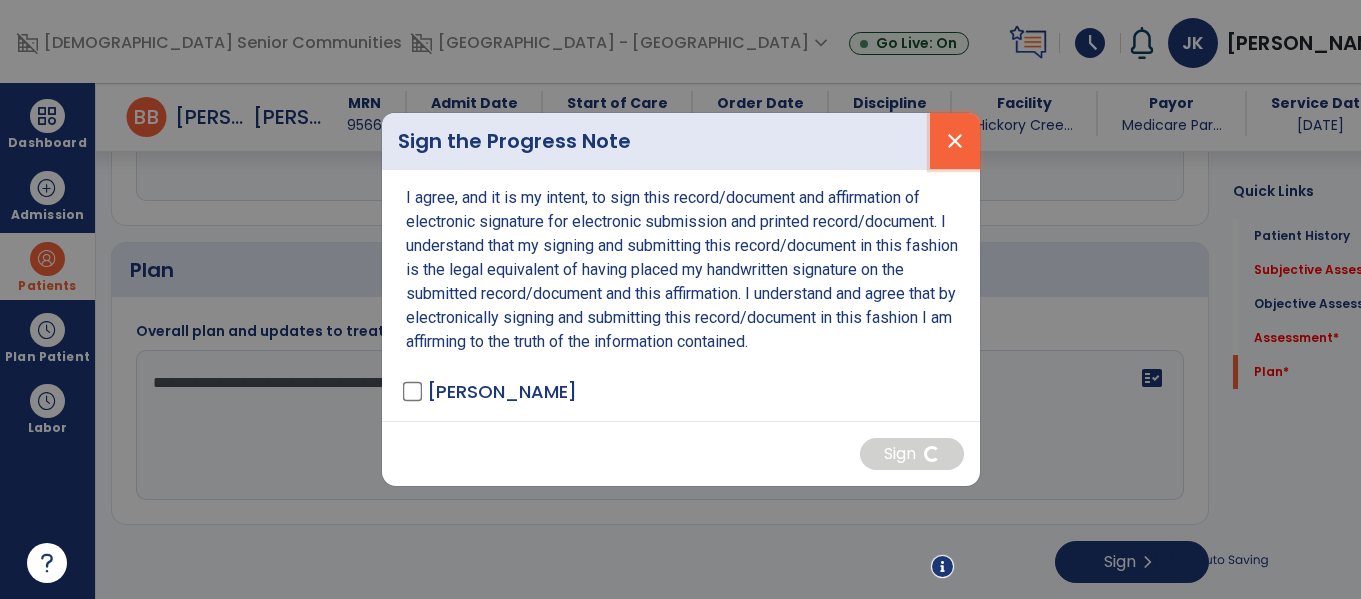 click on "close" at bounding box center [955, 141] 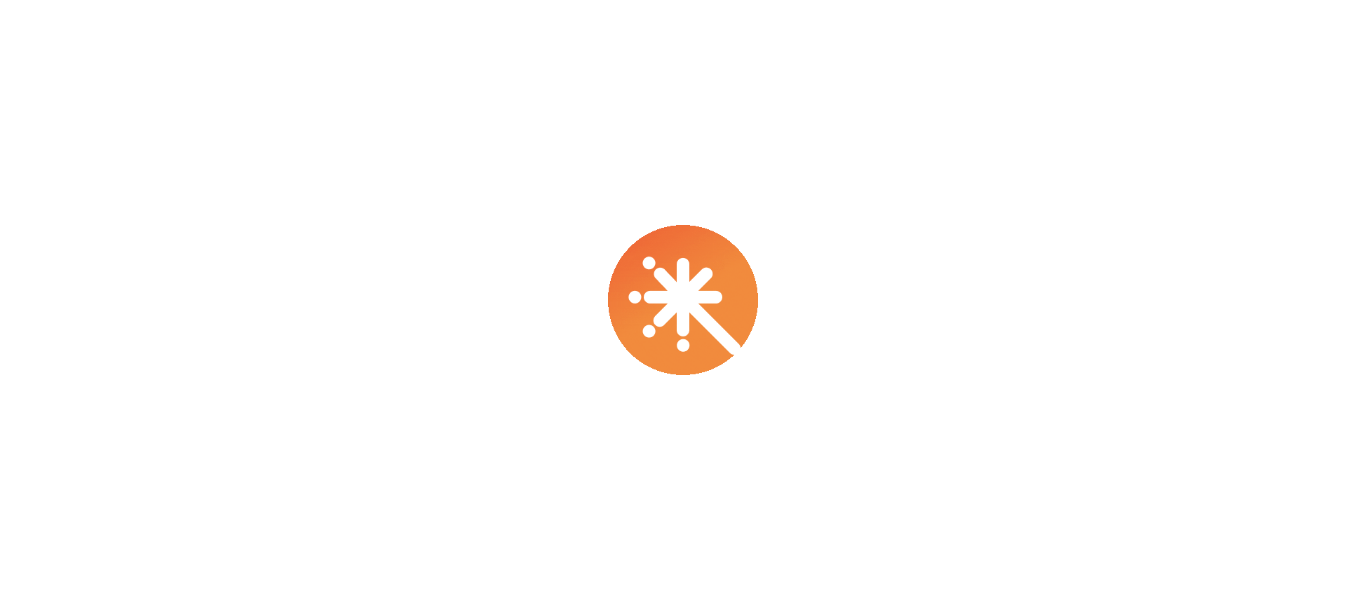 scroll, scrollTop: 0, scrollLeft: 0, axis: both 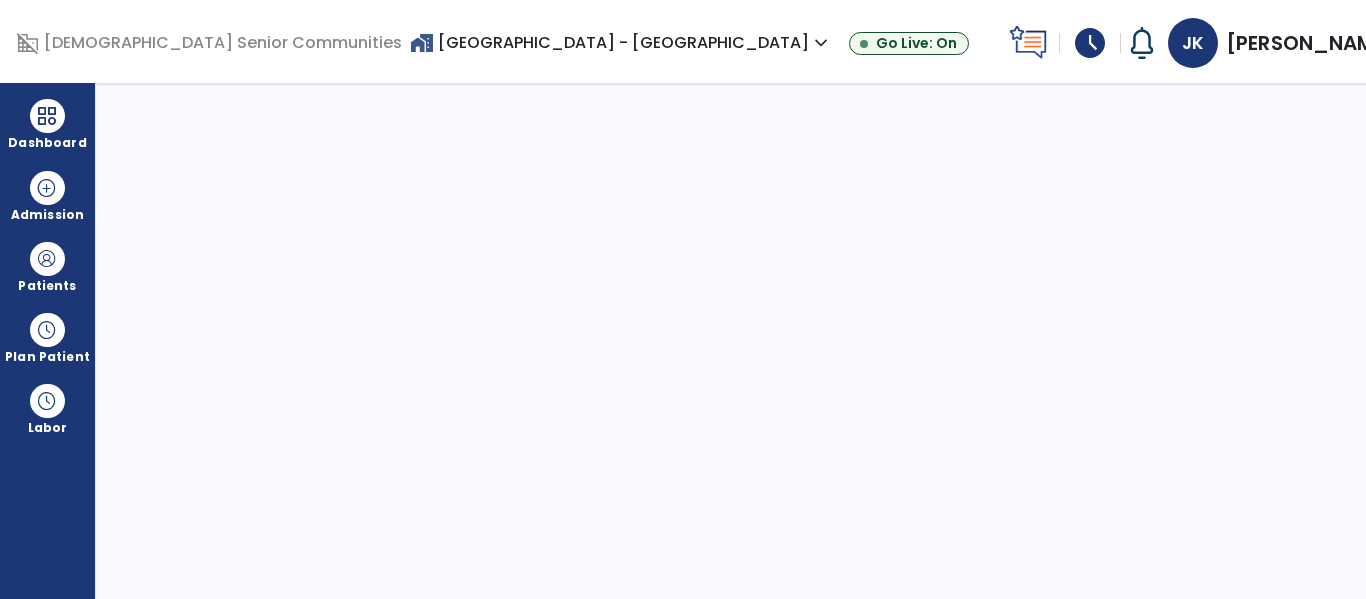 select on "****" 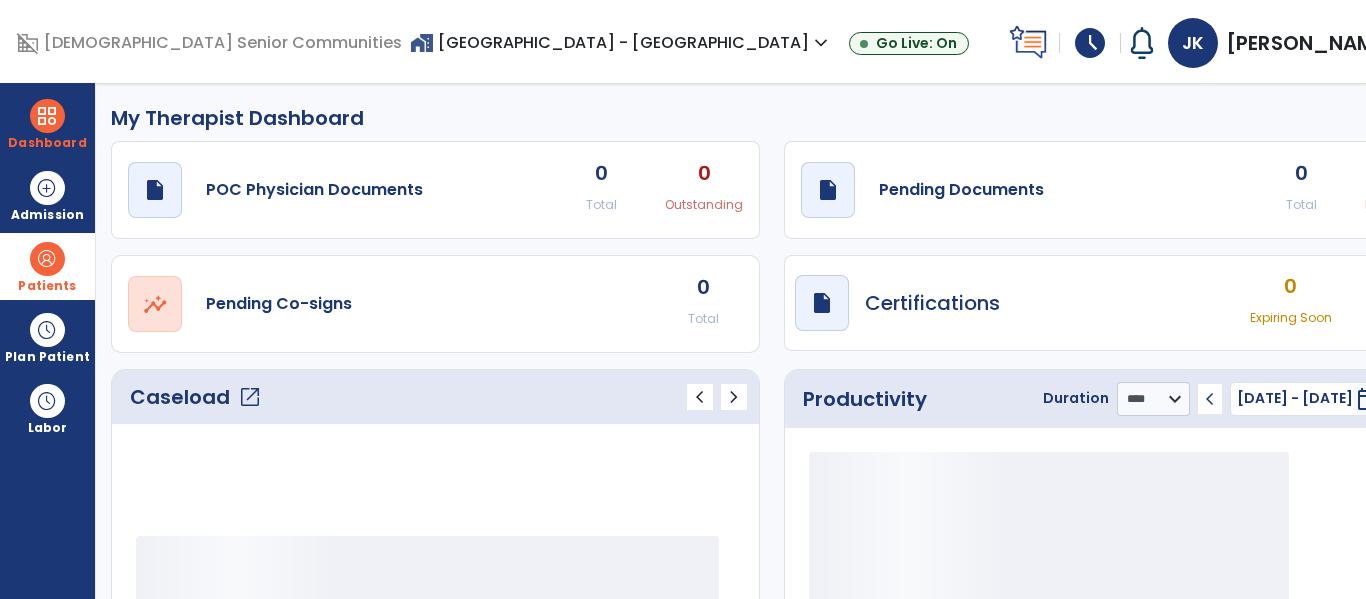 click on "Patients" at bounding box center [47, 266] 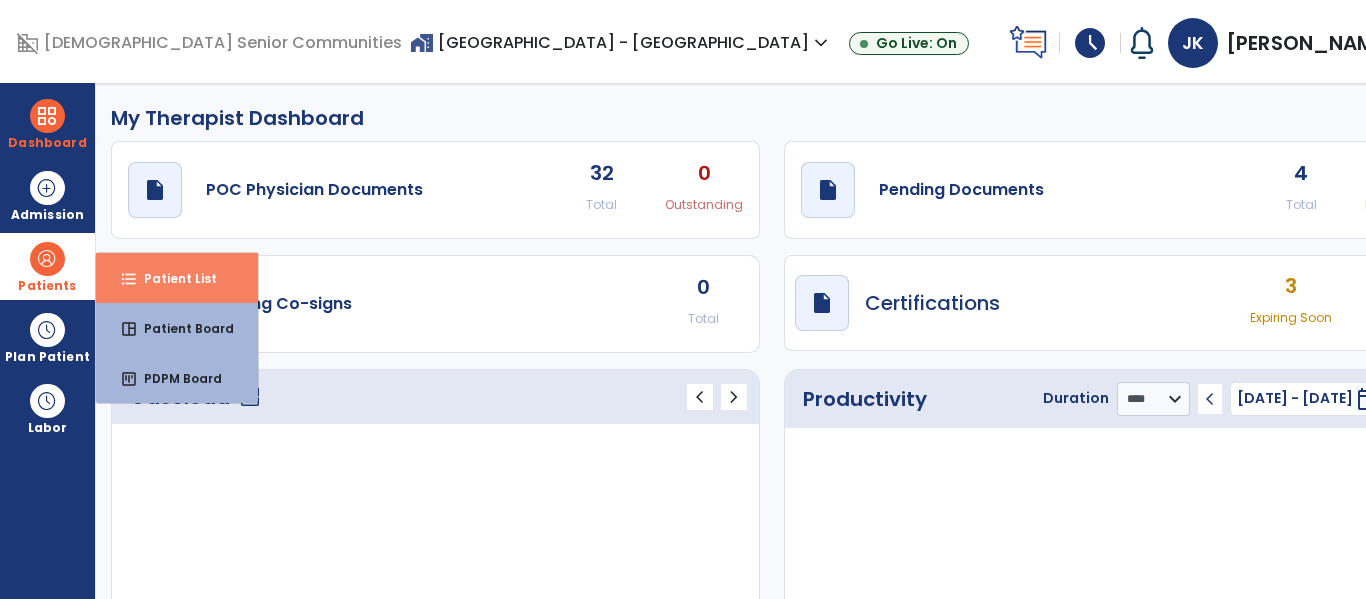click on "Patient List" at bounding box center (172, 278) 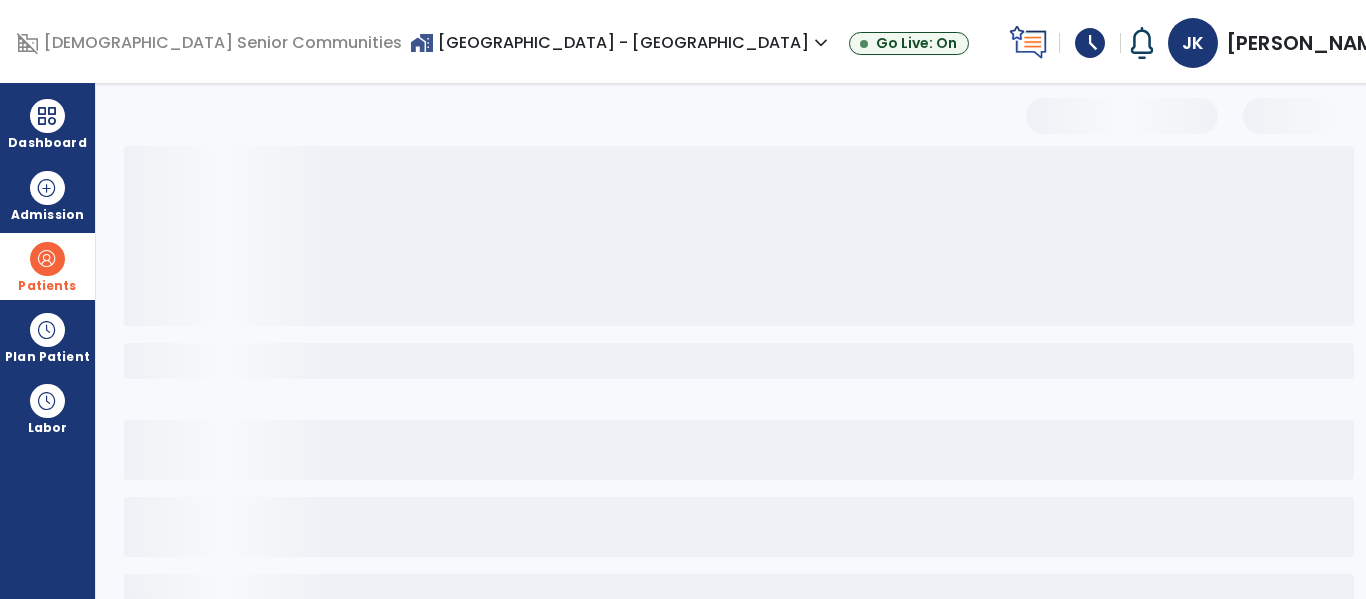select on "***" 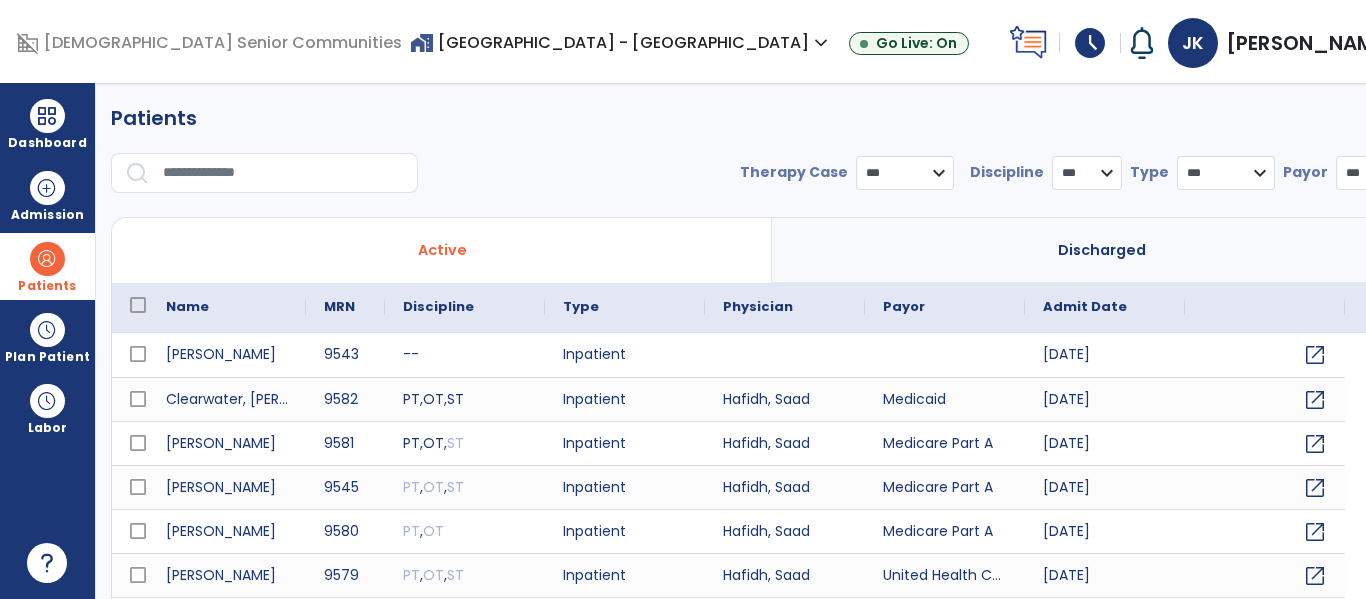 click at bounding box center (283, 173) 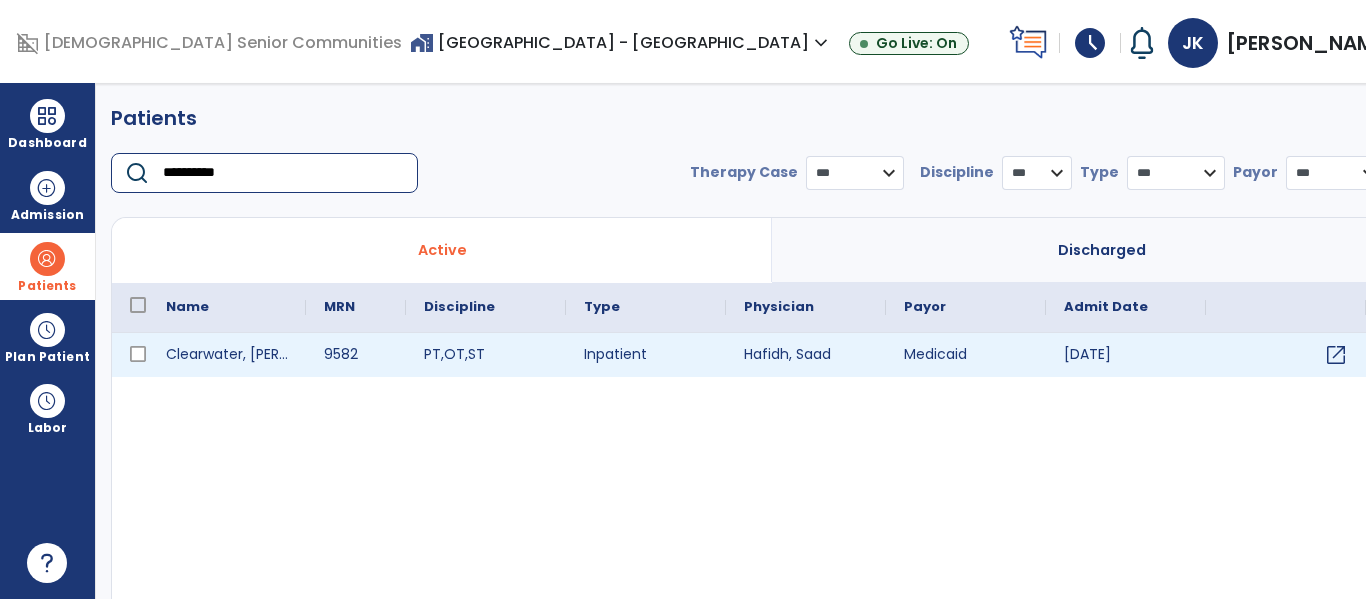 type on "**********" 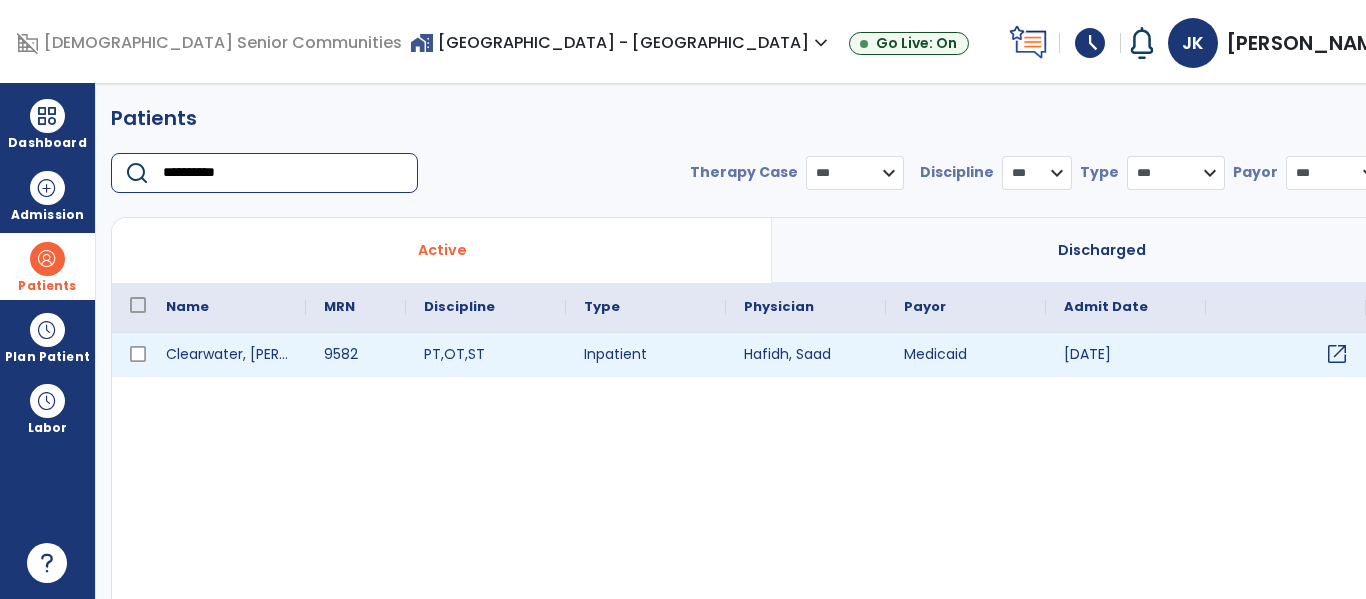 click on "open_in_new" at bounding box center (1337, 354) 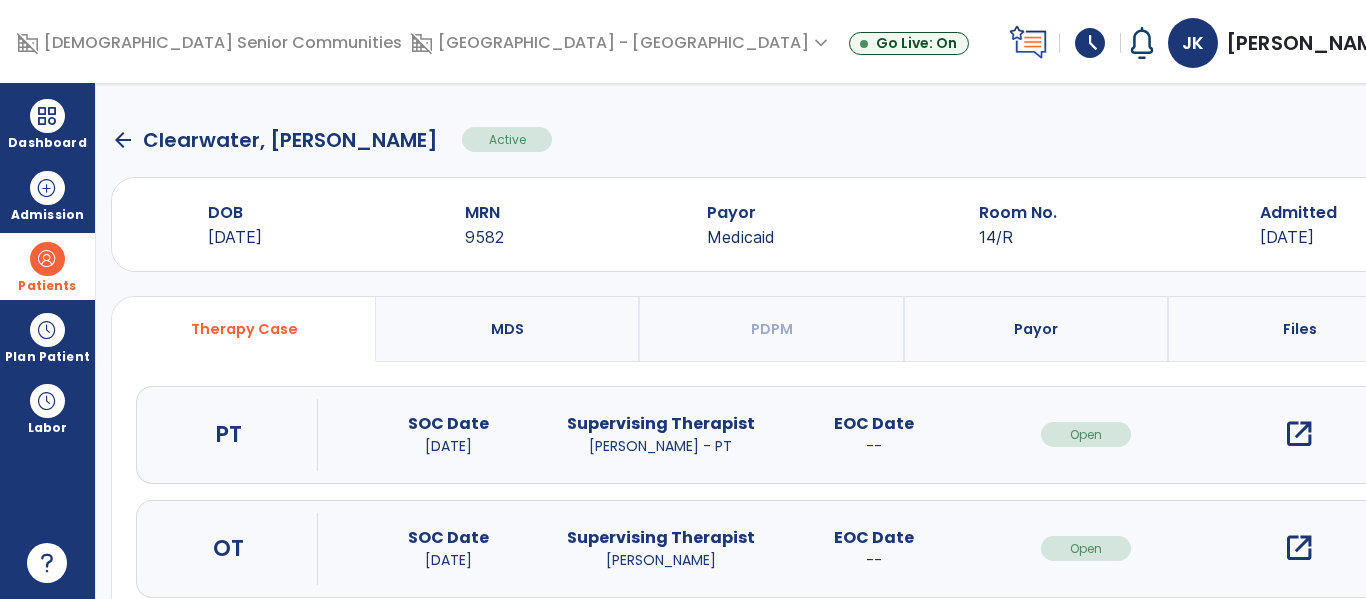 scroll, scrollTop: 162, scrollLeft: 0, axis: vertical 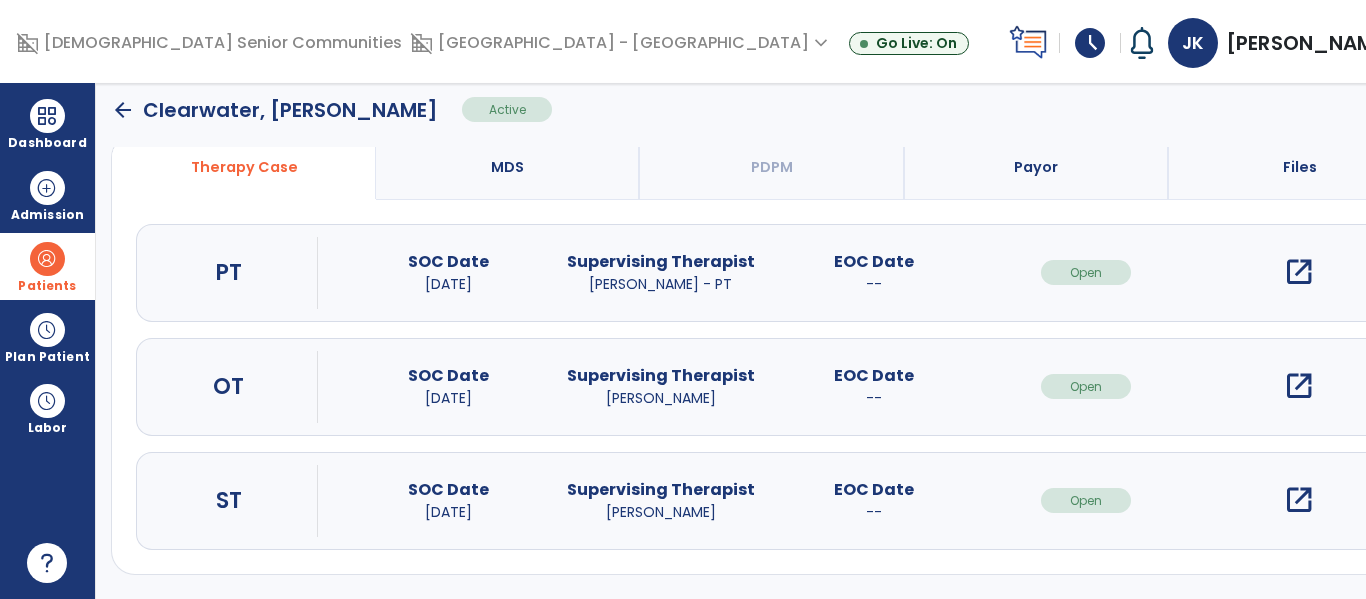 click on "open_in_new" at bounding box center (1299, 500) 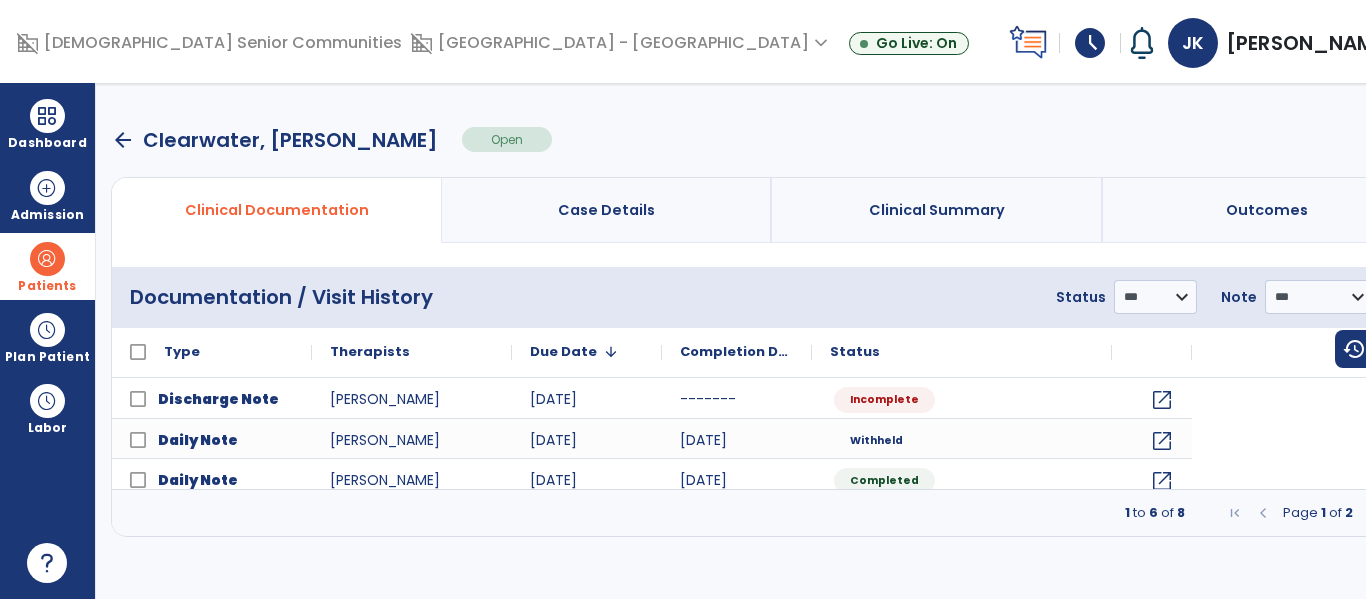 scroll, scrollTop: 0, scrollLeft: 0, axis: both 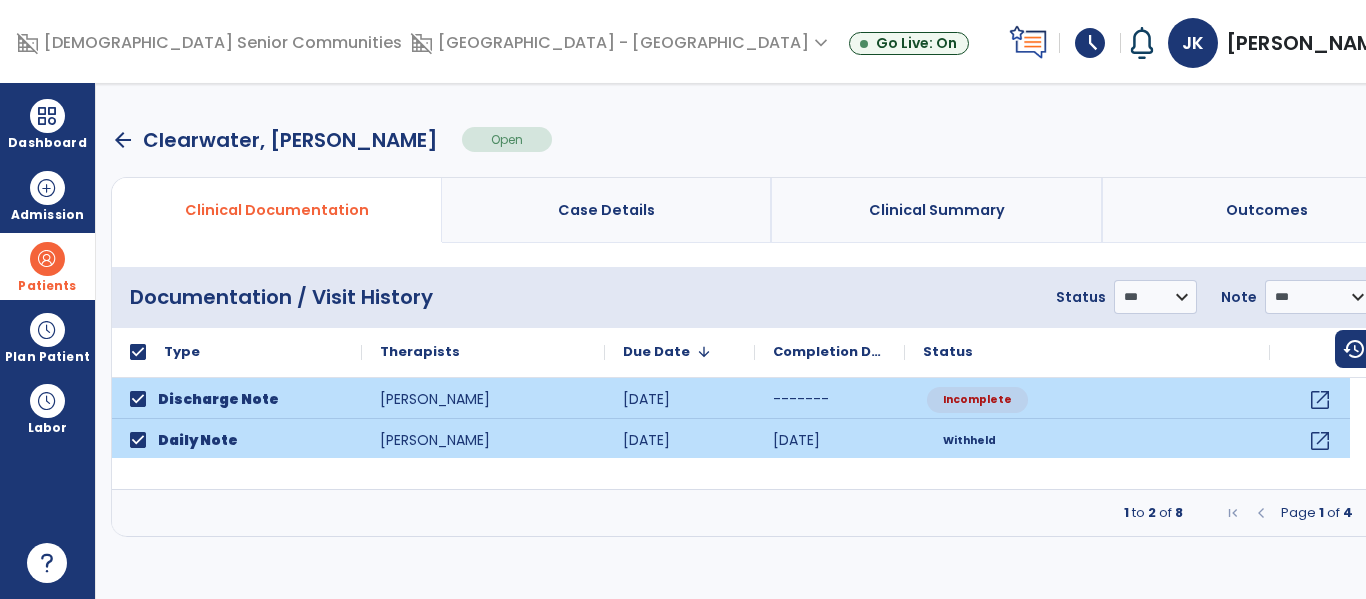 click on "menu" at bounding box center [1405, 297] 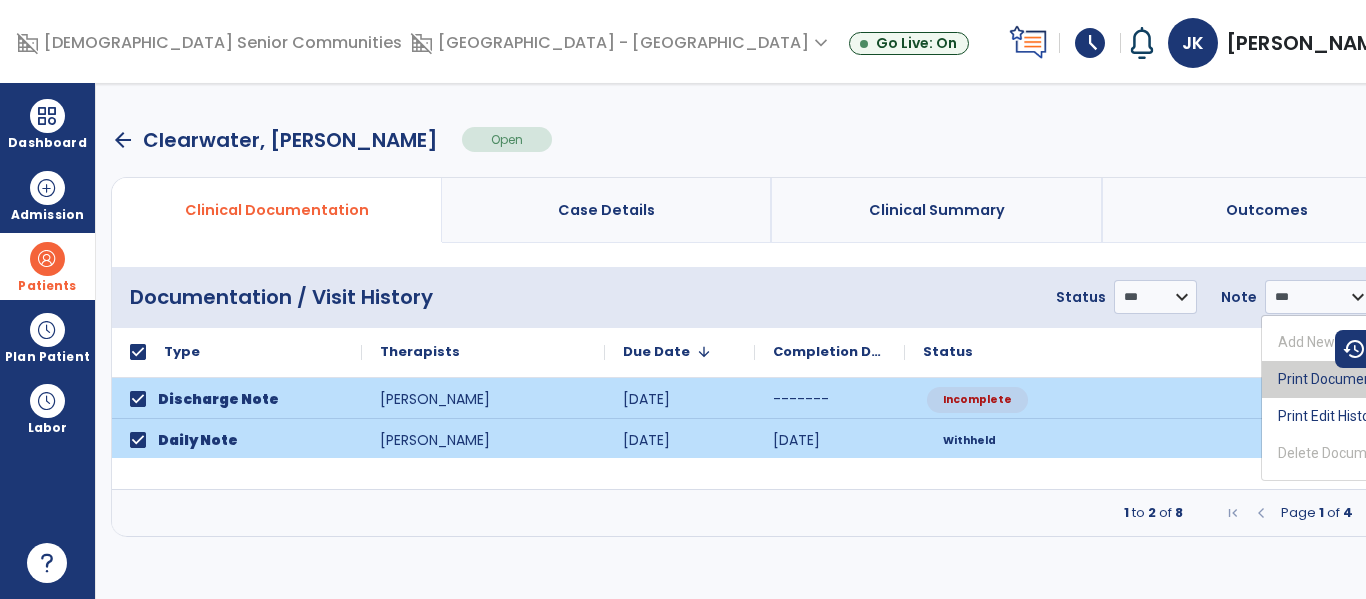 click on "Print Documents" at bounding box center [1341, 379] 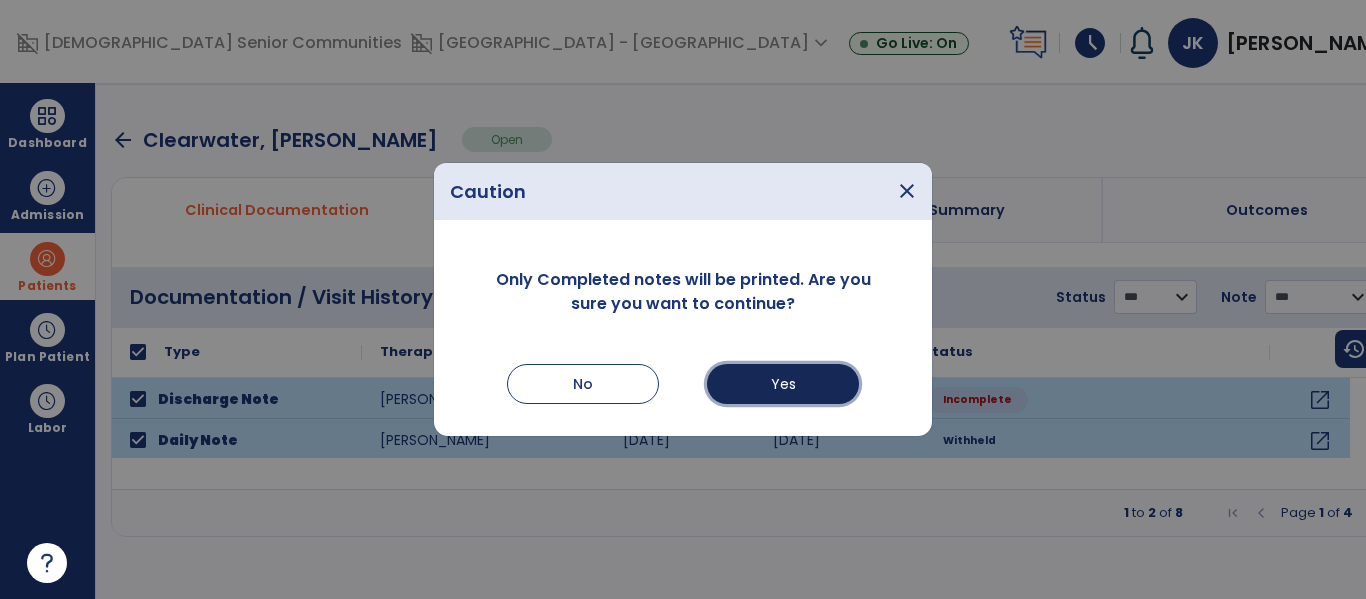 click on "Yes" at bounding box center [783, 384] 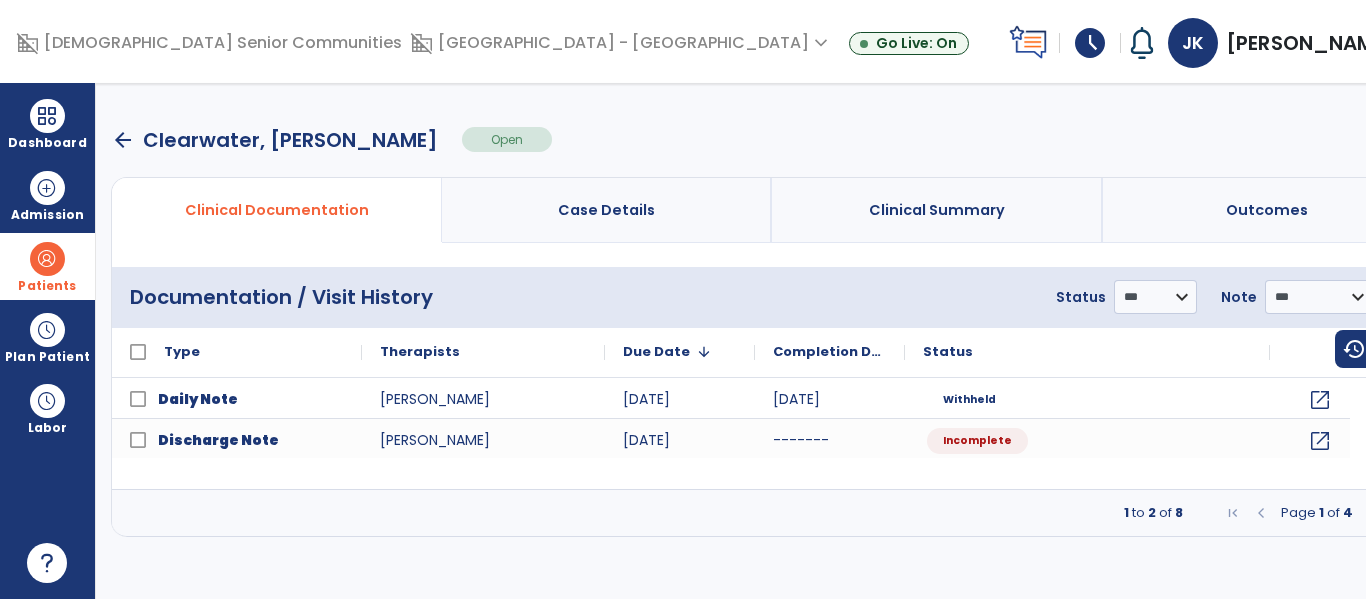 click on "arrow_back" at bounding box center [123, 140] 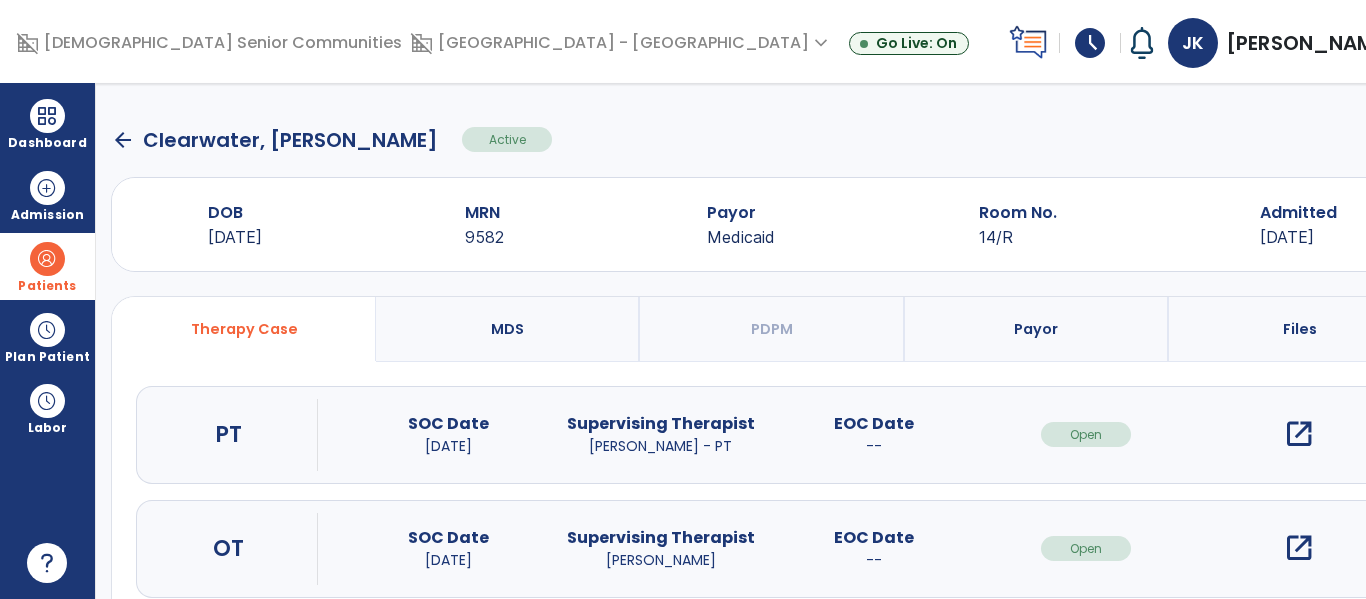 click on "arrow_back" 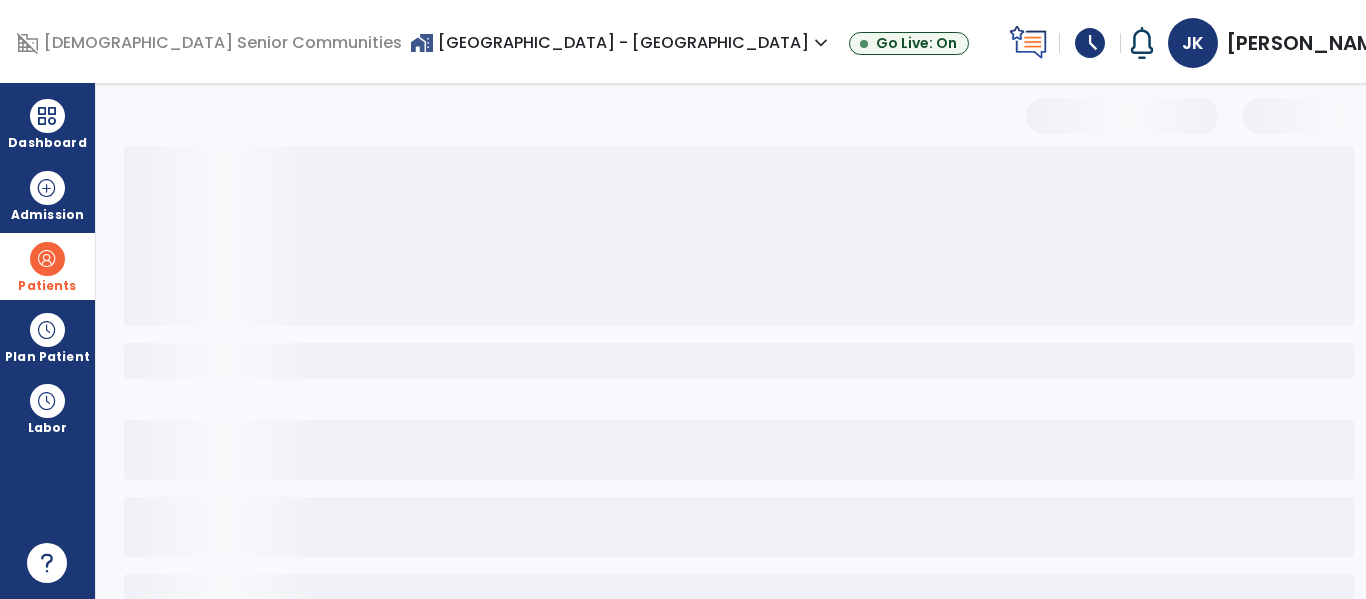 select on "***" 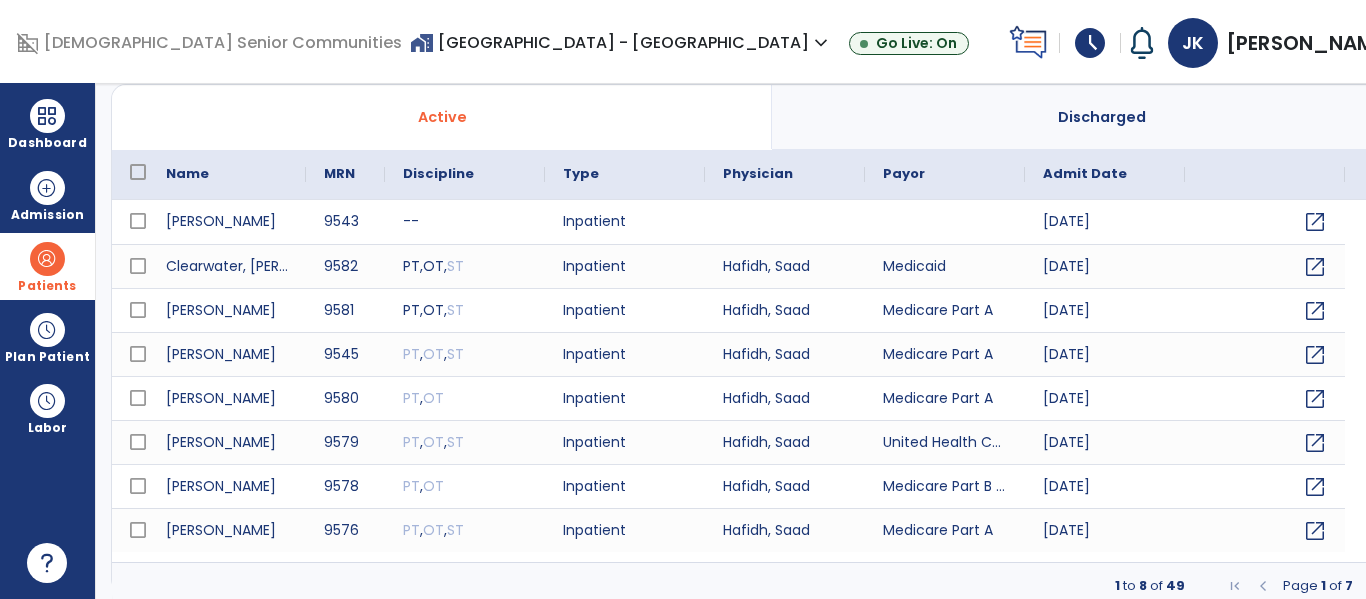 scroll, scrollTop: 0, scrollLeft: 0, axis: both 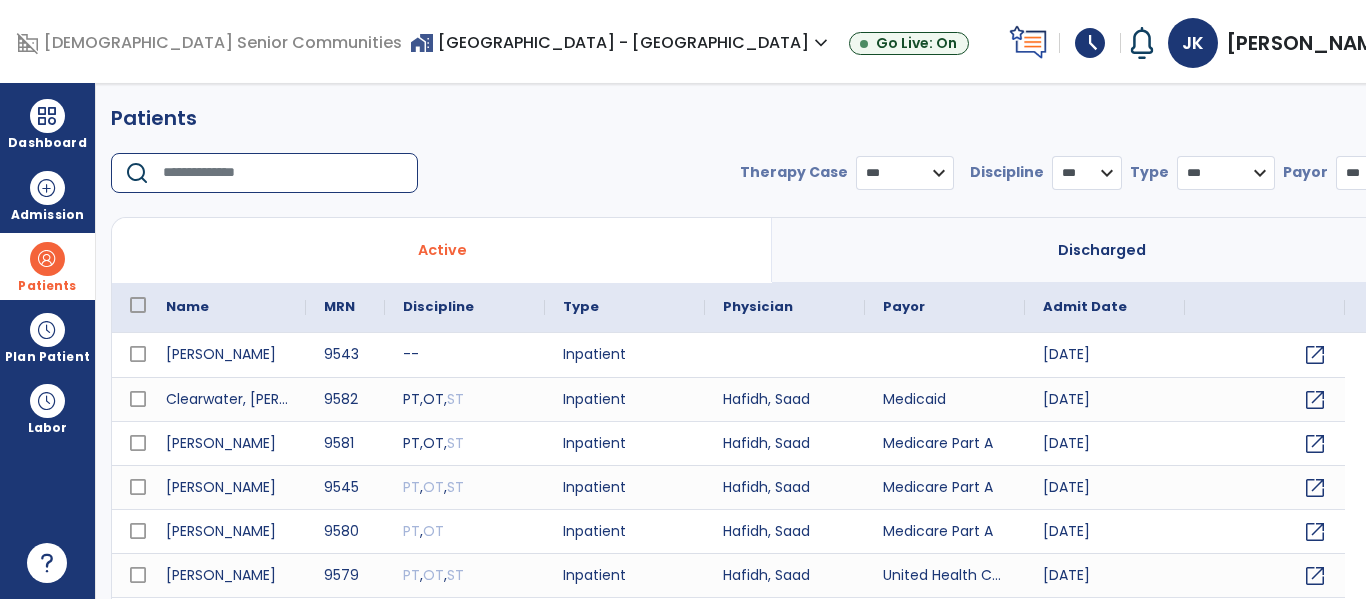 click at bounding box center (283, 173) 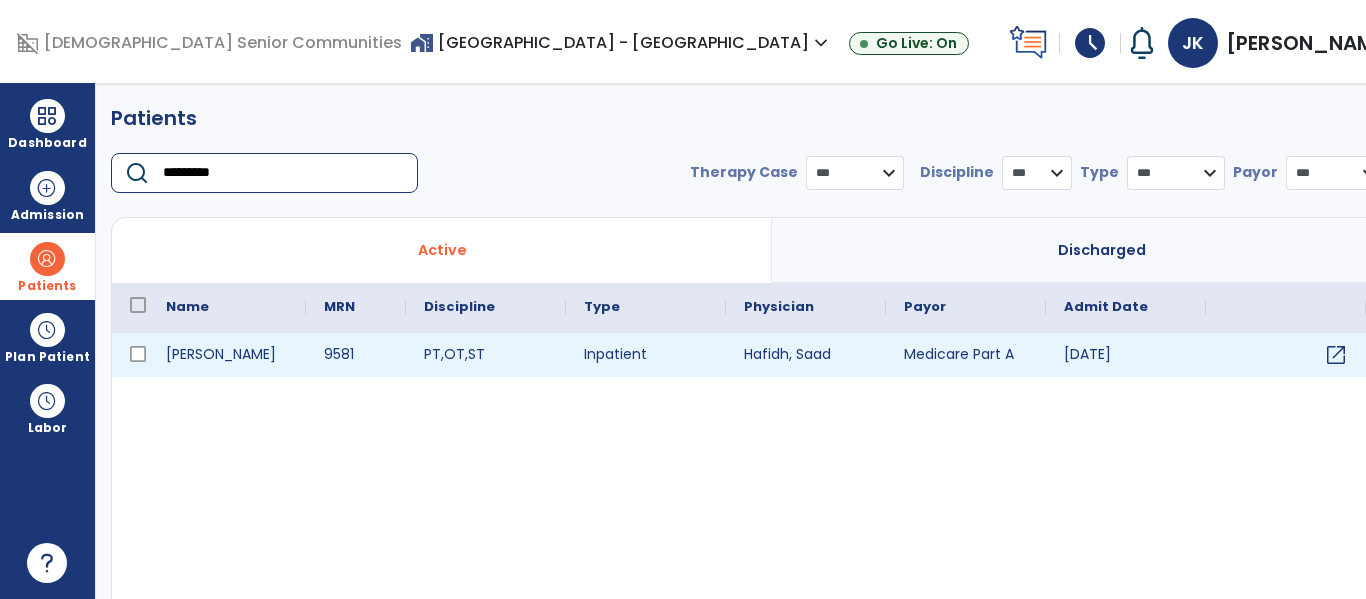 type on "*********" 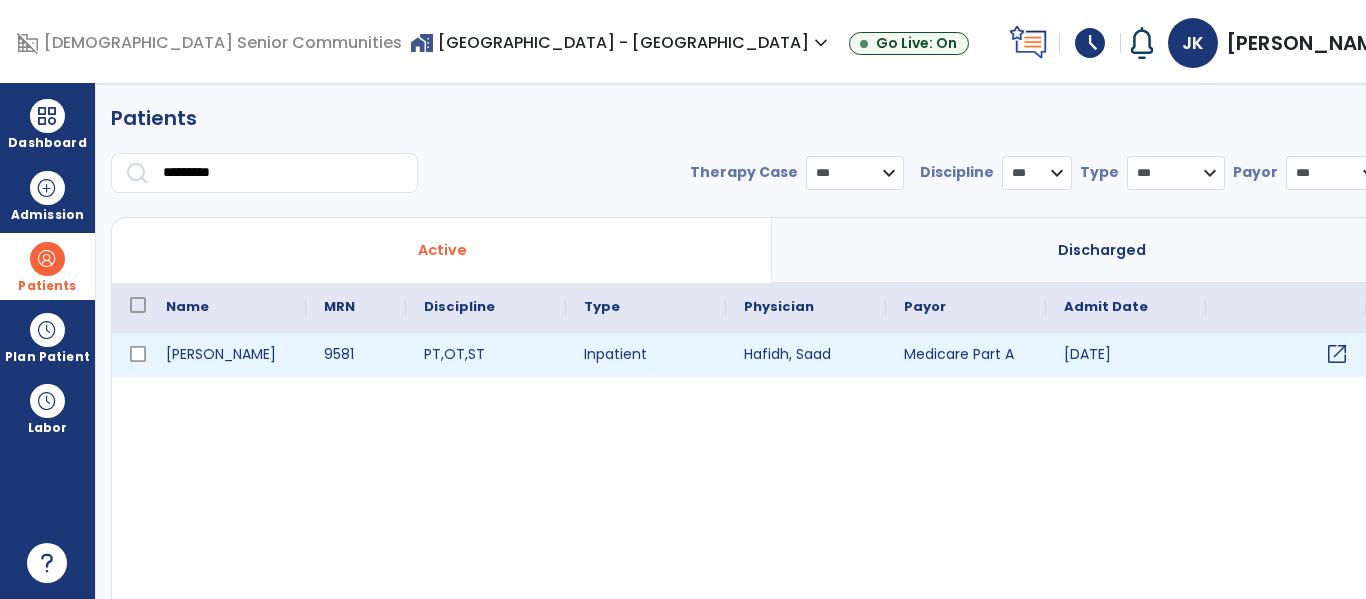 click on "open_in_new" at bounding box center (1337, 354) 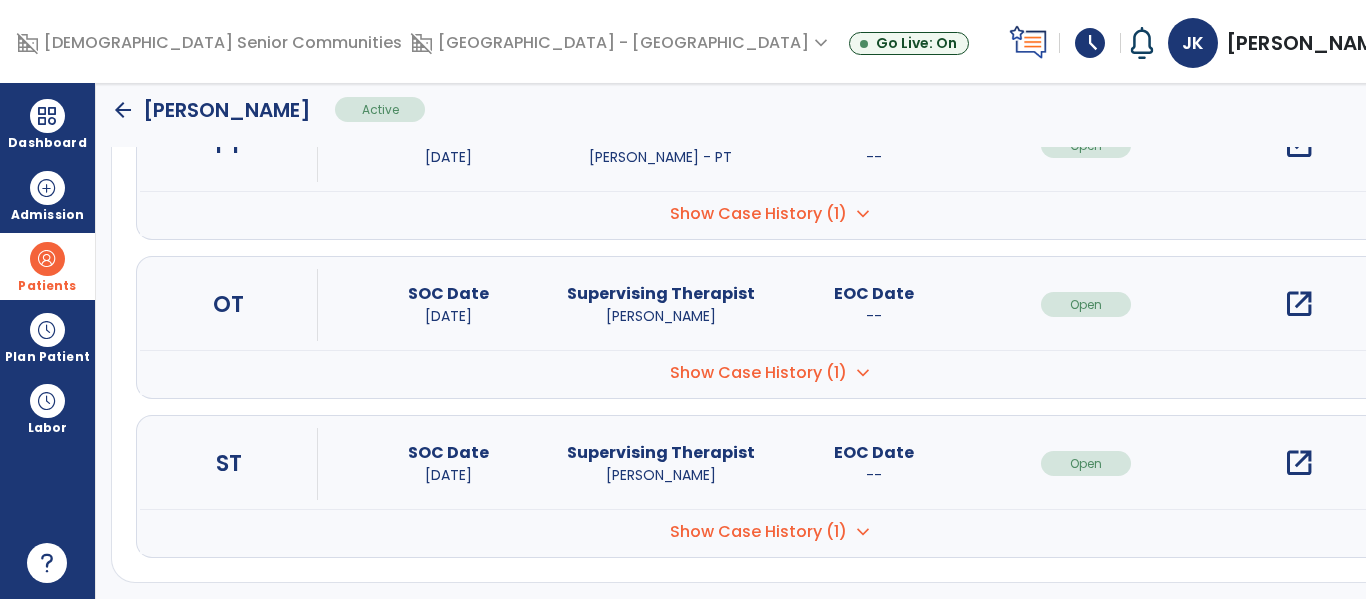 scroll, scrollTop: 297, scrollLeft: 0, axis: vertical 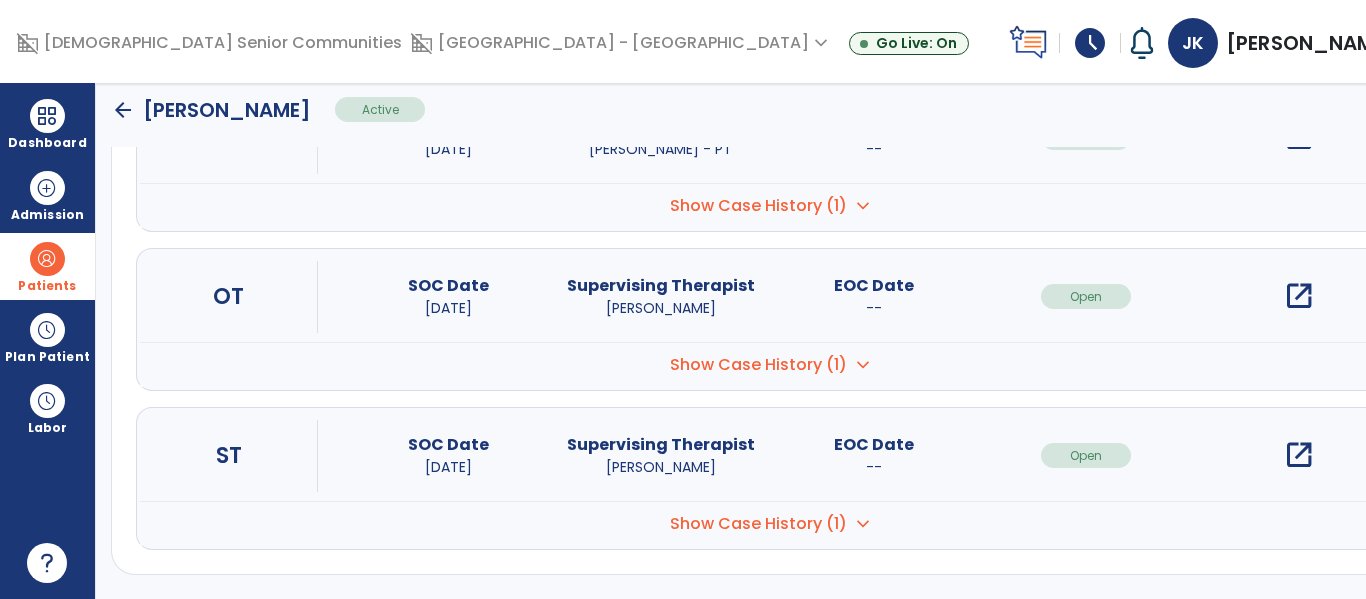 click on "Show Case History (1)" at bounding box center [758, 206] 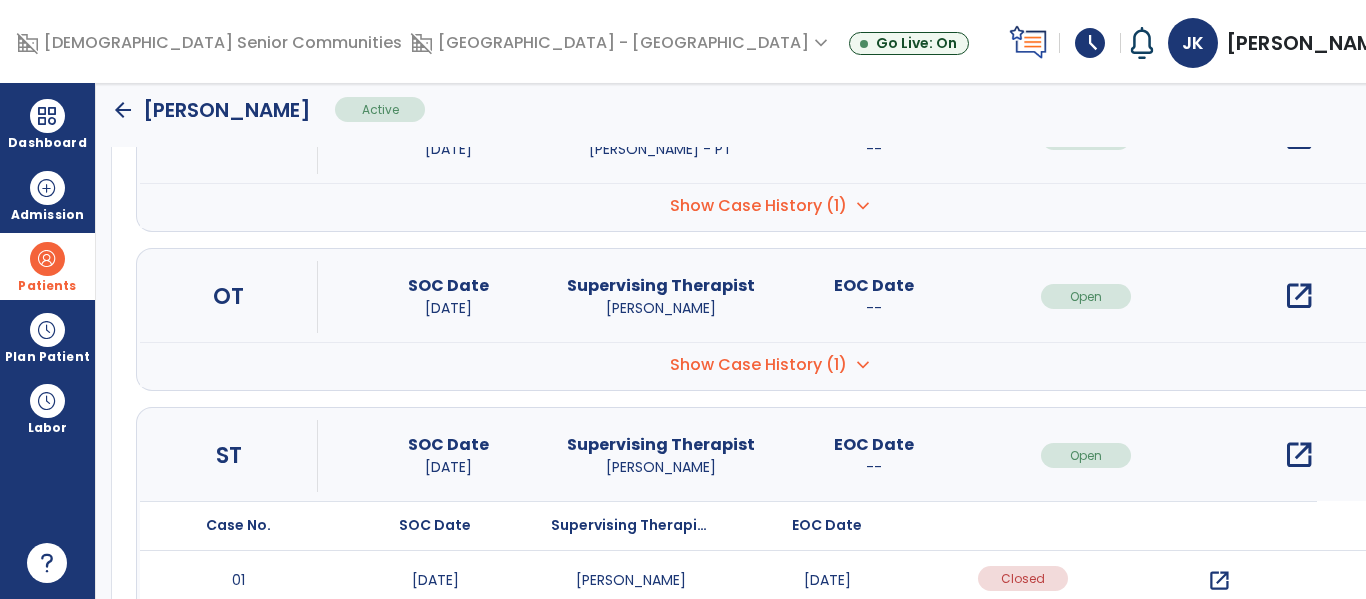 scroll, scrollTop: 417, scrollLeft: 0, axis: vertical 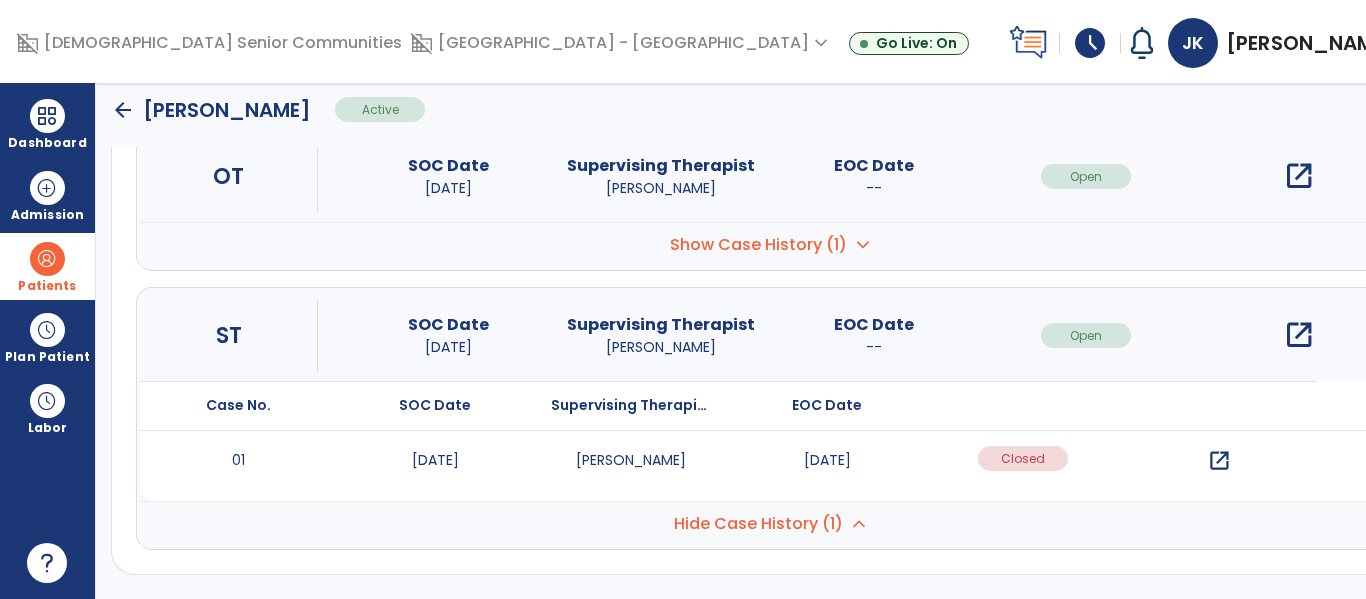 click on "open_in_new" at bounding box center [1219, 461] 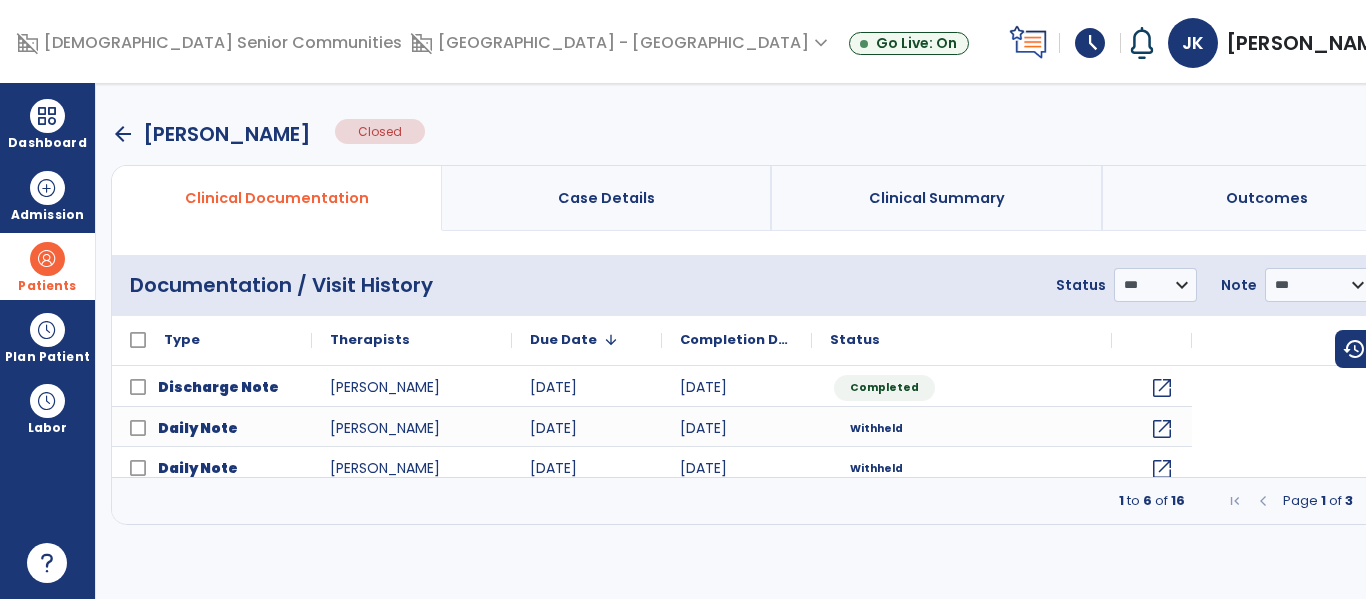 scroll, scrollTop: 0, scrollLeft: 0, axis: both 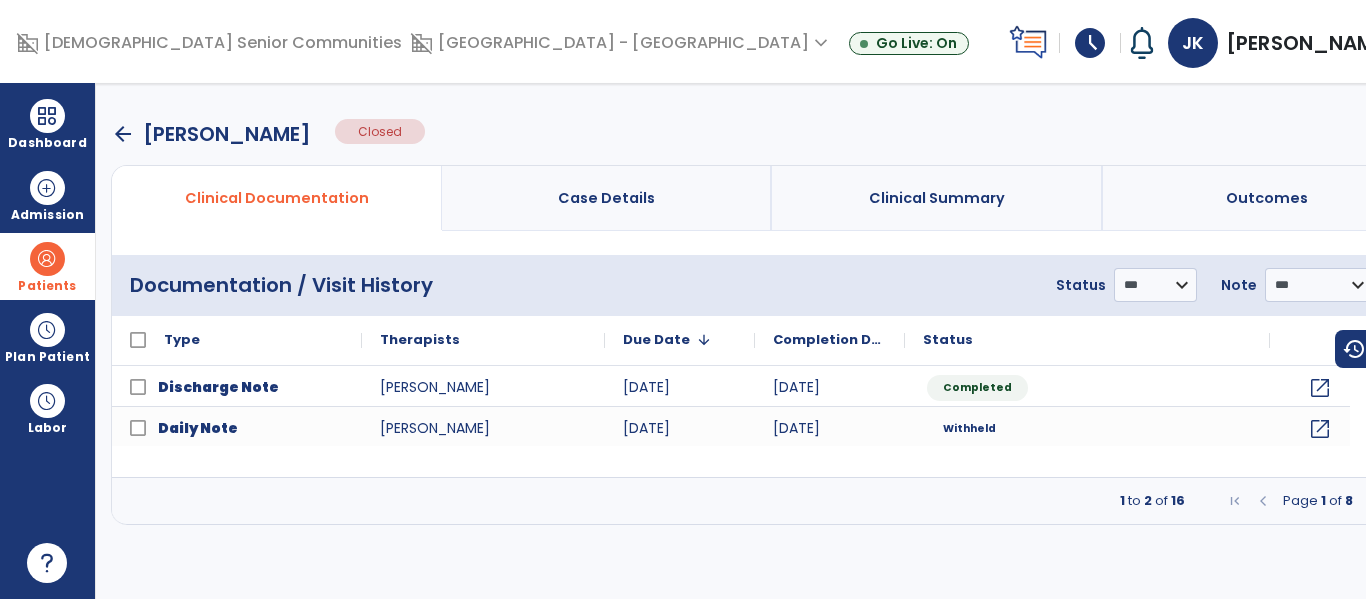 click on "Case Details" at bounding box center (606, 198) 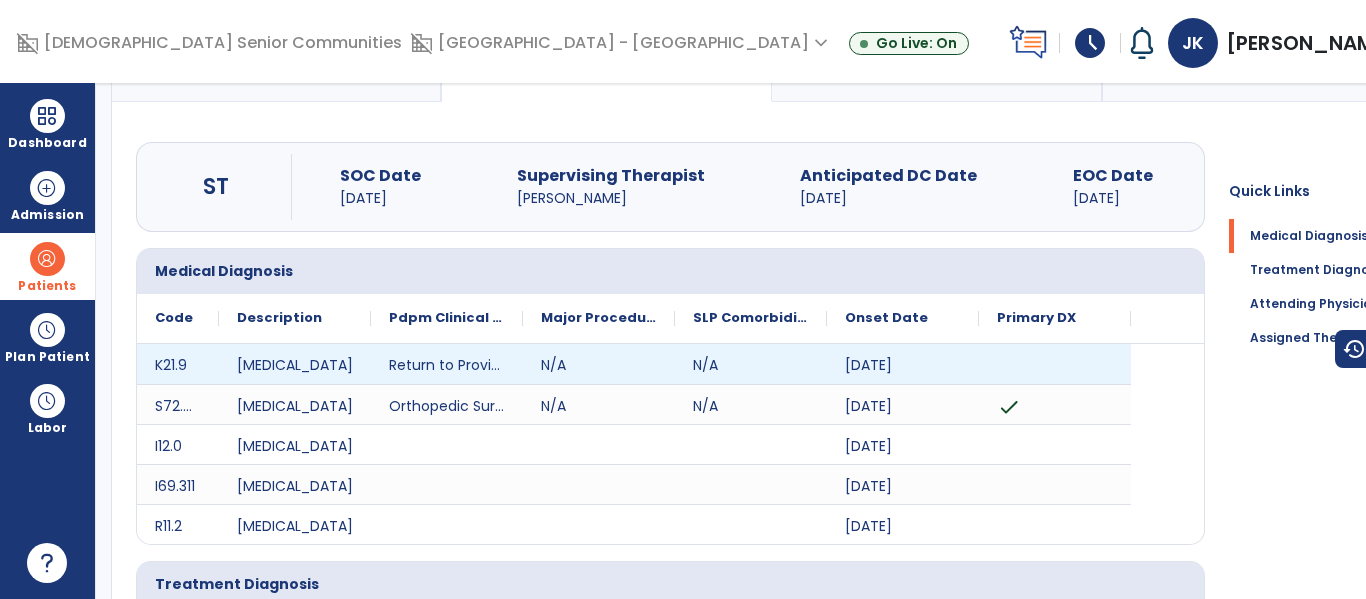 scroll, scrollTop: 0, scrollLeft: 0, axis: both 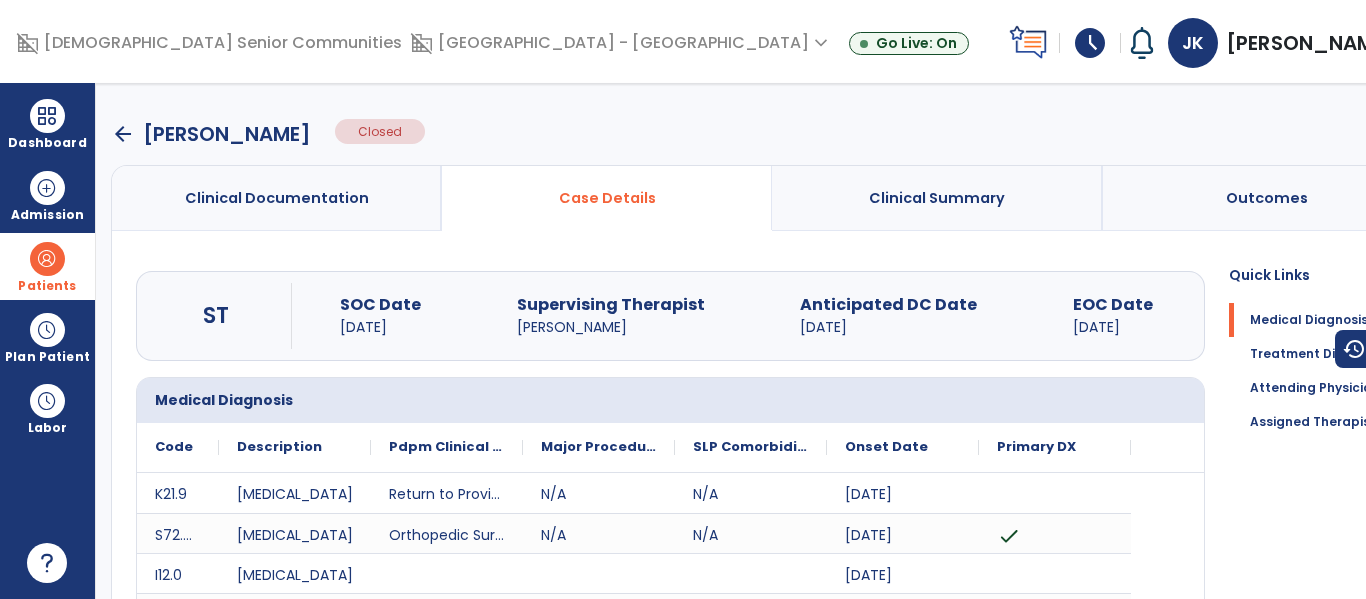click on "arrow_back" at bounding box center (123, 134) 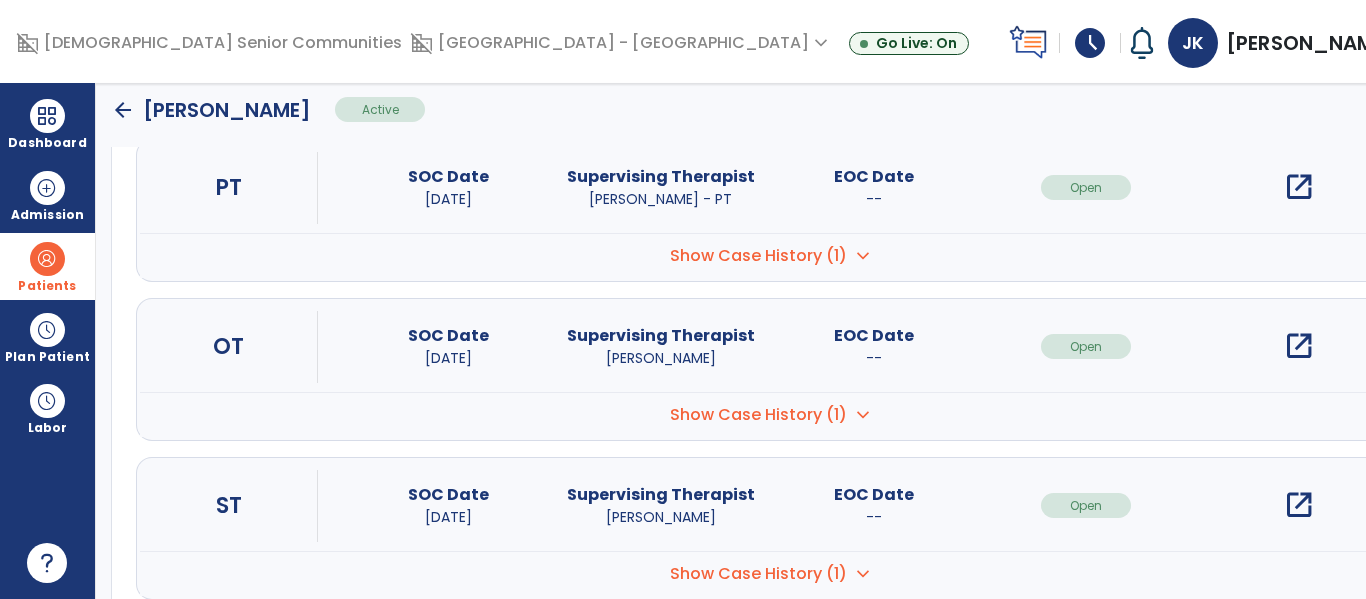 scroll, scrollTop: 297, scrollLeft: 0, axis: vertical 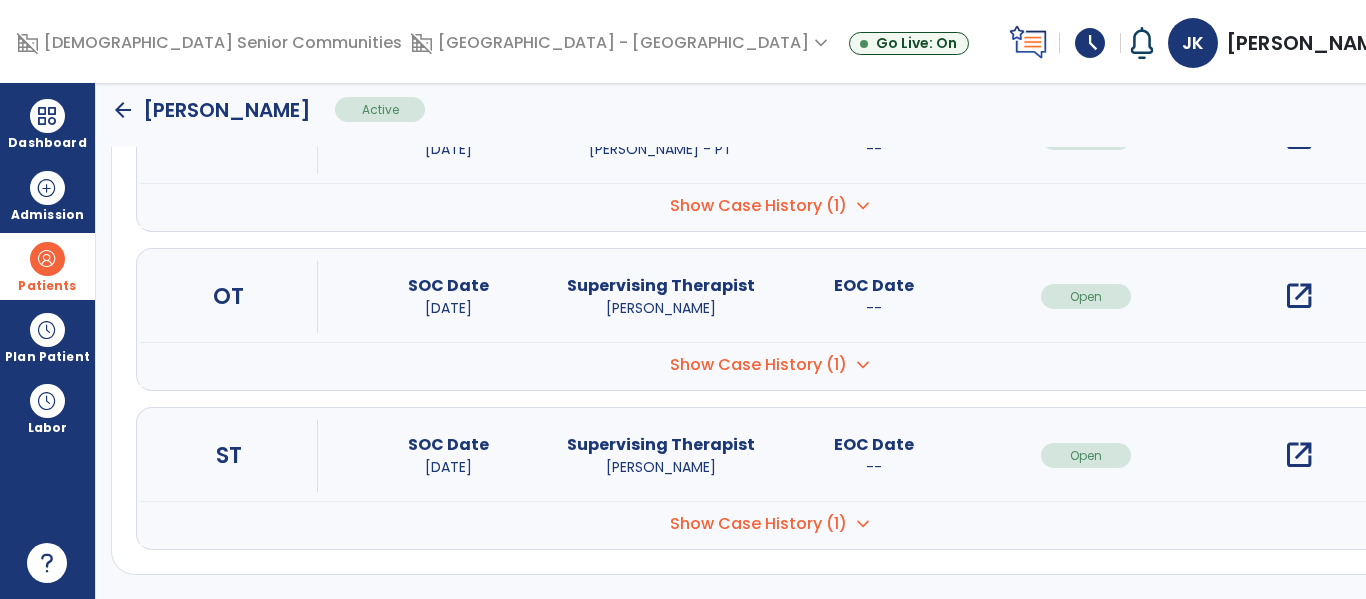 click on "Show Case History (1)" at bounding box center [758, 206] 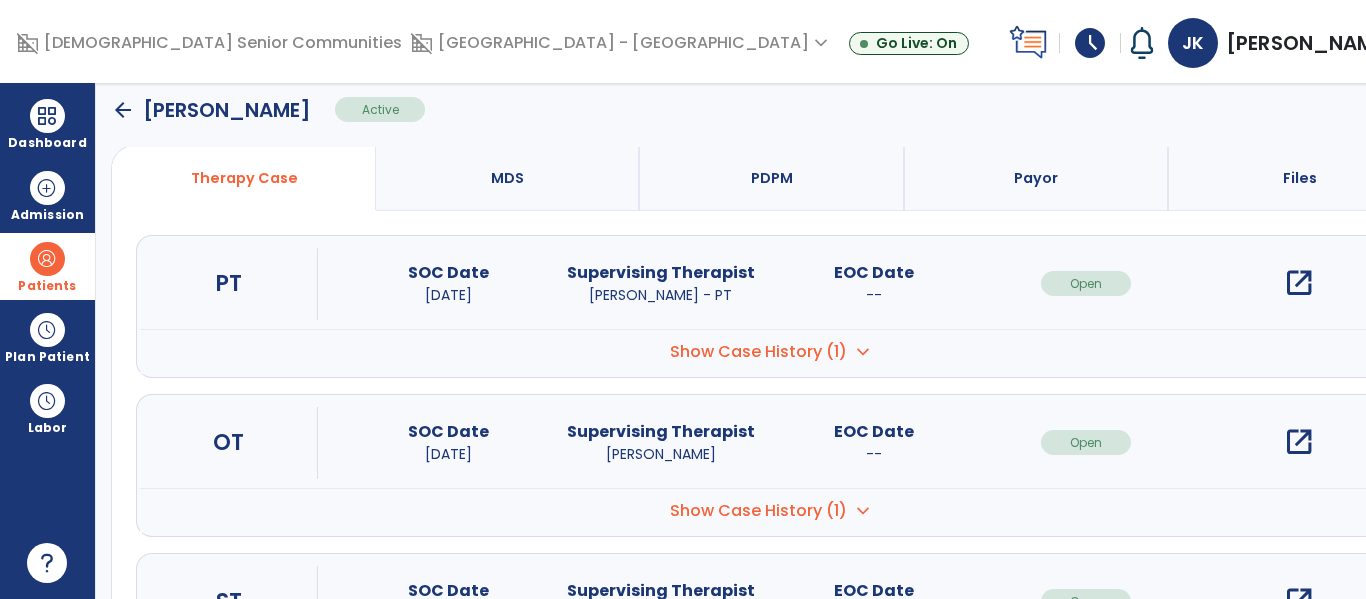 scroll, scrollTop: 417, scrollLeft: 0, axis: vertical 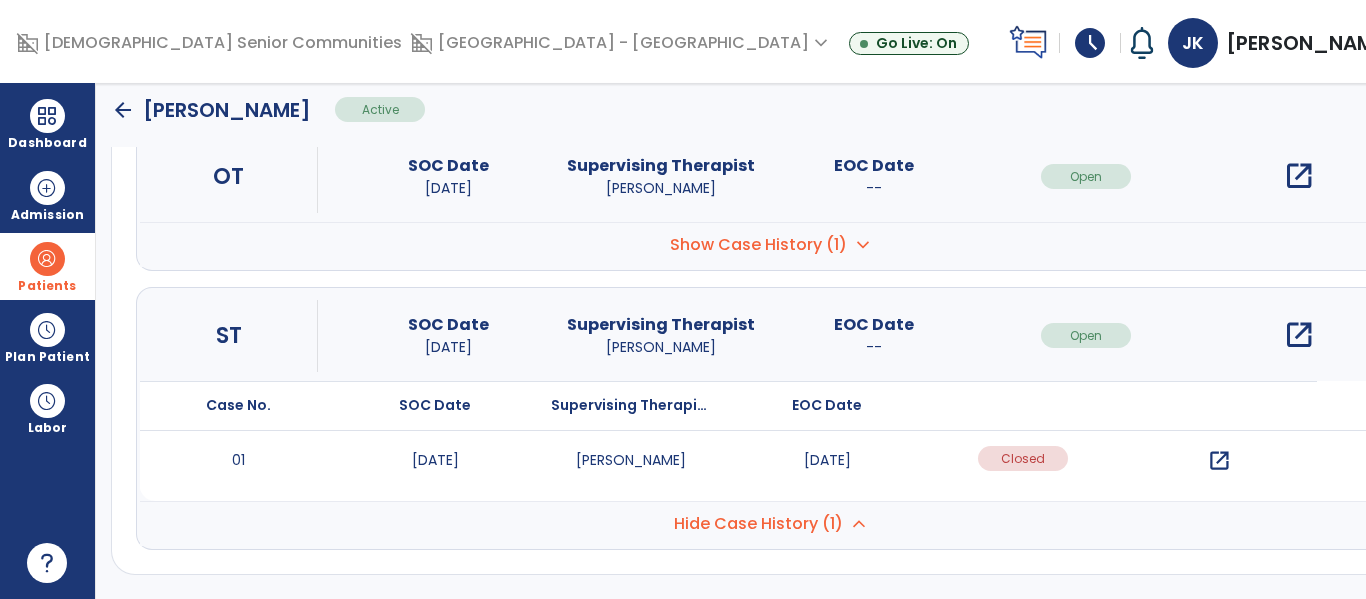 click on "open_in_new" at bounding box center [1299, 335] 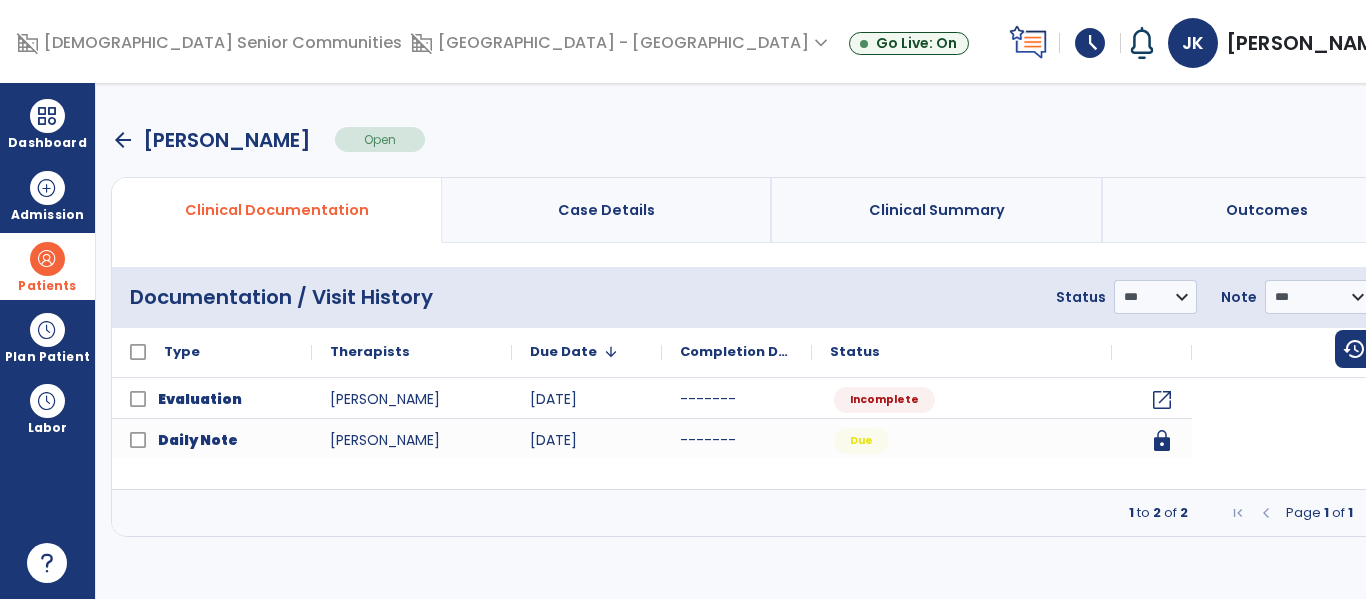 scroll, scrollTop: 0, scrollLeft: 0, axis: both 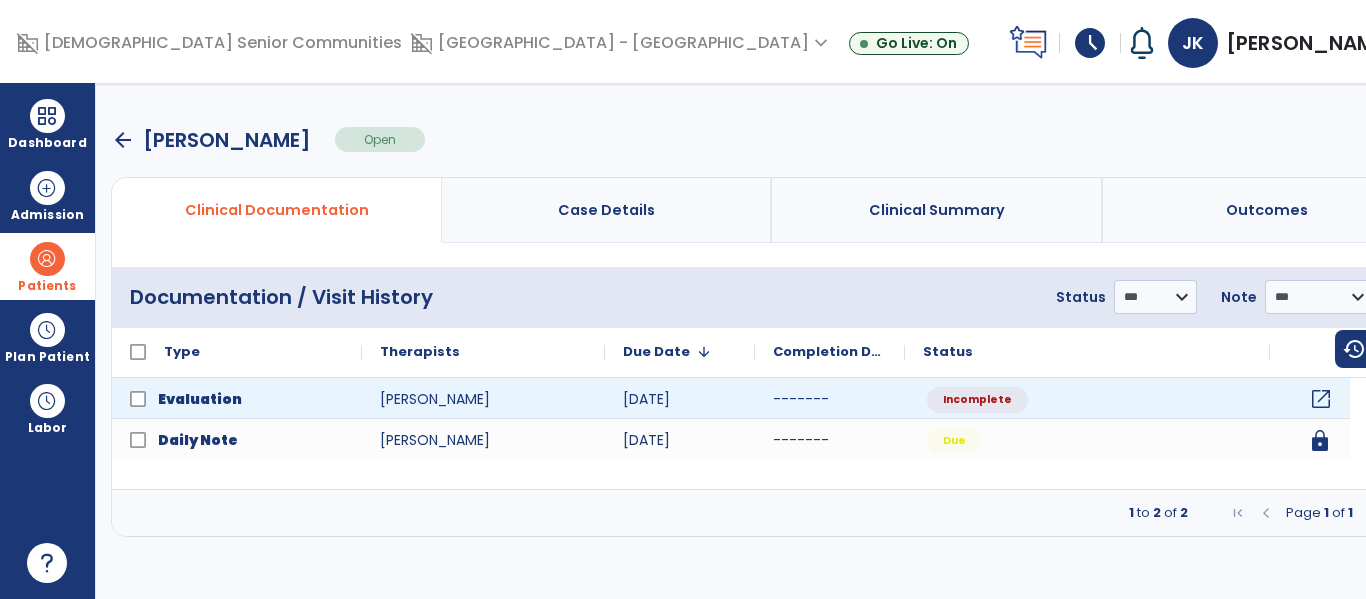 click on "open_in_new" 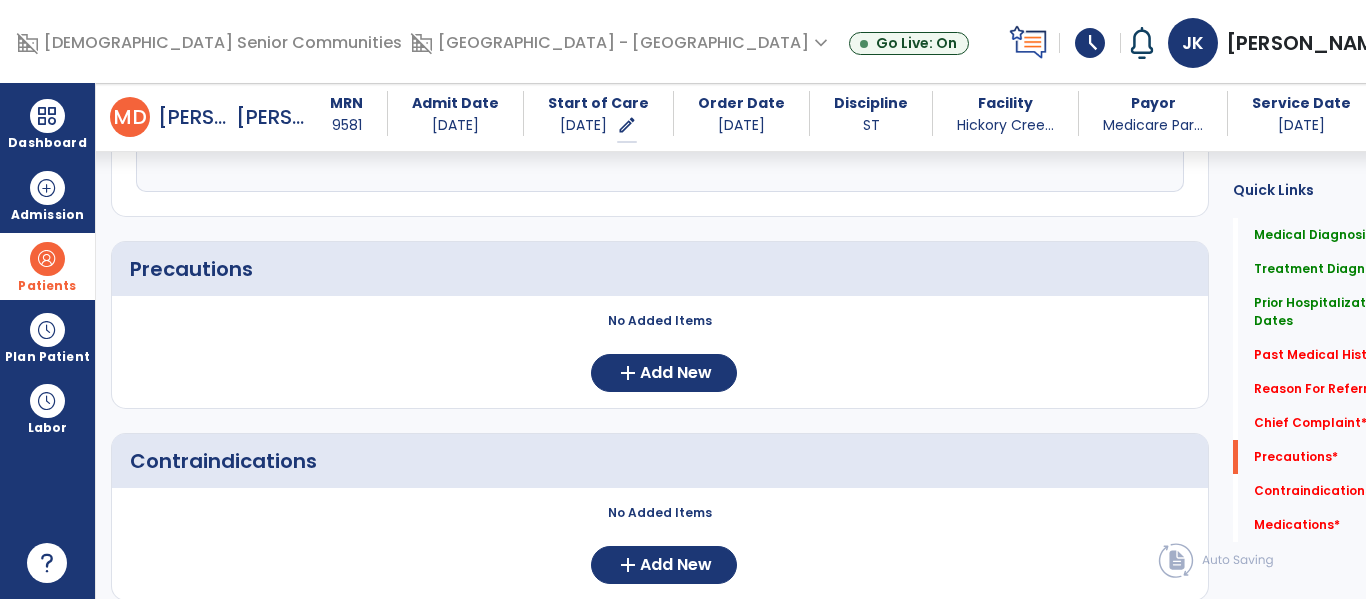 scroll, scrollTop: 1795, scrollLeft: 0, axis: vertical 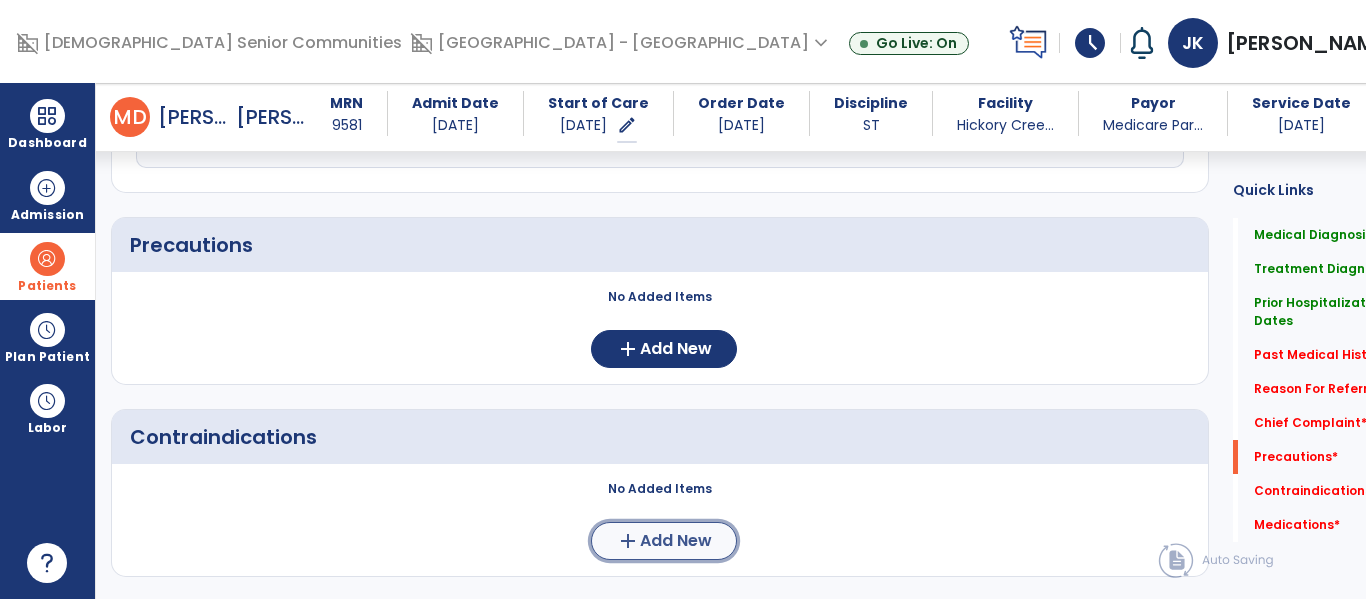 click on "Add New" 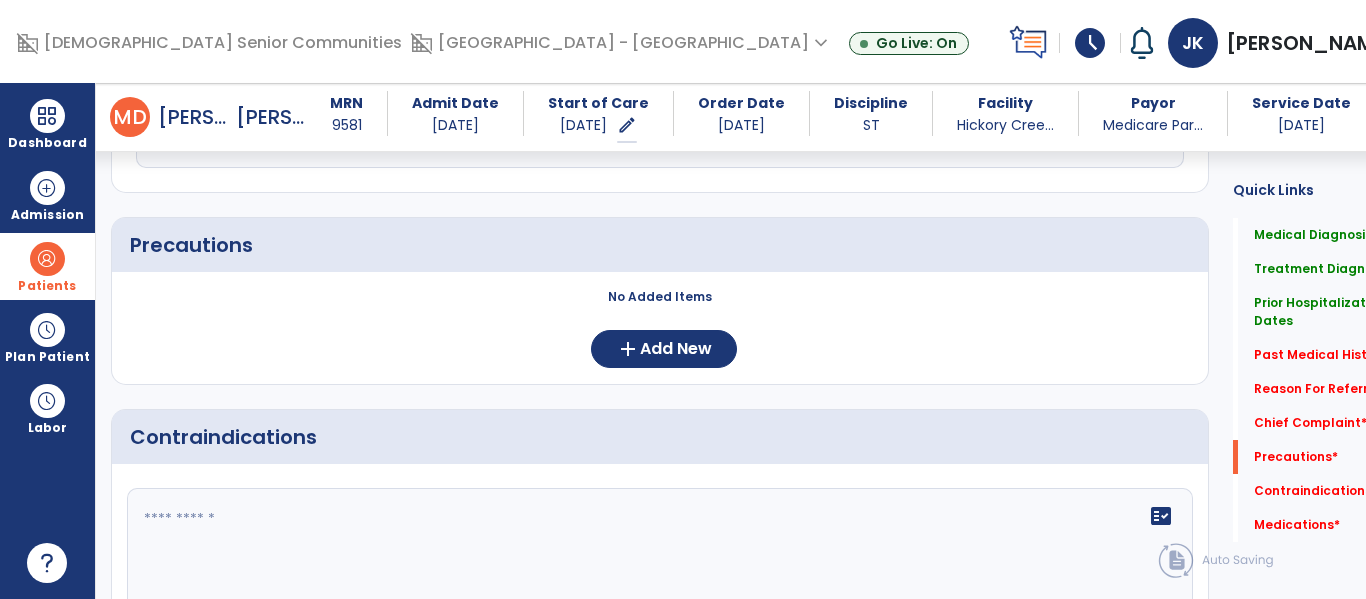 click on "fact_check" 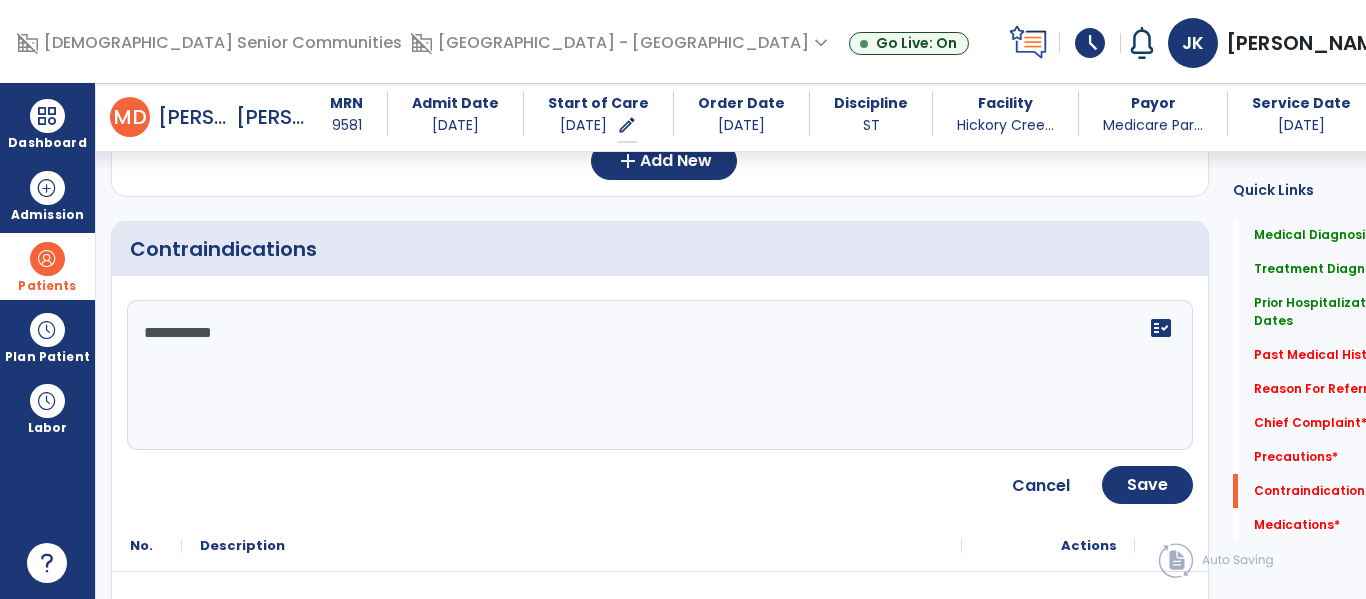 scroll, scrollTop: 1985, scrollLeft: 0, axis: vertical 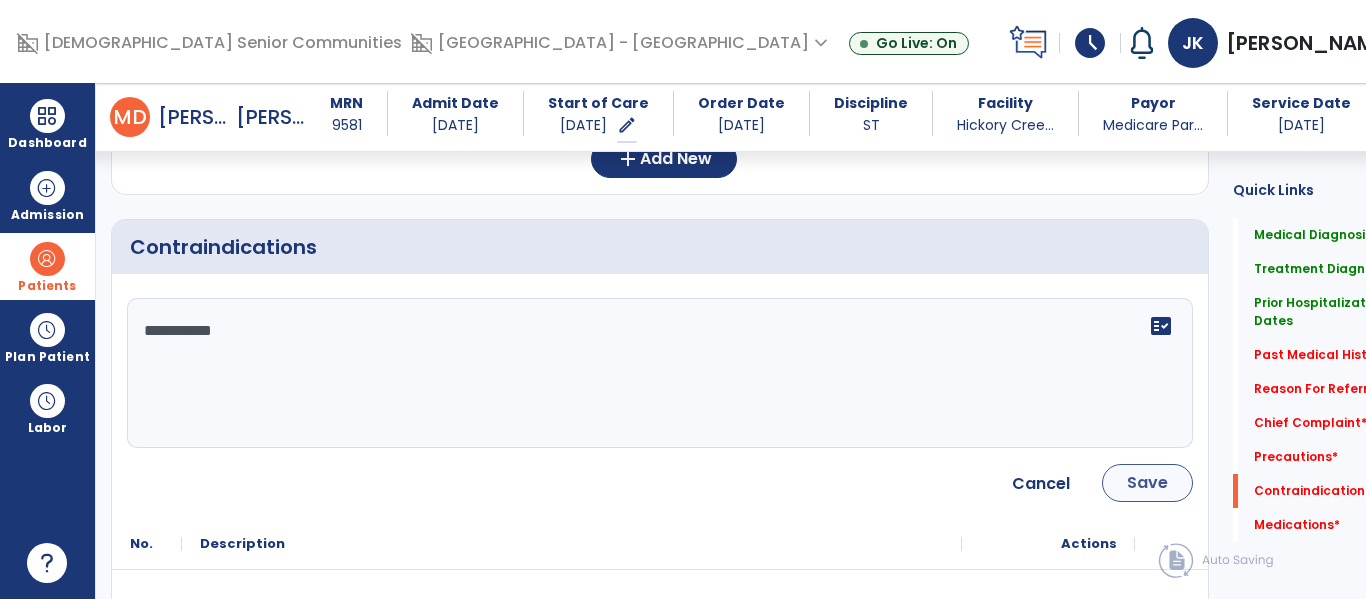 type on "**********" 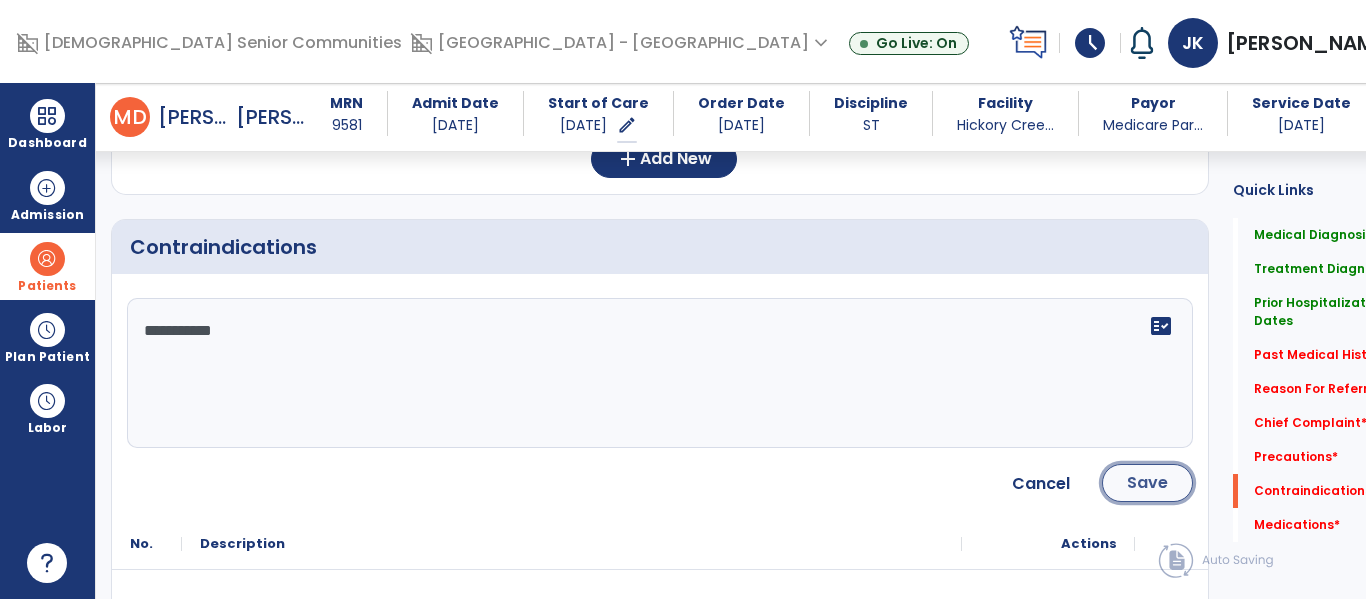 click on "Save" 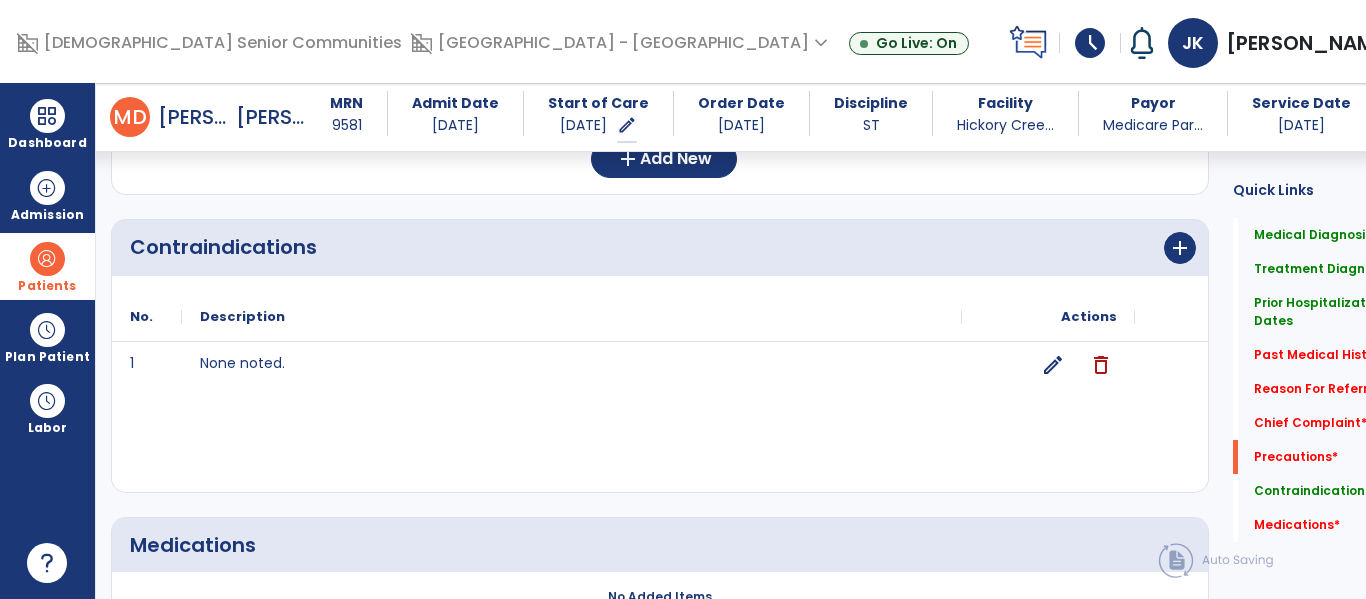 scroll, scrollTop: 1771, scrollLeft: 0, axis: vertical 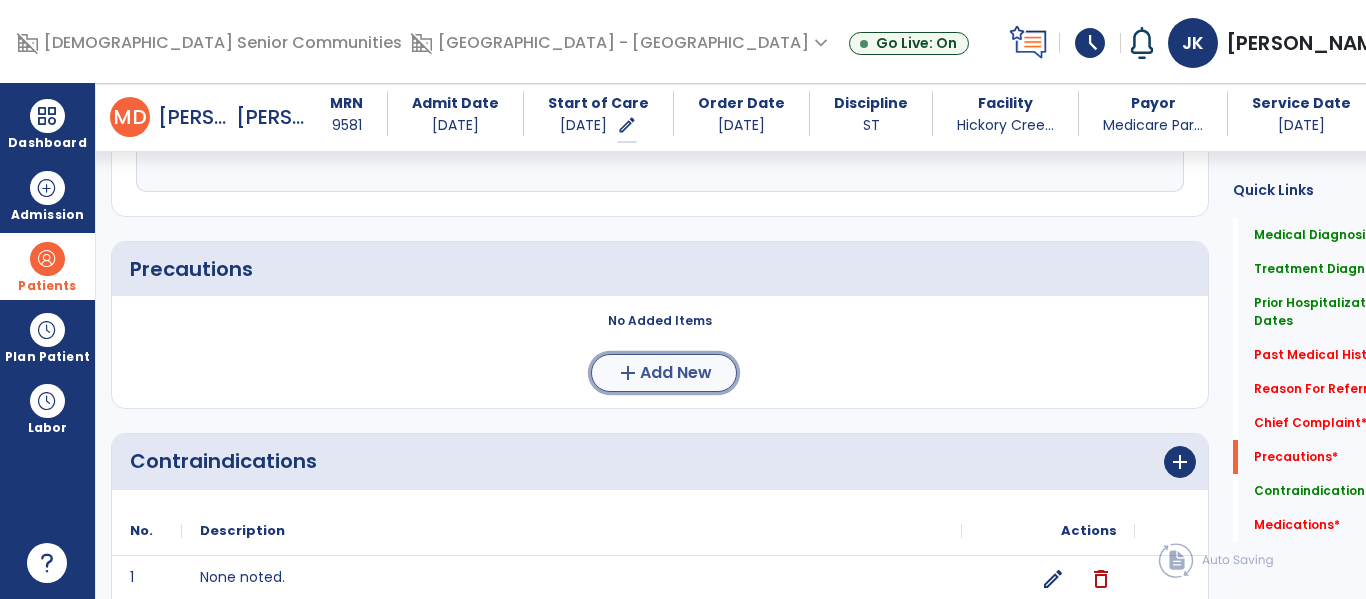 click on "Add New" 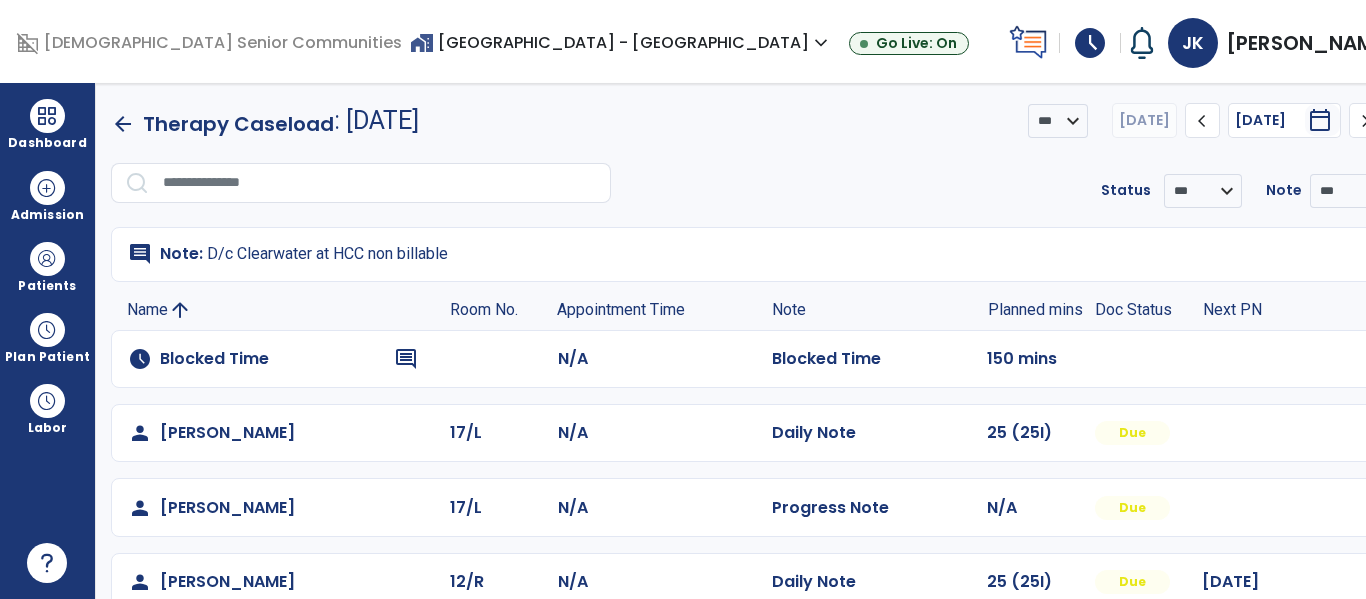 scroll, scrollTop: 0, scrollLeft: 0, axis: both 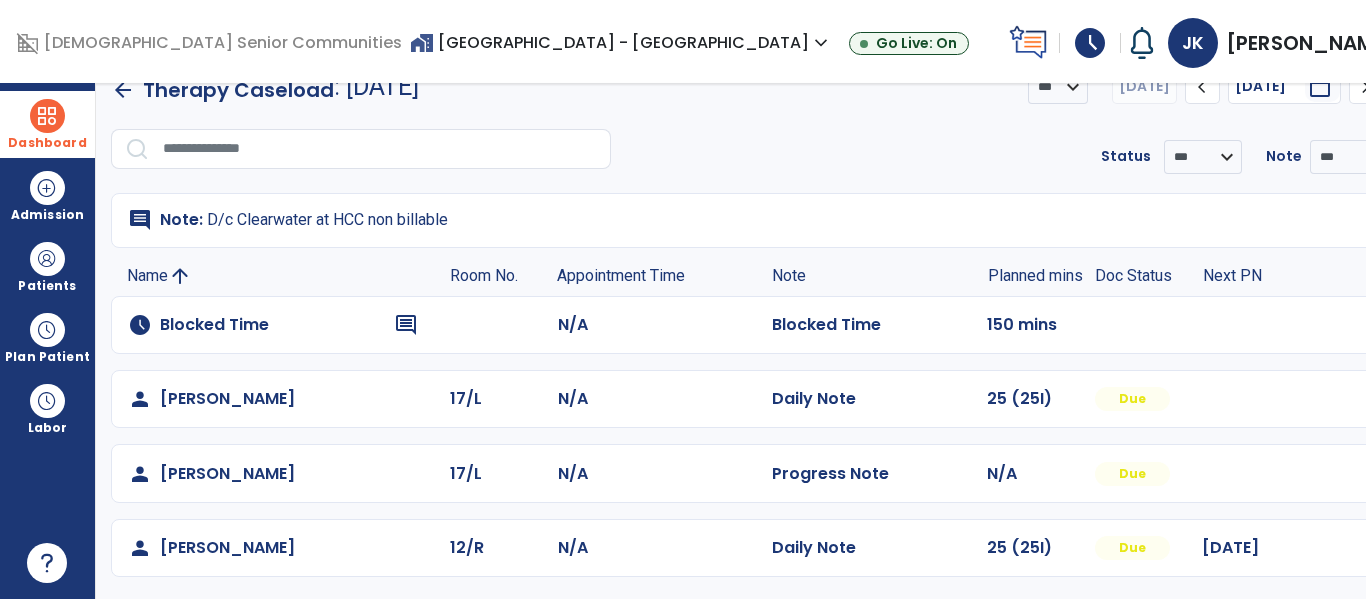 click at bounding box center (47, 116) 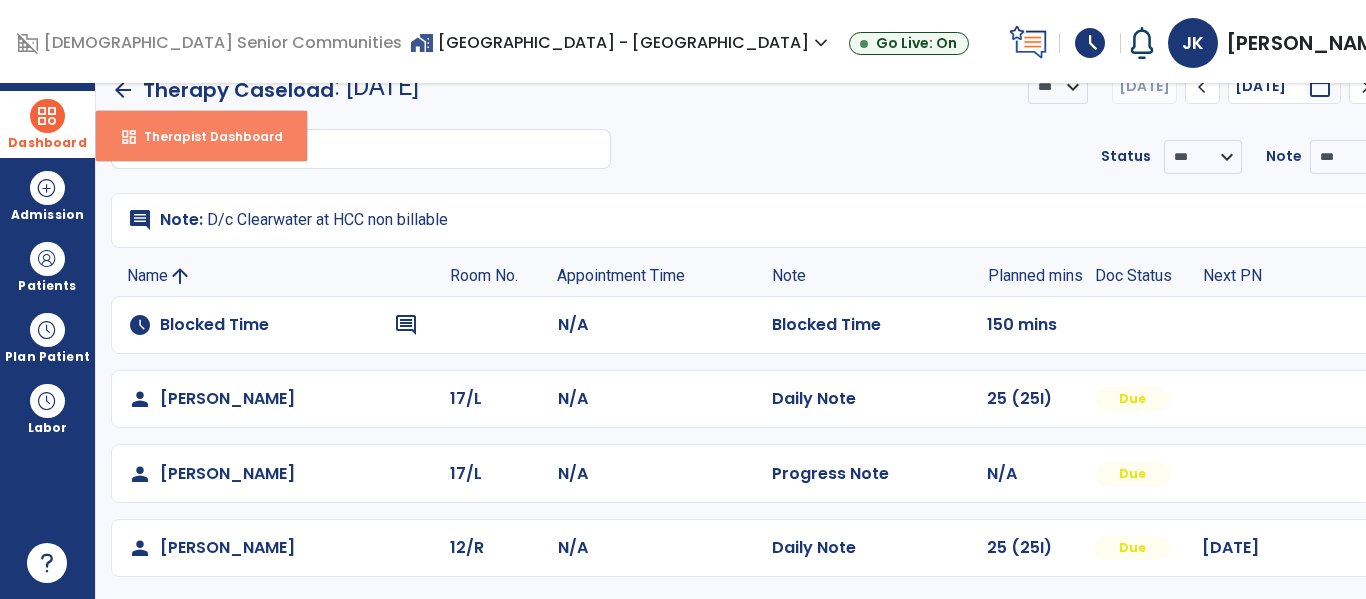 click on "dashboard  Therapist Dashboard" at bounding box center (201, 136) 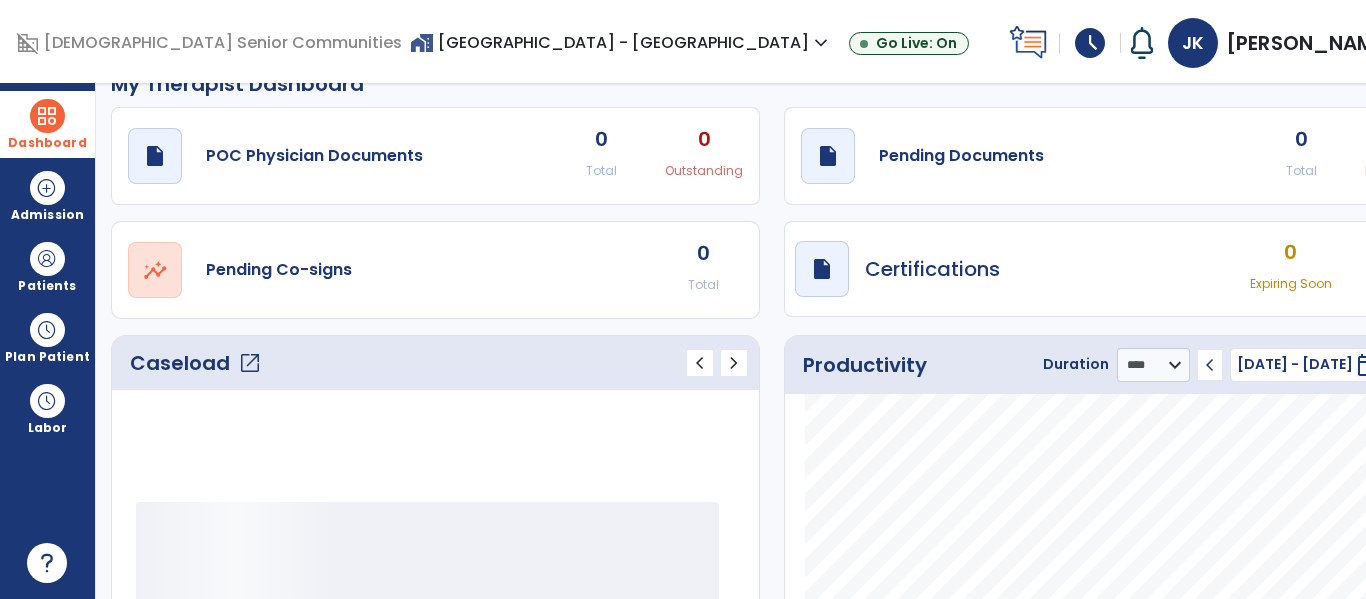 click on "open_in_new" 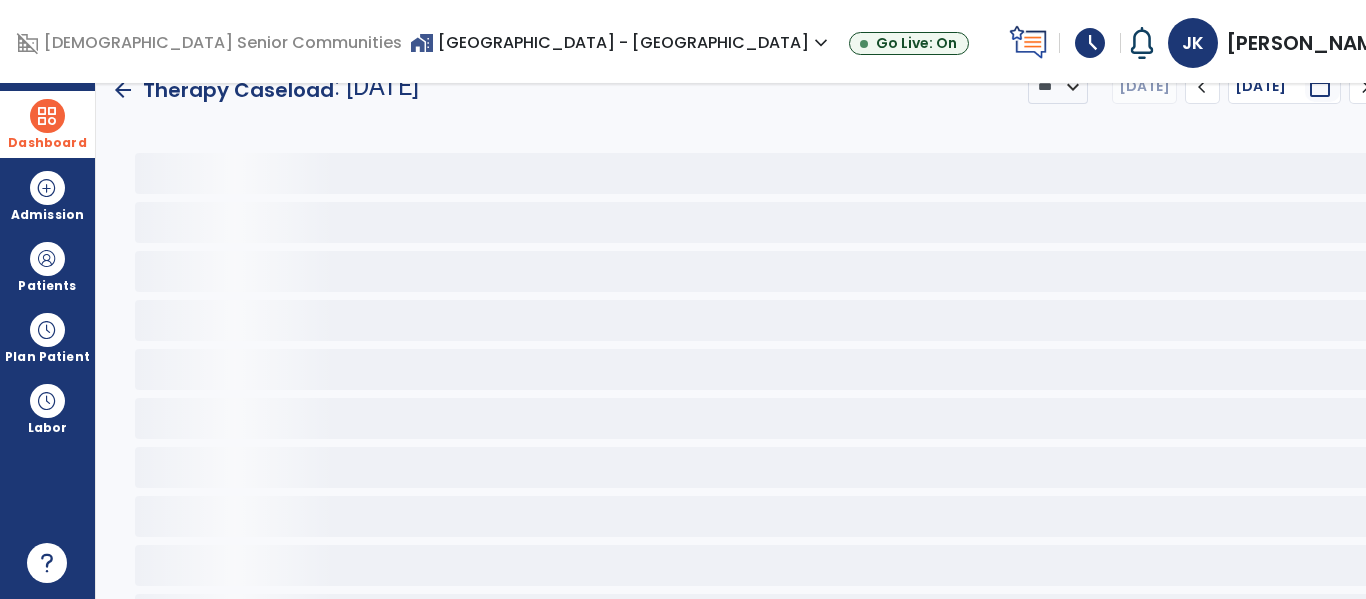 scroll, scrollTop: 0, scrollLeft: 0, axis: both 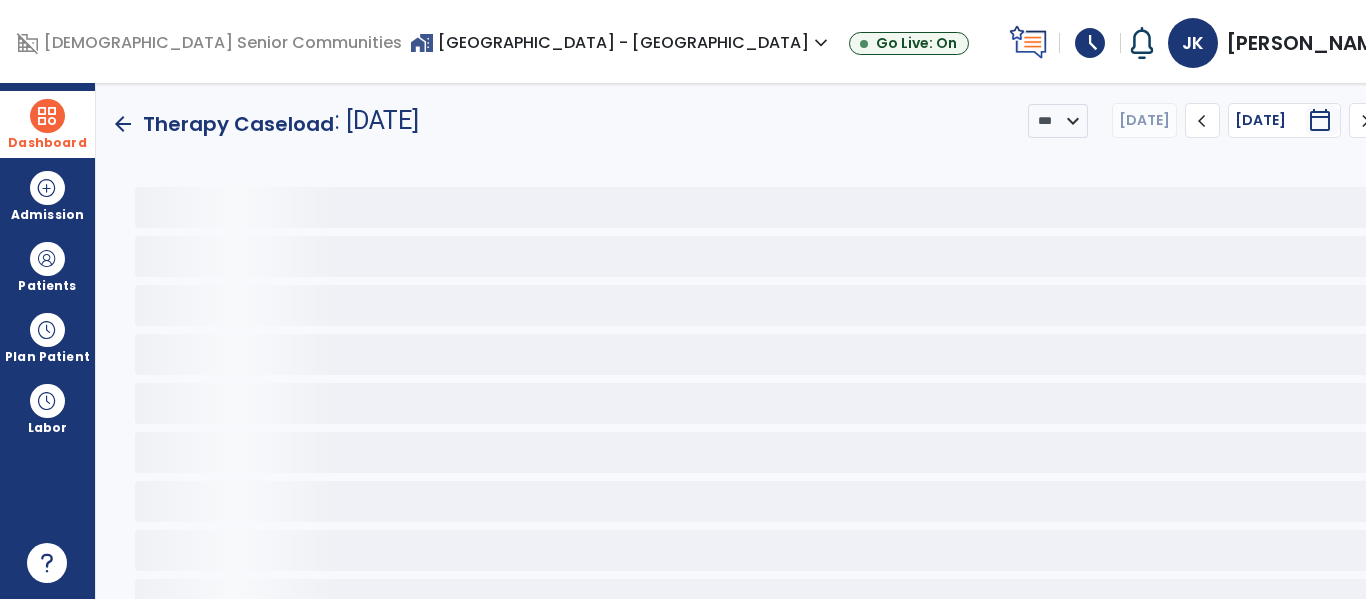 click at bounding box center [47, 116] 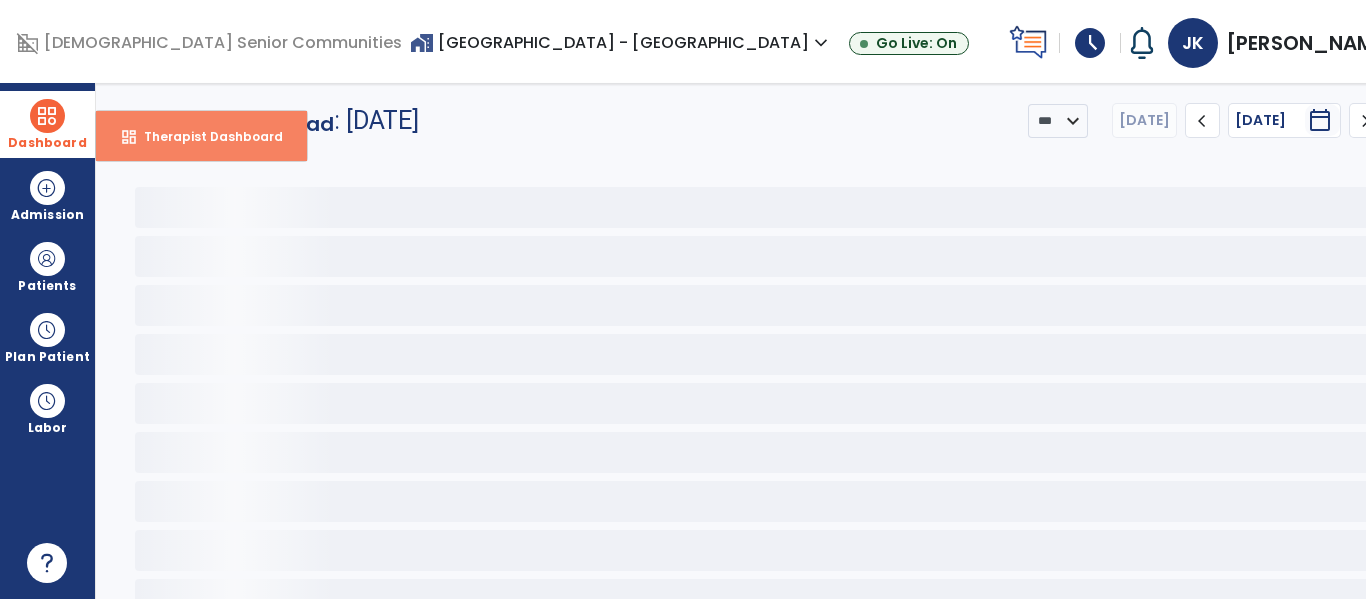 click on "dashboard  Therapist Dashboard" at bounding box center [201, 136] 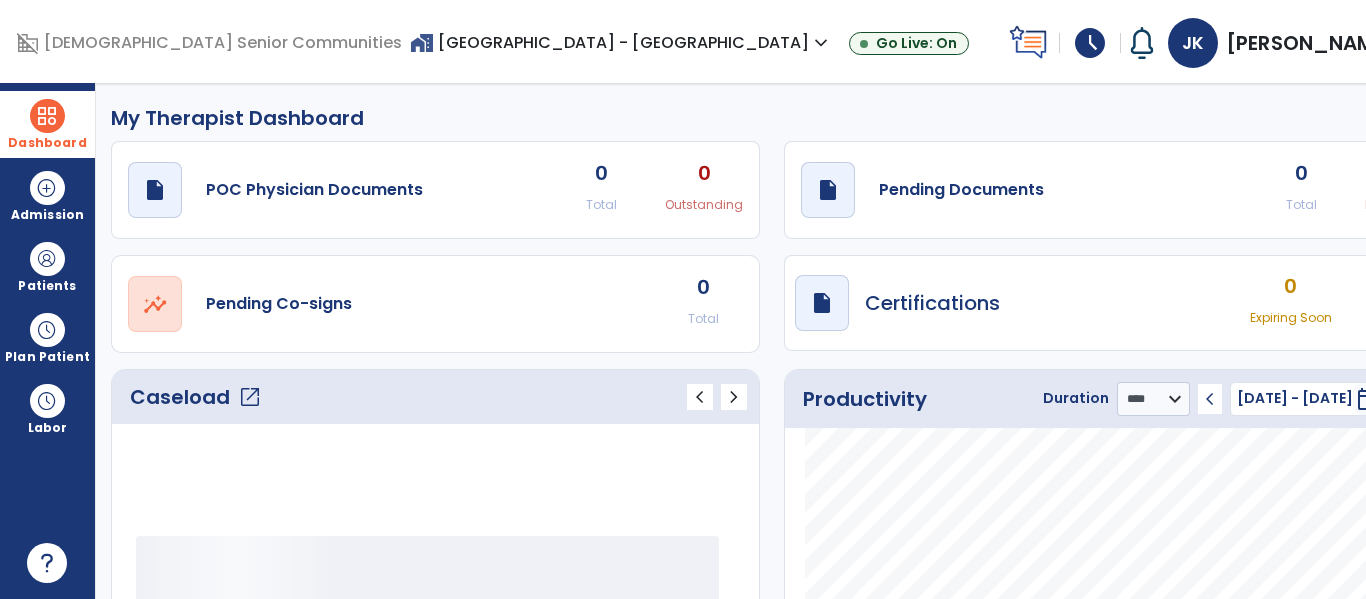 click on "open_in_new" 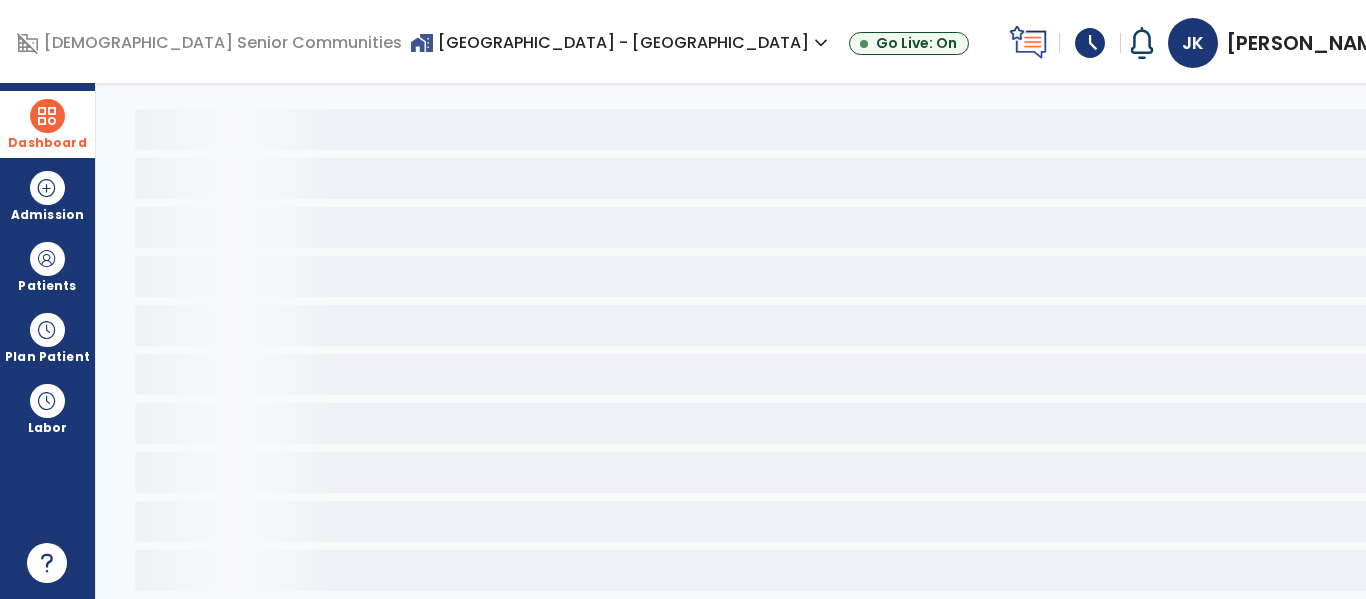 scroll, scrollTop: 0, scrollLeft: 0, axis: both 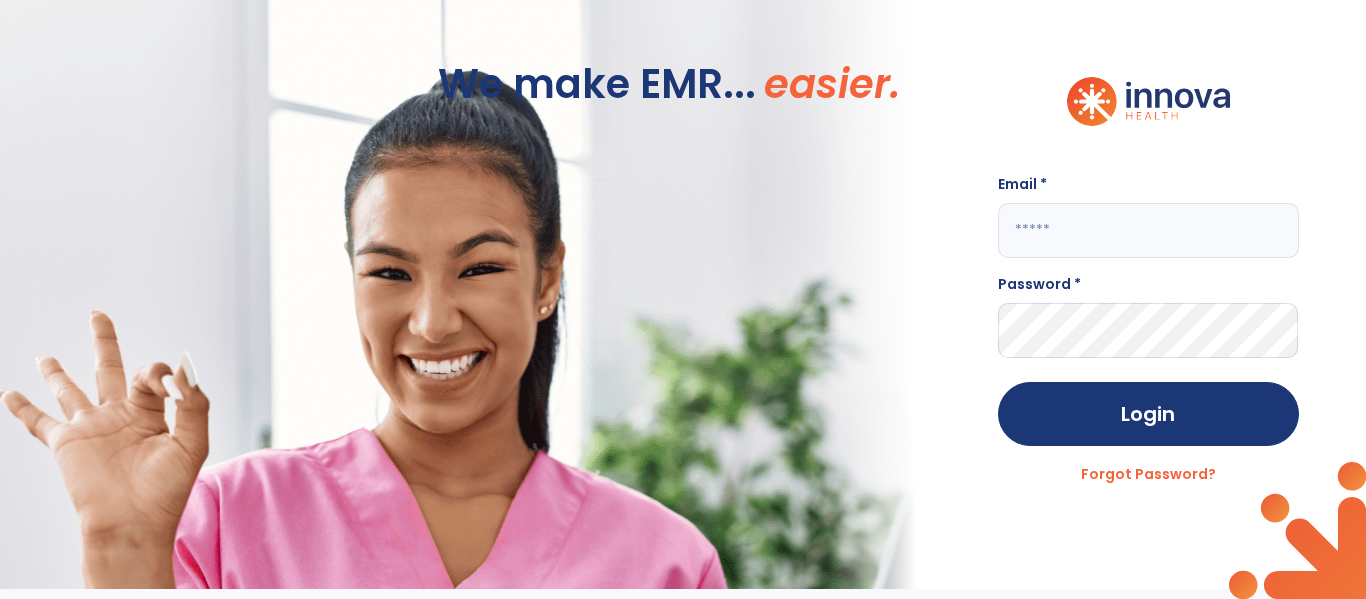 click 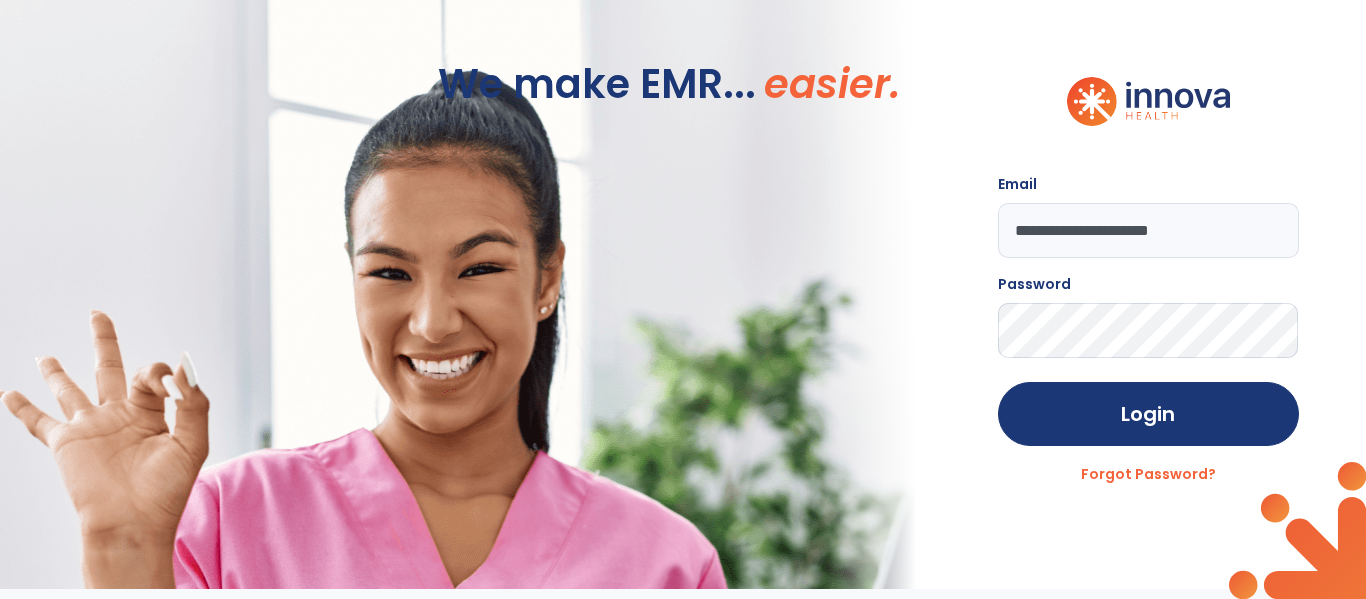 click on "Login" 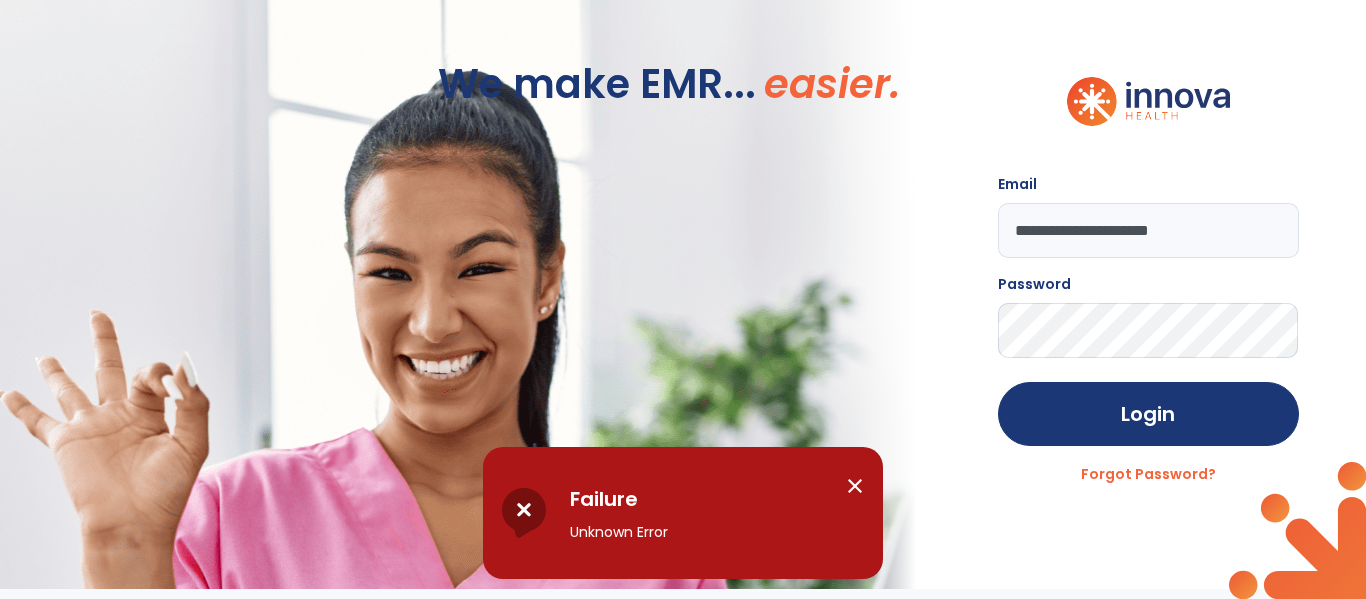 click on "**********" 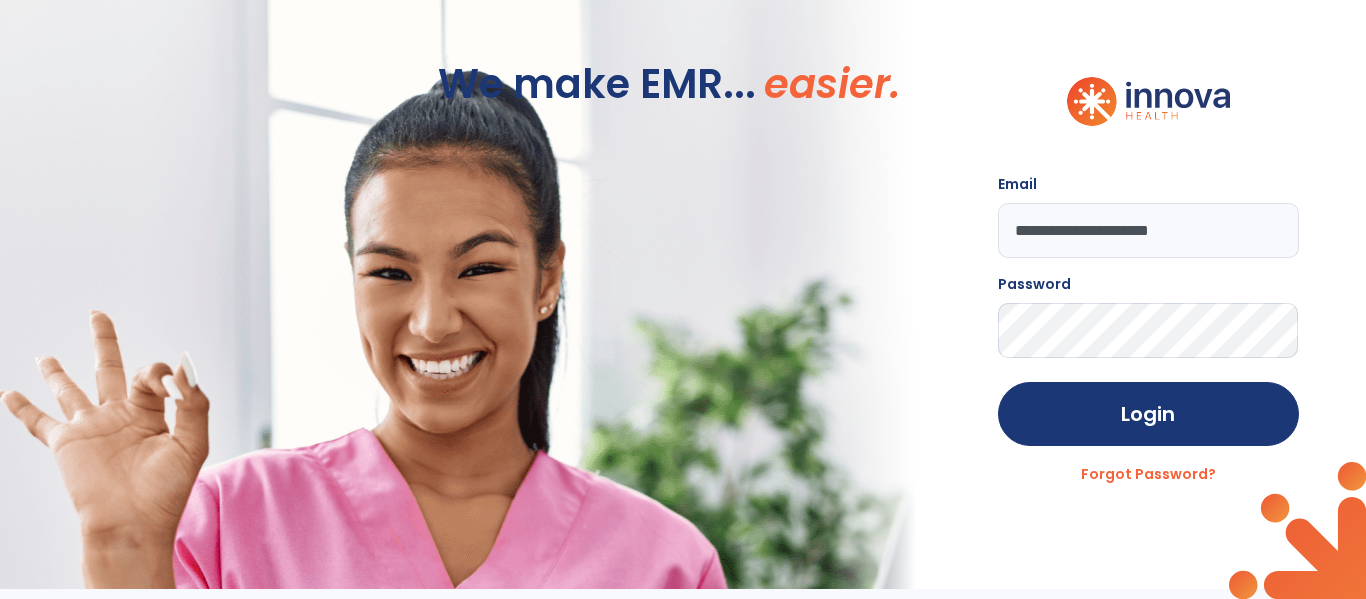 click on "Login" 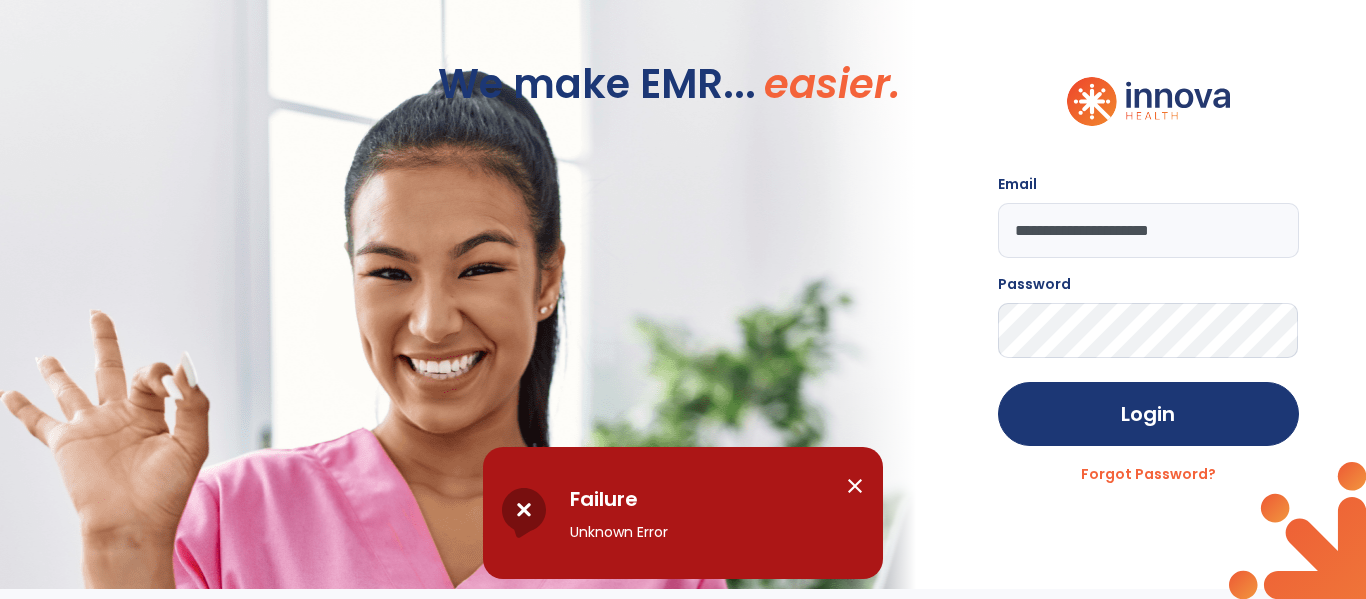 click on "**********" 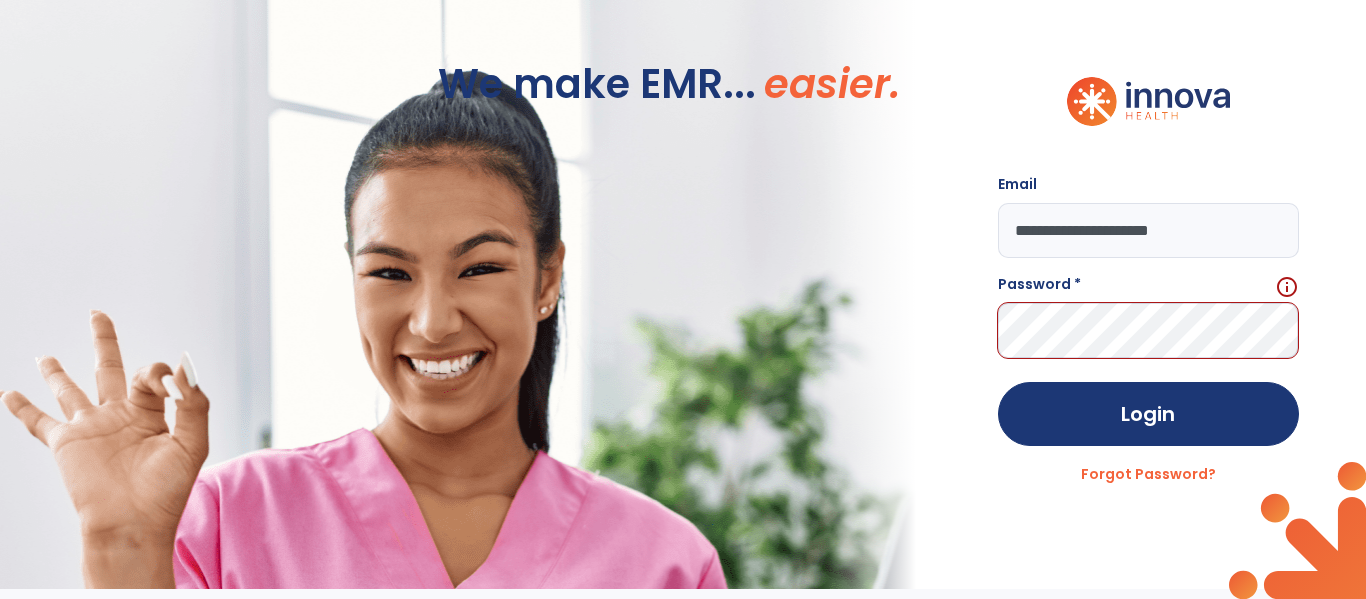 drag, startPoint x: 1232, startPoint y: 220, endPoint x: 639, endPoint y: 222, distance: 593.00336 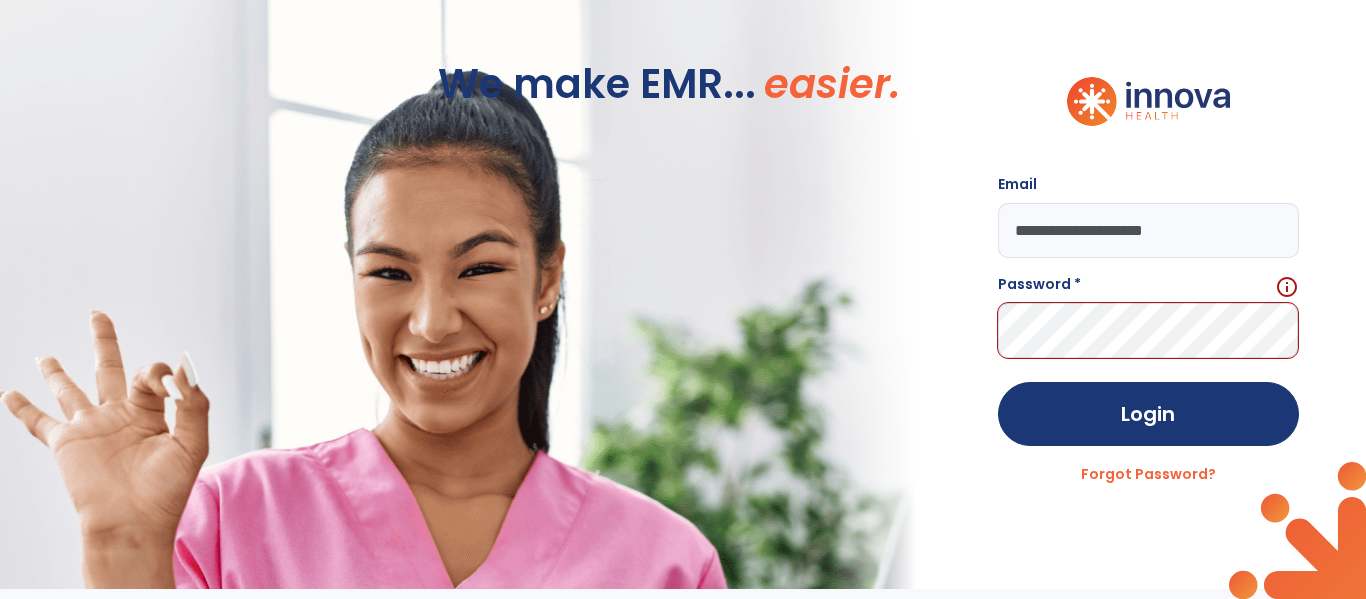 type on "**********" 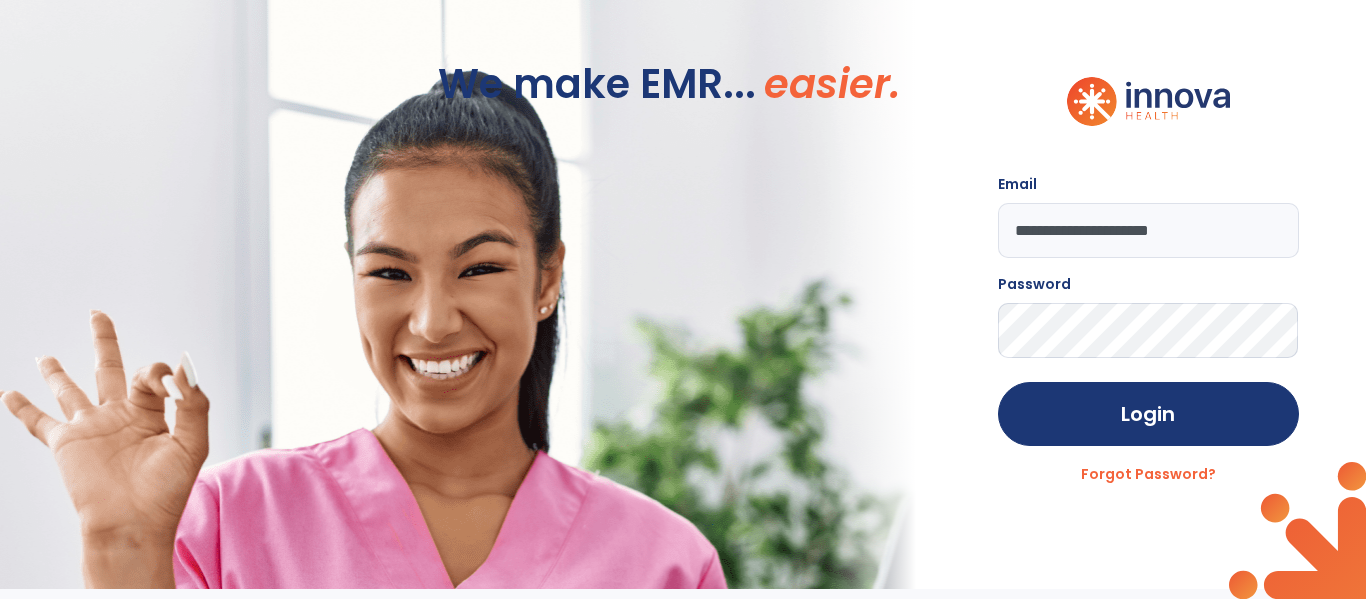 click on "Login" 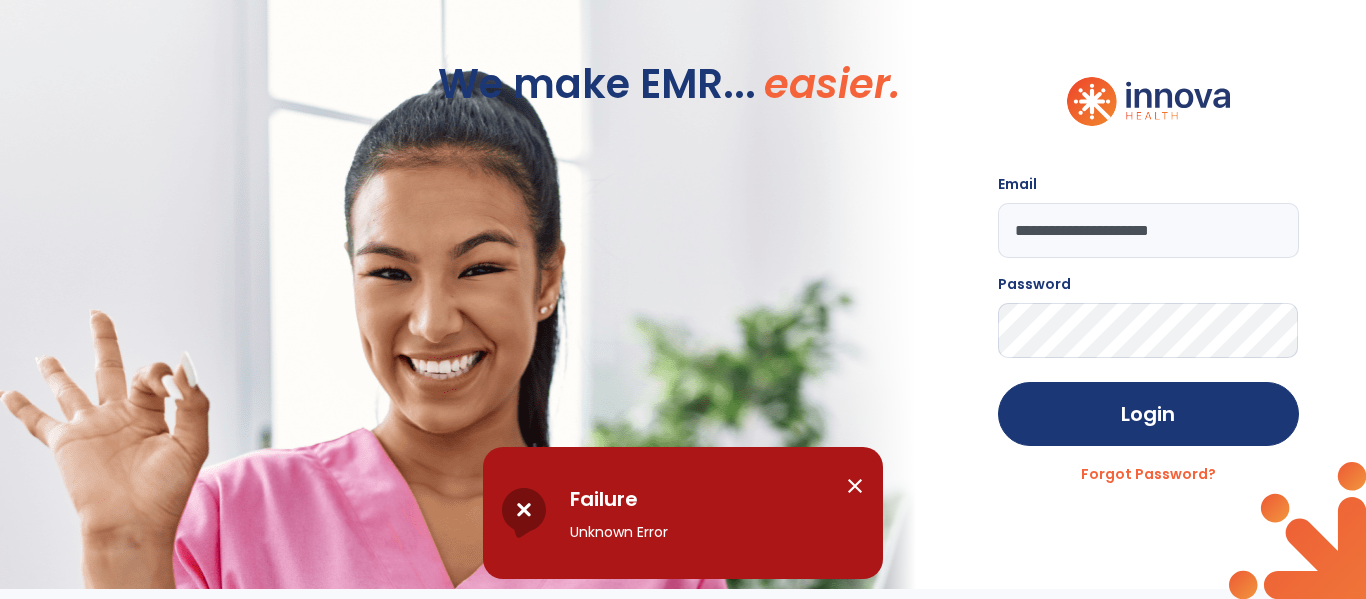 click on "close" at bounding box center [855, 486] 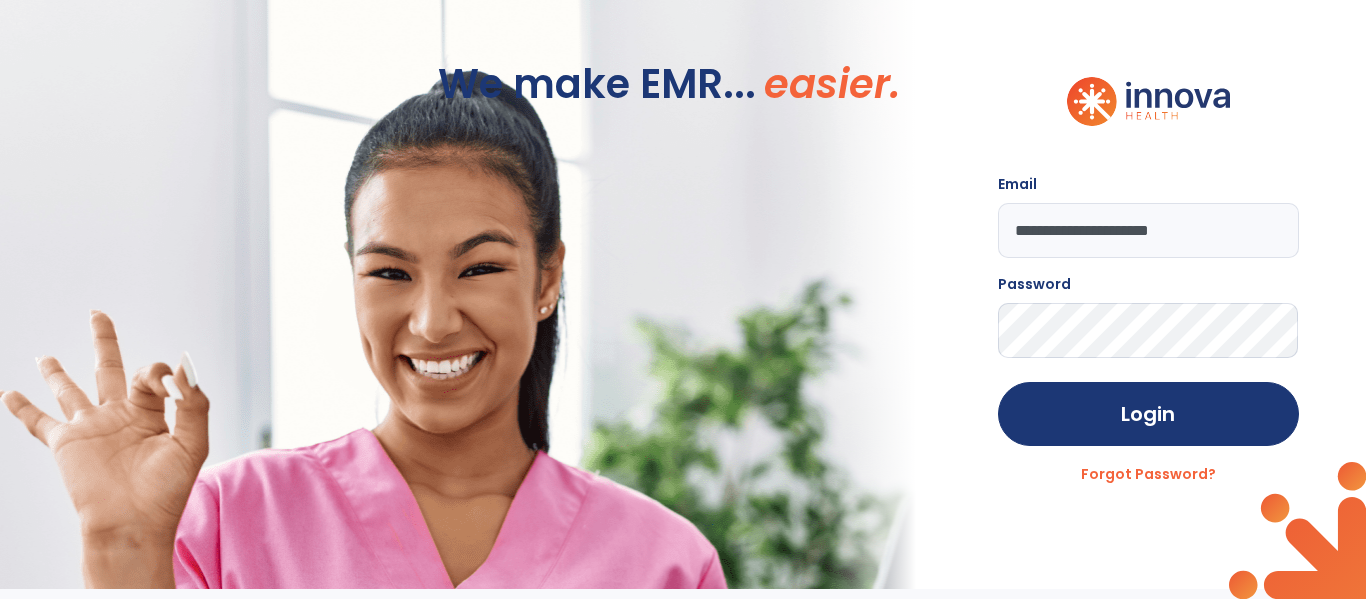 click on "**********" 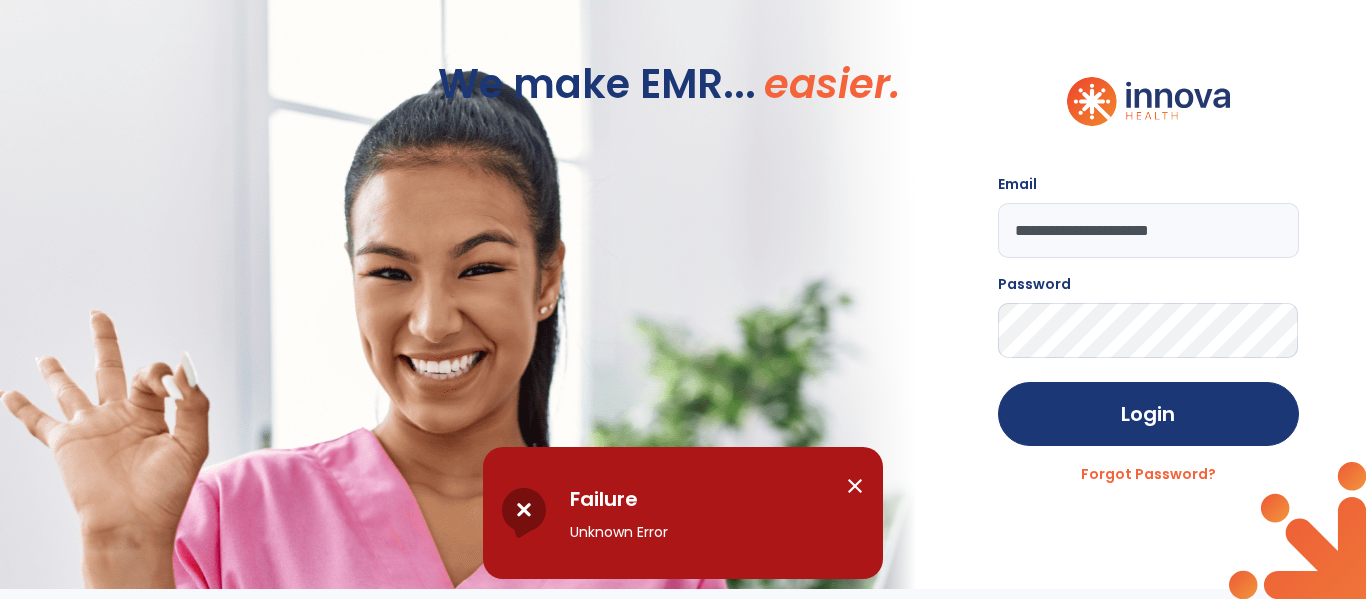 click on "close" at bounding box center (855, 486) 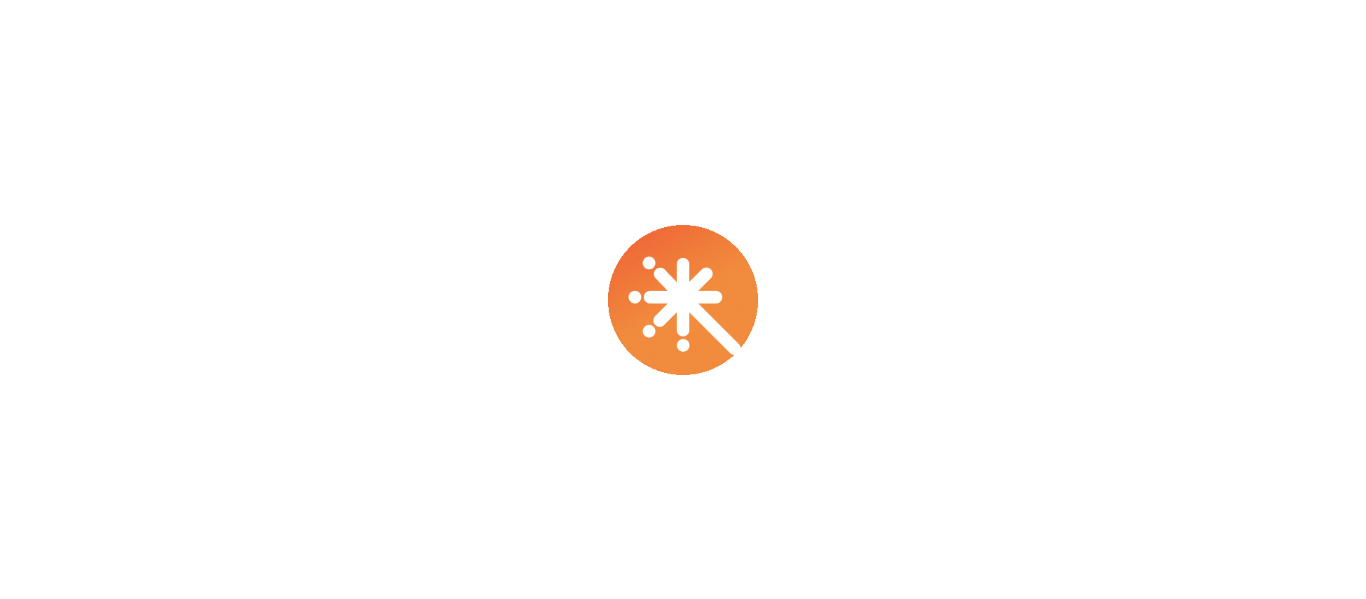 scroll, scrollTop: 0, scrollLeft: 0, axis: both 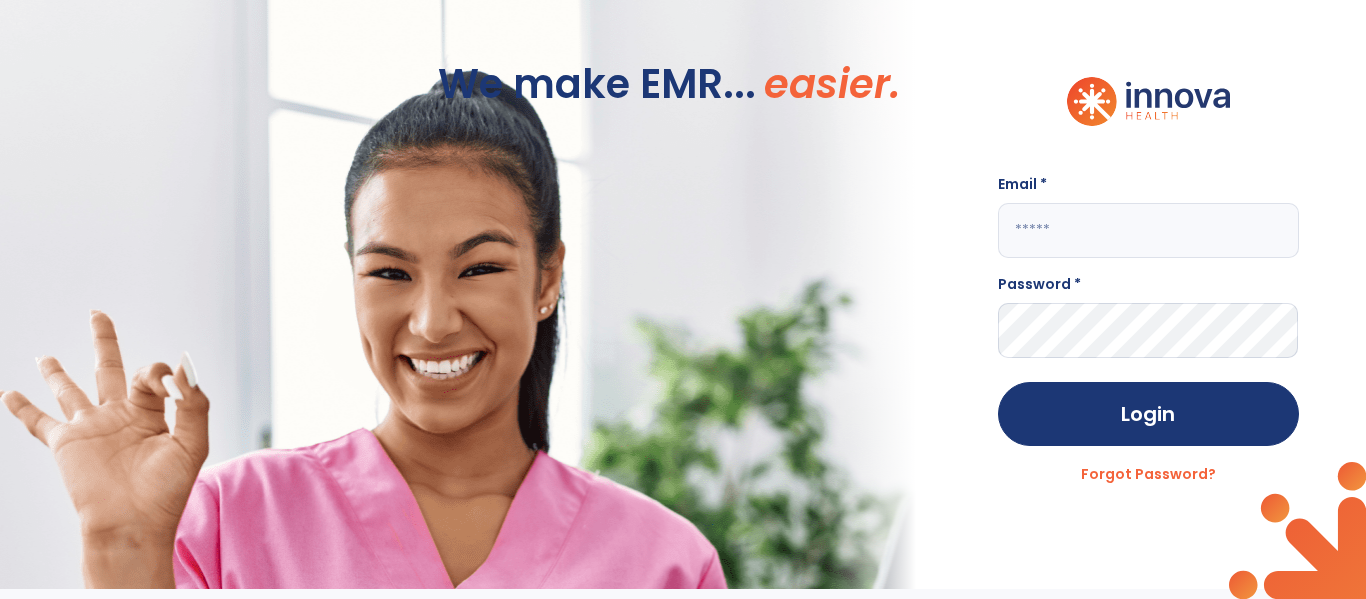 click 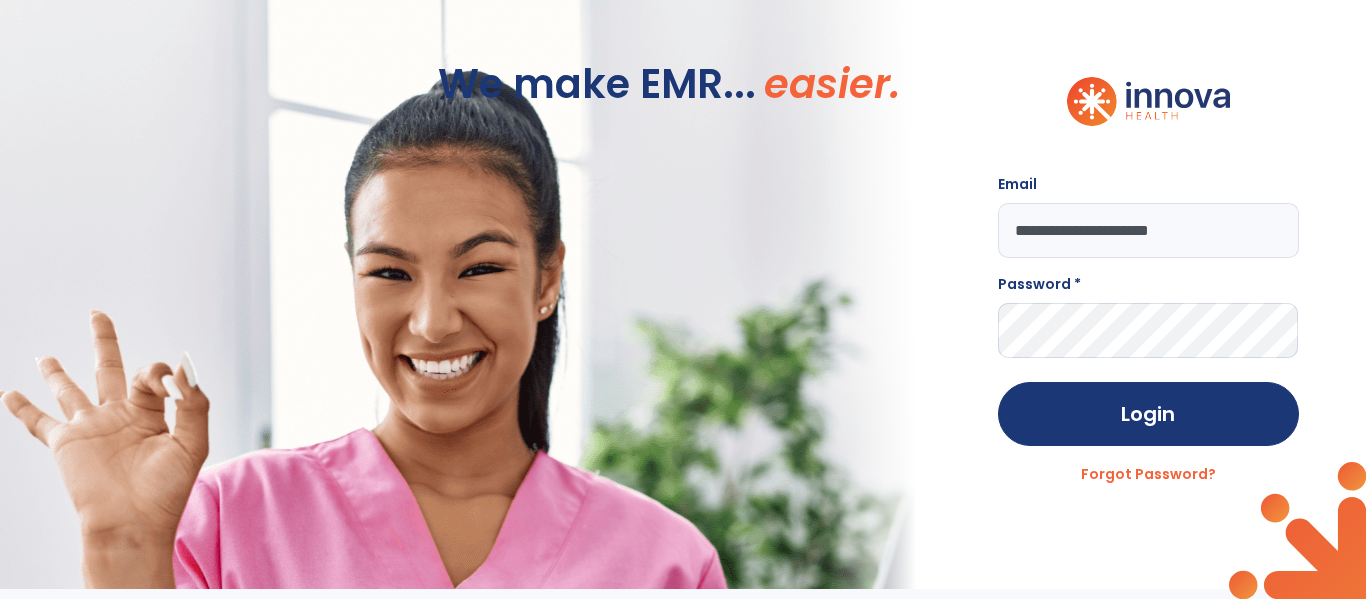type on "**********" 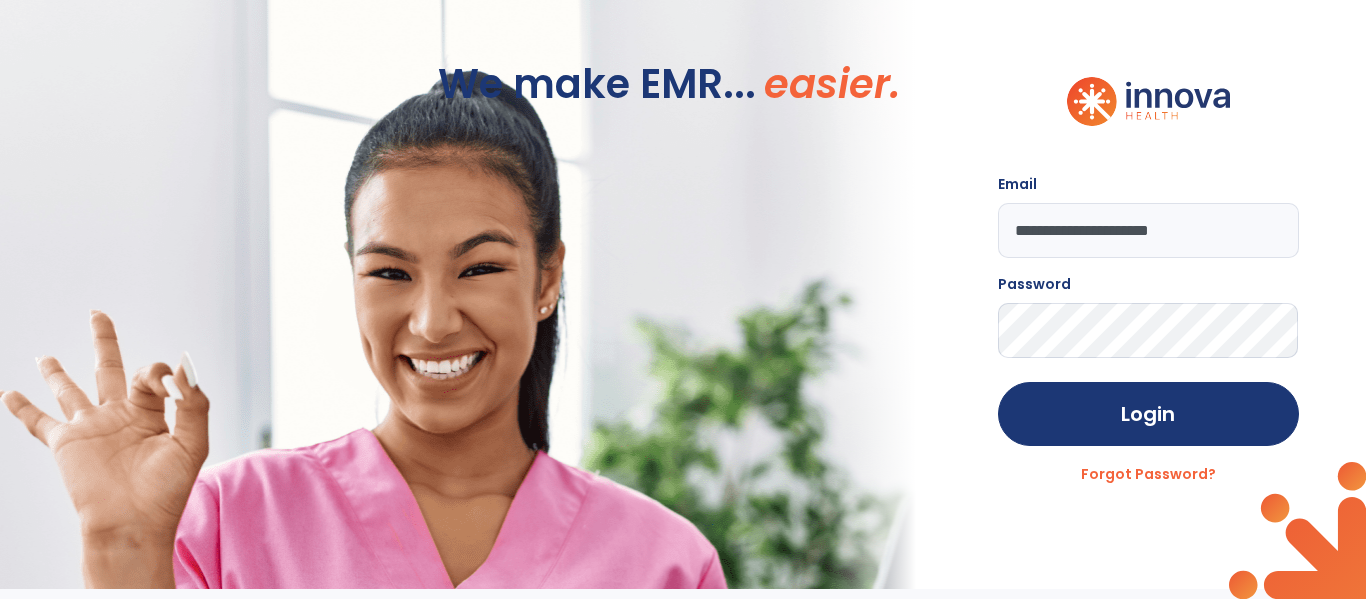 click on "Login" 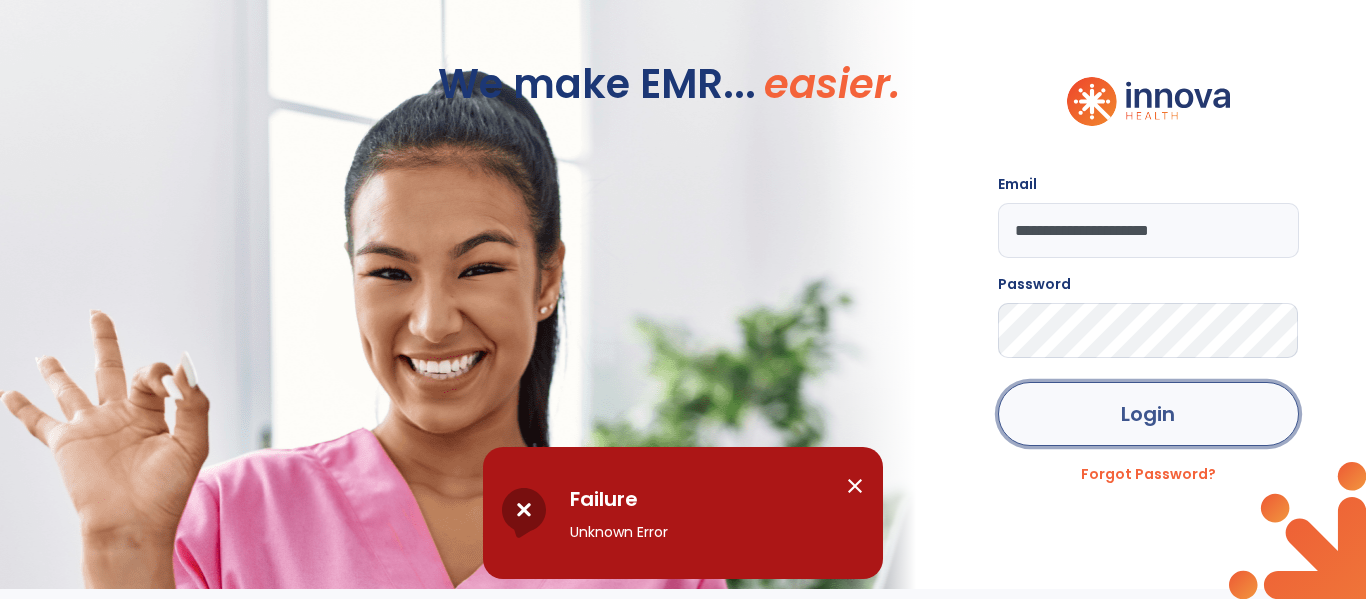 click on "Login" 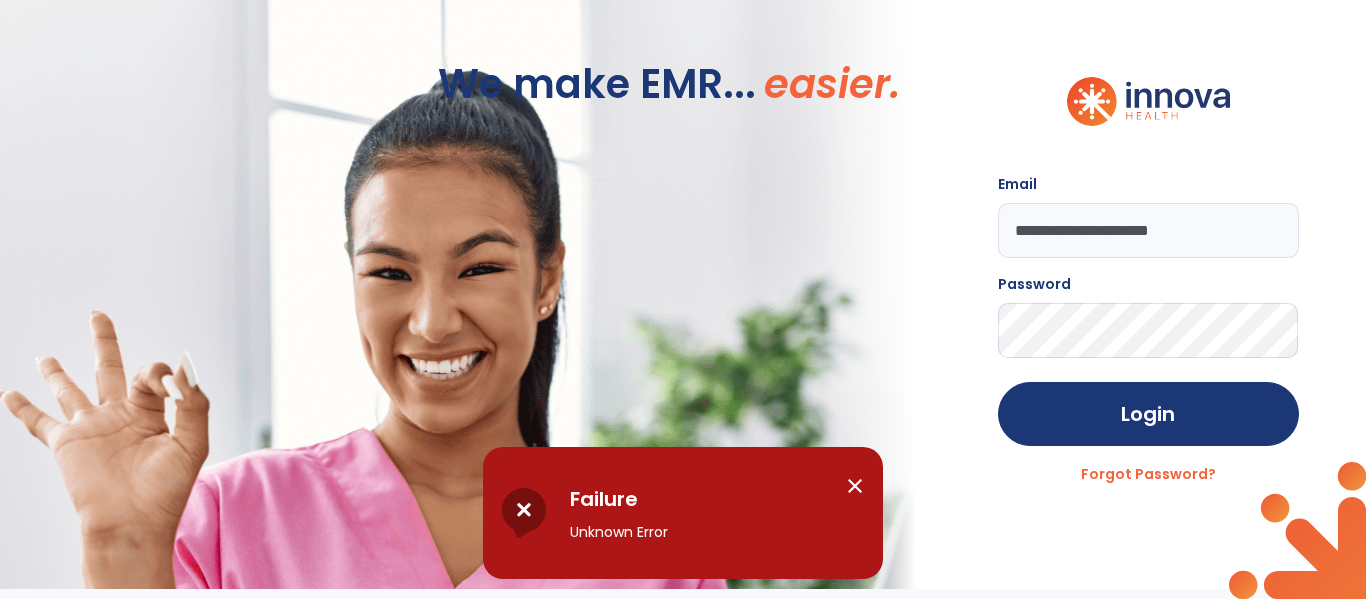 click on "close" at bounding box center [855, 486] 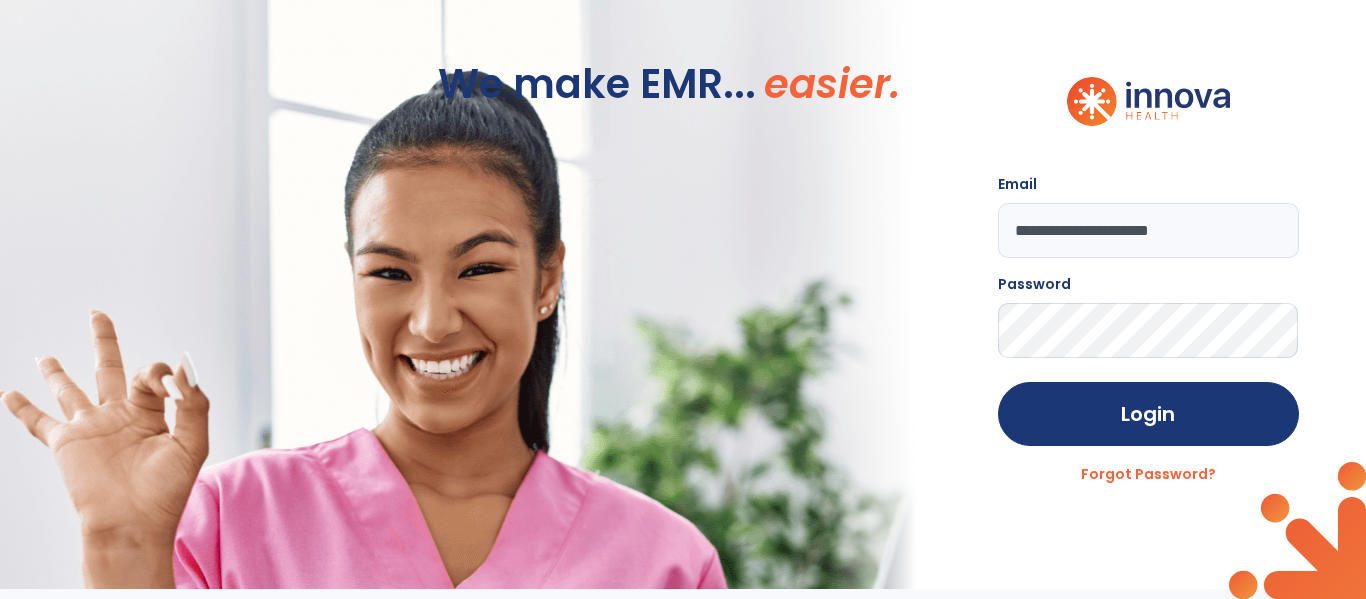 click on "**********" 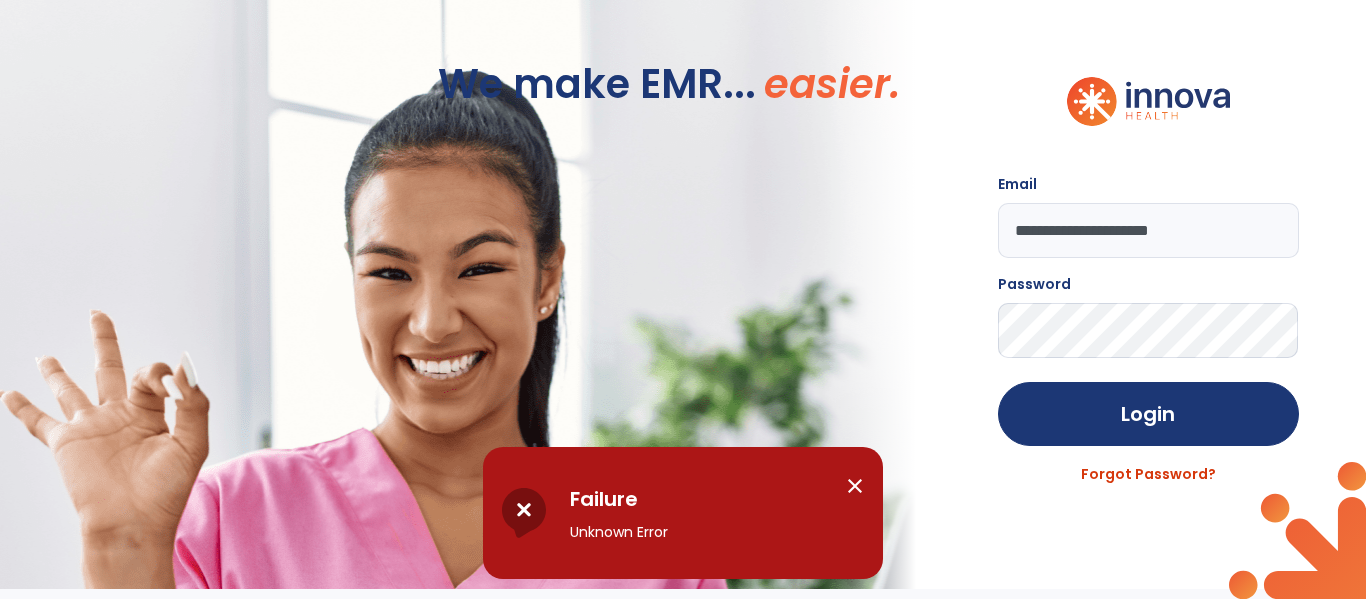 click on "Forgot Password?" 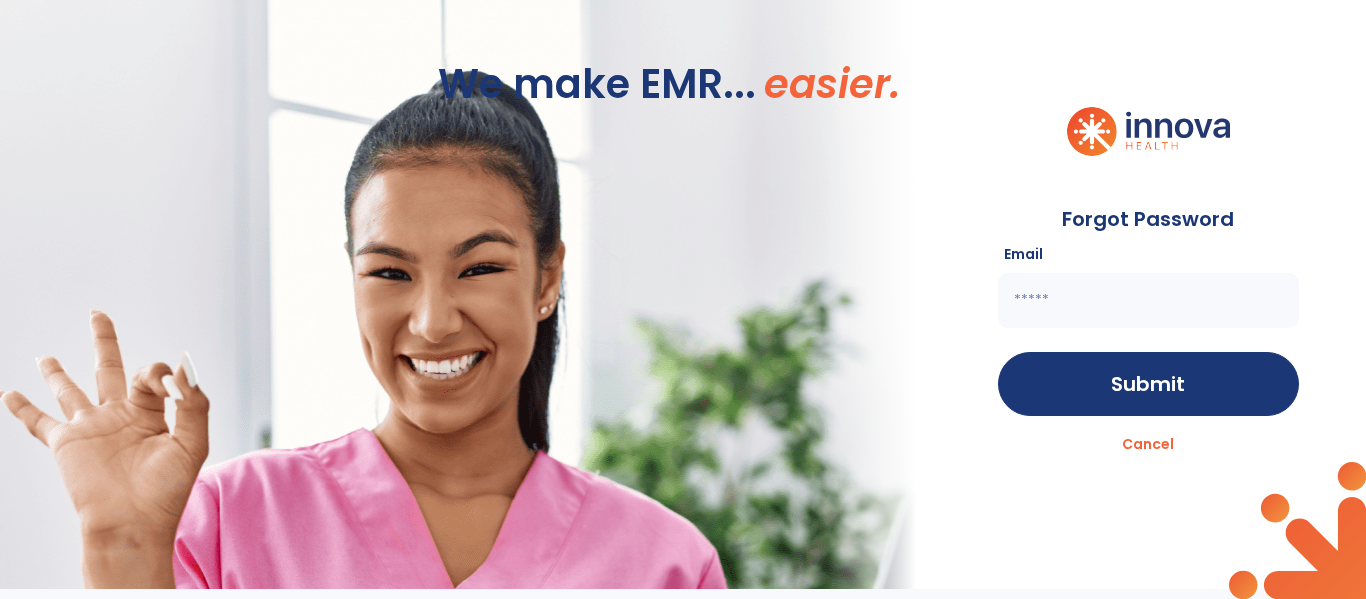 click 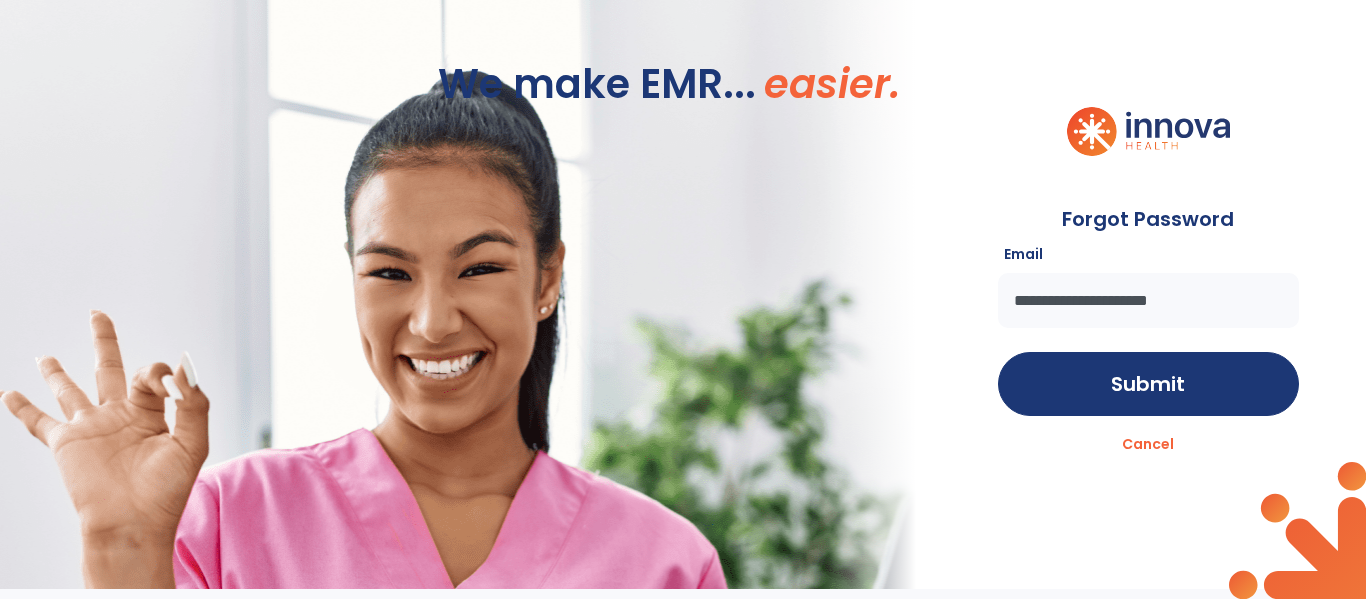 type on "**********" 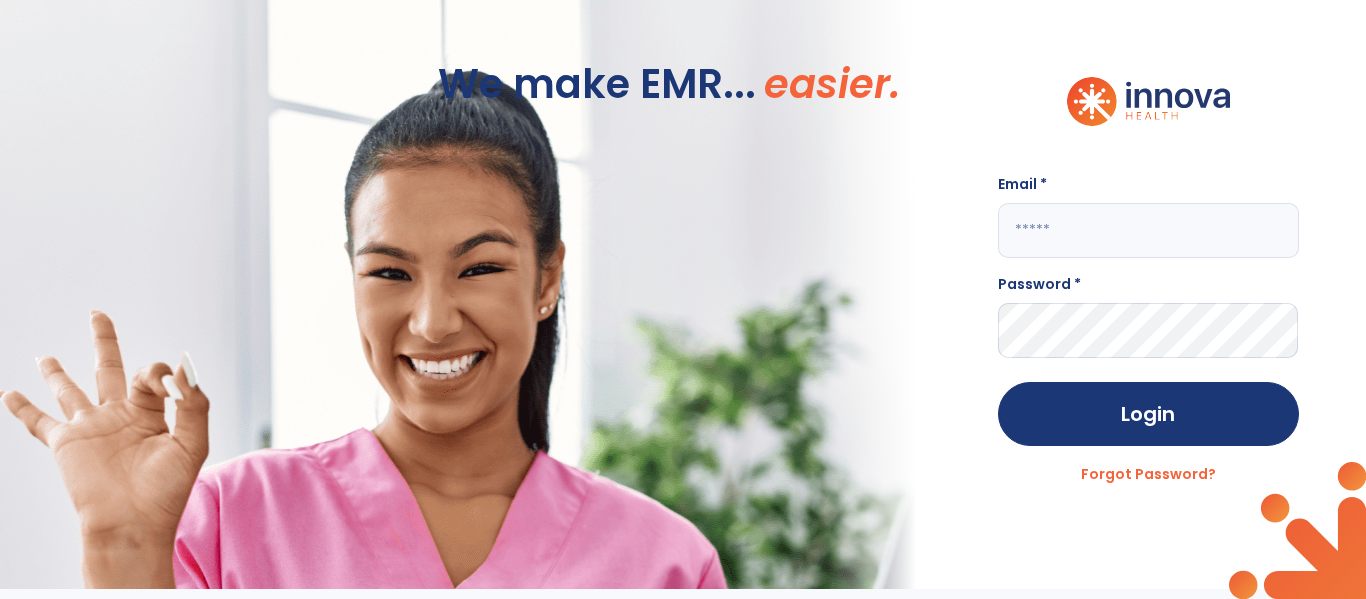 click 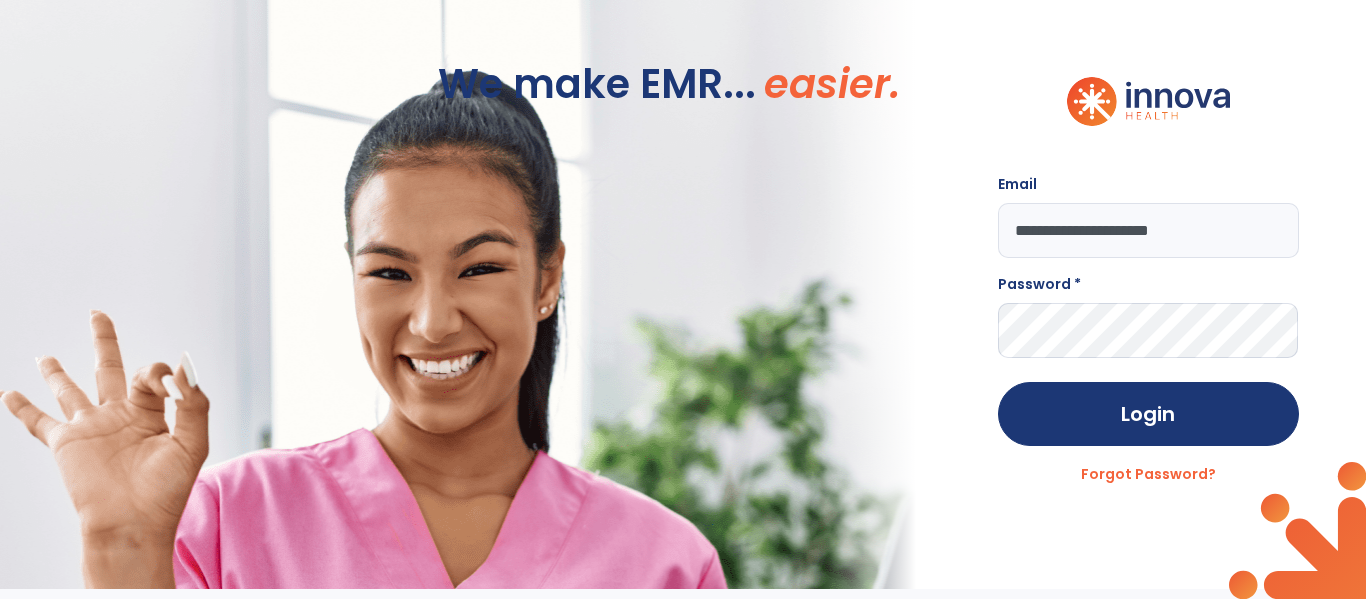 type on "**********" 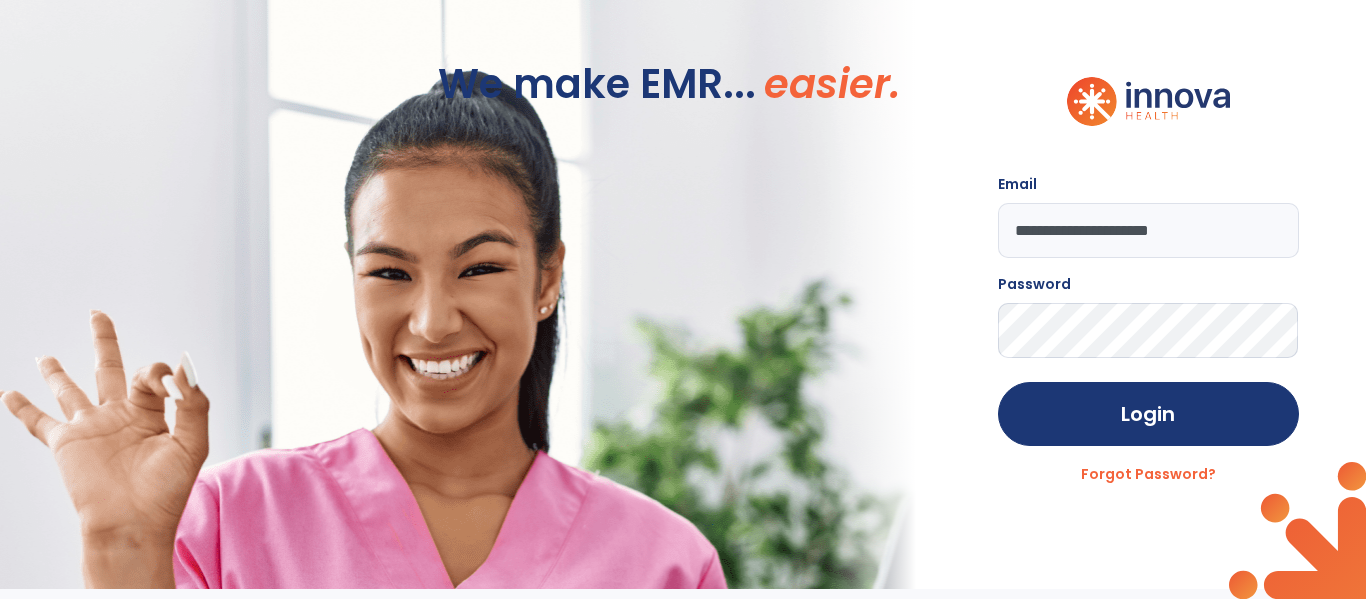click on "Login" 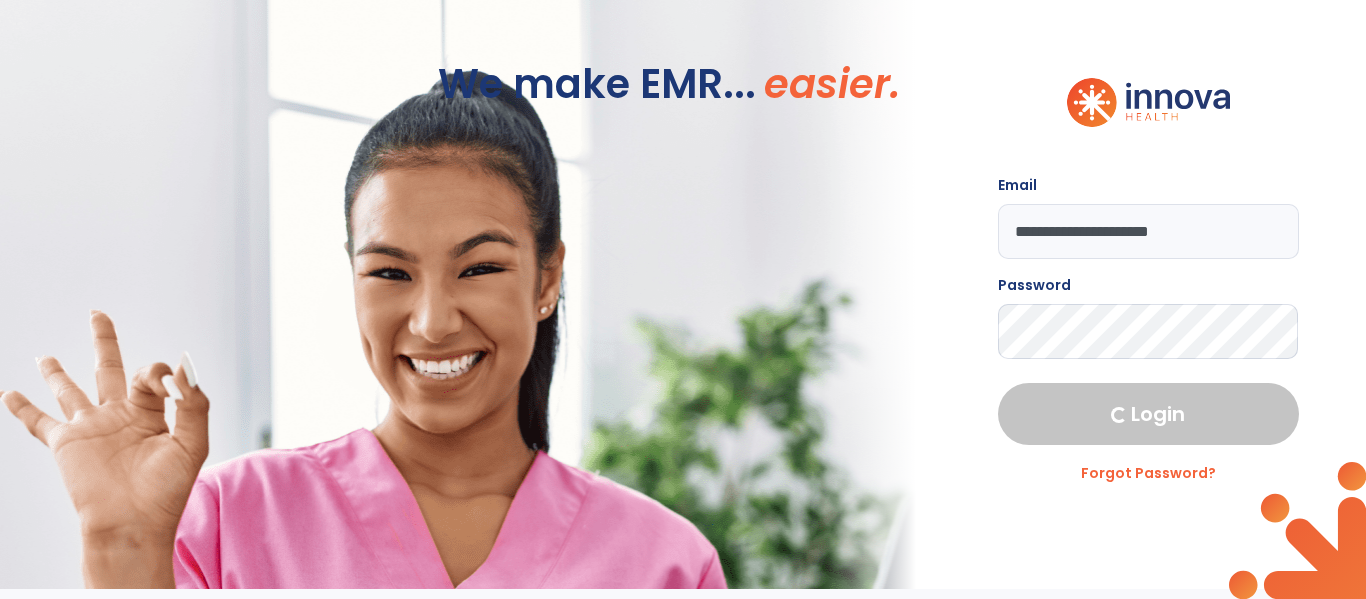 select on "****" 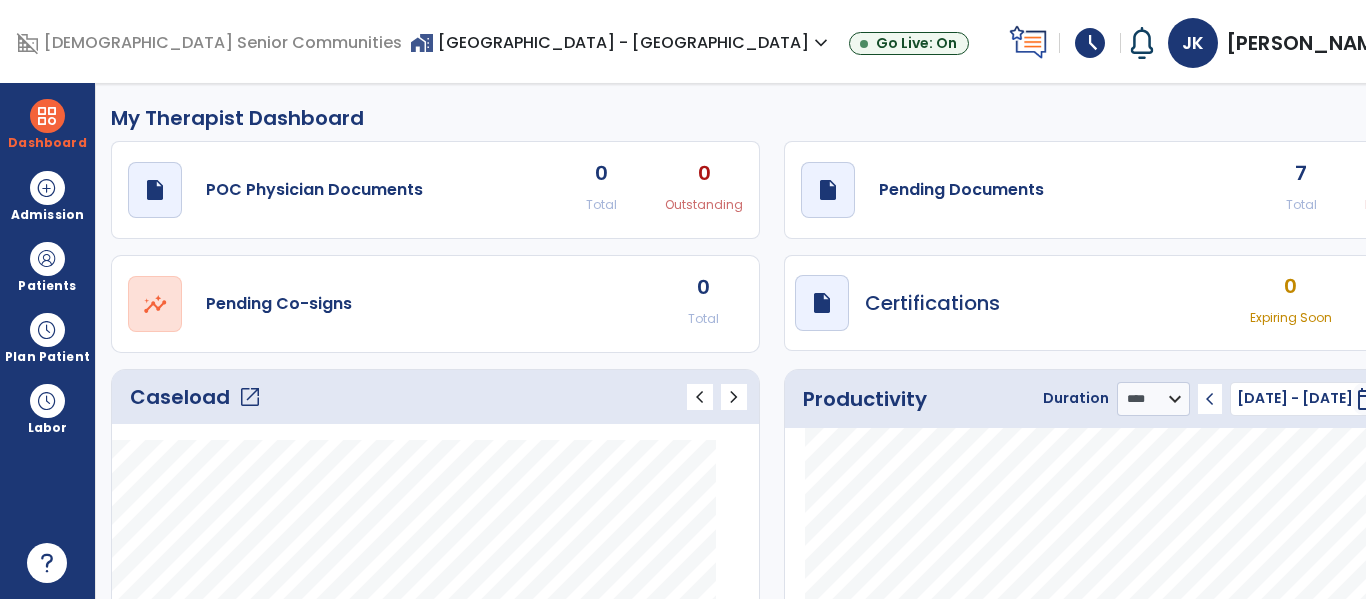 click on "open_in_new" 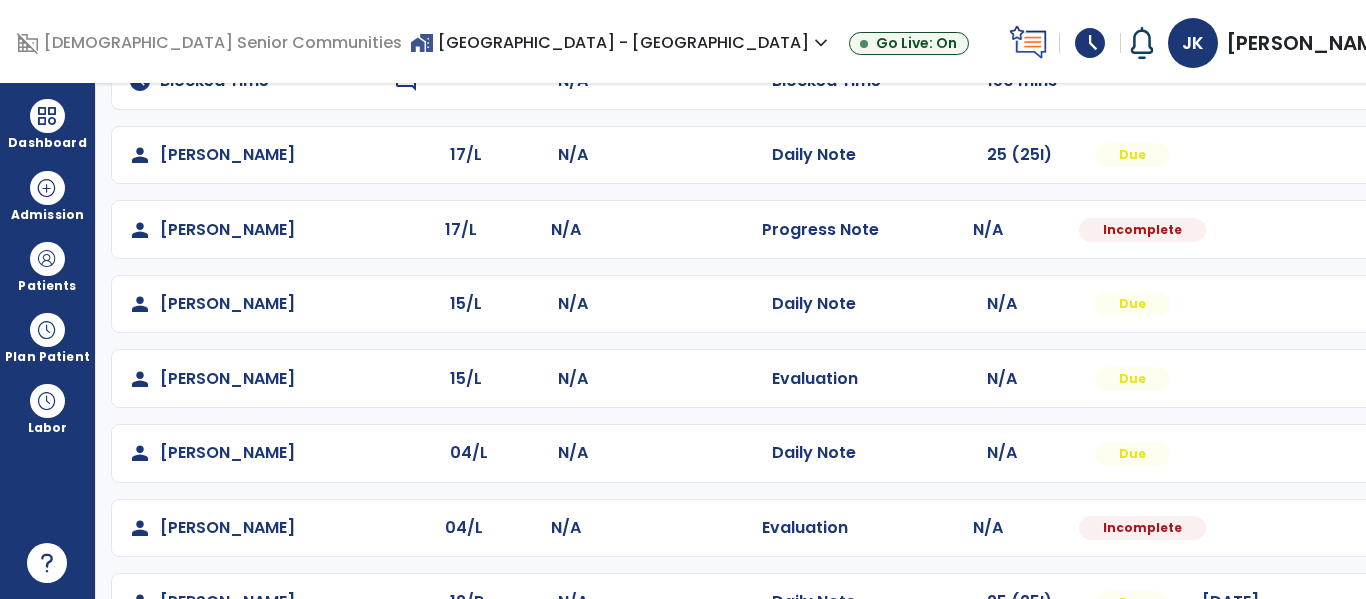 scroll, scrollTop: 265, scrollLeft: 0, axis: vertical 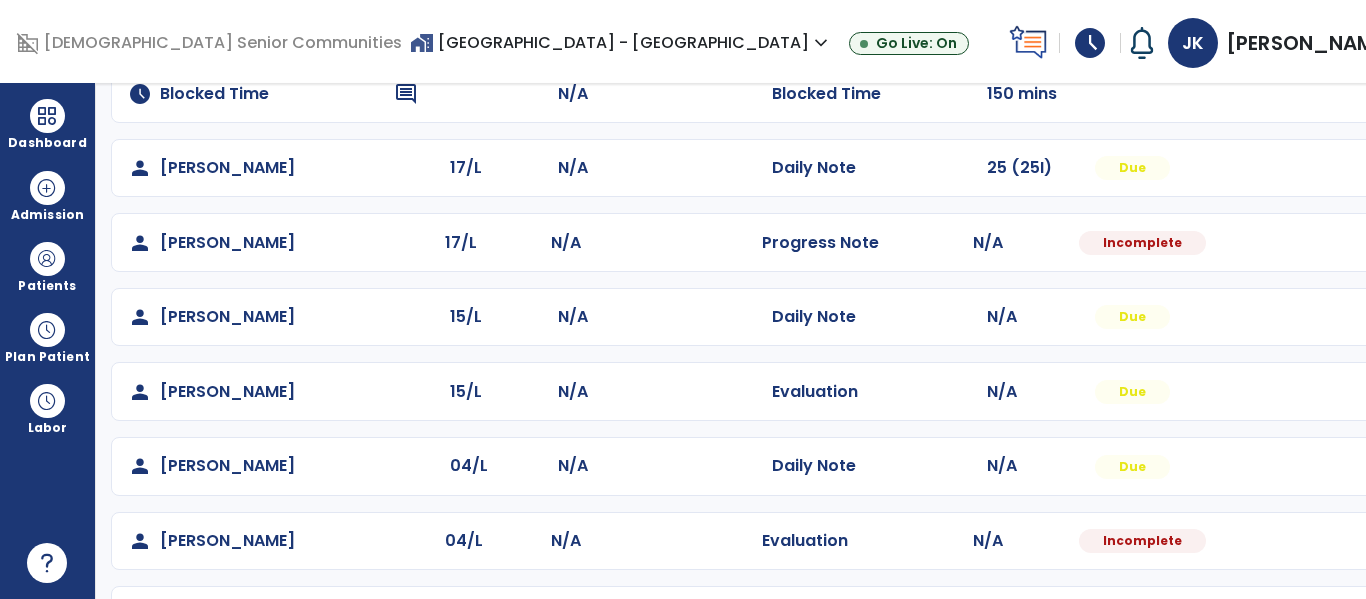 click at bounding box center (1371, 168) 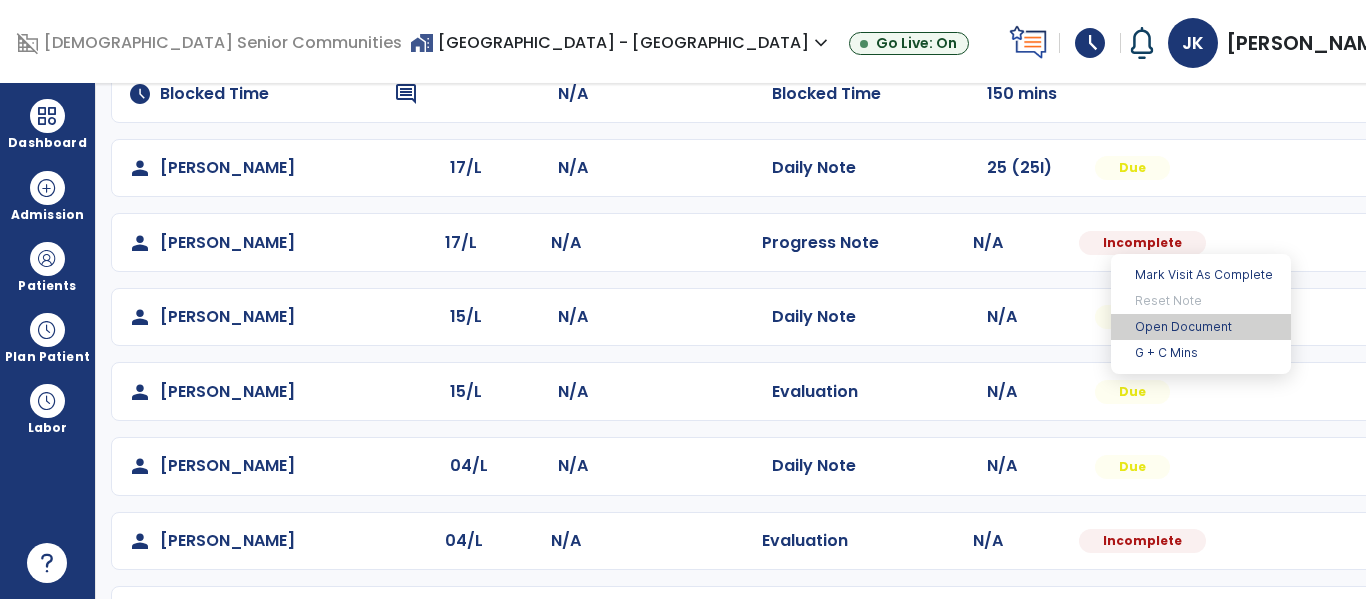 click on "Open Document" at bounding box center [1201, 327] 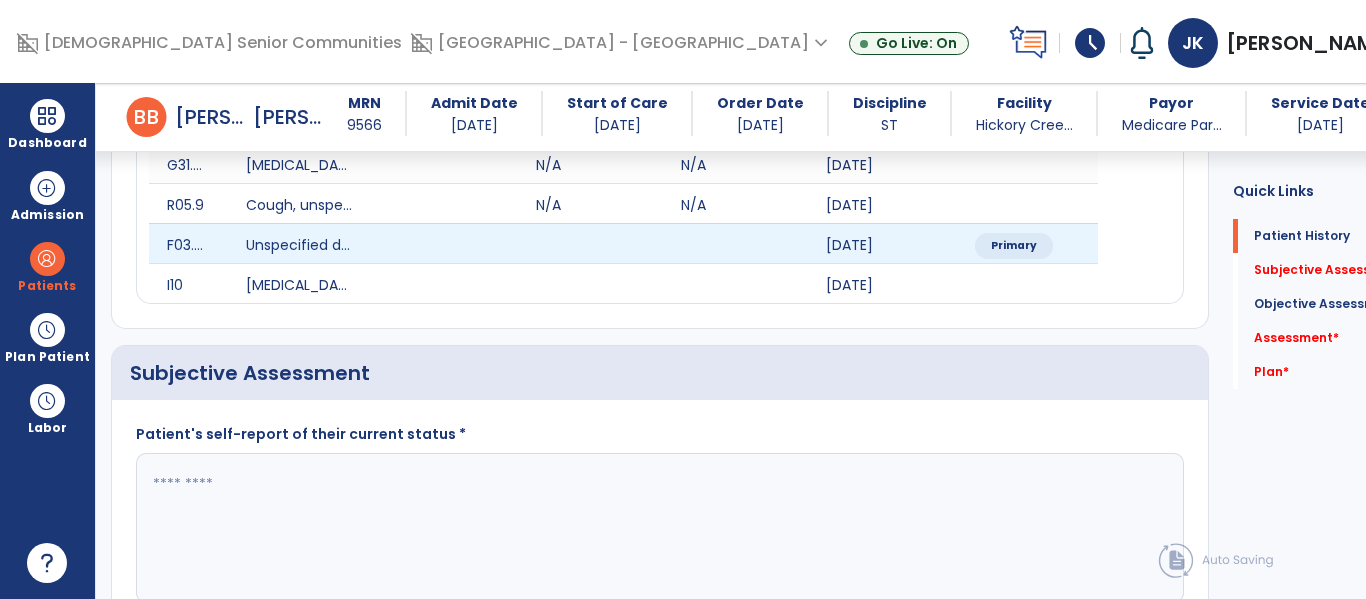 scroll, scrollTop: 410, scrollLeft: 0, axis: vertical 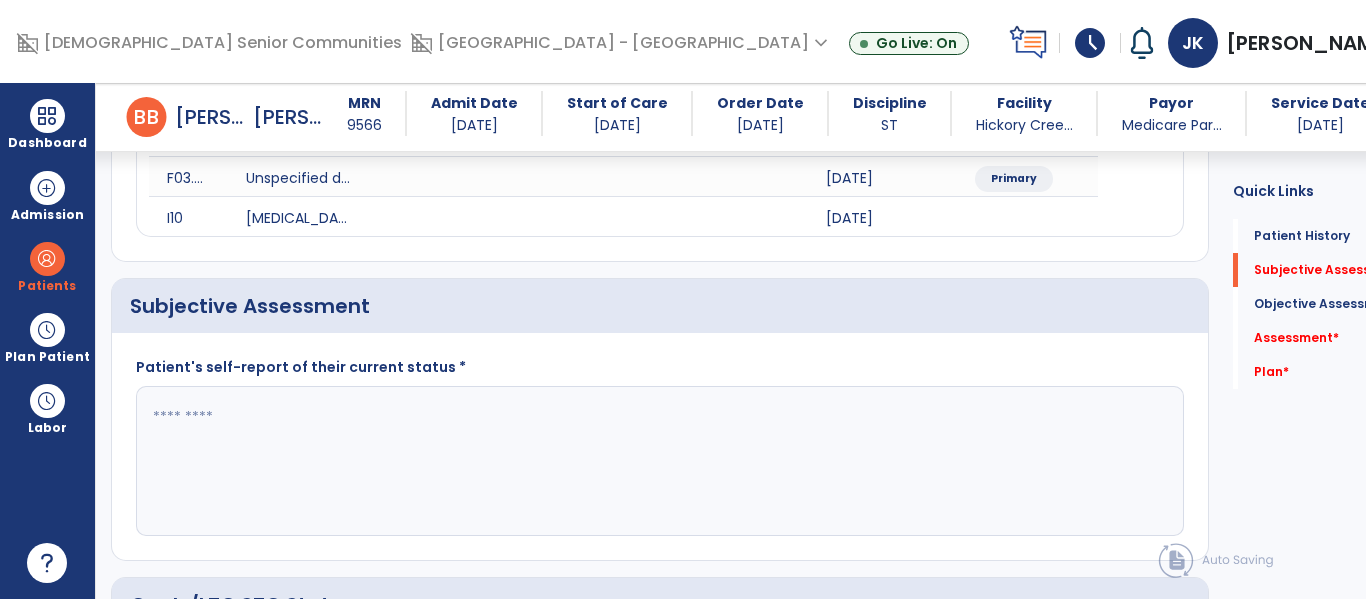 click 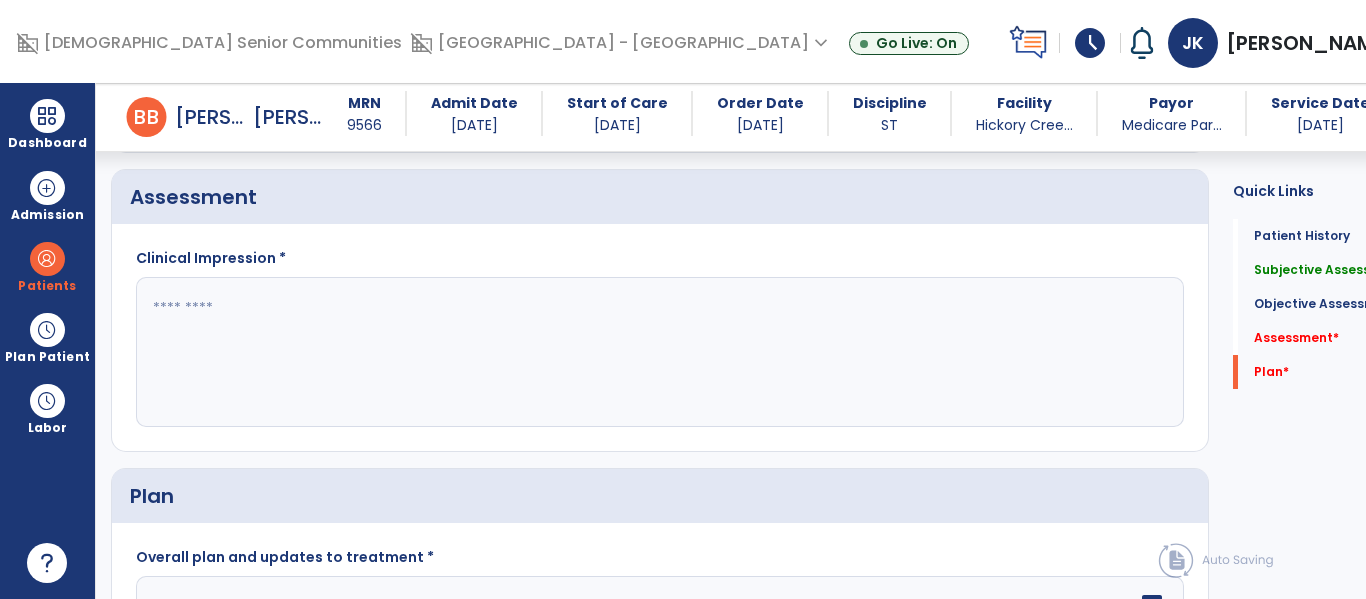 scroll, scrollTop: 2496, scrollLeft: 0, axis: vertical 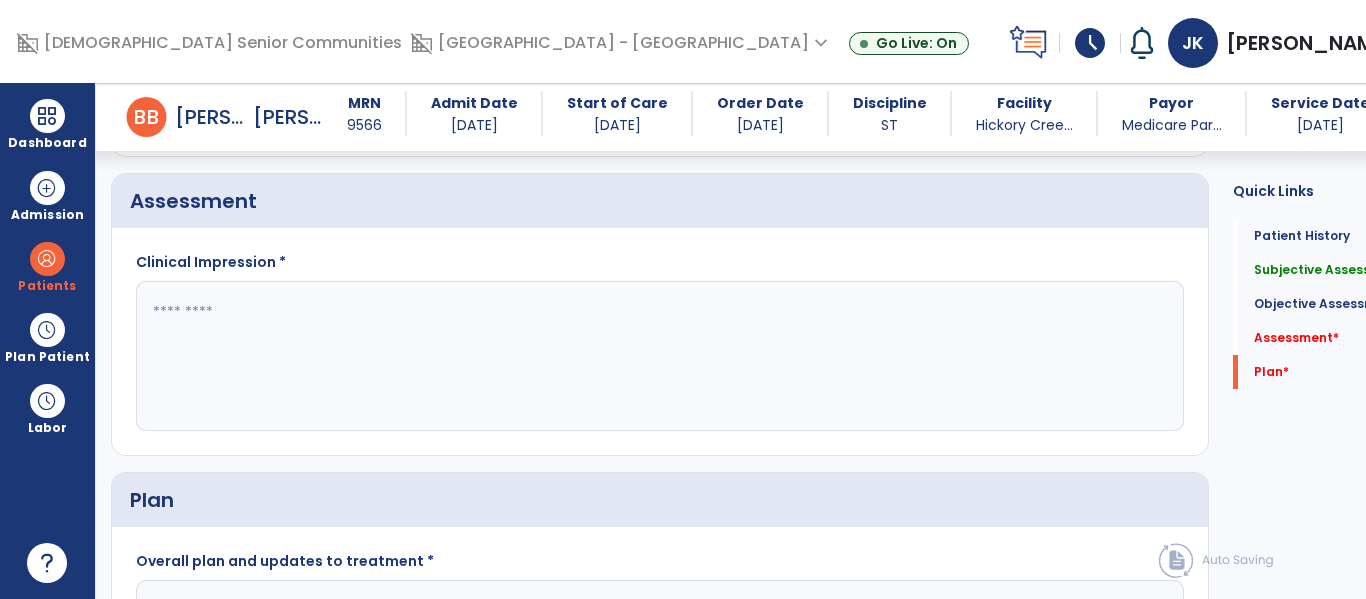 type on "**********" 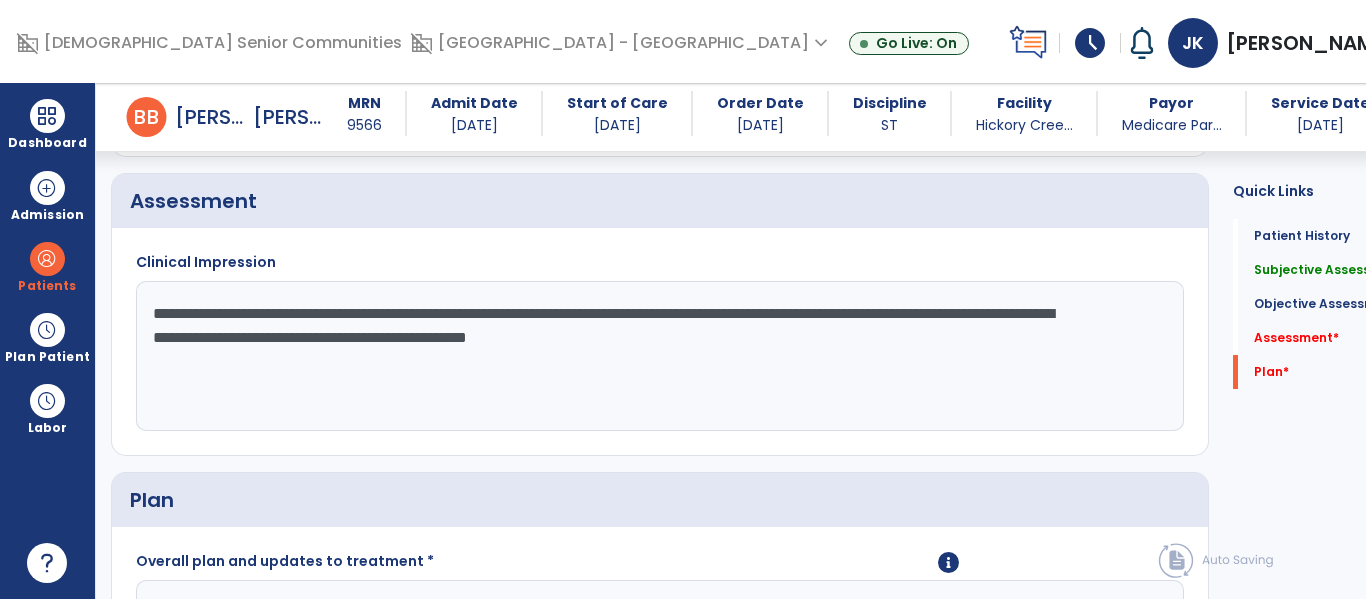 scroll, scrollTop: 2808, scrollLeft: 0, axis: vertical 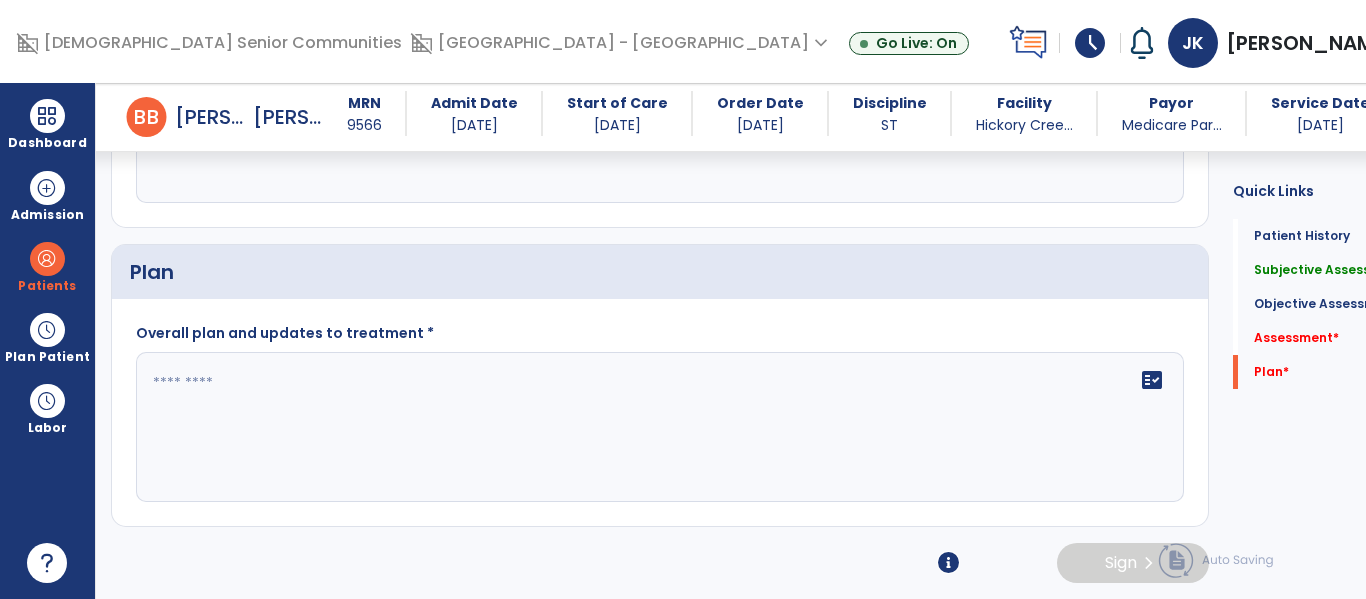 type on "**********" 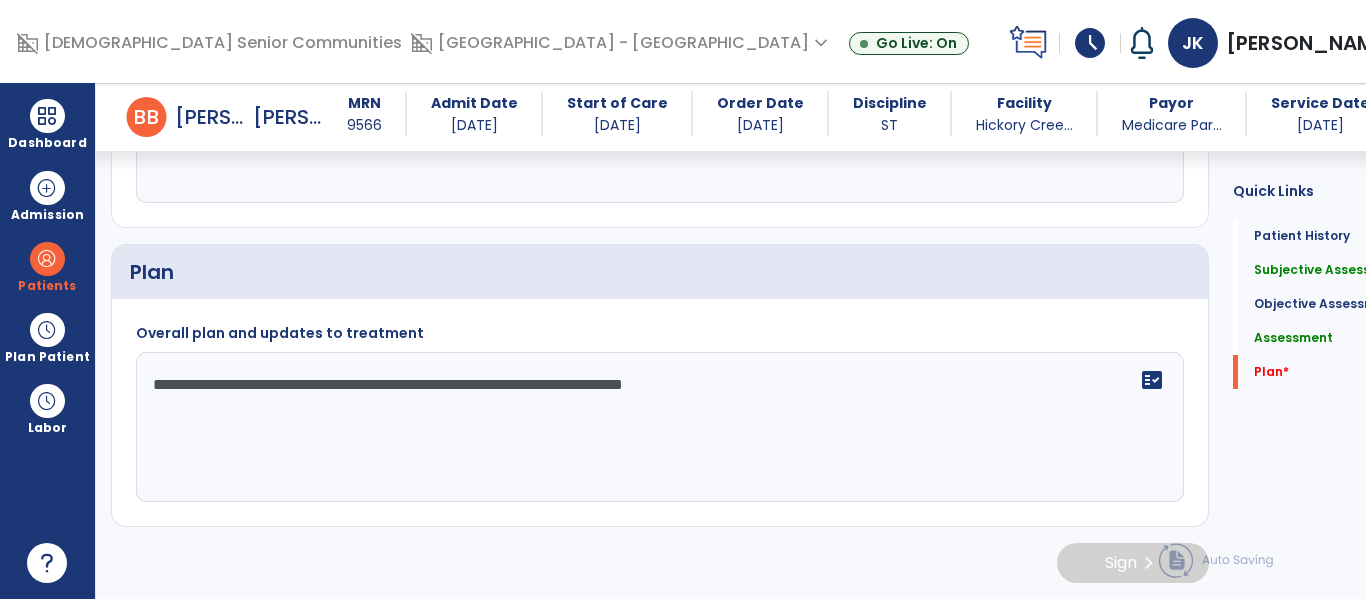 scroll, scrollTop: 2780, scrollLeft: 0, axis: vertical 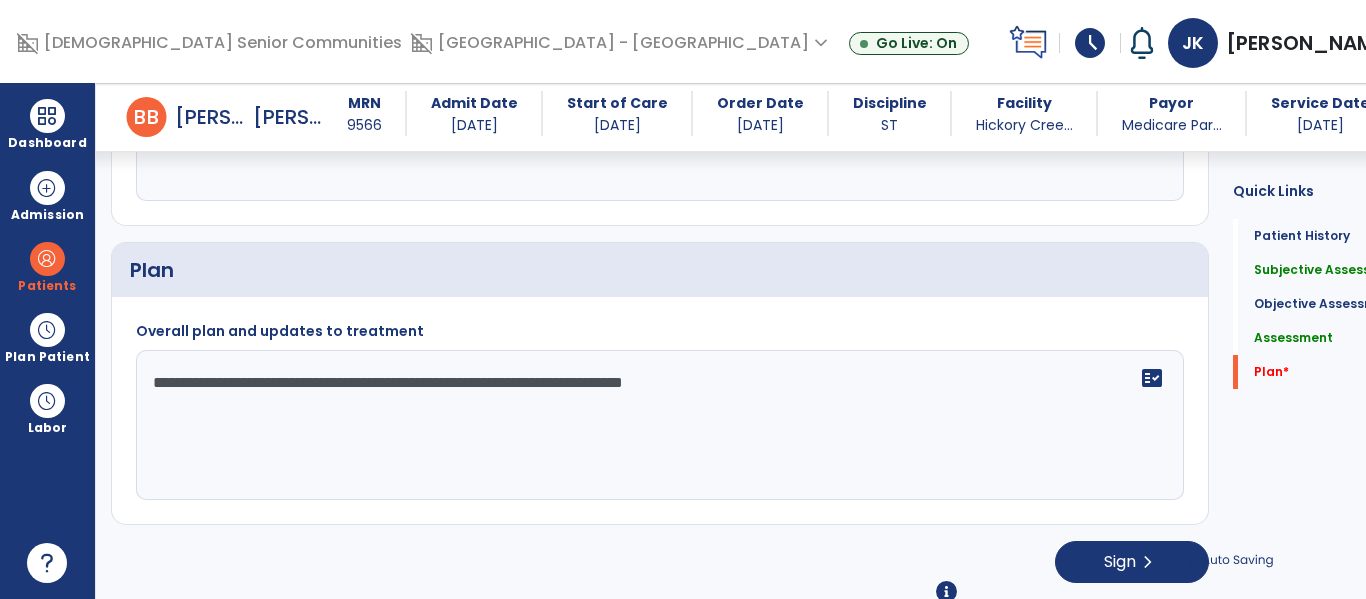 click on "**********" 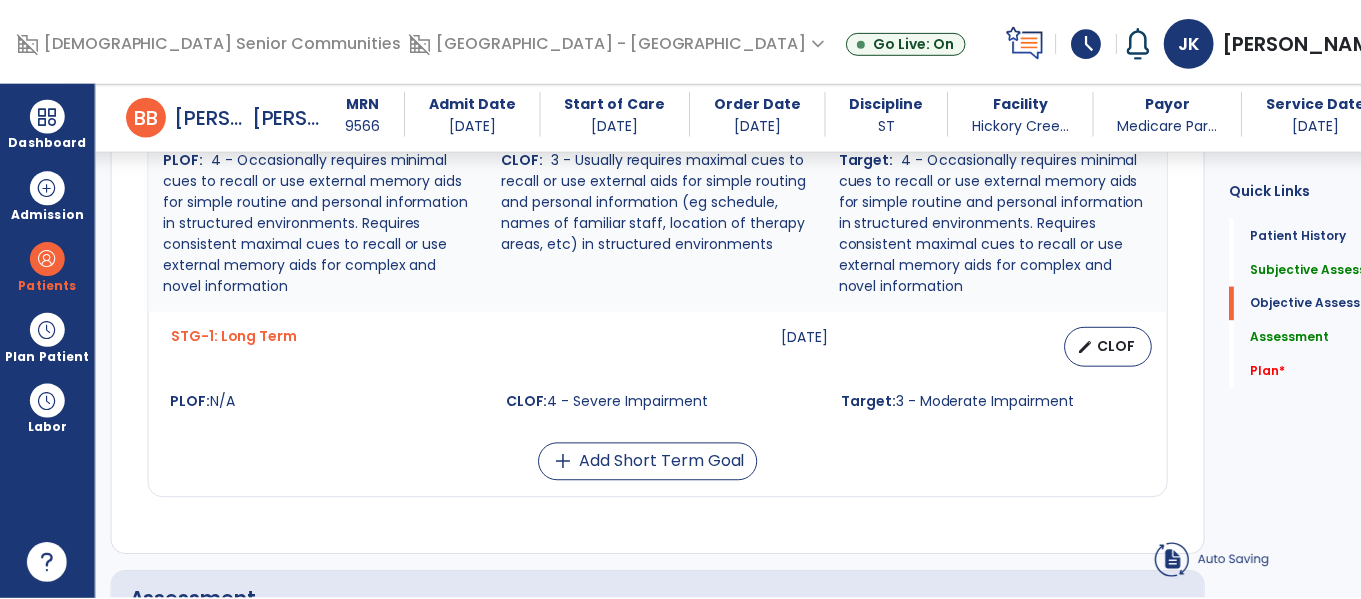 scroll, scrollTop: 2101, scrollLeft: 0, axis: vertical 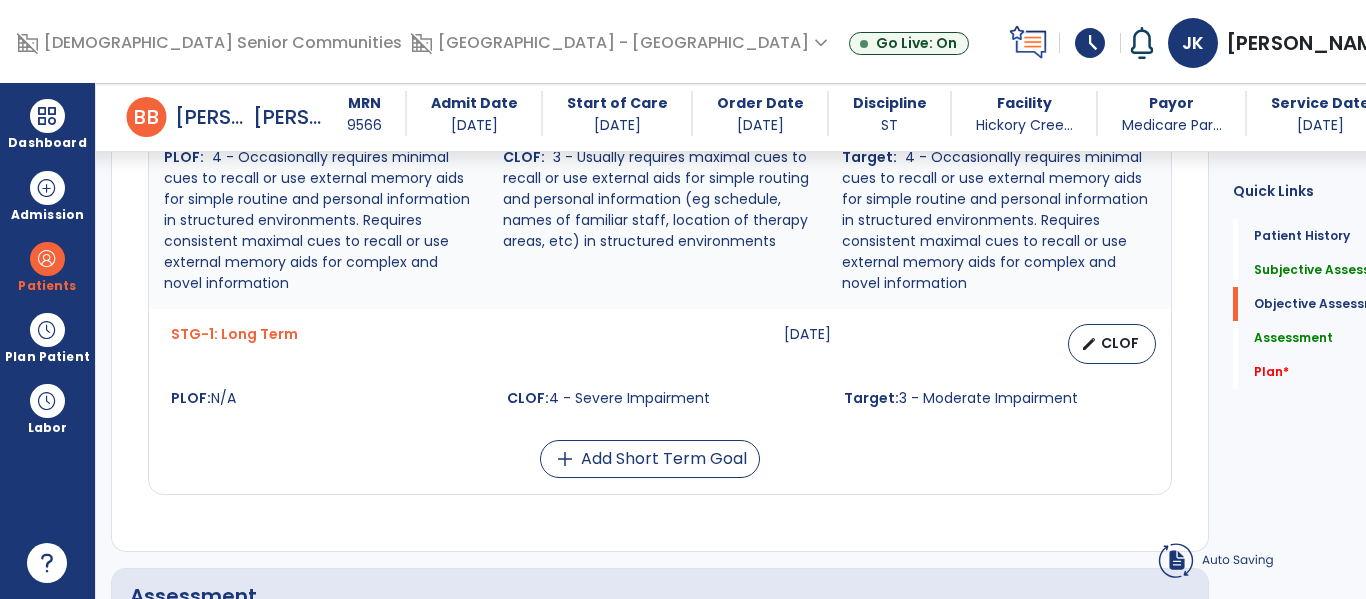 type on "**********" 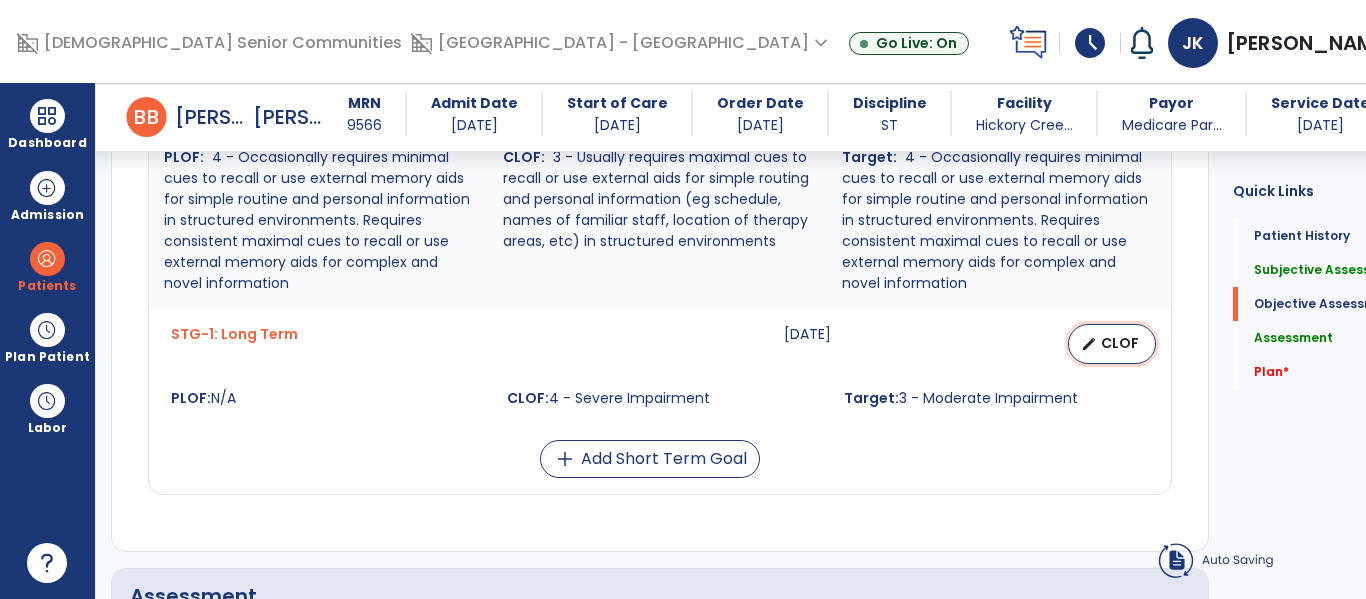 click on "CLOF" at bounding box center [1120, 343] 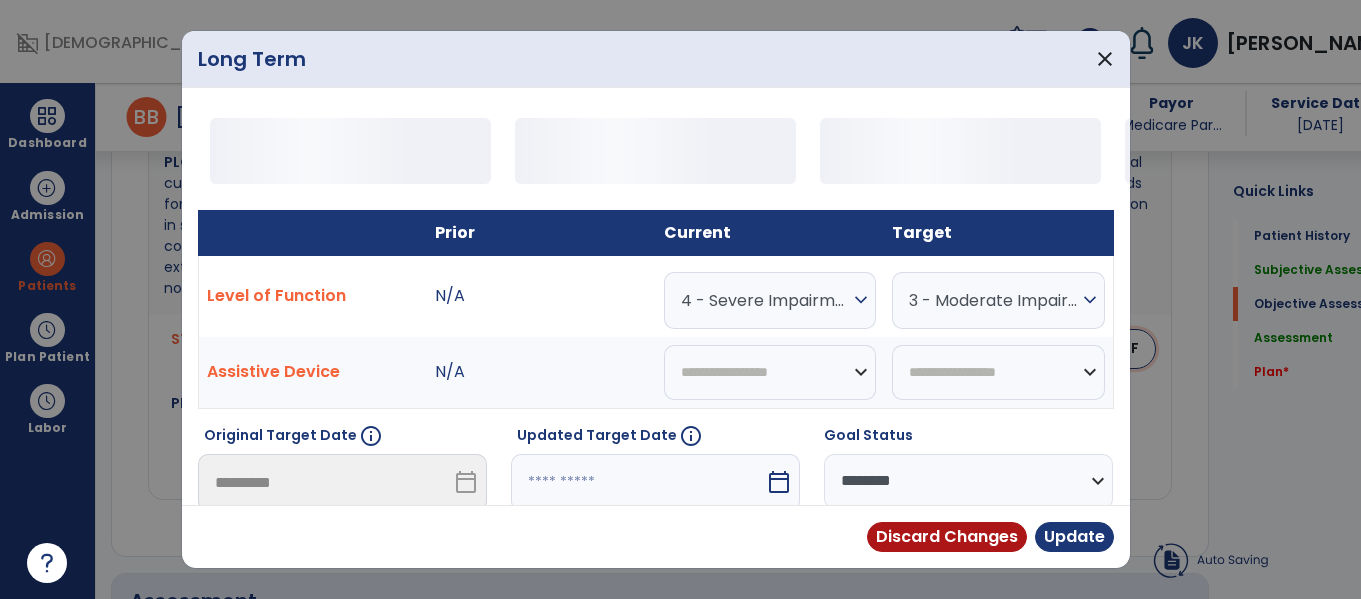 scroll, scrollTop: 2101, scrollLeft: 0, axis: vertical 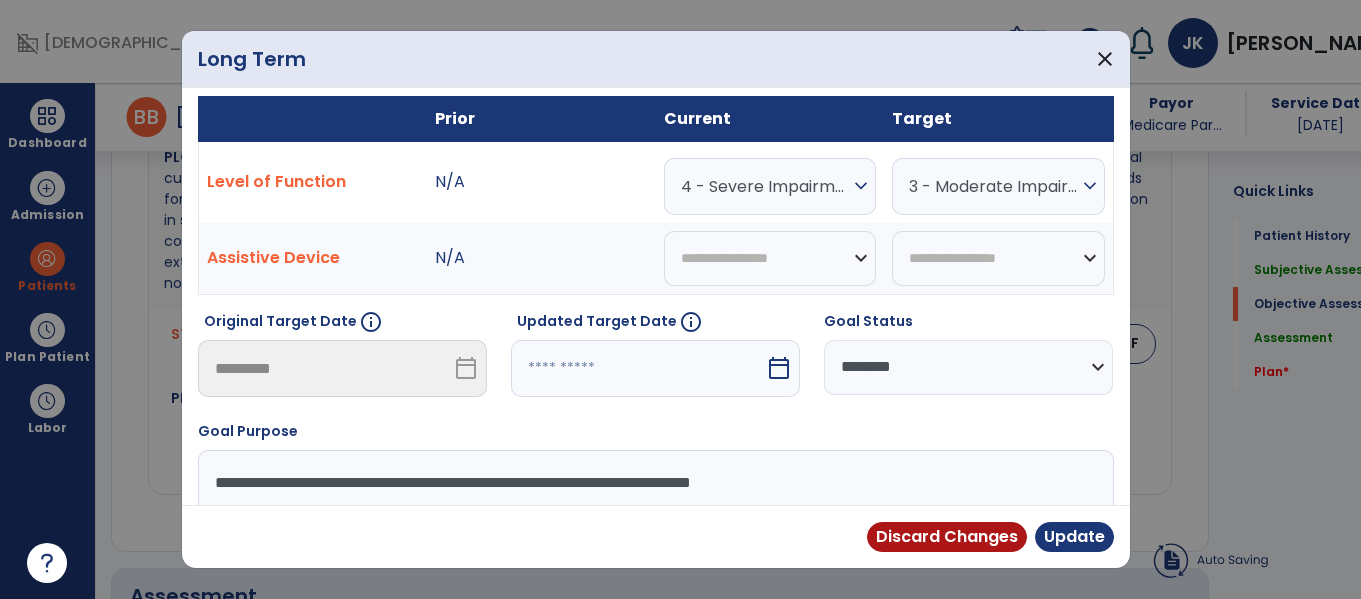 click on "calendar_today" at bounding box center (779, 368) 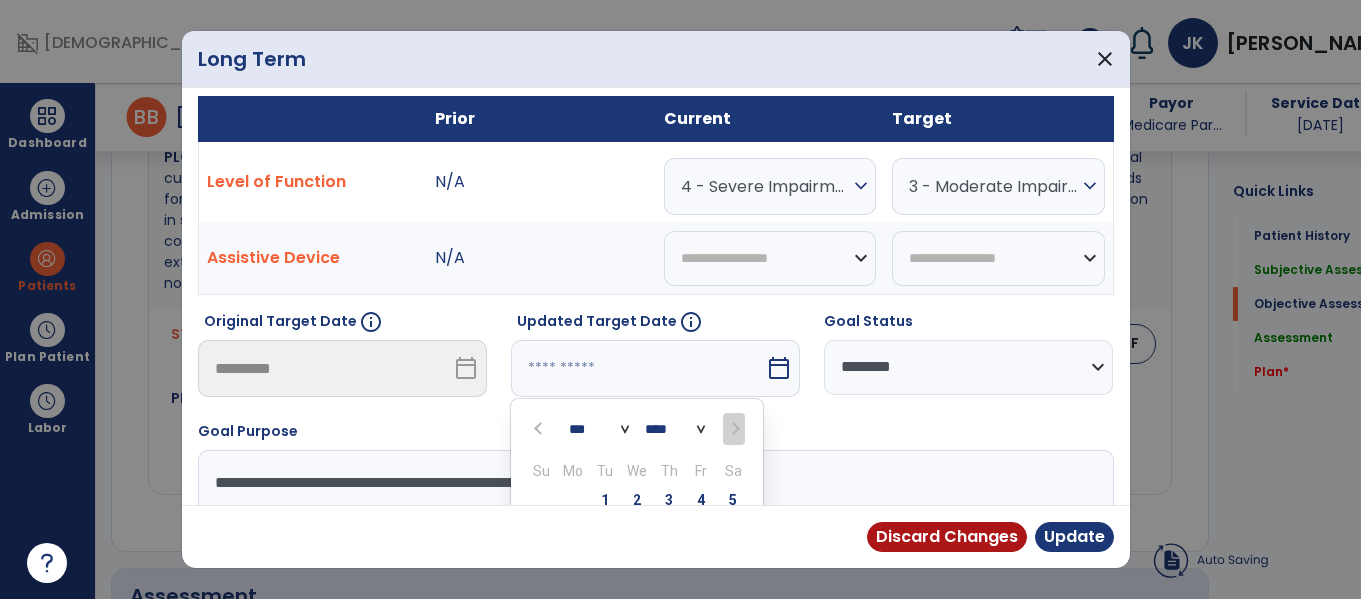 scroll, scrollTop: 308, scrollLeft: 0, axis: vertical 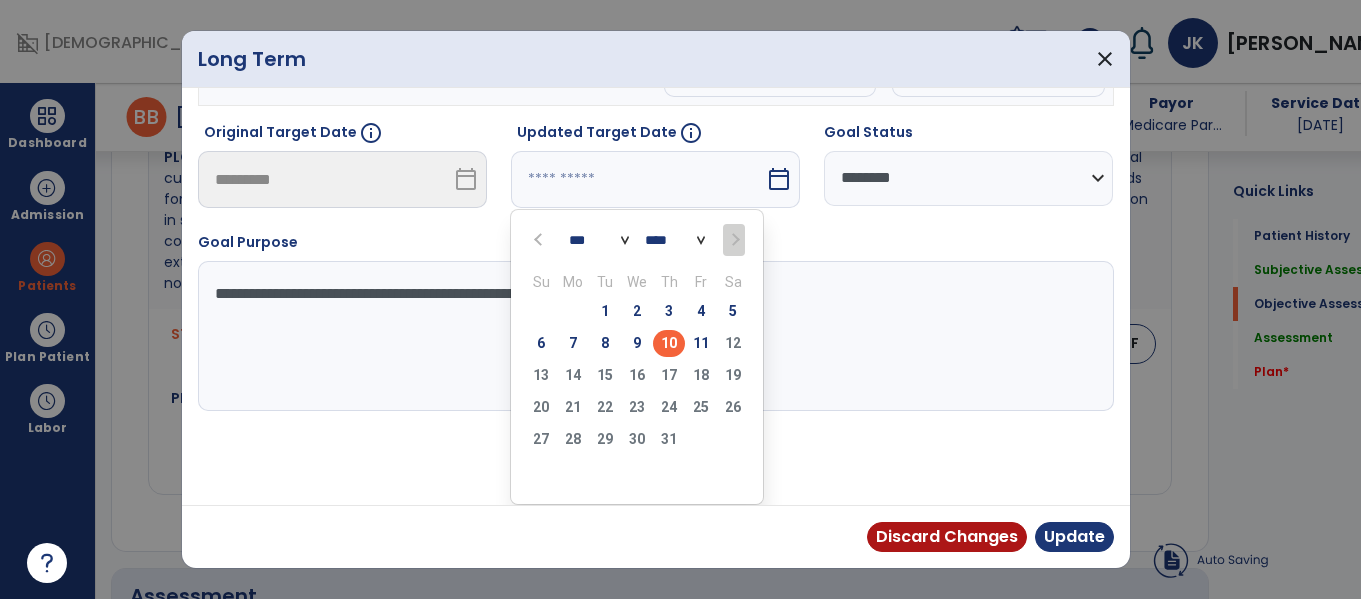 click on "10" at bounding box center [669, 343] 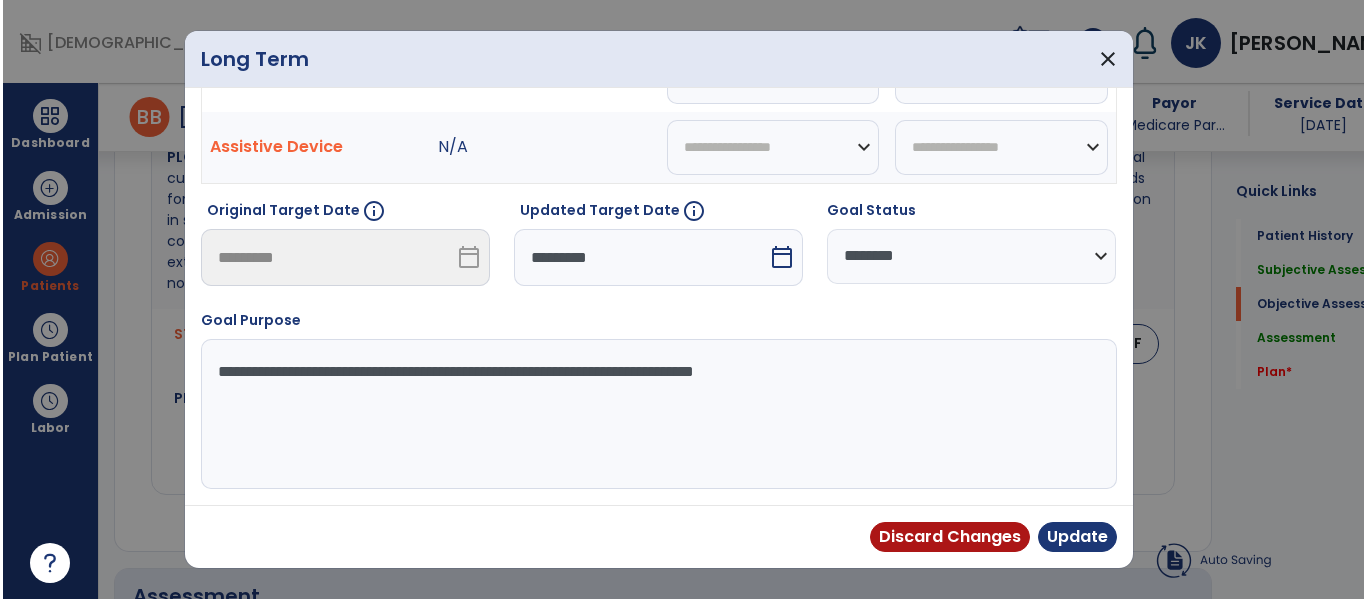 scroll, scrollTop: 230, scrollLeft: 0, axis: vertical 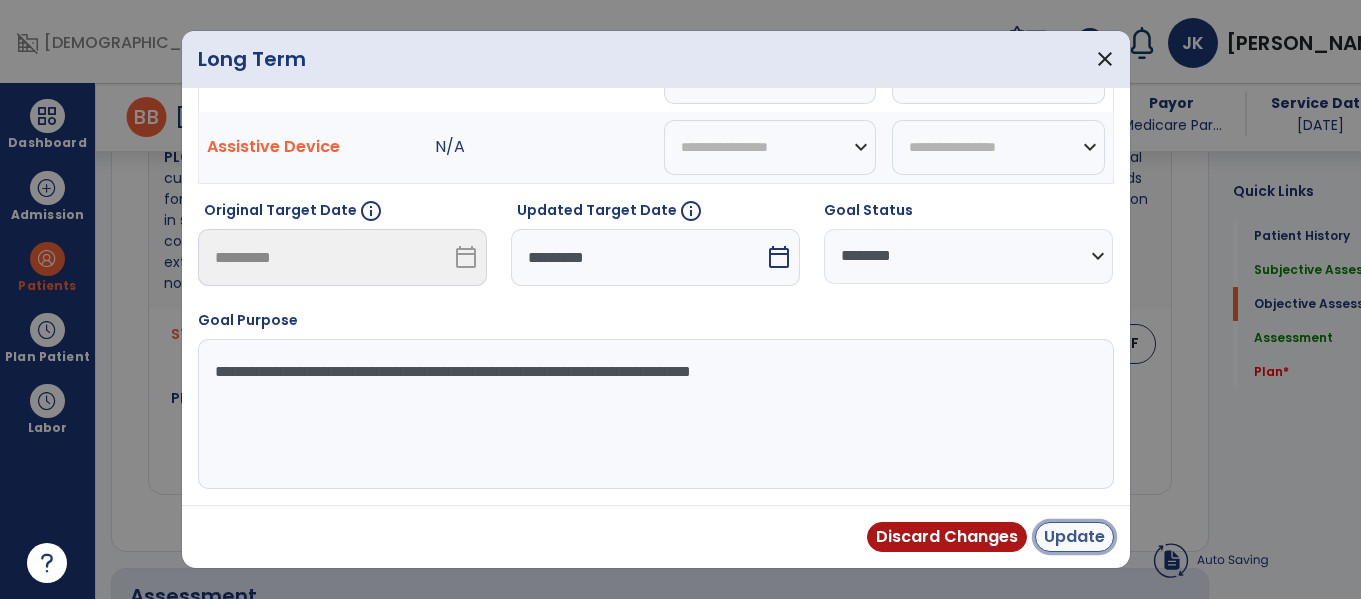 click on "Update" at bounding box center (1074, 537) 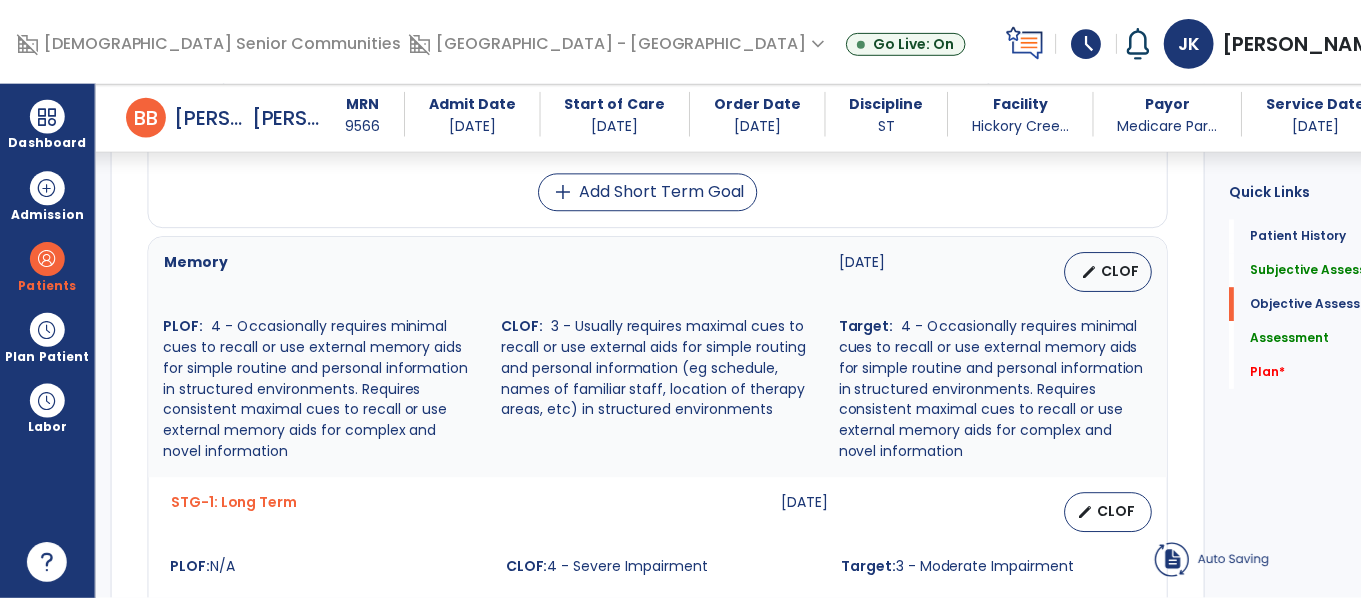 scroll, scrollTop: 1925, scrollLeft: 0, axis: vertical 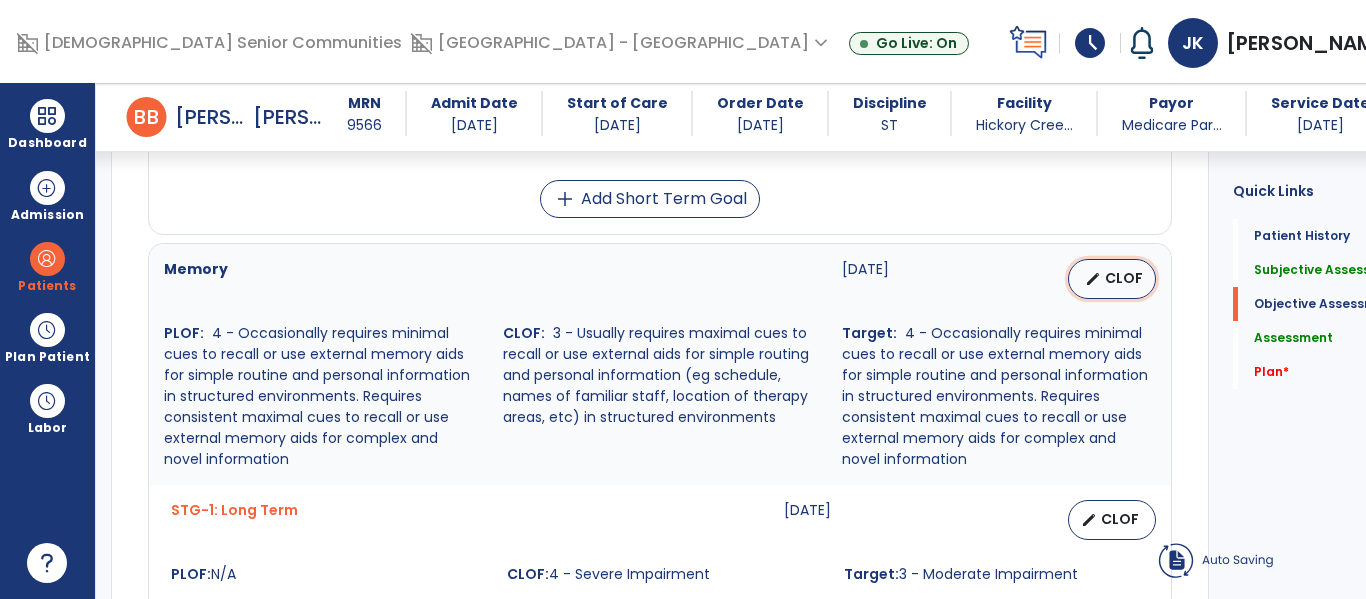 click on "edit   CLOF" at bounding box center [1112, 279] 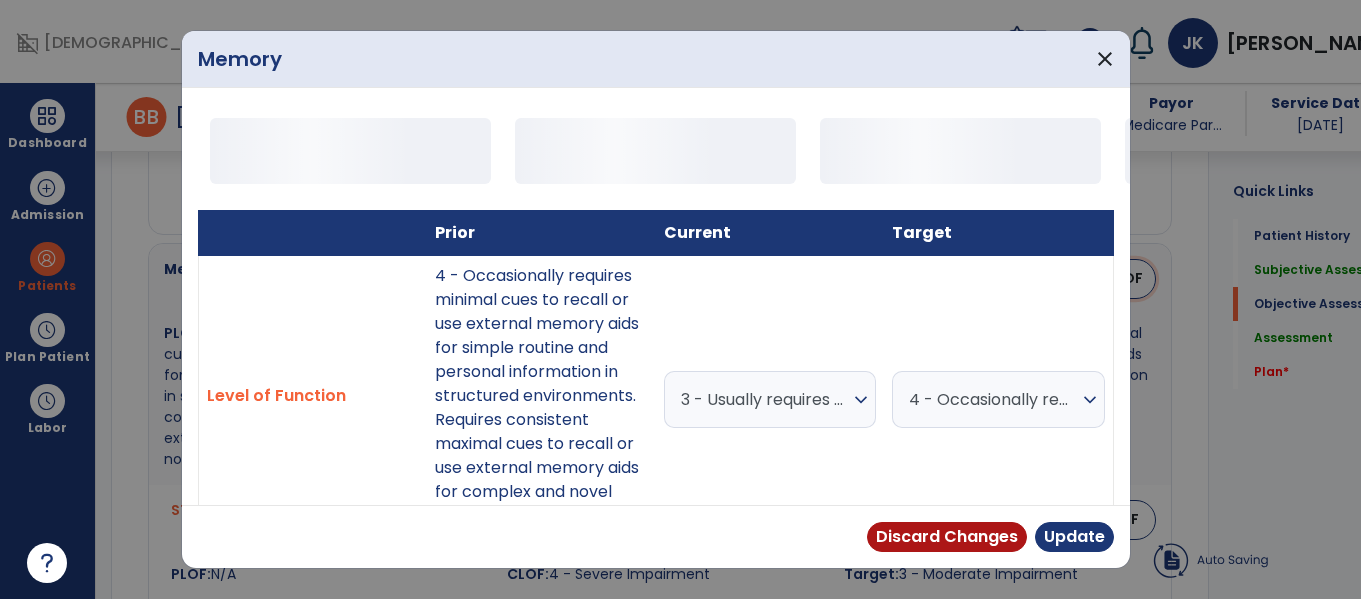 scroll, scrollTop: 1925, scrollLeft: 0, axis: vertical 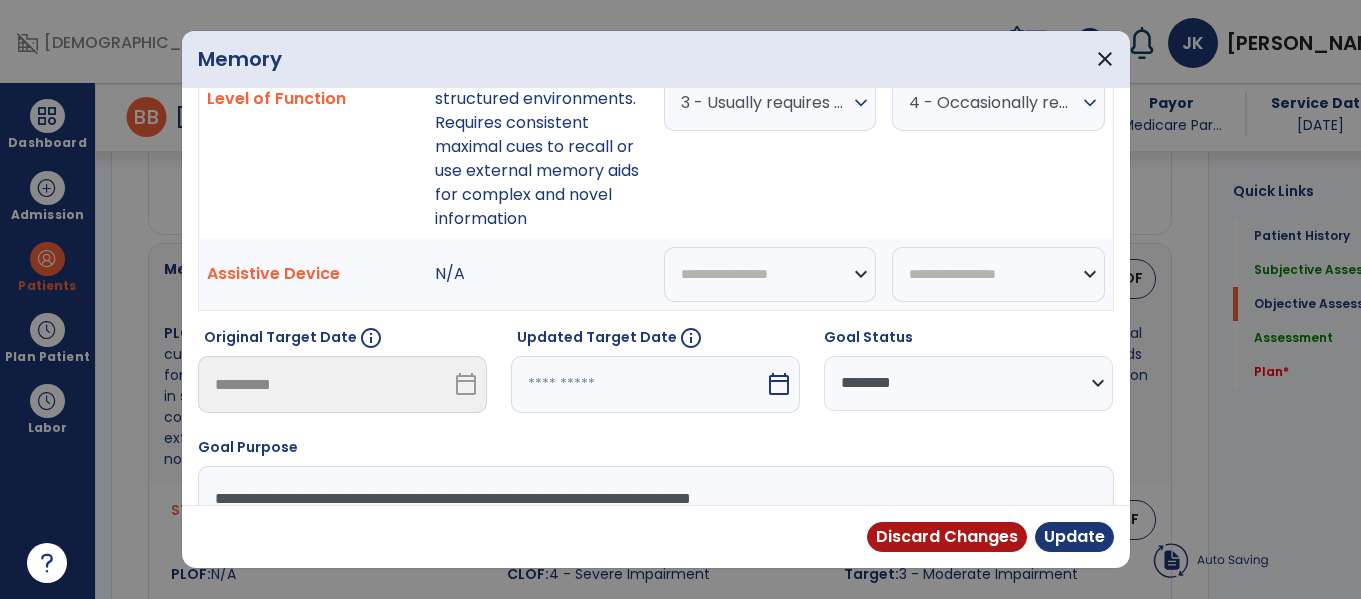 click on "calendar_today" at bounding box center (779, 384) 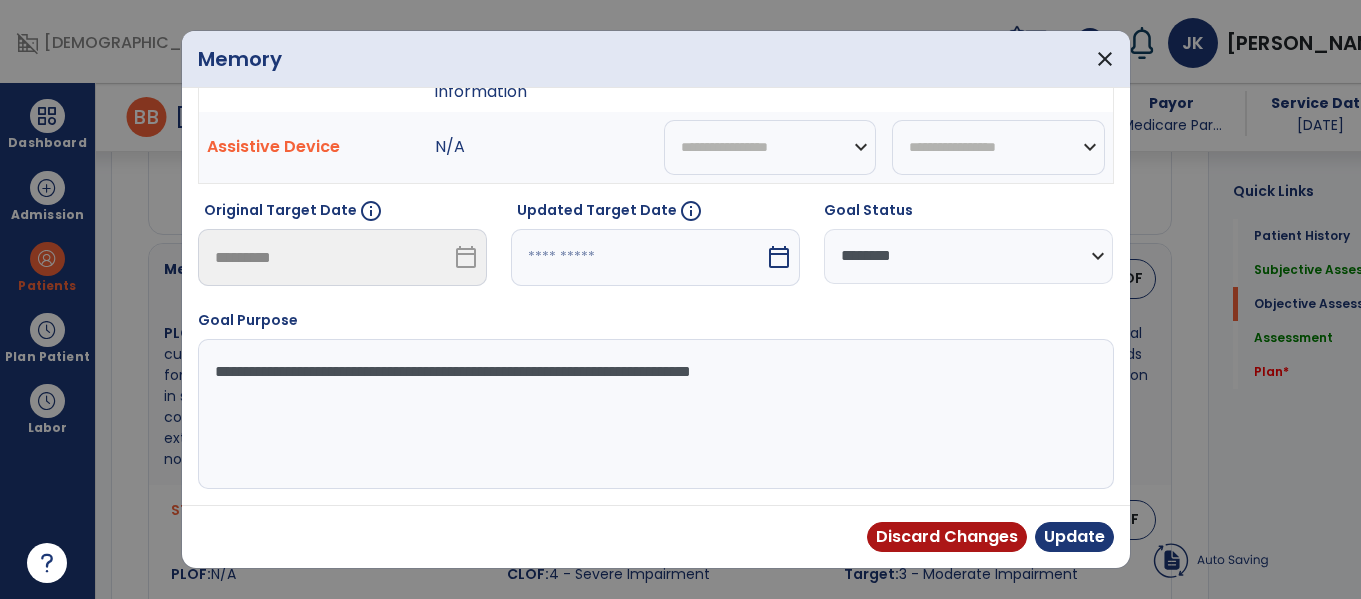 select on "*" 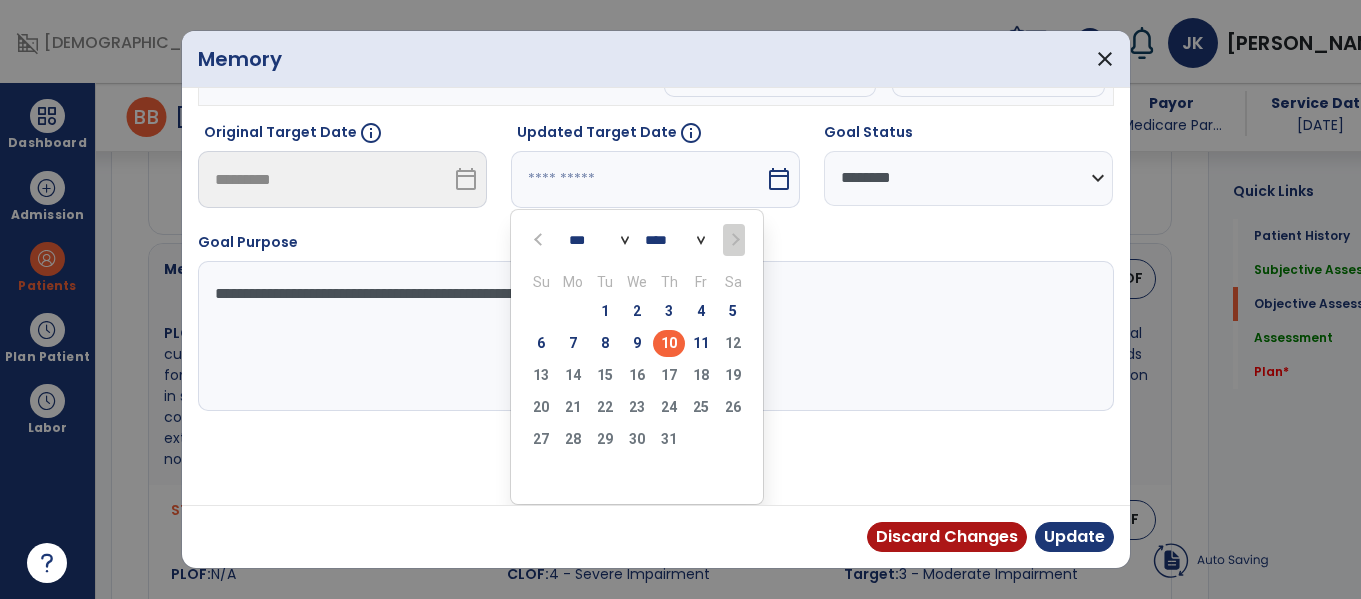 click on "10" at bounding box center (669, 343) 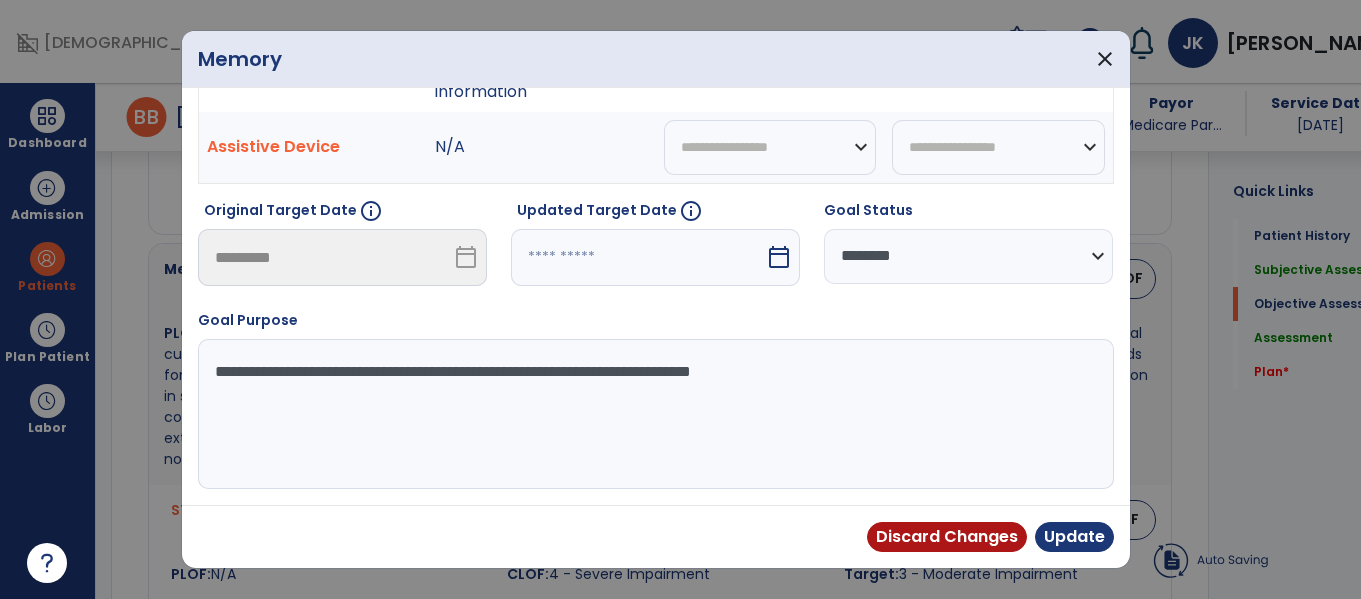 type on "*********" 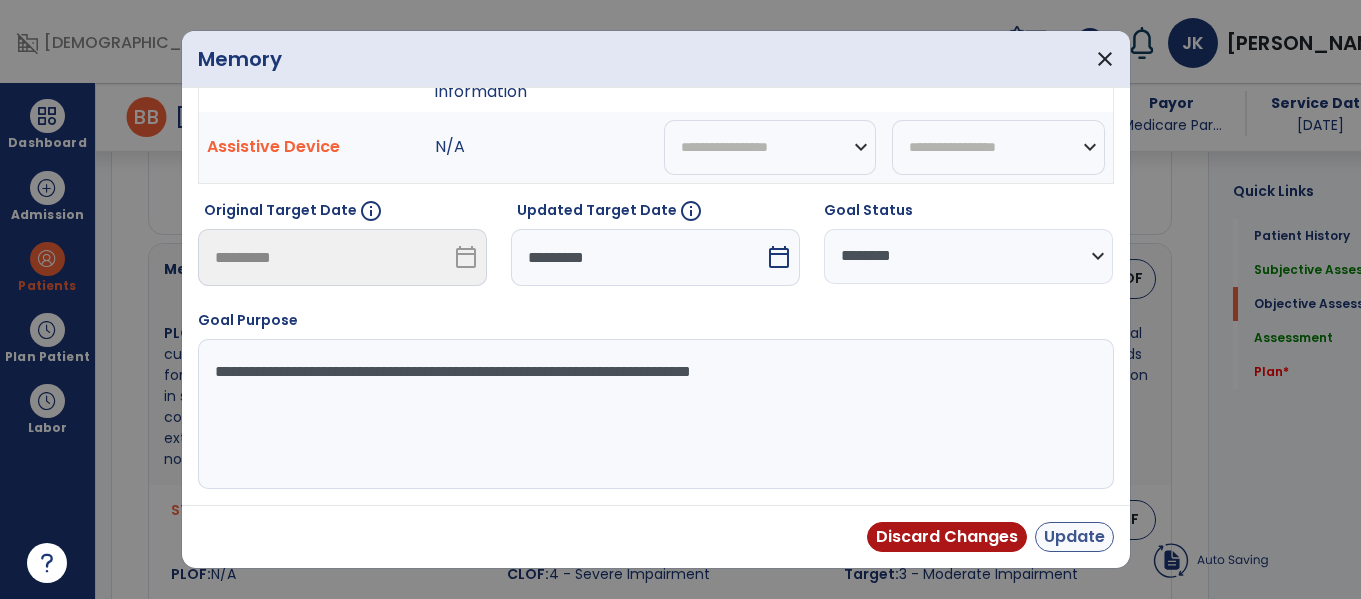 scroll, scrollTop: 429, scrollLeft: 0, axis: vertical 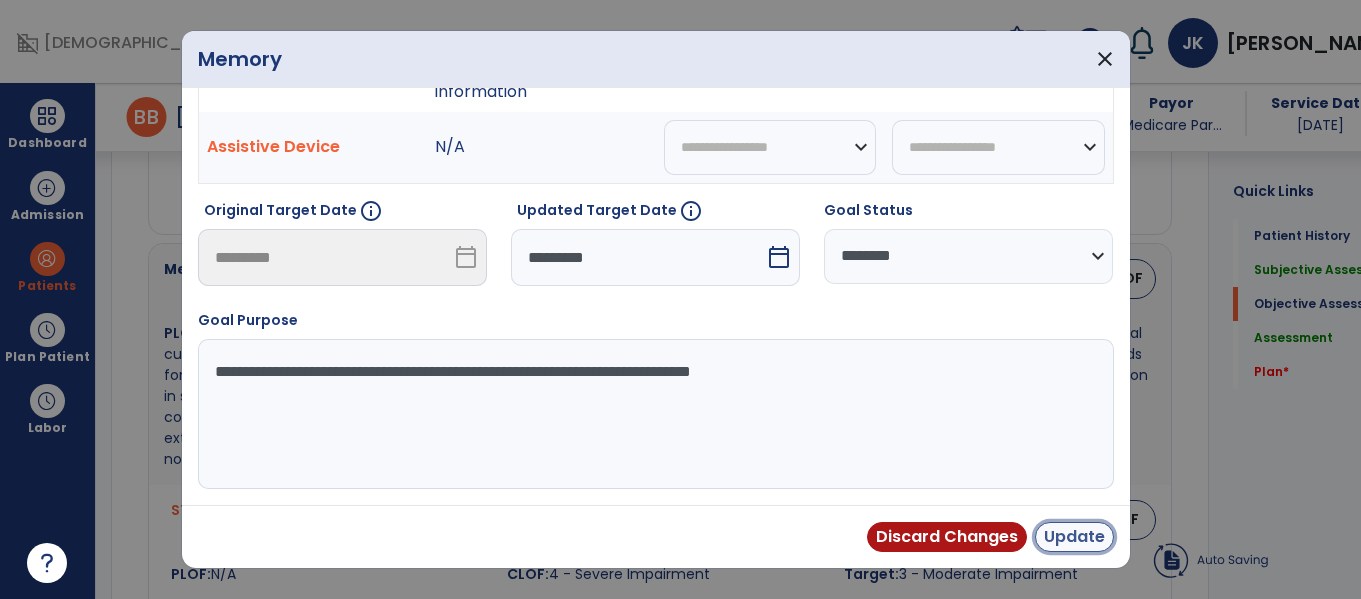 click on "Update" at bounding box center (1074, 537) 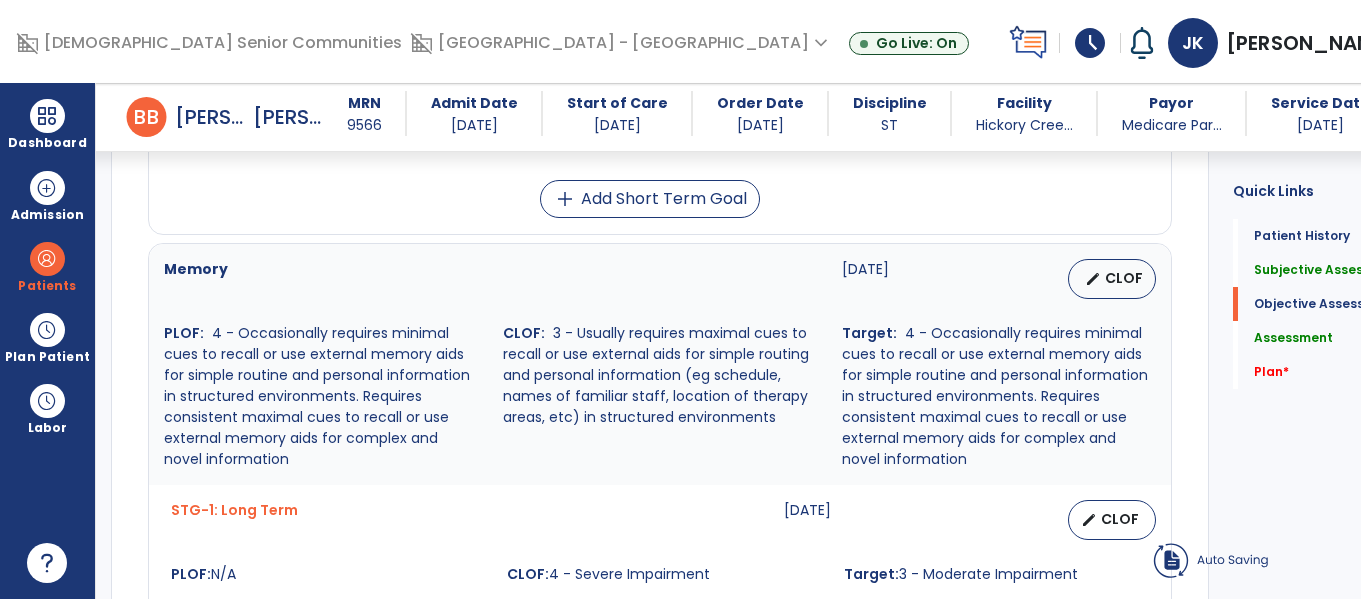 click on "edit" at bounding box center (1089, 42) 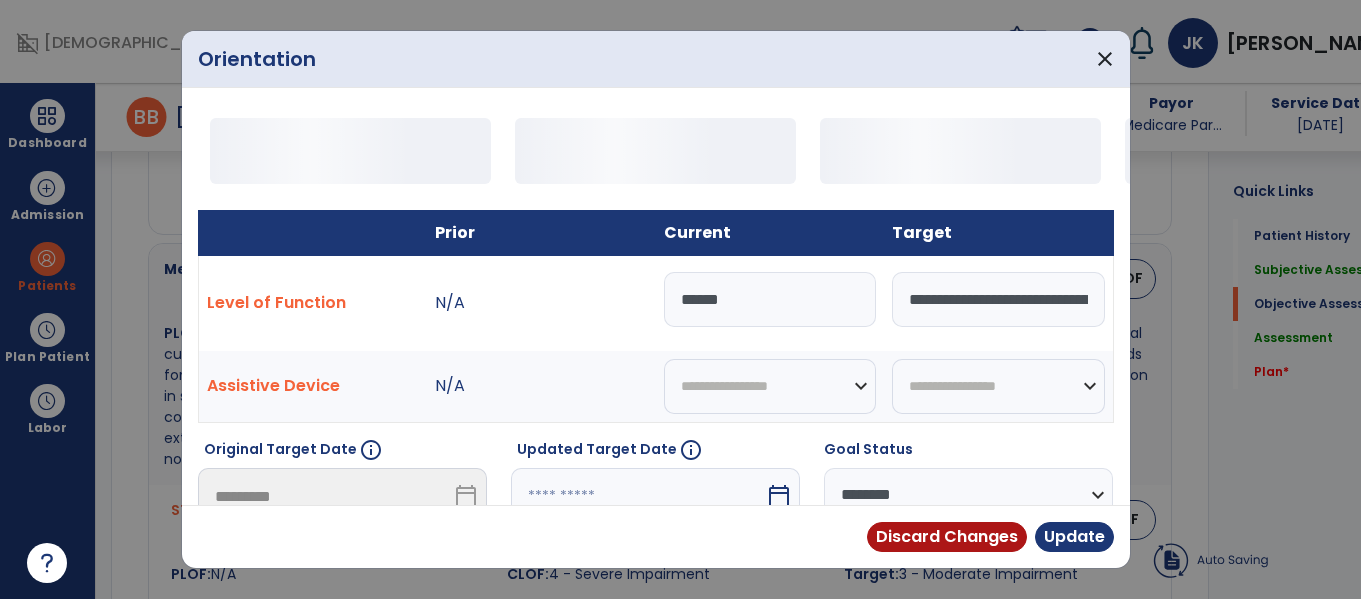 scroll, scrollTop: 1654, scrollLeft: 0, axis: vertical 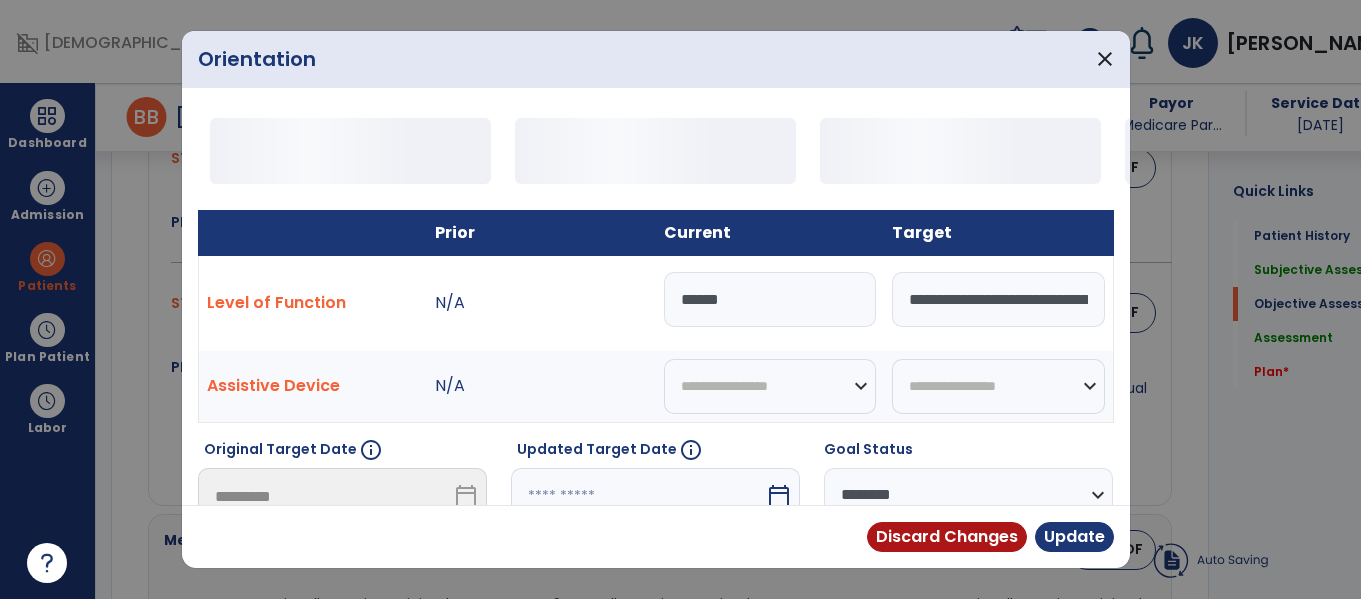click on "calendar_today" at bounding box center (779, 496) 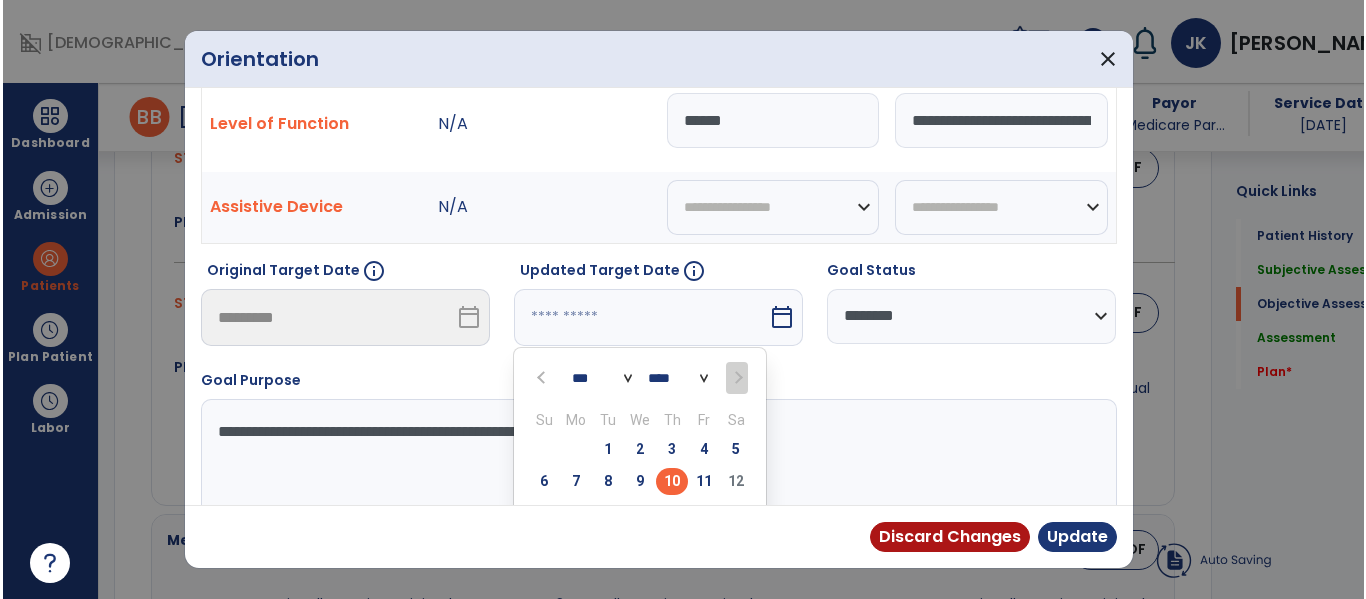 scroll, scrollTop: 179, scrollLeft: 0, axis: vertical 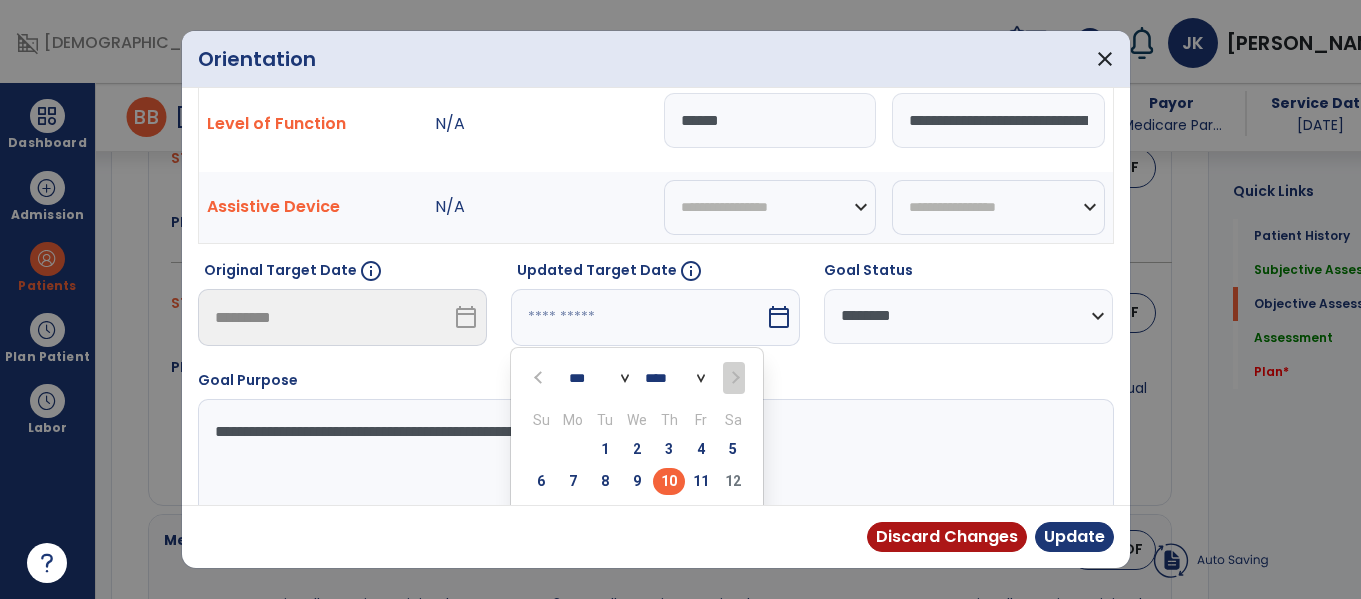 click on "10" at bounding box center (669, 481) 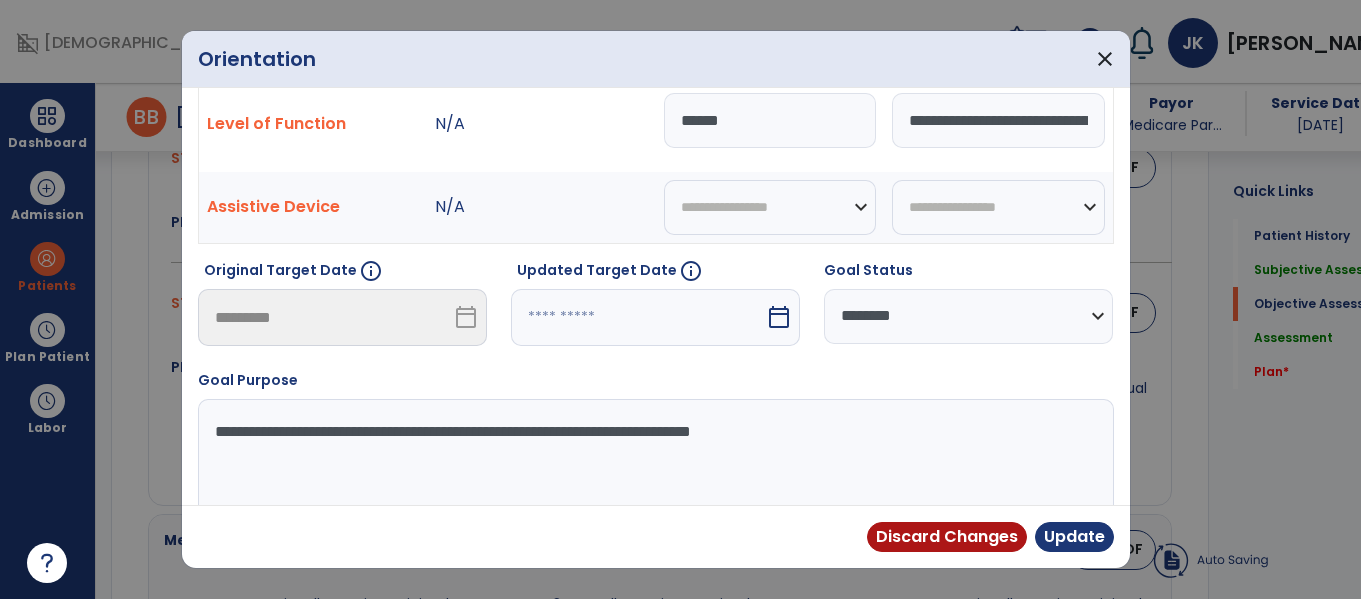 type on "*********" 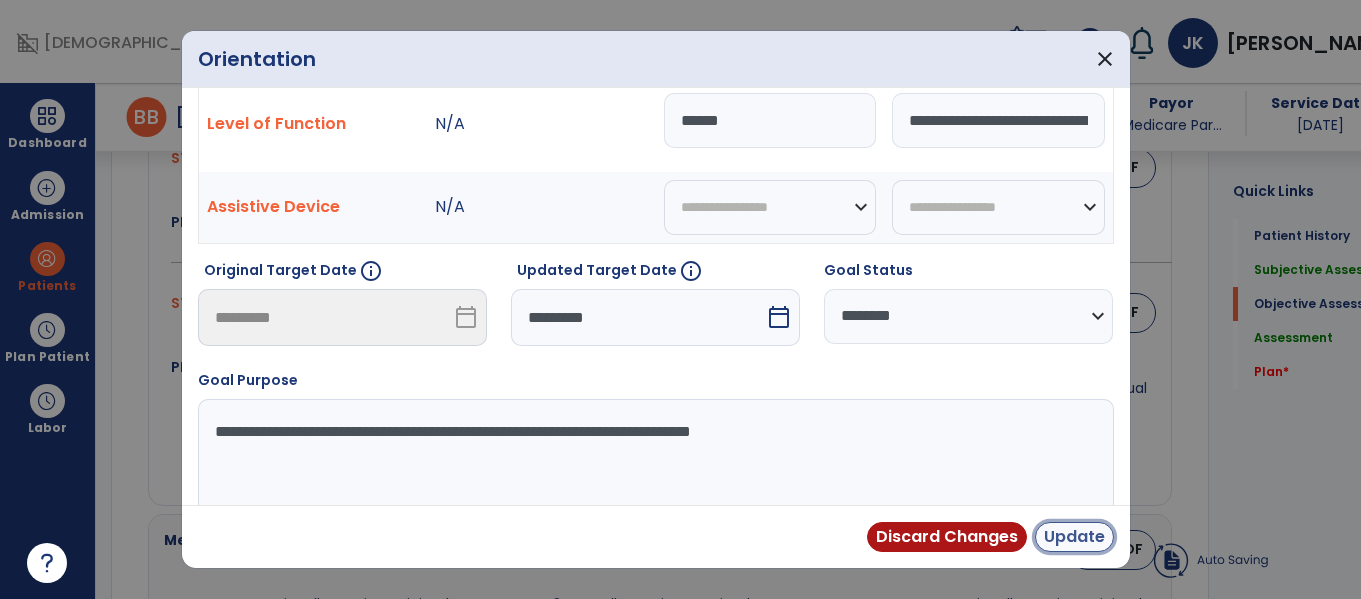 click on "Update" at bounding box center (1074, 537) 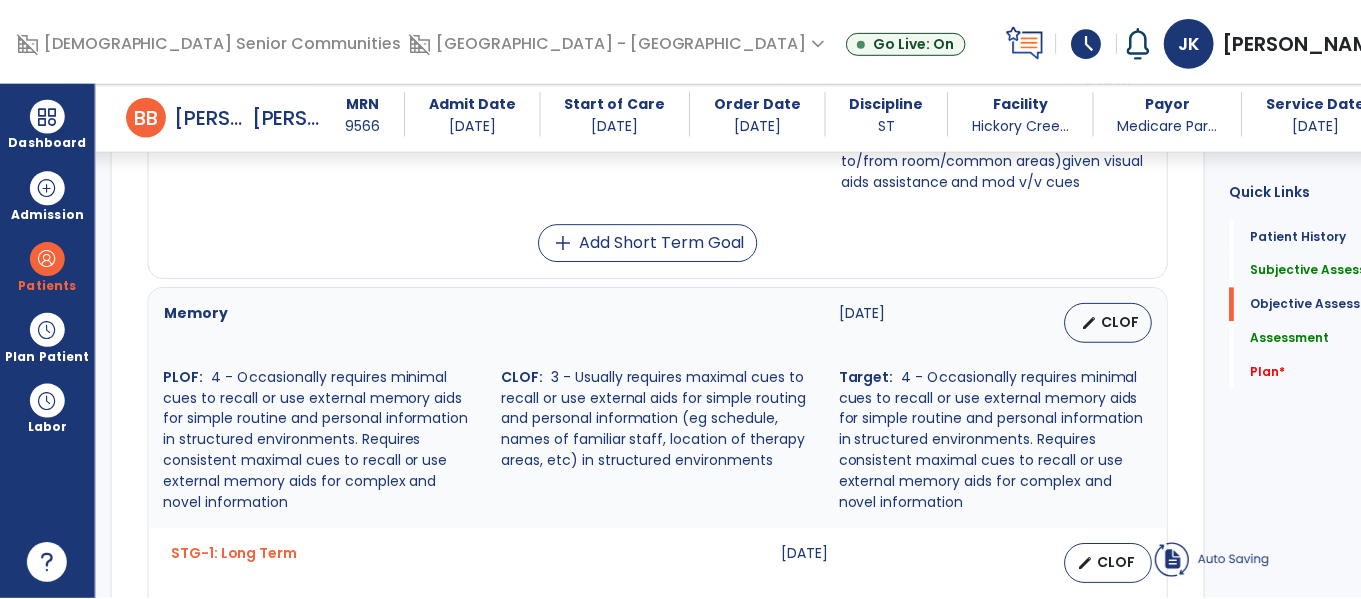 scroll, scrollTop: 1515, scrollLeft: 0, axis: vertical 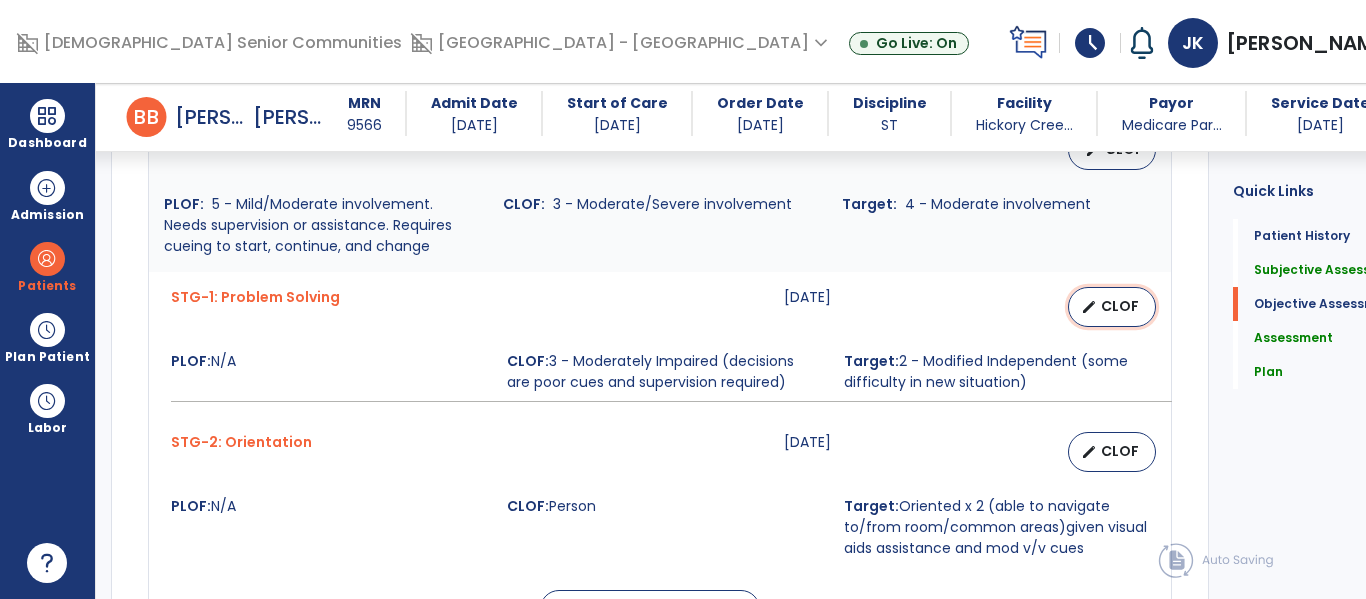 click on "CLOF" at bounding box center [1120, 306] 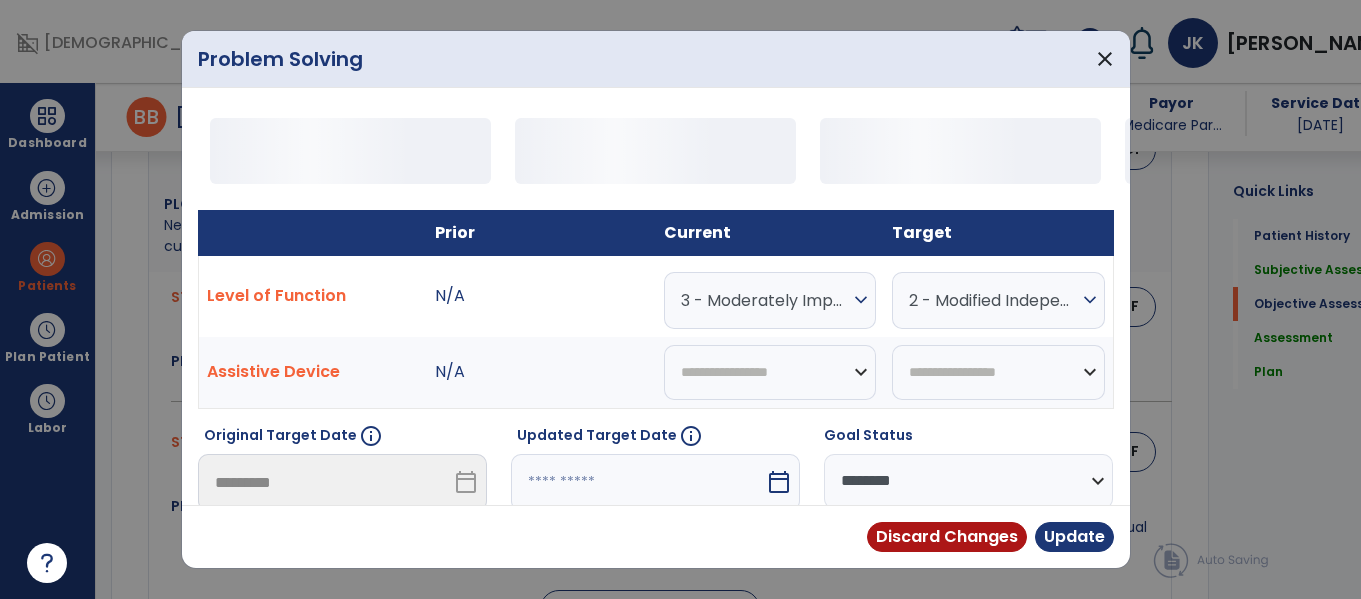 scroll, scrollTop: 955, scrollLeft: 0, axis: vertical 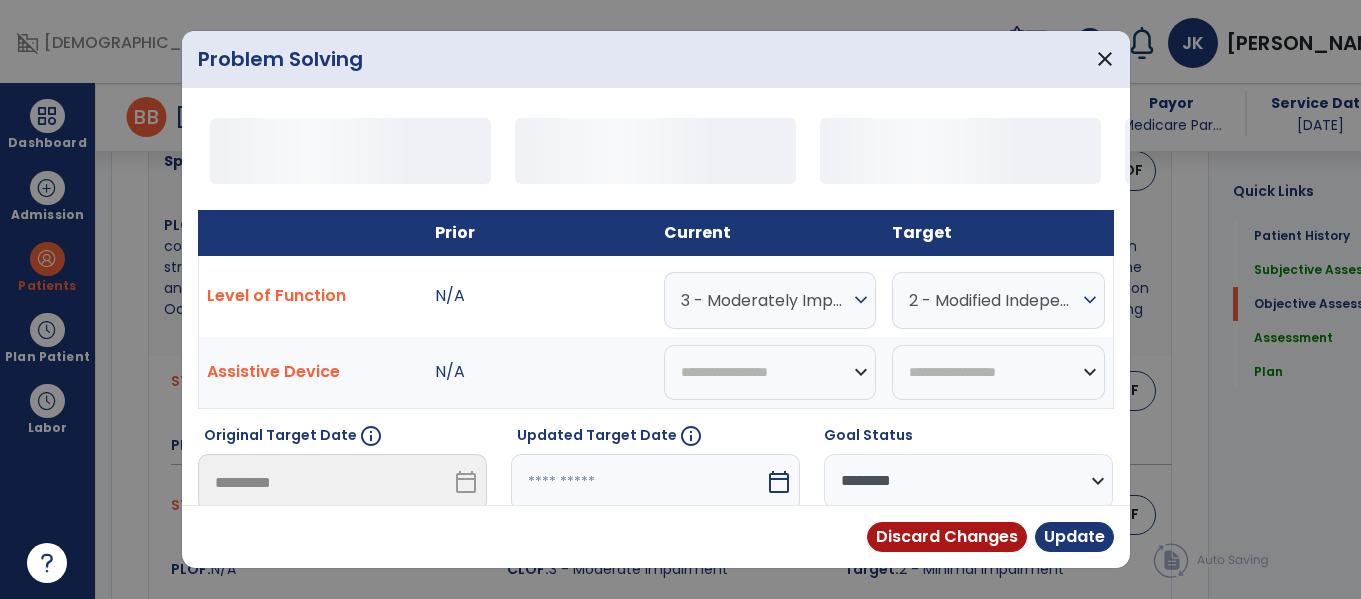 click on "calendar_today" at bounding box center (779, 482) 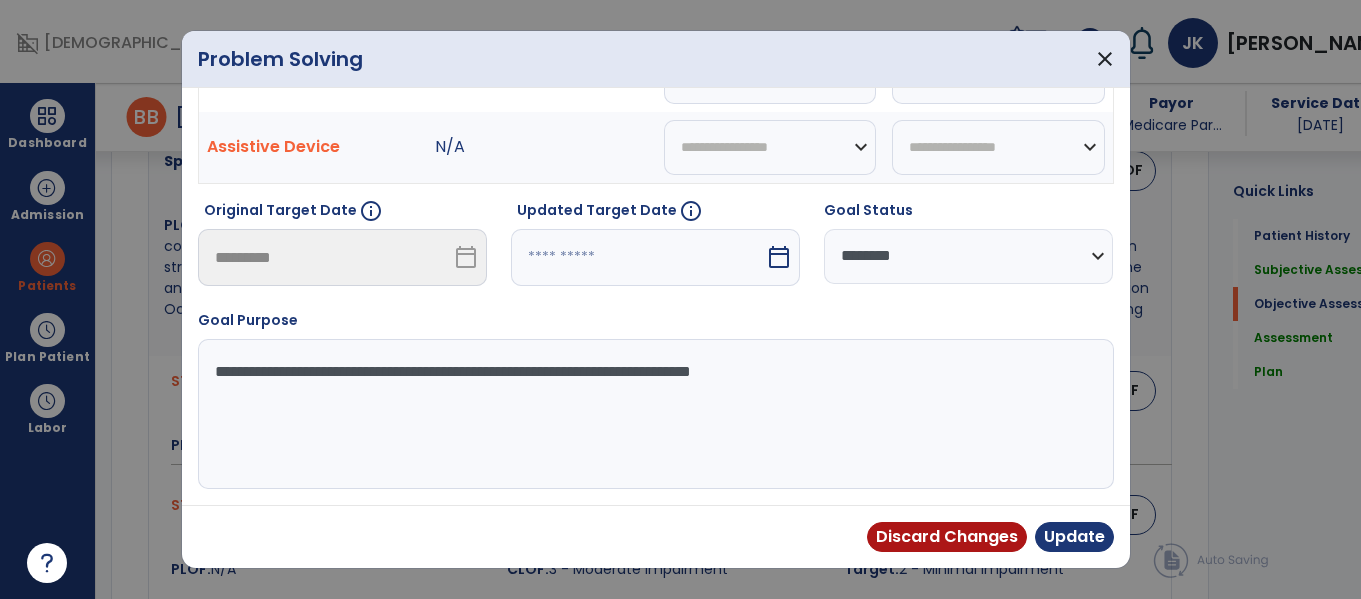 select on "*" 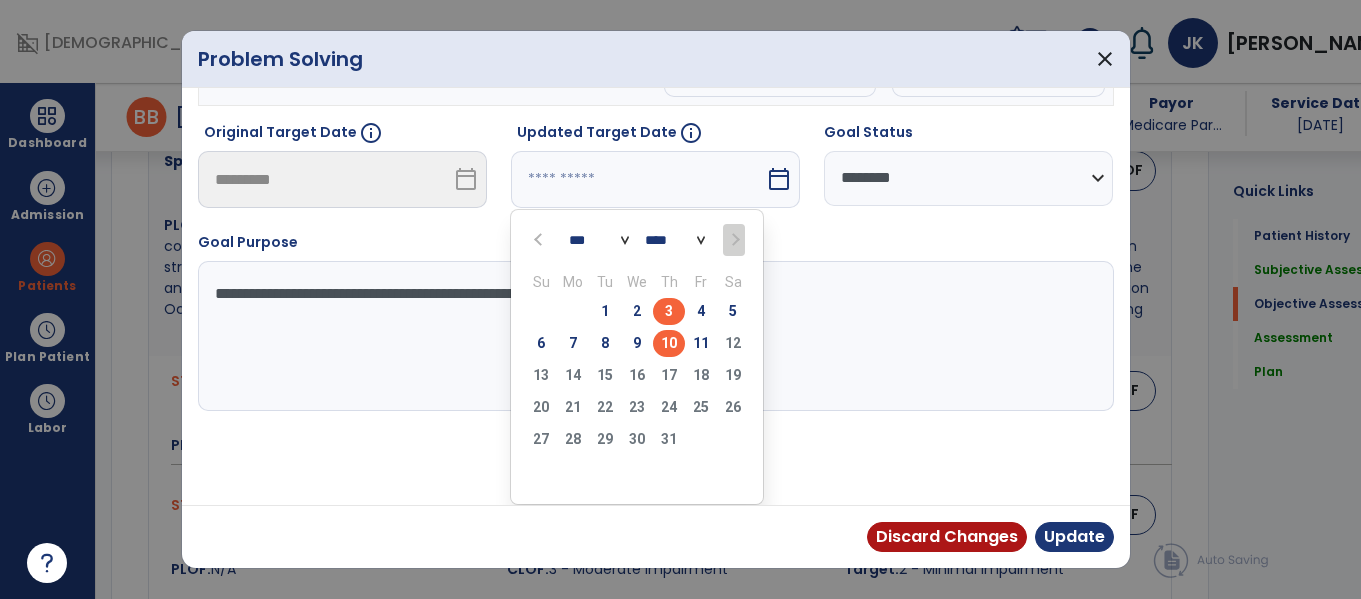 scroll, scrollTop: 197, scrollLeft: 0, axis: vertical 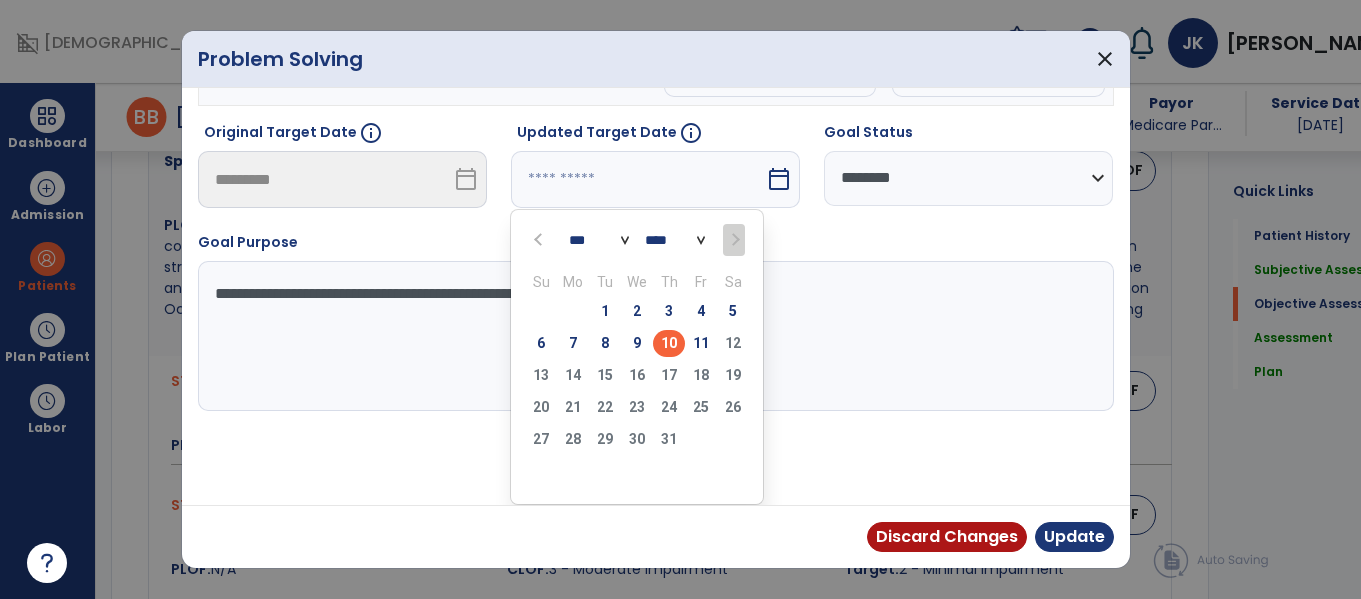 click on "10" at bounding box center [669, 343] 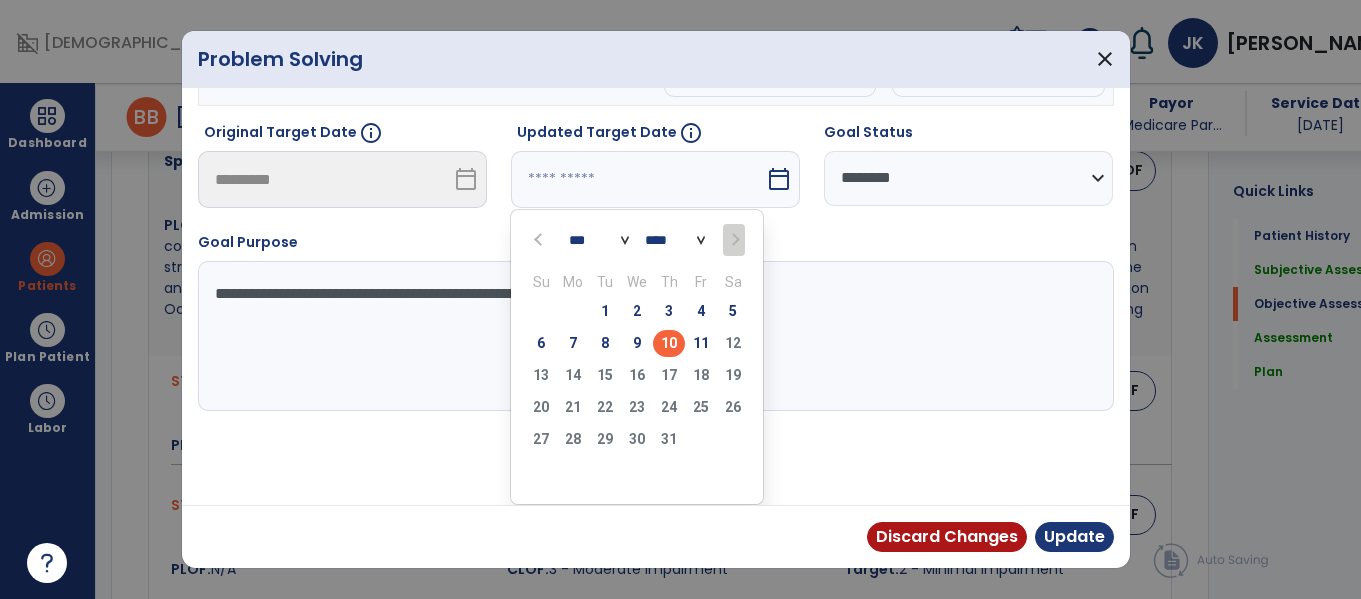 type on "*********" 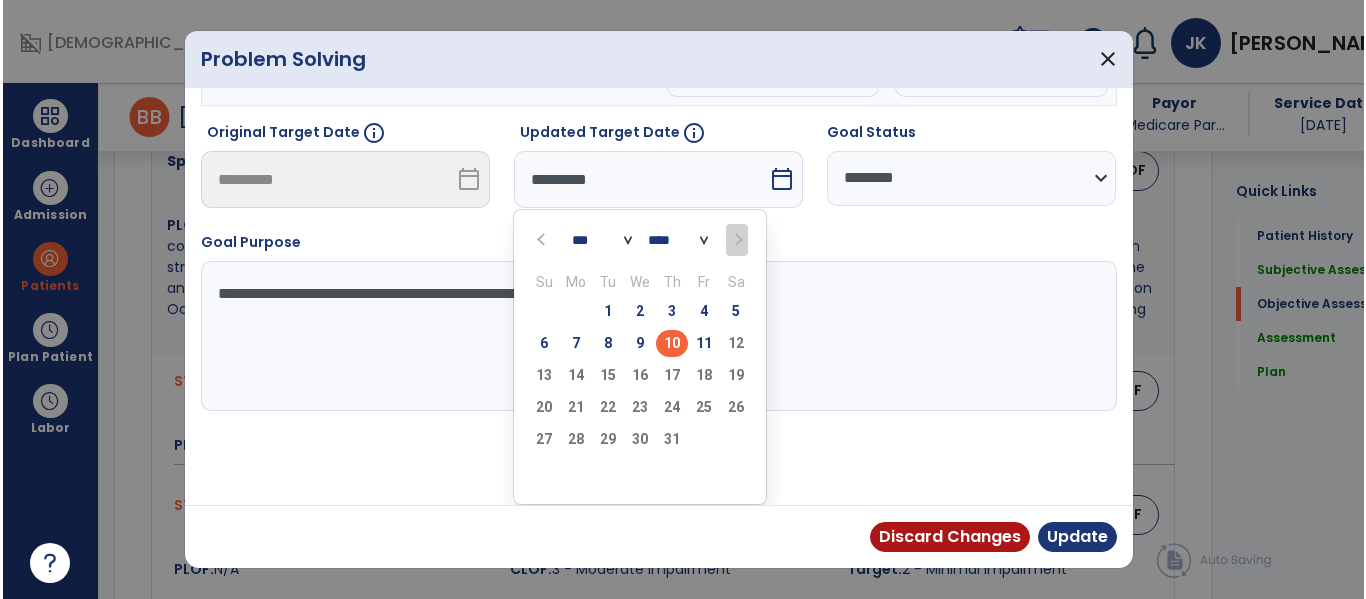 scroll, scrollTop: 119, scrollLeft: 0, axis: vertical 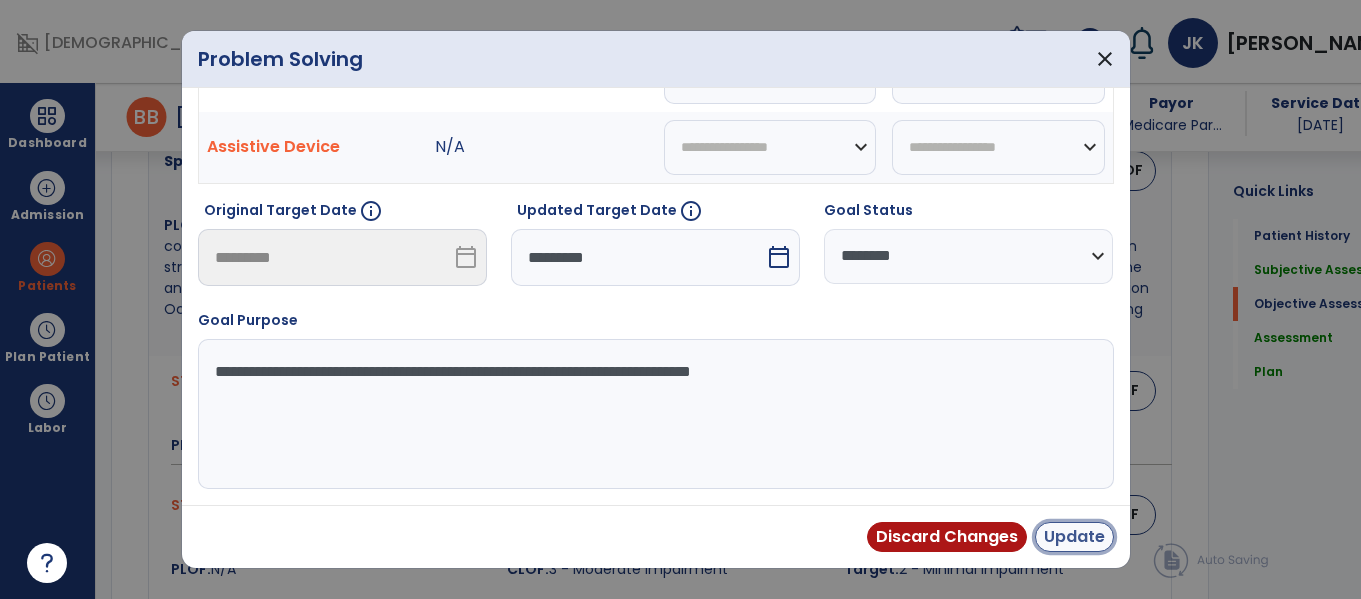 click on "Update" at bounding box center (1074, 537) 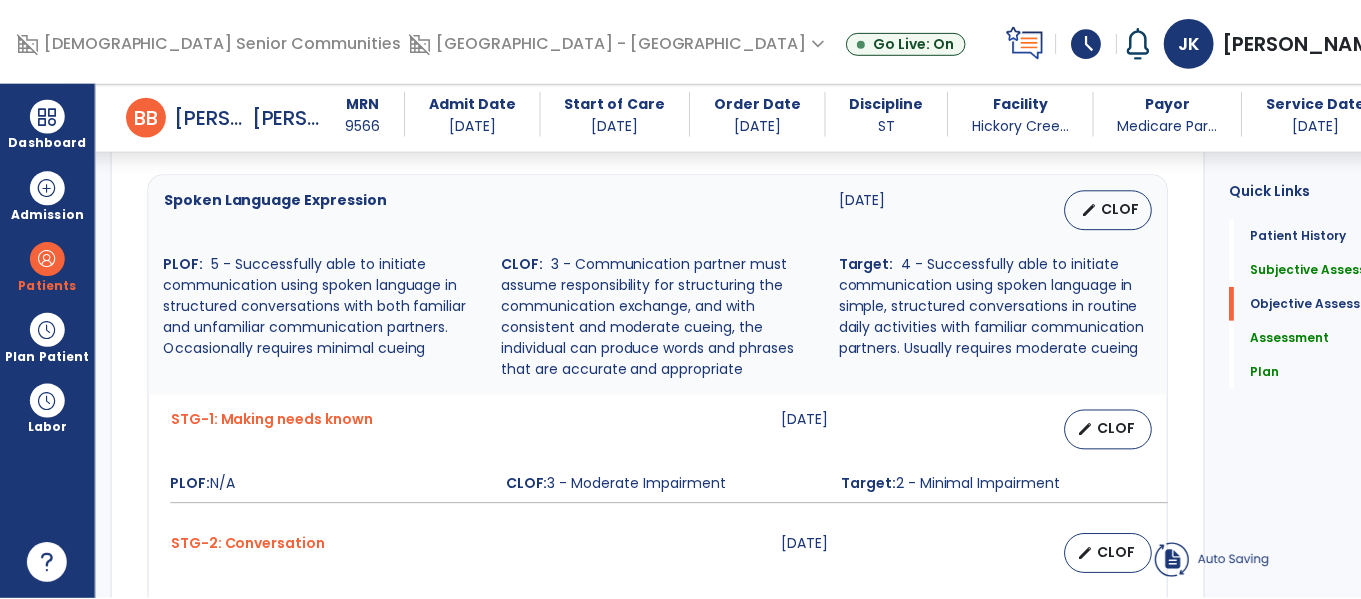 scroll, scrollTop: 905, scrollLeft: 0, axis: vertical 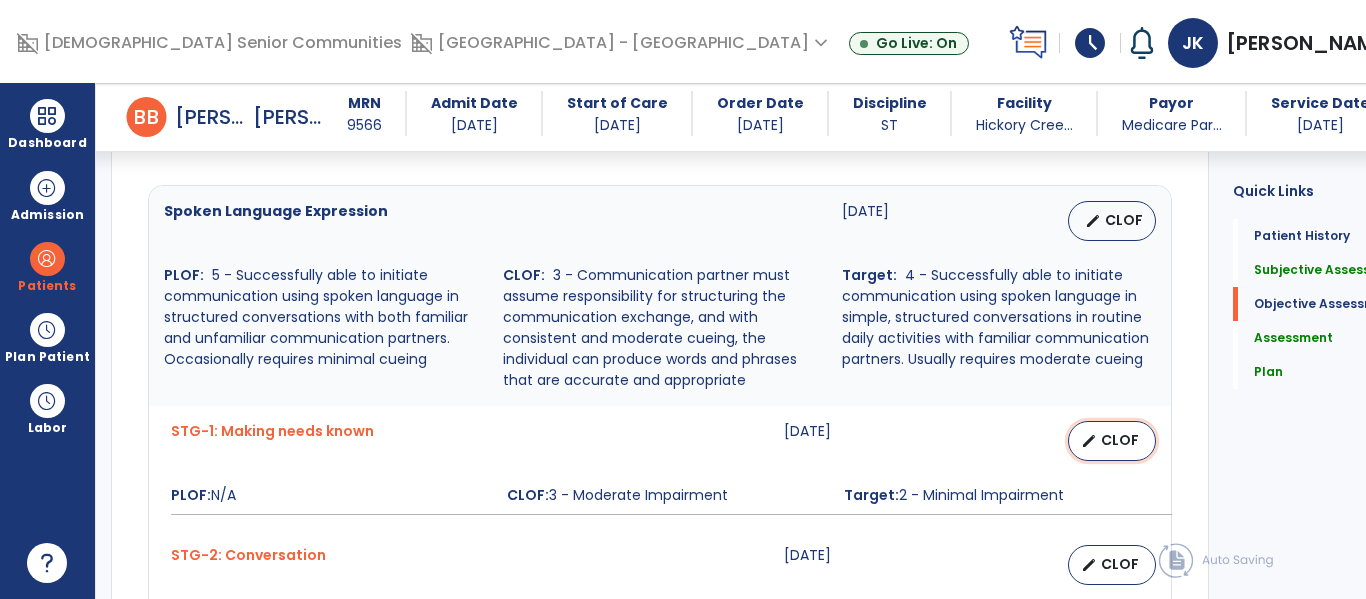 click on "edit   CLOF" at bounding box center [1112, 441] 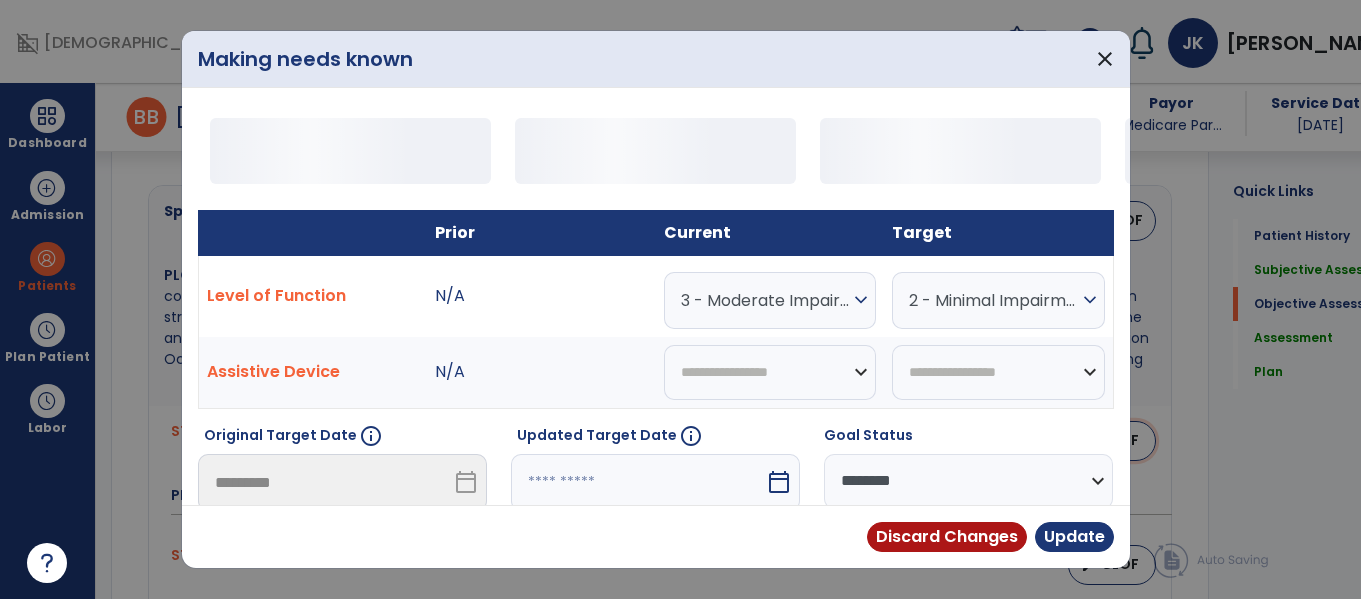 scroll, scrollTop: 905, scrollLeft: 0, axis: vertical 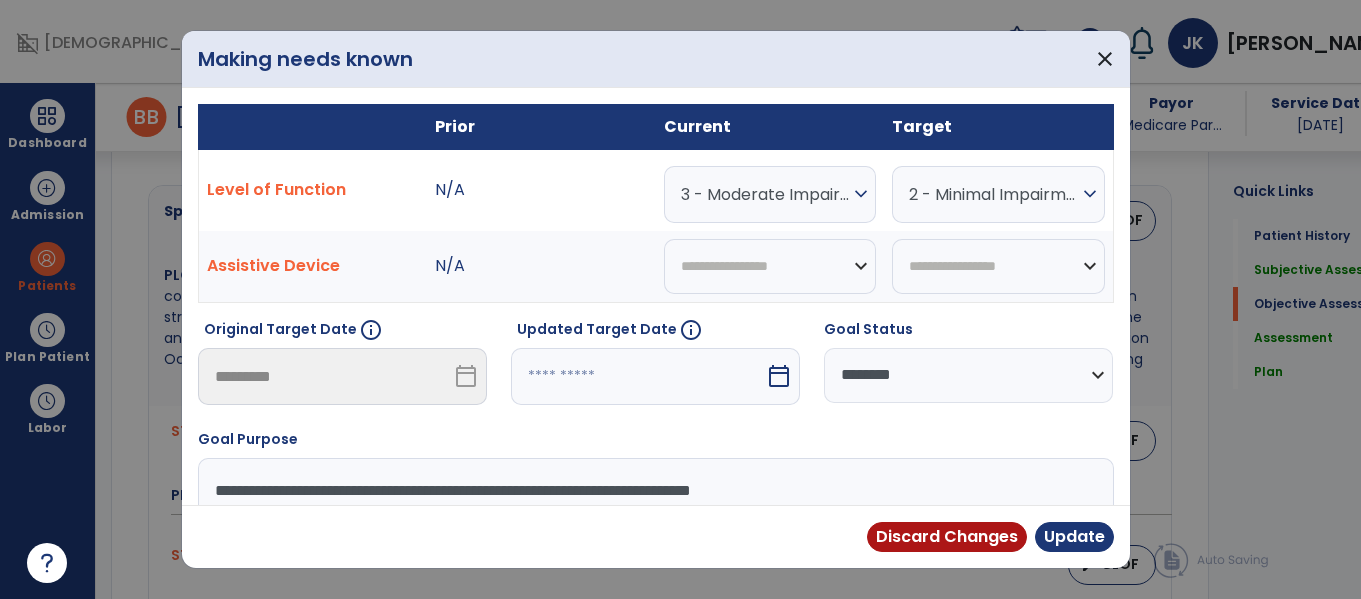 click on "**********" at bounding box center [653, 533] 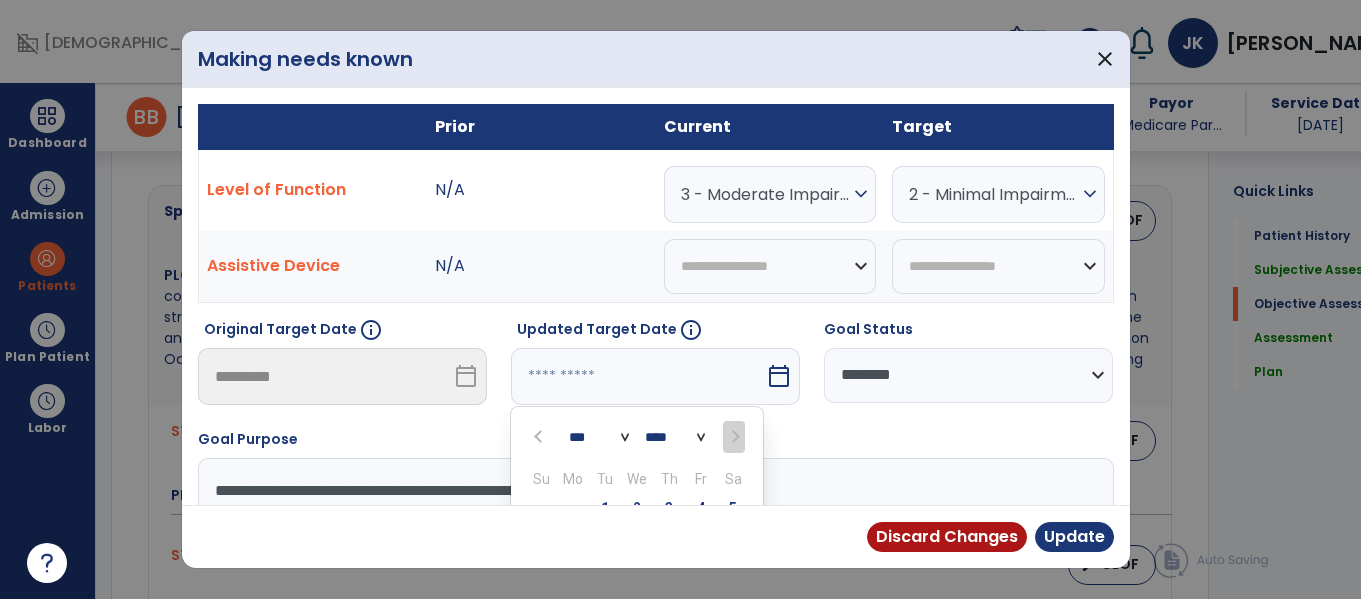 scroll, scrollTop: 197, scrollLeft: 0, axis: vertical 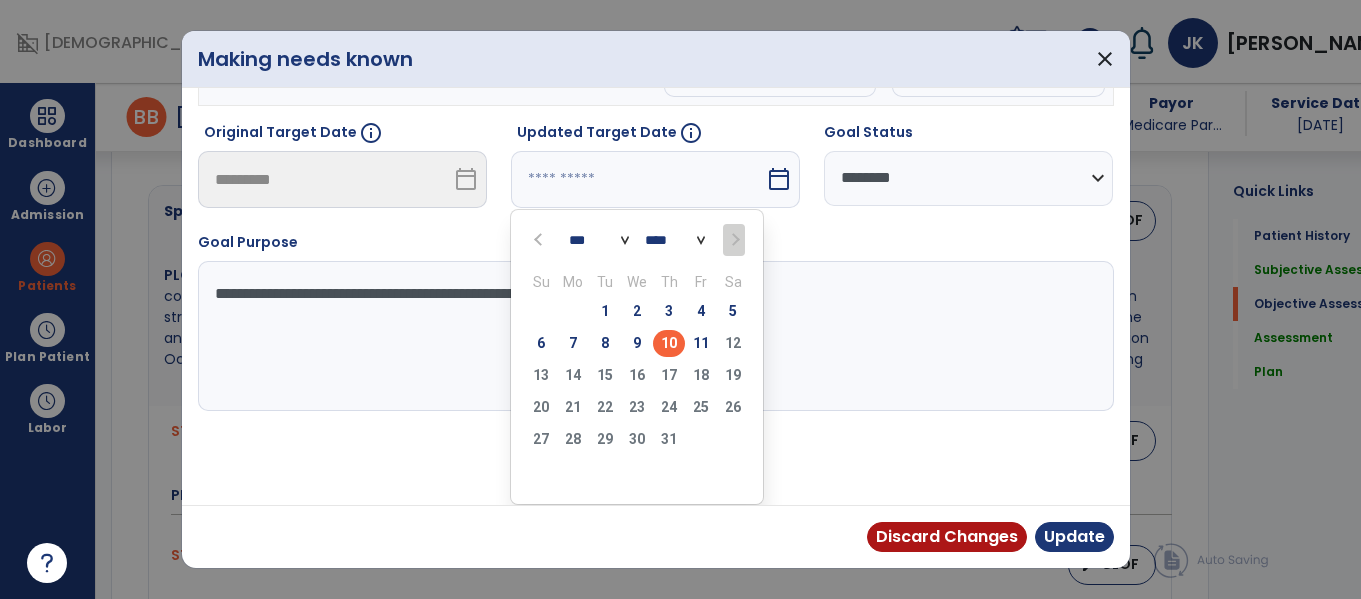 click on "10" at bounding box center (669, 343) 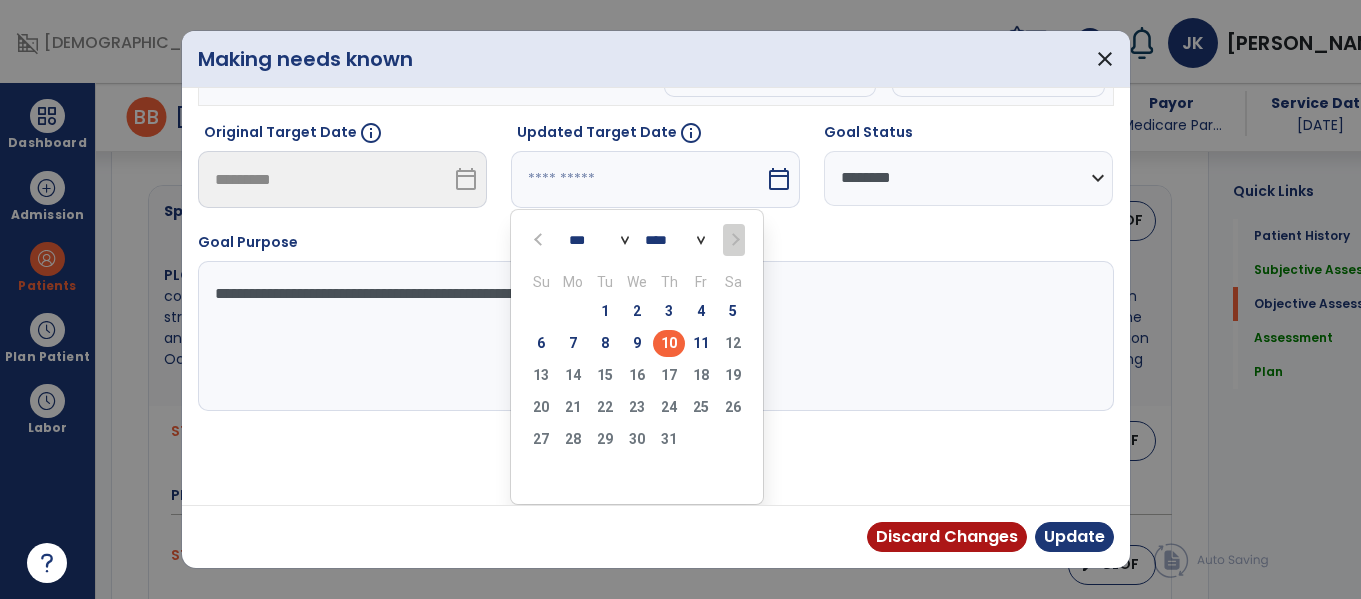 type on "*********" 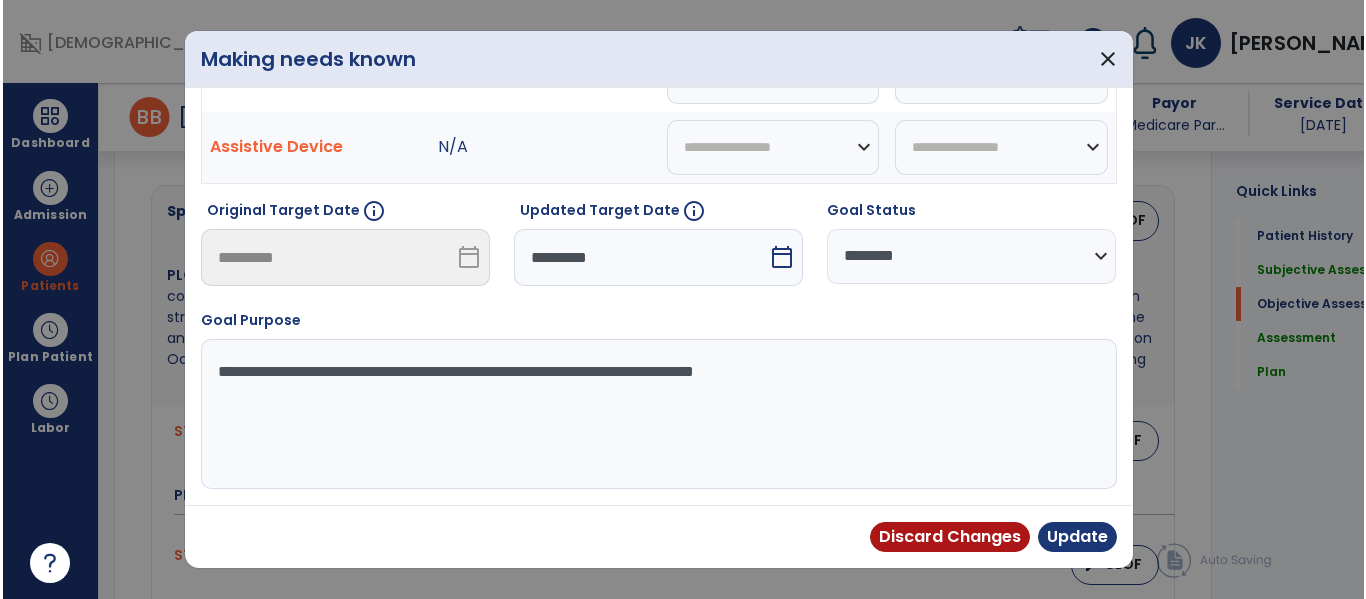 scroll, scrollTop: 119, scrollLeft: 0, axis: vertical 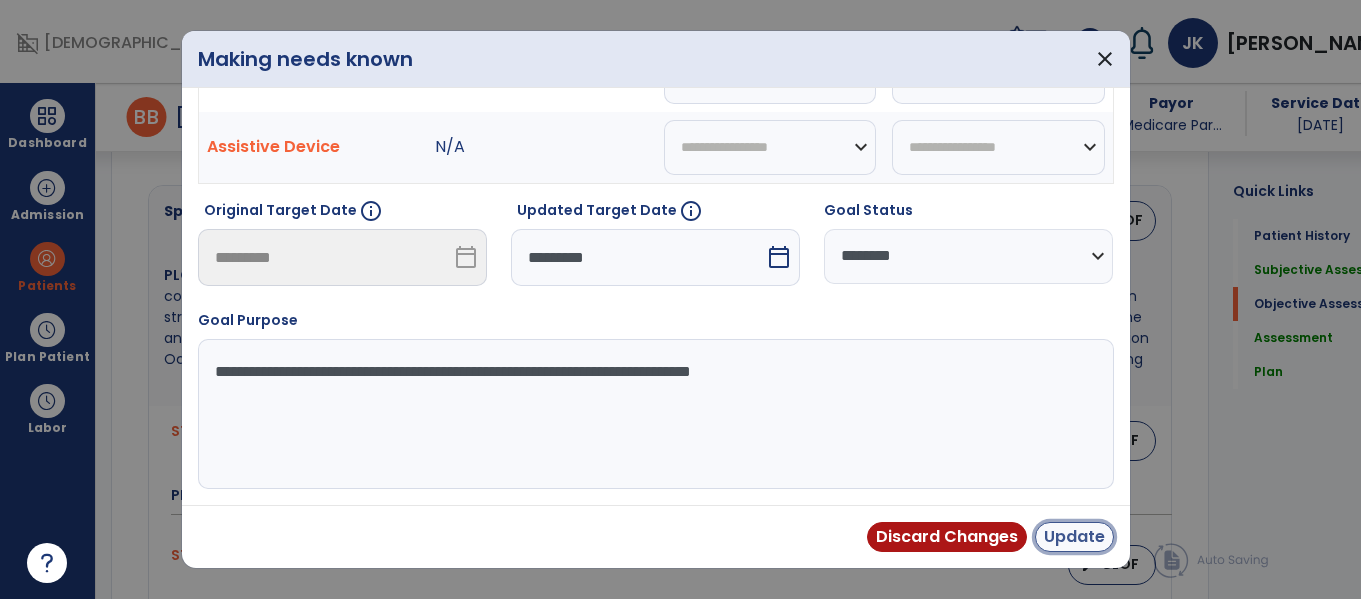 click on "Update" at bounding box center (1074, 537) 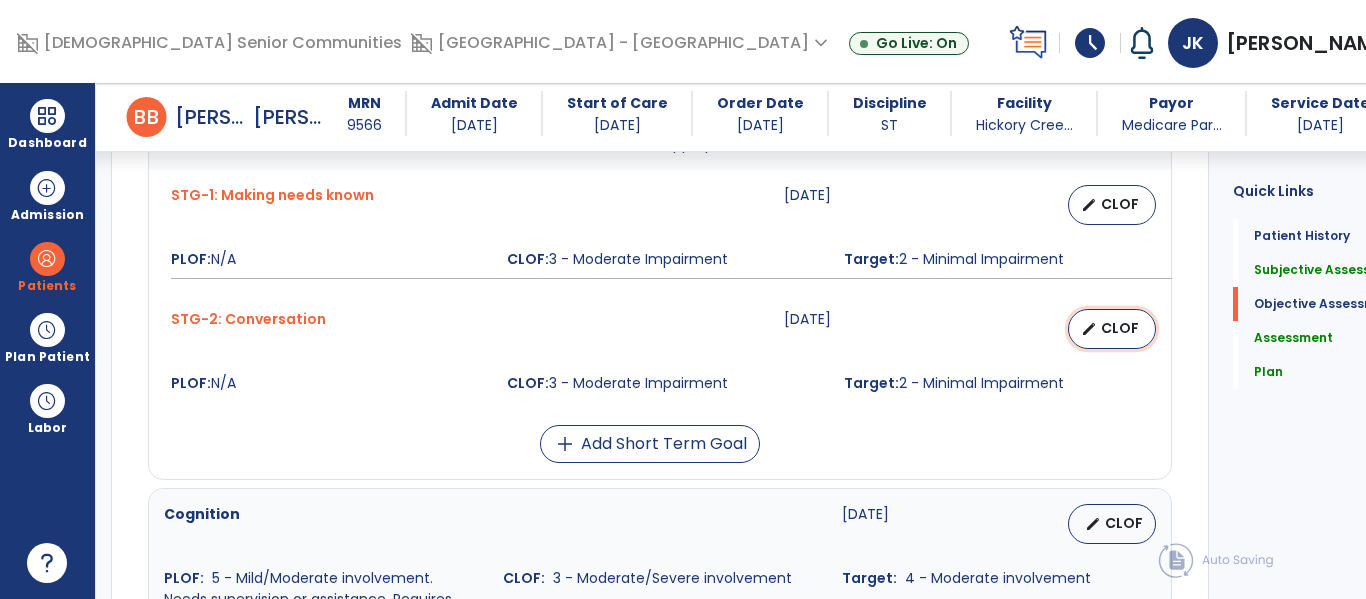 click on "CLOF" at bounding box center (1120, 328) 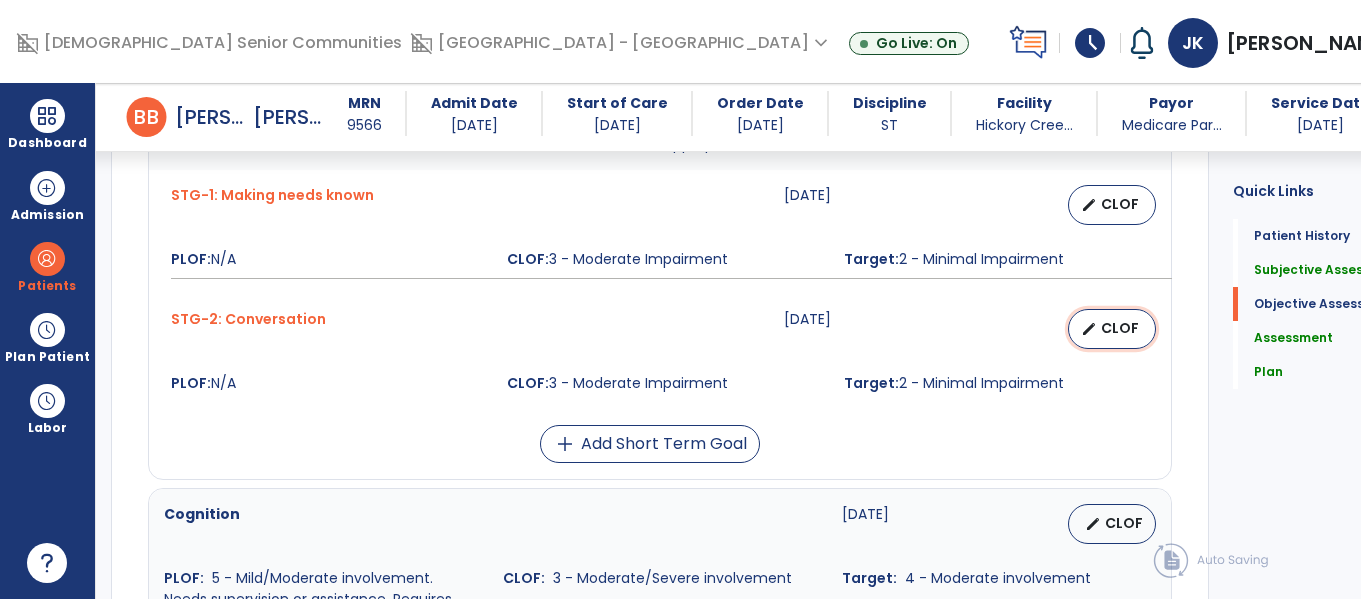 select on "********" 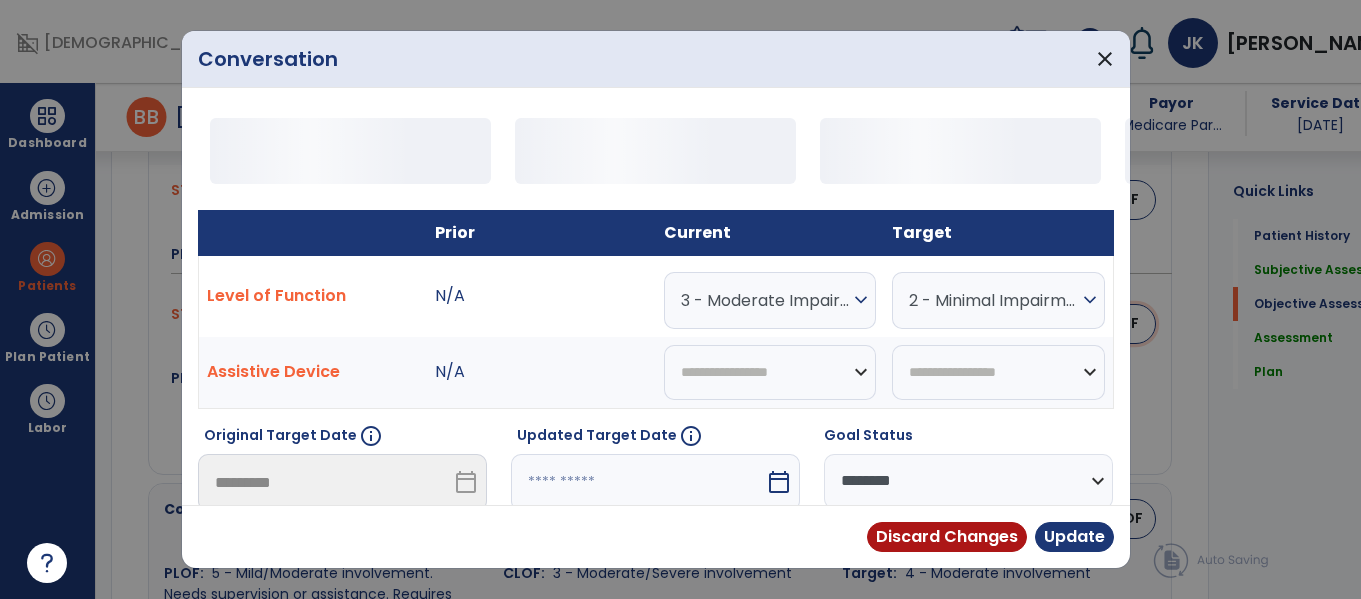 scroll, scrollTop: 1141, scrollLeft: 0, axis: vertical 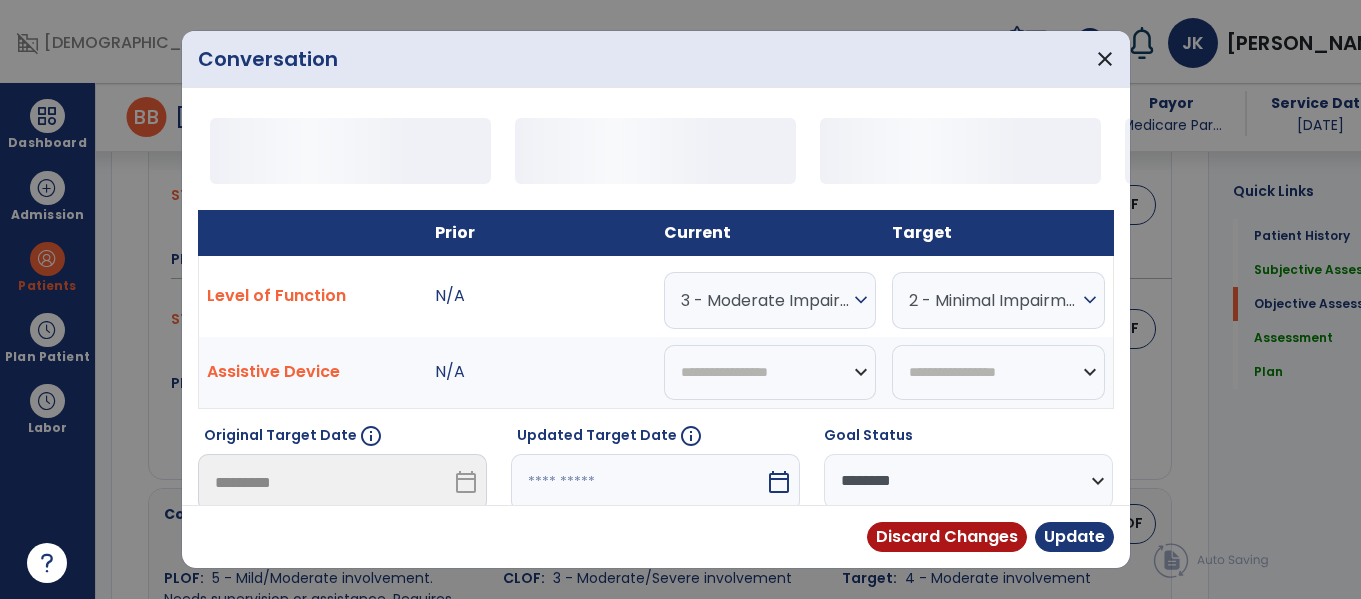 click on "calendar_today" at bounding box center (779, 482) 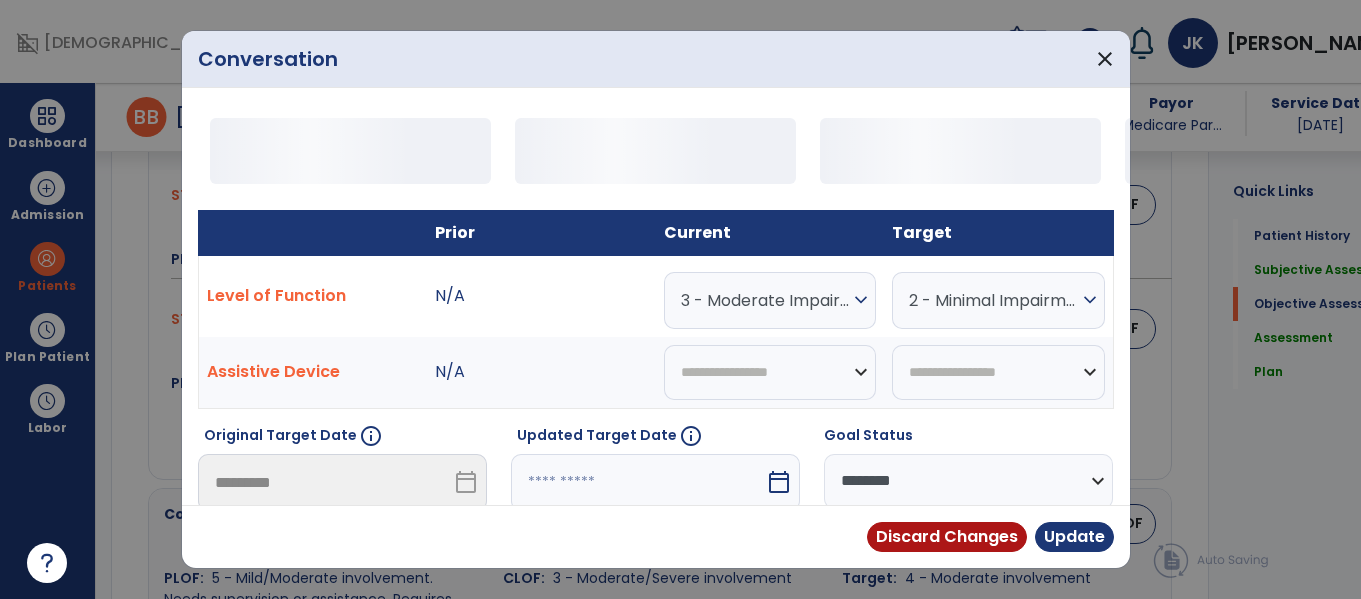 scroll, scrollTop: 308, scrollLeft: 0, axis: vertical 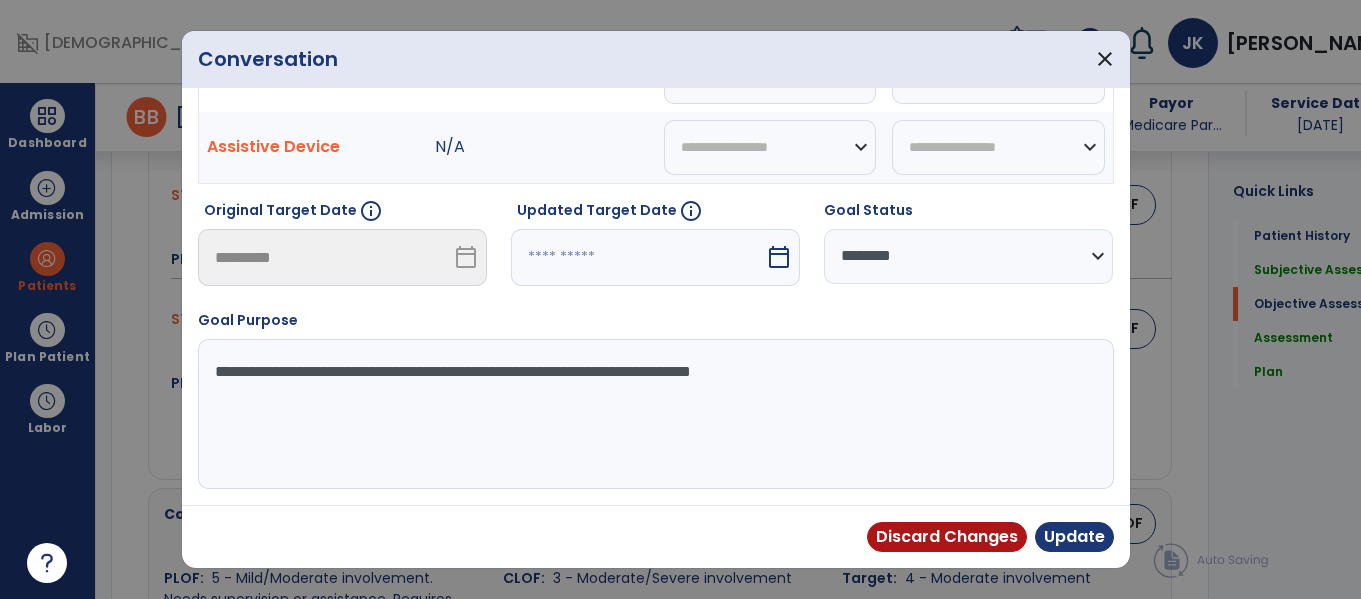 select on "*" 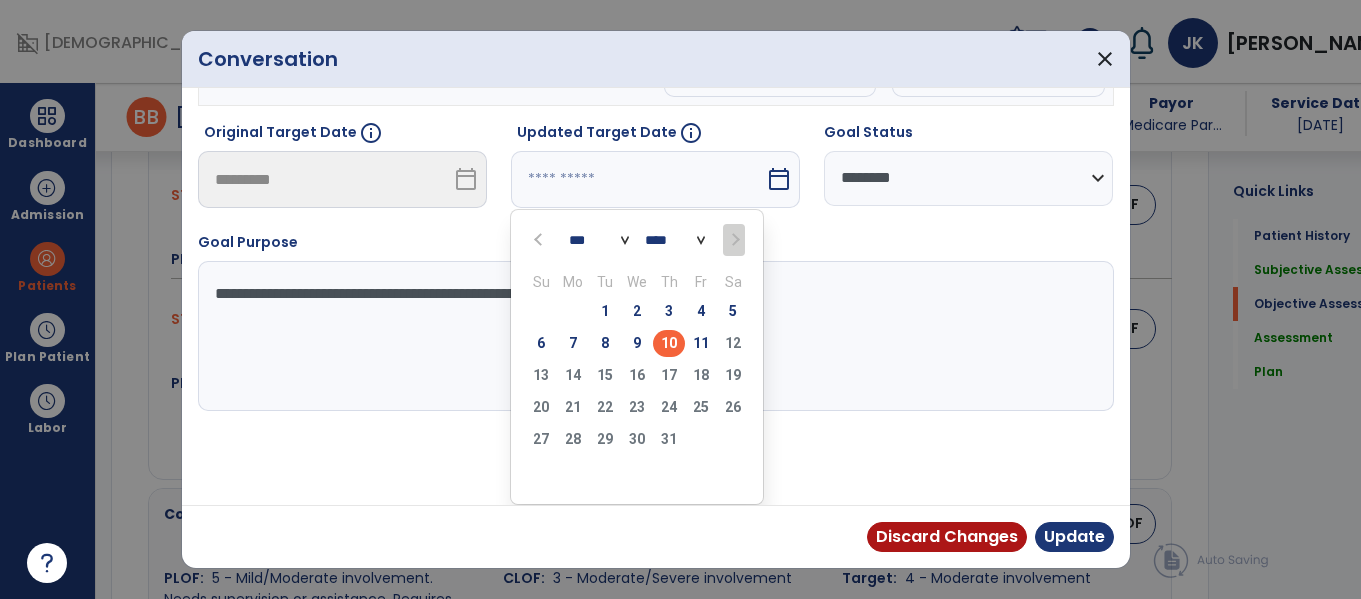 click on "10" at bounding box center (669, 343) 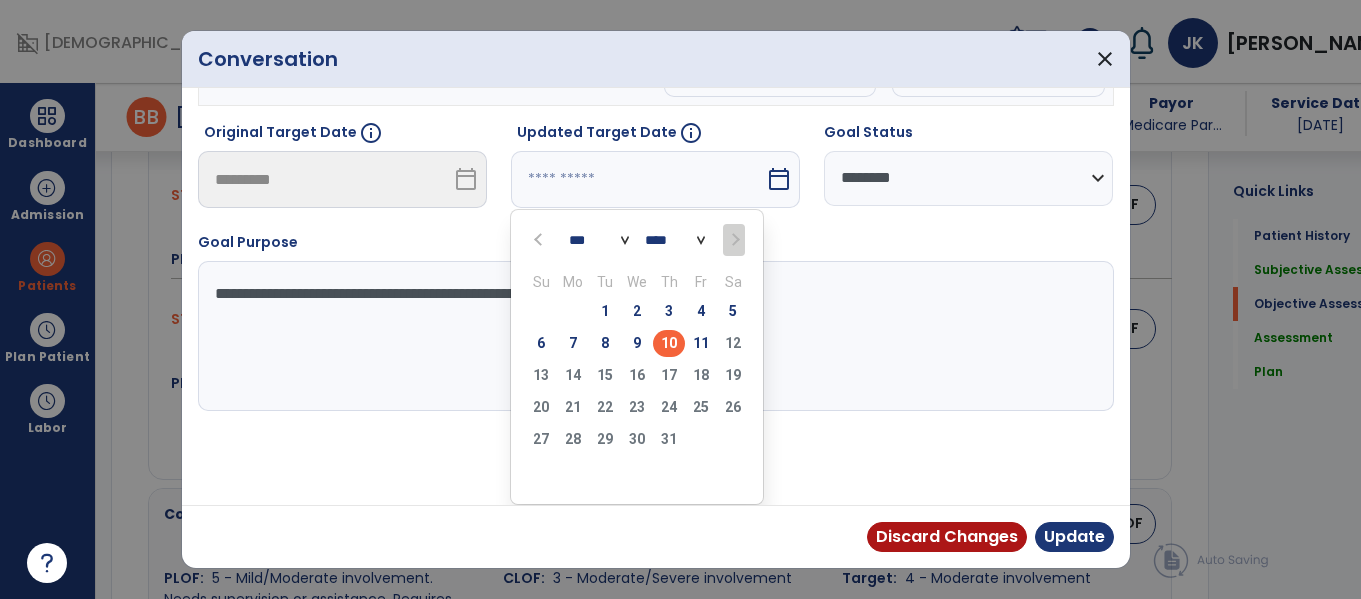 type on "*********" 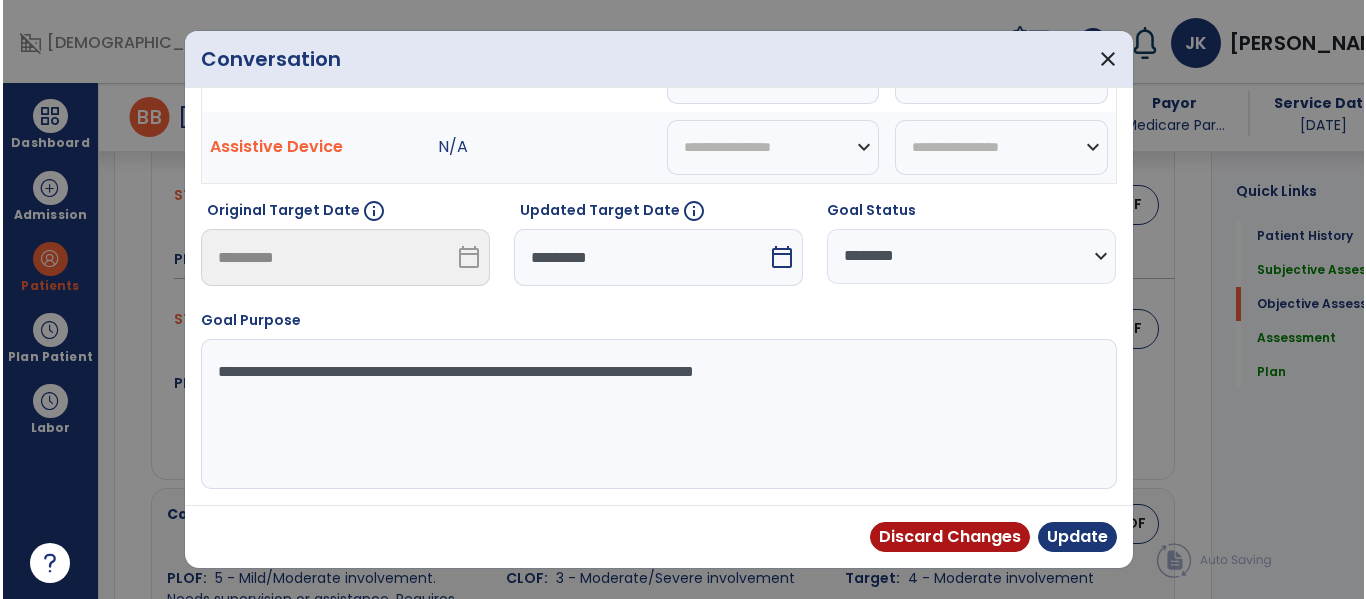 scroll, scrollTop: 230, scrollLeft: 0, axis: vertical 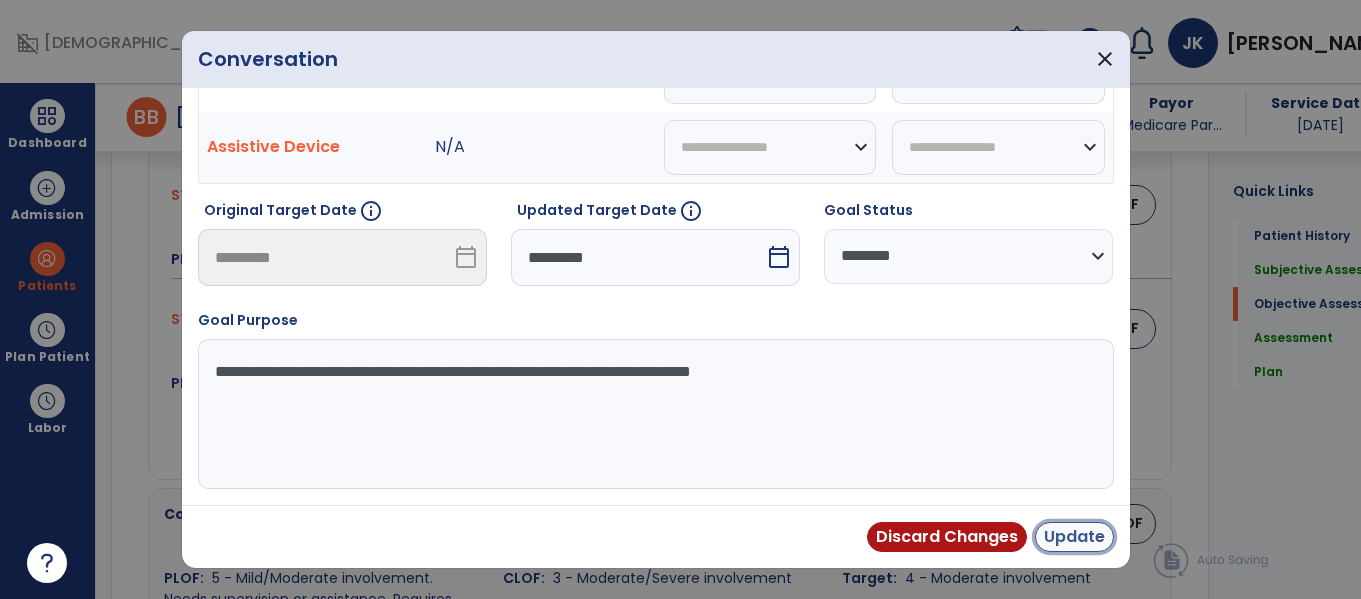click on "Update" at bounding box center (1074, 537) 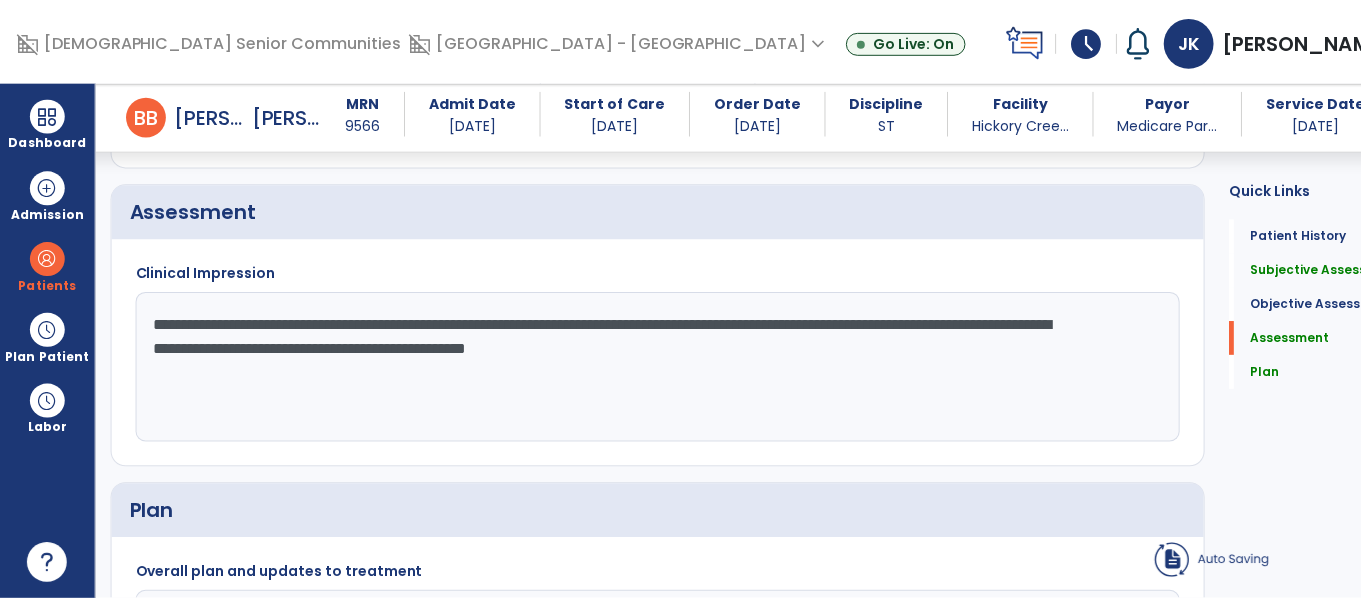 scroll, scrollTop: 2810, scrollLeft: 0, axis: vertical 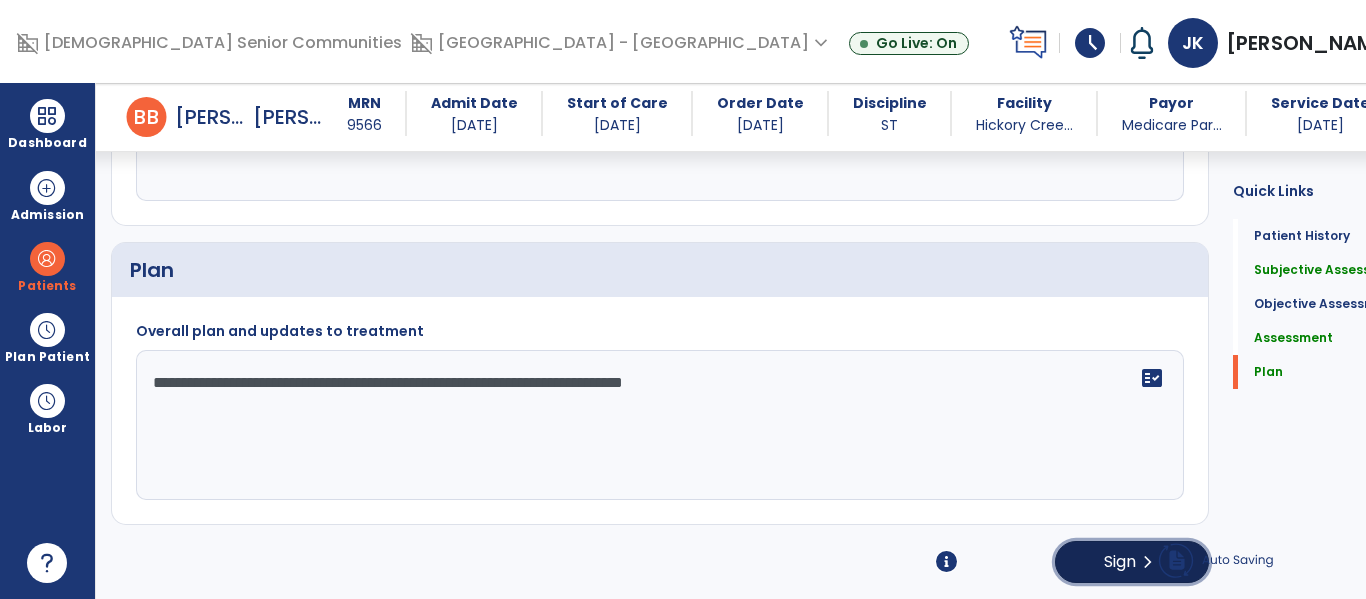click on "Sign  chevron_right" 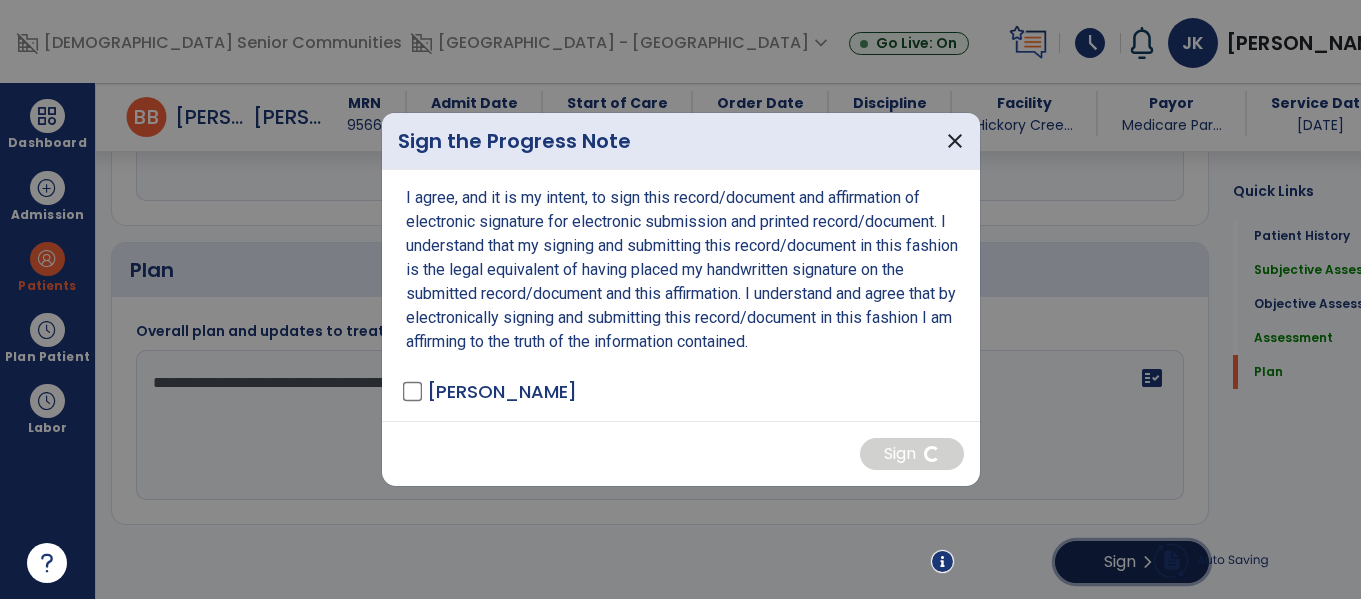 scroll, scrollTop: 2810, scrollLeft: 0, axis: vertical 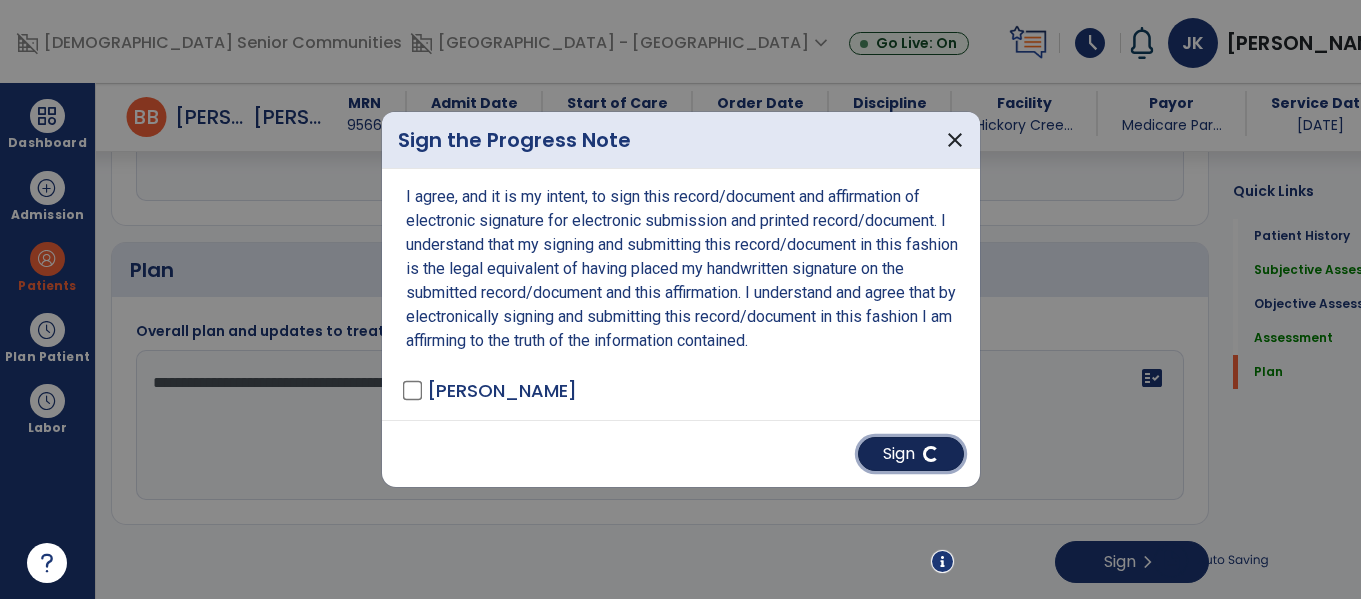 click on "Sign" at bounding box center [911, 454] 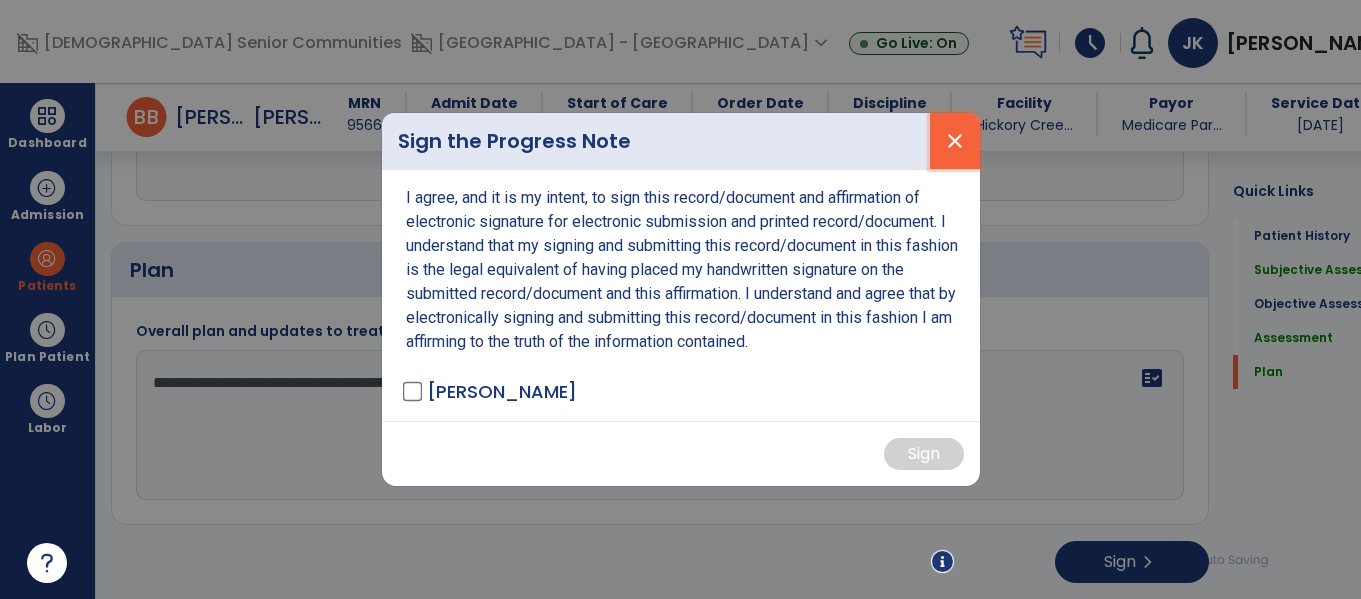 click on "close" at bounding box center (955, 141) 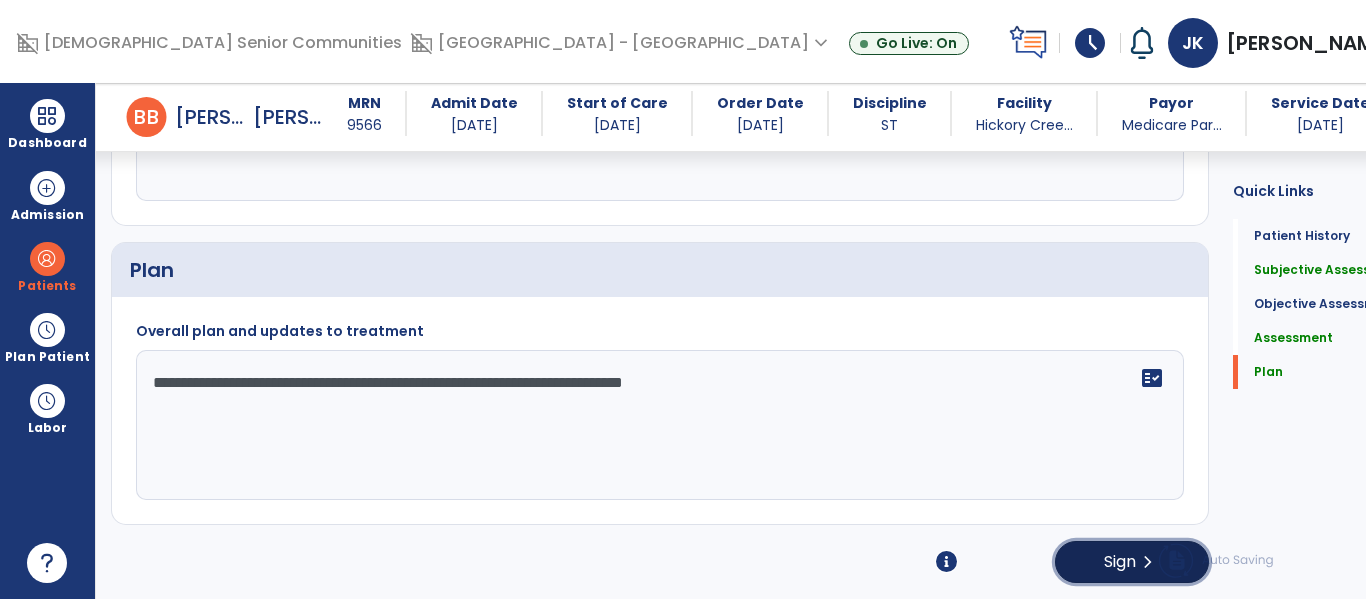 click on "Sign" 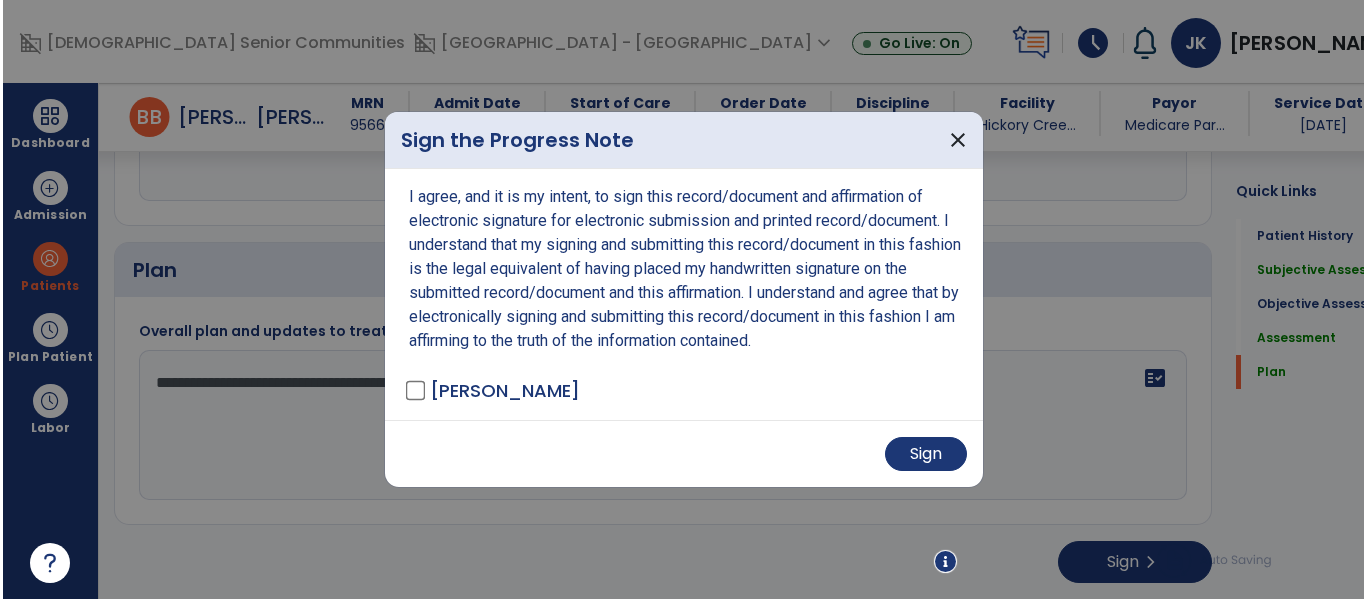 scroll, scrollTop: 2810, scrollLeft: 0, axis: vertical 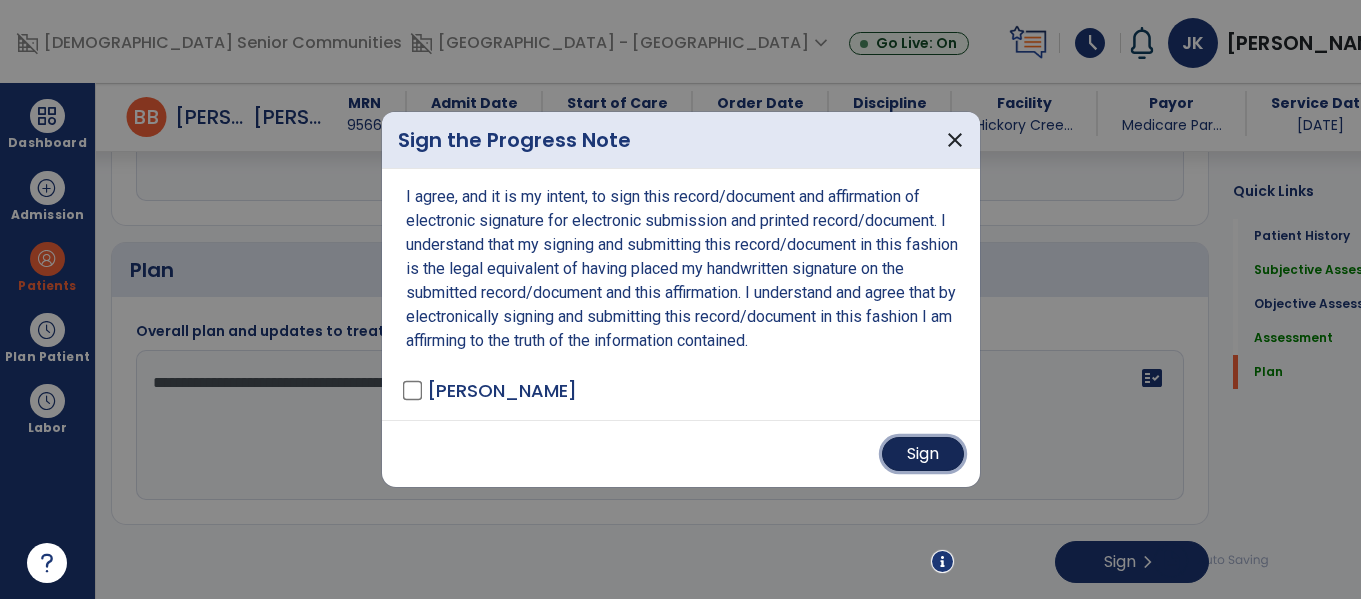 click on "Sign" at bounding box center (923, 454) 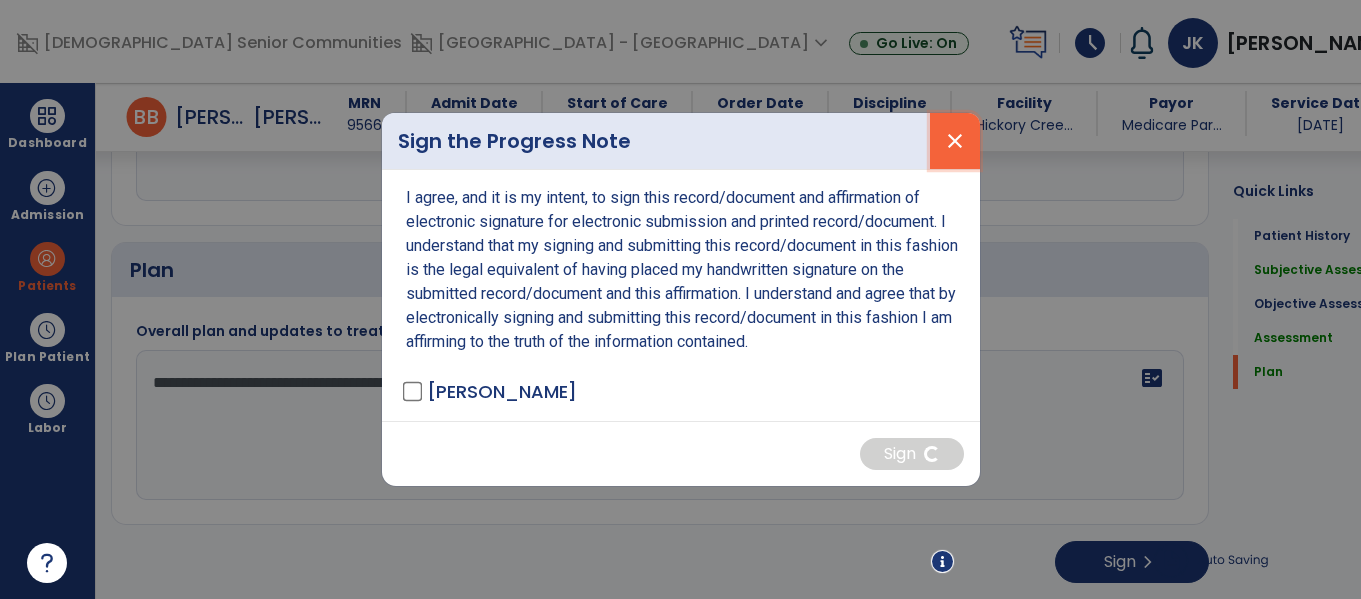 click on "close" at bounding box center [955, 141] 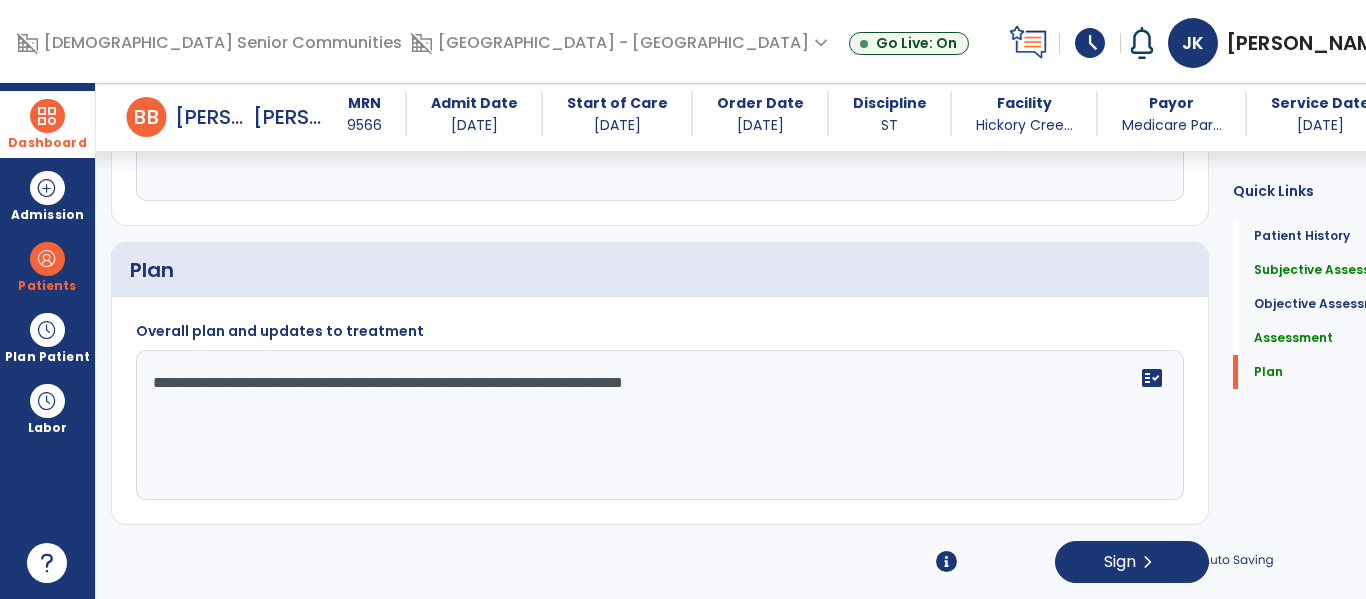 click at bounding box center (47, 116) 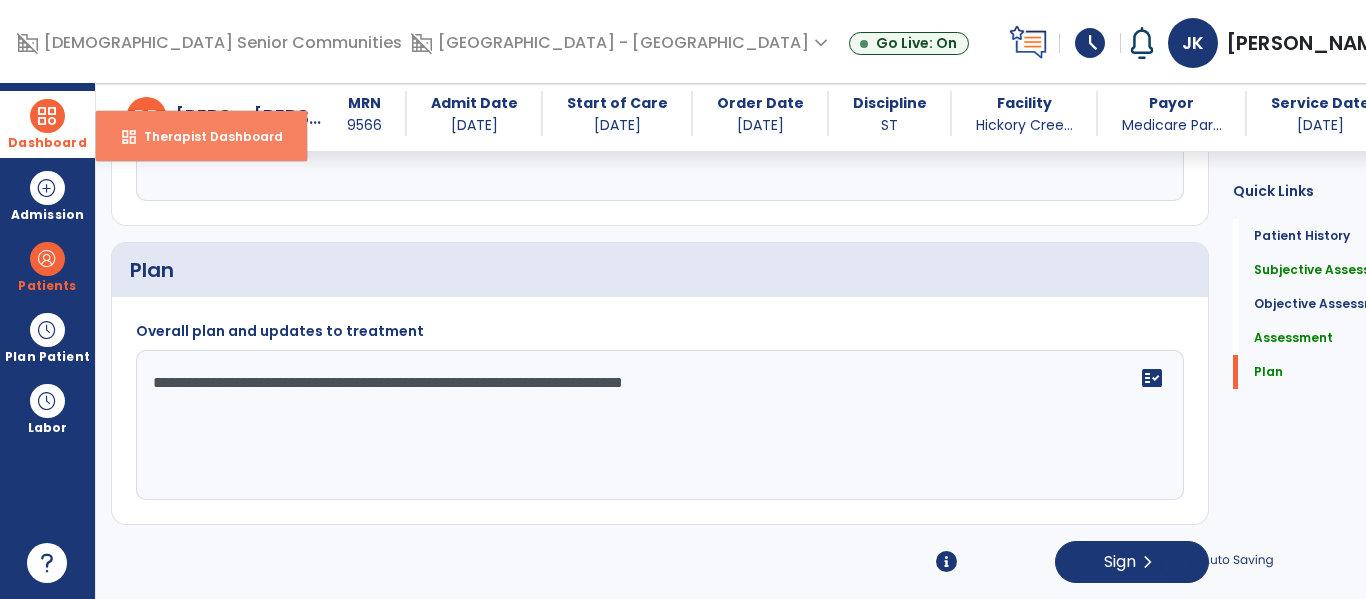 click on "Therapist Dashboard" at bounding box center [205, 136] 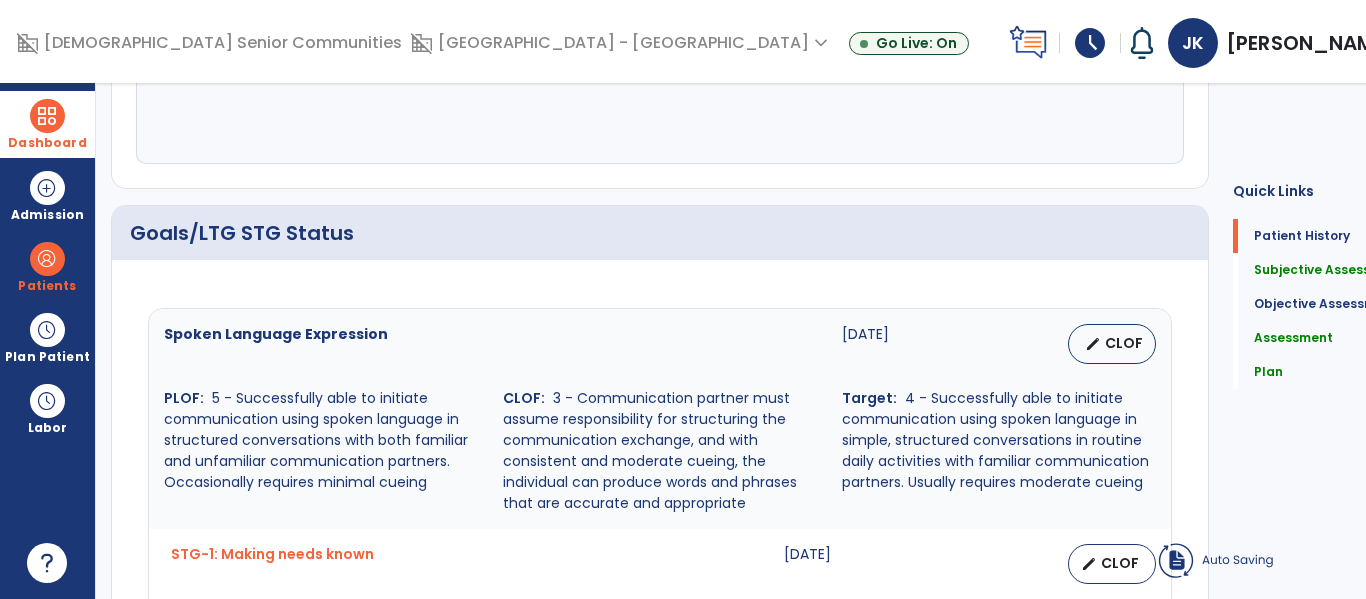 scroll, scrollTop: 0, scrollLeft: 0, axis: both 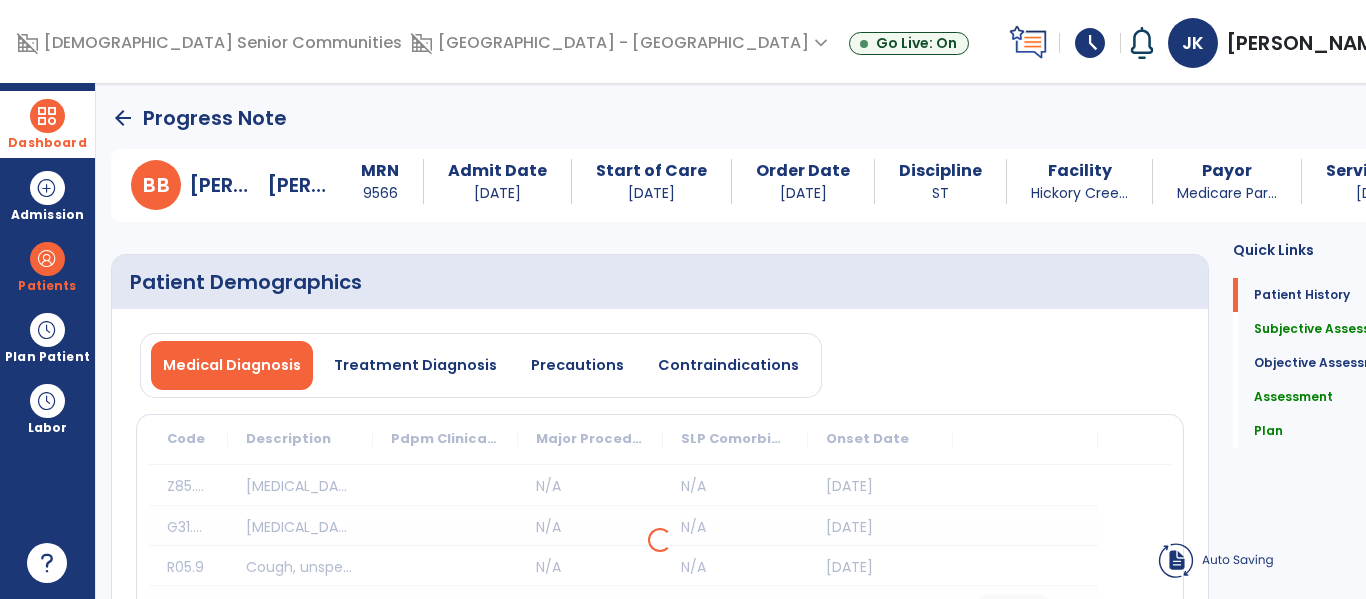 click on "Dashboard" at bounding box center [47, 124] 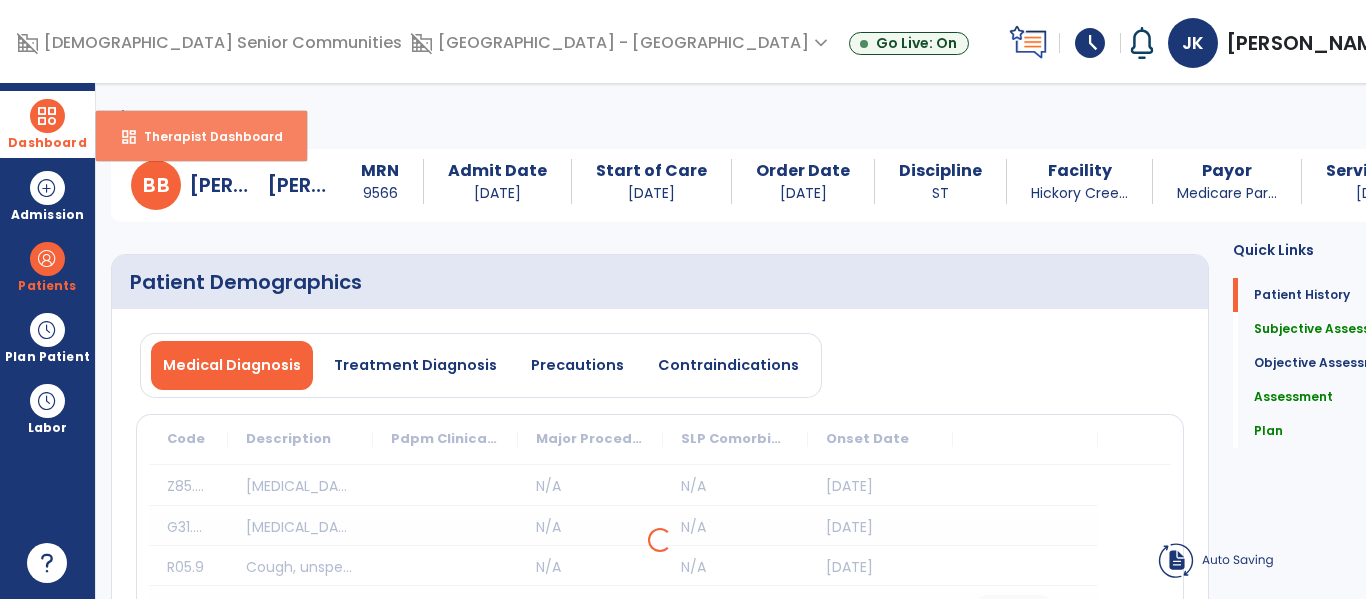 click on "dashboard" at bounding box center (129, 137) 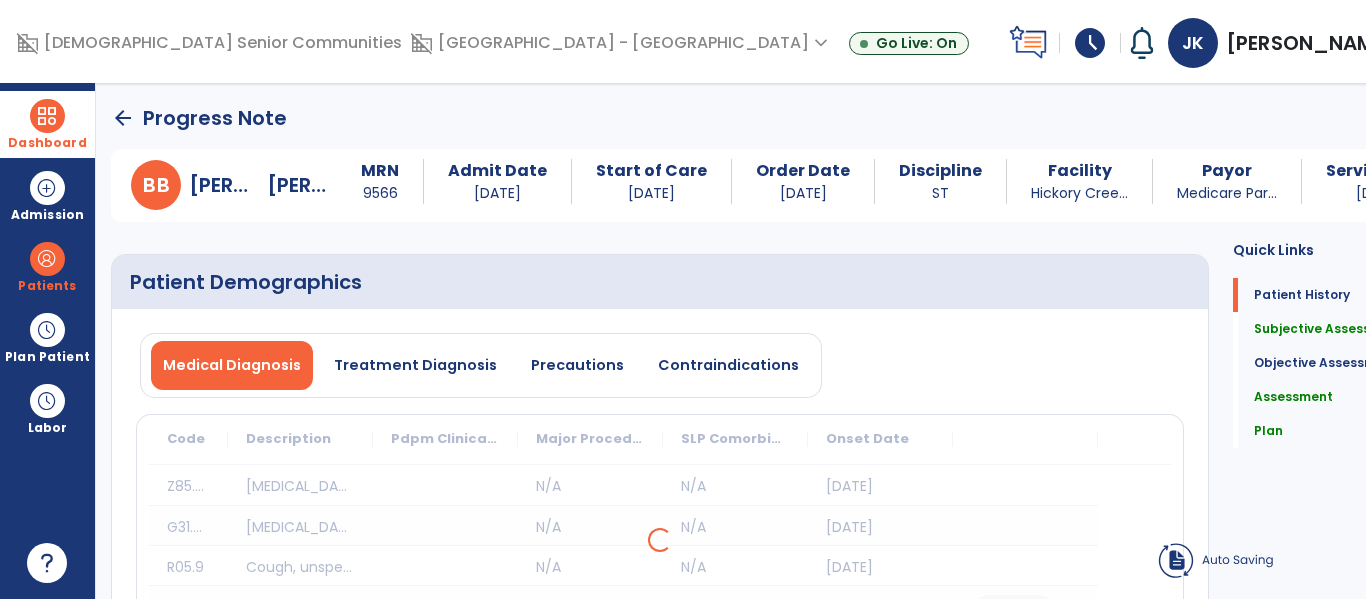 click at bounding box center [47, 116] 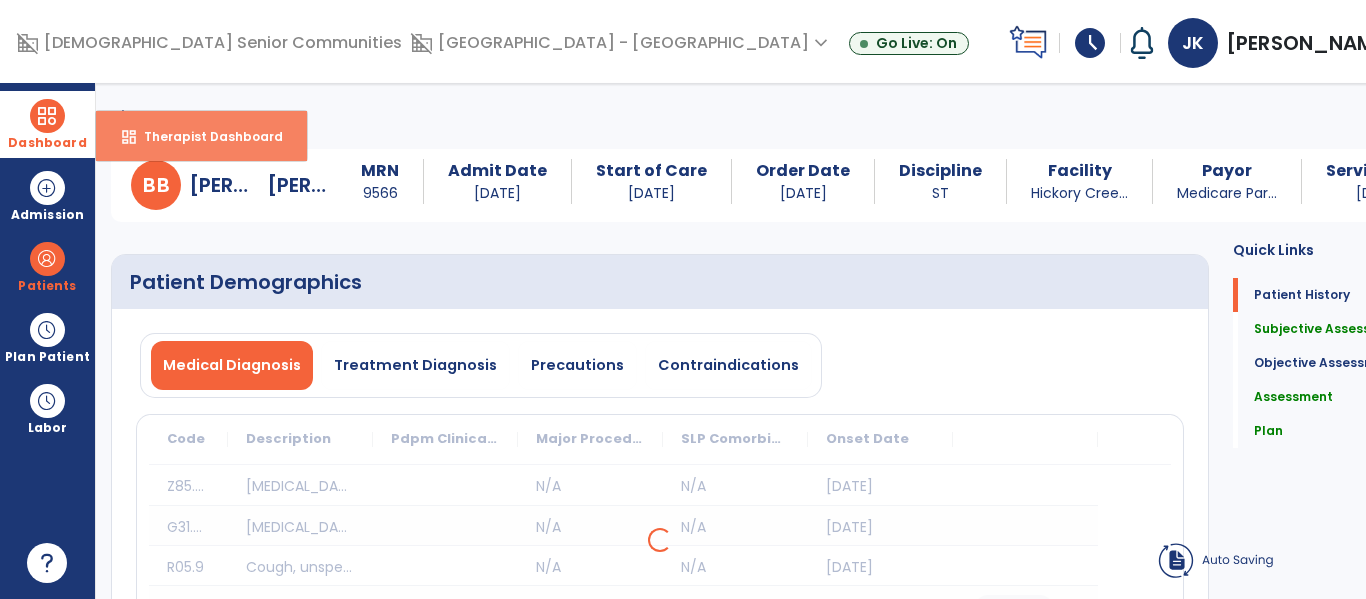 click on "Therapist Dashboard" at bounding box center [205, 136] 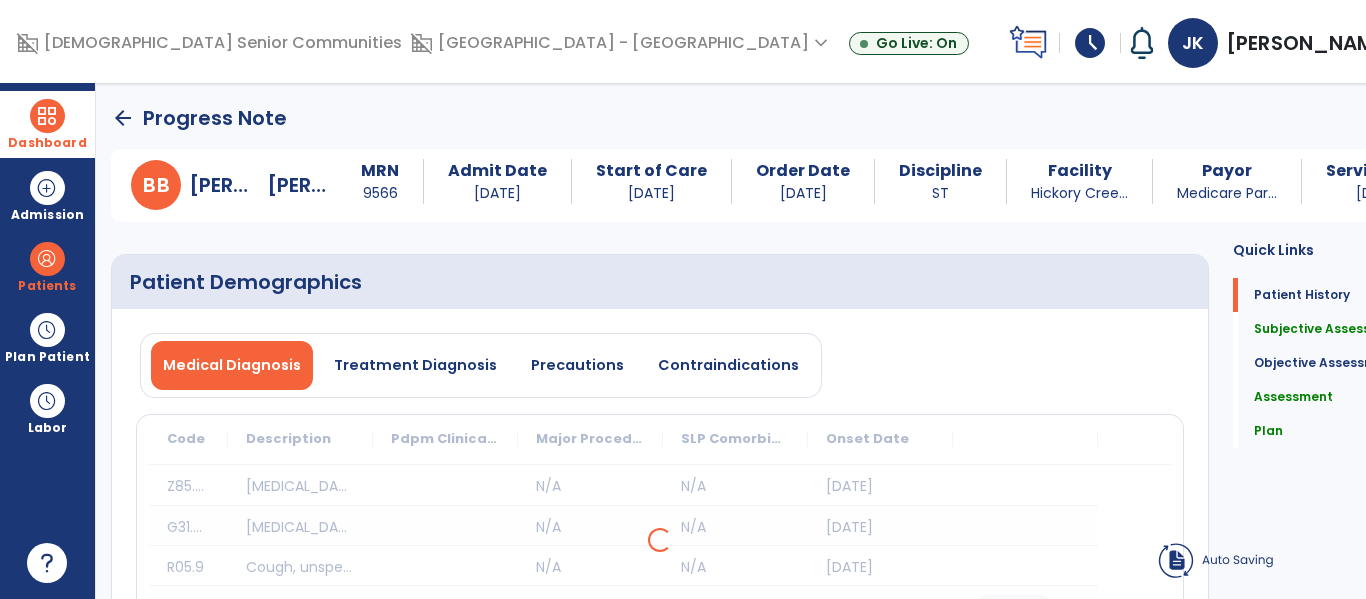 click on "arrow_back" 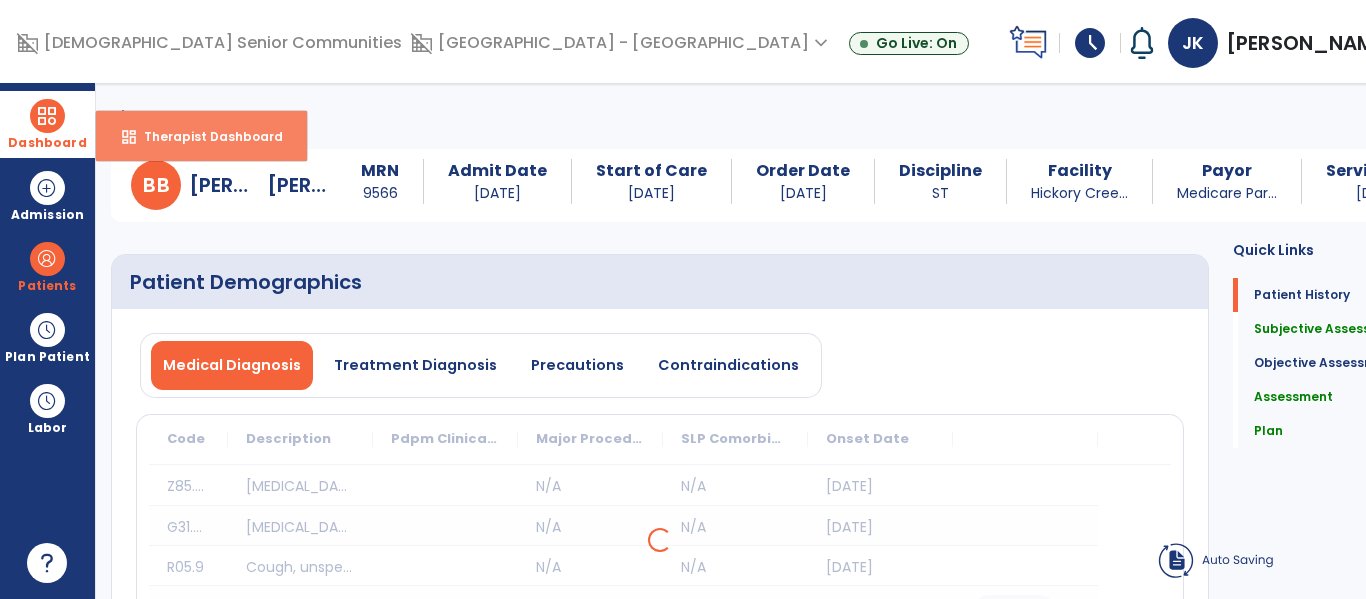 click on "Therapist Dashboard" at bounding box center [205, 136] 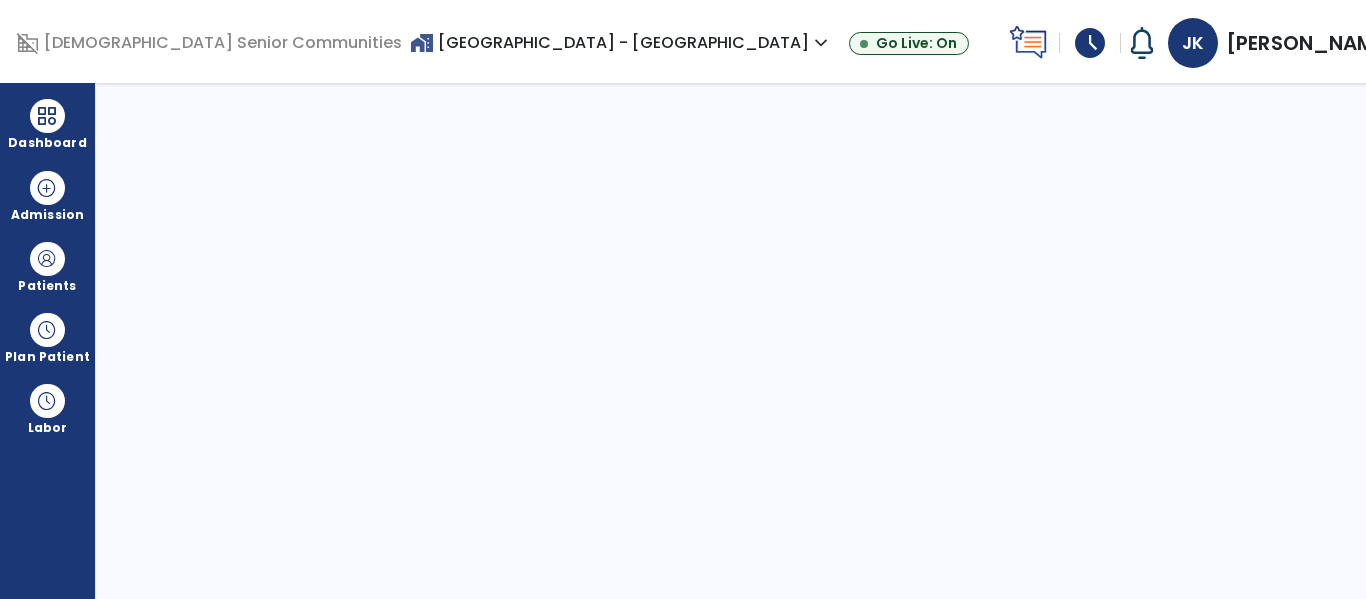 select on "****" 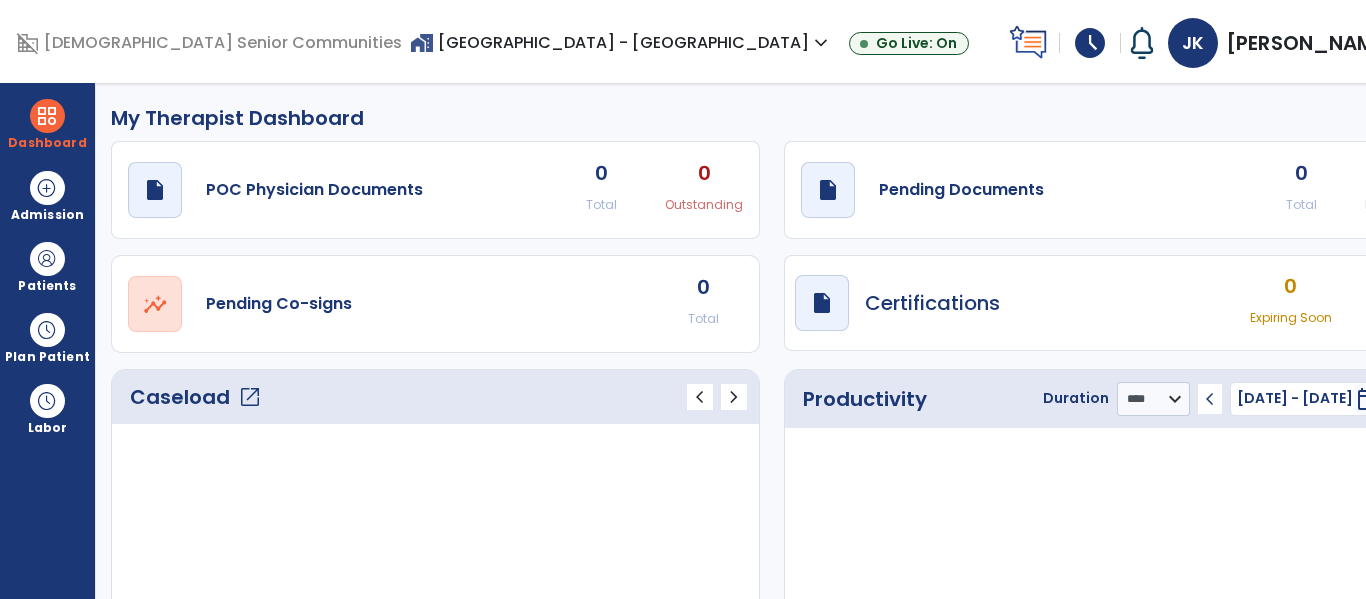 click on "open_in_new" 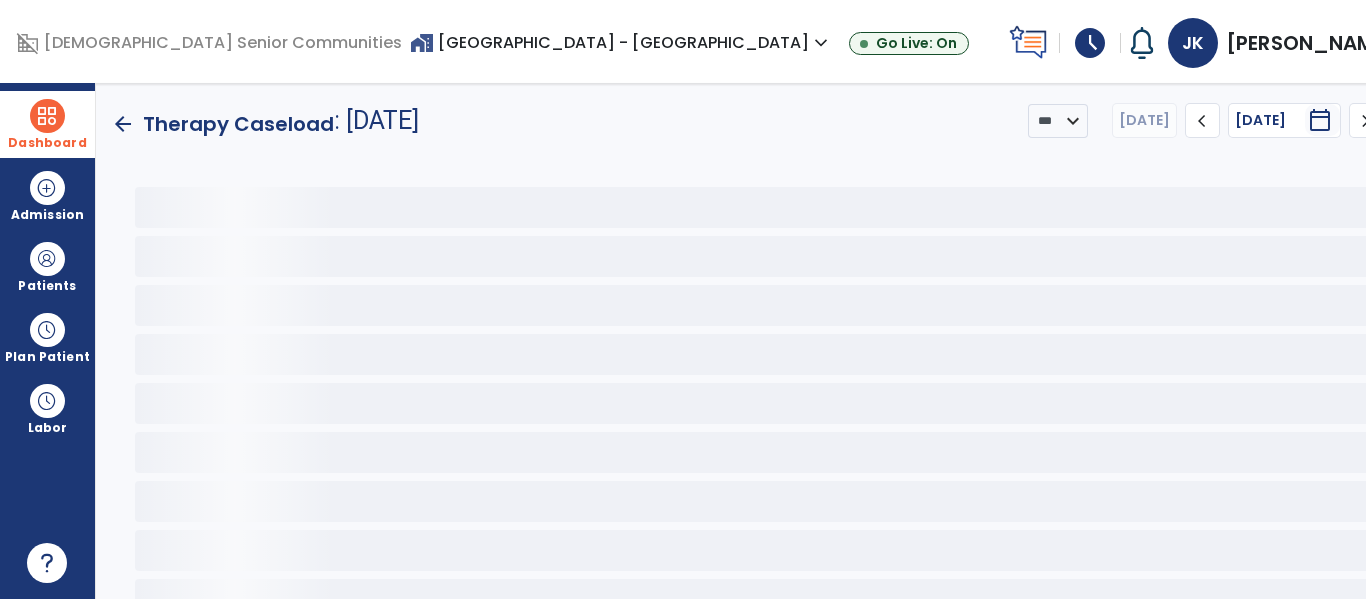 click at bounding box center [47, 116] 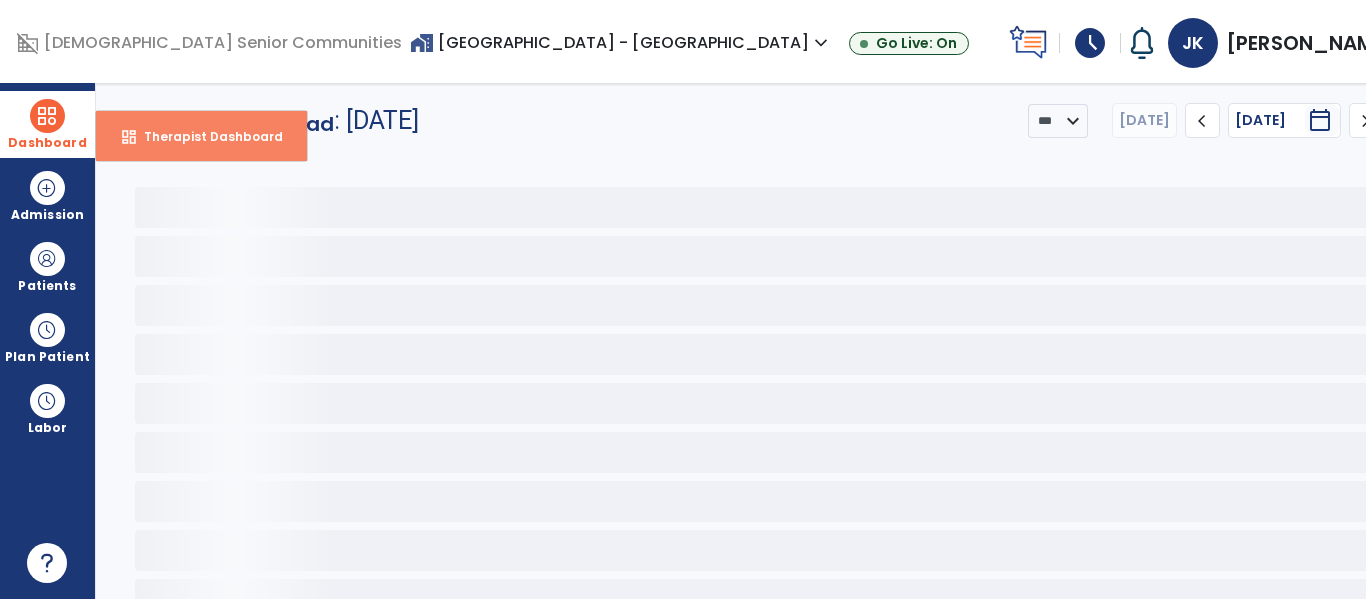 click on "Therapist Dashboard" at bounding box center [205, 136] 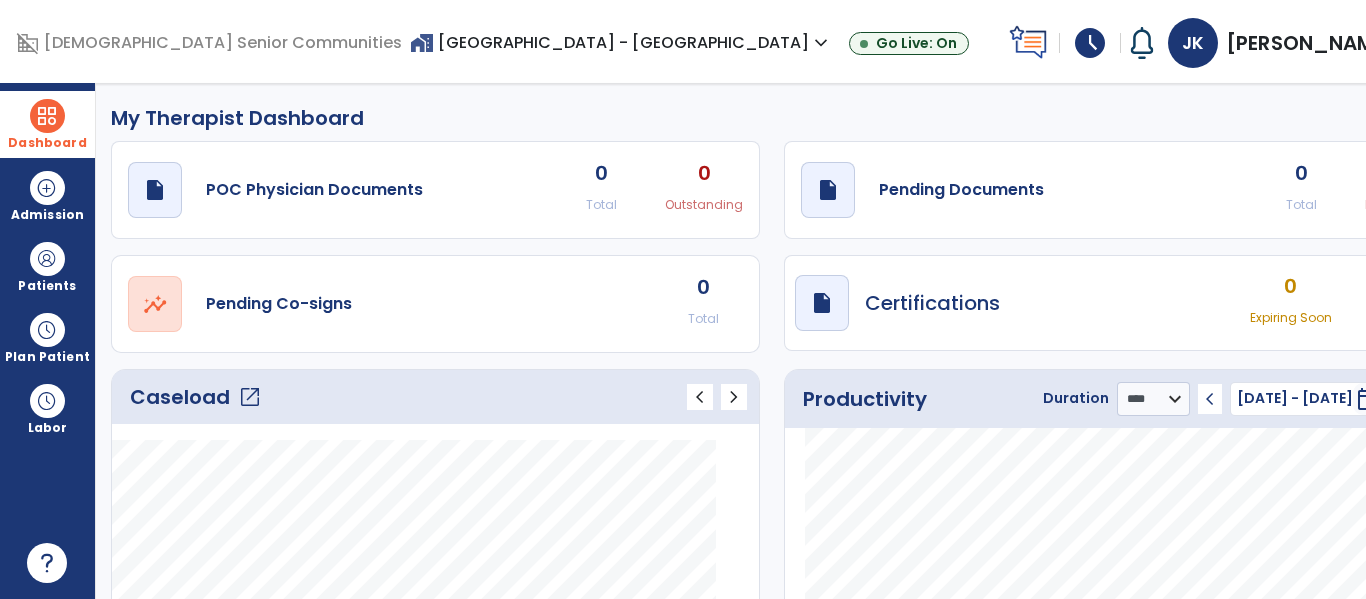 click on "open_in_new" 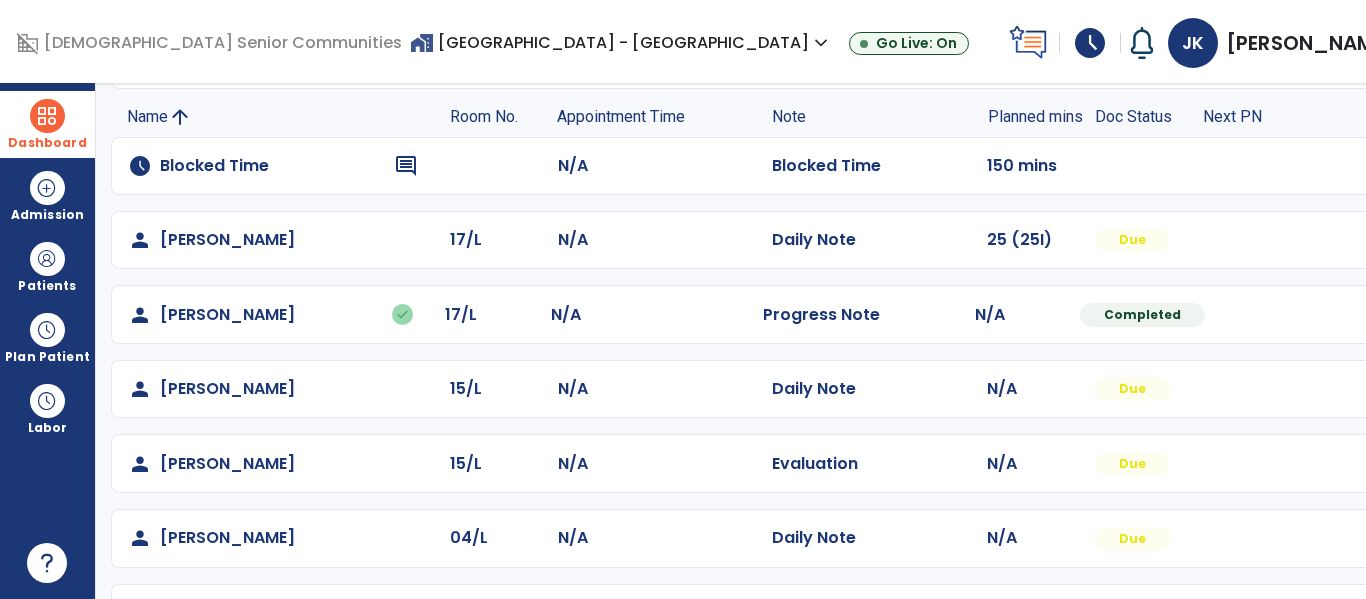 scroll, scrollTop: 192, scrollLeft: 0, axis: vertical 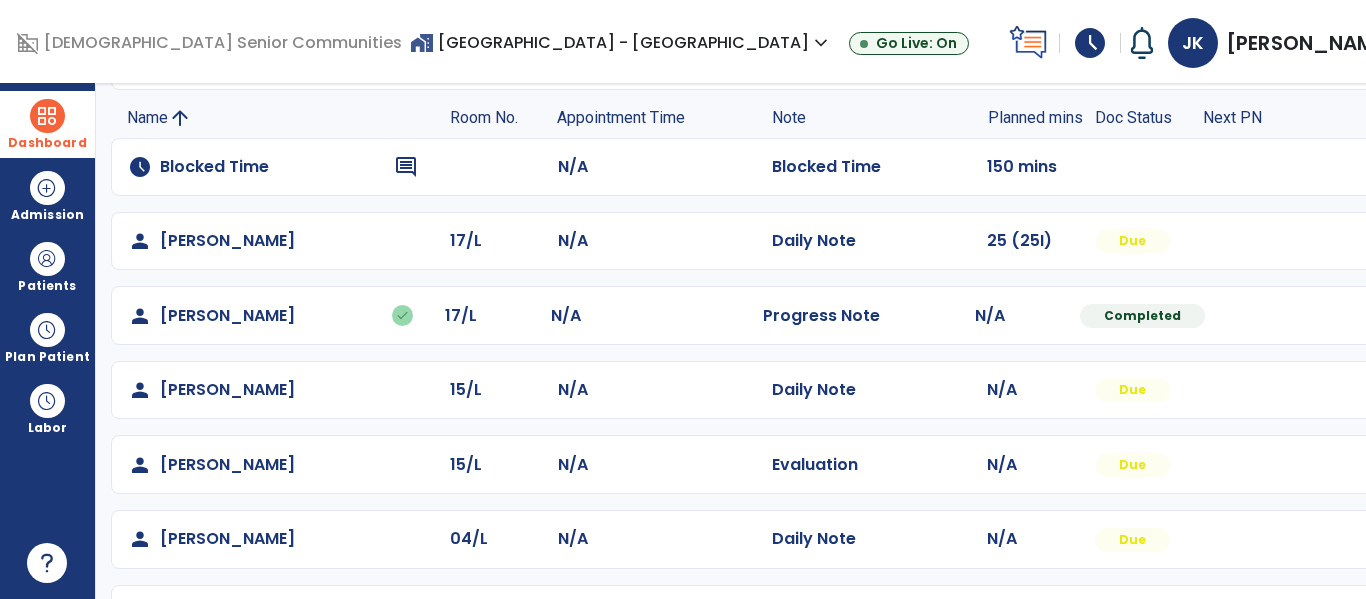 click at bounding box center (1371, 241) 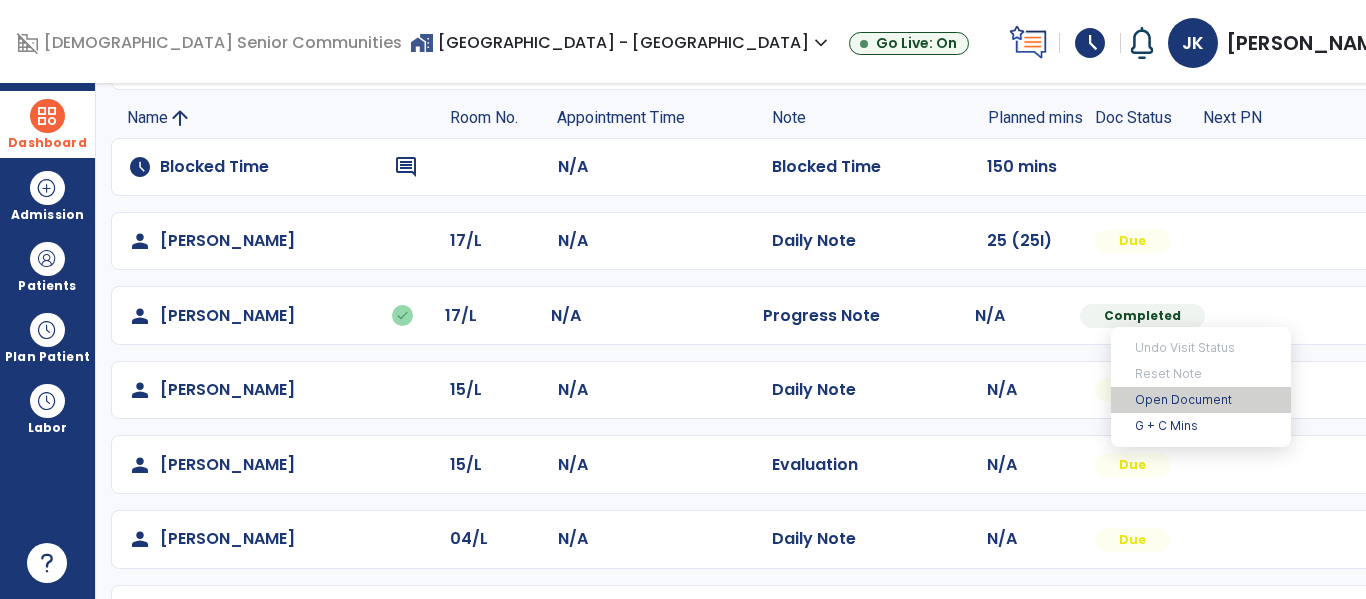 click on "Open Document" at bounding box center [1201, 400] 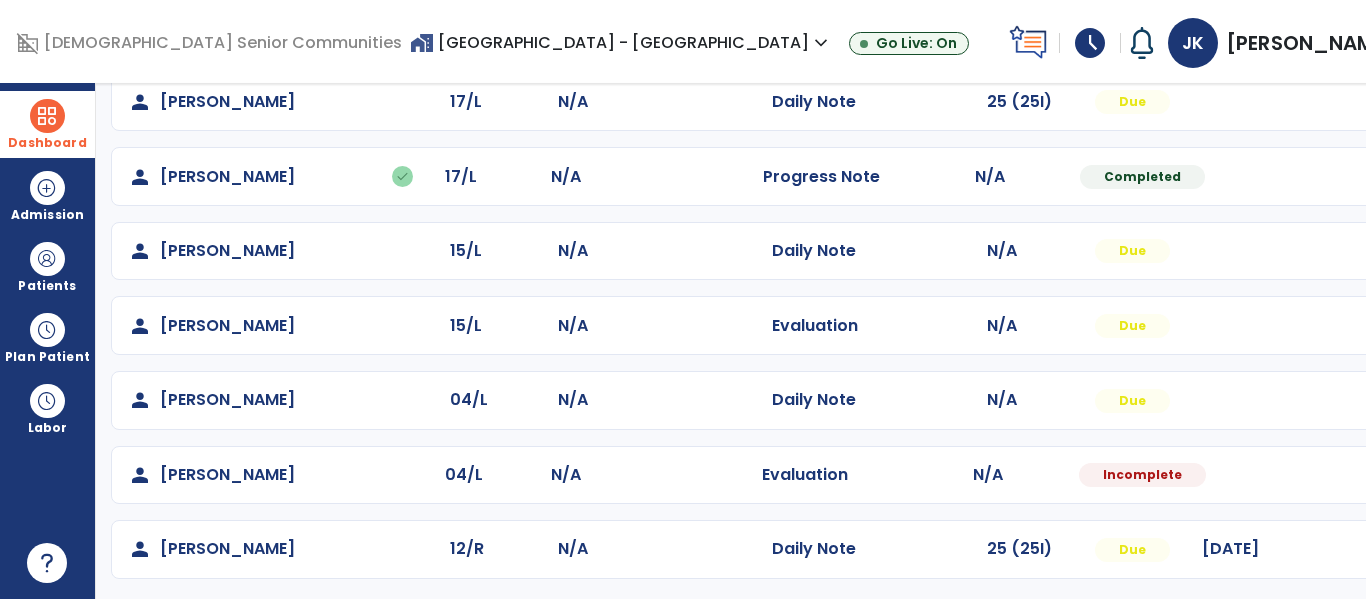 scroll, scrollTop: 335, scrollLeft: 0, axis: vertical 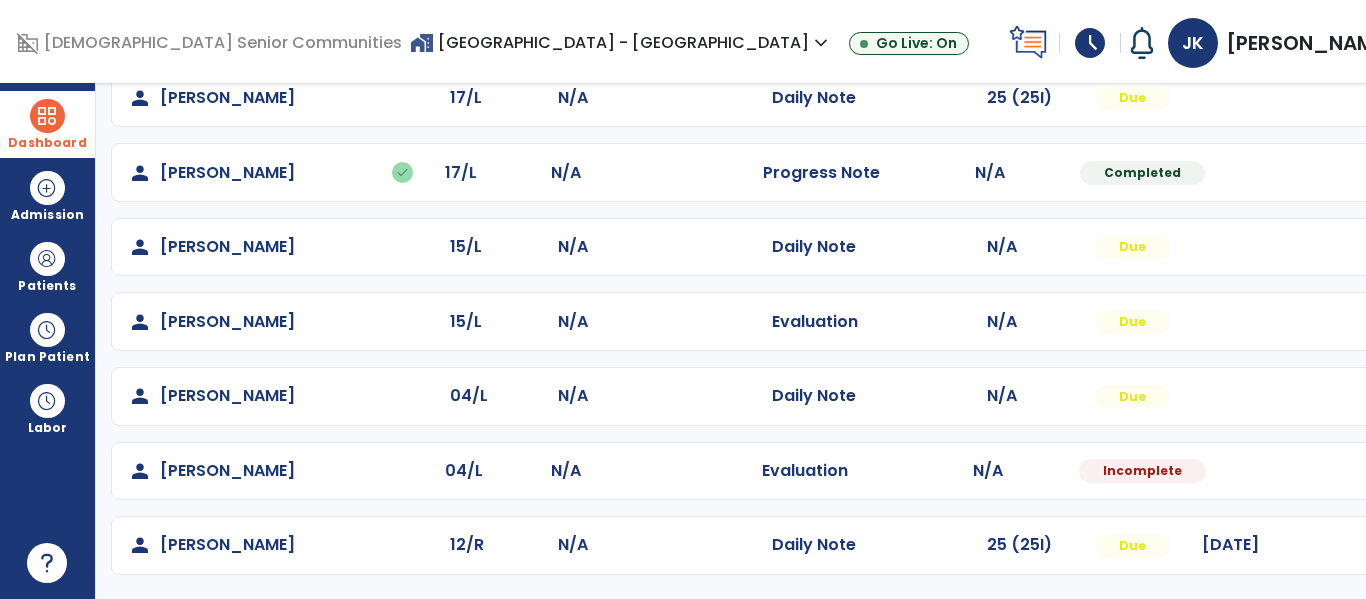 click at bounding box center [1371, 98] 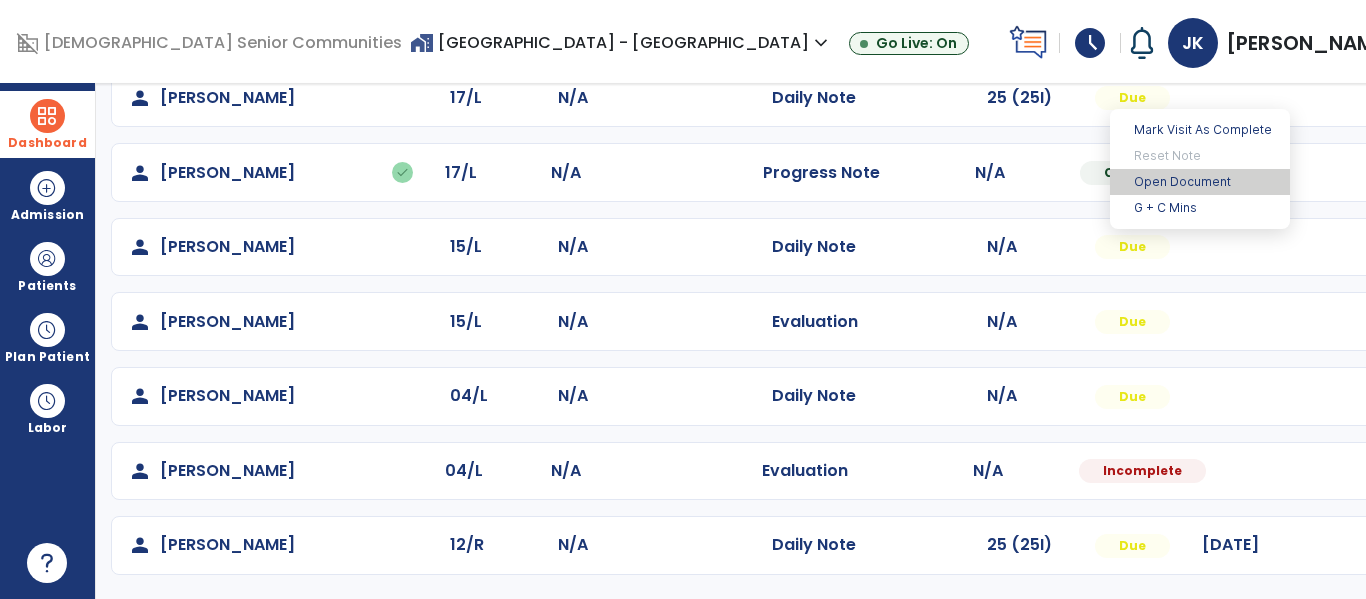 click on "Open Document" at bounding box center [1200, 182] 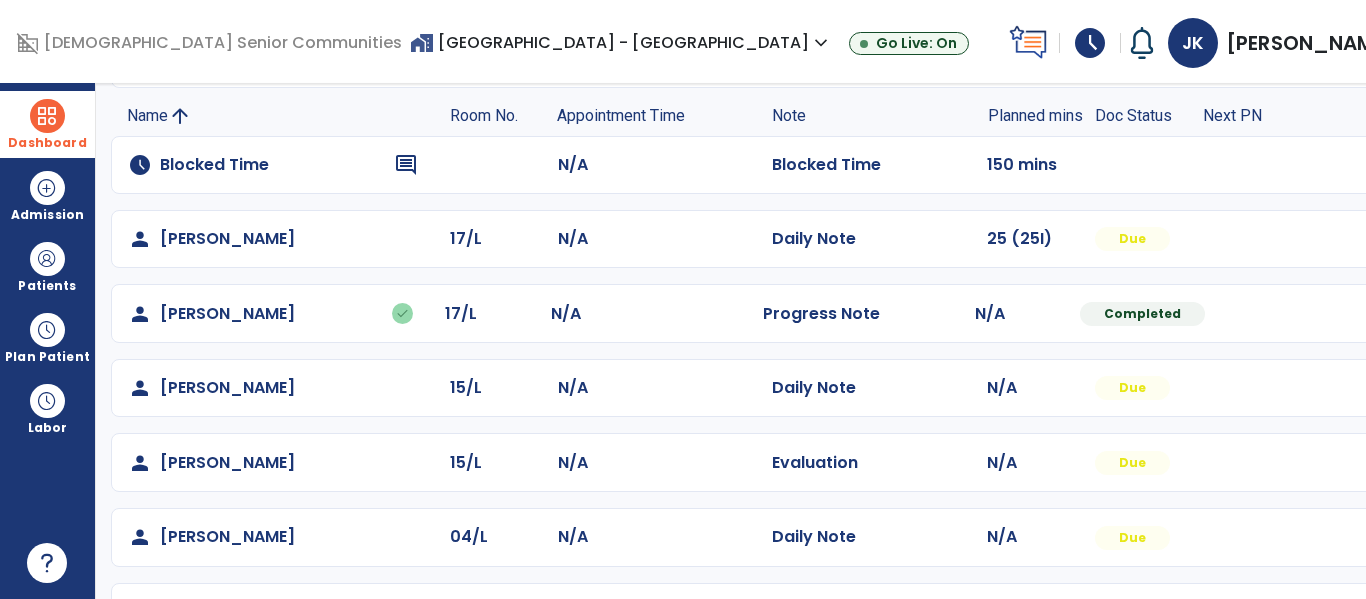 scroll, scrollTop: 196, scrollLeft: 0, axis: vertical 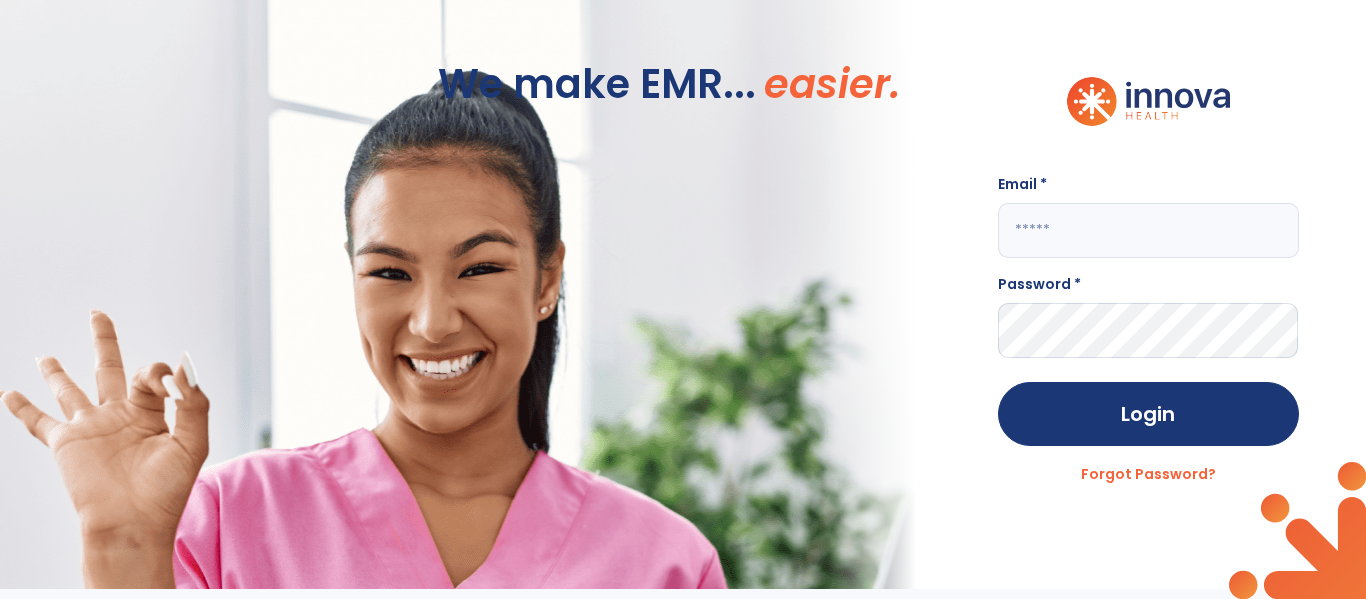 click 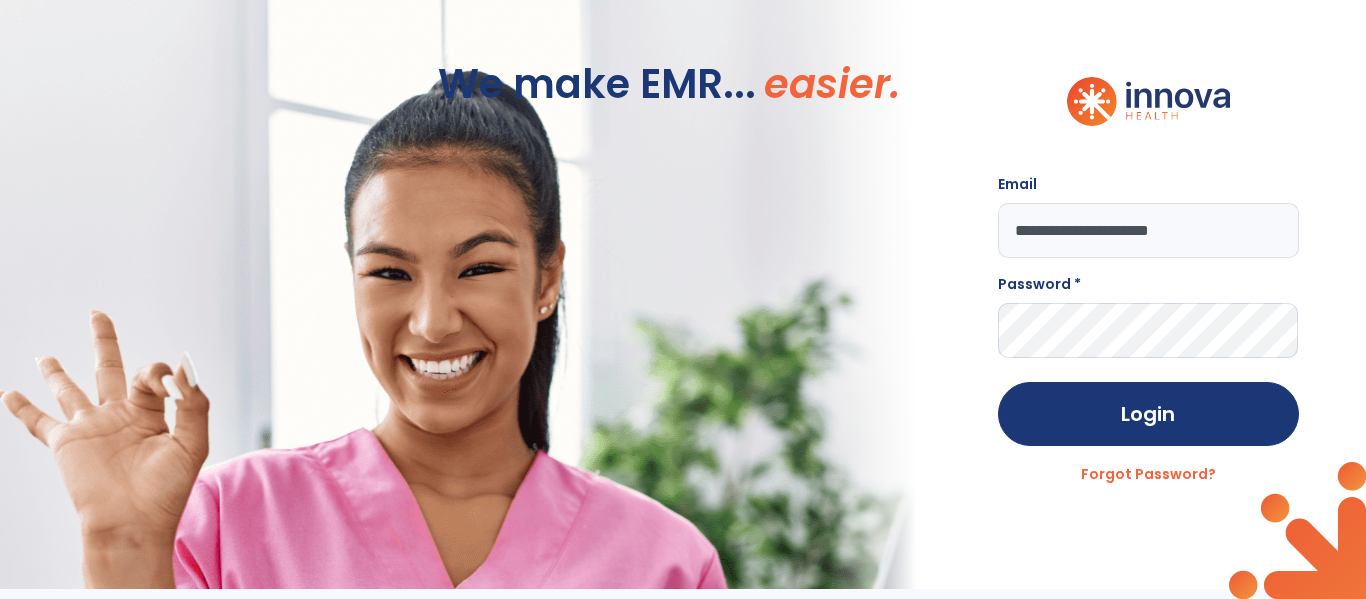 type on "**********" 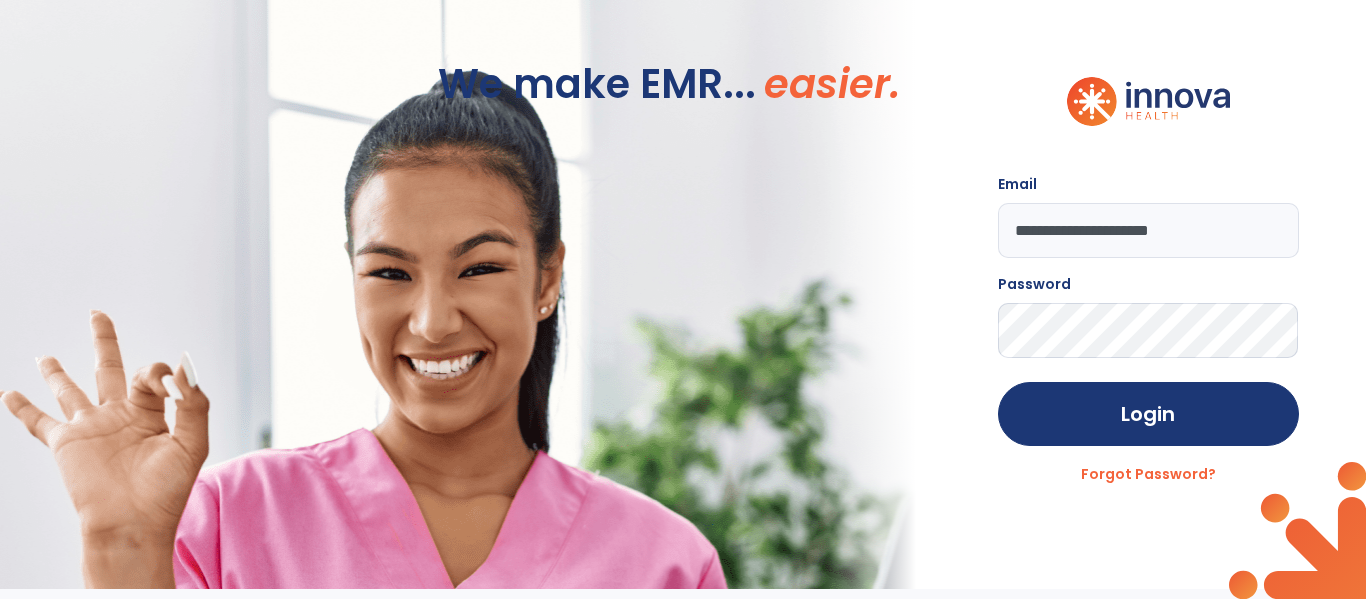 click on "Login" 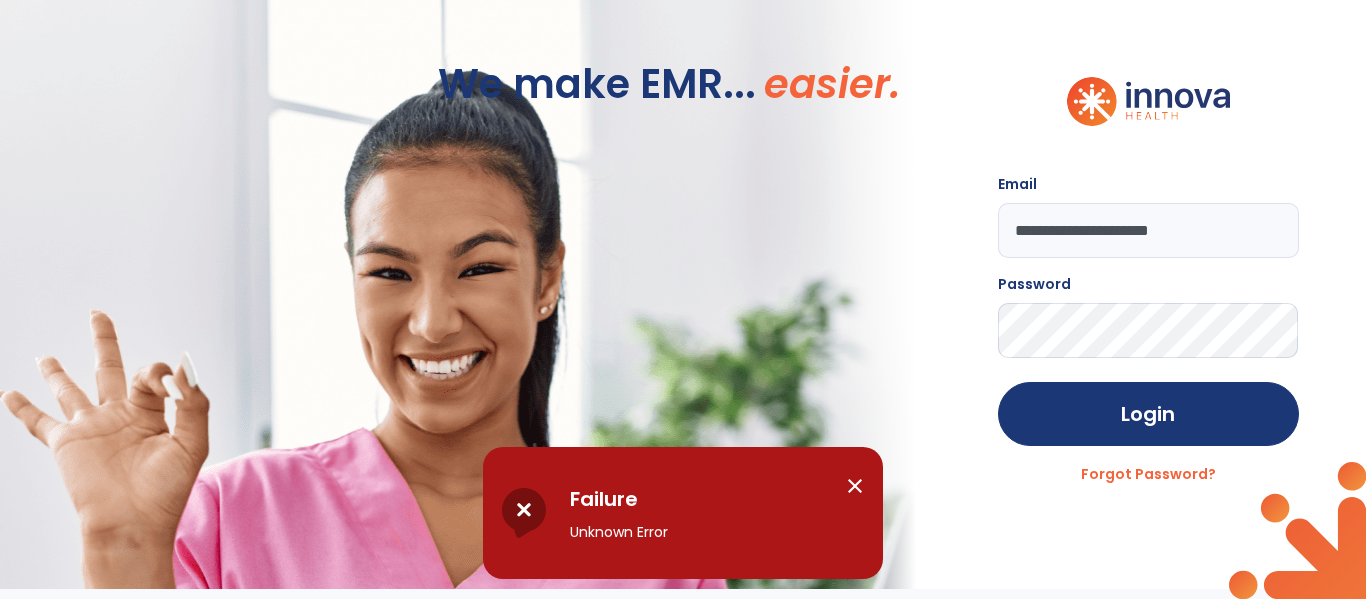 click on "close" at bounding box center (855, 486) 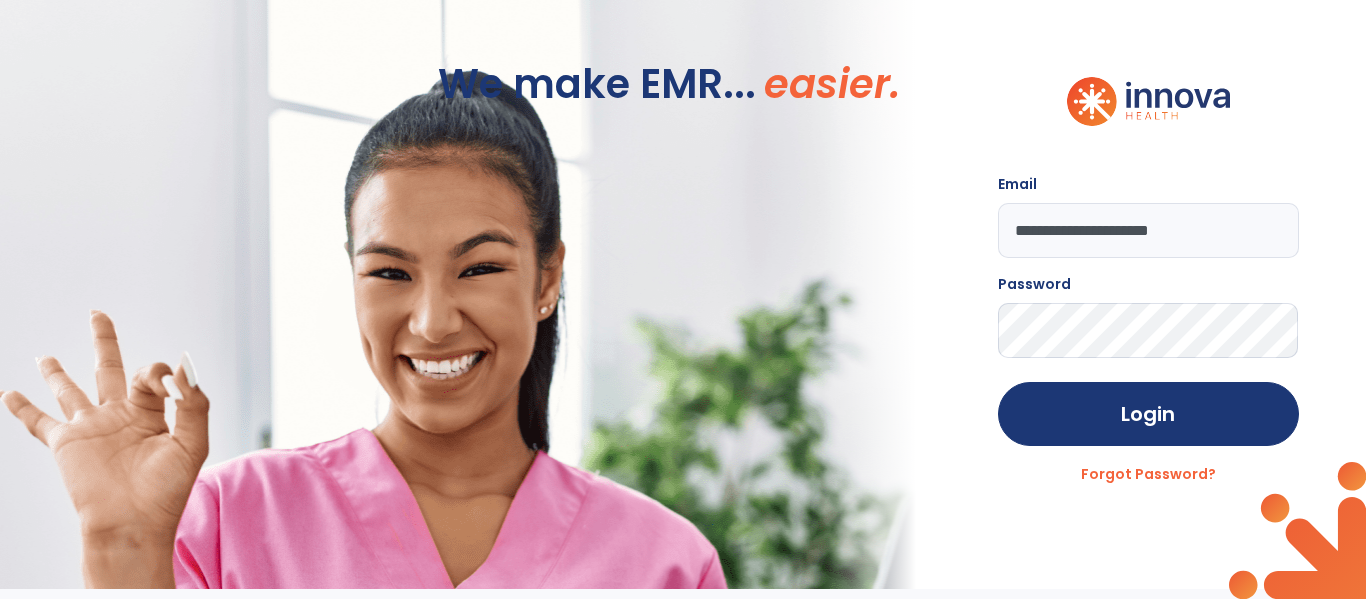 click on "**********" 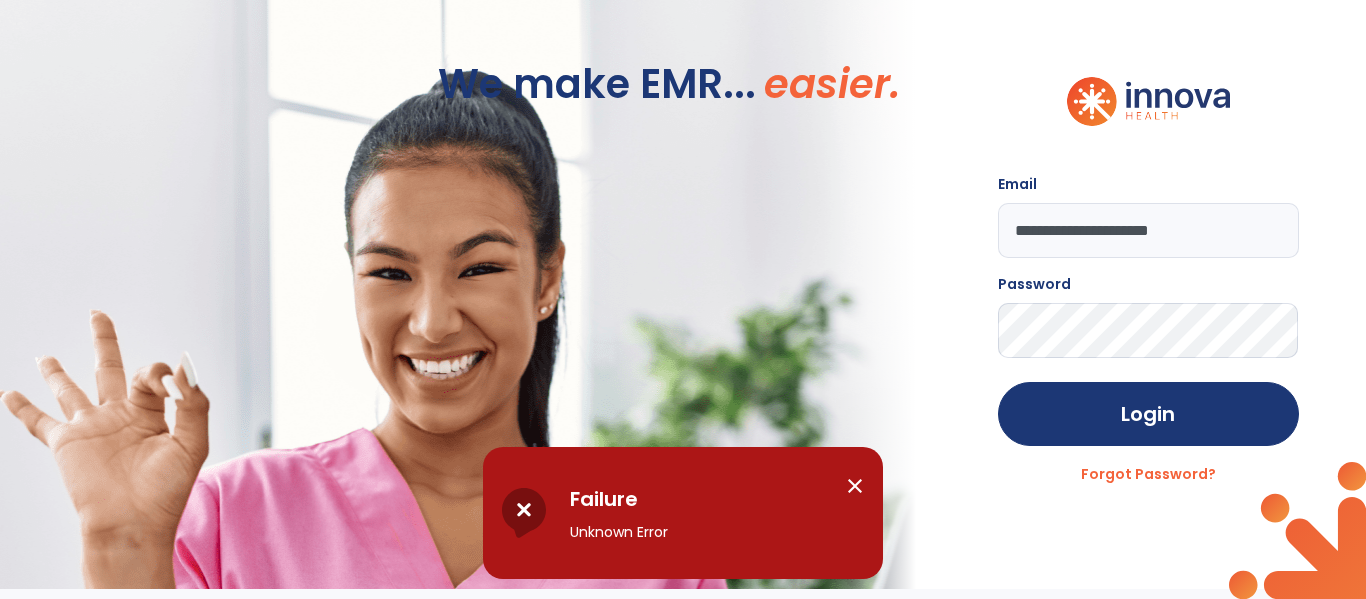 click on "close" at bounding box center [855, 486] 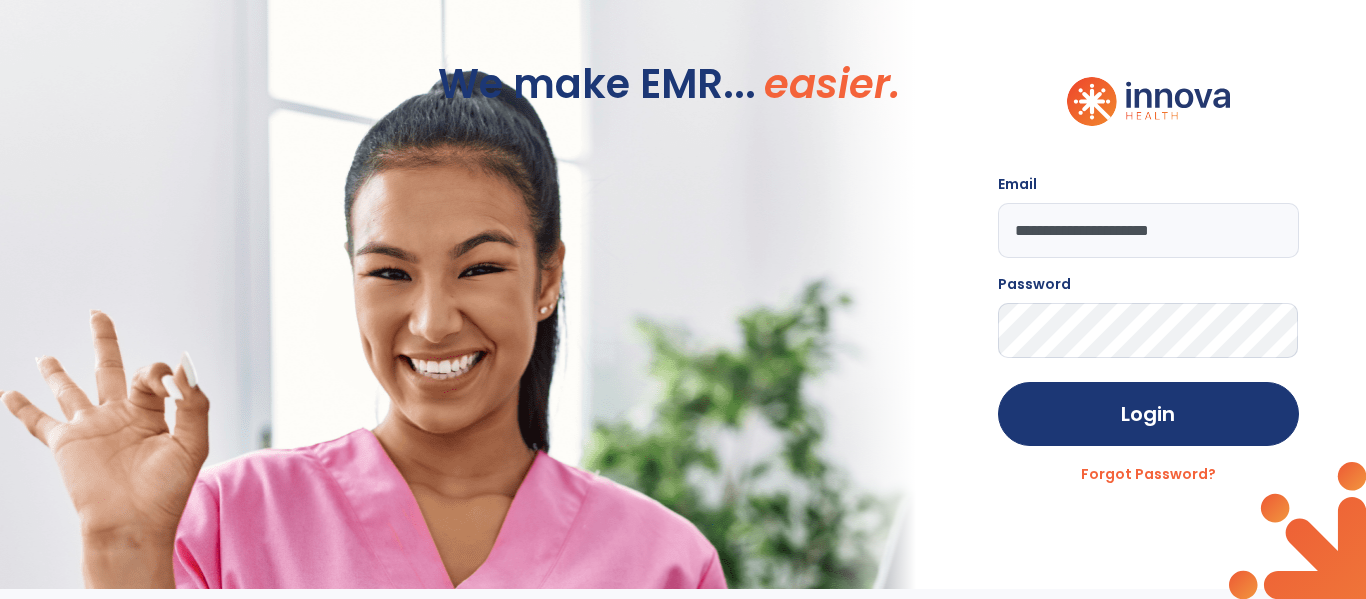 click on "**********" 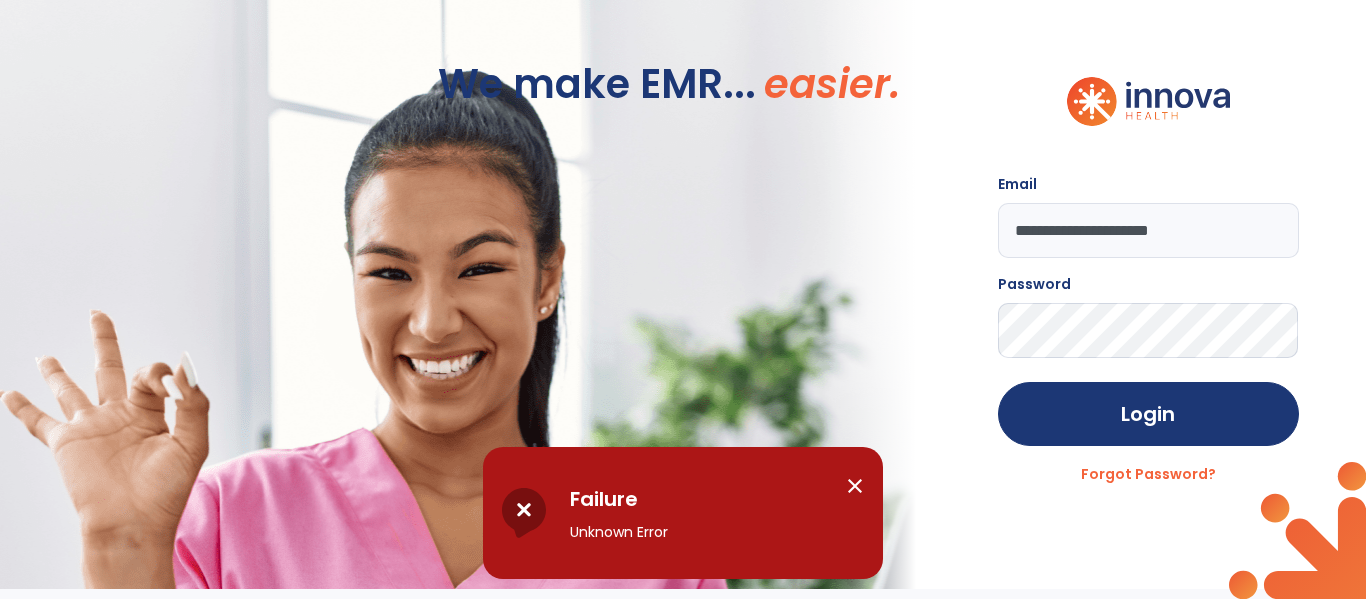 click on "close" at bounding box center [855, 486] 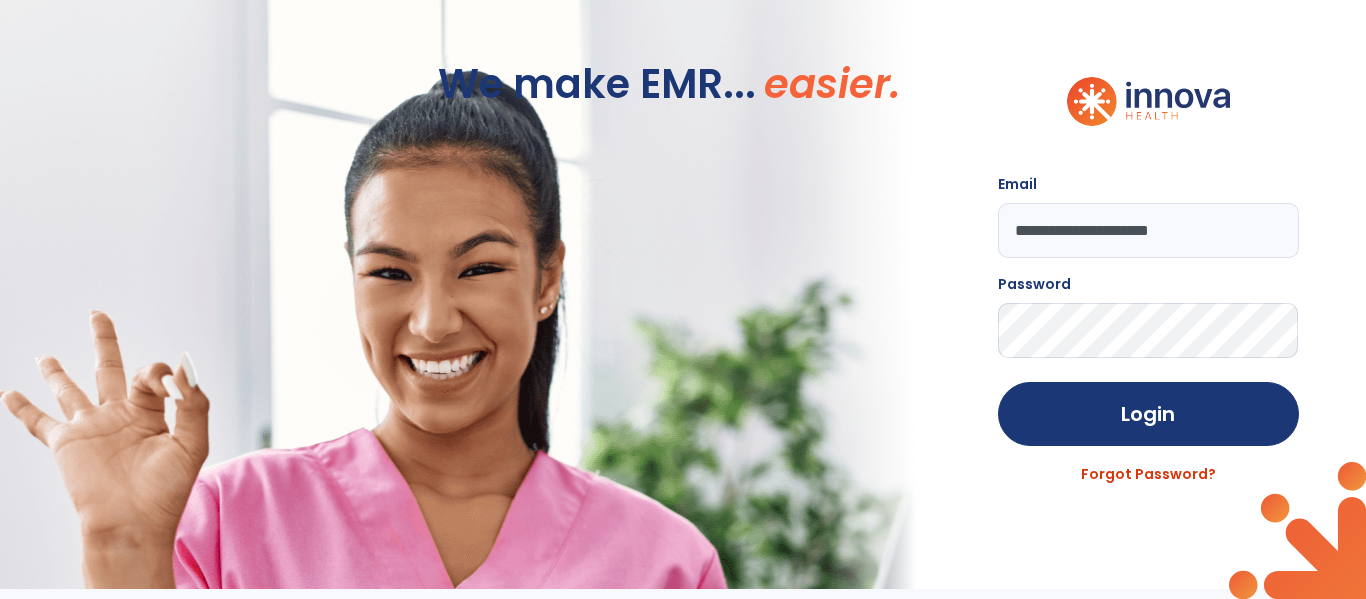 click on "Forgot Password?" 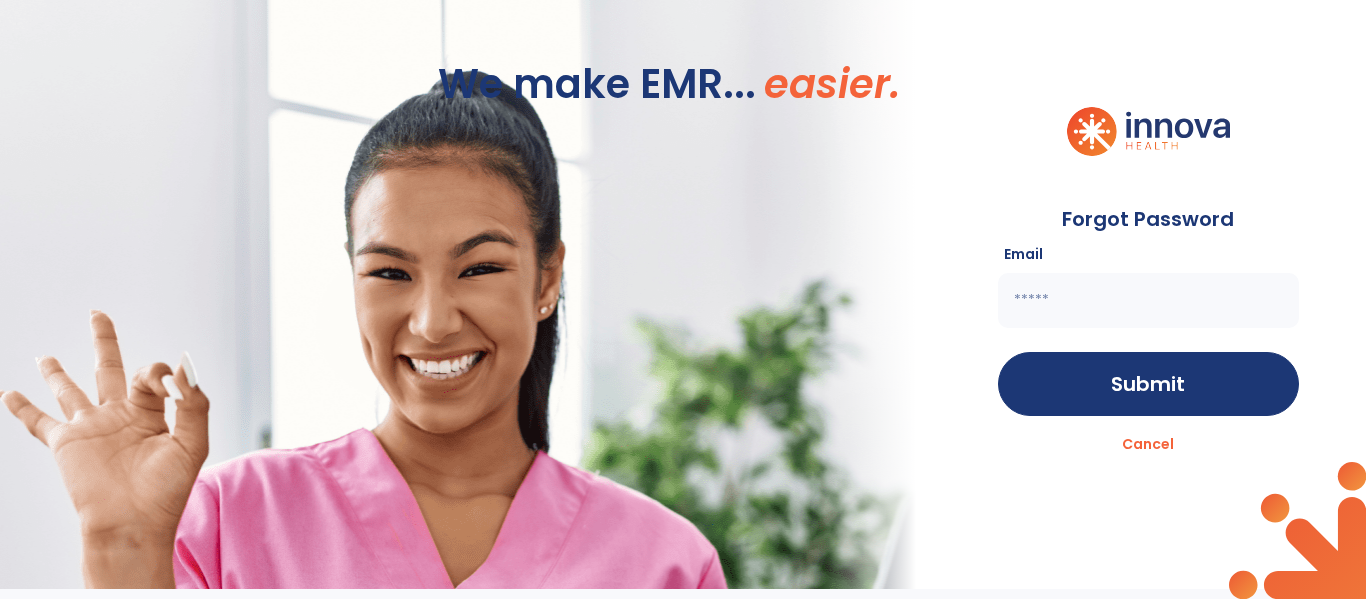 click 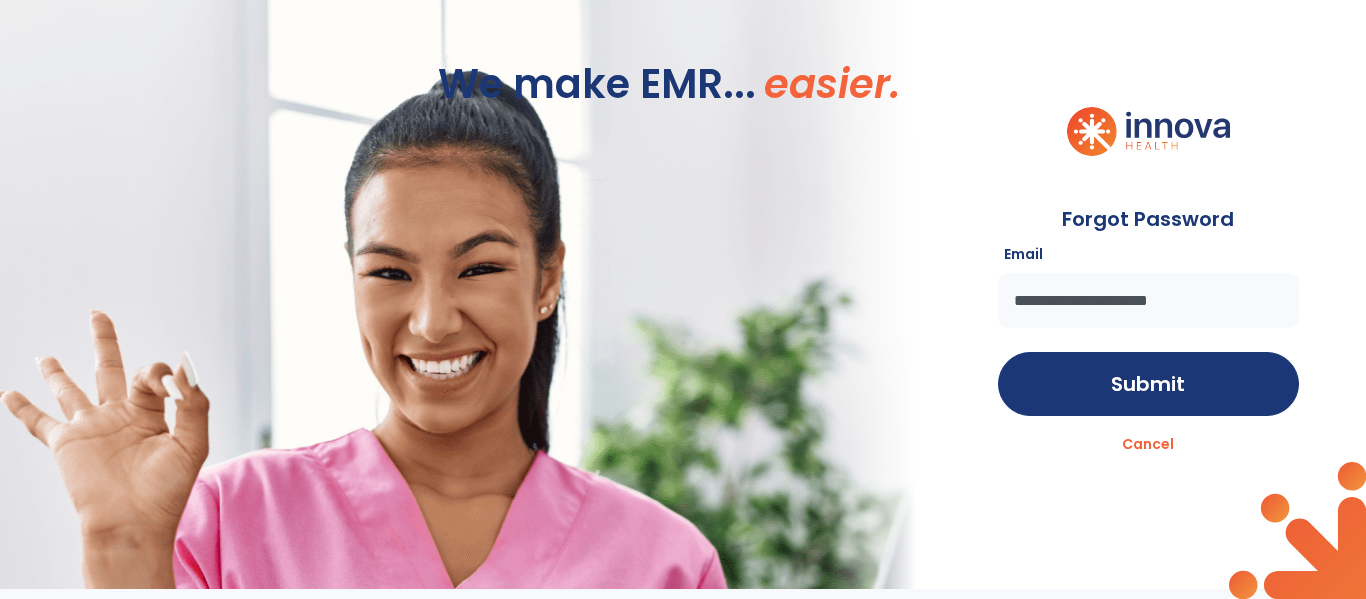 type on "**********" 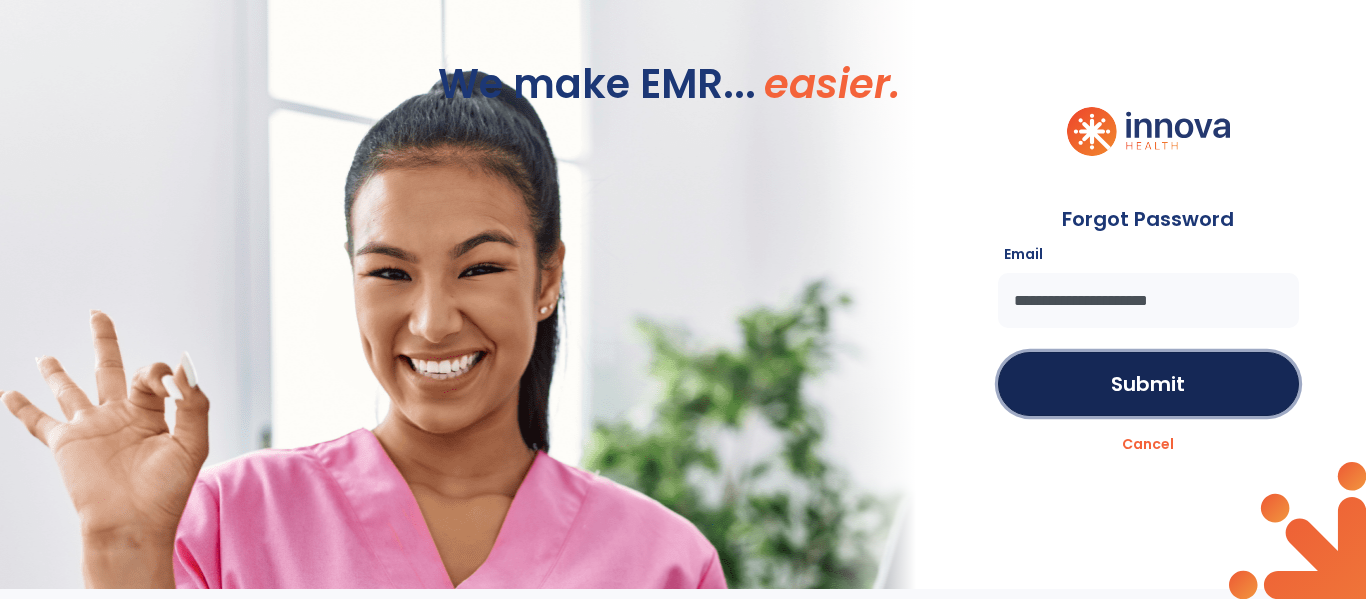 type 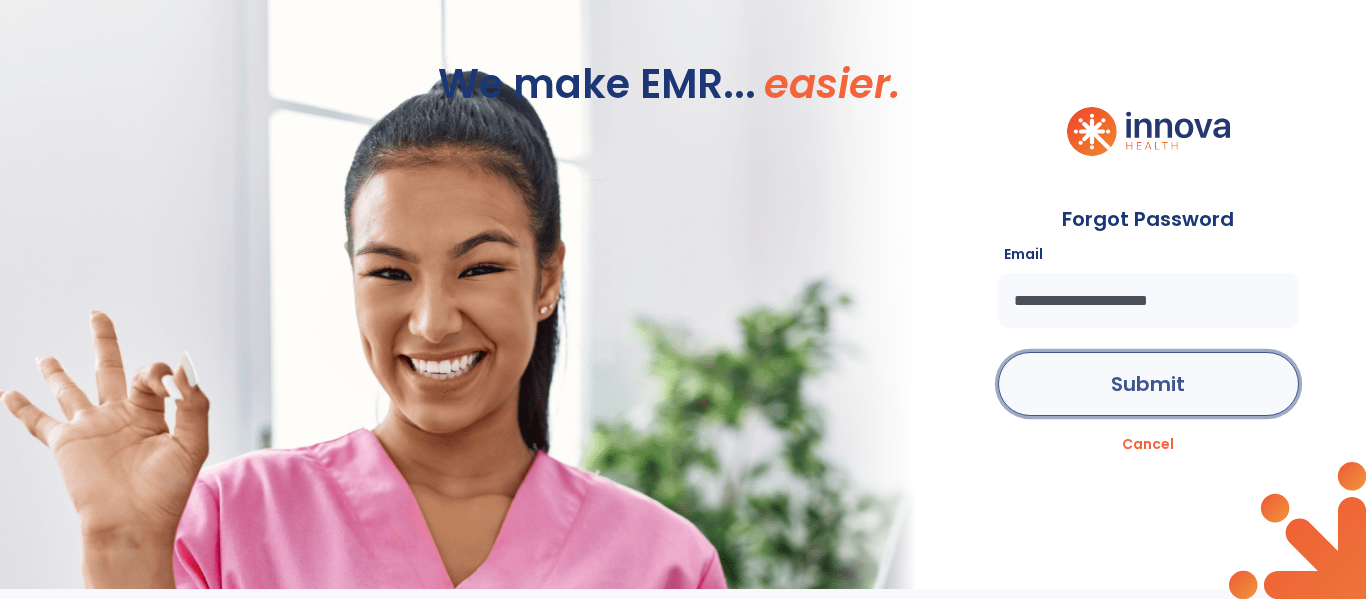 click on "Submit" 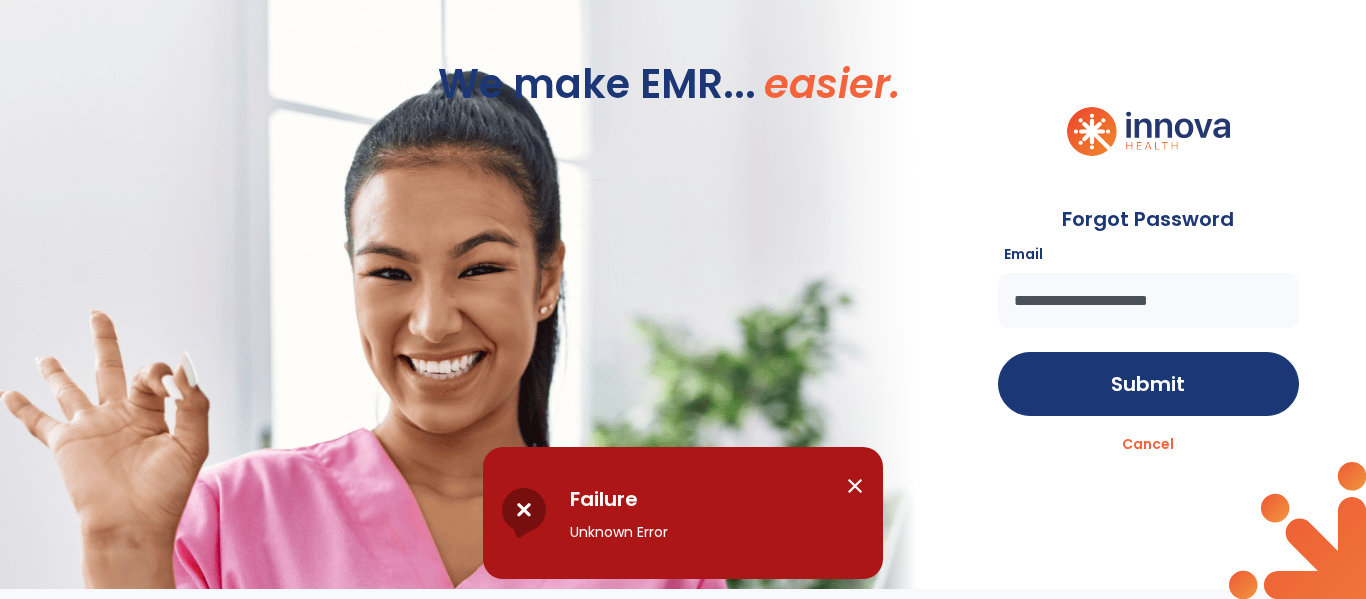 click on "close" at bounding box center [855, 486] 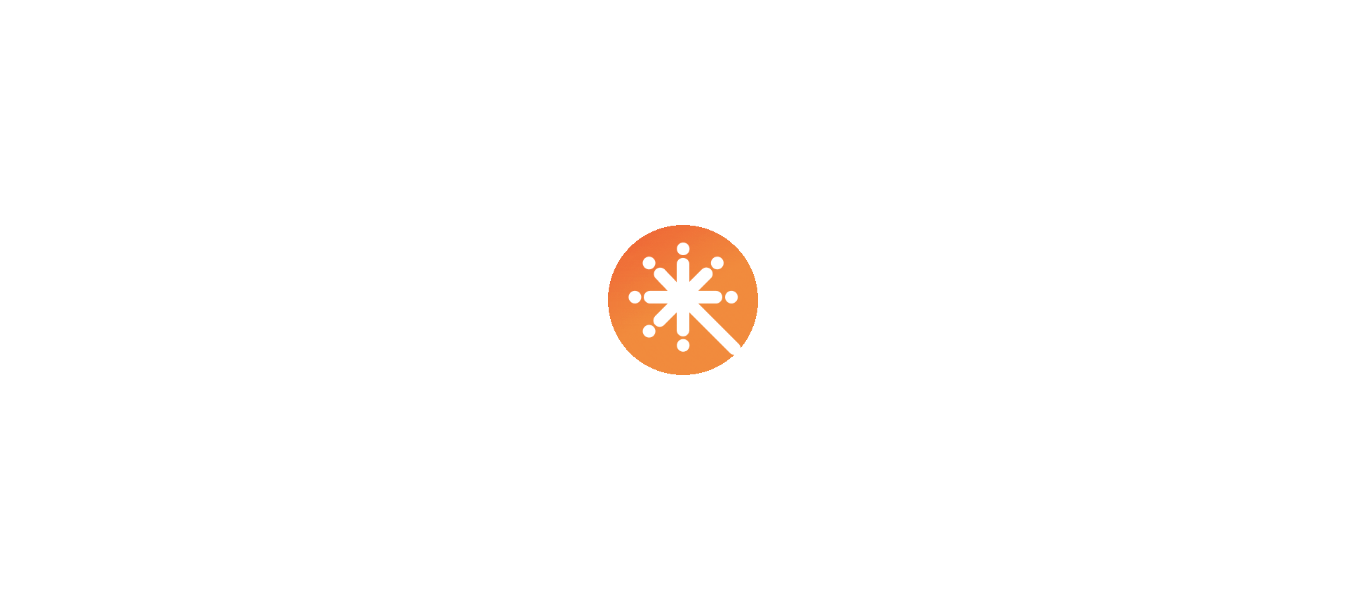scroll, scrollTop: 0, scrollLeft: 0, axis: both 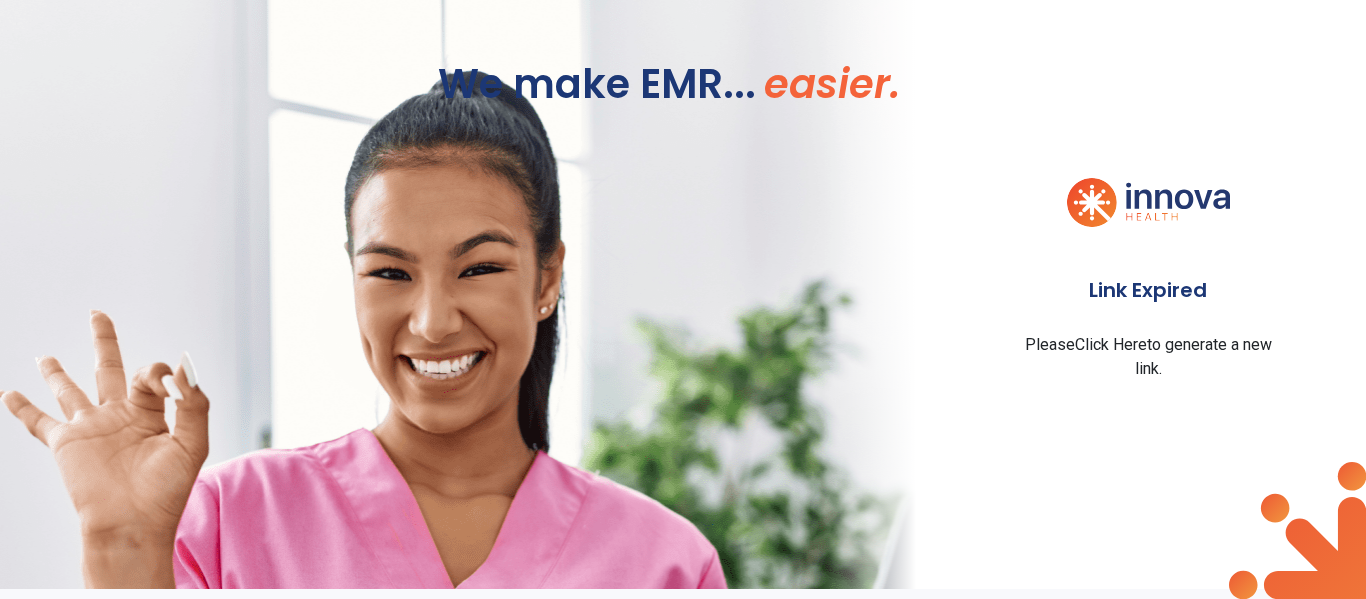 click on "Please  Click Here  to generate a new link." 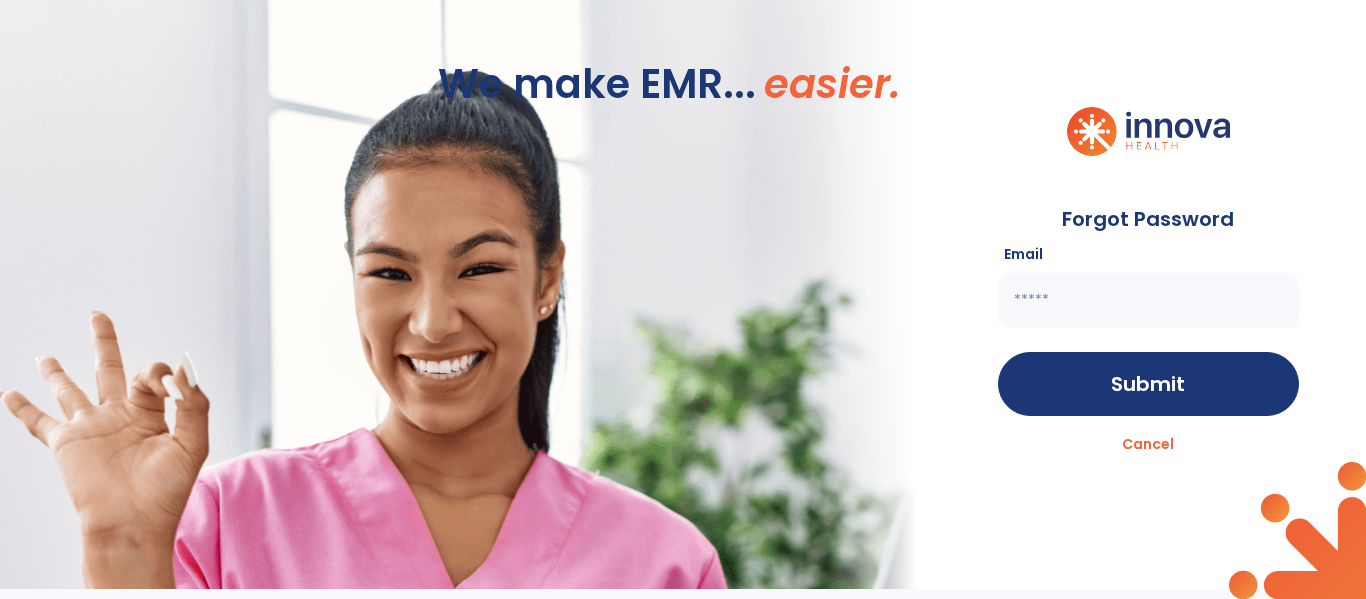 click 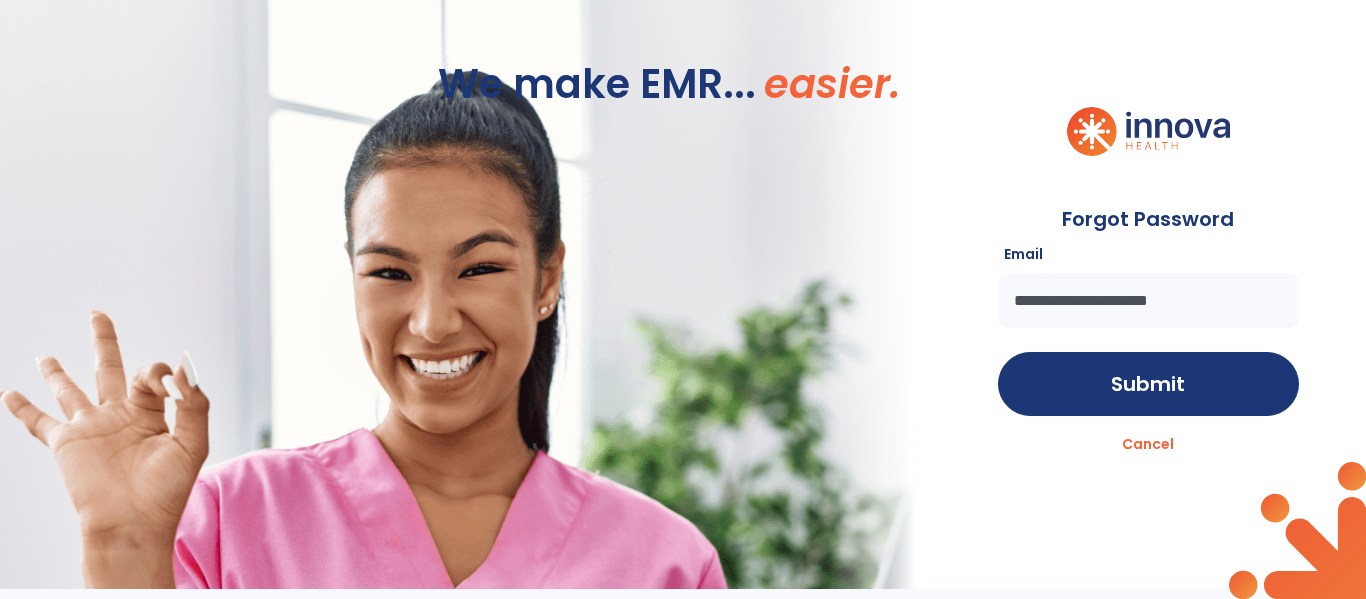 type on "**********" 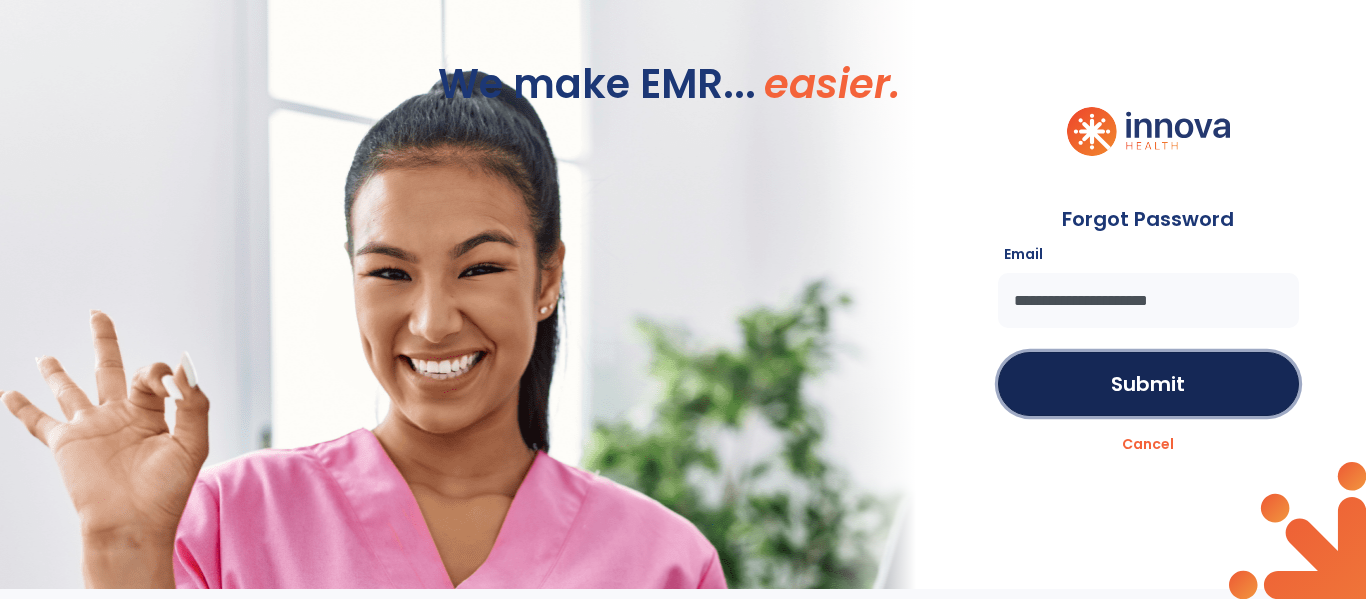 type 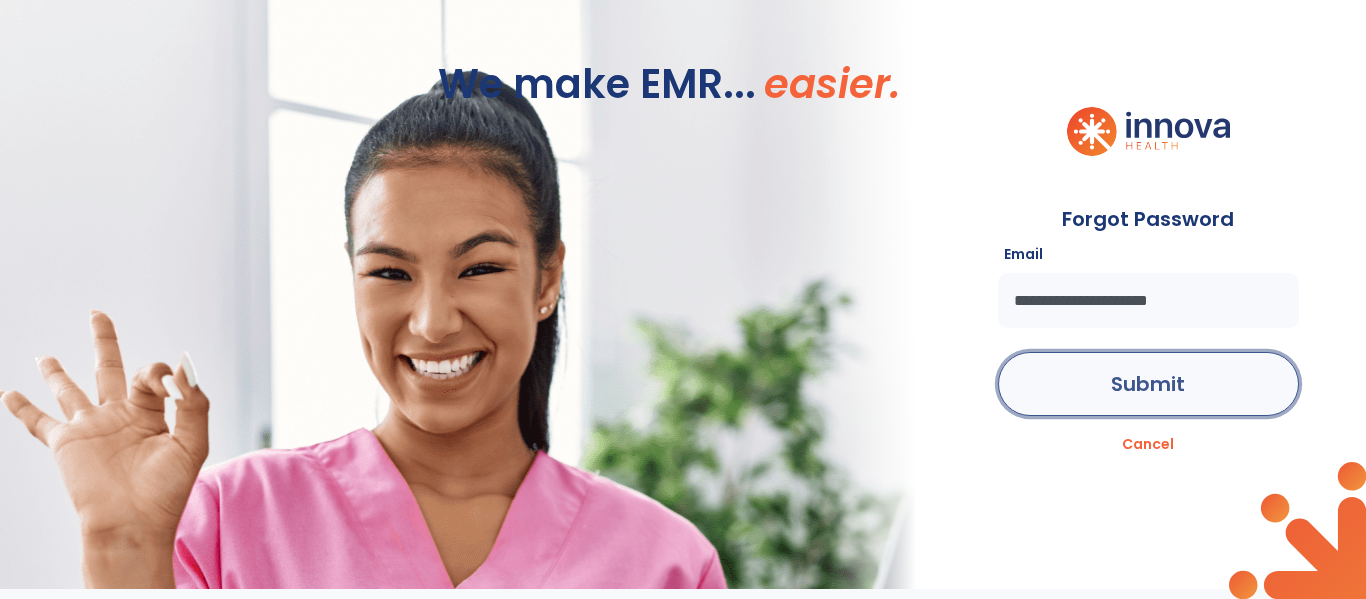 click on "Submit" 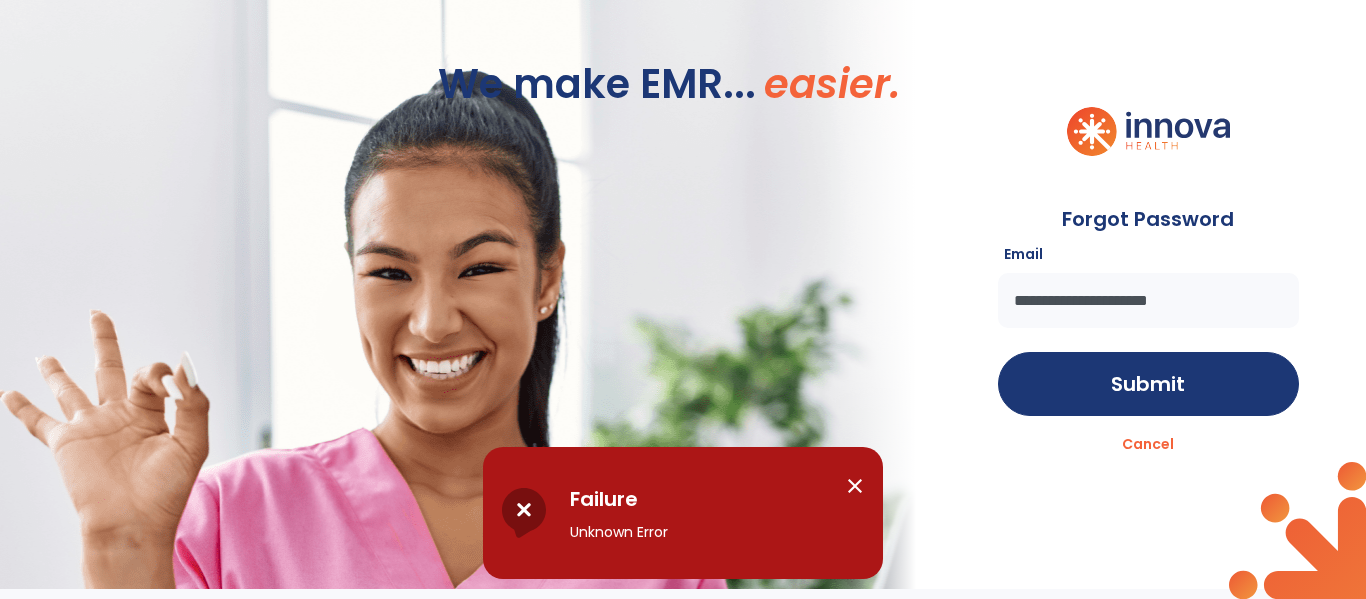 click on "close" at bounding box center [855, 486] 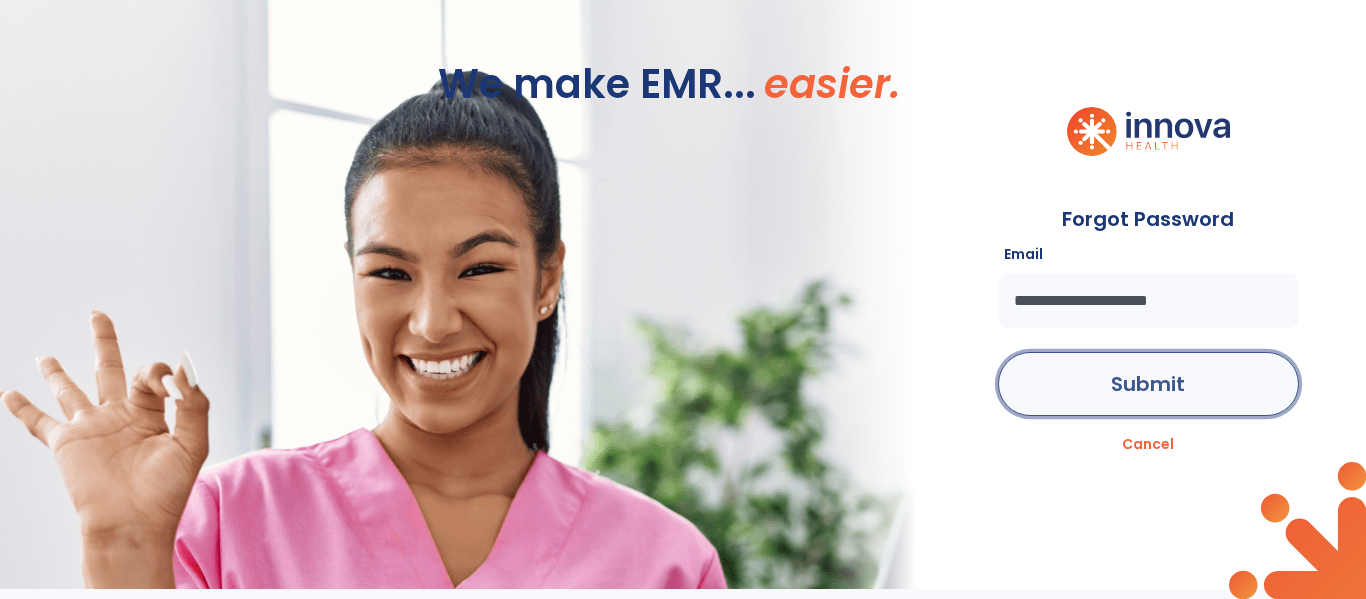 click on "Submit" 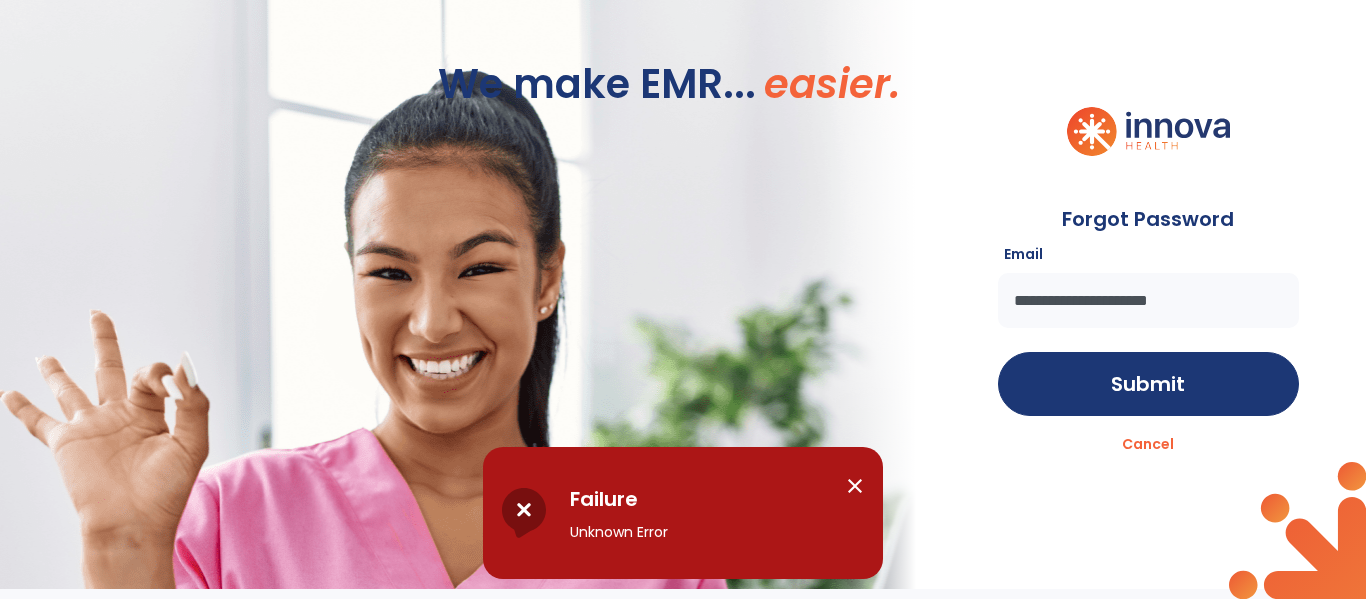 click on "close" at bounding box center [855, 486] 